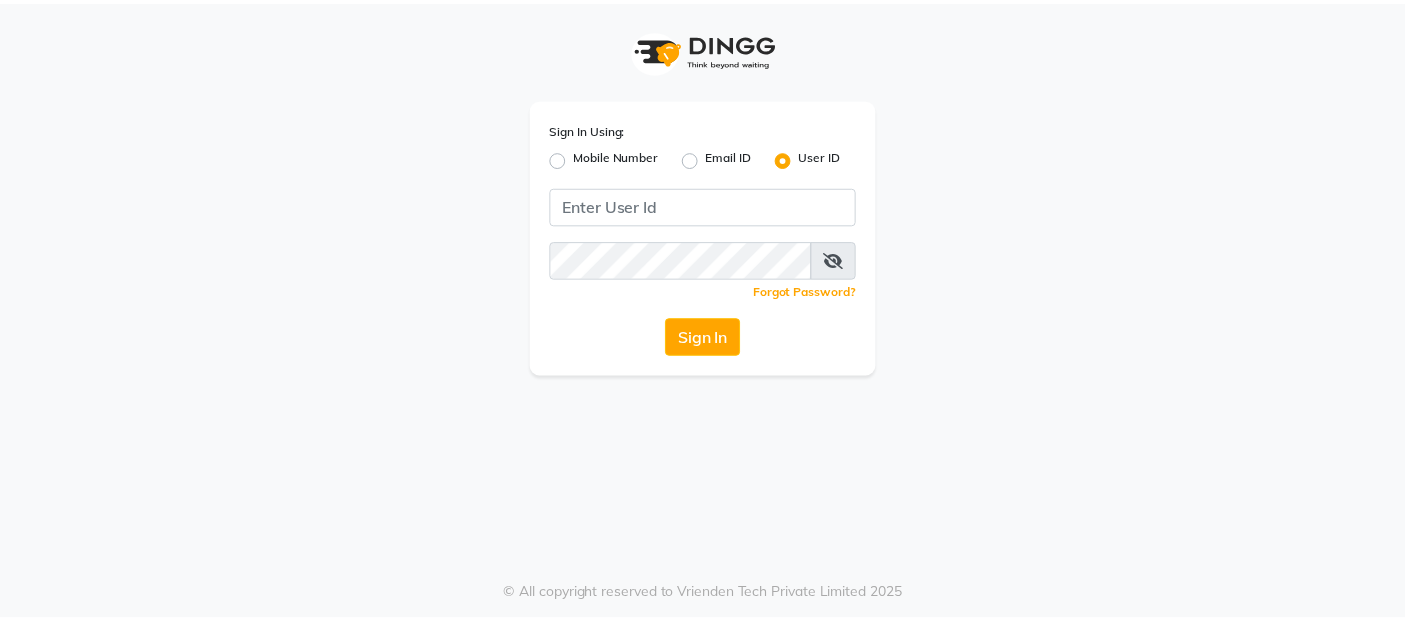 scroll, scrollTop: 0, scrollLeft: 0, axis: both 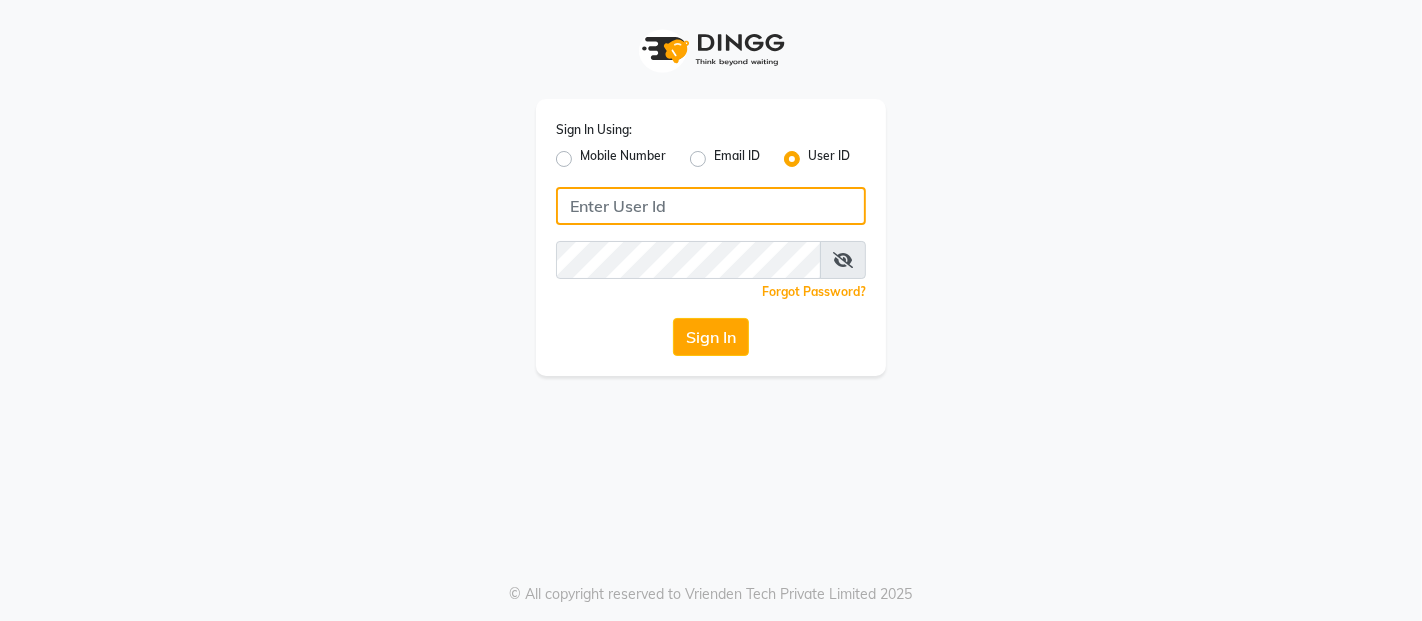click 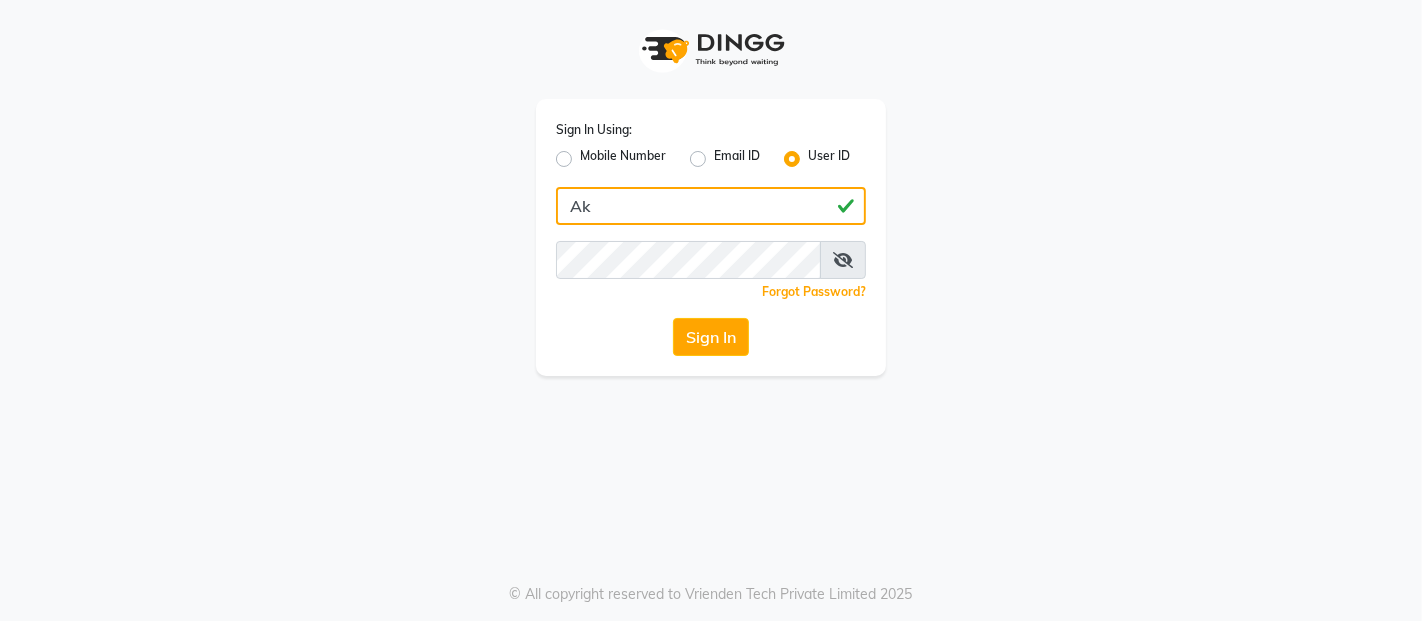 type on "A" 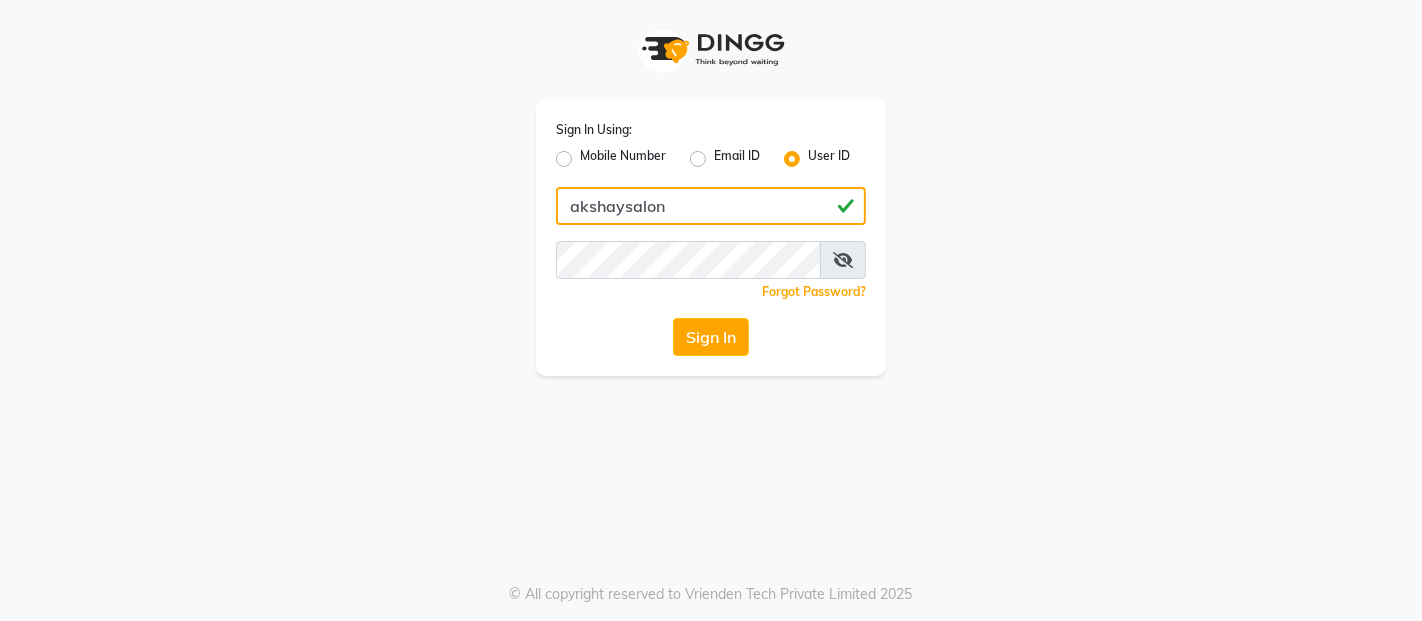 type on "akshaysalon" 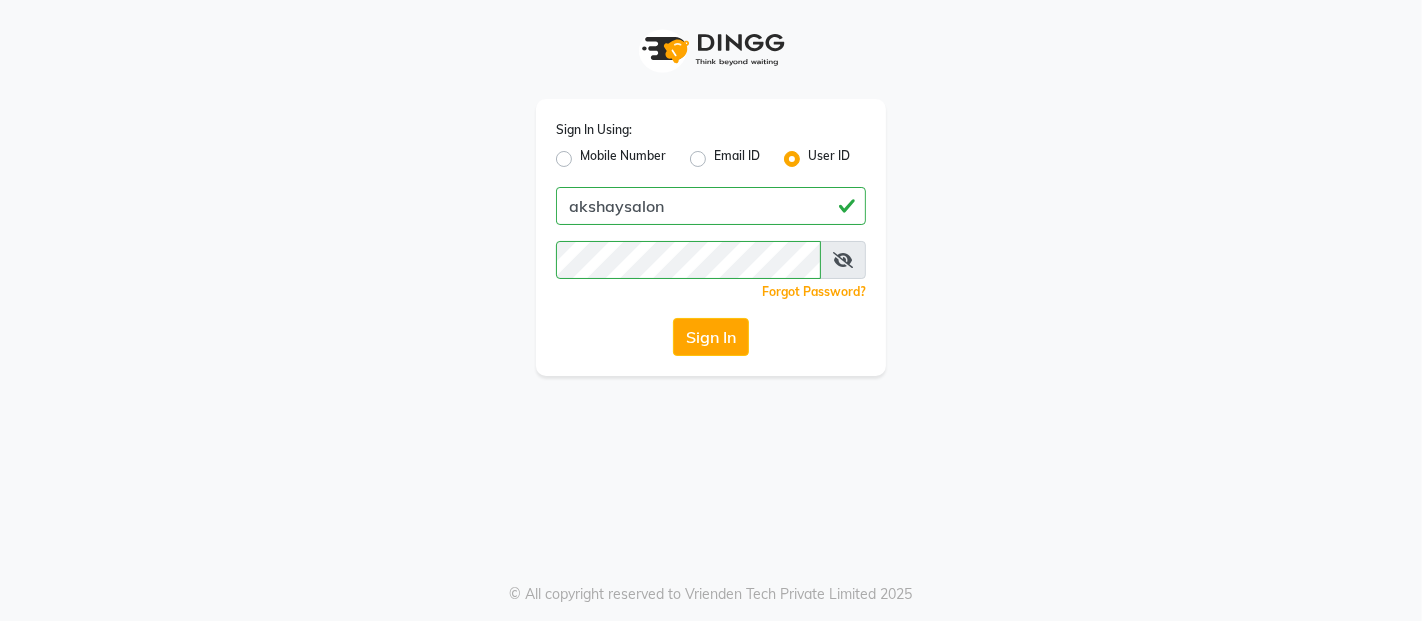 click on "Sign In Using: Mobile Number Email ID User ID akshaysalon  Remember me Forgot Password?  Sign In" 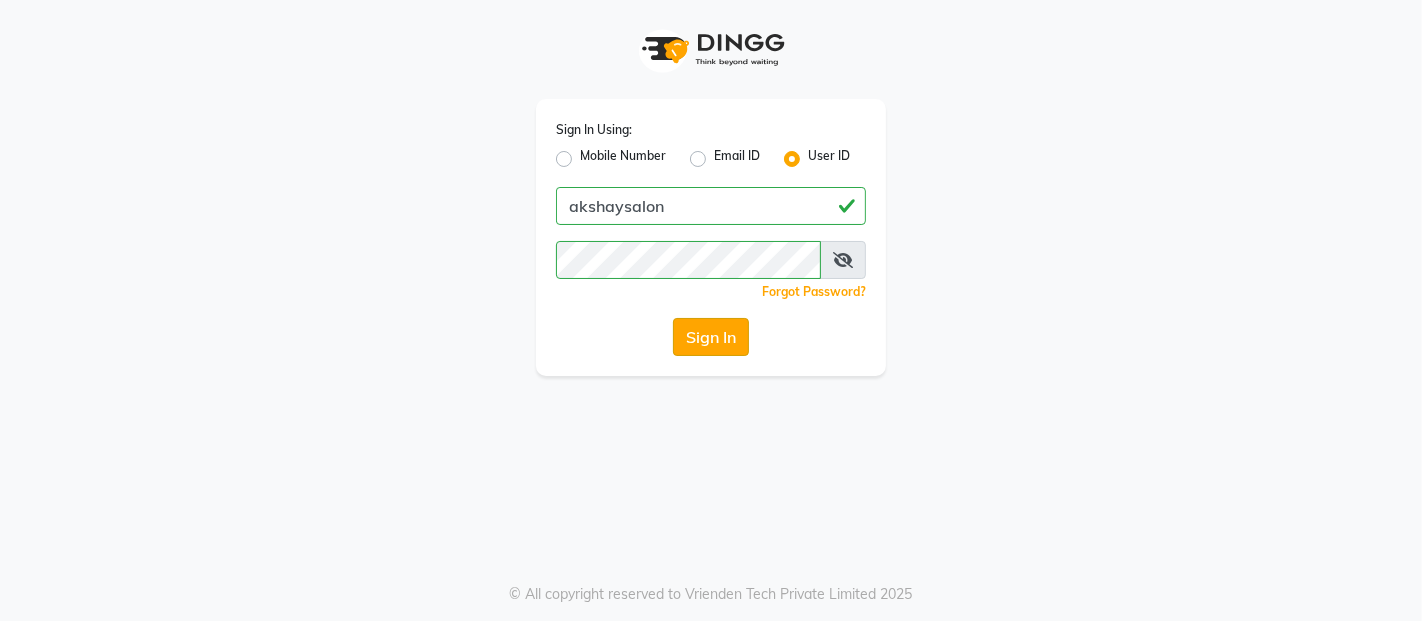 click on "Sign In" 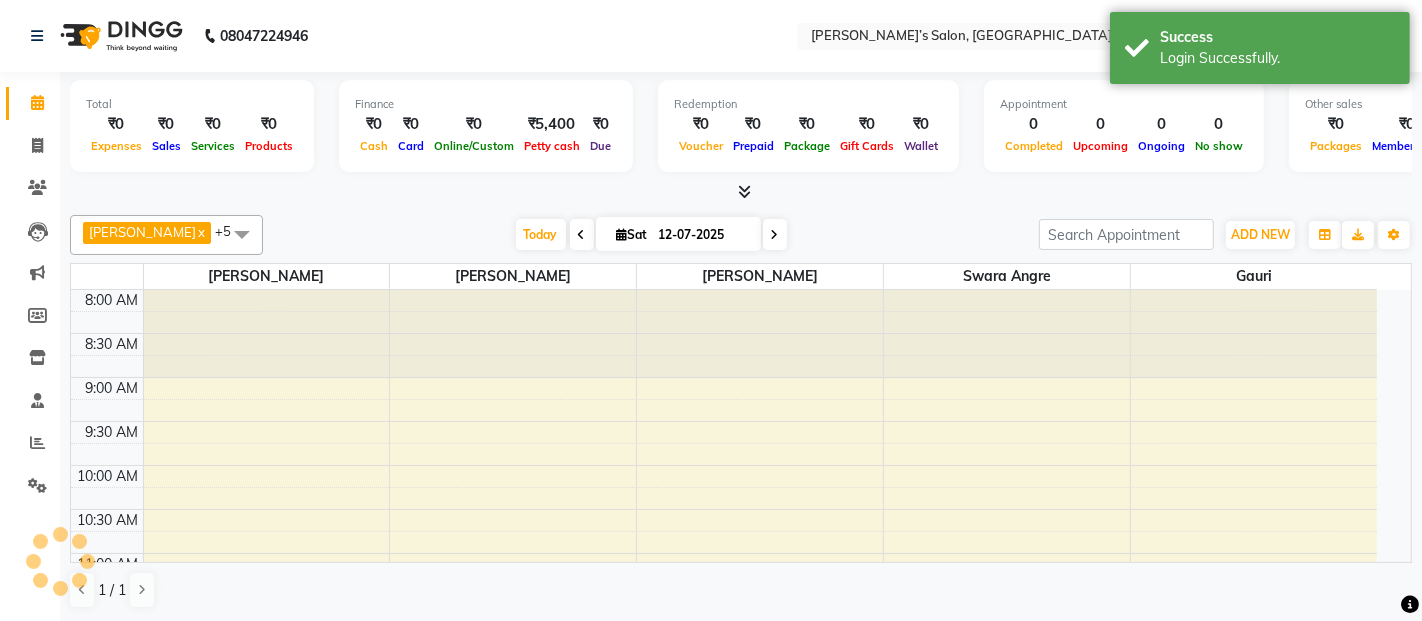 select on "en" 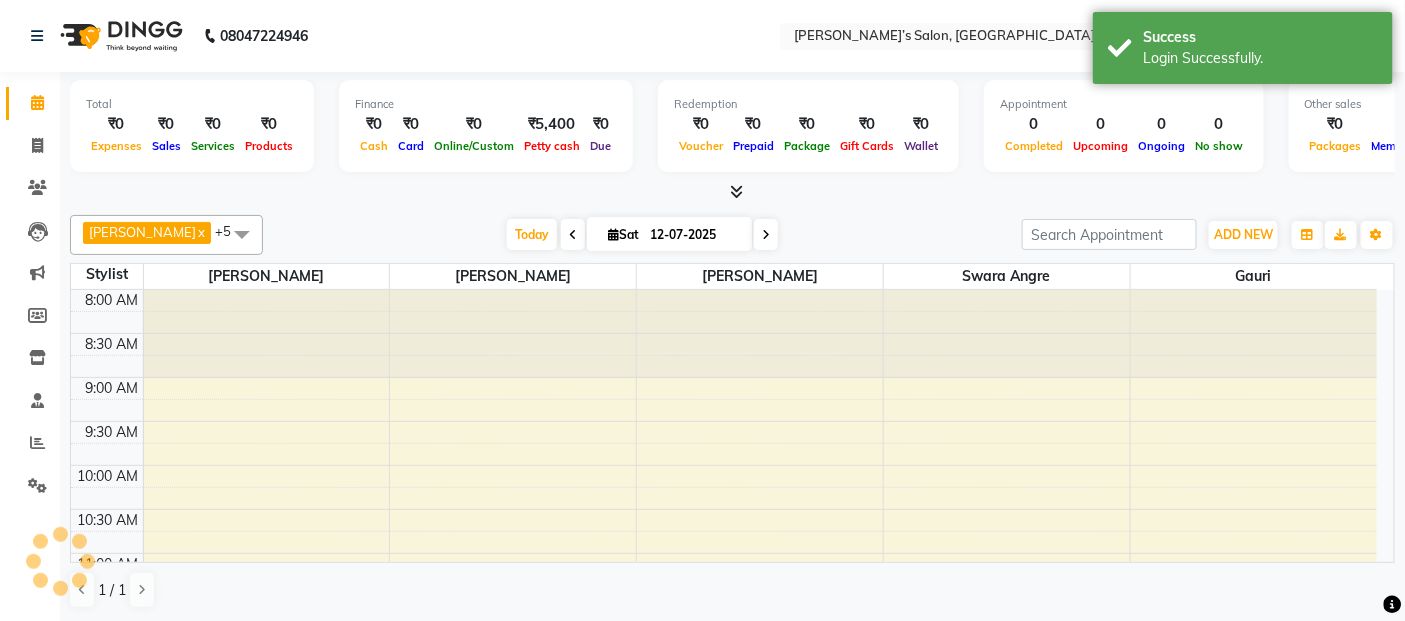 scroll, scrollTop: 0, scrollLeft: 0, axis: both 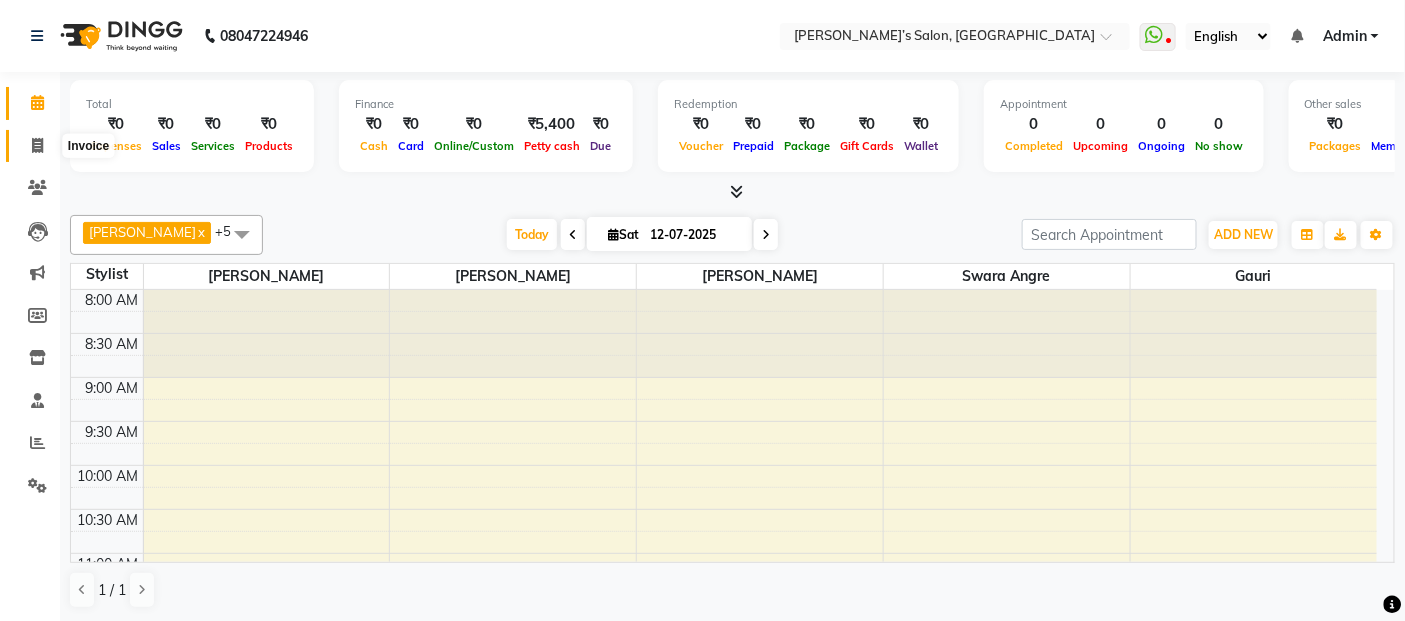 click 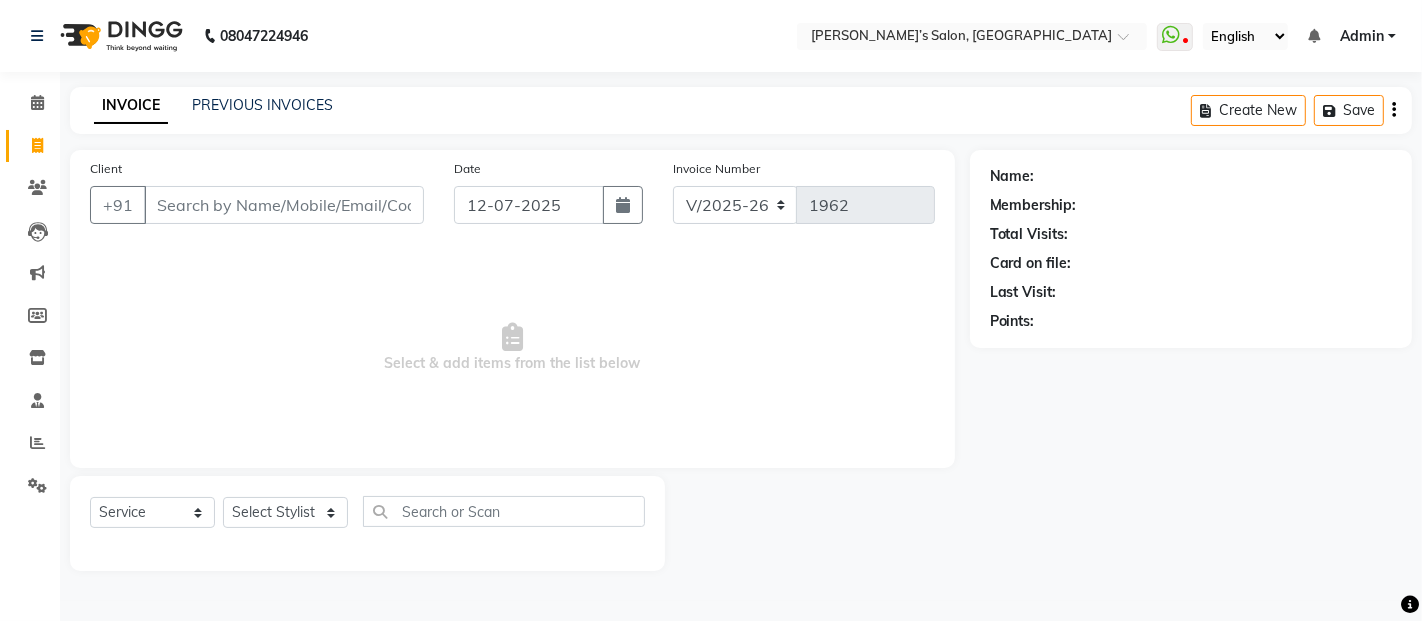 click on "Client" at bounding box center (284, 205) 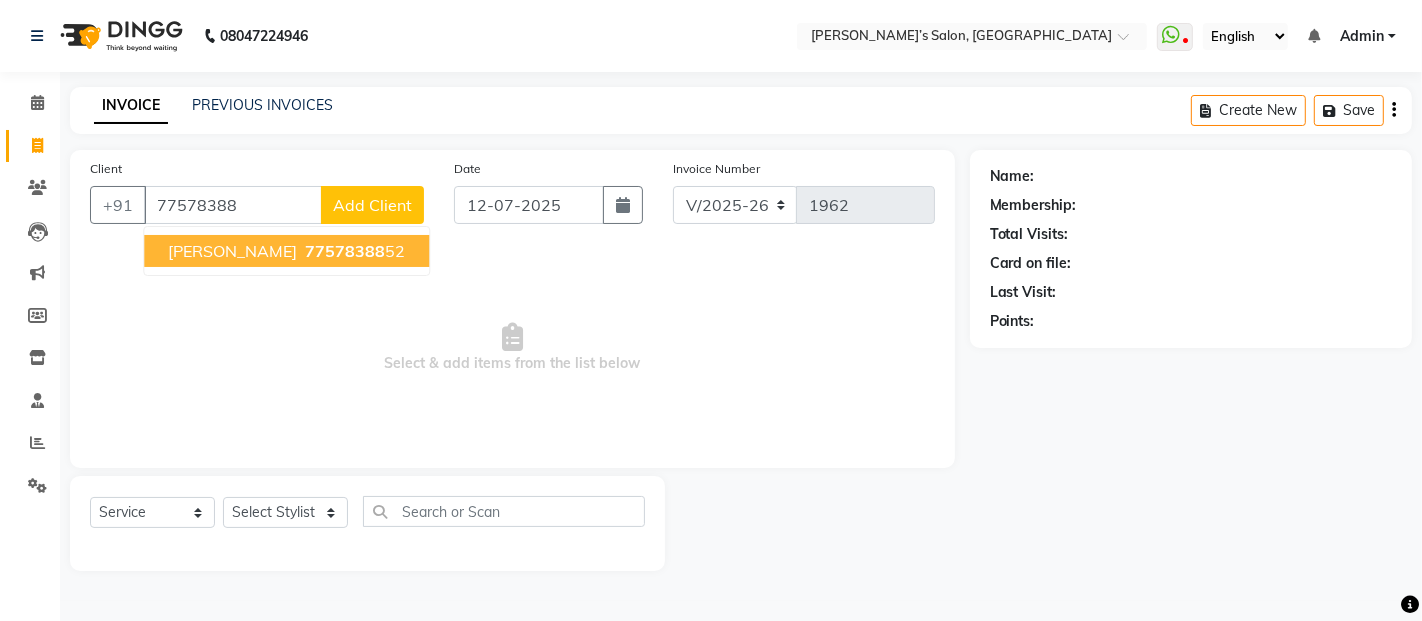 click on "Kenria Colaco" at bounding box center [232, 251] 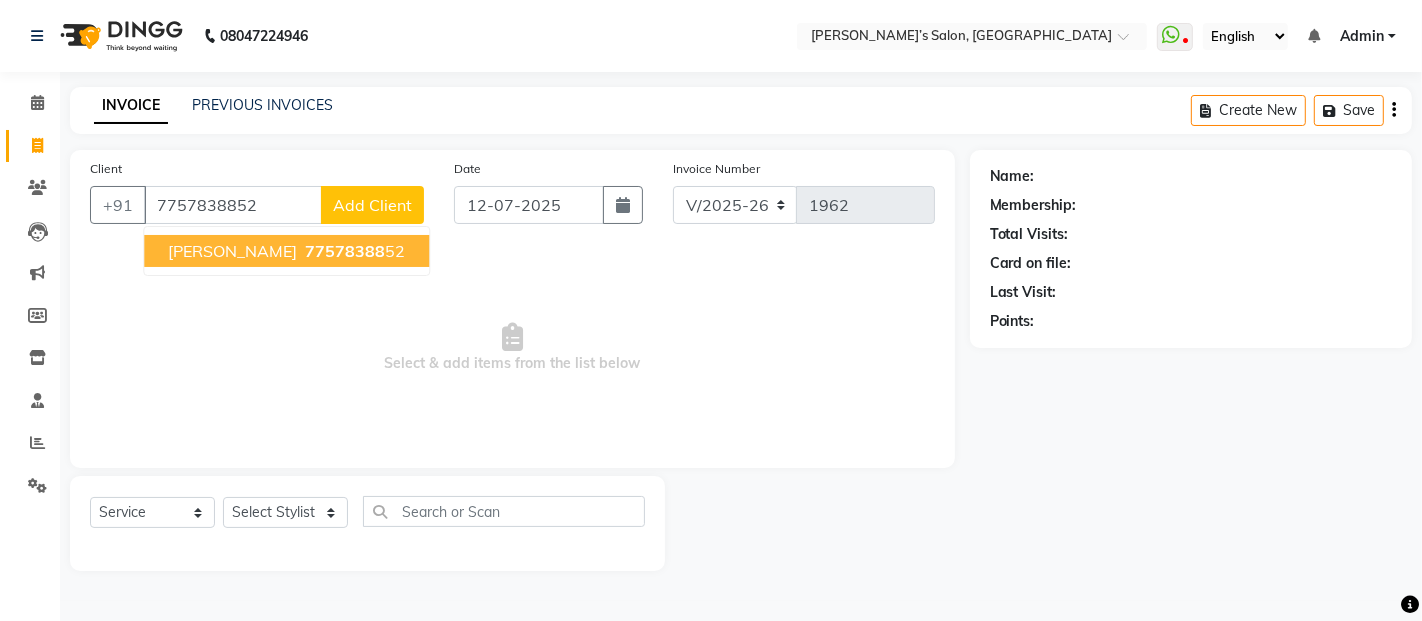 type on "7757838852" 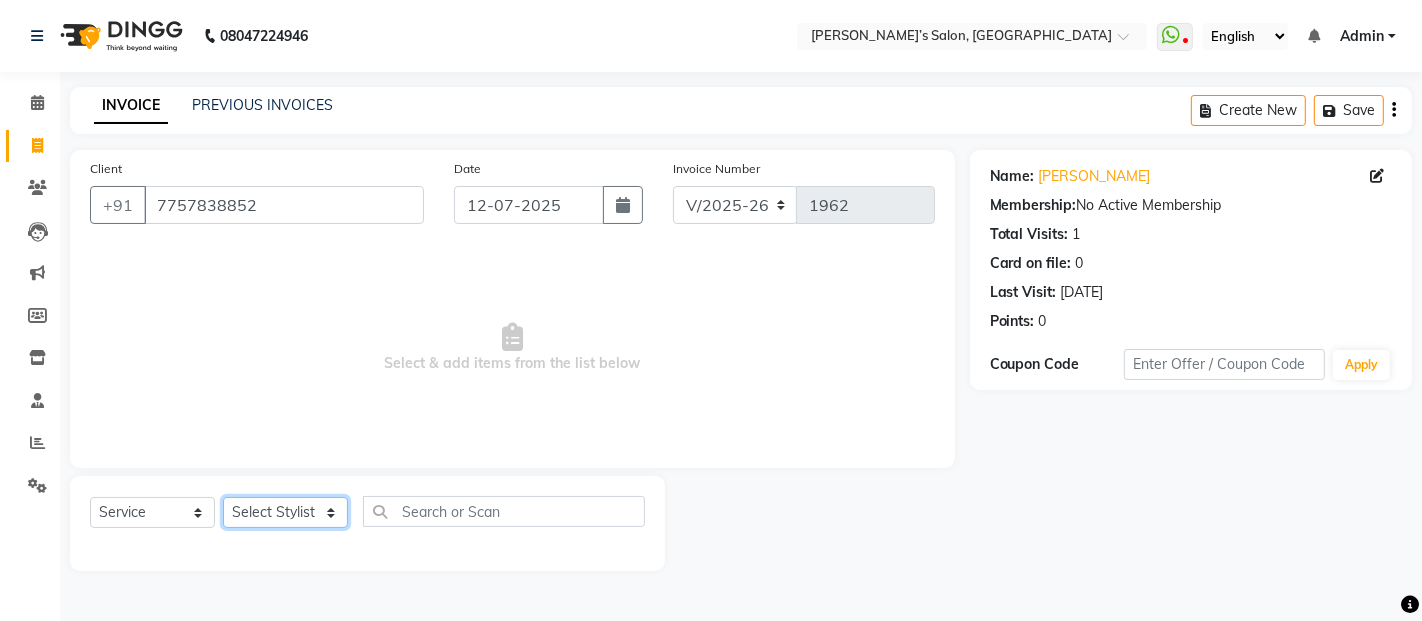 click on "Select Stylist [PERSON_NAME] [PERSON_NAME] Akshay [PERSON_NAME] Anas [PERSON_NAME] Manager [PERSON_NAME] [PERSON_NAME] [PERSON_NAME] Shruti [PERSON_NAME] [PERSON_NAME]" 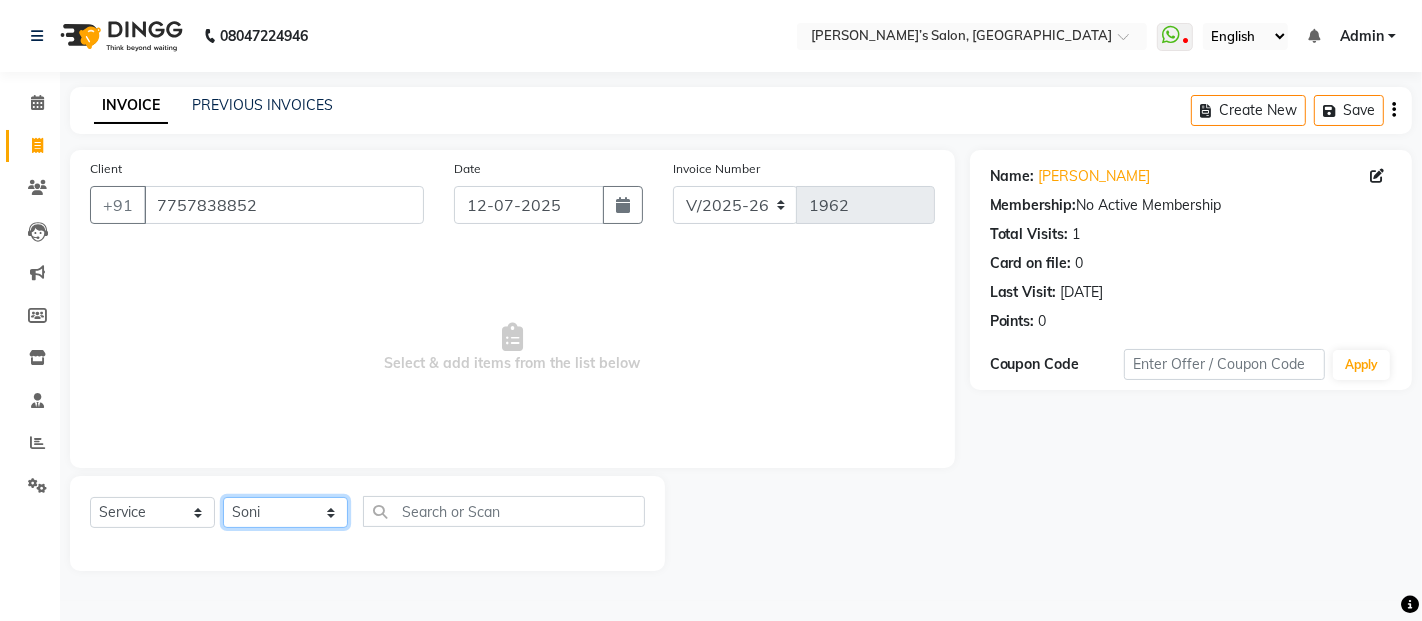 click on "Select Stylist [PERSON_NAME] [PERSON_NAME] Akshay [PERSON_NAME] Anas [PERSON_NAME] Manager [PERSON_NAME] [PERSON_NAME] [PERSON_NAME] Shruti [PERSON_NAME] [PERSON_NAME]" 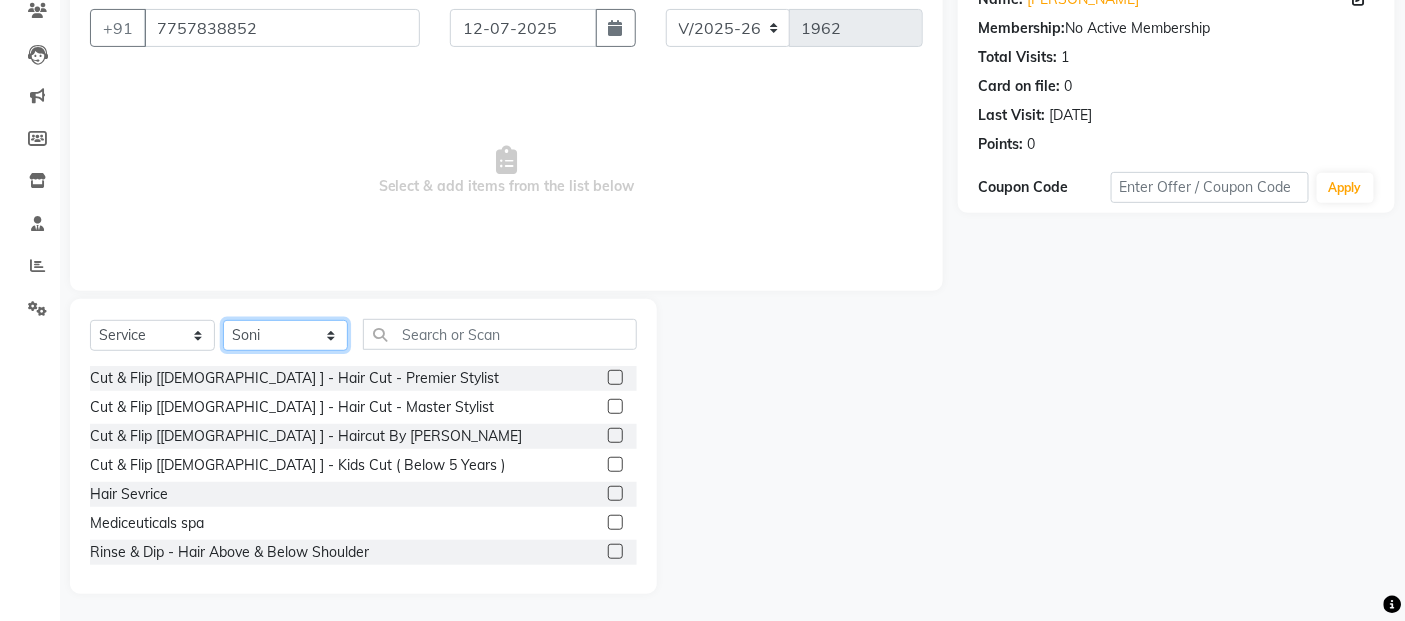 scroll, scrollTop: 180, scrollLeft: 0, axis: vertical 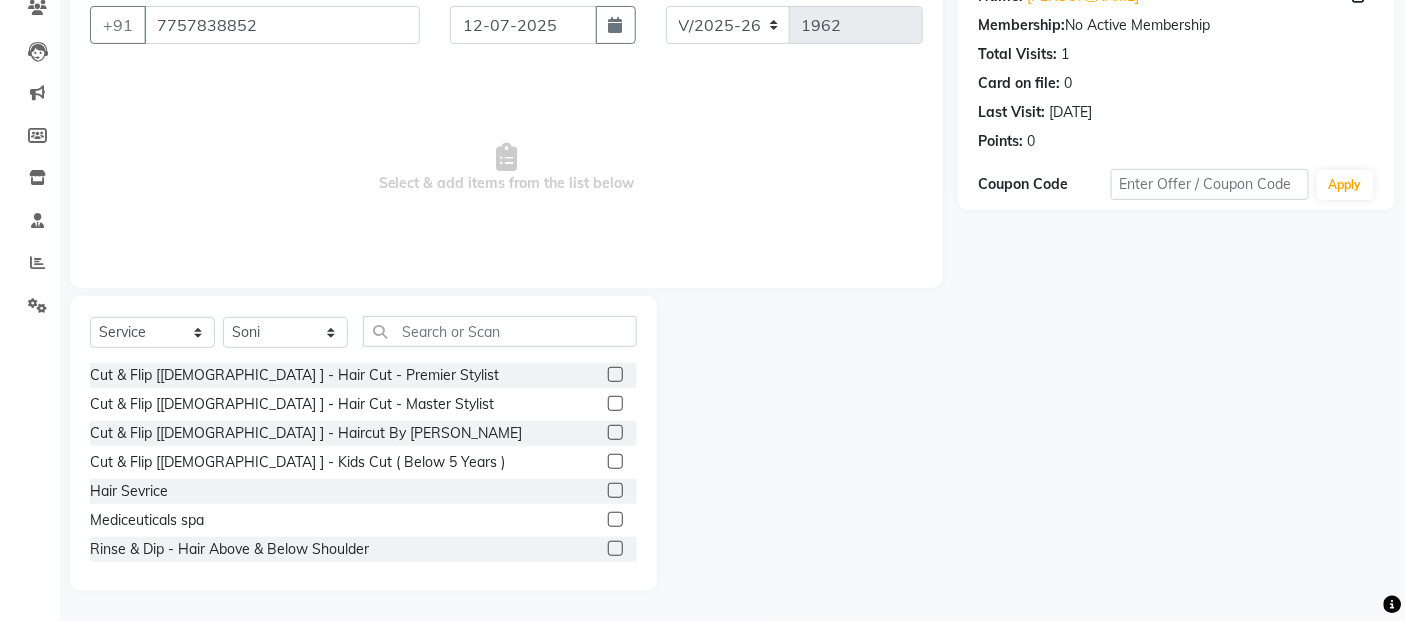 drag, startPoint x: 342, startPoint y: 550, endPoint x: 391, endPoint y: 505, distance: 66.52819 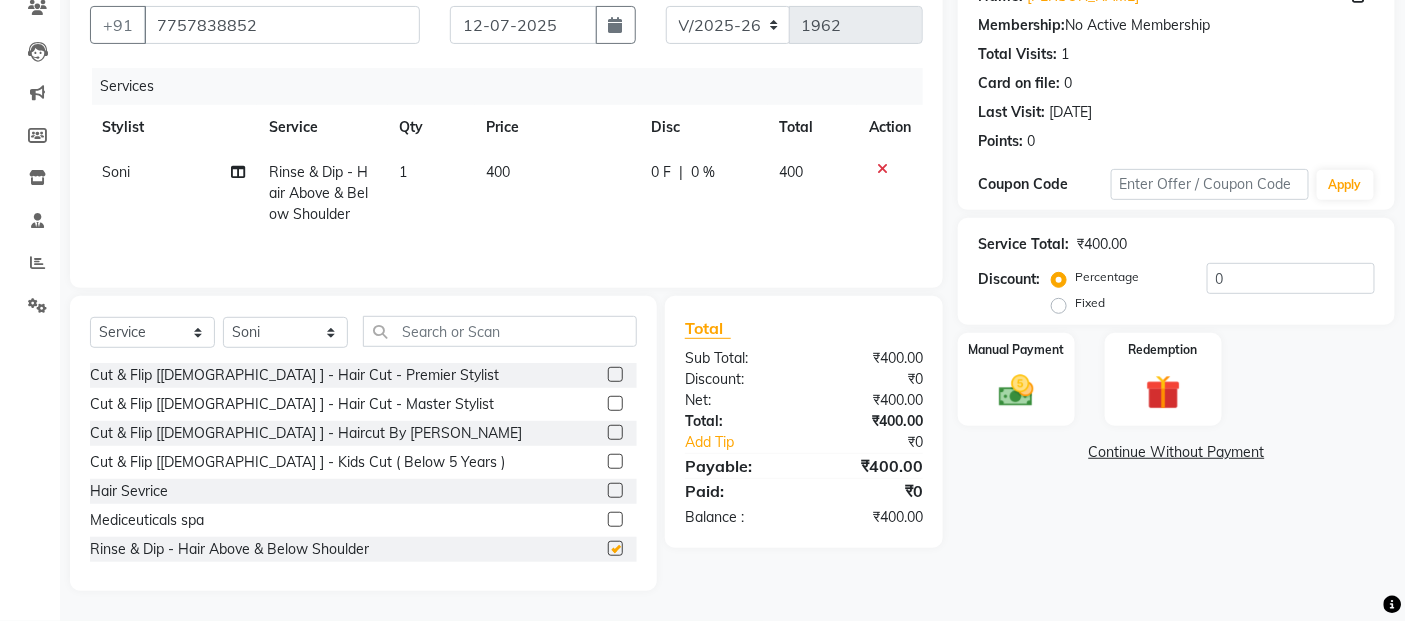 checkbox on "false" 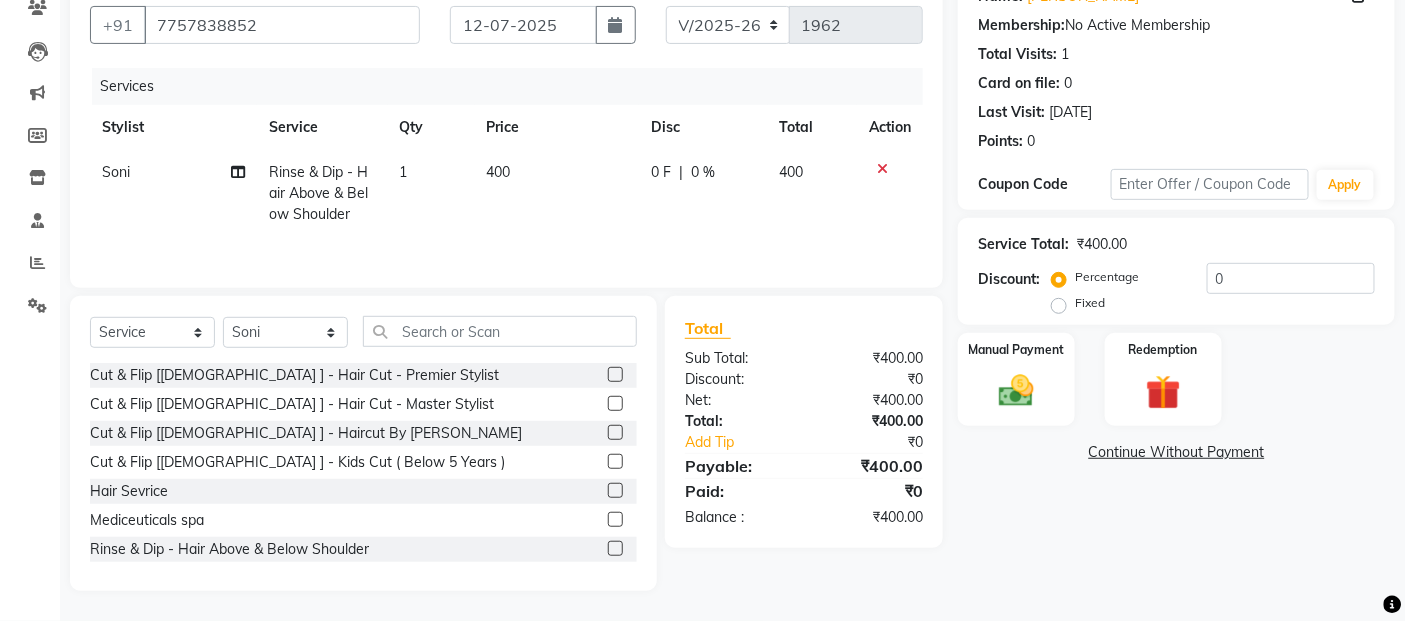click on "400" 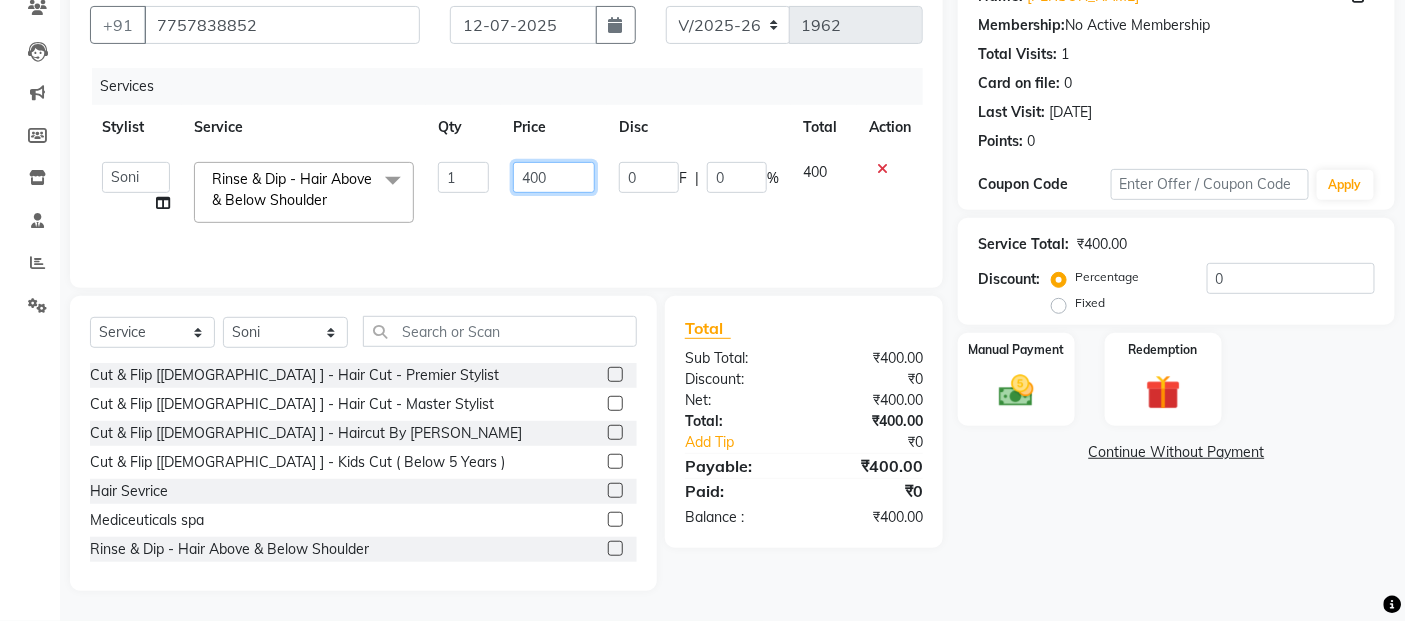 click on "400" 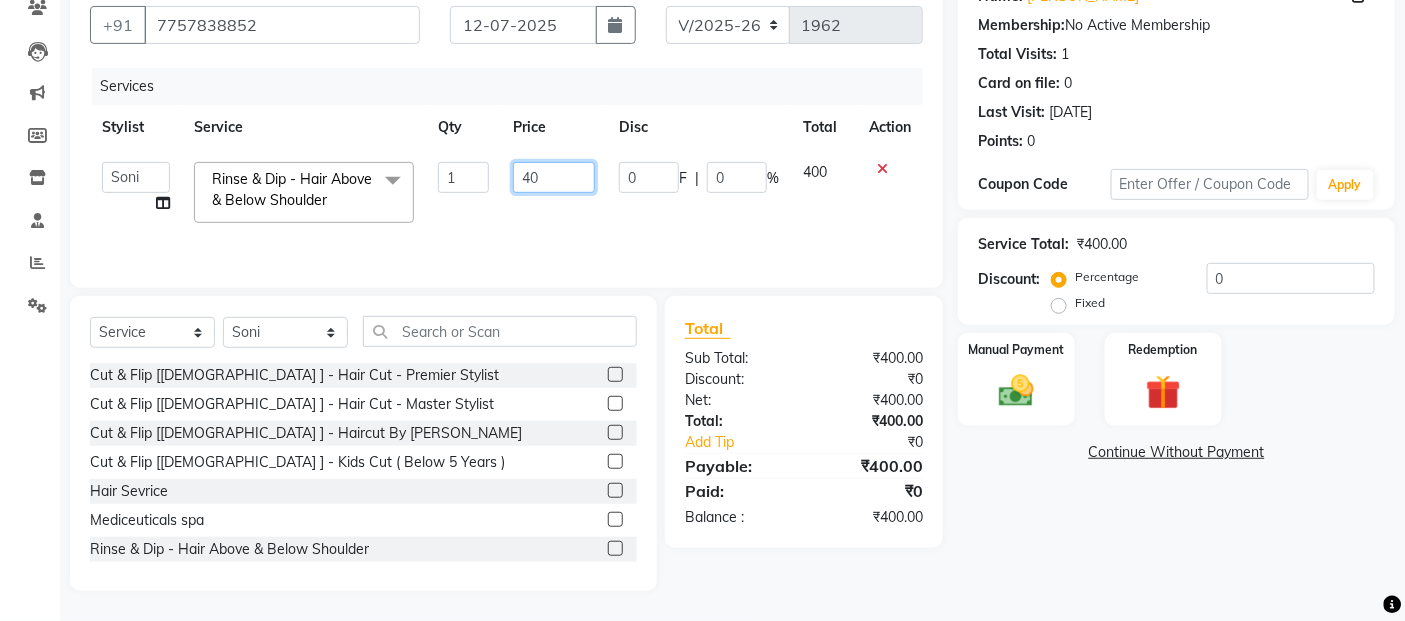 type on "4" 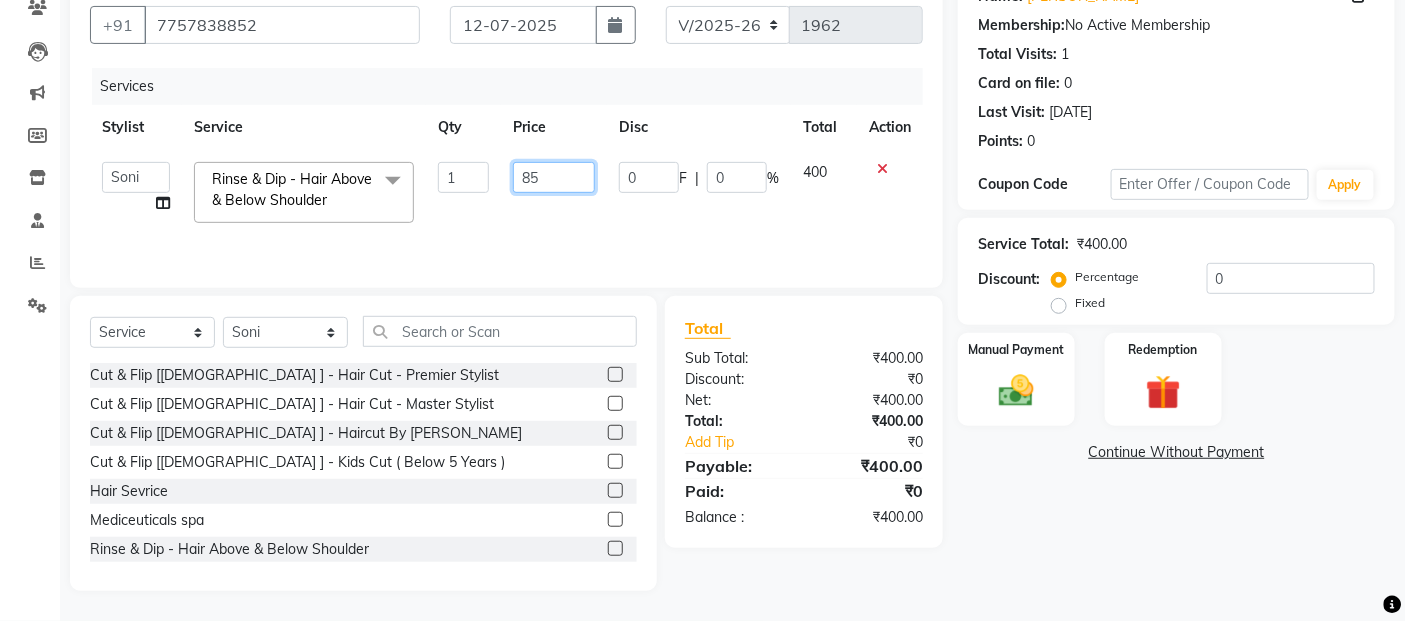 type on "850" 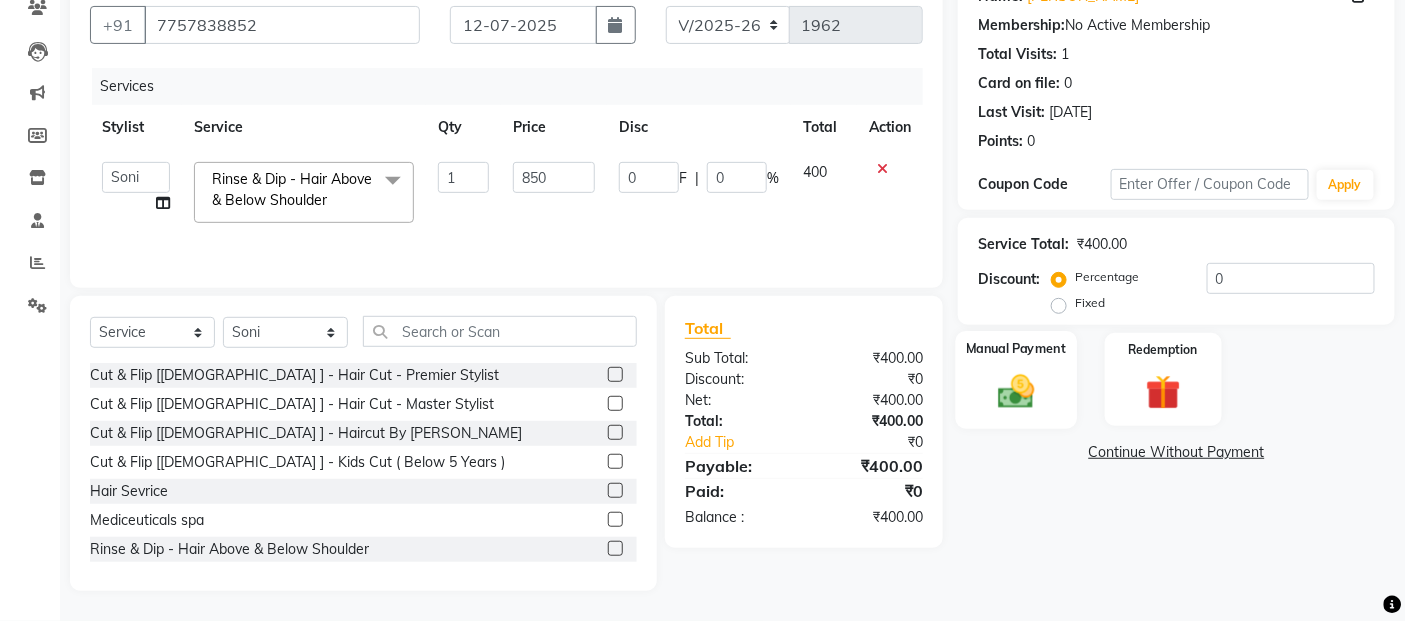 click 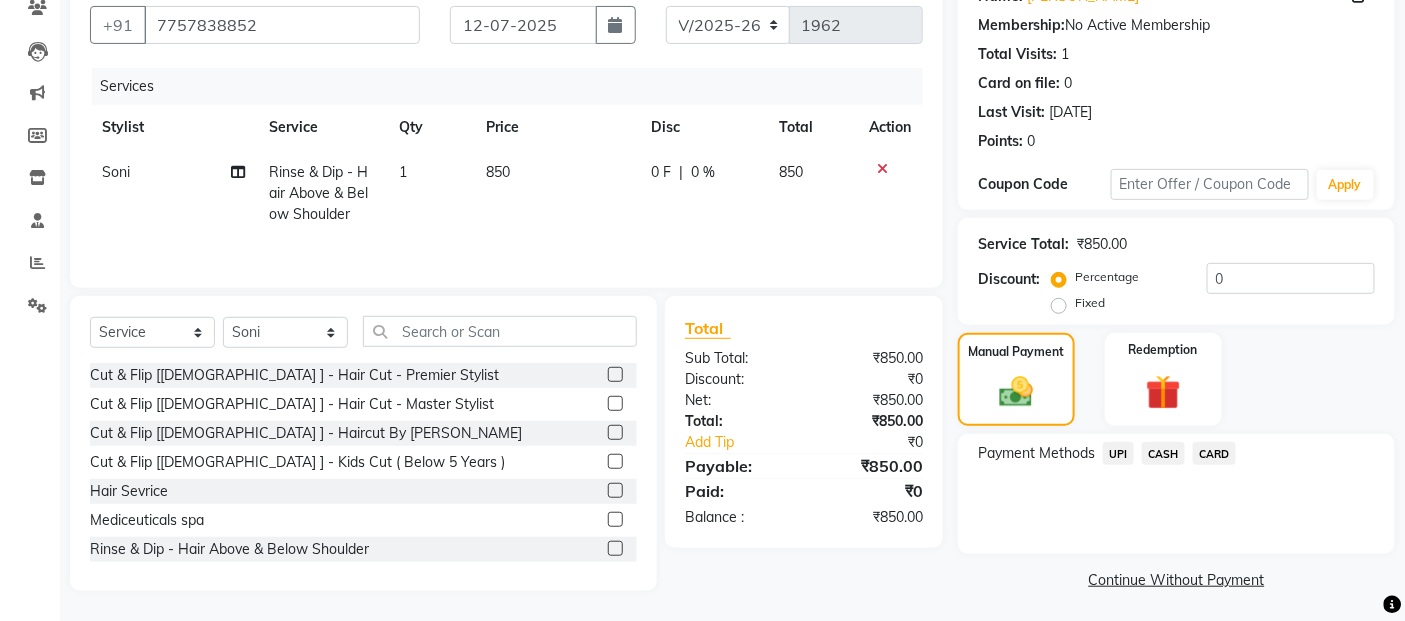 click on "UPI" 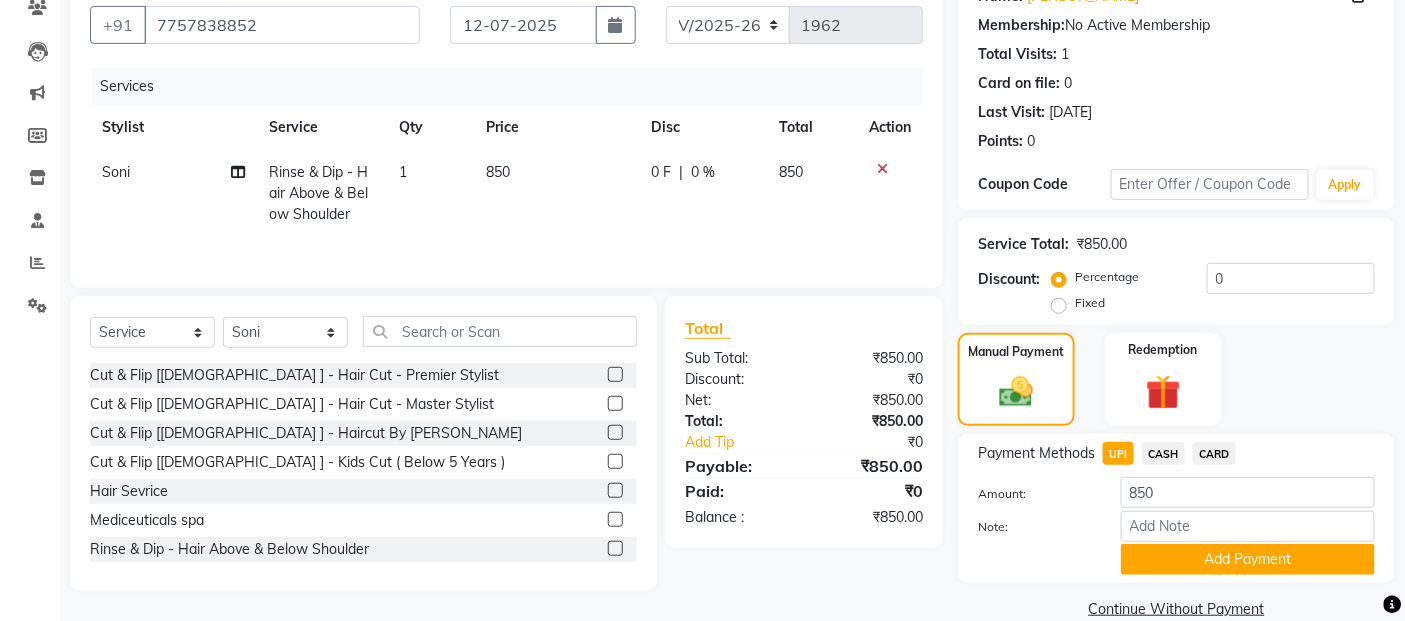 scroll, scrollTop: 214, scrollLeft: 0, axis: vertical 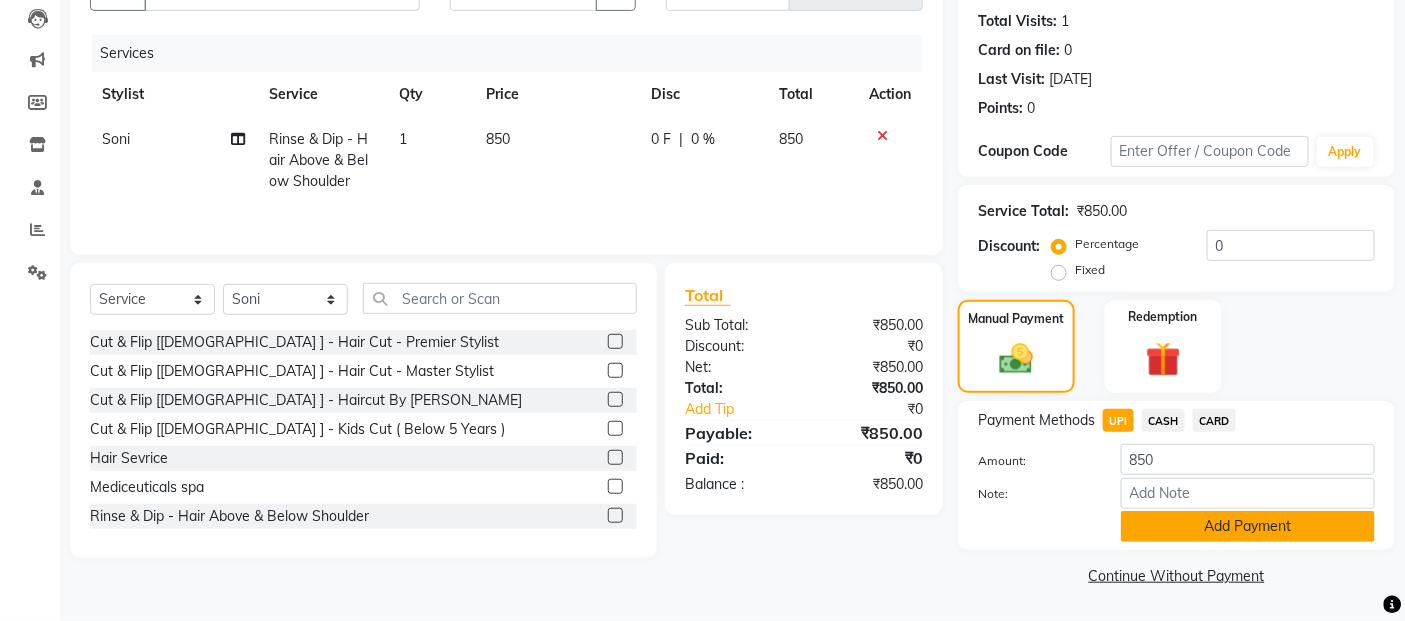 click on "Add Payment" 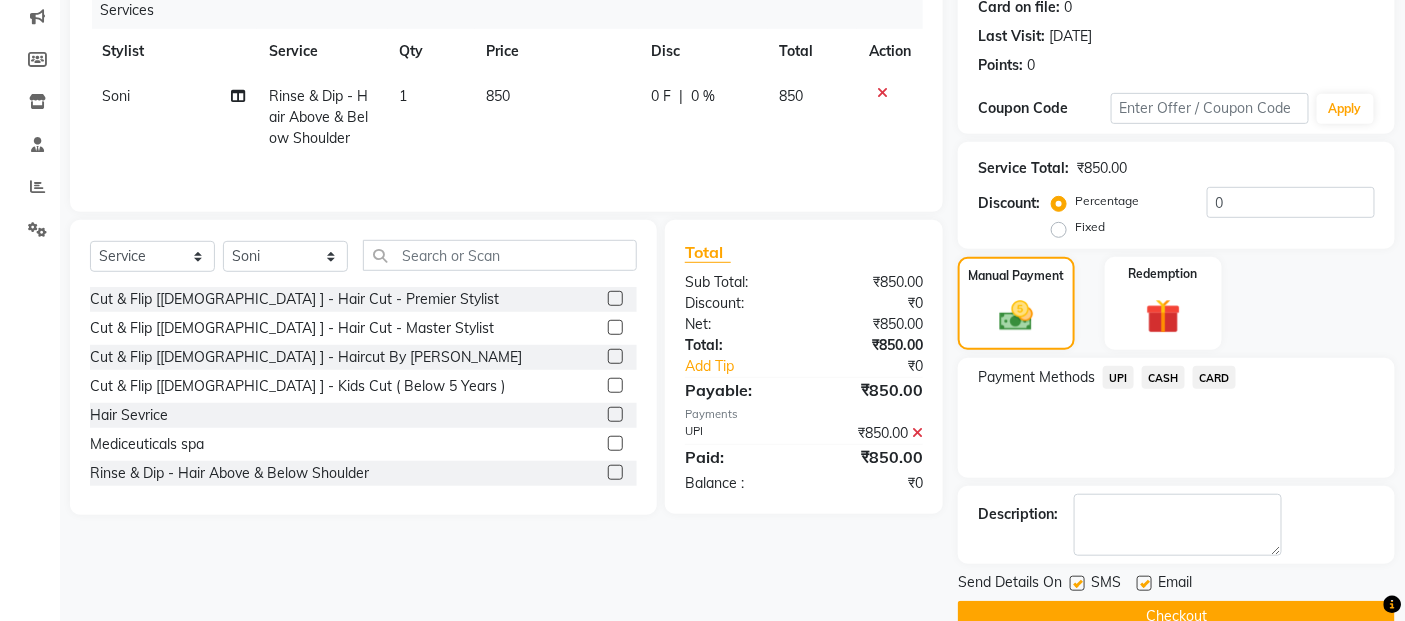 scroll, scrollTop: 297, scrollLeft: 0, axis: vertical 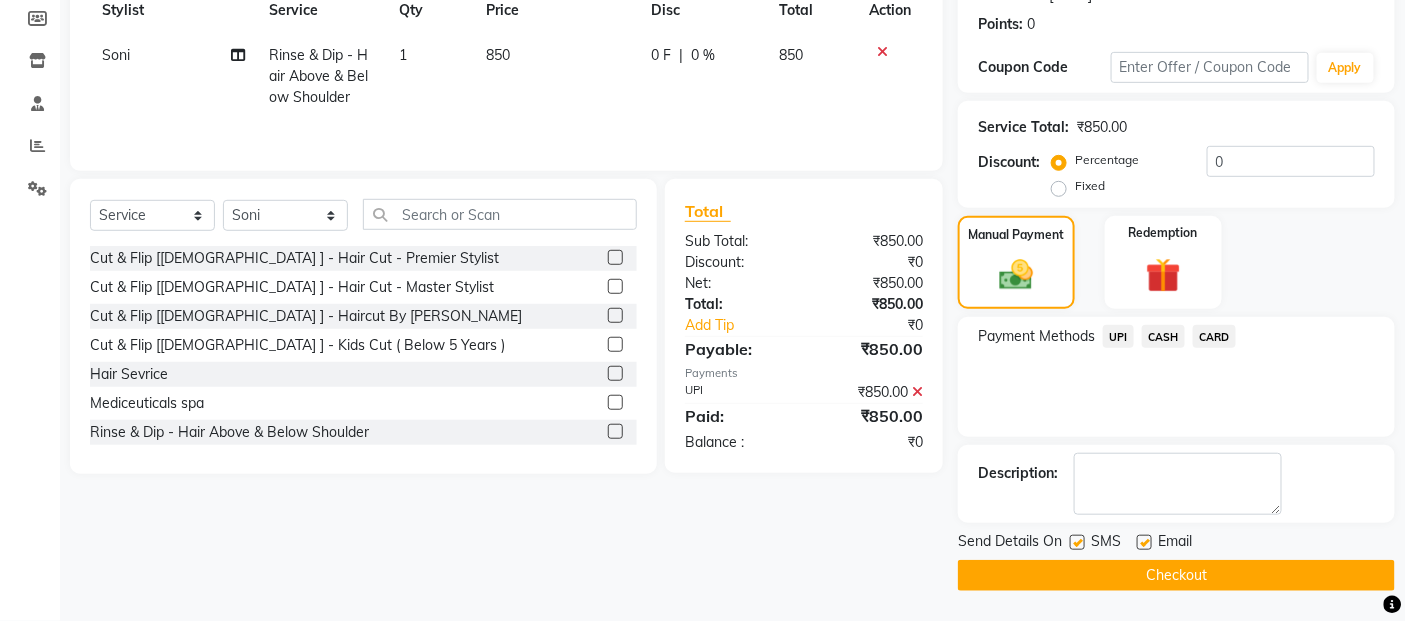 click on "Checkout" 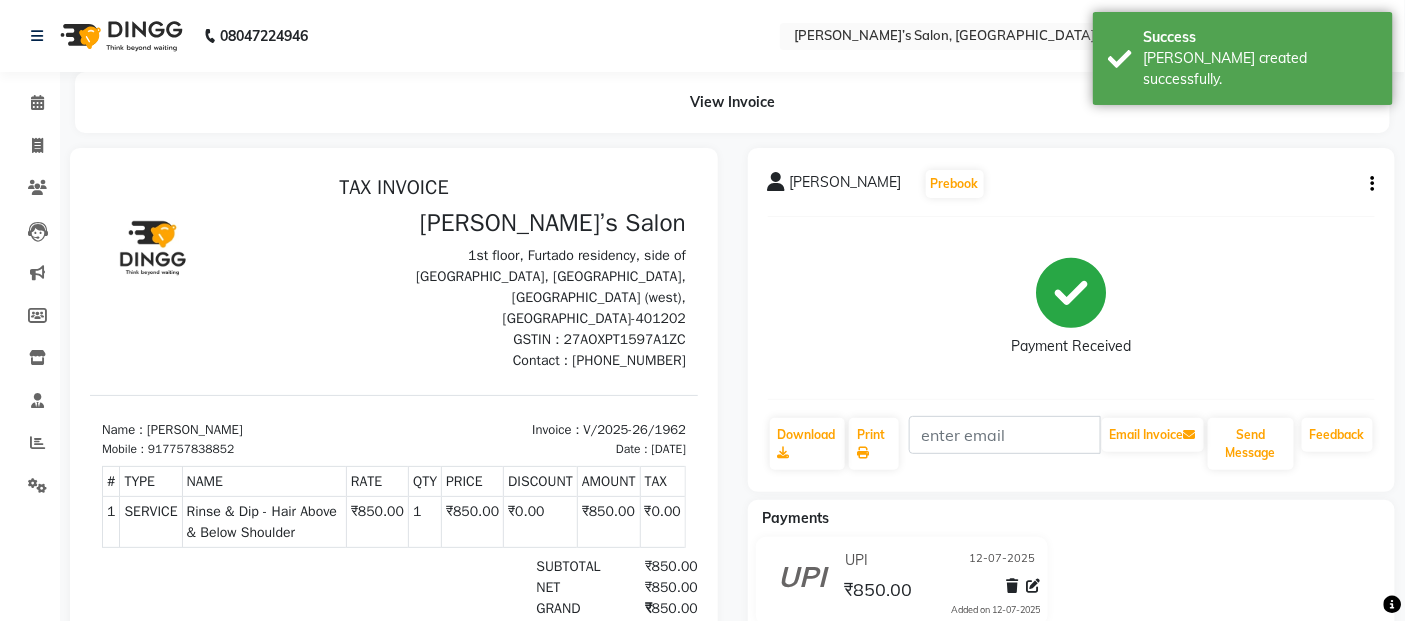 scroll, scrollTop: 0, scrollLeft: 0, axis: both 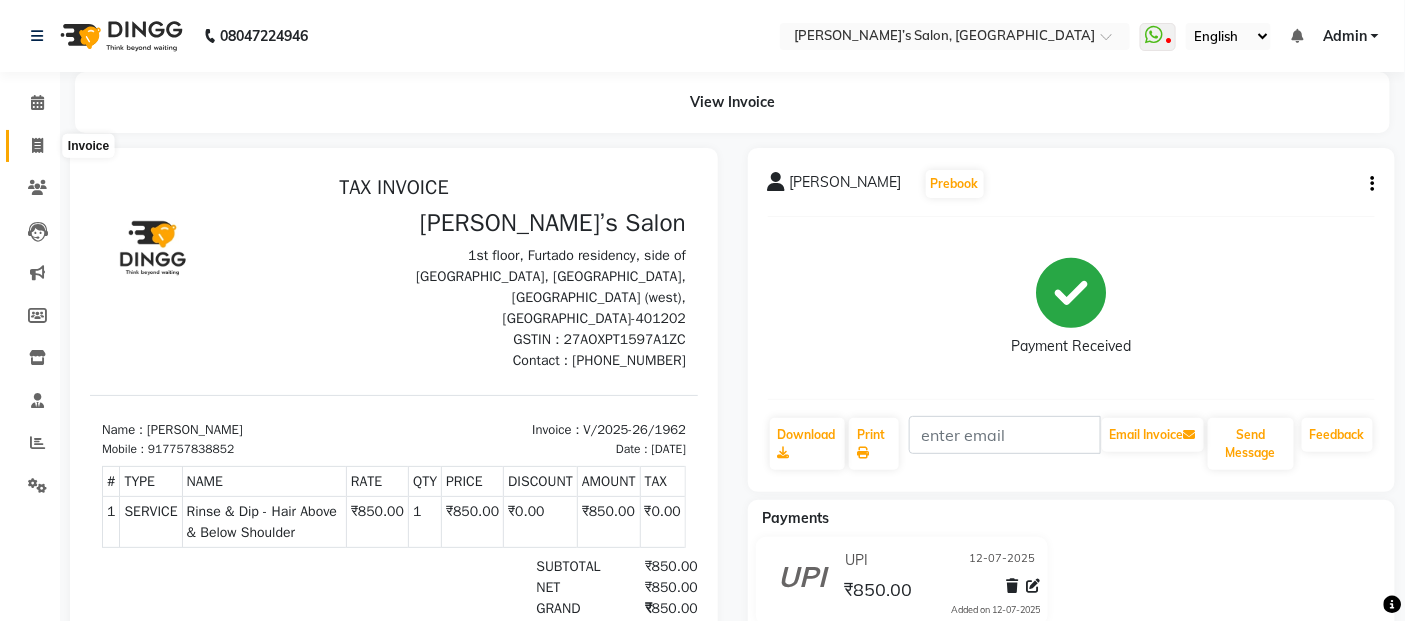 click 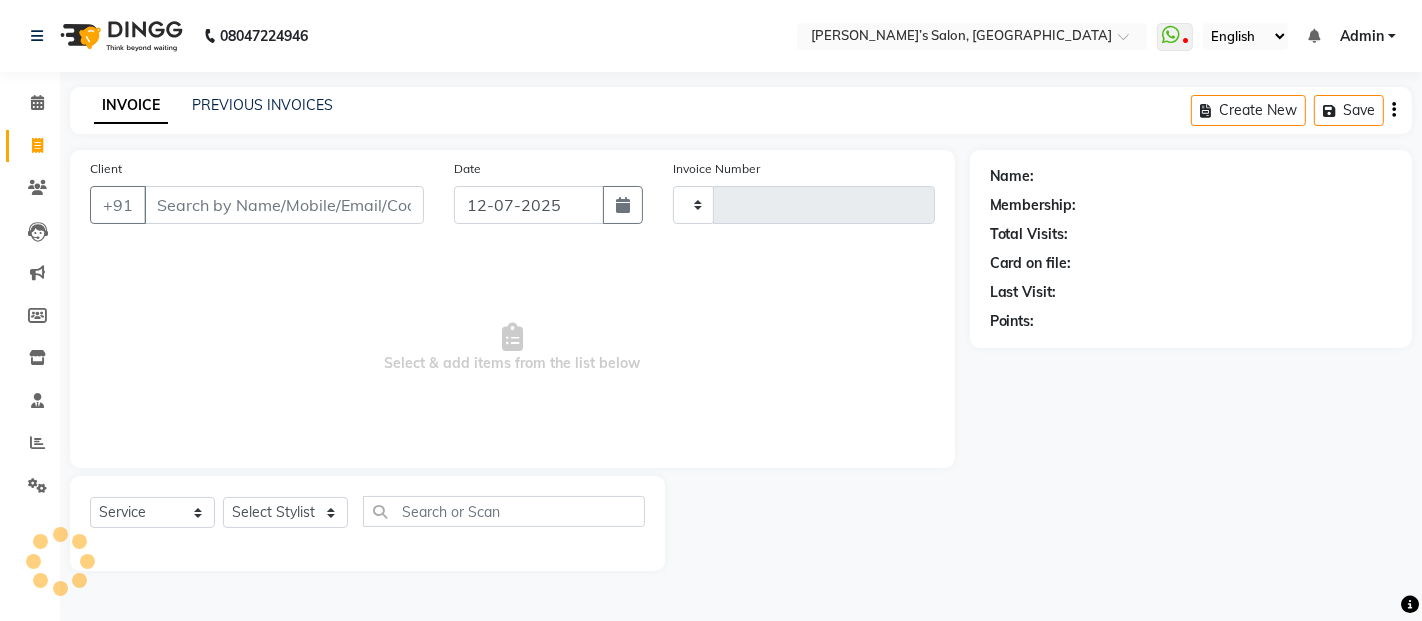 type on "1963" 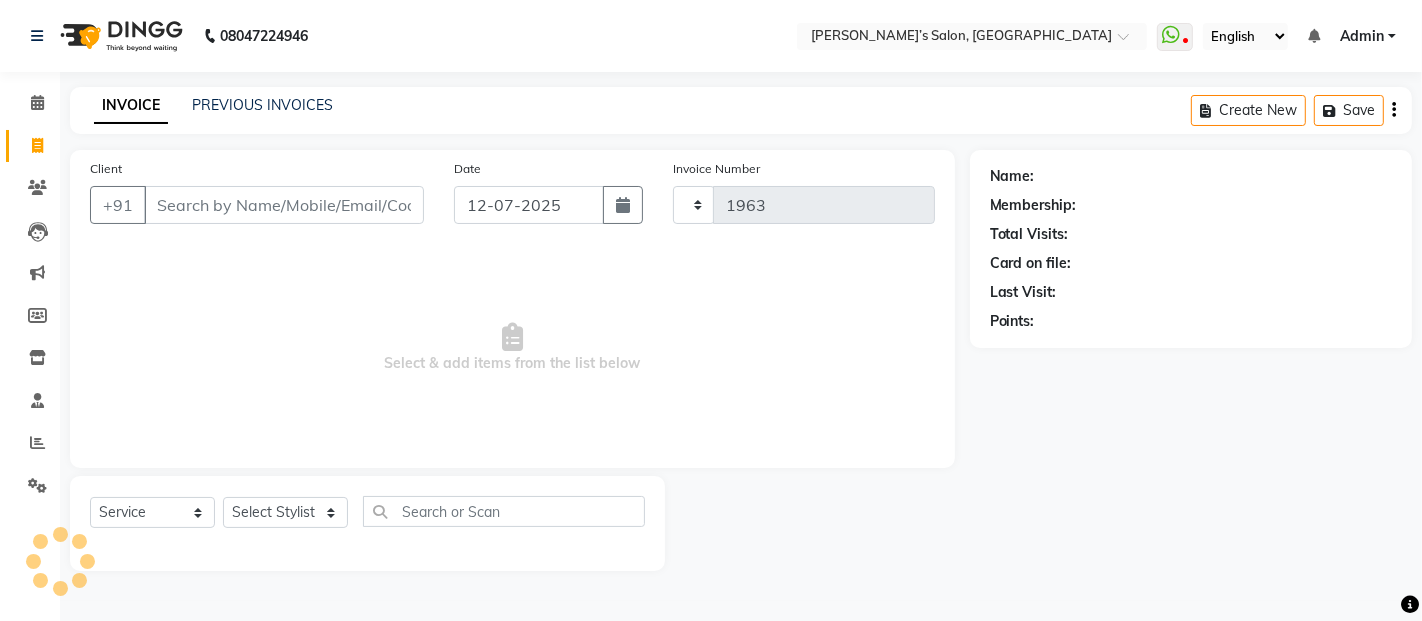 select on "5150" 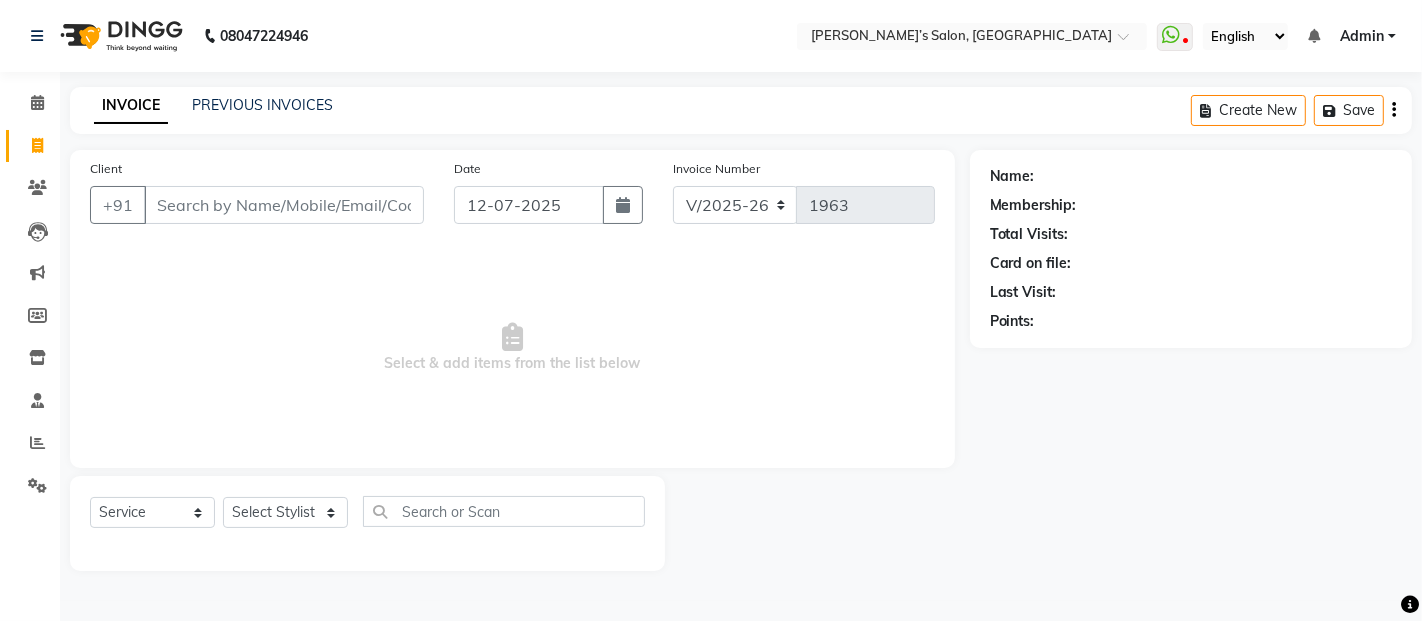 click on "Client +91" 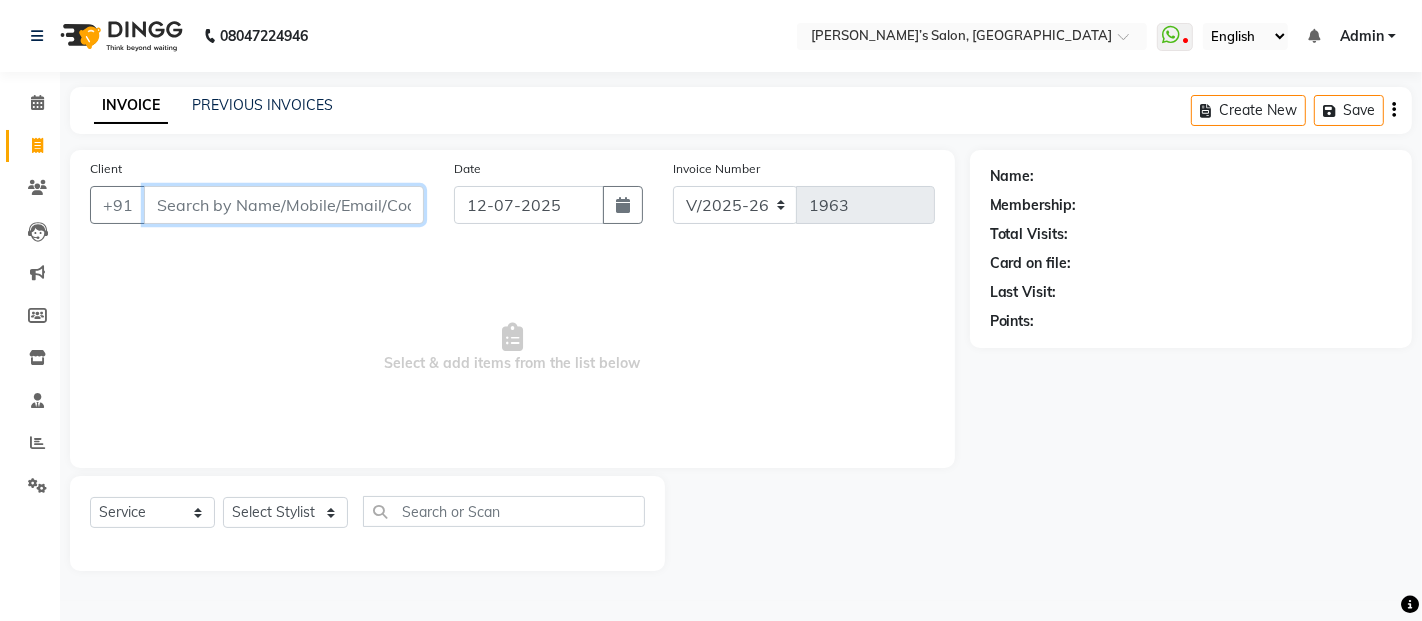 click on "Client" at bounding box center (284, 205) 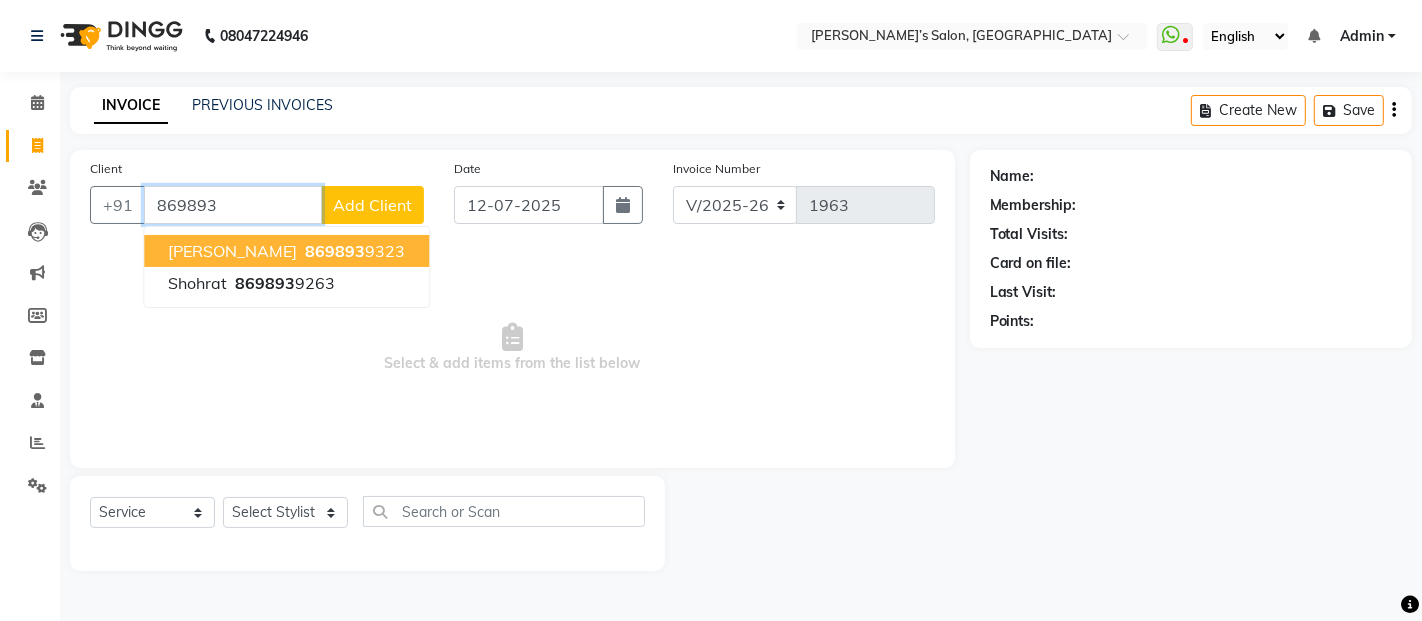 click on "869893" at bounding box center (335, 251) 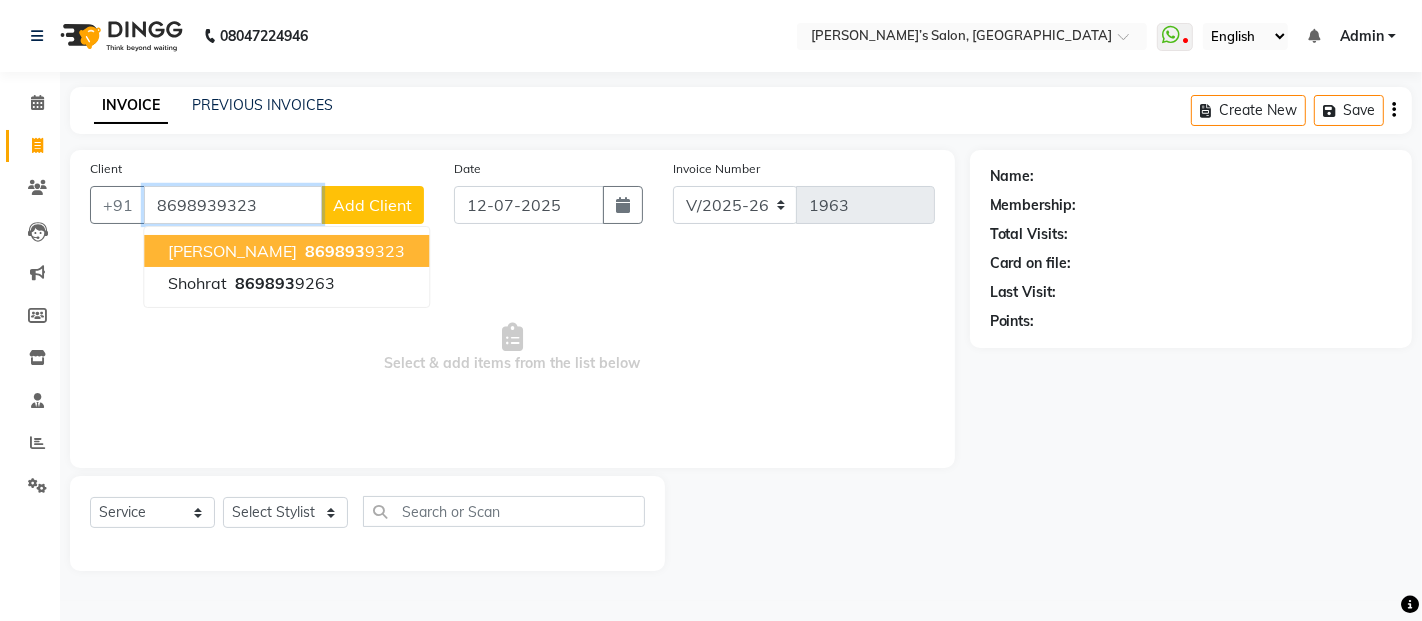 type on "8698939323" 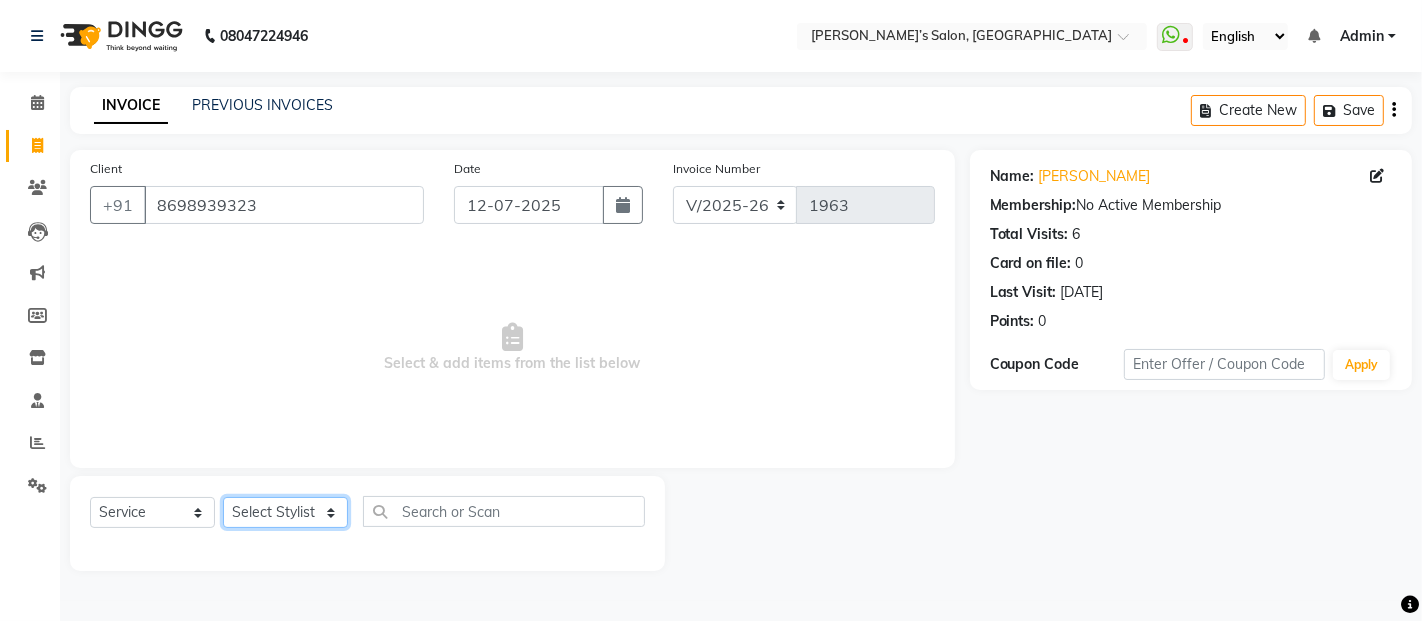 click on "Select Stylist [PERSON_NAME] [PERSON_NAME] Akshay [PERSON_NAME] Anas [PERSON_NAME] Manager [PERSON_NAME] [PERSON_NAME] [PERSON_NAME] Shruti [PERSON_NAME] [PERSON_NAME]" 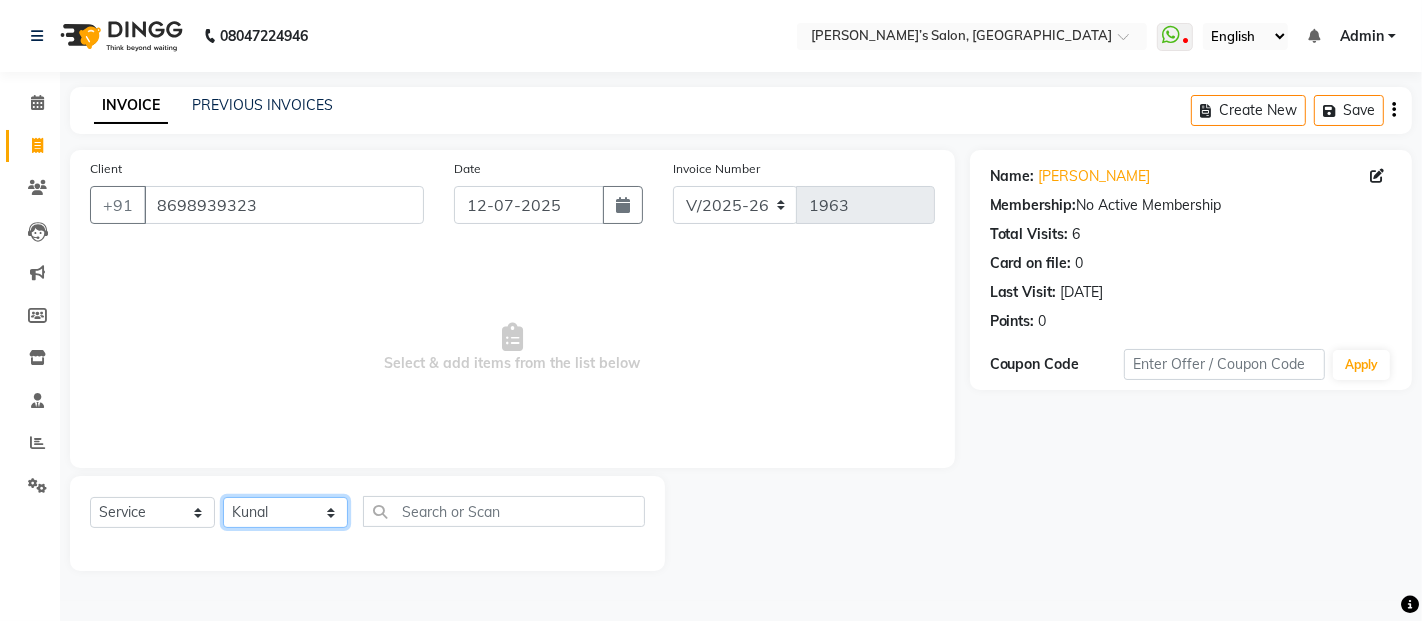 click on "Select Stylist [PERSON_NAME] [PERSON_NAME] Akshay [PERSON_NAME] Anas [PERSON_NAME] Manager [PERSON_NAME] [PERSON_NAME] [PERSON_NAME] Shruti [PERSON_NAME] [PERSON_NAME]" 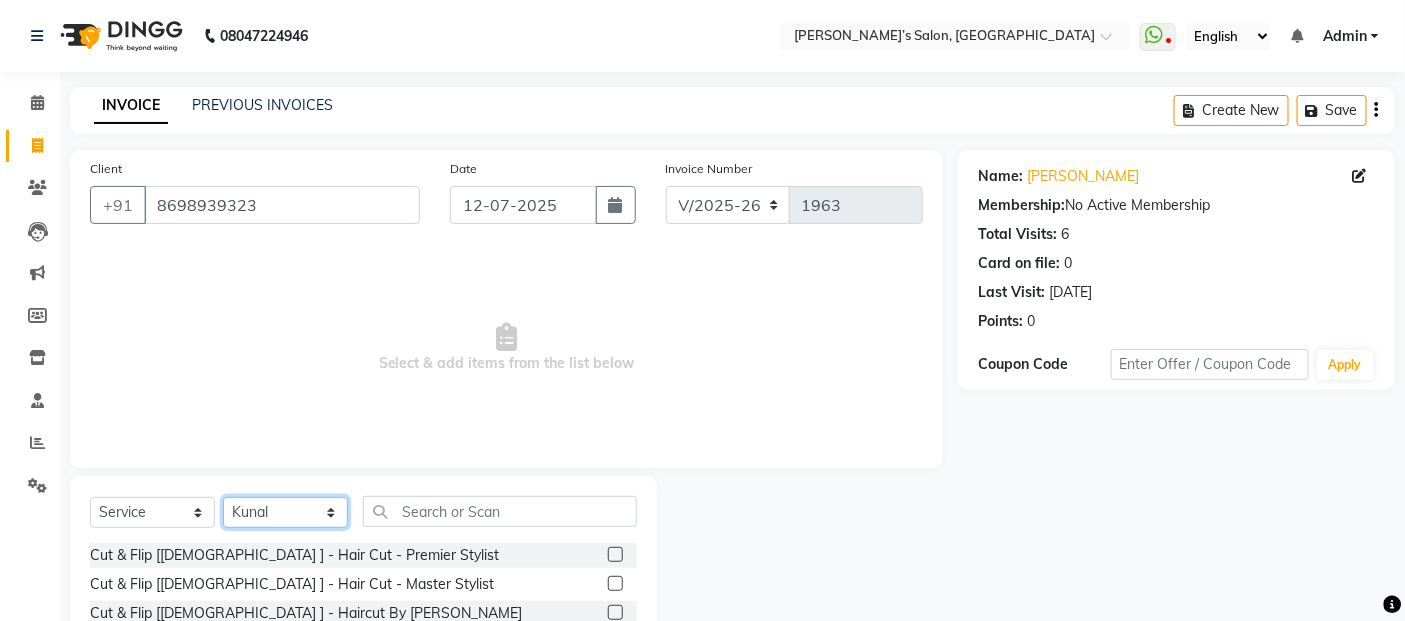 scroll, scrollTop: 180, scrollLeft: 0, axis: vertical 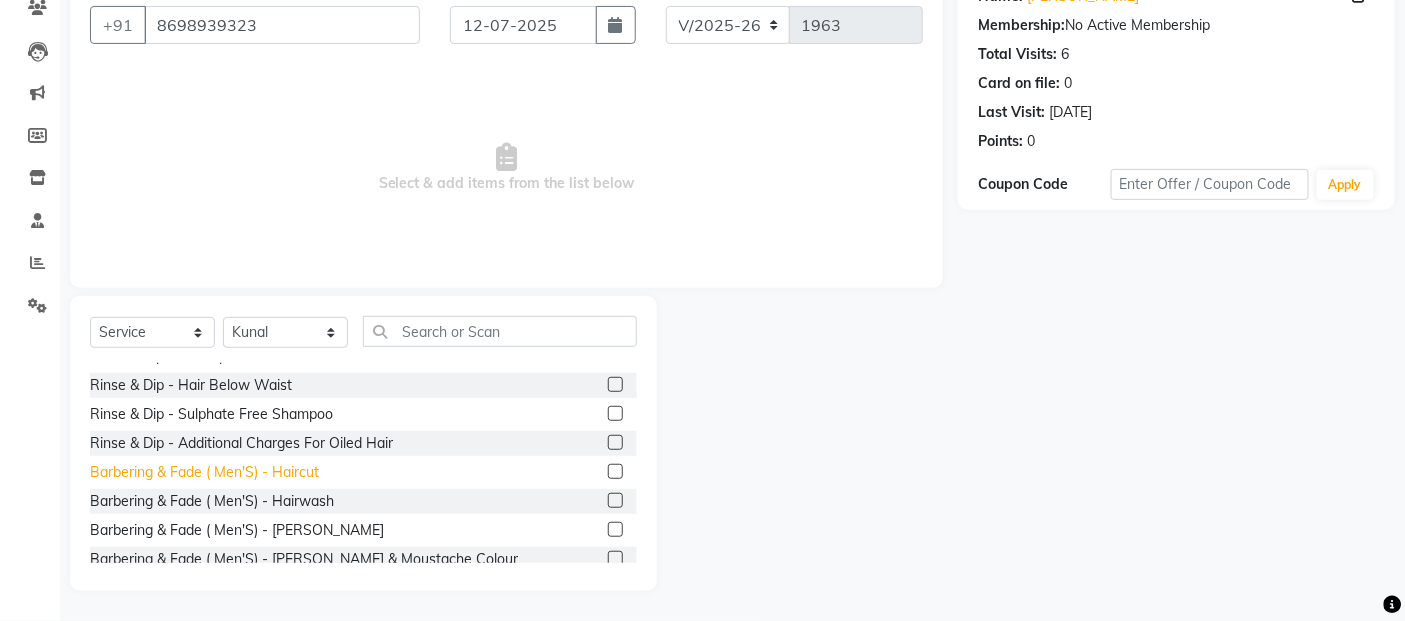 click on "Barbering & Fade  ( Men'S) - Haircut" 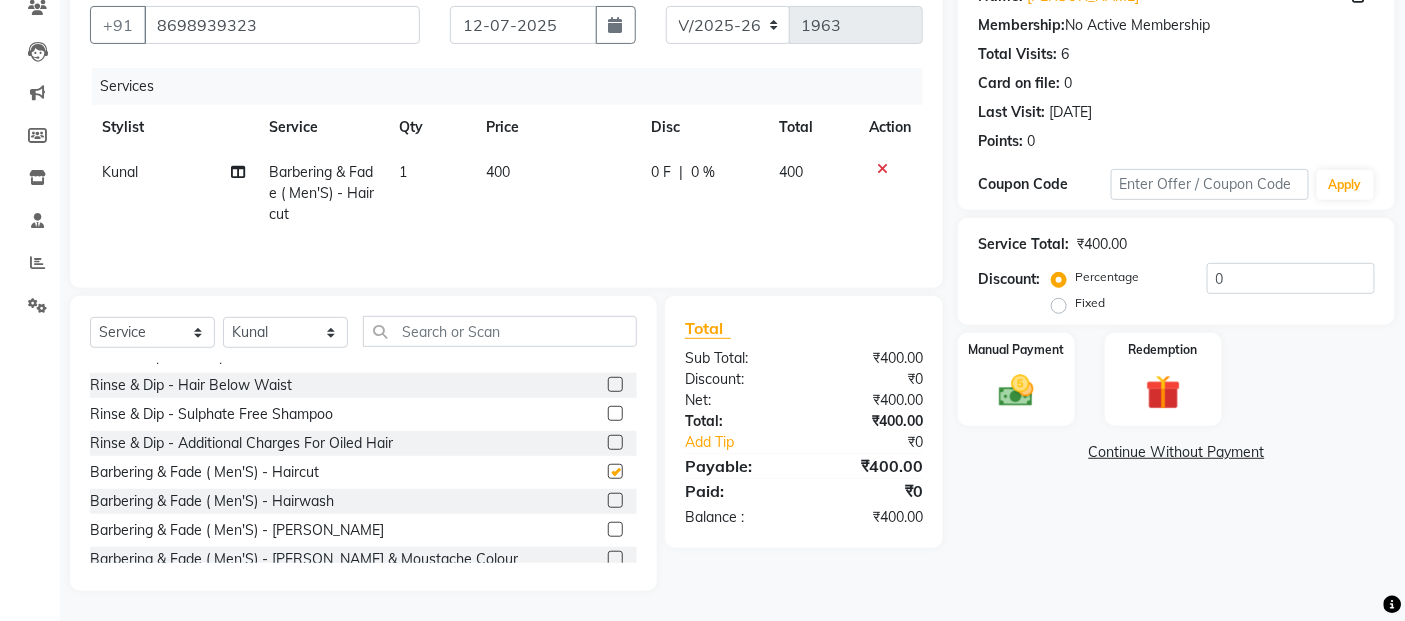checkbox on "false" 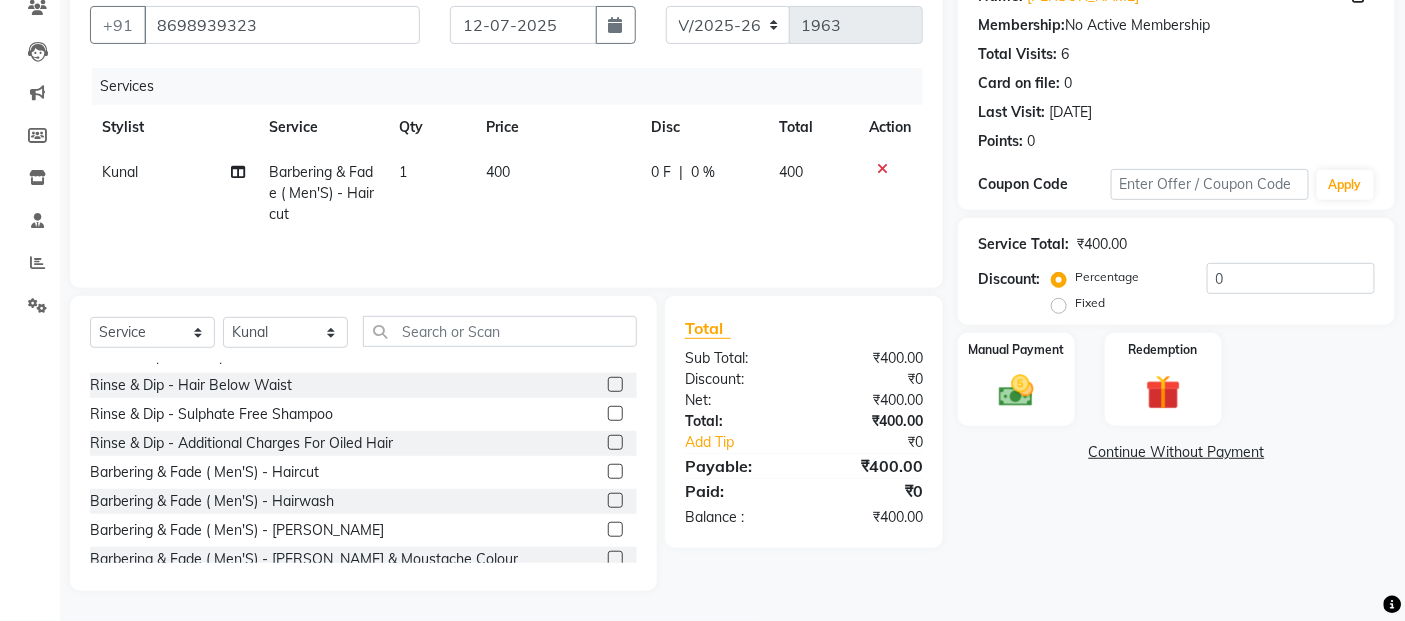 click on "400" 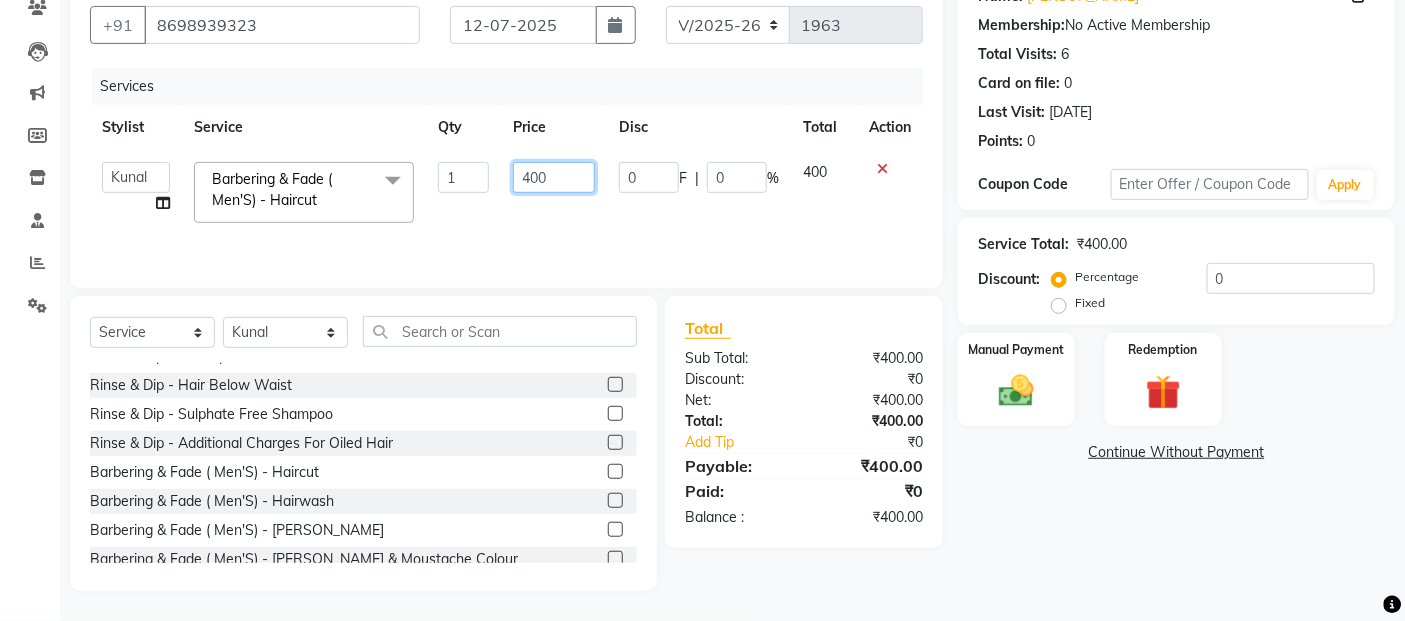click on "400" 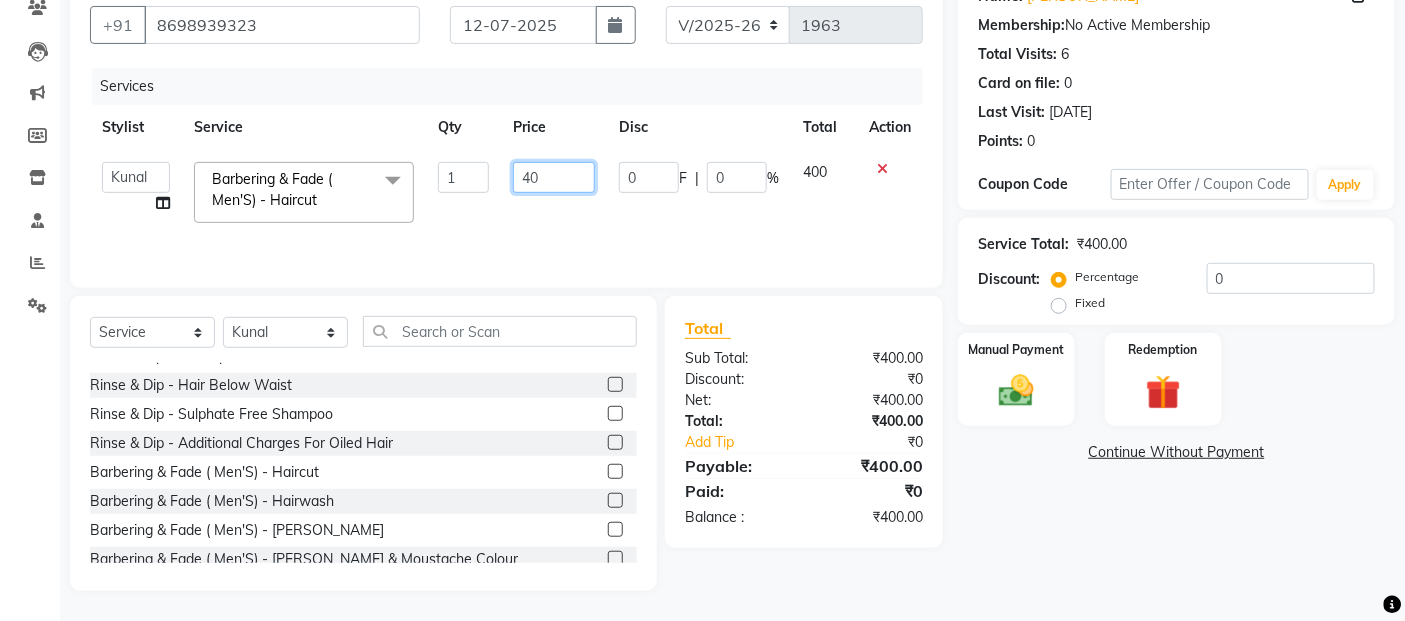 type on "4" 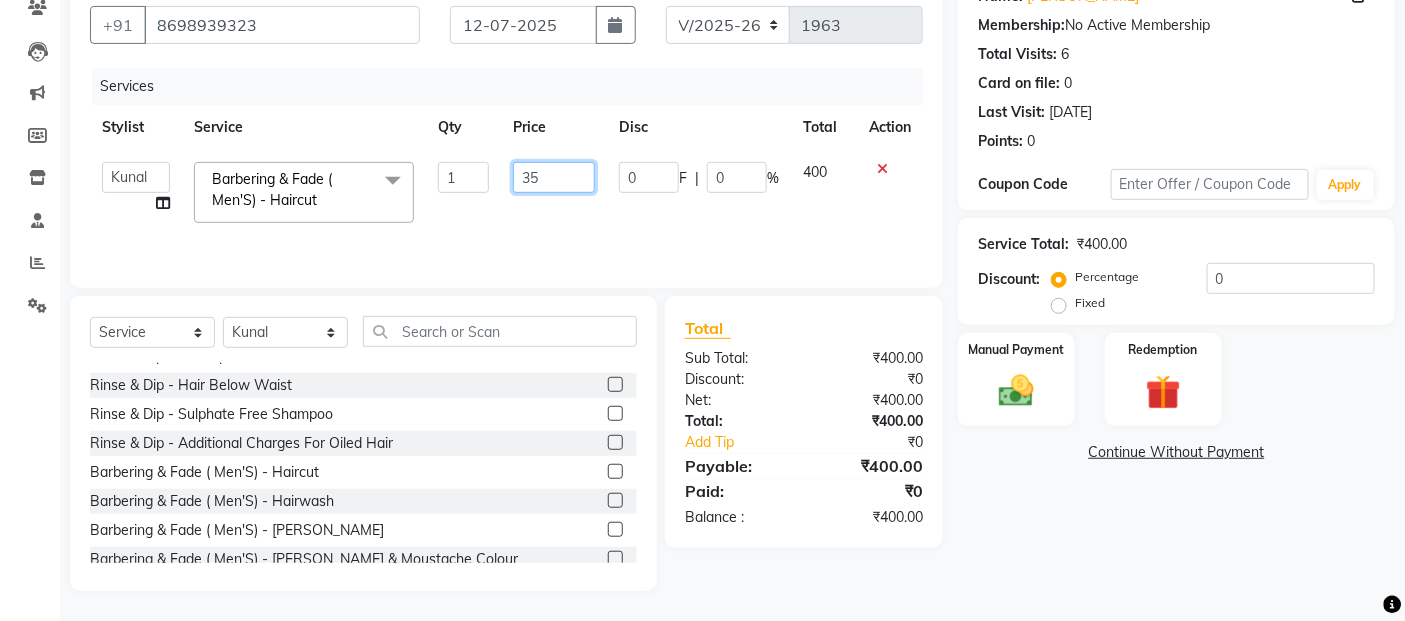 type on "350" 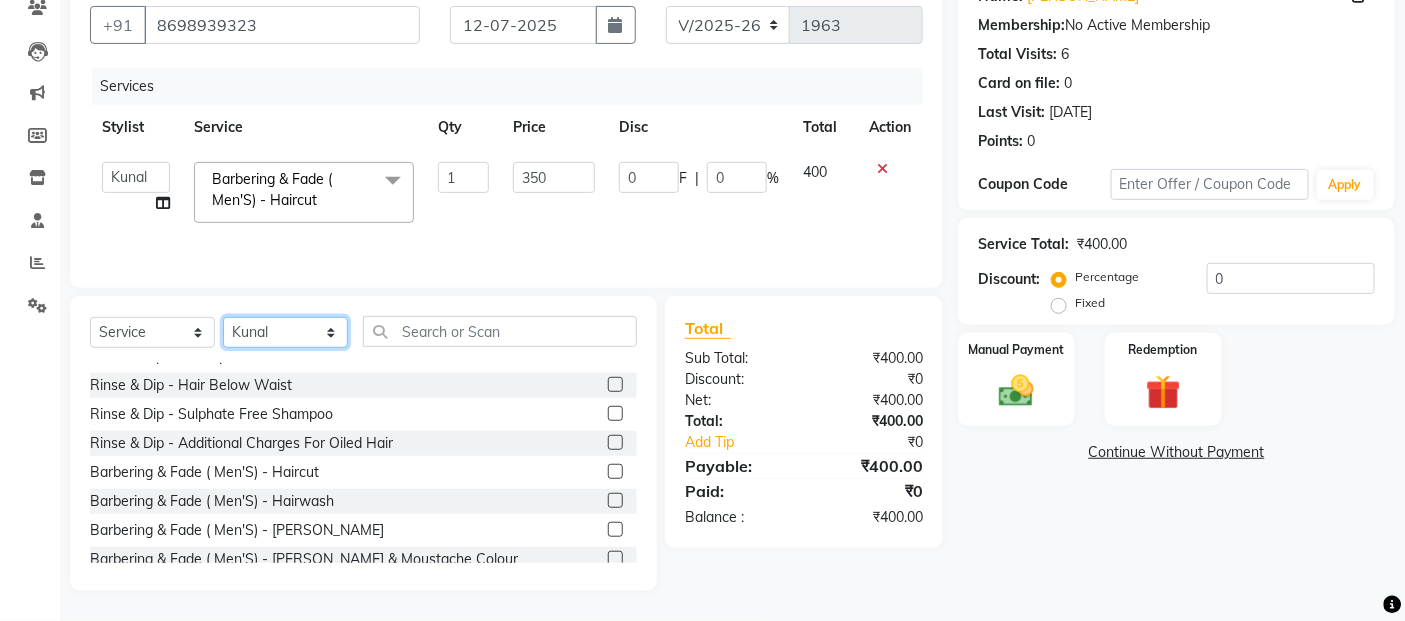 click on "Select Stylist [PERSON_NAME] [PERSON_NAME] Akshay [PERSON_NAME] Anas [PERSON_NAME] Manager [PERSON_NAME] [PERSON_NAME] [PERSON_NAME] Shruti [PERSON_NAME] [PERSON_NAME]" 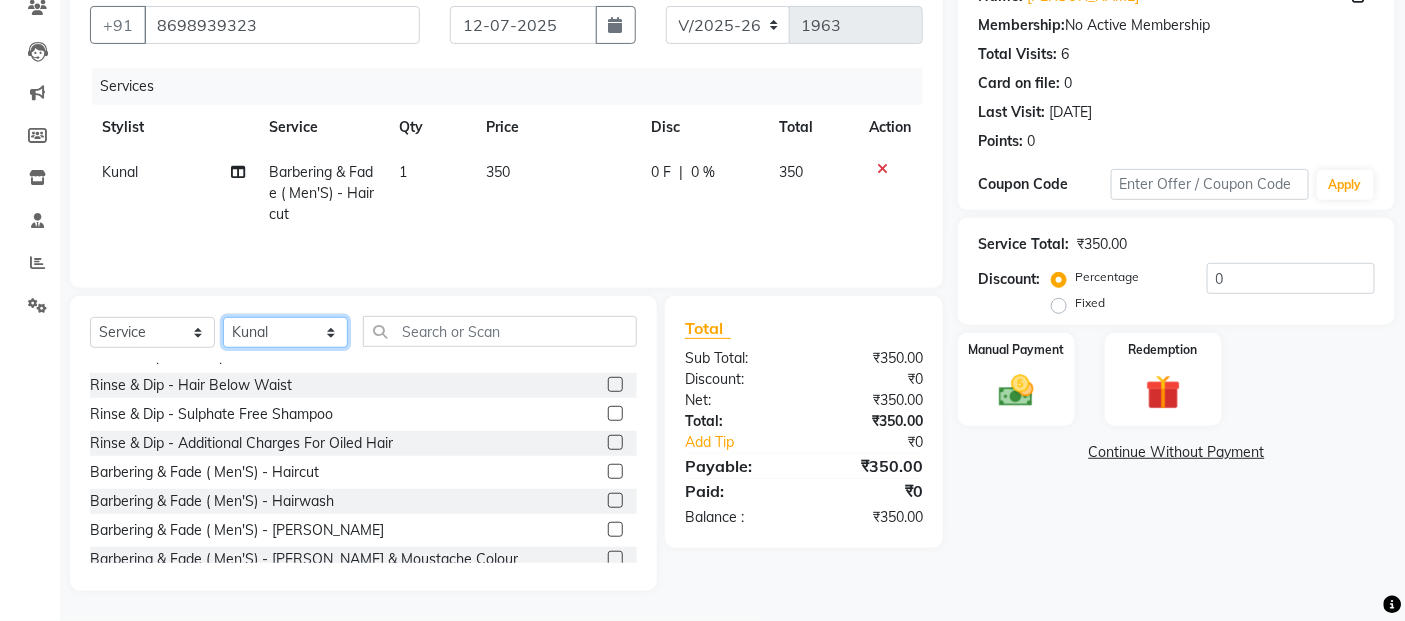select on "33173" 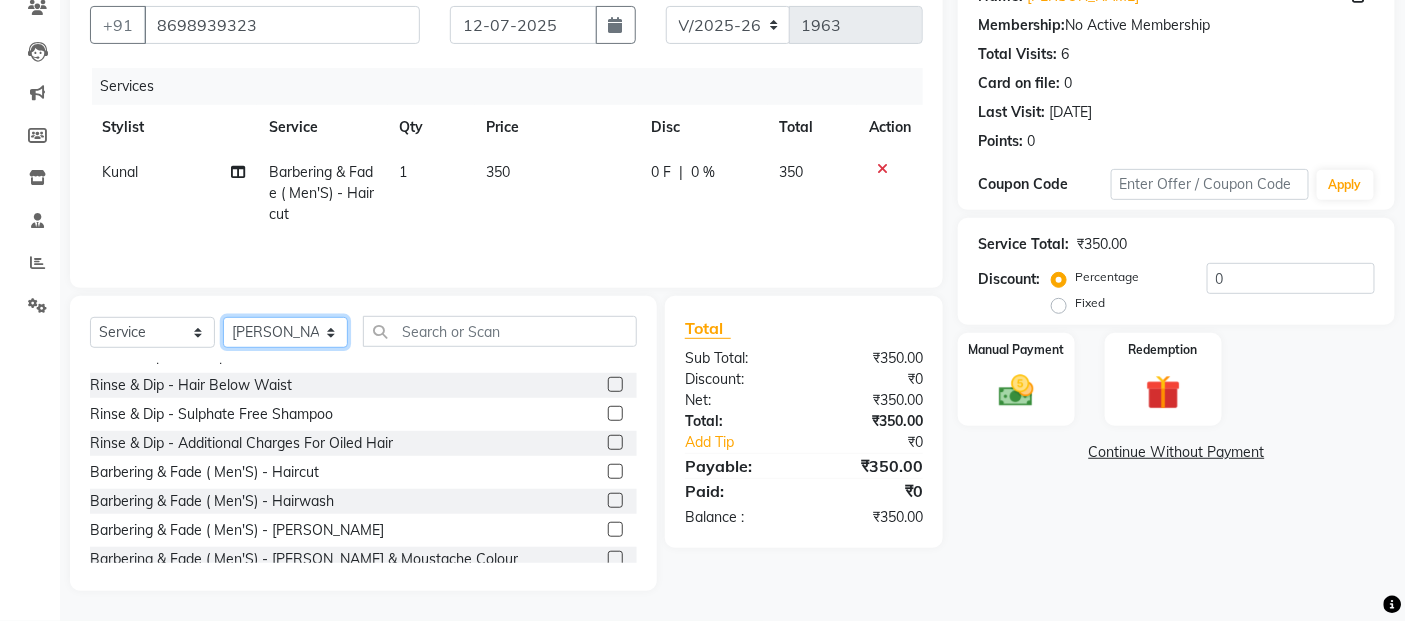 click on "Select Stylist [PERSON_NAME] [PERSON_NAME] Akshay [PERSON_NAME] Anas [PERSON_NAME] Manager [PERSON_NAME] [PERSON_NAME] [PERSON_NAME] Shruti [PERSON_NAME] [PERSON_NAME]" 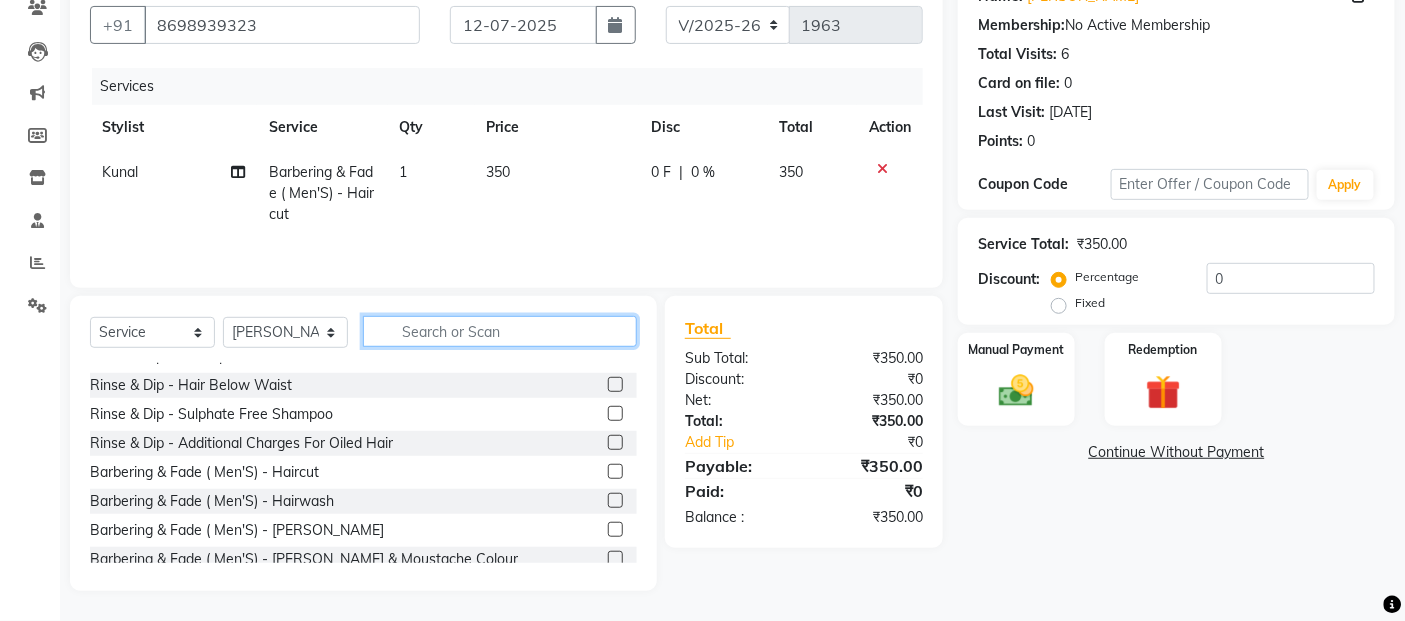 click 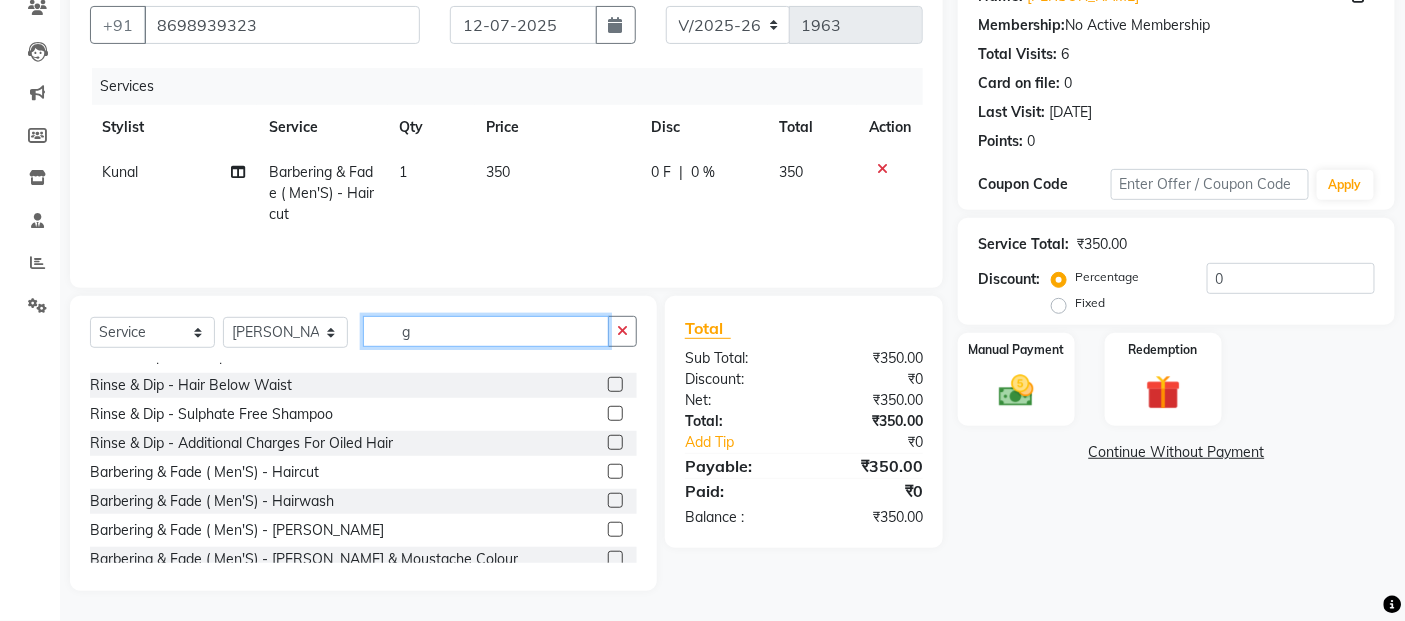 scroll, scrollTop: 0, scrollLeft: 0, axis: both 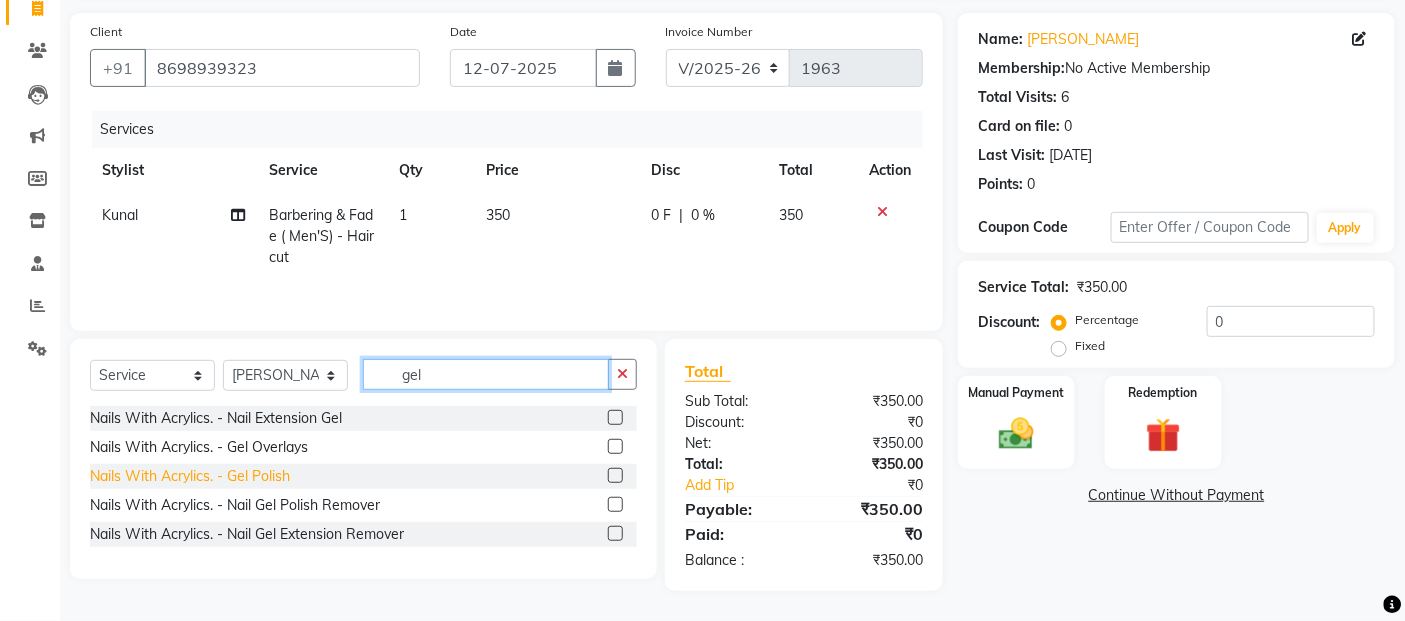 type on "gel" 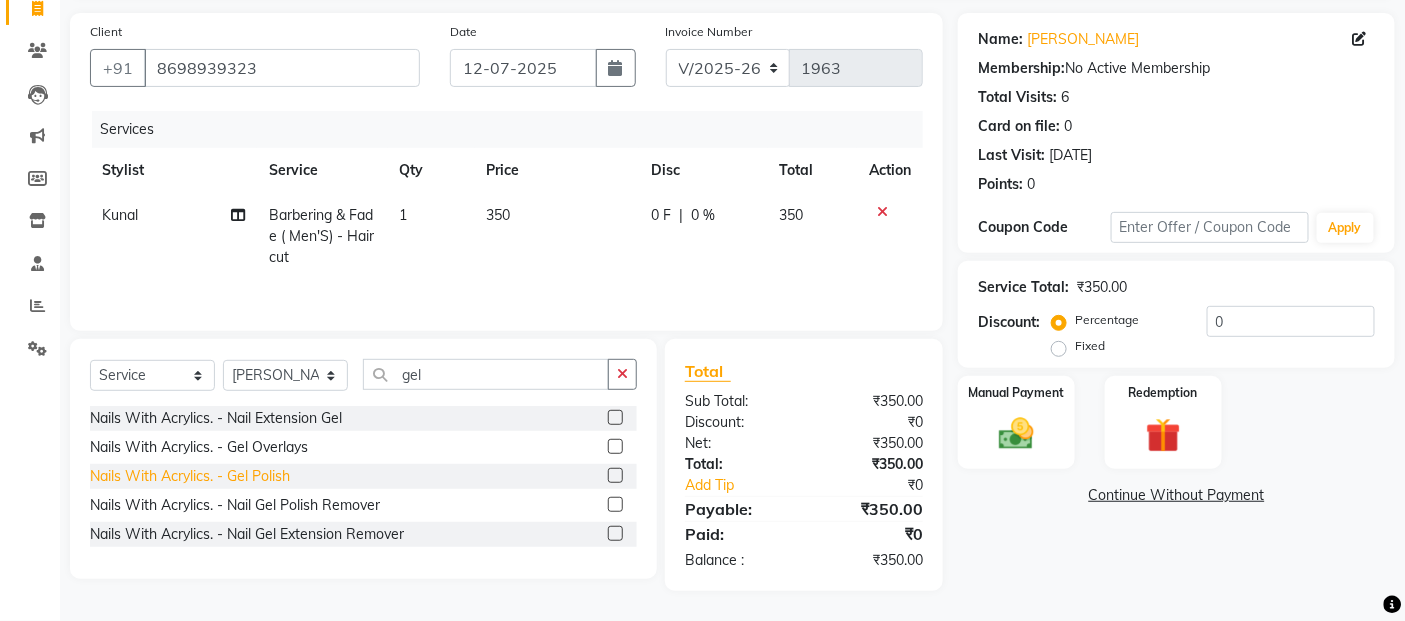 click on "Nails With Acrylics. - Gel Polish" 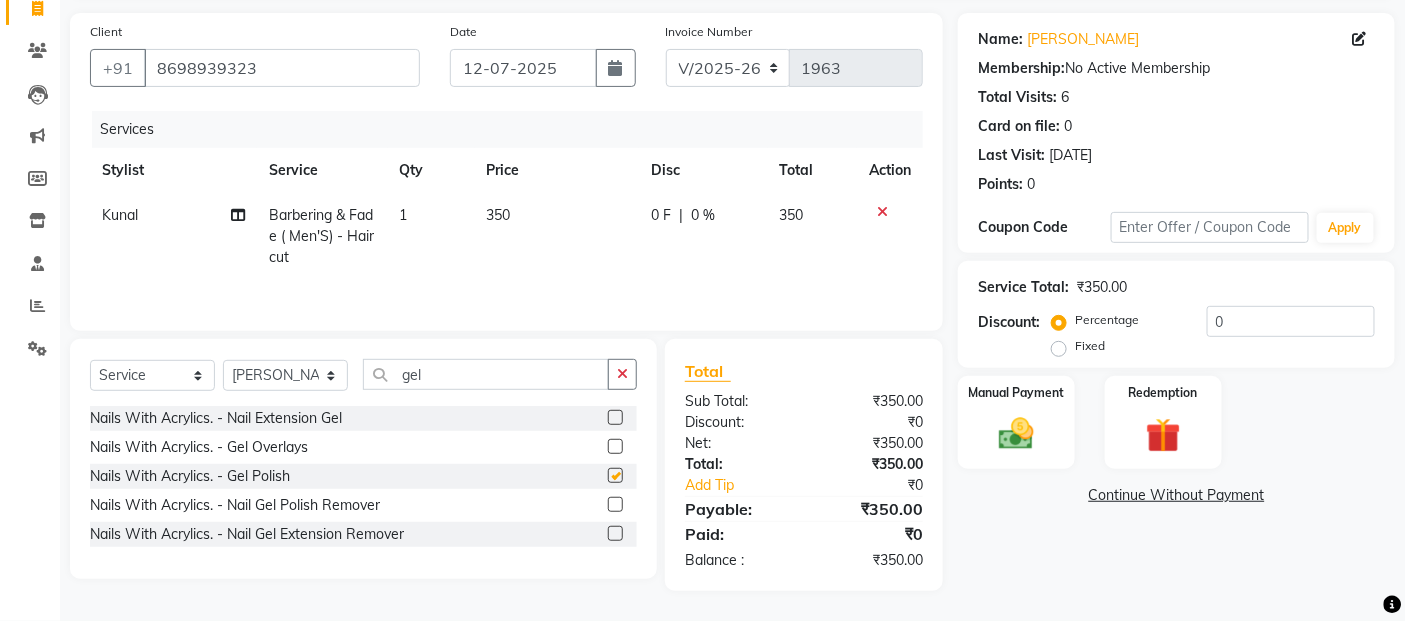 checkbox on "false" 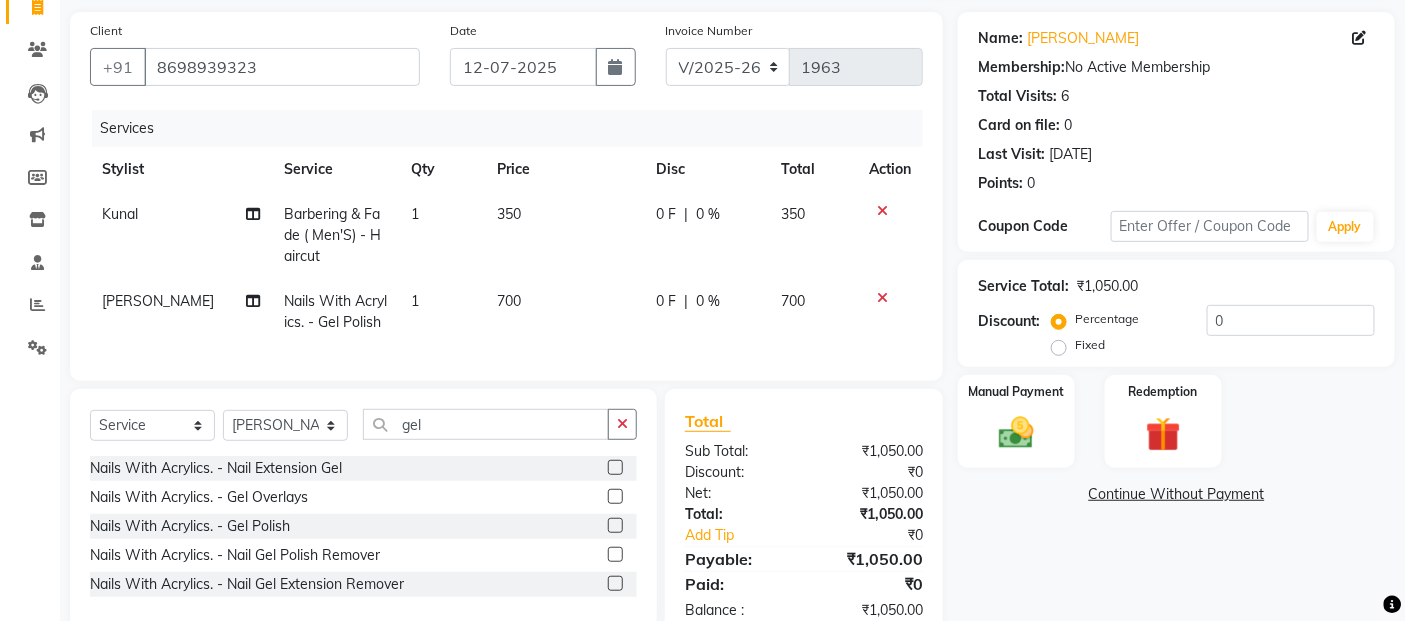 click on "700" 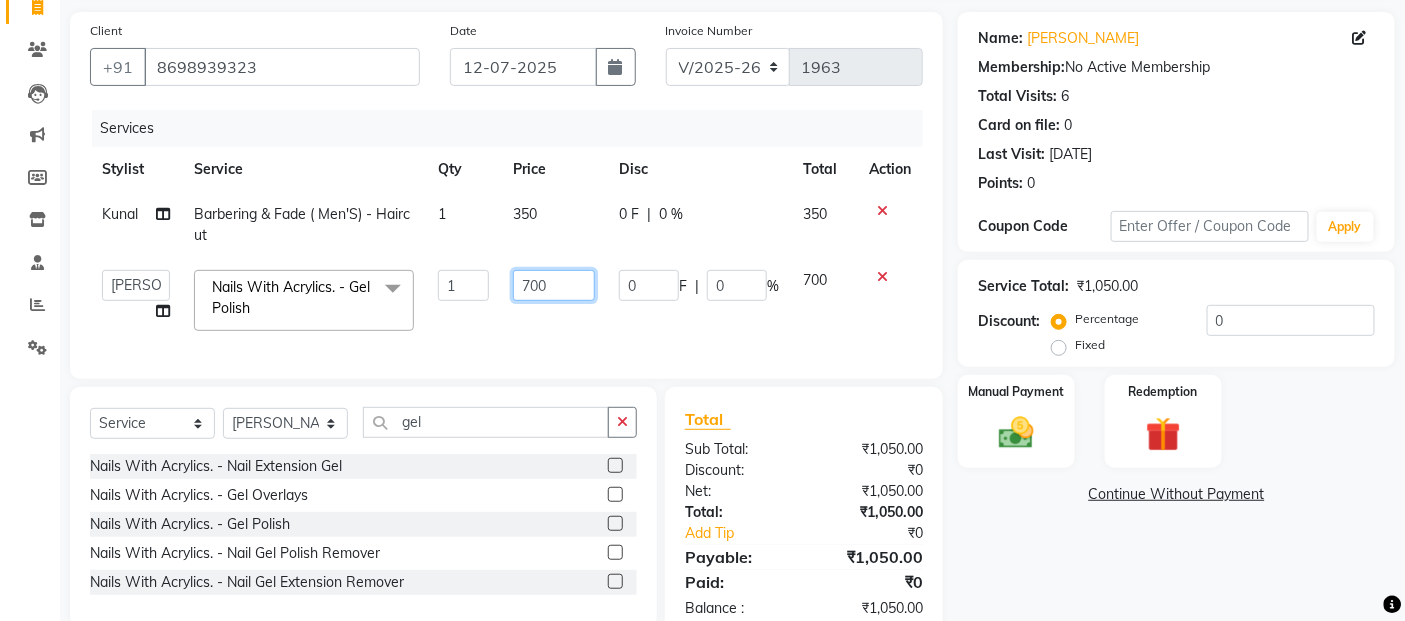 click on "700" 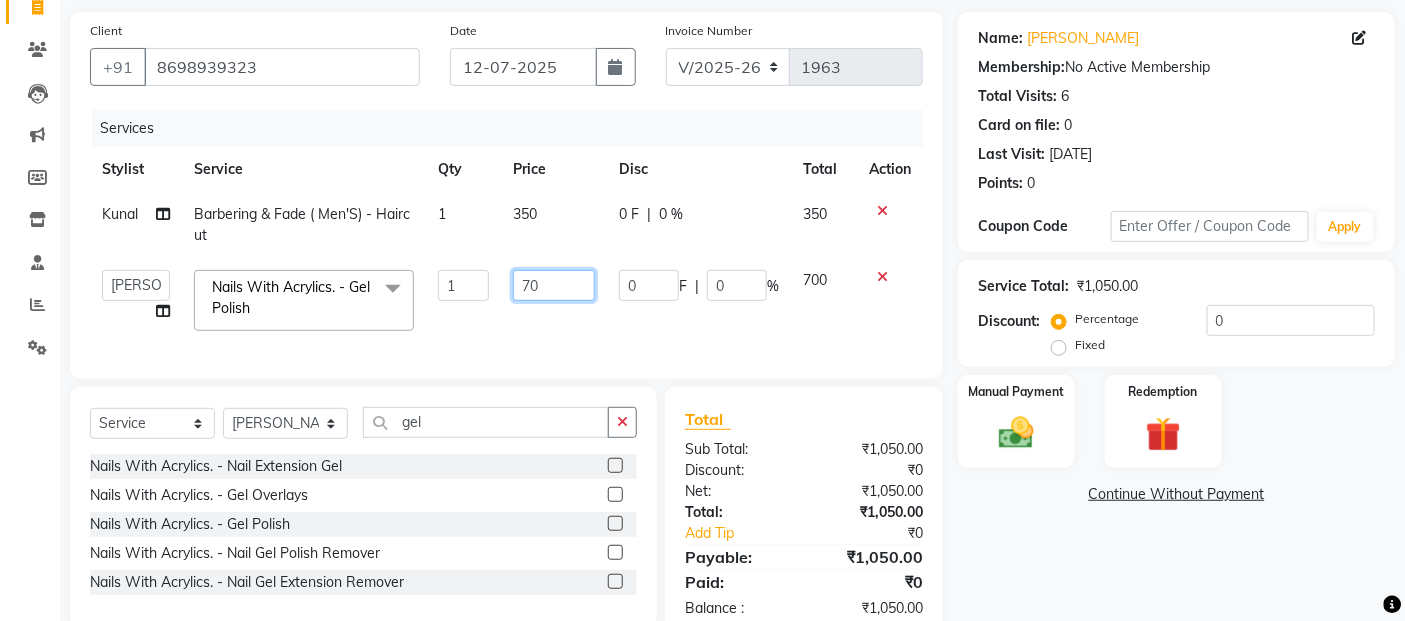 type on "7" 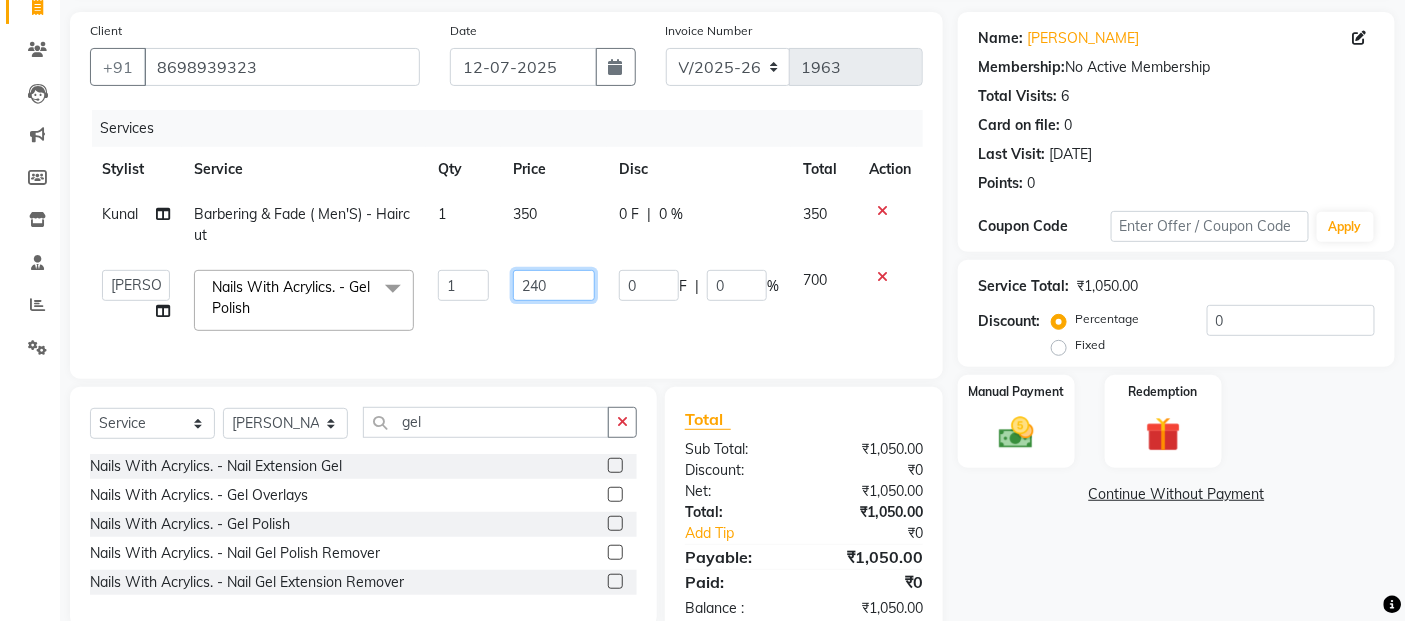 type on "2400" 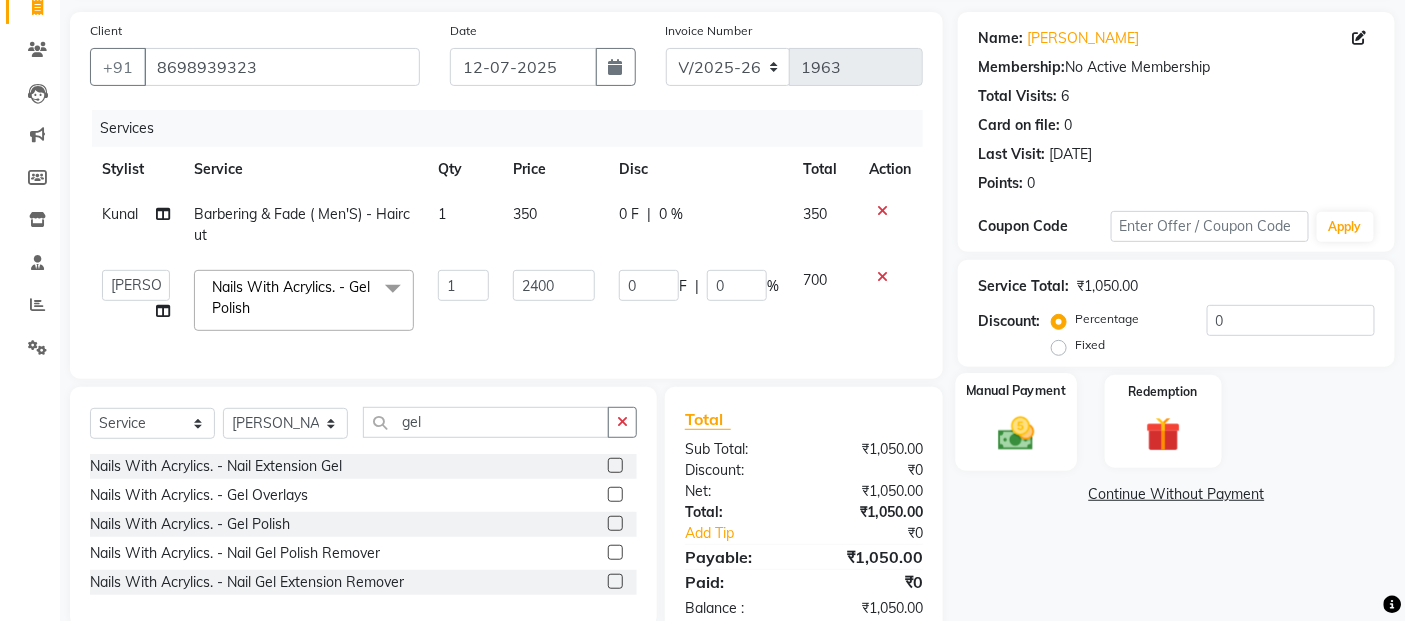 click 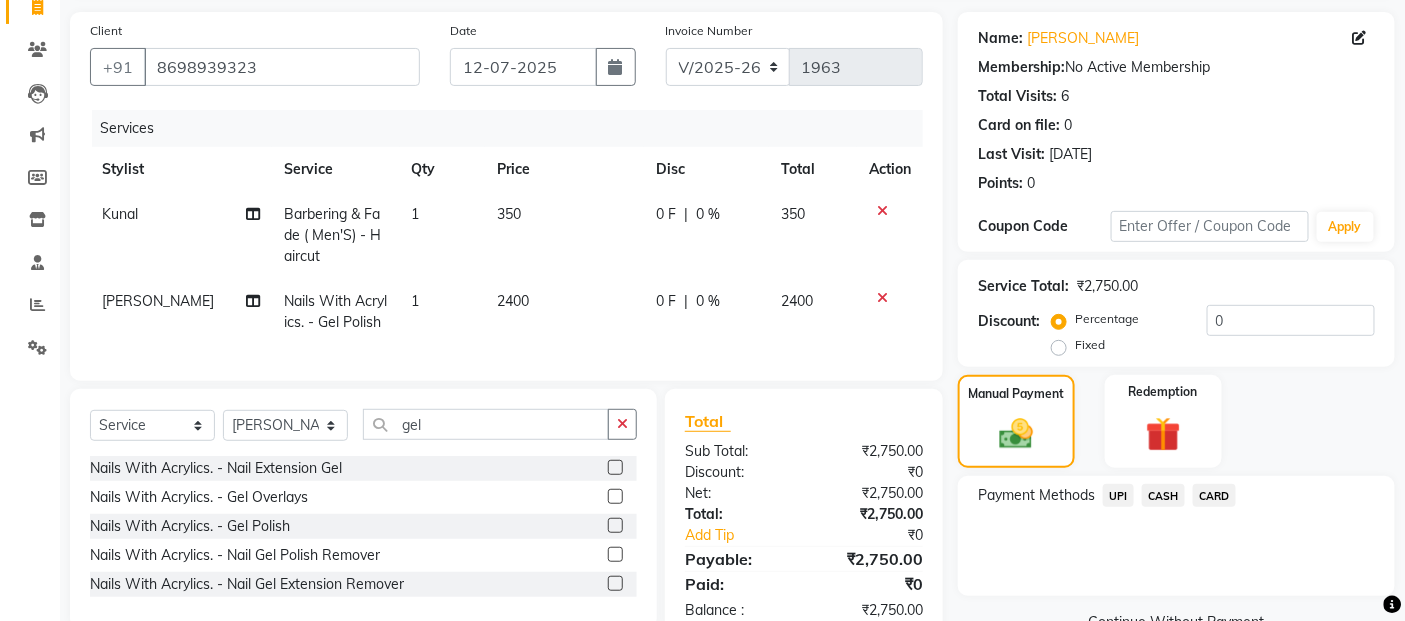 click on "Payment Methods  UPI   CASH   CARD" 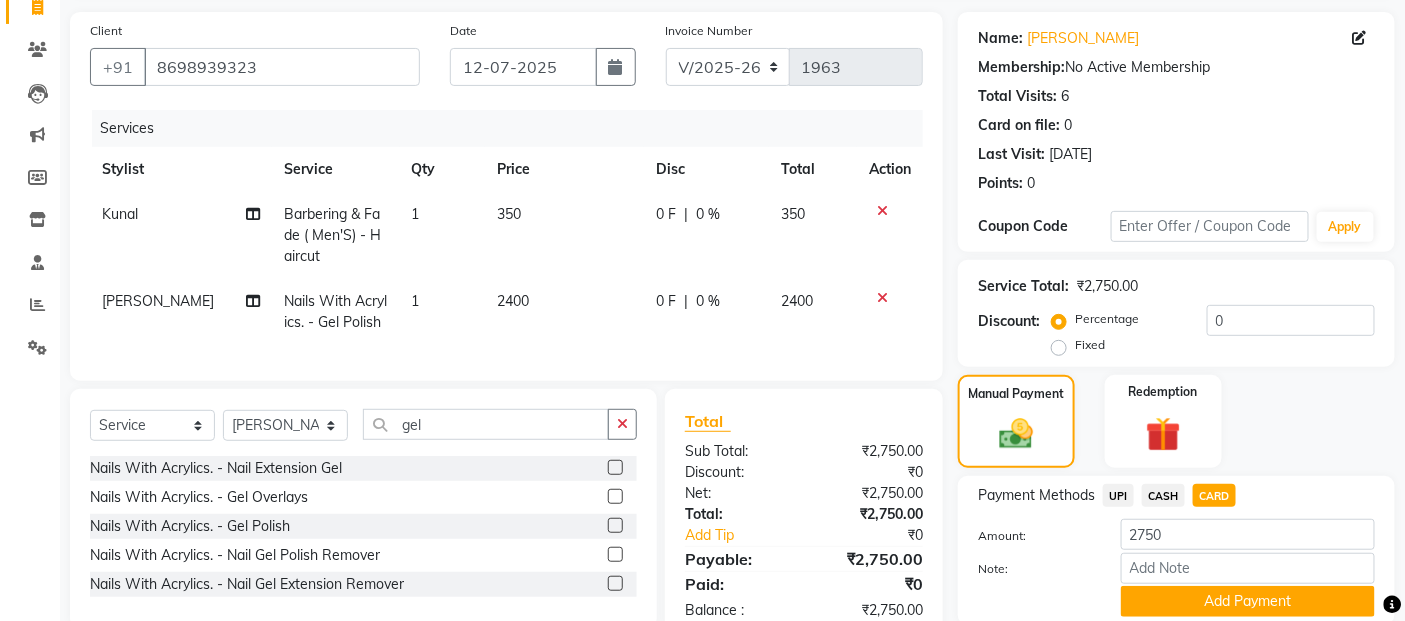 scroll, scrollTop: 214, scrollLeft: 0, axis: vertical 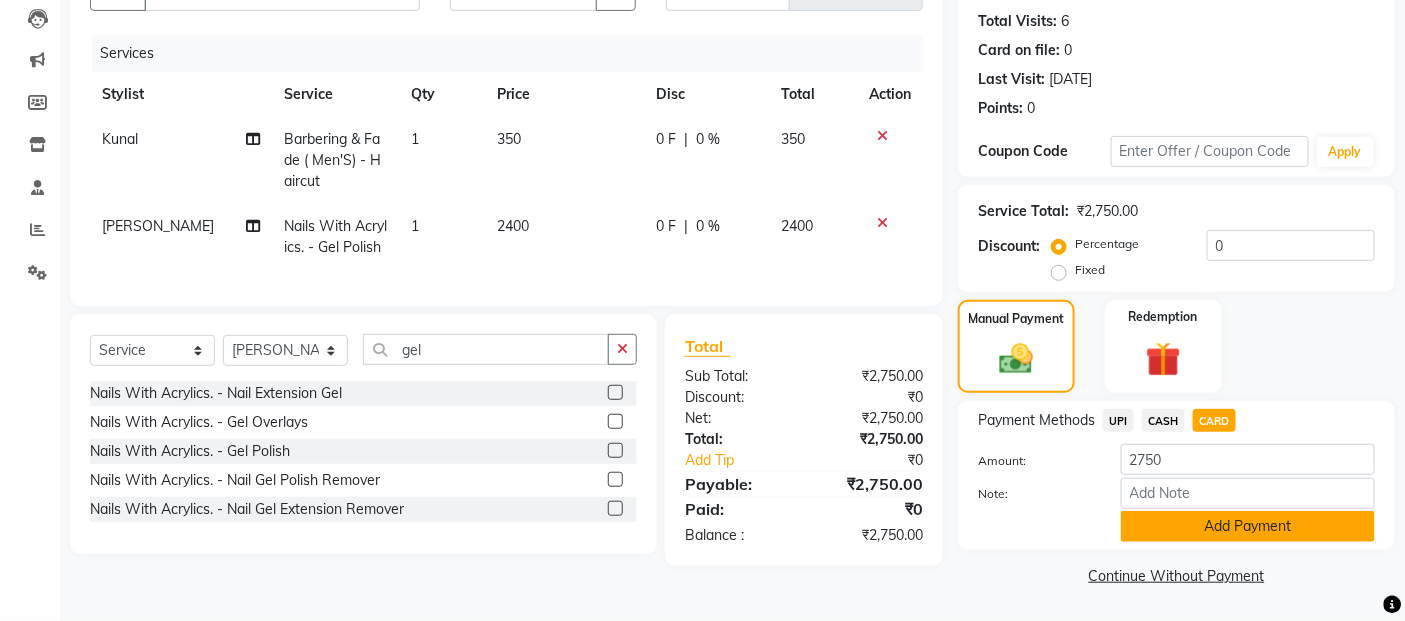 click on "Add Payment" 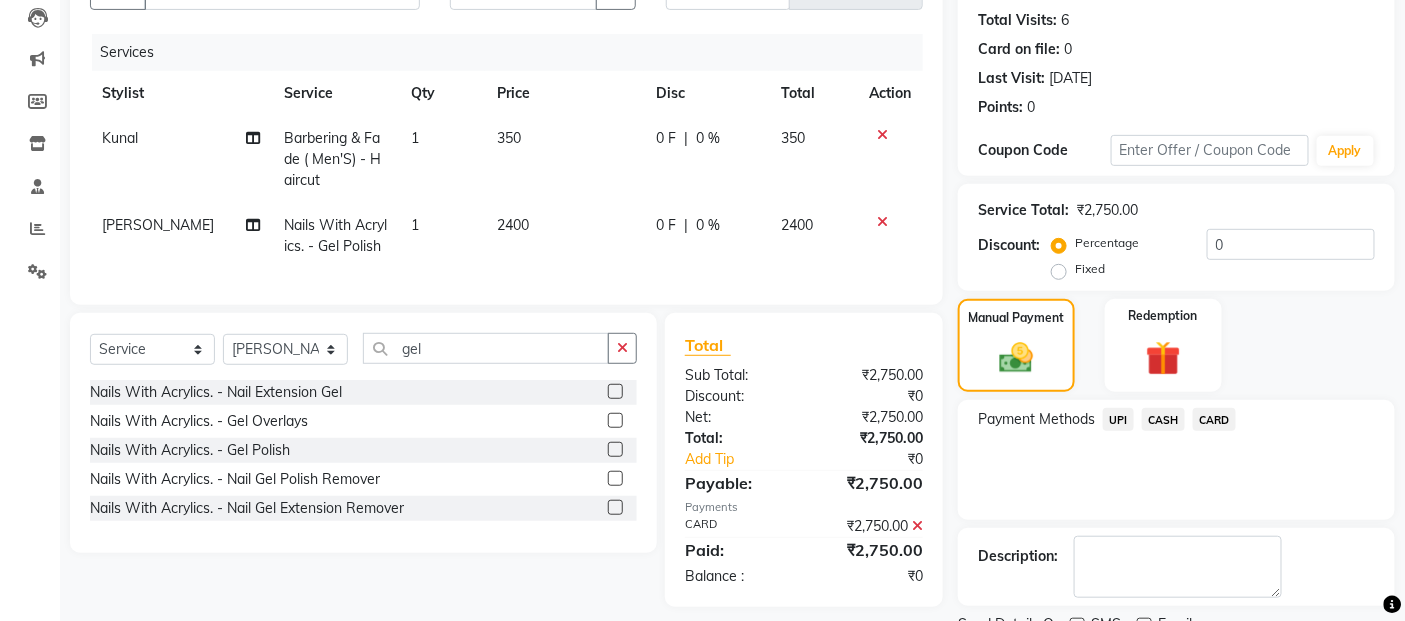 scroll, scrollTop: 297, scrollLeft: 0, axis: vertical 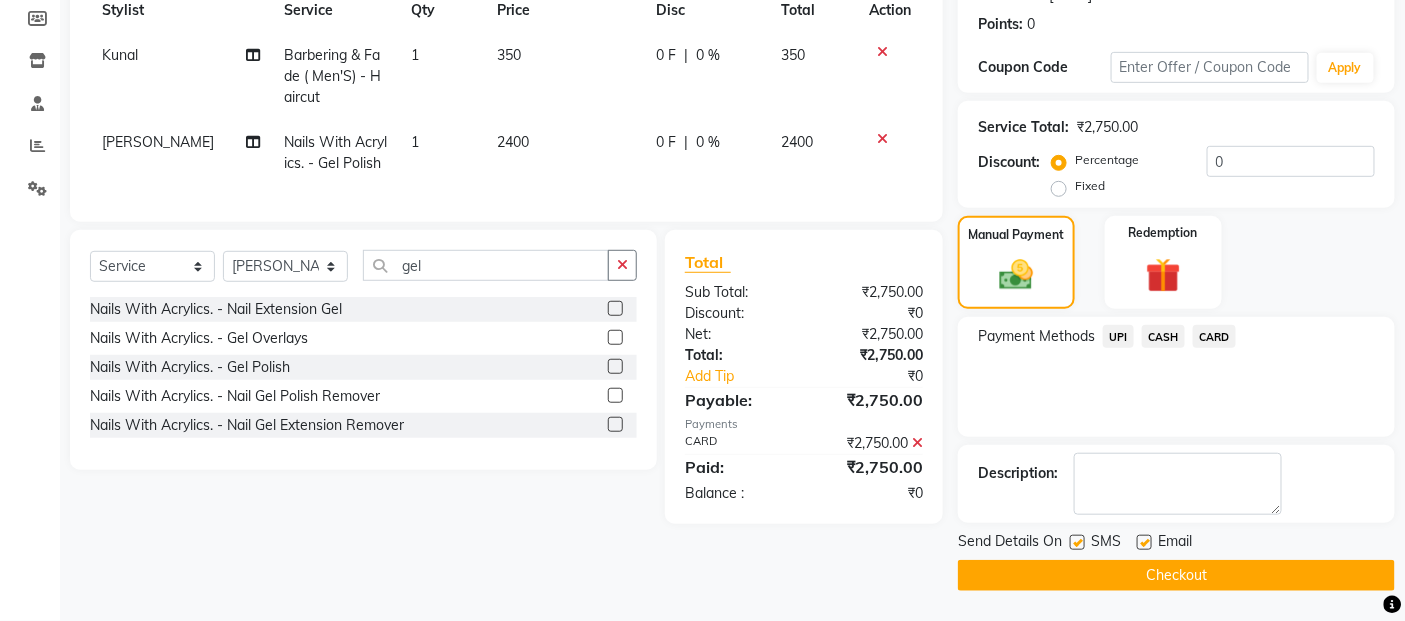 click on "Checkout" 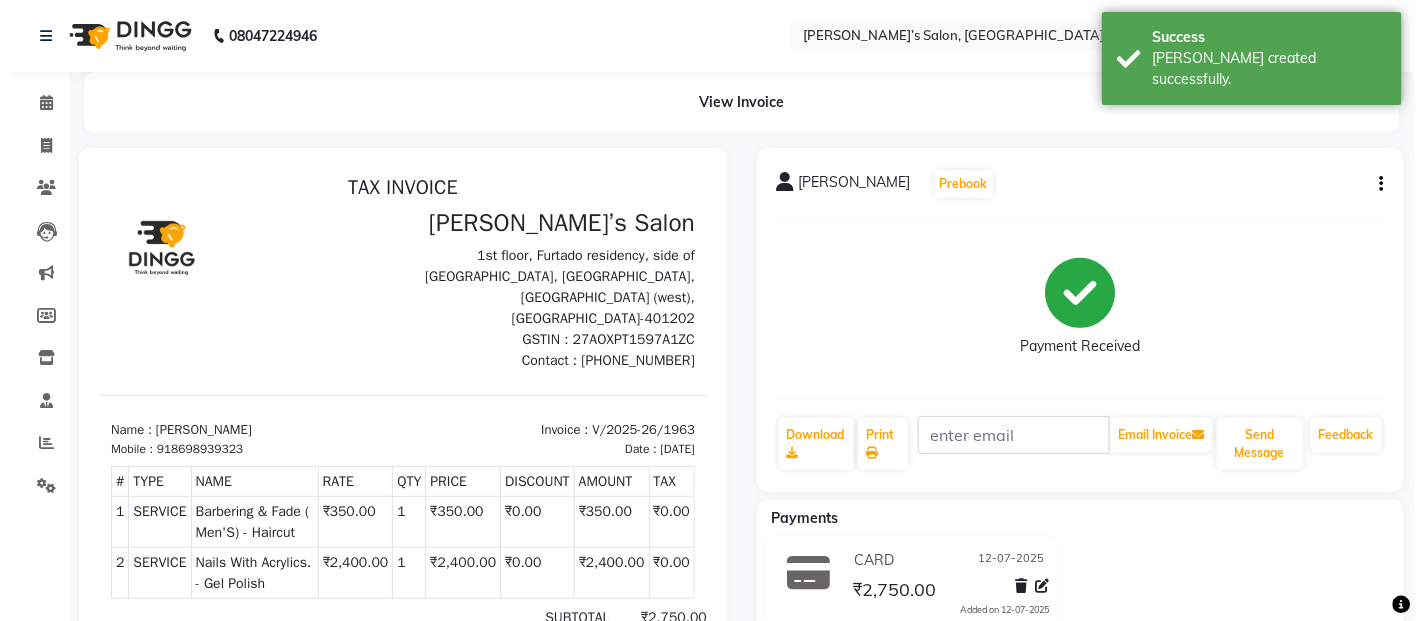 scroll, scrollTop: 0, scrollLeft: 0, axis: both 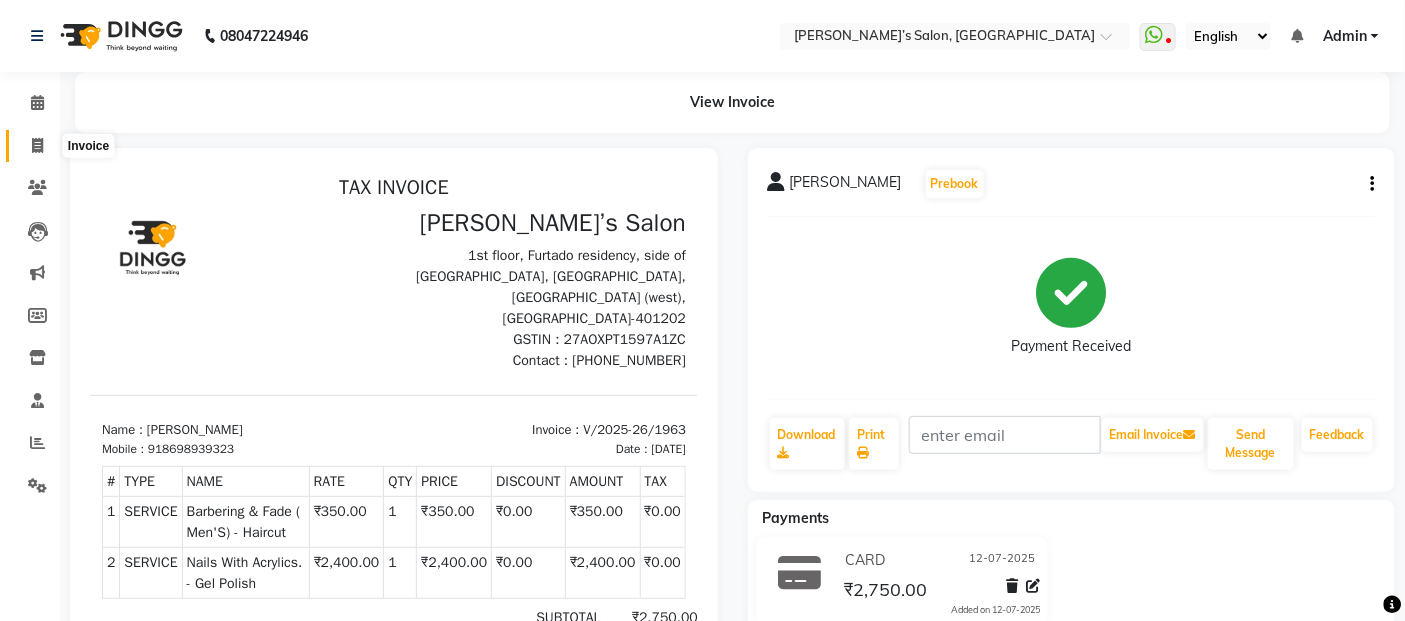 click 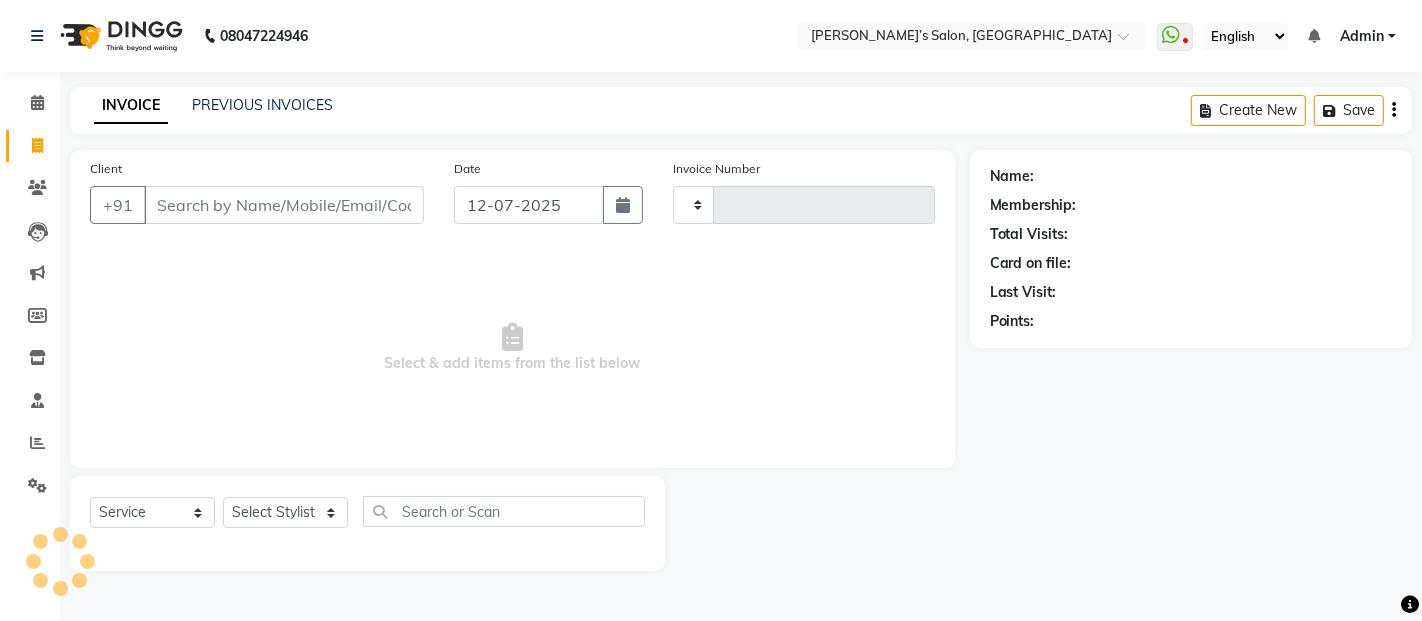 click on "Client" at bounding box center (284, 205) 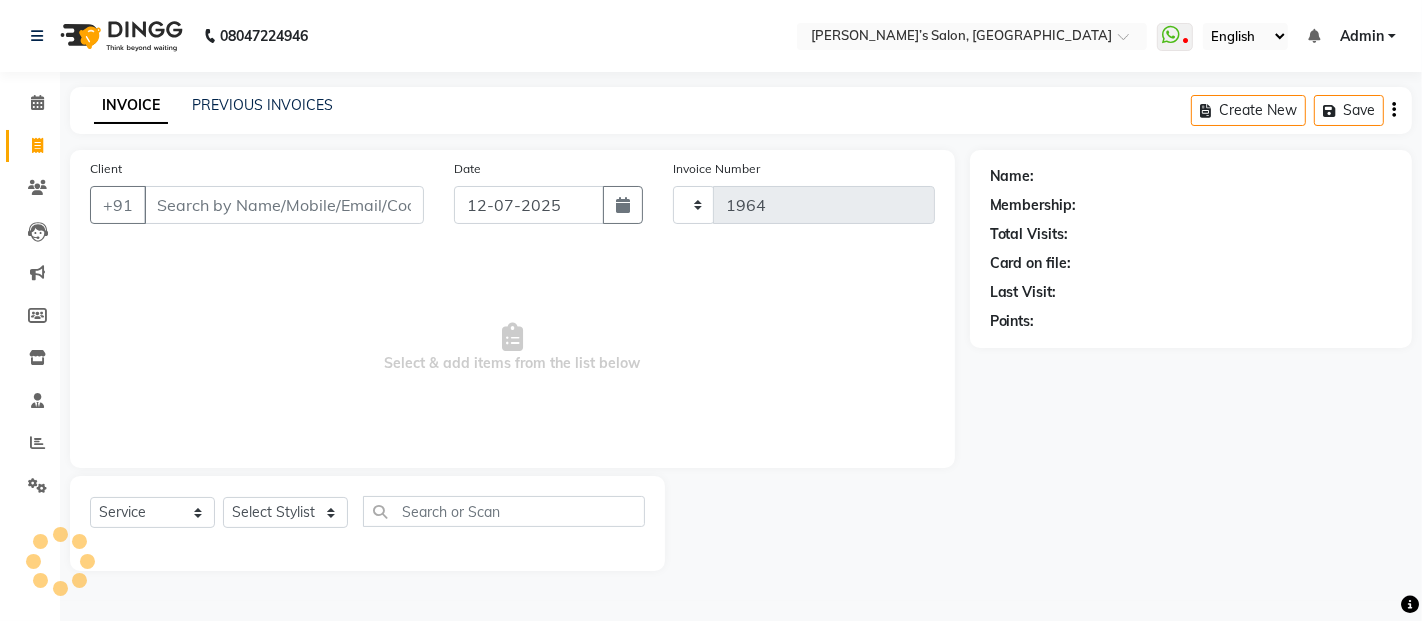 select on "5150" 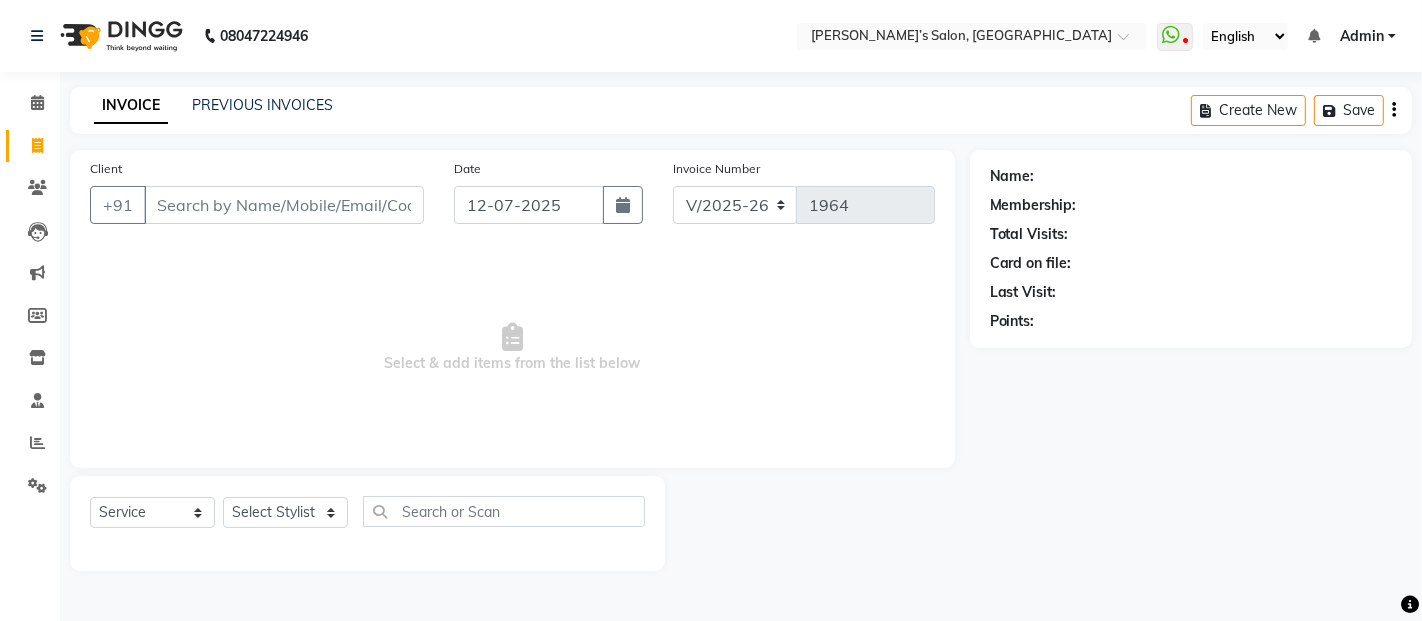 click on "Client" at bounding box center [284, 205] 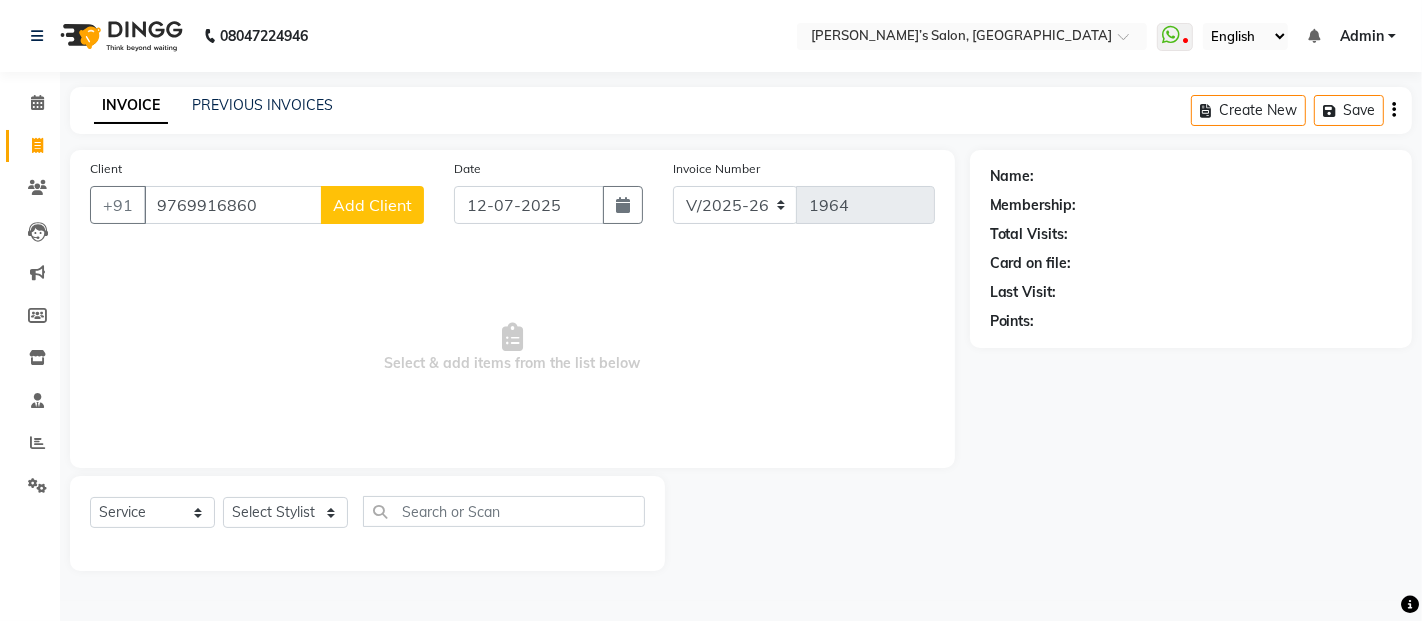 type on "9769916860" 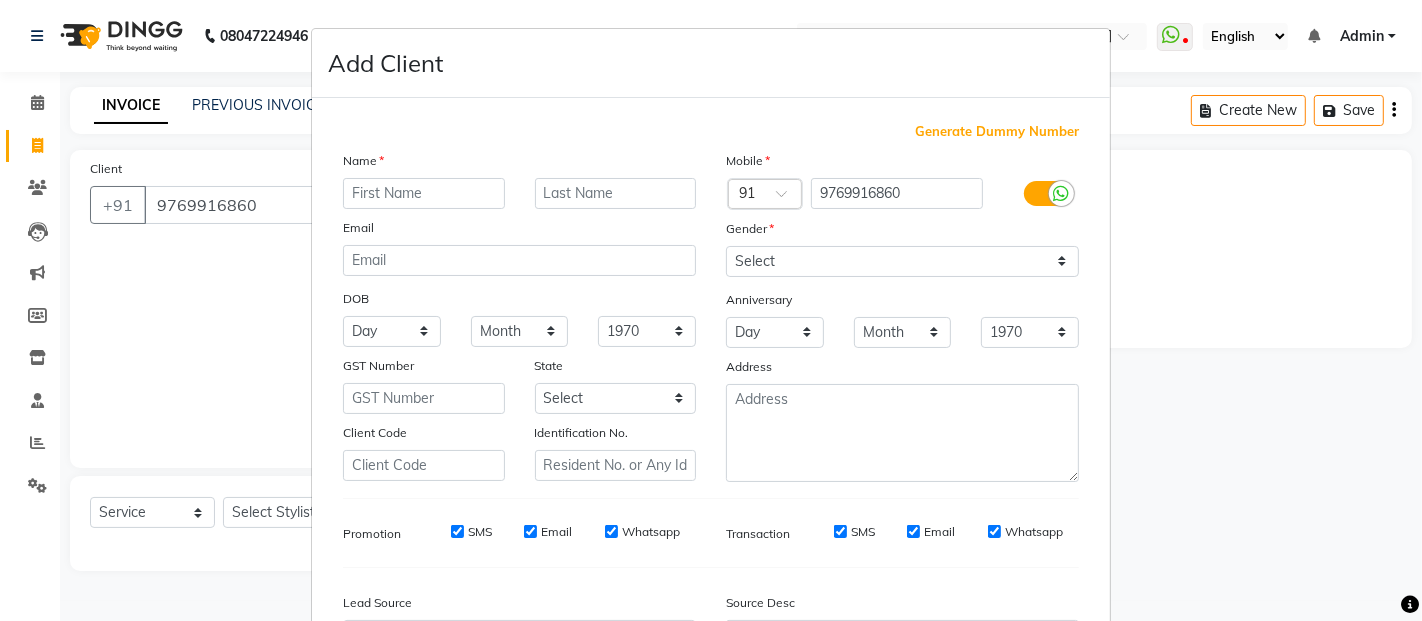 click at bounding box center (424, 193) 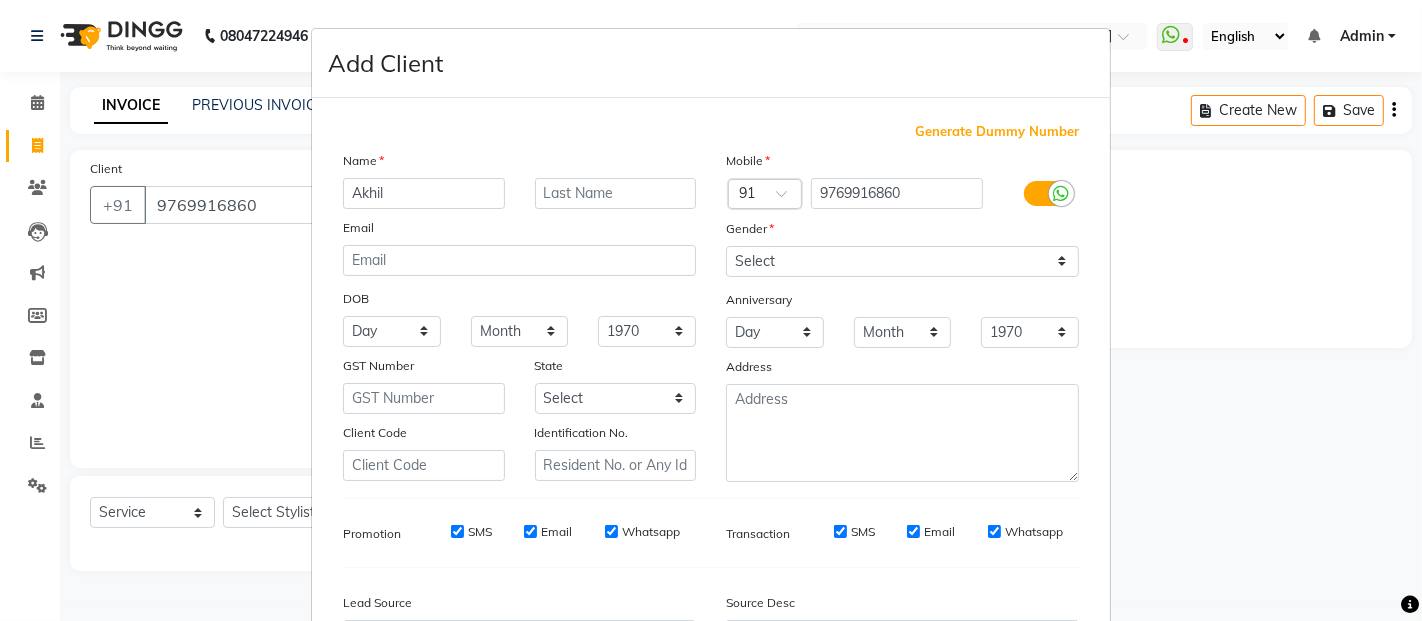 type on "Akhil" 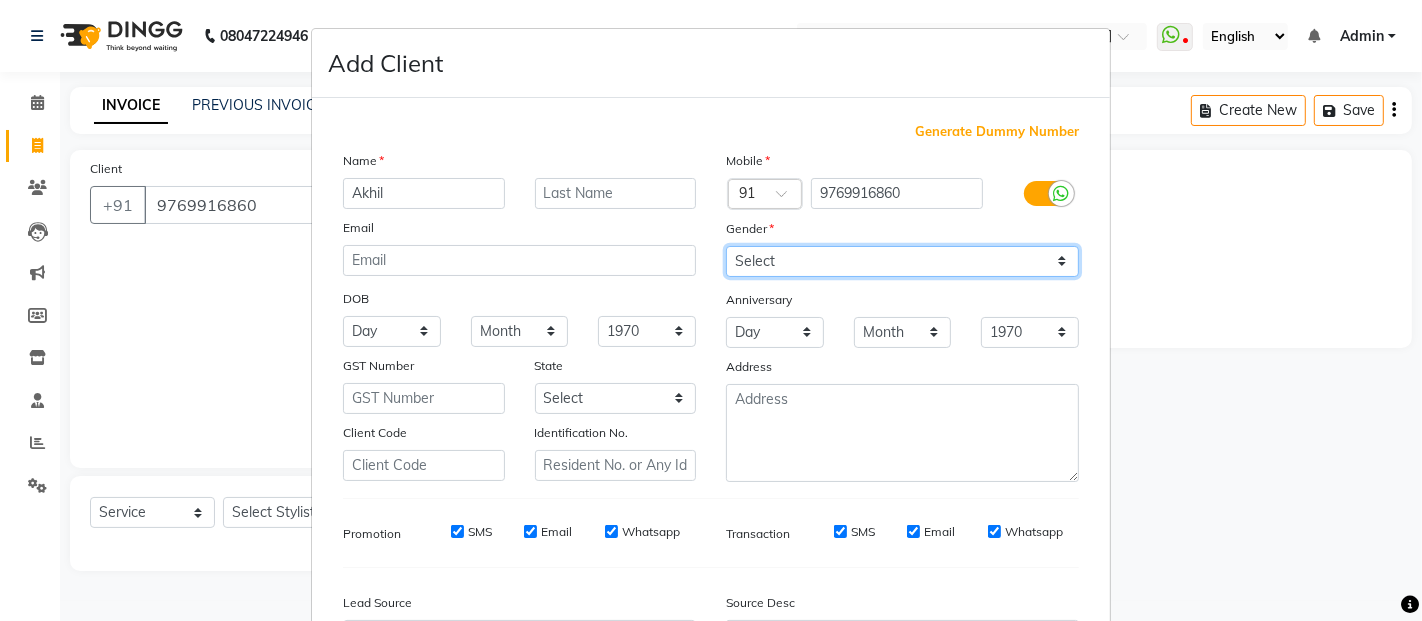 click on "Select [DEMOGRAPHIC_DATA] [DEMOGRAPHIC_DATA] Other Prefer Not To Say" at bounding box center (902, 261) 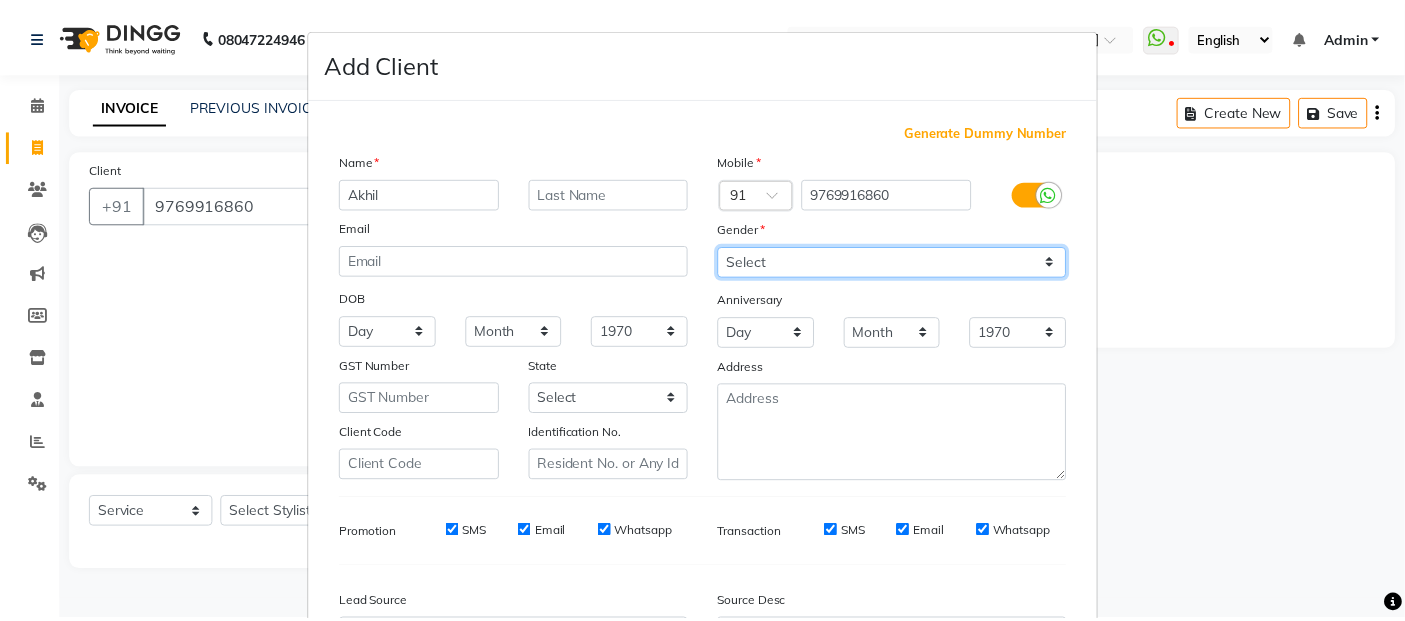 scroll, scrollTop: 230, scrollLeft: 0, axis: vertical 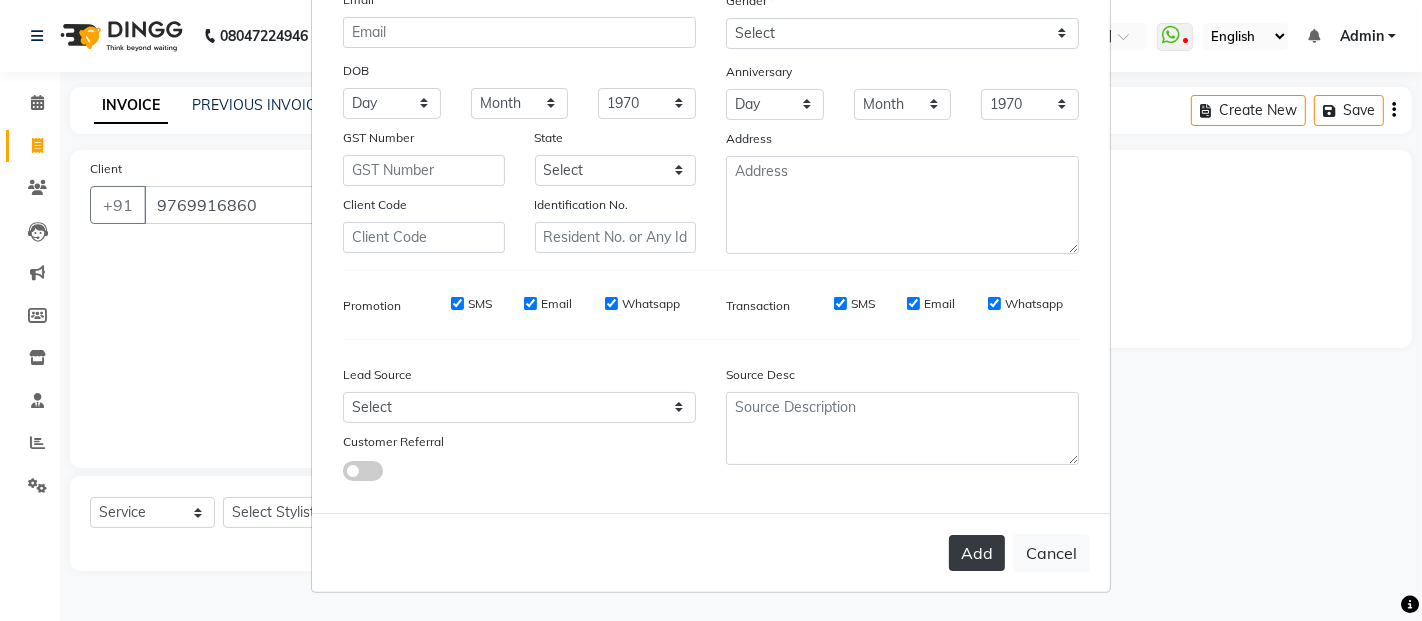 click on "Add" at bounding box center (977, 553) 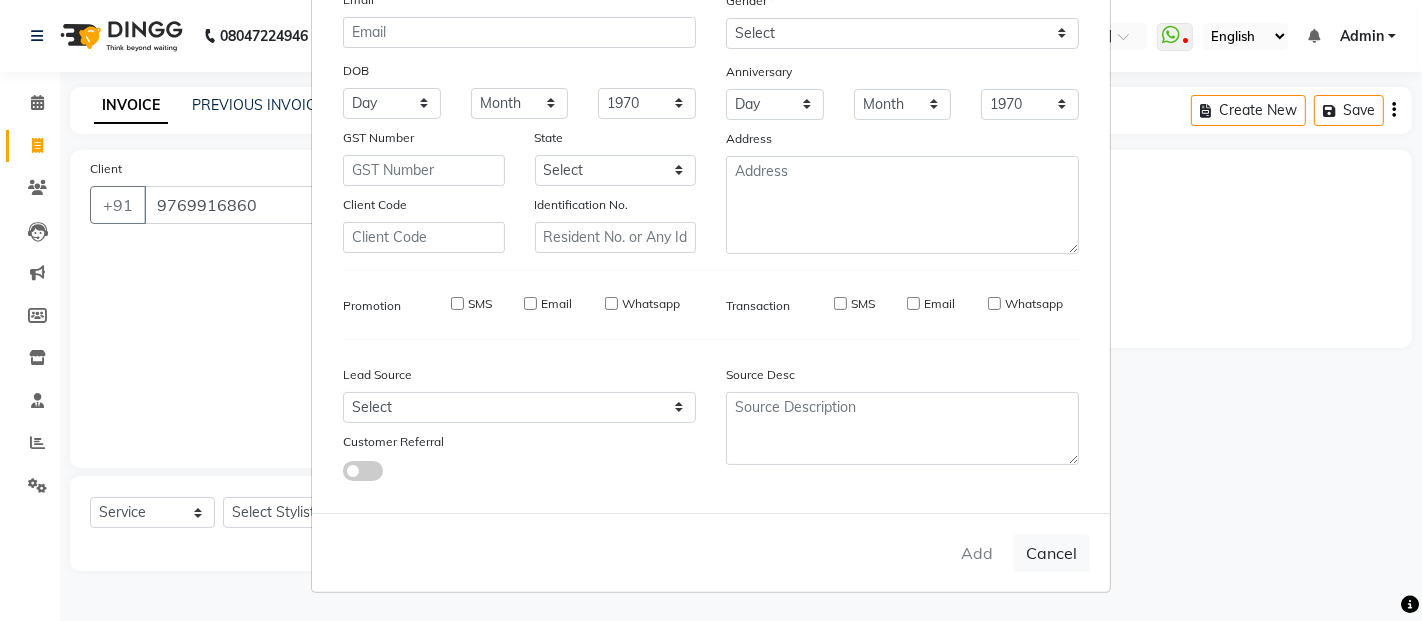 type 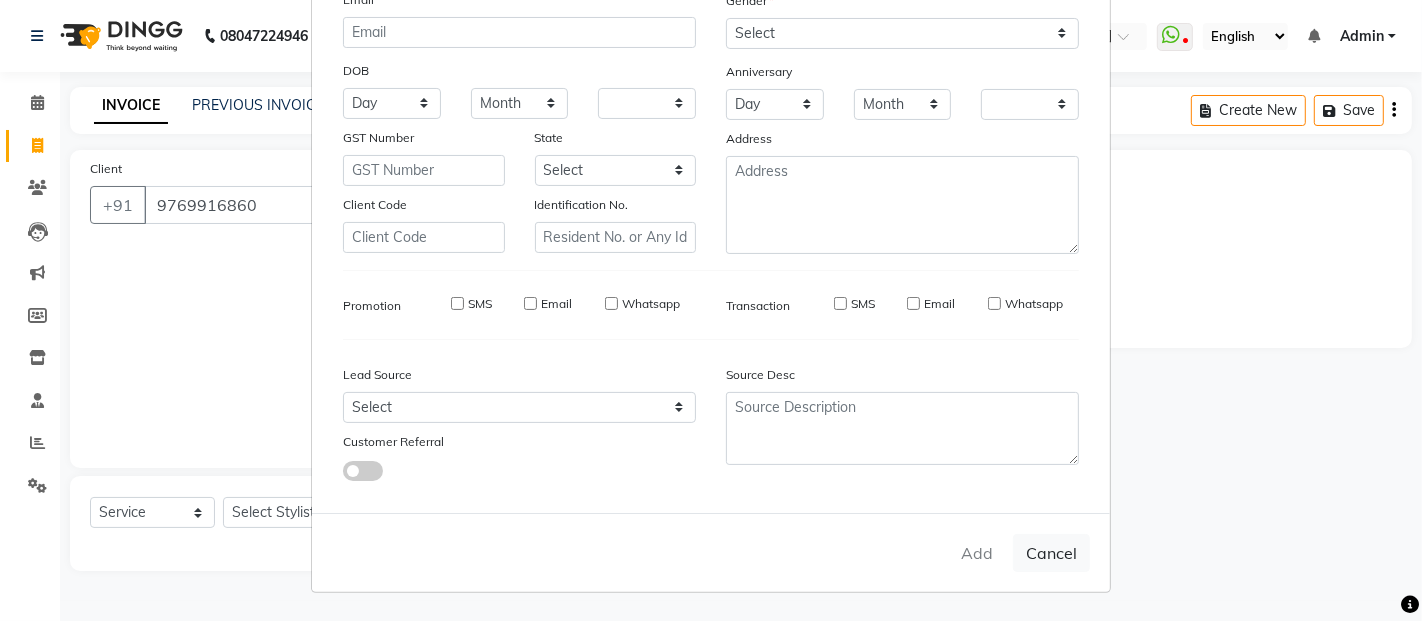 checkbox on "false" 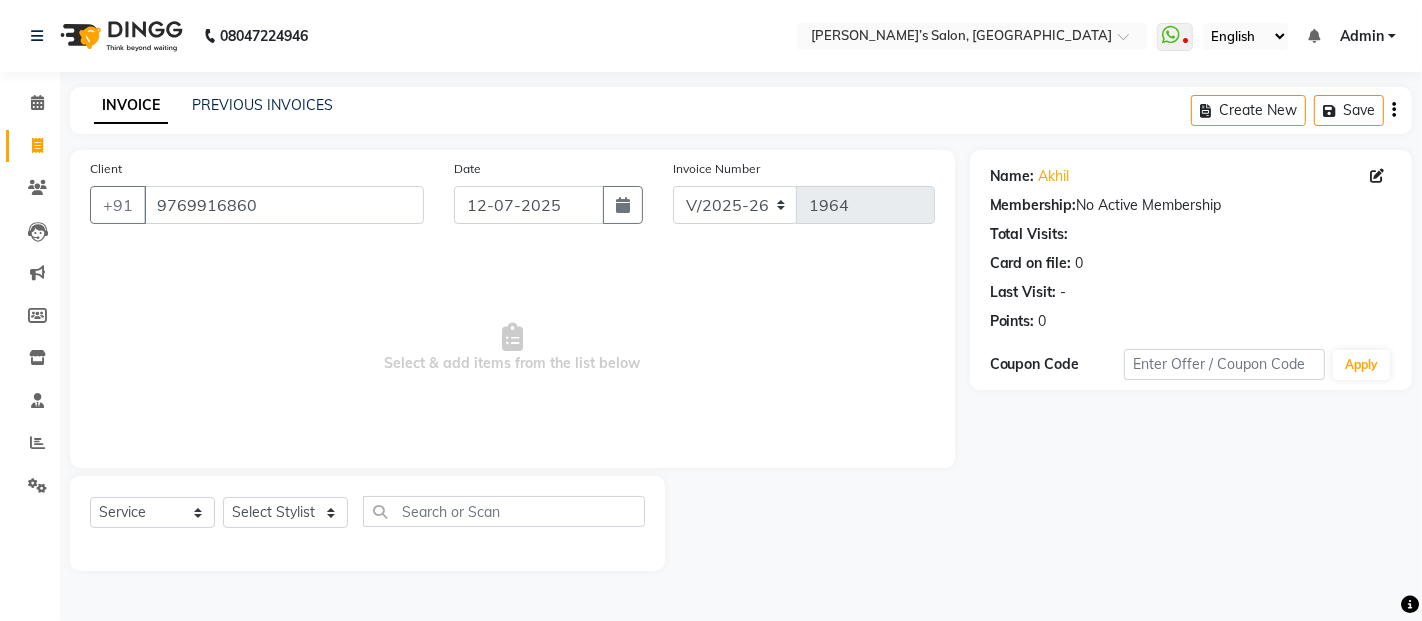 click on "Select  Service  Product  Membership  Package Voucher Prepaid Gift Card  Select Stylist [PERSON_NAME] [PERSON_NAME] [PERSON_NAME] Anas [PERSON_NAME] [PERSON_NAME] Manager [PERSON_NAME] [PERSON_NAME] [PERSON_NAME] Shruti [PERSON_NAME] [PERSON_NAME]" 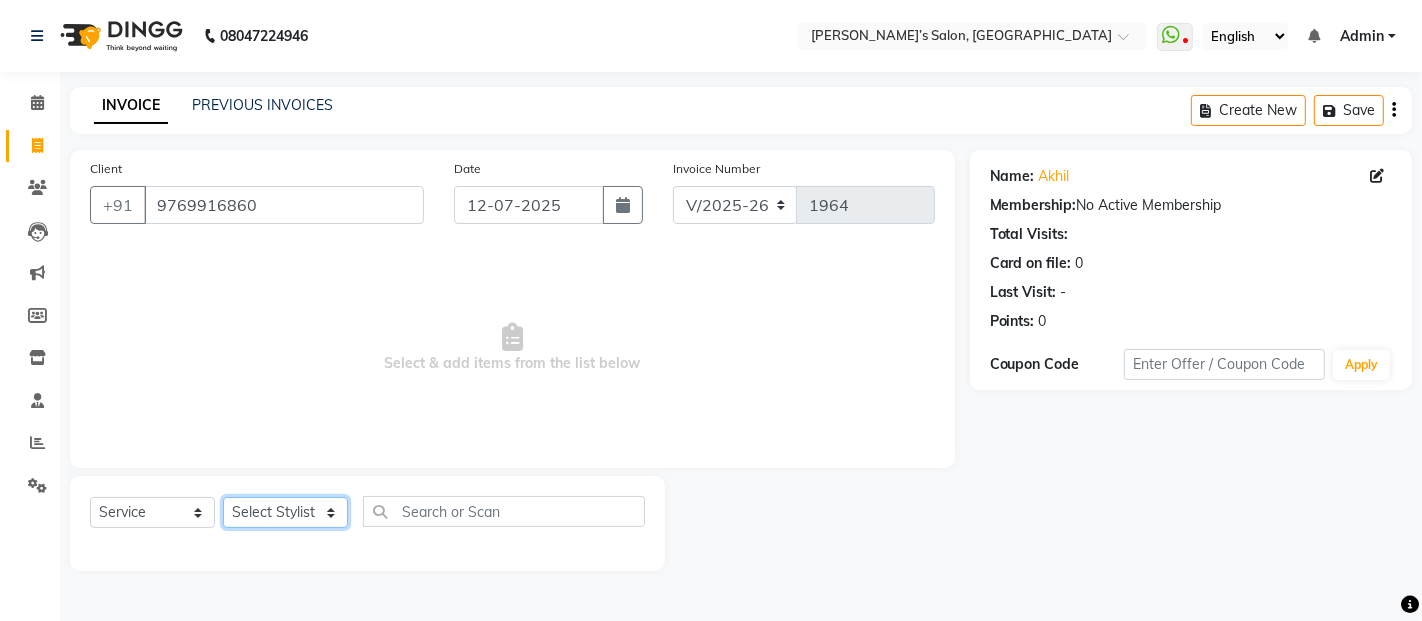 drag, startPoint x: 287, startPoint y: 513, endPoint x: 291, endPoint y: 501, distance: 12.649111 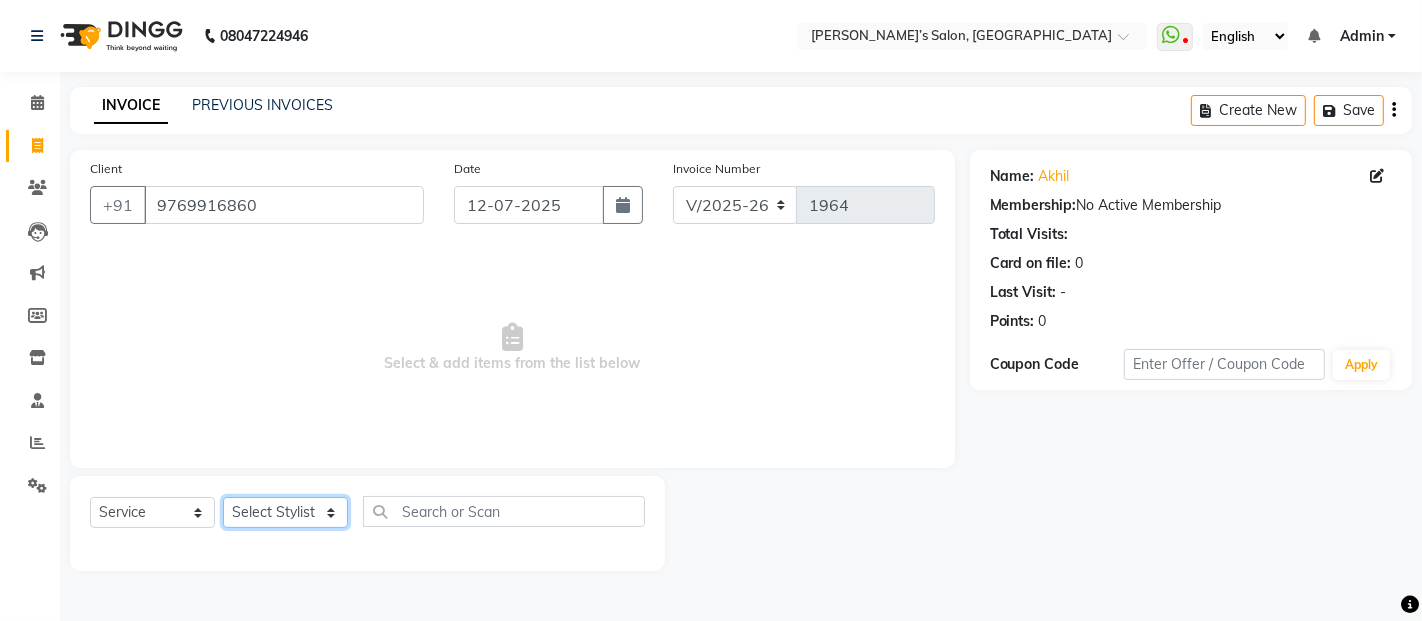 select on "52310" 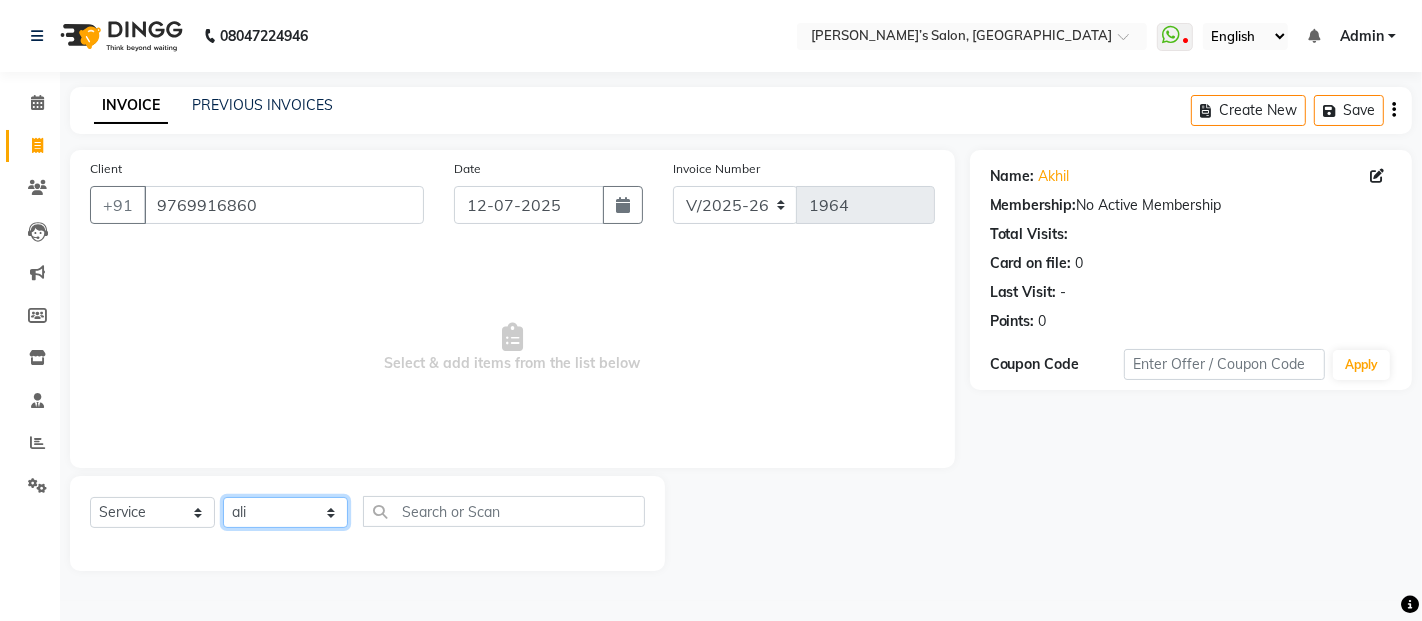 click on "Select Stylist [PERSON_NAME] [PERSON_NAME] Akshay [PERSON_NAME] Anas [PERSON_NAME] Manager [PERSON_NAME] [PERSON_NAME] [PERSON_NAME] Shruti [PERSON_NAME] [PERSON_NAME]" 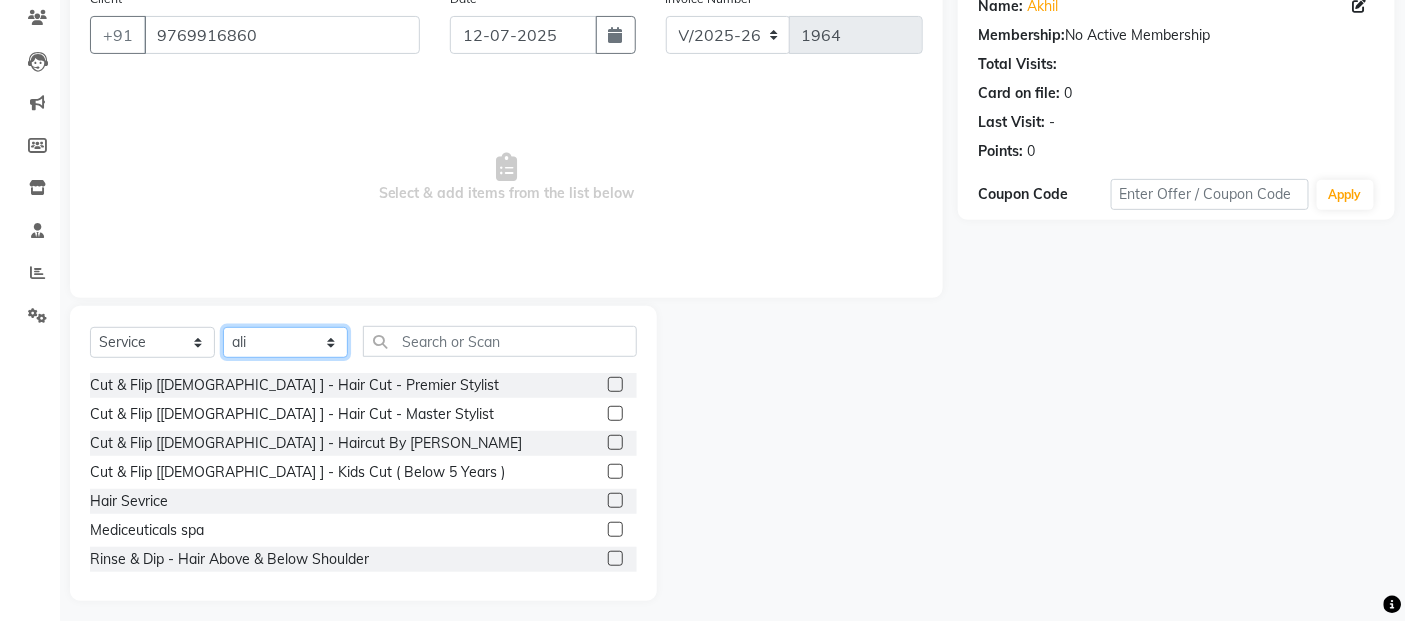 scroll, scrollTop: 180, scrollLeft: 0, axis: vertical 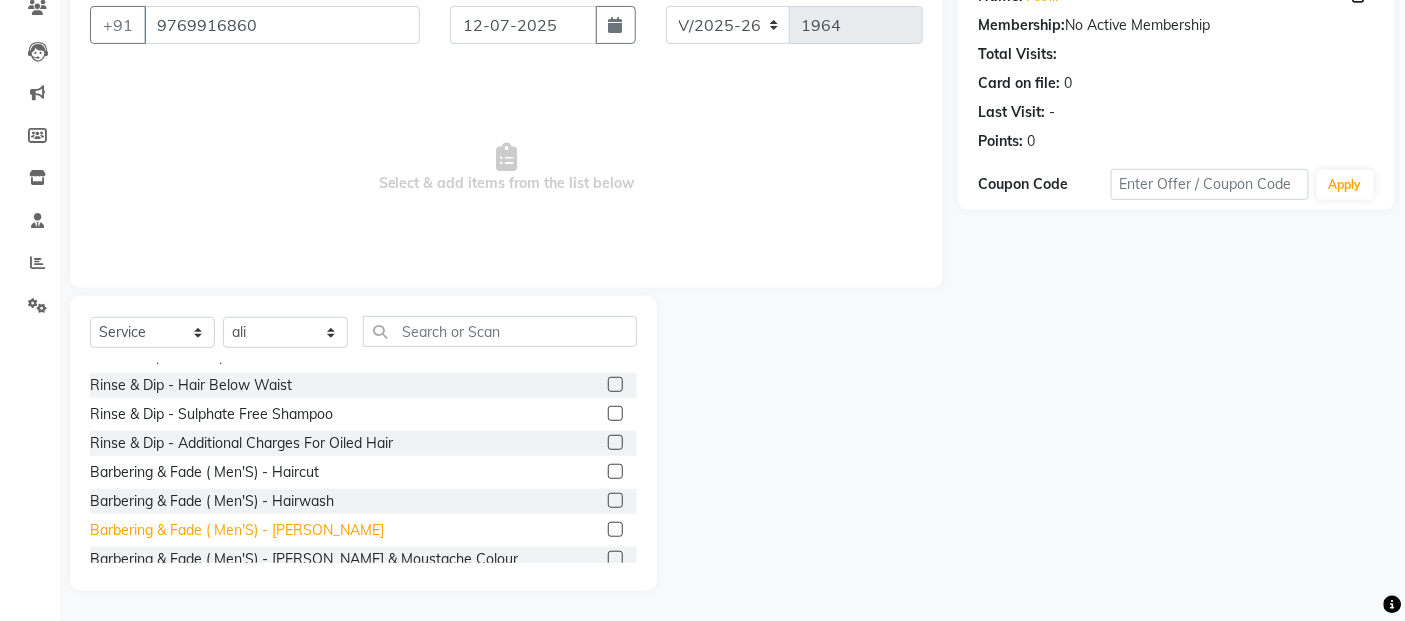 click on "Barbering & Fade  ( Men'S) - [PERSON_NAME]" 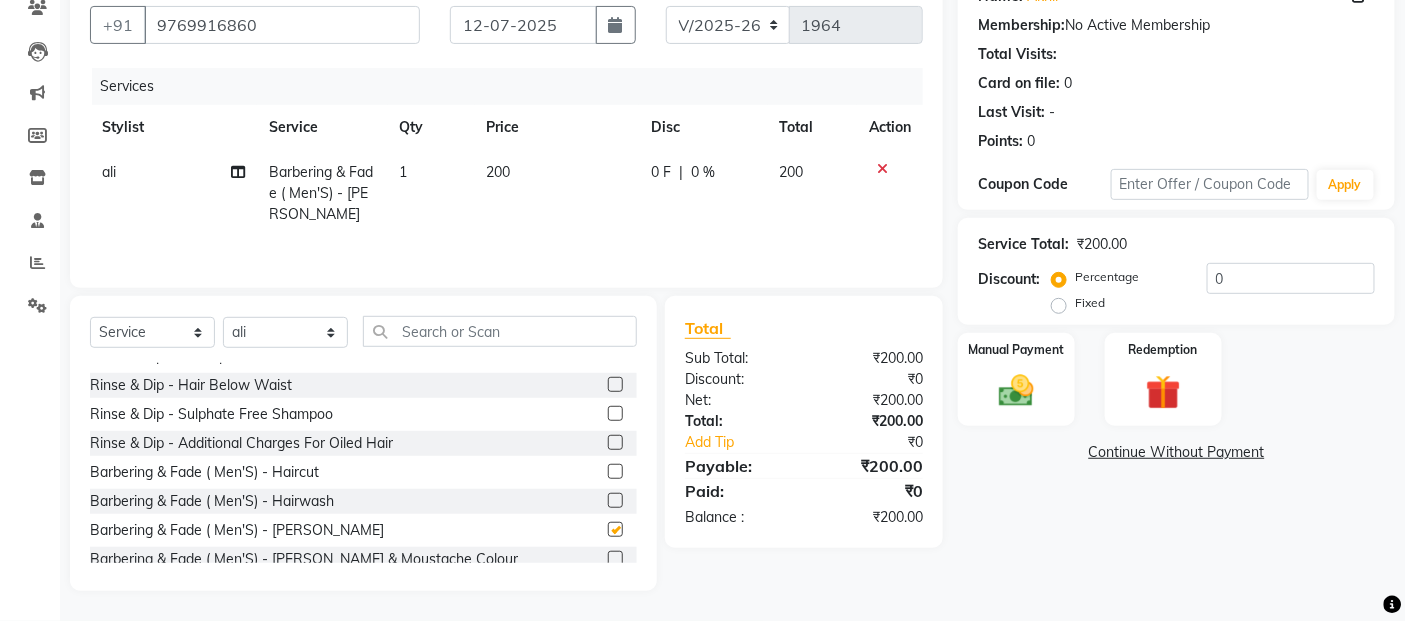 checkbox on "false" 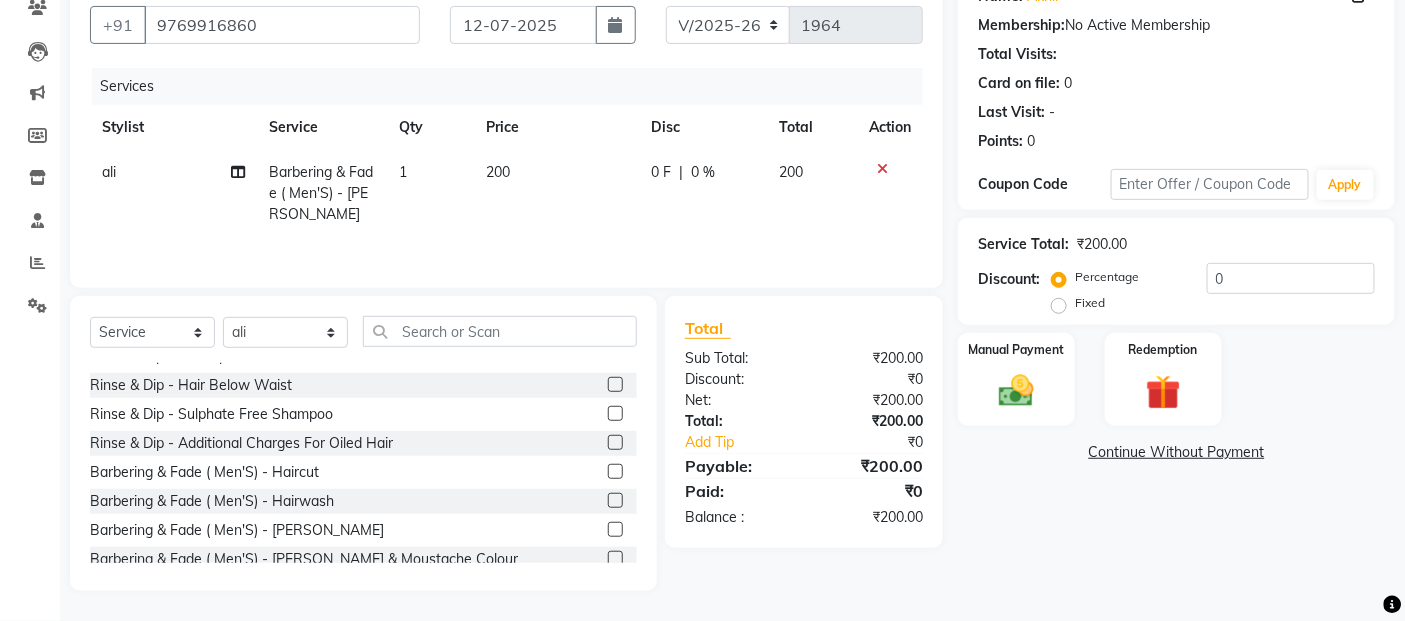 click on "200" 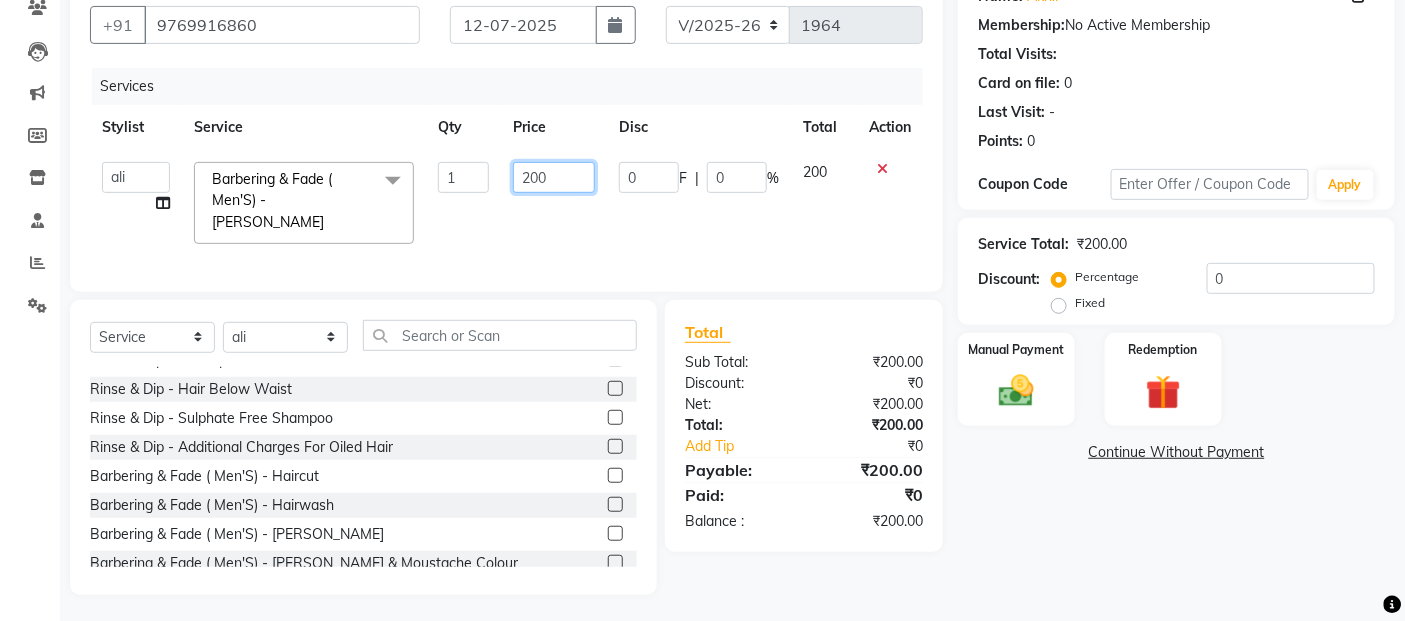 click on "200" 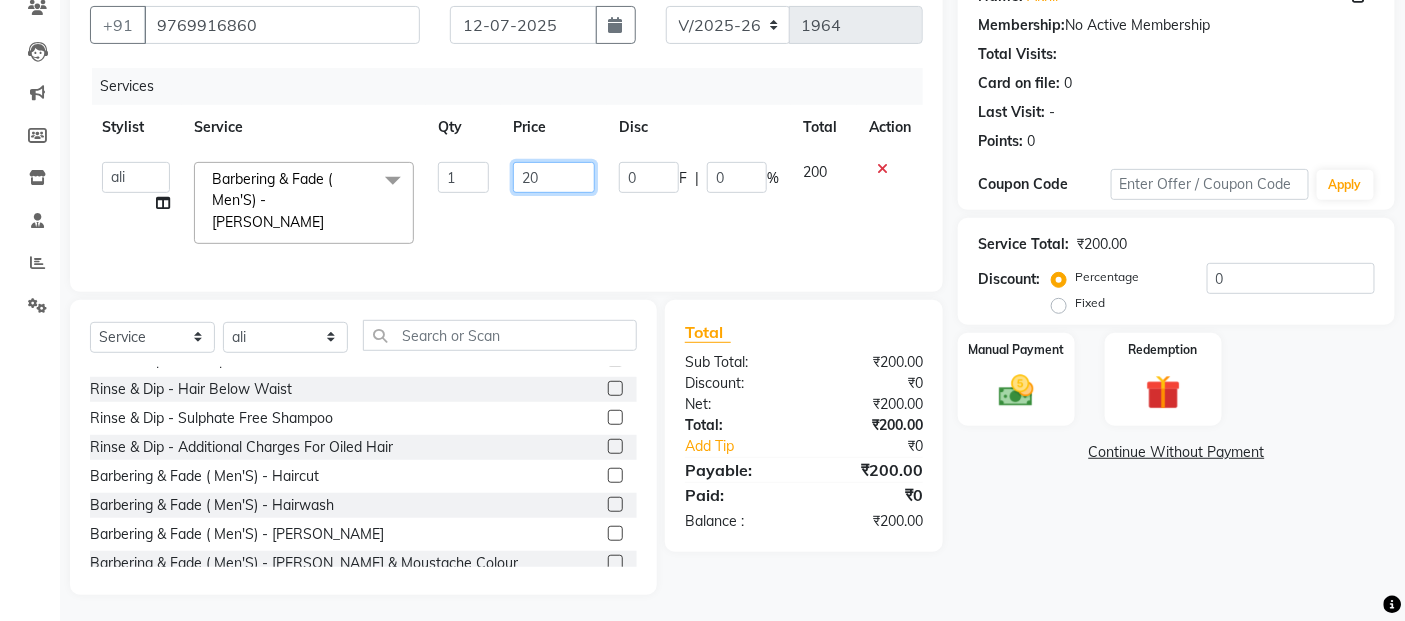 type on "2" 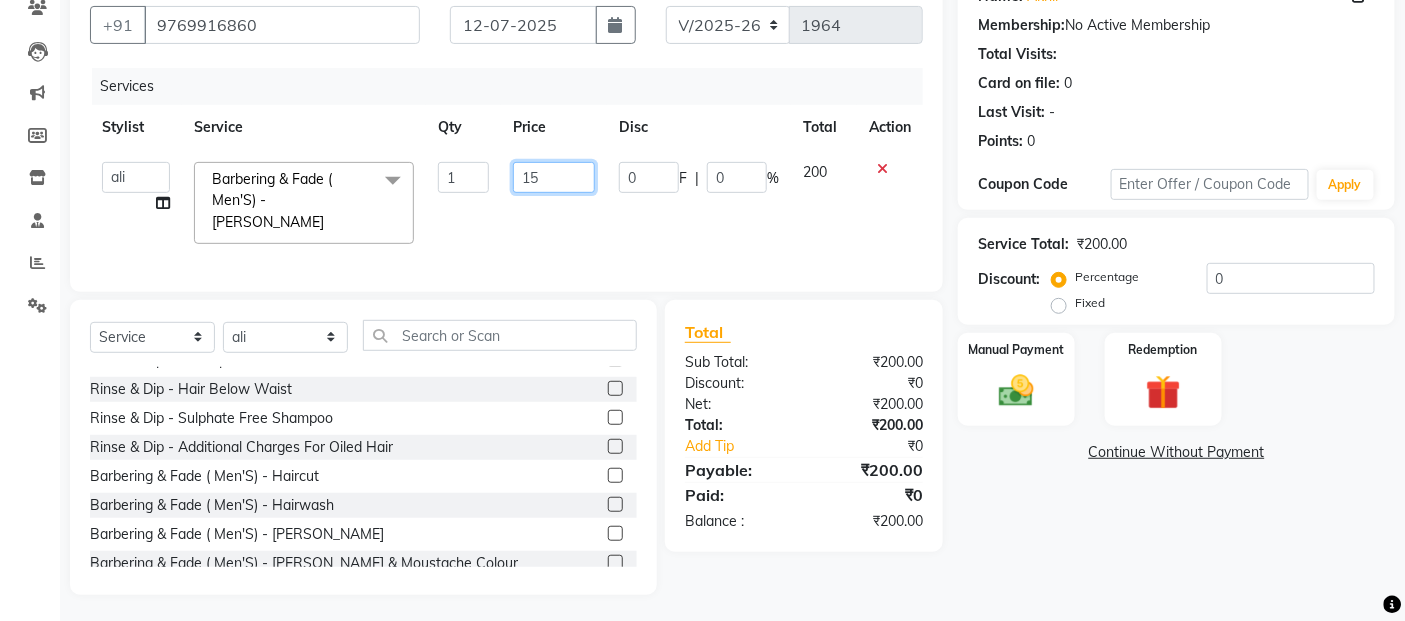 type on "150" 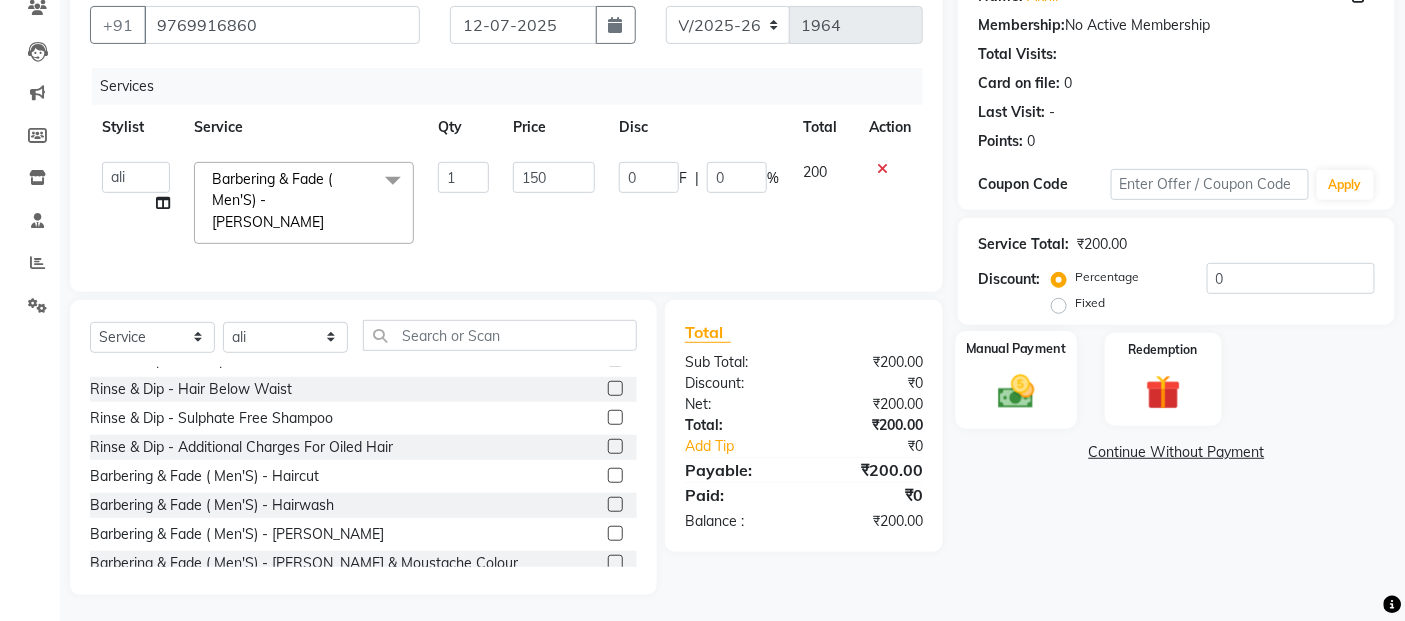 click 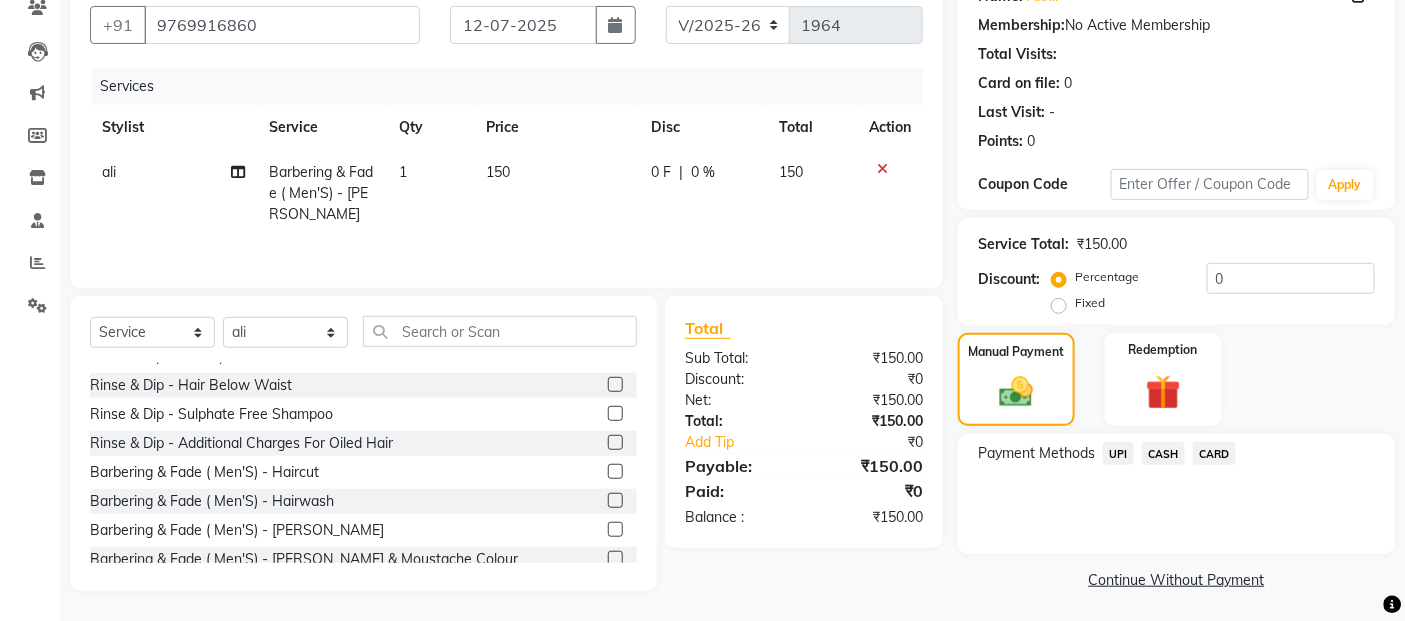 click on "CASH" 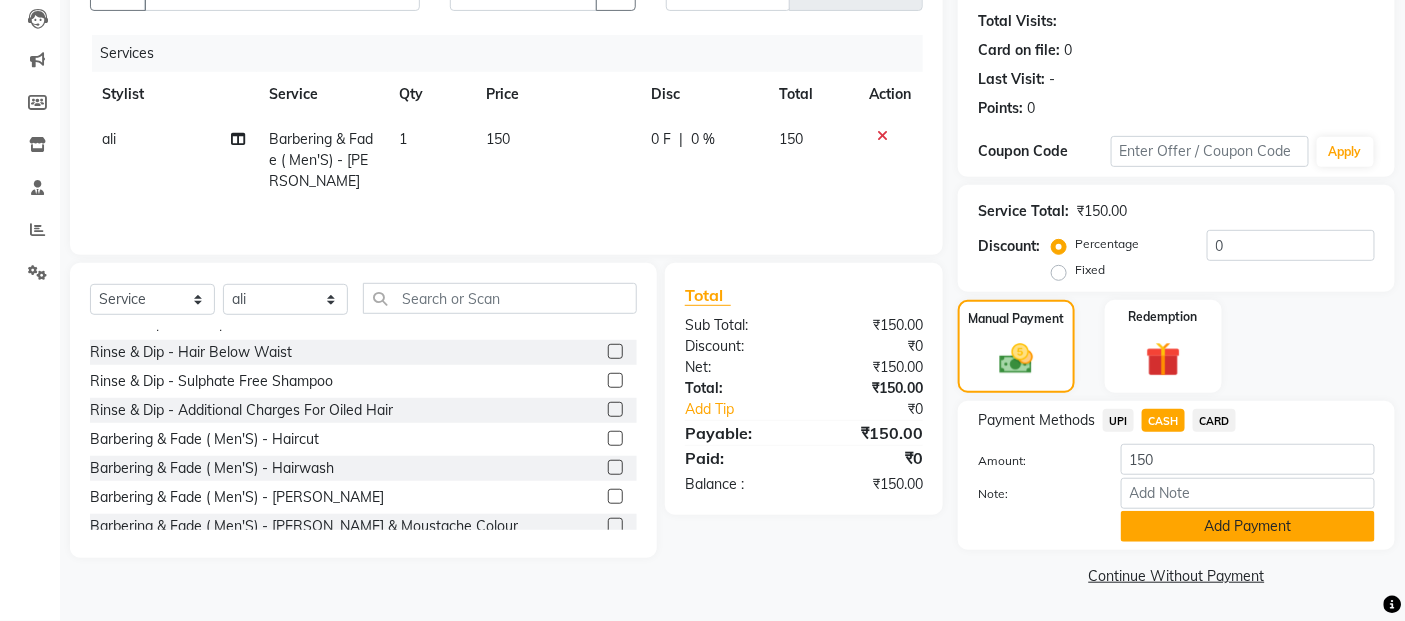 click on "Add Payment" 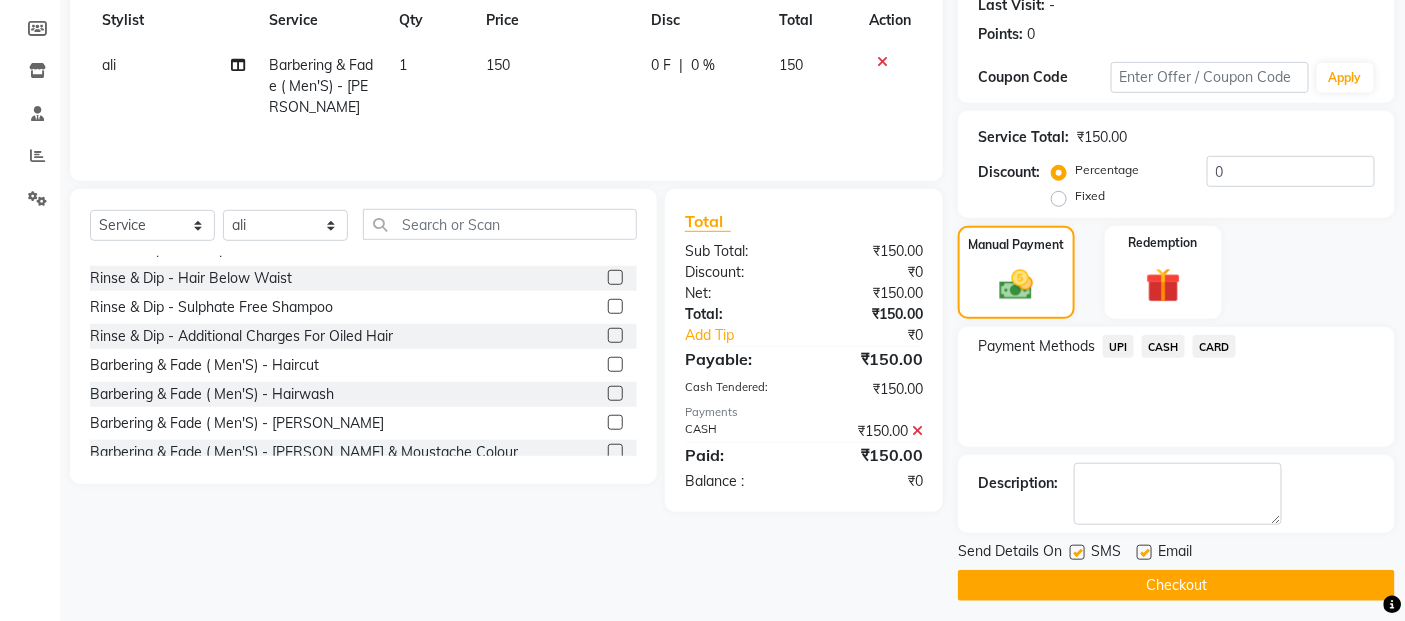 scroll, scrollTop: 297, scrollLeft: 0, axis: vertical 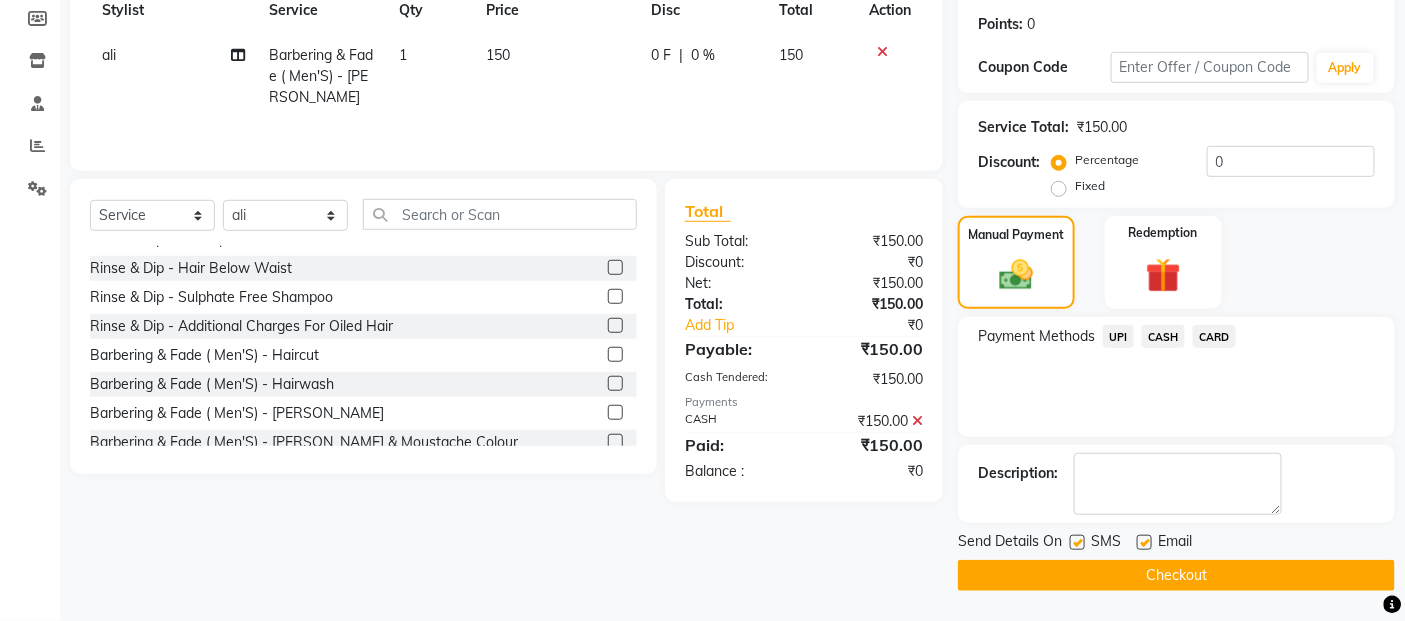 click on "Checkout" 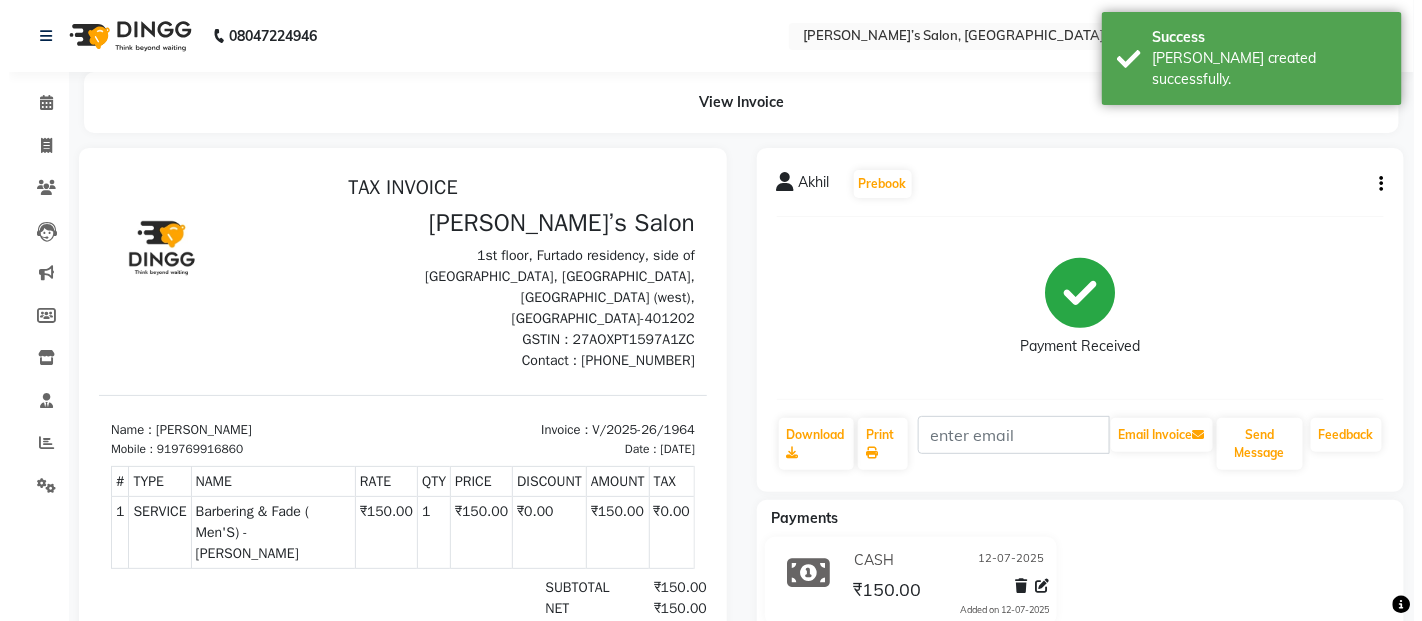 scroll, scrollTop: 0, scrollLeft: 0, axis: both 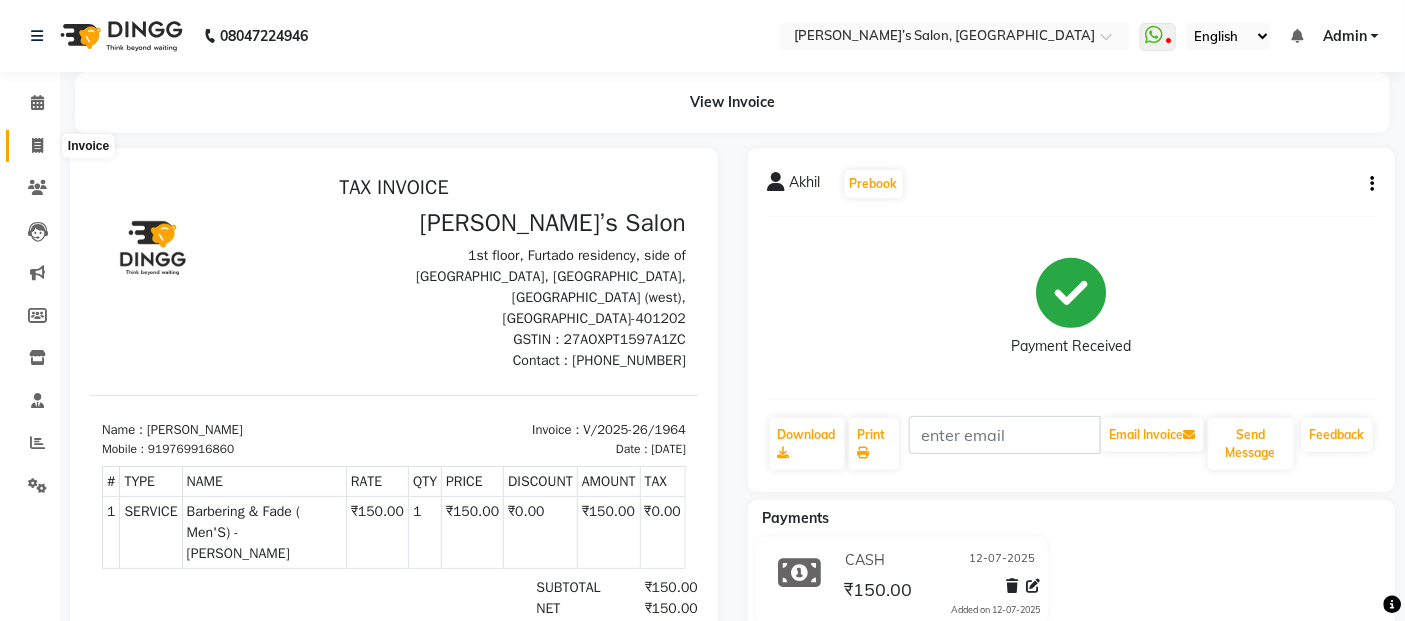 click 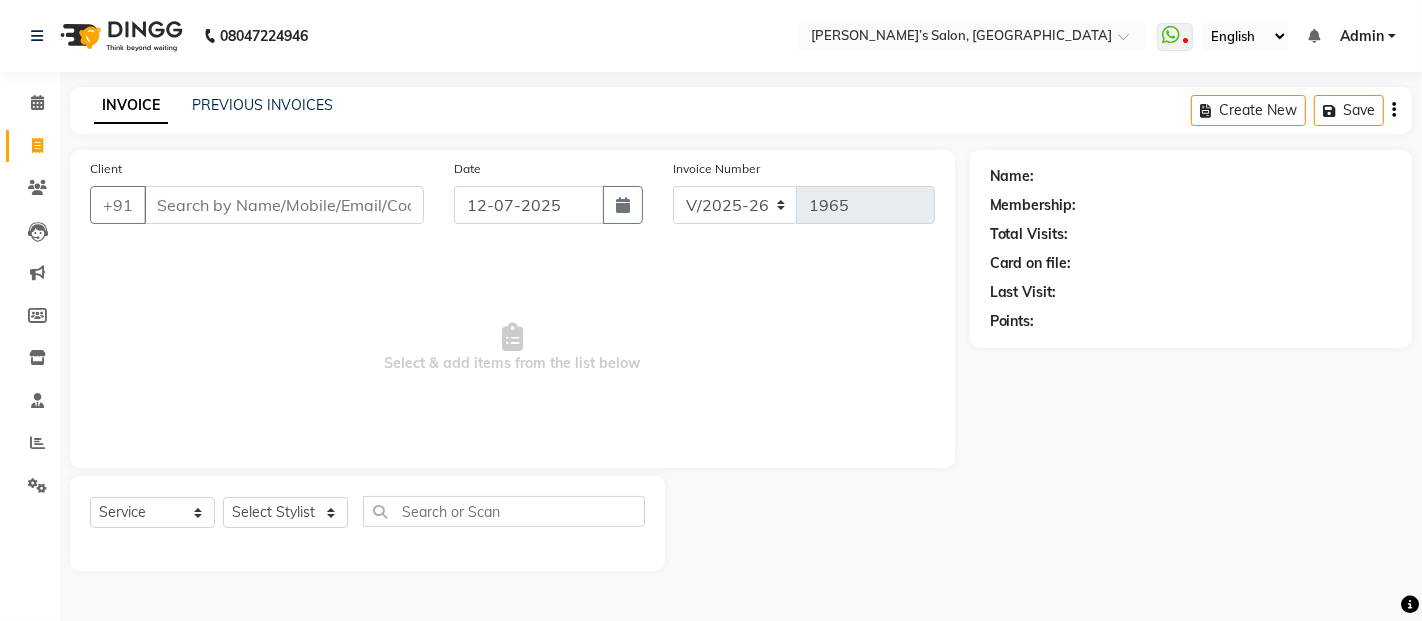 click on "Client" at bounding box center (284, 205) 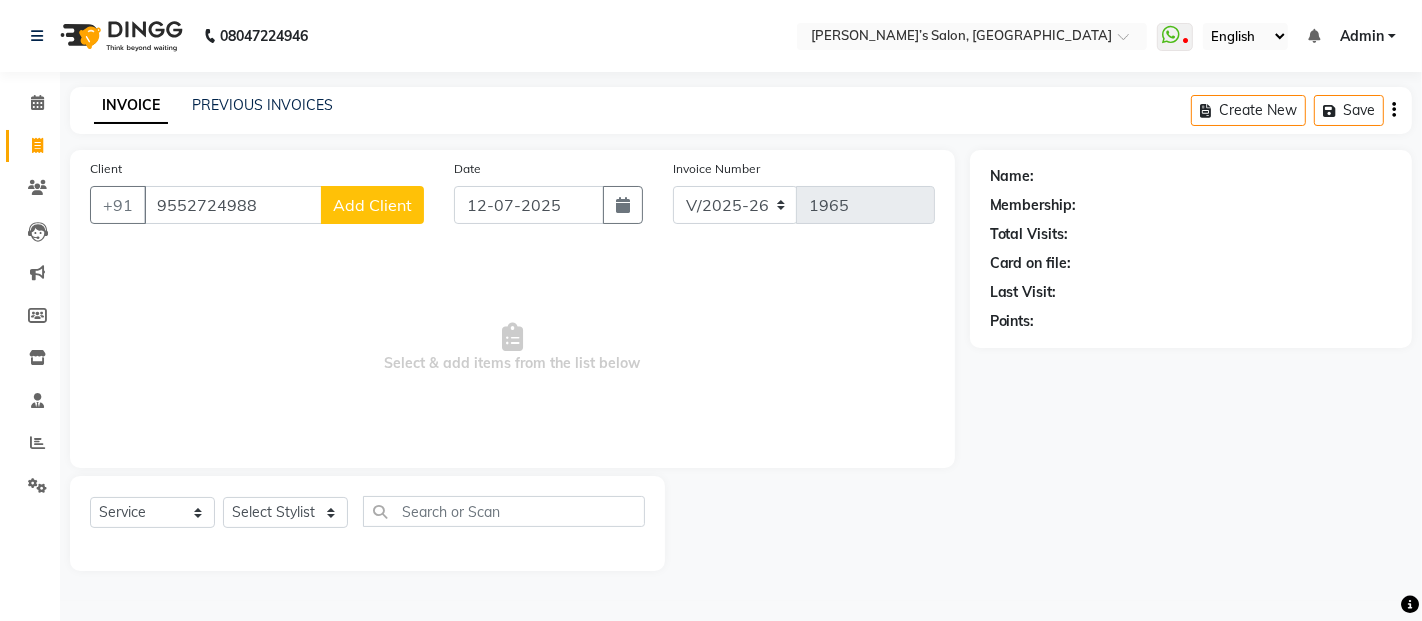 type on "9552724988" 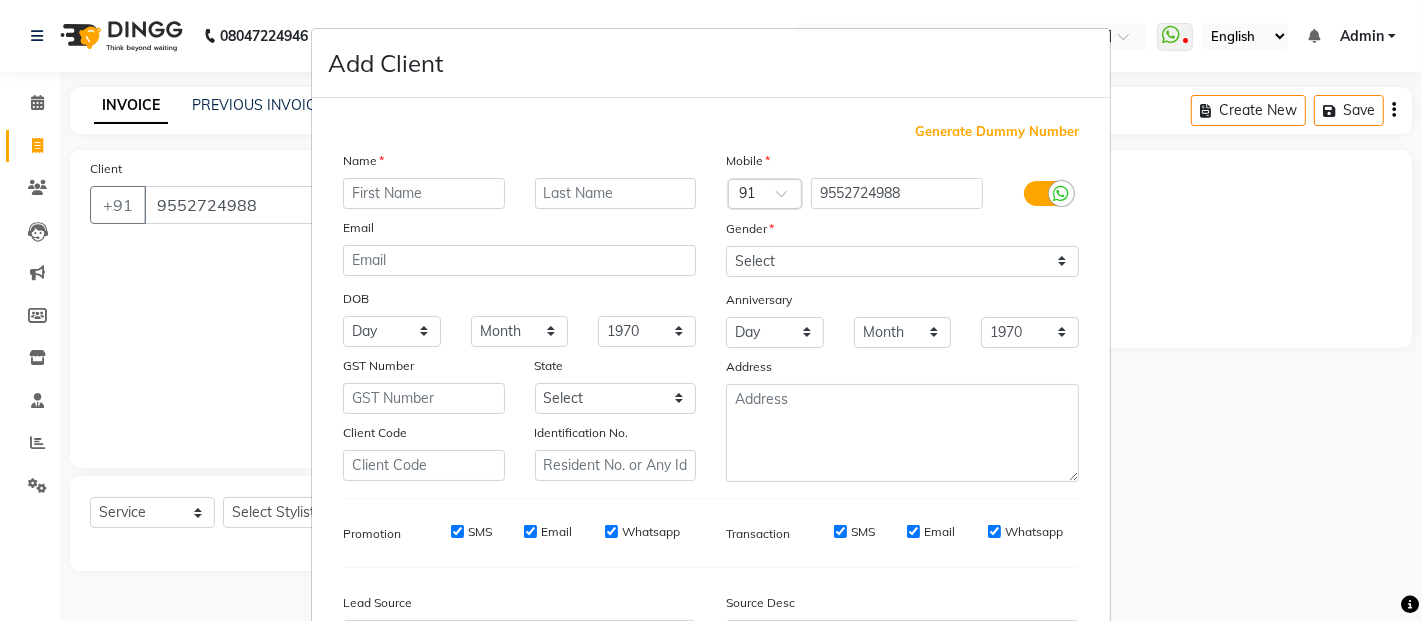 click at bounding box center (424, 193) 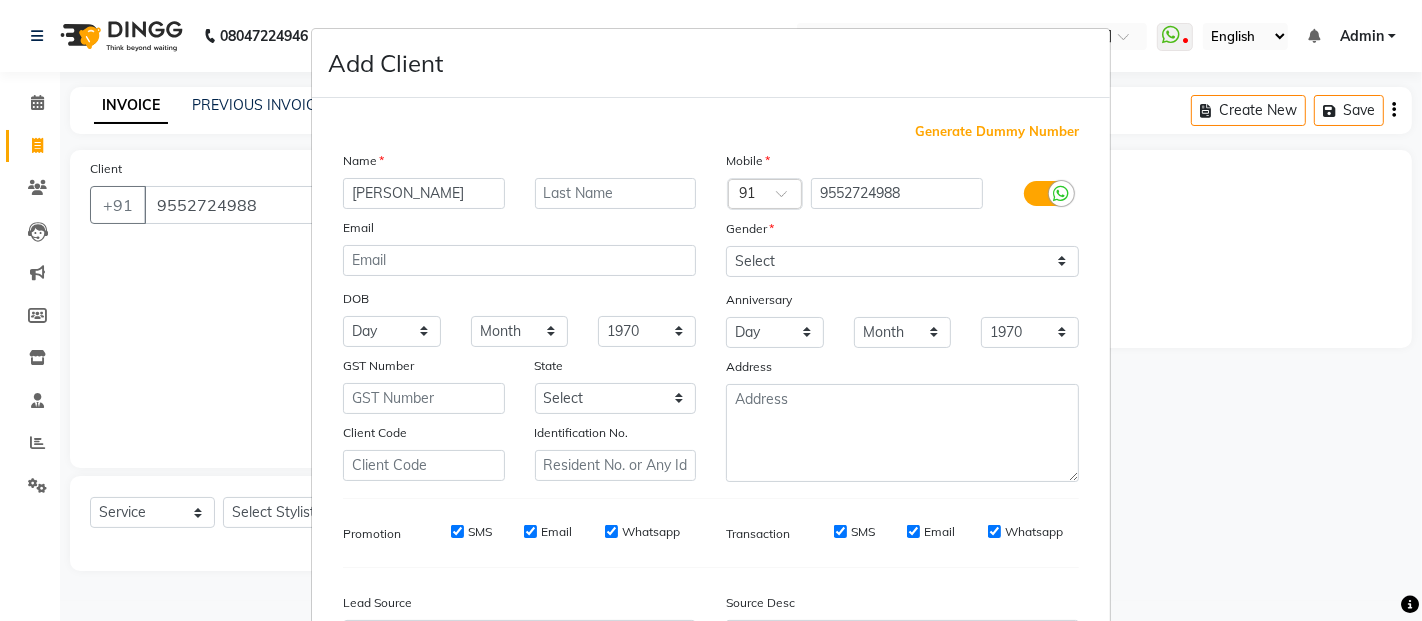 type on "[PERSON_NAME]" 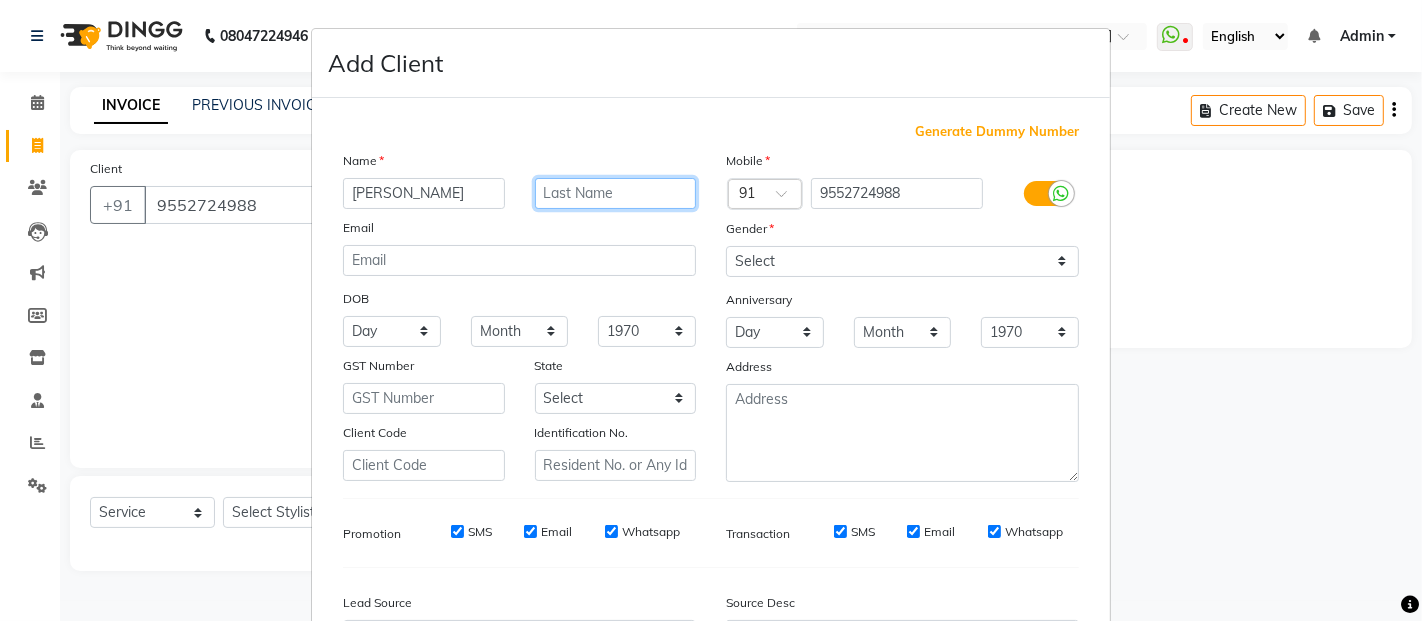click at bounding box center [616, 193] 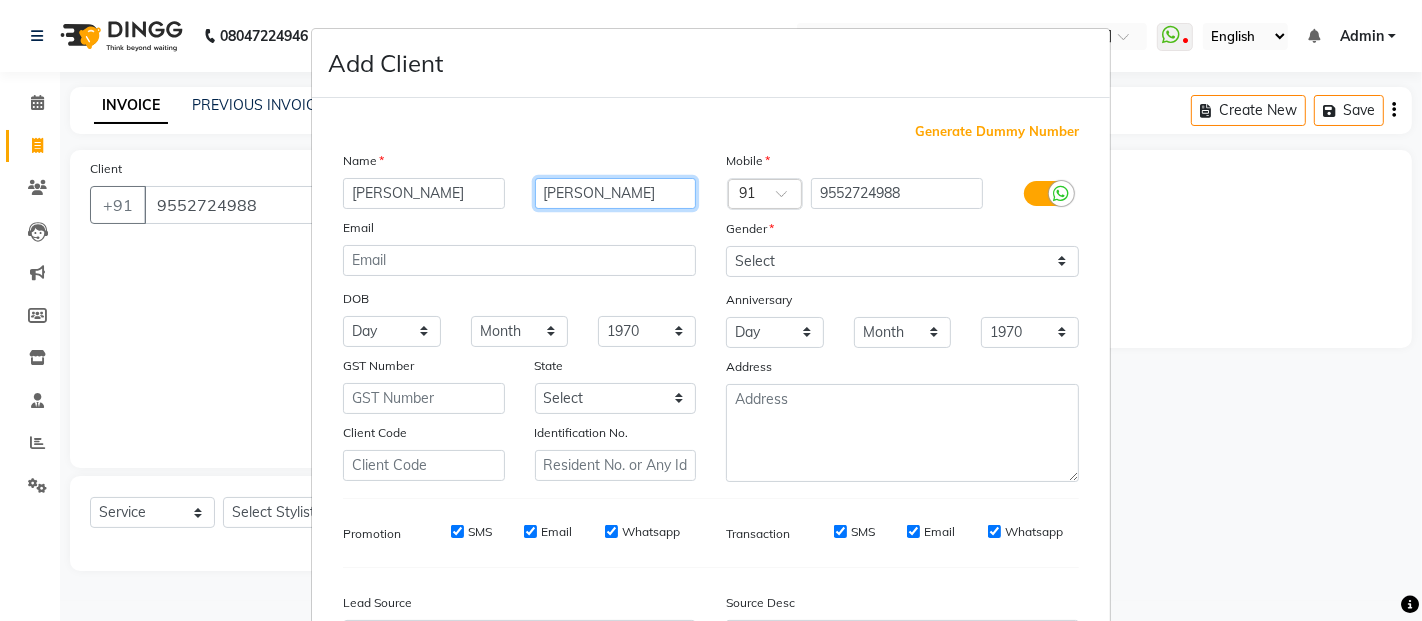 type on "[PERSON_NAME]" 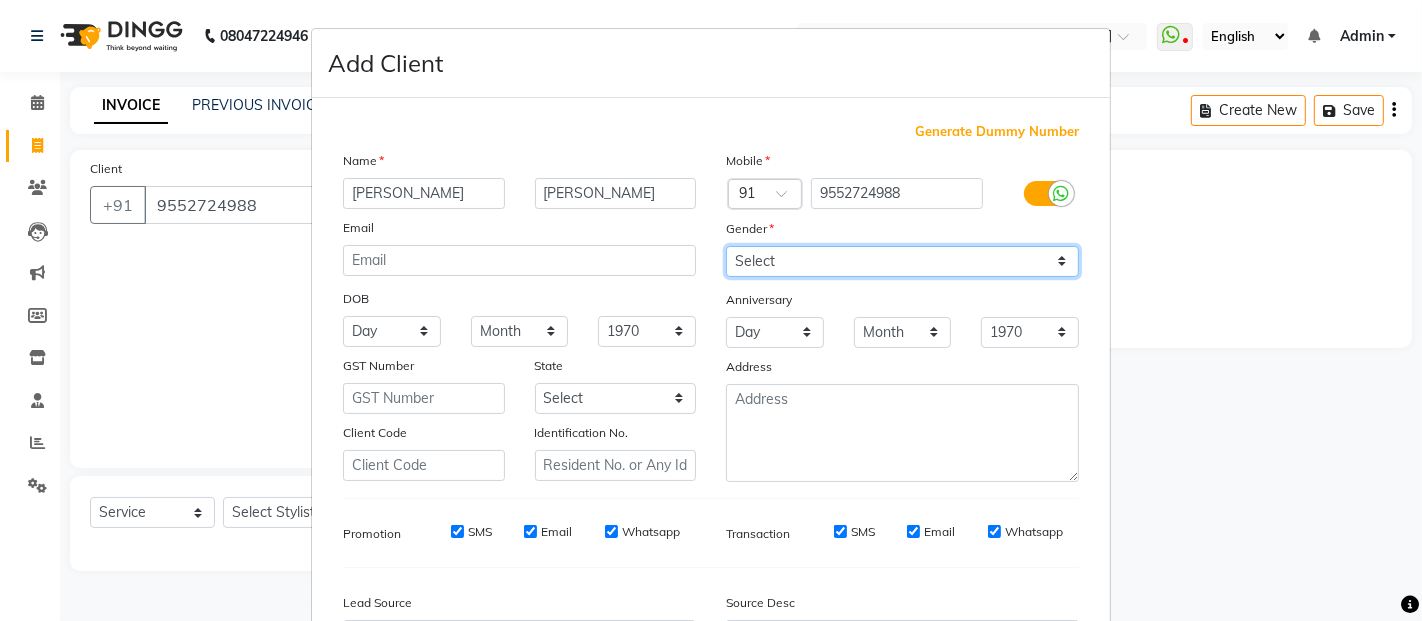 click on "Select [DEMOGRAPHIC_DATA] [DEMOGRAPHIC_DATA] Other Prefer Not To Say" at bounding box center [902, 261] 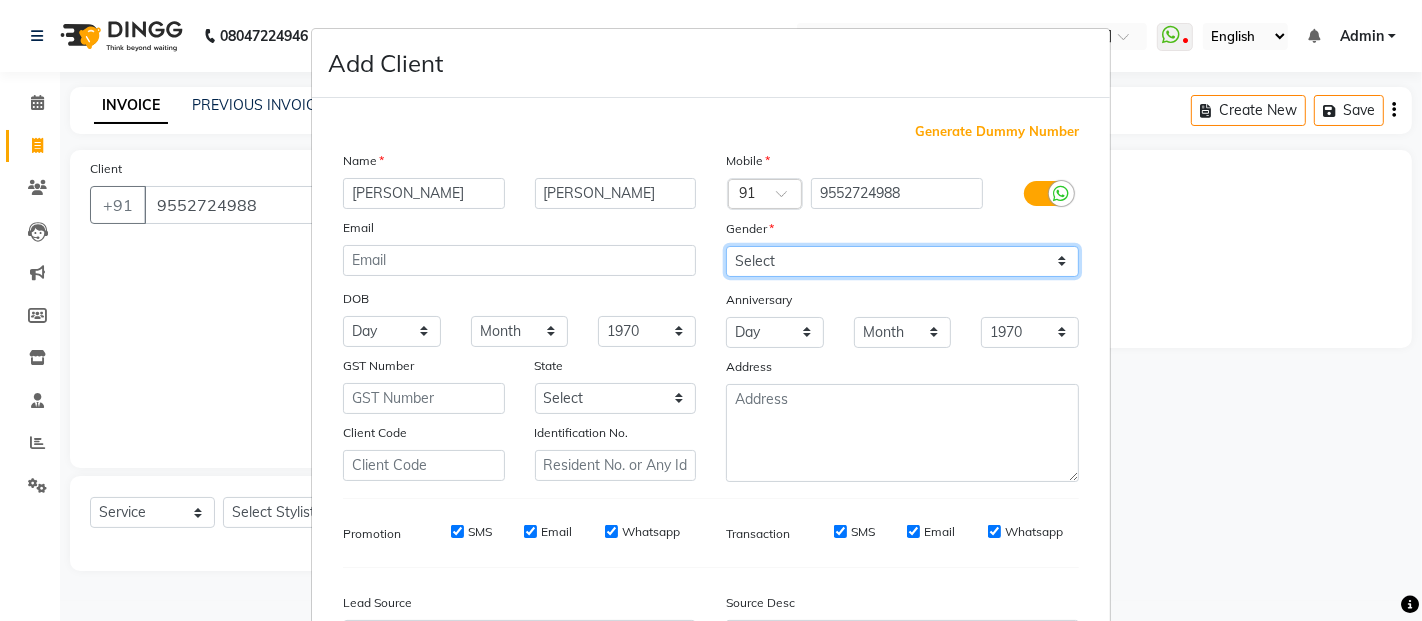 select on "[DEMOGRAPHIC_DATA]" 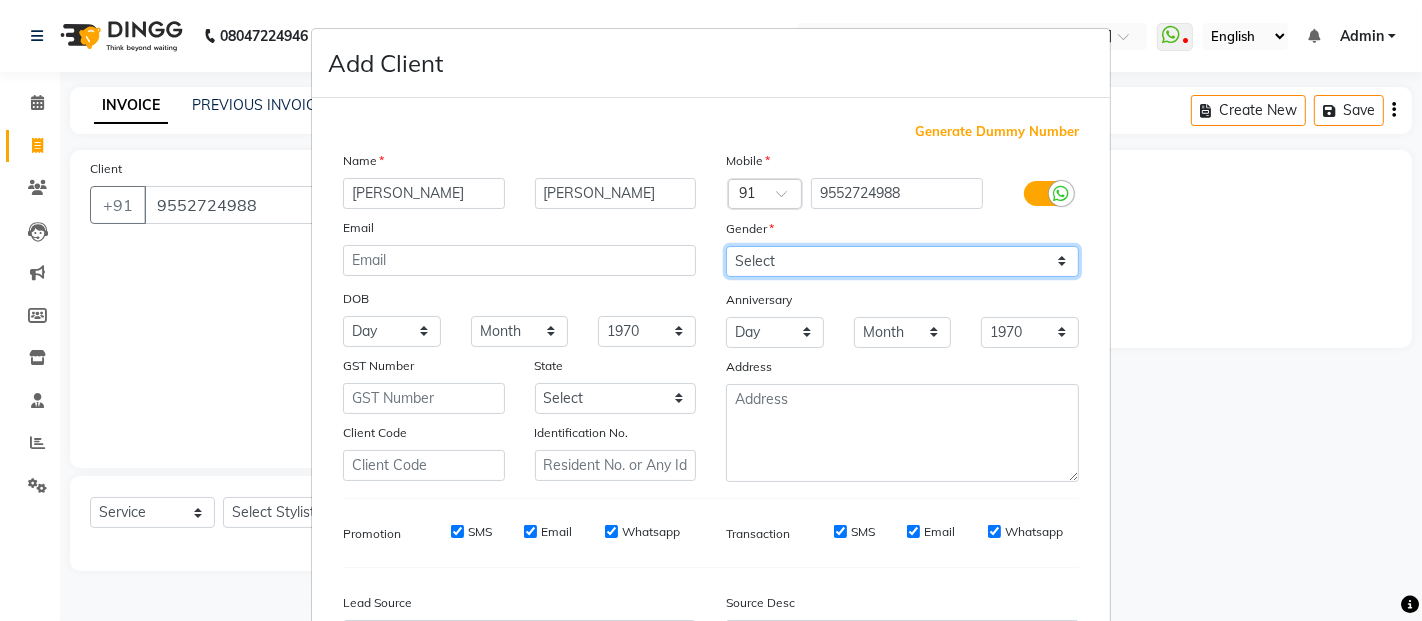 click on "Select [DEMOGRAPHIC_DATA] [DEMOGRAPHIC_DATA] Other Prefer Not To Say" at bounding box center (902, 261) 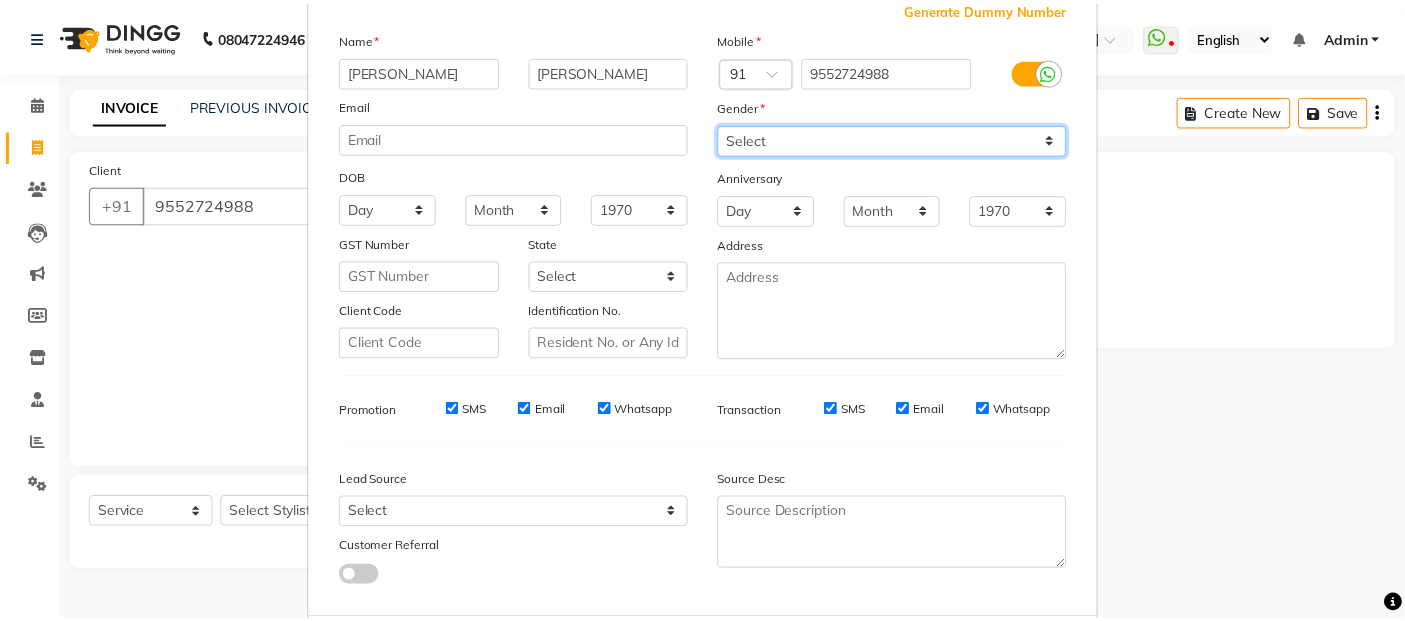 scroll, scrollTop: 230, scrollLeft: 0, axis: vertical 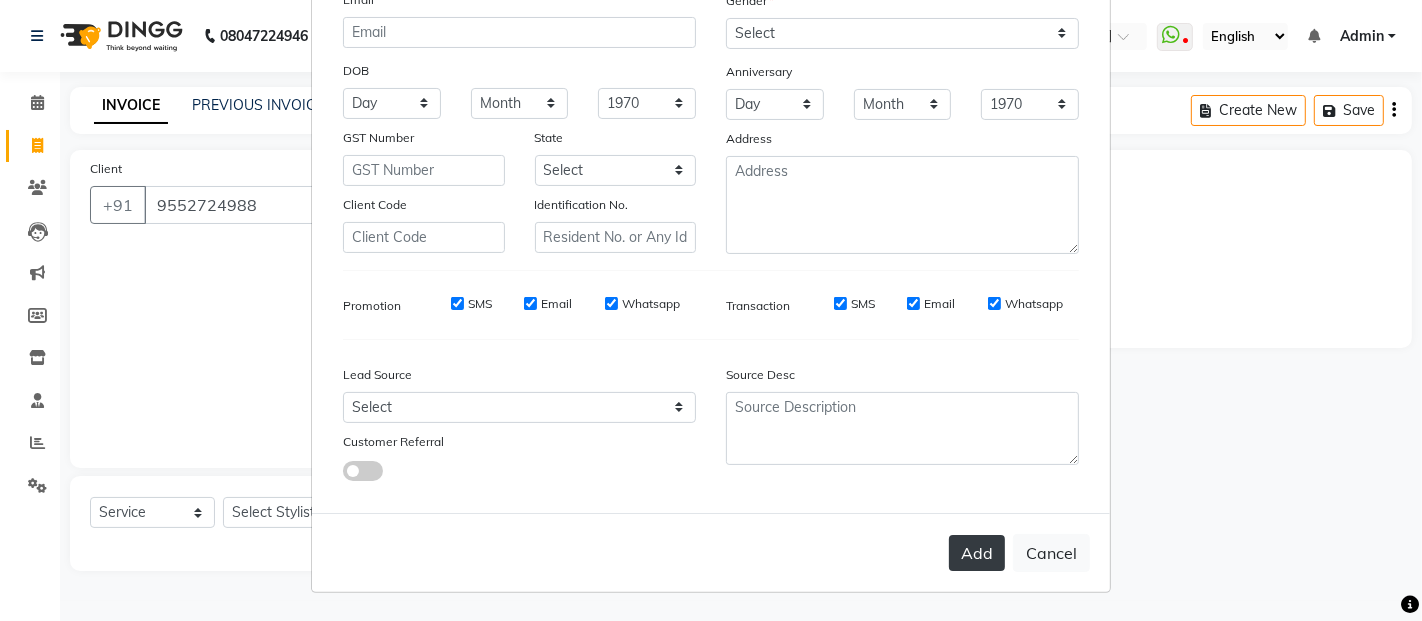 click on "Add" at bounding box center (977, 553) 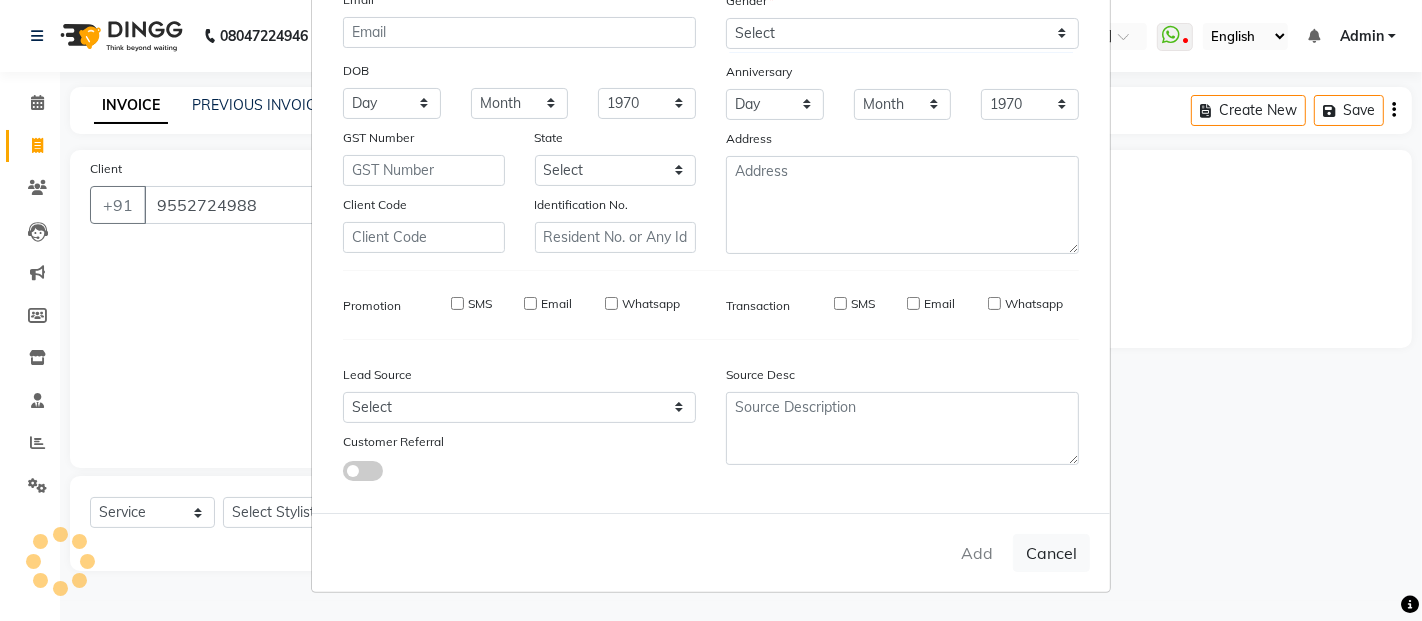 type 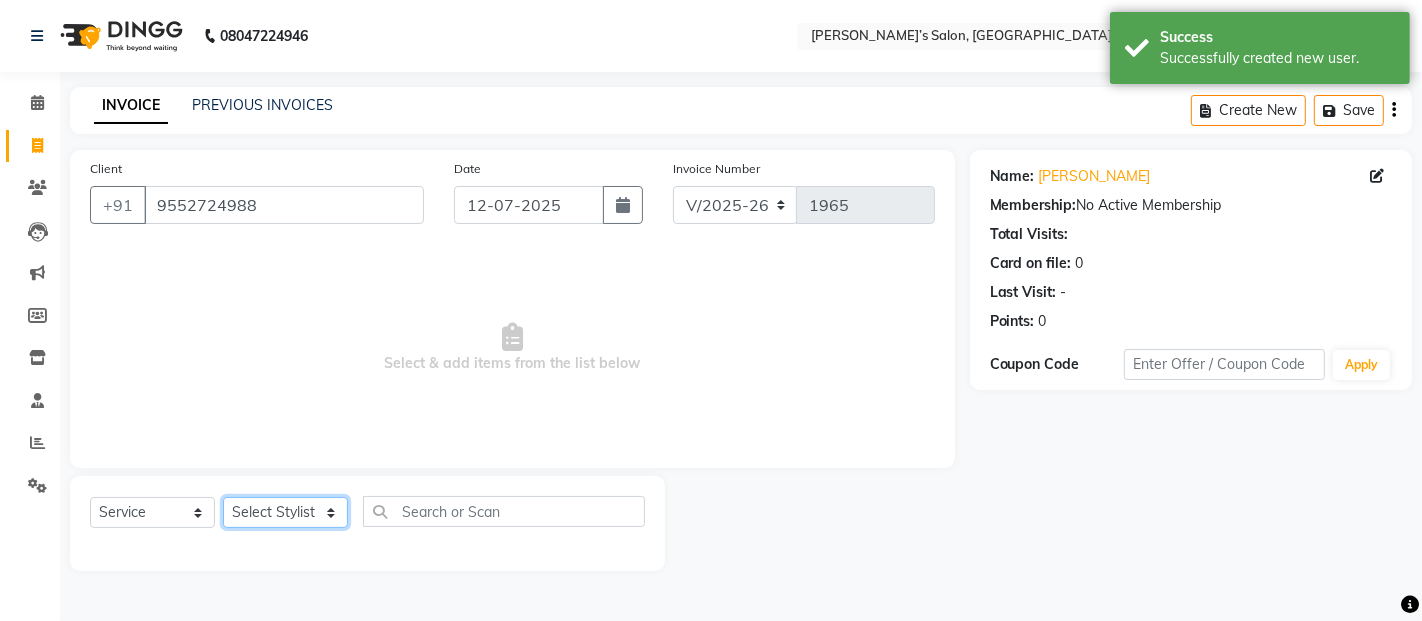 click on "Select Stylist [PERSON_NAME] [PERSON_NAME] Akshay [PERSON_NAME] Anas [PERSON_NAME] Manager [PERSON_NAME] [PERSON_NAME] [PERSON_NAME] Shruti [PERSON_NAME] [PERSON_NAME]" 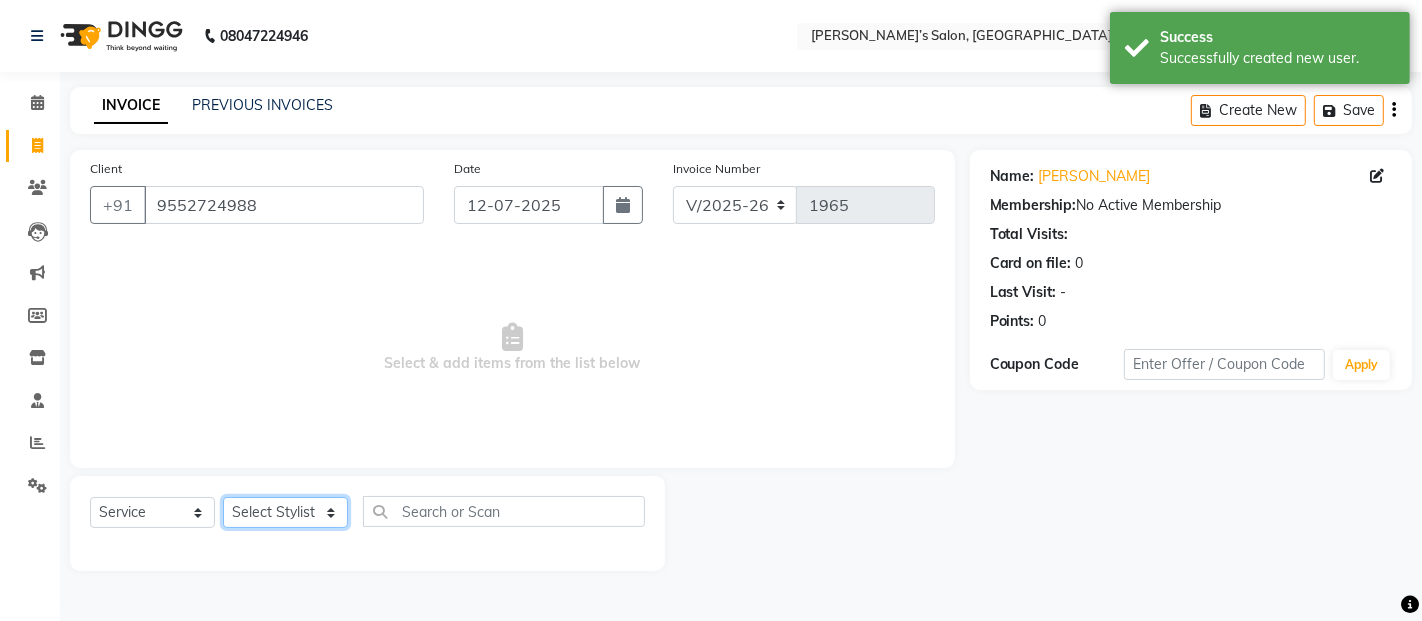 drag, startPoint x: 268, startPoint y: 514, endPoint x: 287, endPoint y: 427, distance: 89.050545 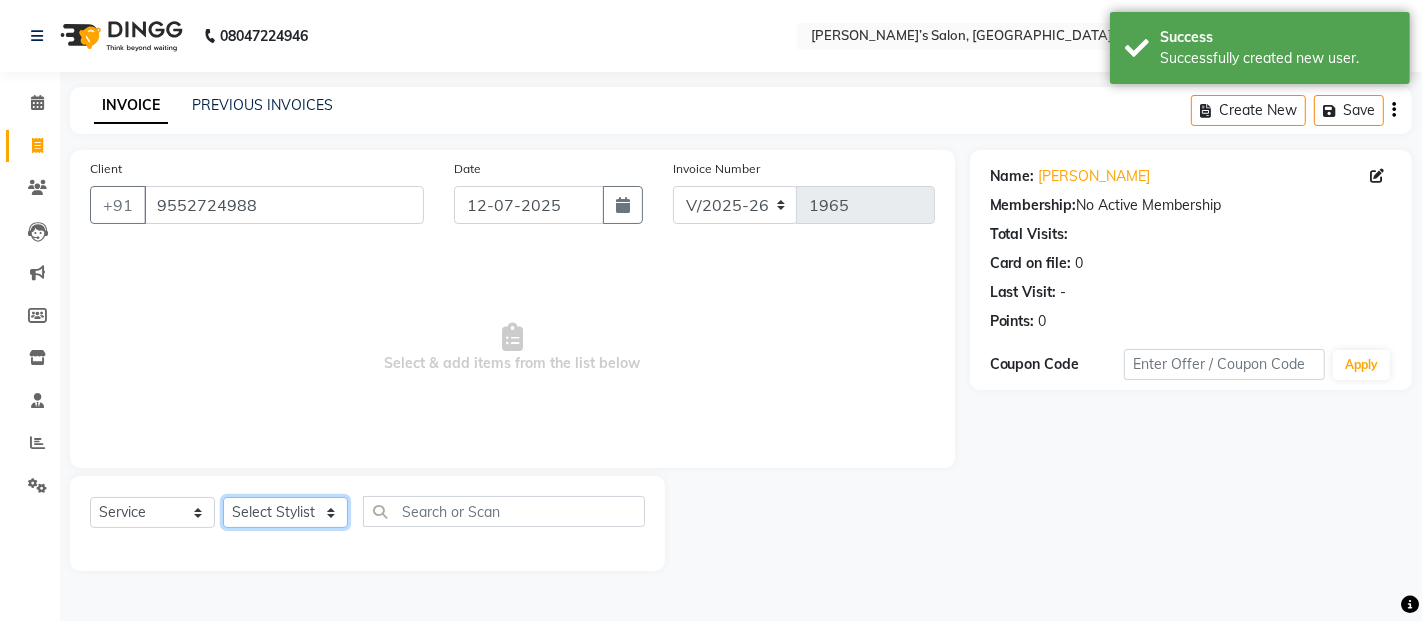 click on "Select Stylist [PERSON_NAME] [PERSON_NAME] Akshay [PERSON_NAME] Anas [PERSON_NAME] Manager [PERSON_NAME] [PERSON_NAME] [PERSON_NAME] Shruti [PERSON_NAME] [PERSON_NAME]" 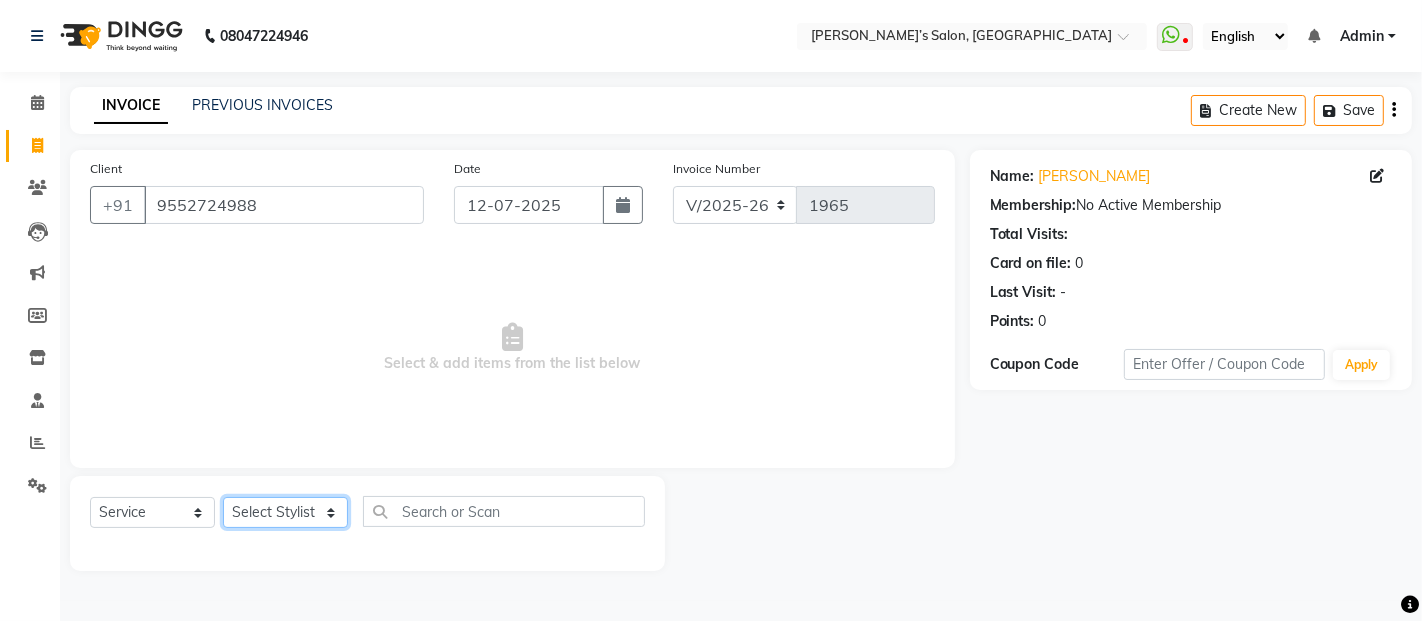 select on "32734" 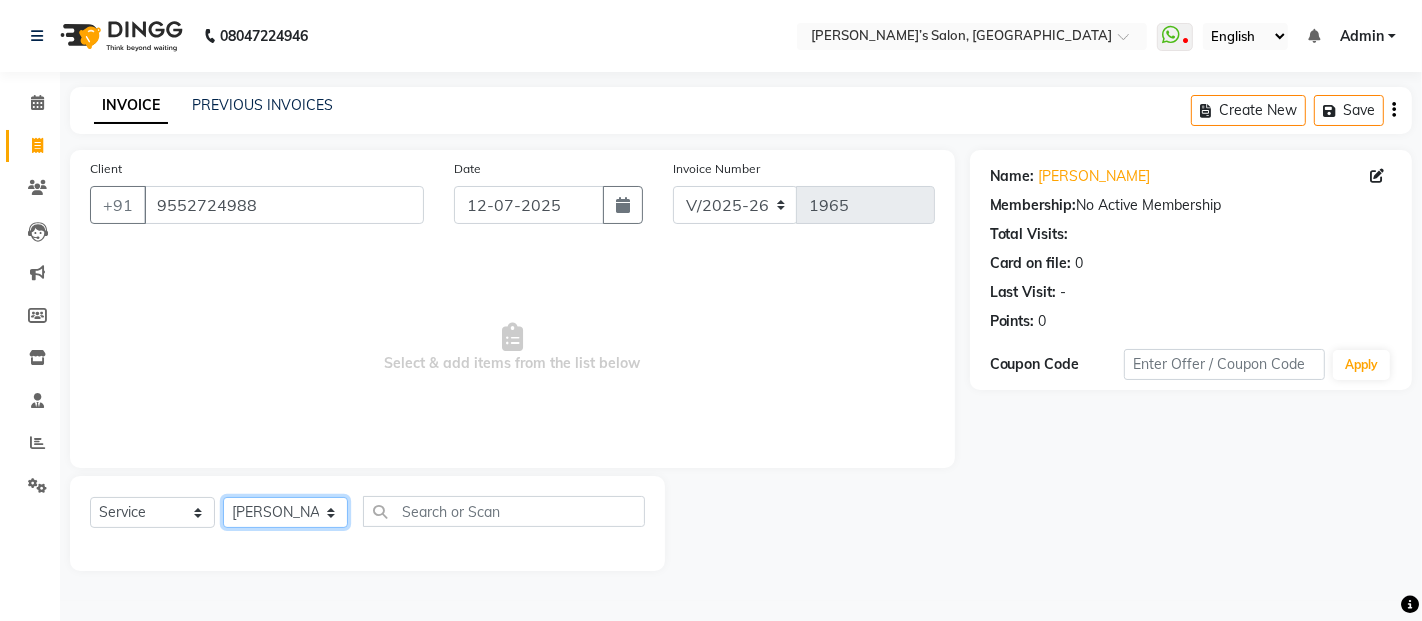 click on "Select Stylist [PERSON_NAME] [PERSON_NAME] Akshay [PERSON_NAME] Anas [PERSON_NAME] Manager [PERSON_NAME] [PERSON_NAME] [PERSON_NAME] Shruti [PERSON_NAME] [PERSON_NAME]" 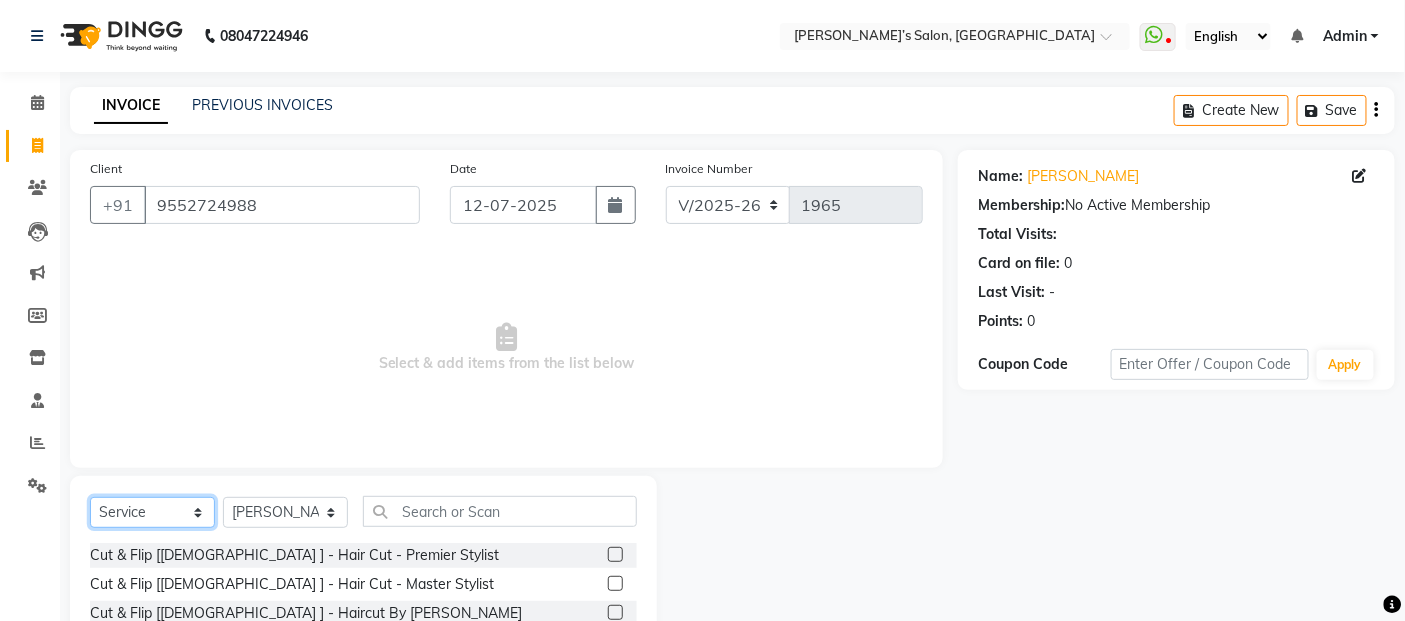 click on "Select  Service  Product  Membership  Package Voucher Prepaid Gift Card" 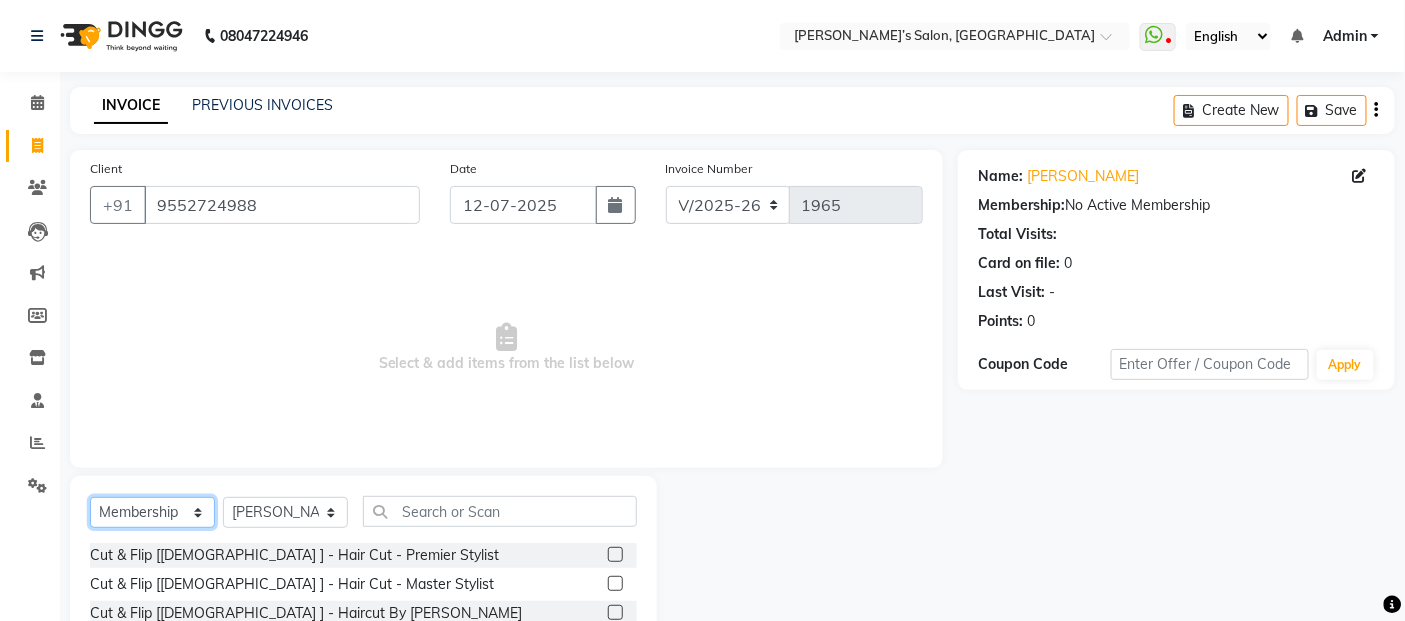 click on "Select  Service  Product  Membership  Package Voucher Prepaid Gift Card" 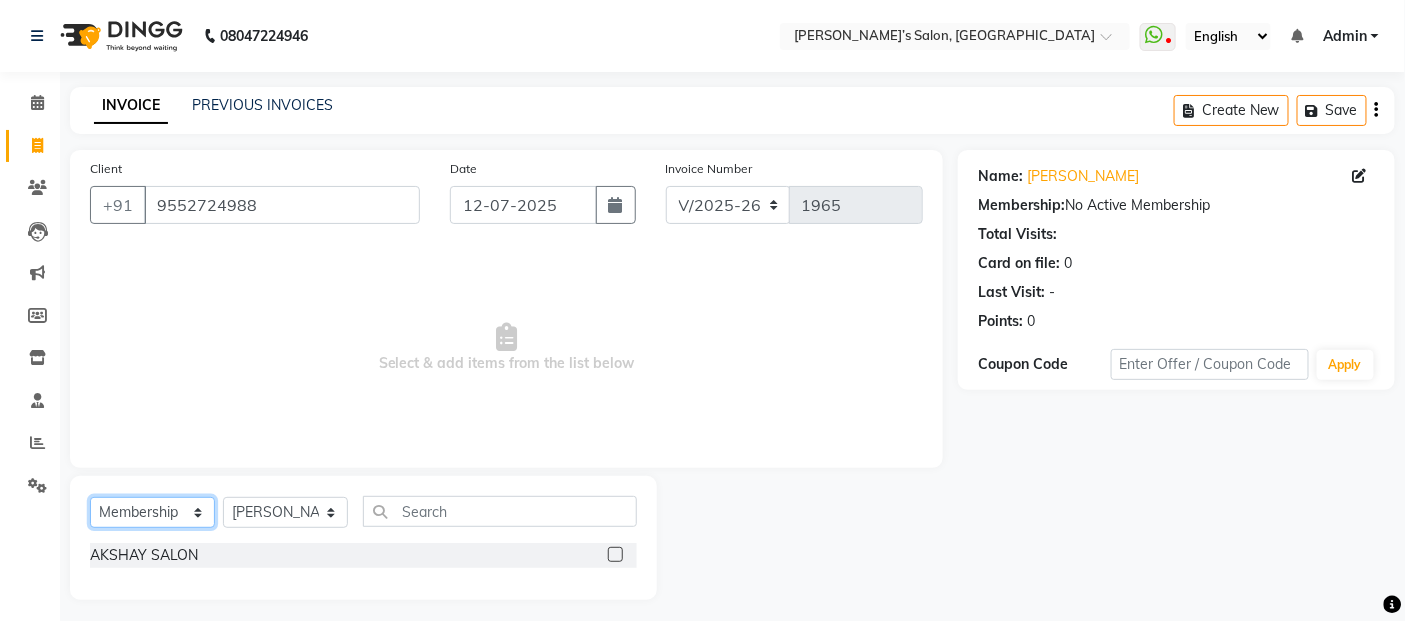 scroll, scrollTop: 8, scrollLeft: 0, axis: vertical 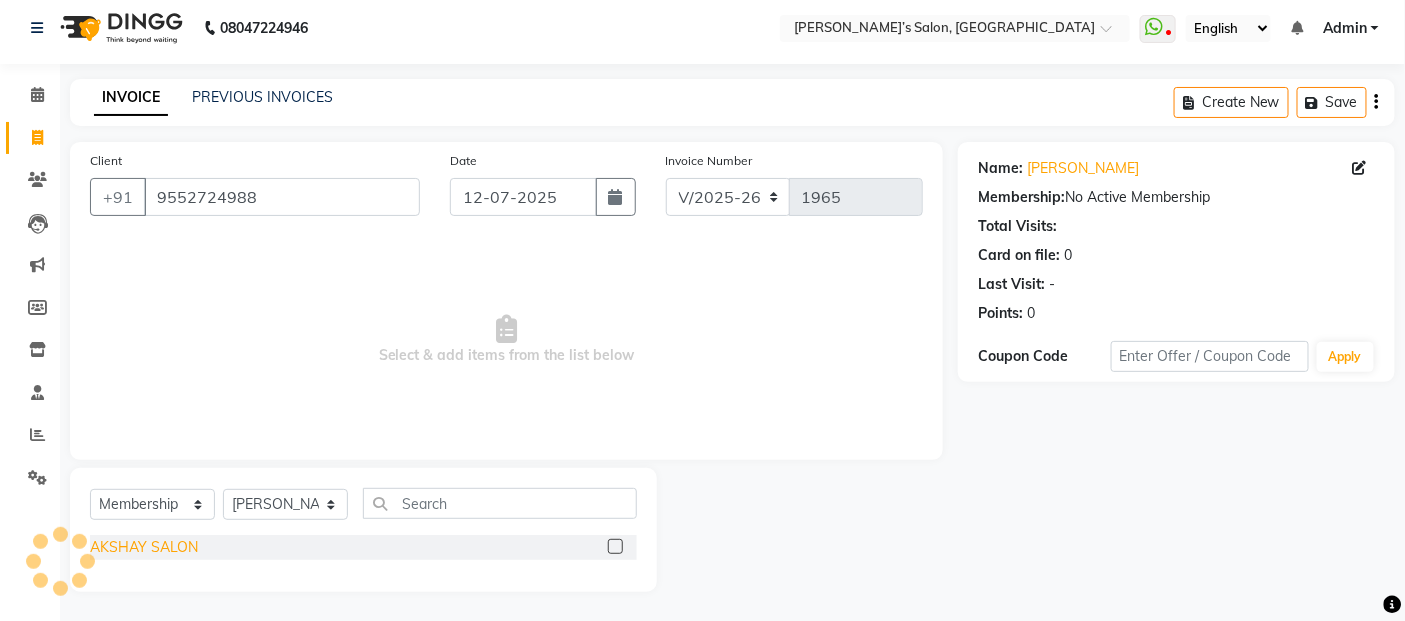 click on "AKSHAY SALON" 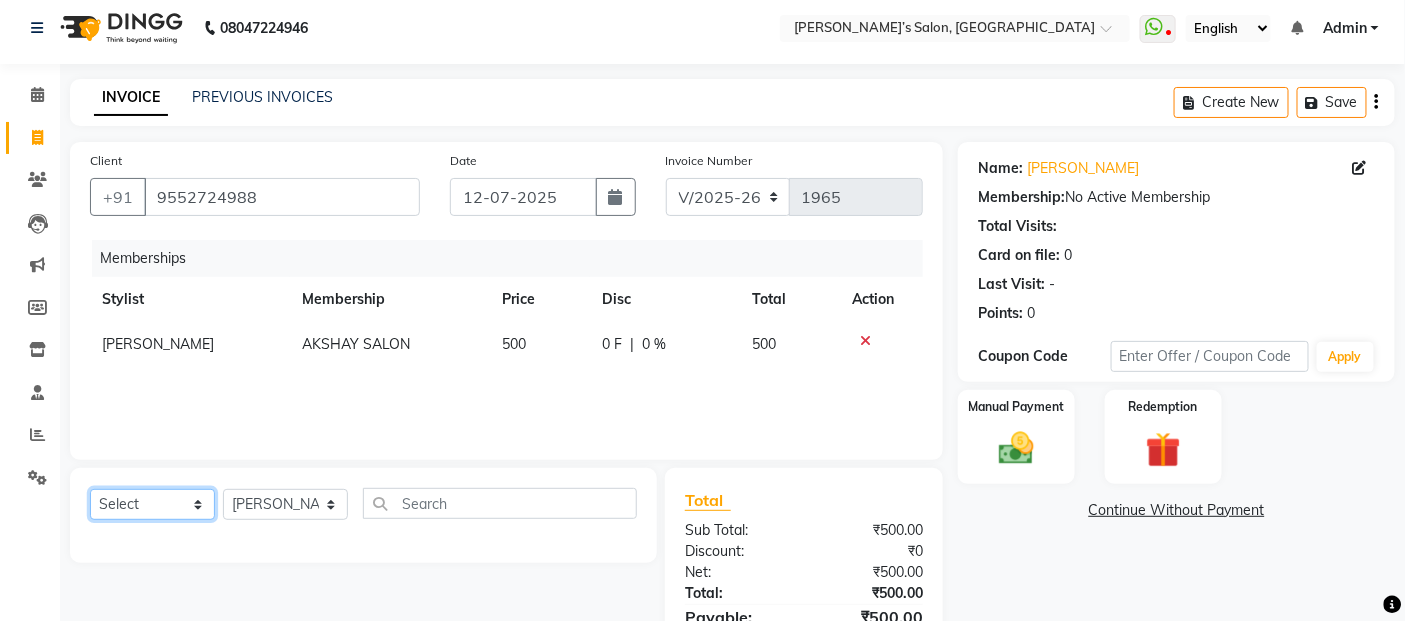drag, startPoint x: 158, startPoint y: 507, endPoint x: 161, endPoint y: 490, distance: 17.262676 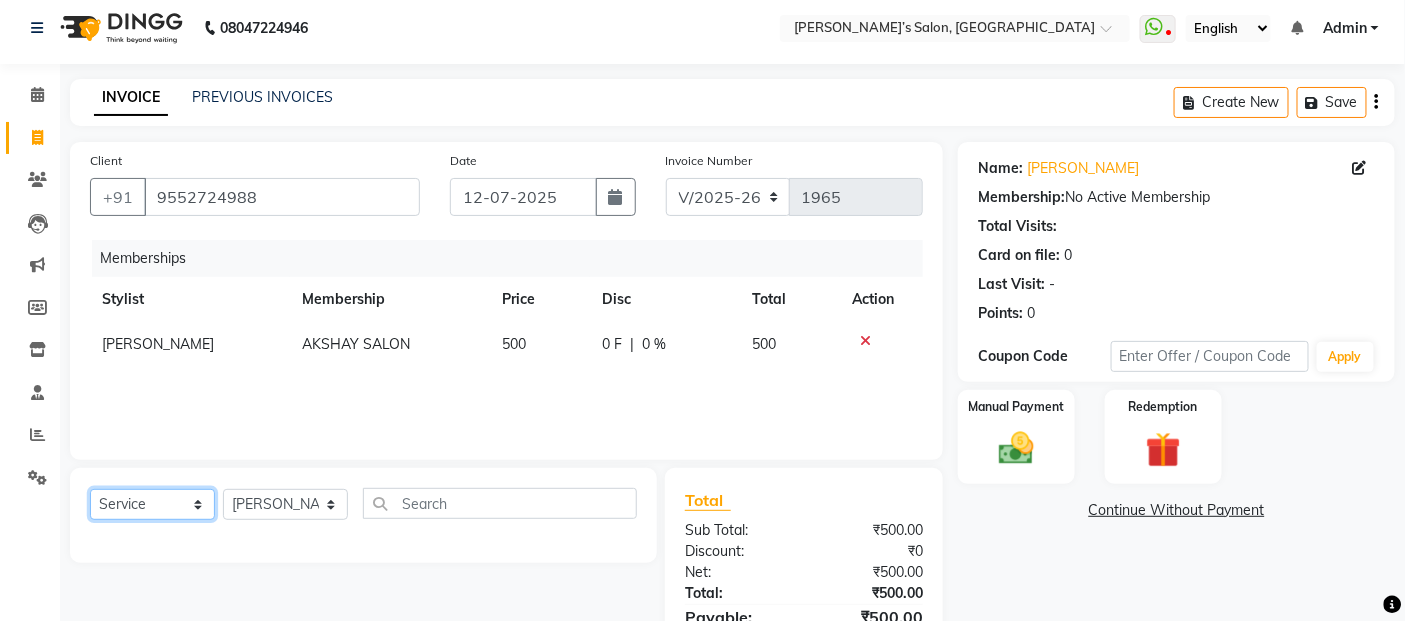 click on "Select  Service  Product  Package Voucher Prepaid Gift Card" 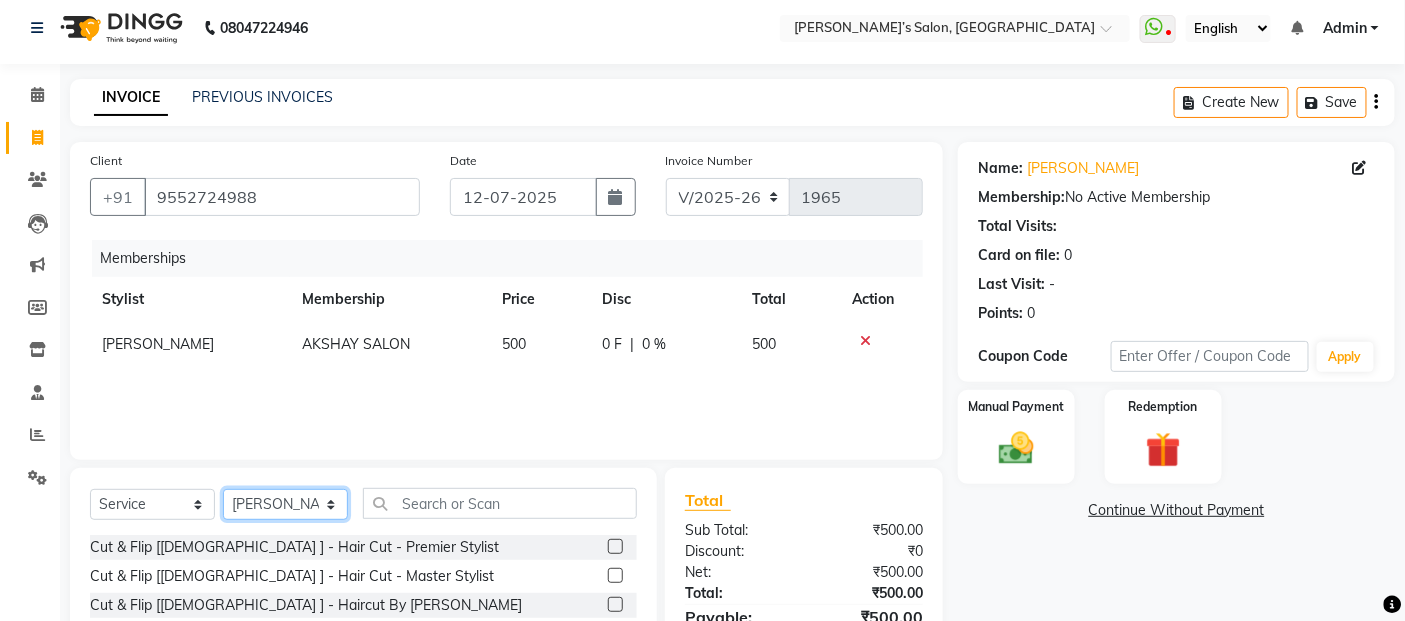 click on "Select Stylist [PERSON_NAME] [PERSON_NAME] Akshay [PERSON_NAME] Anas [PERSON_NAME] Manager [PERSON_NAME] [PERSON_NAME] [PERSON_NAME] Shruti [PERSON_NAME] [PERSON_NAME]" 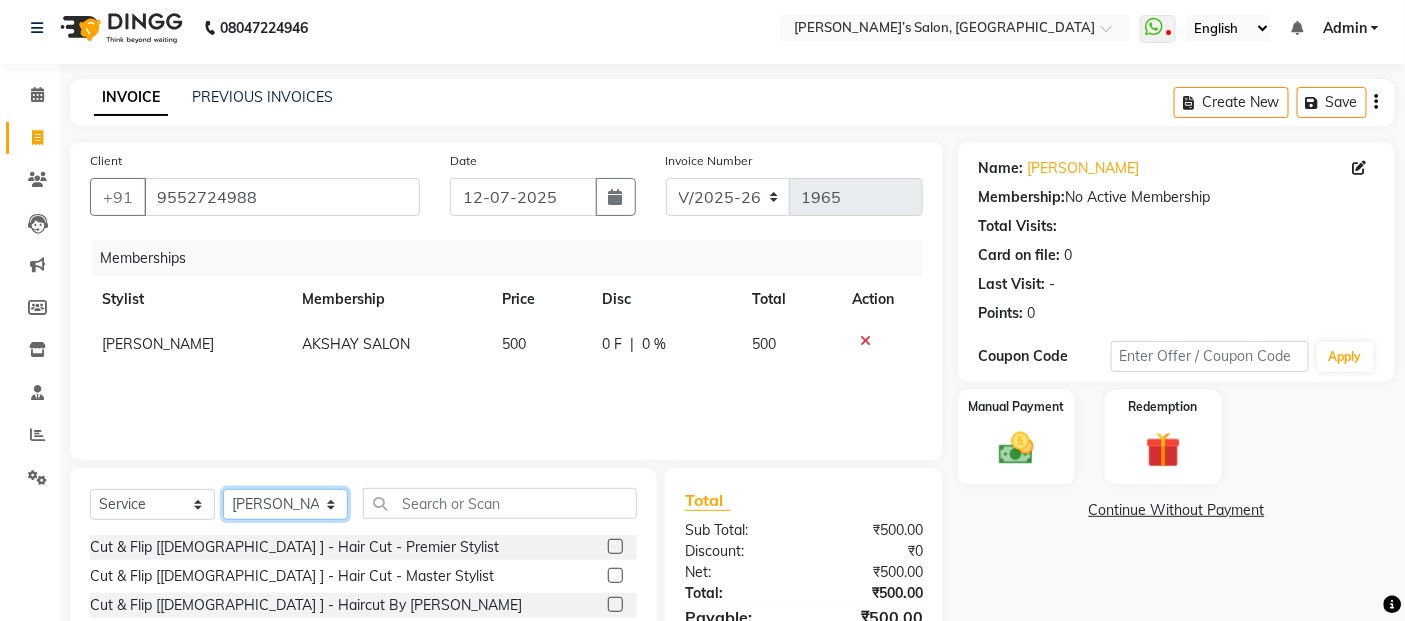 select on "37743" 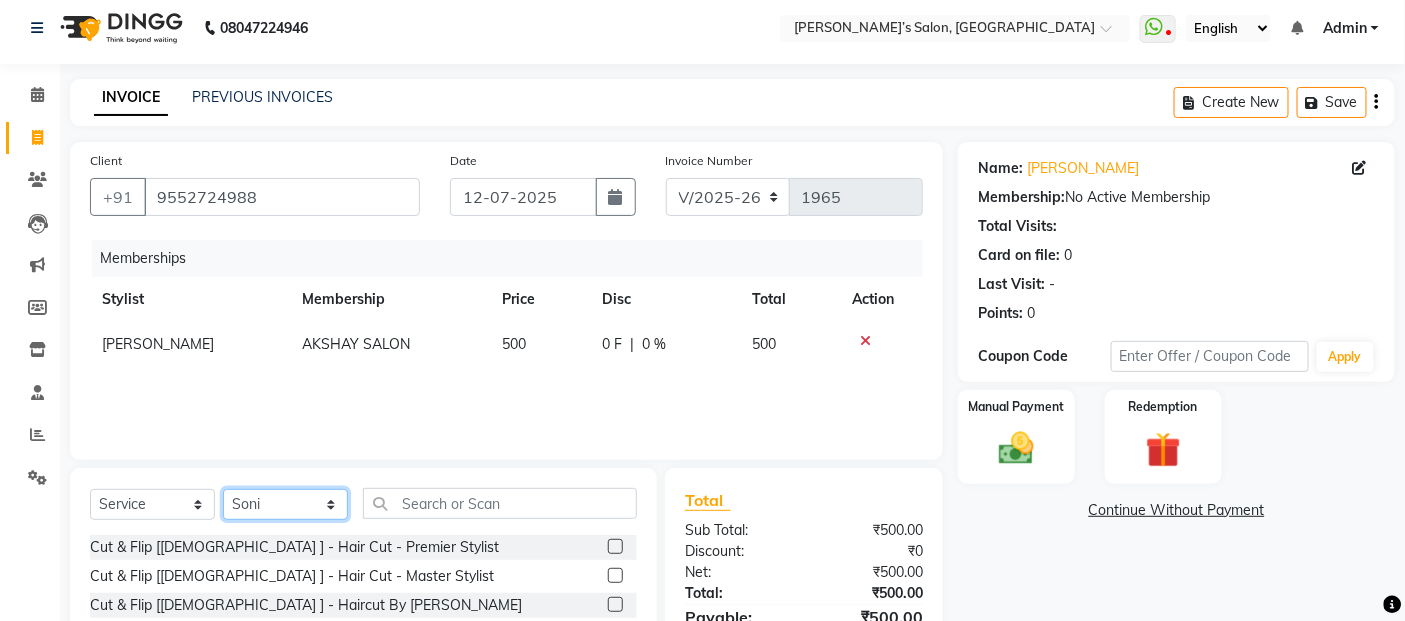 click on "Select Stylist [PERSON_NAME] [PERSON_NAME] Akshay [PERSON_NAME] Anas [PERSON_NAME] Manager [PERSON_NAME] [PERSON_NAME] [PERSON_NAME] Shruti [PERSON_NAME] [PERSON_NAME]" 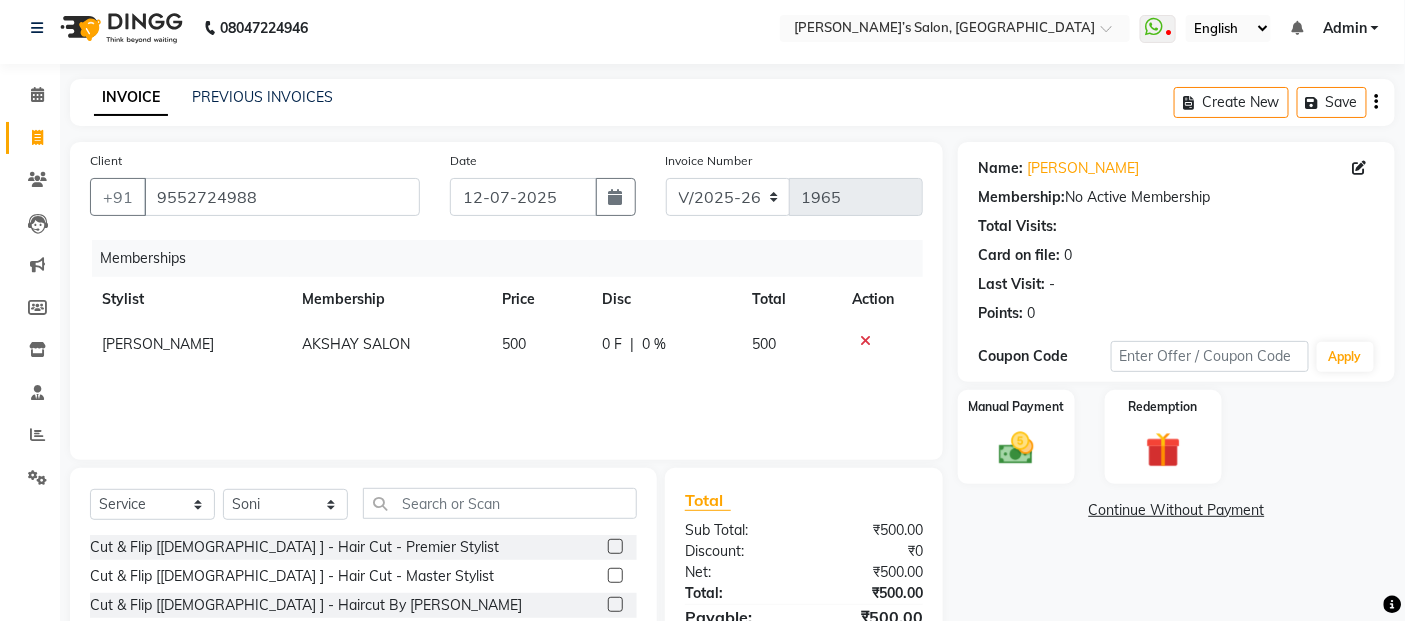 click on "Client +91 9552724988 Date 12-07-2025 Invoice Number V/2025 V/2025-26 1965 Memberships Stylist Membership Price Disc Total Action Akshay thombare AKSHAY SALON 500 0 F | 0 % 500" 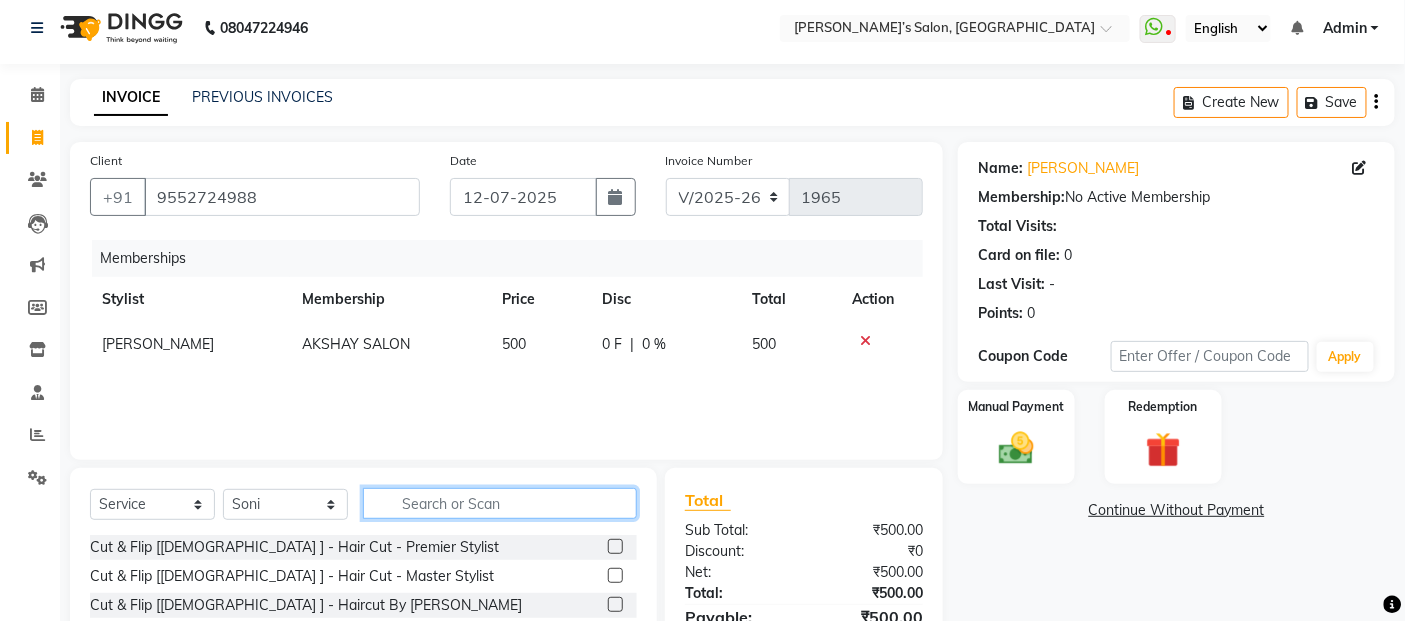 click 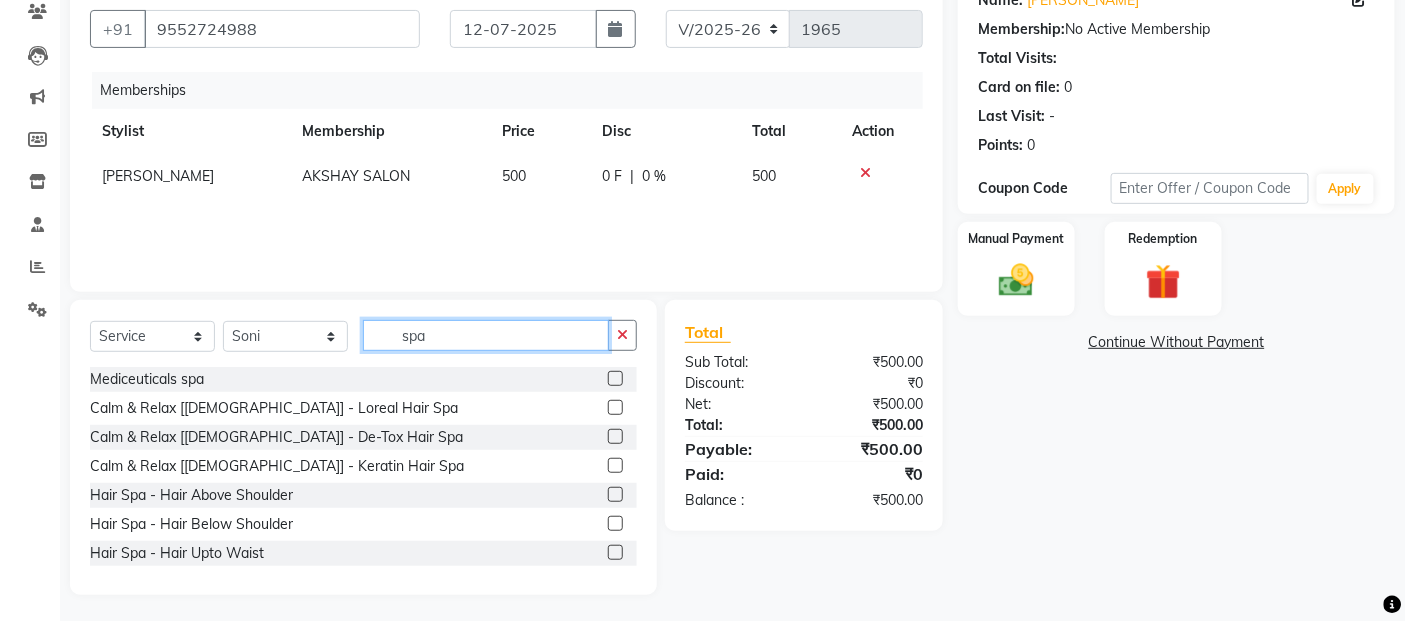 scroll, scrollTop: 180, scrollLeft: 0, axis: vertical 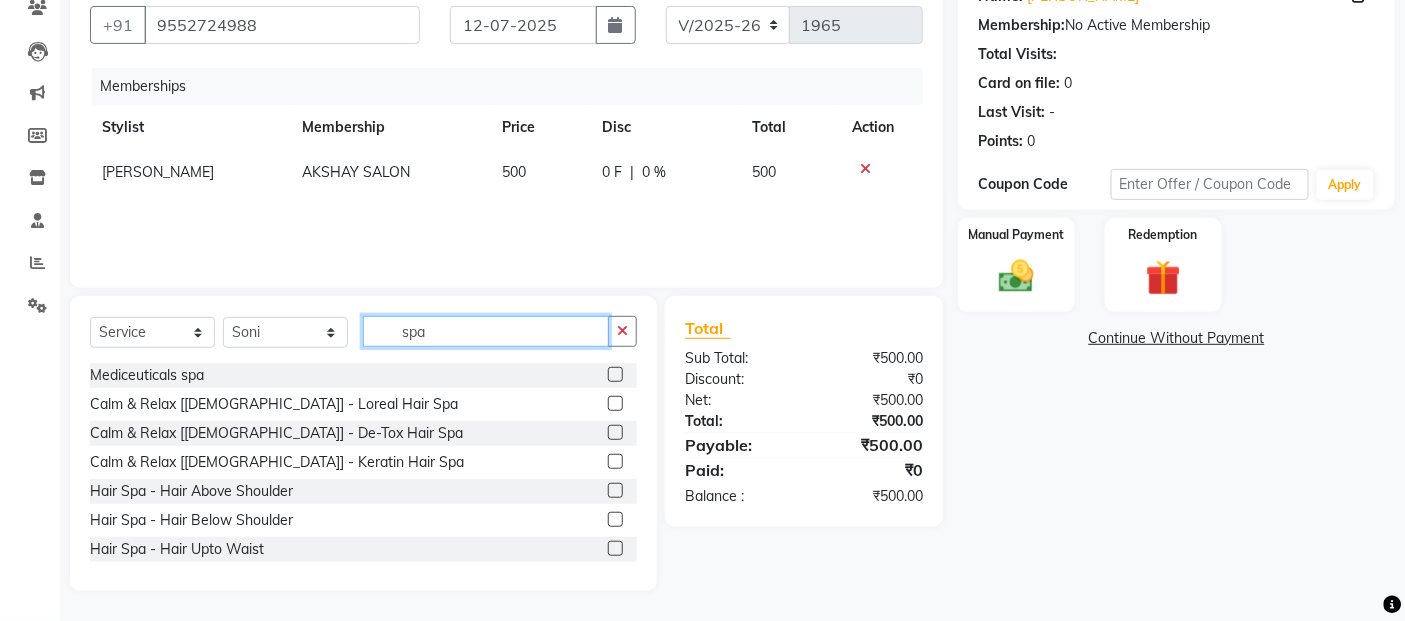 click on "spa" 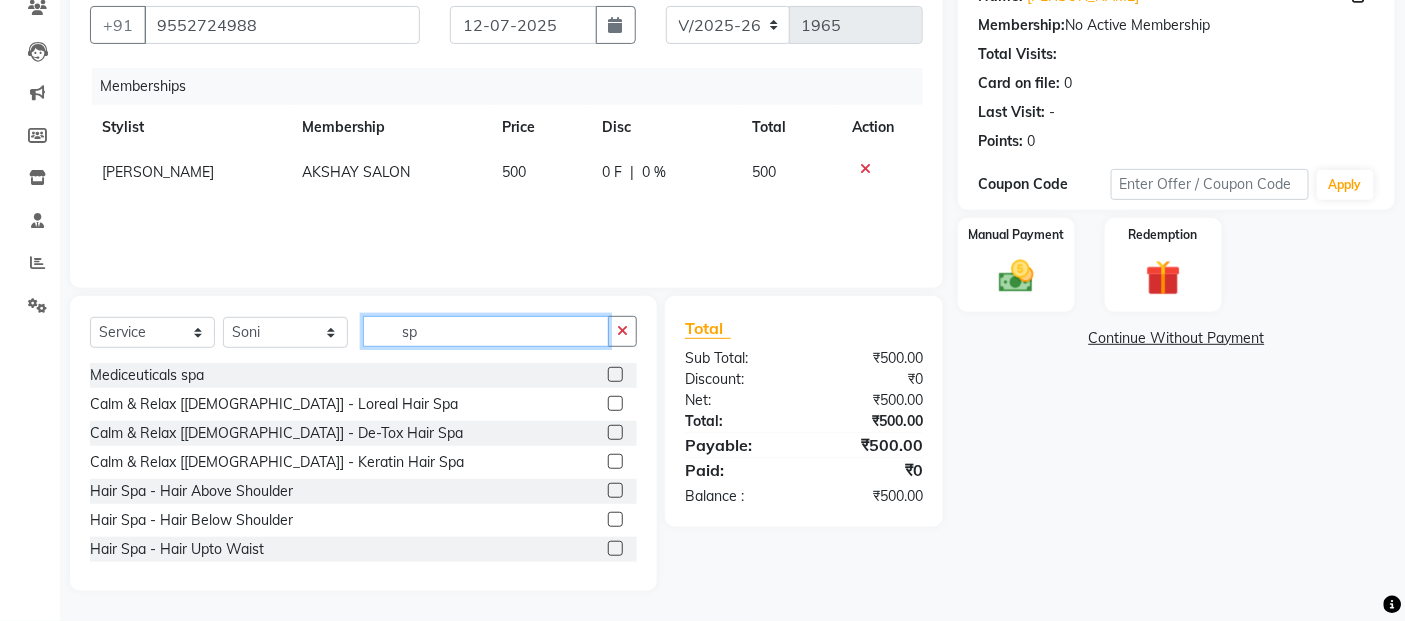 type on "s" 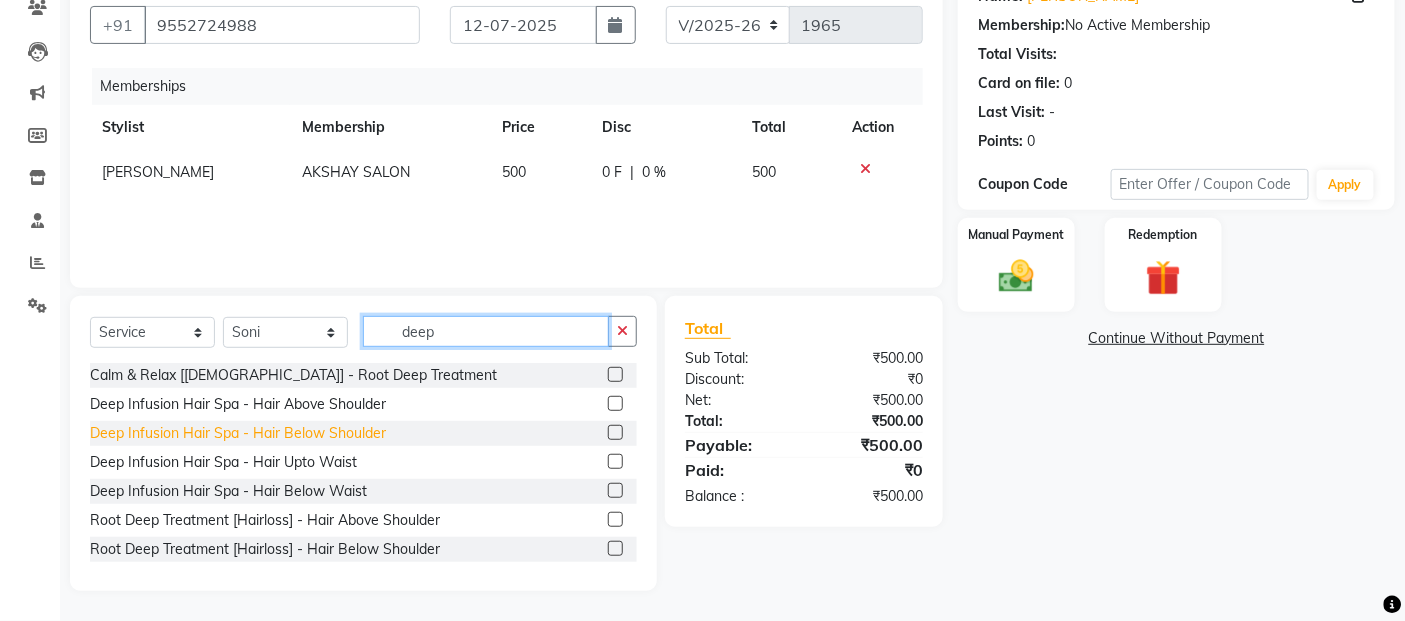 type on "deep" 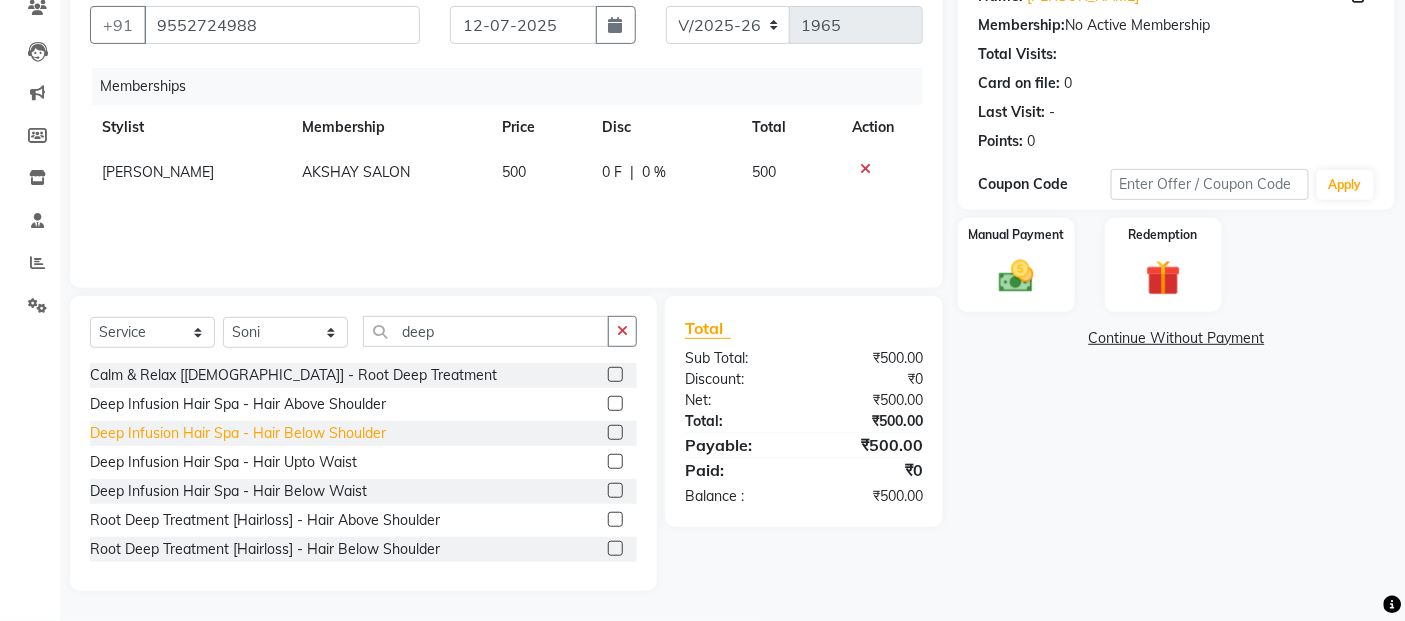 click on "Deep Infusion Hair Spa - Hair Below Shoulder" 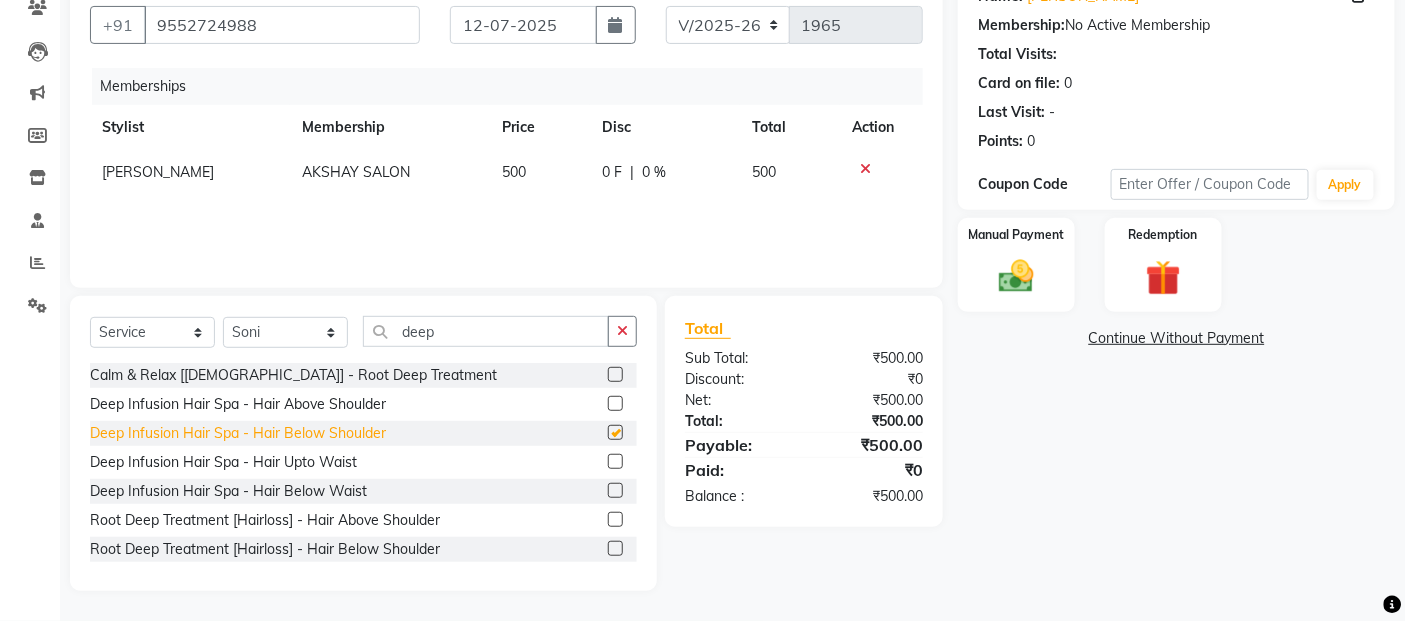 checkbox on "false" 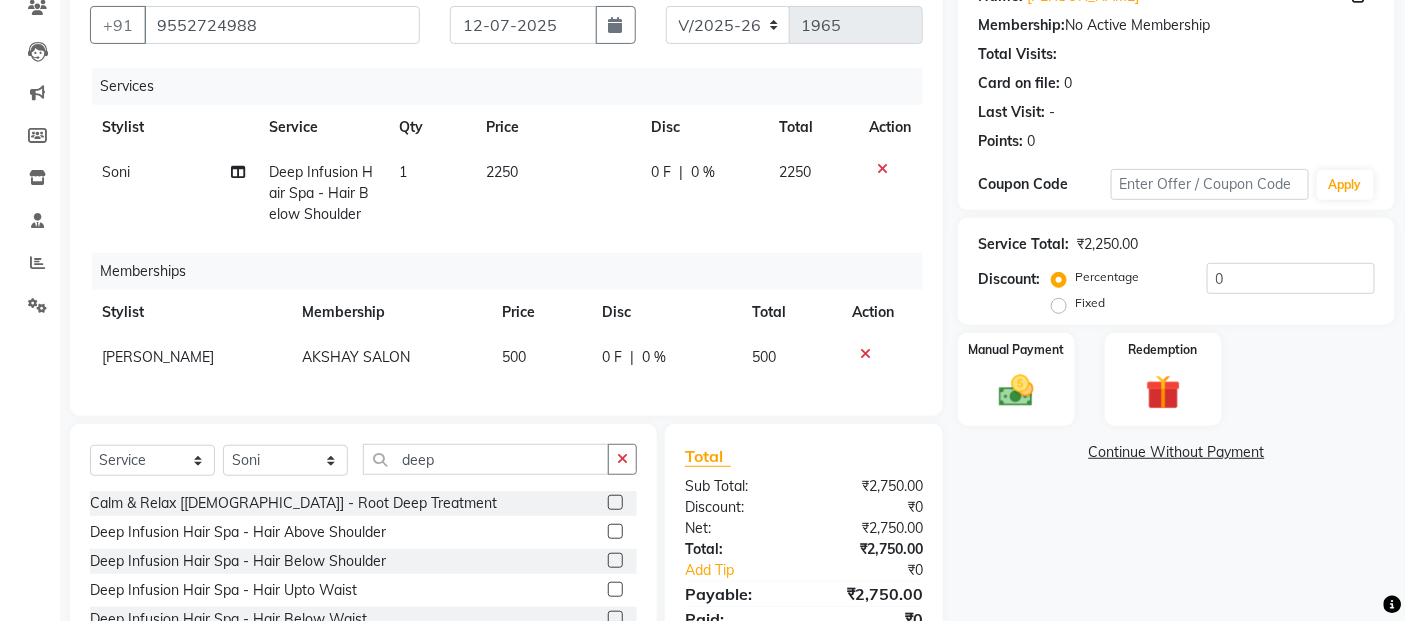 click on "2250" 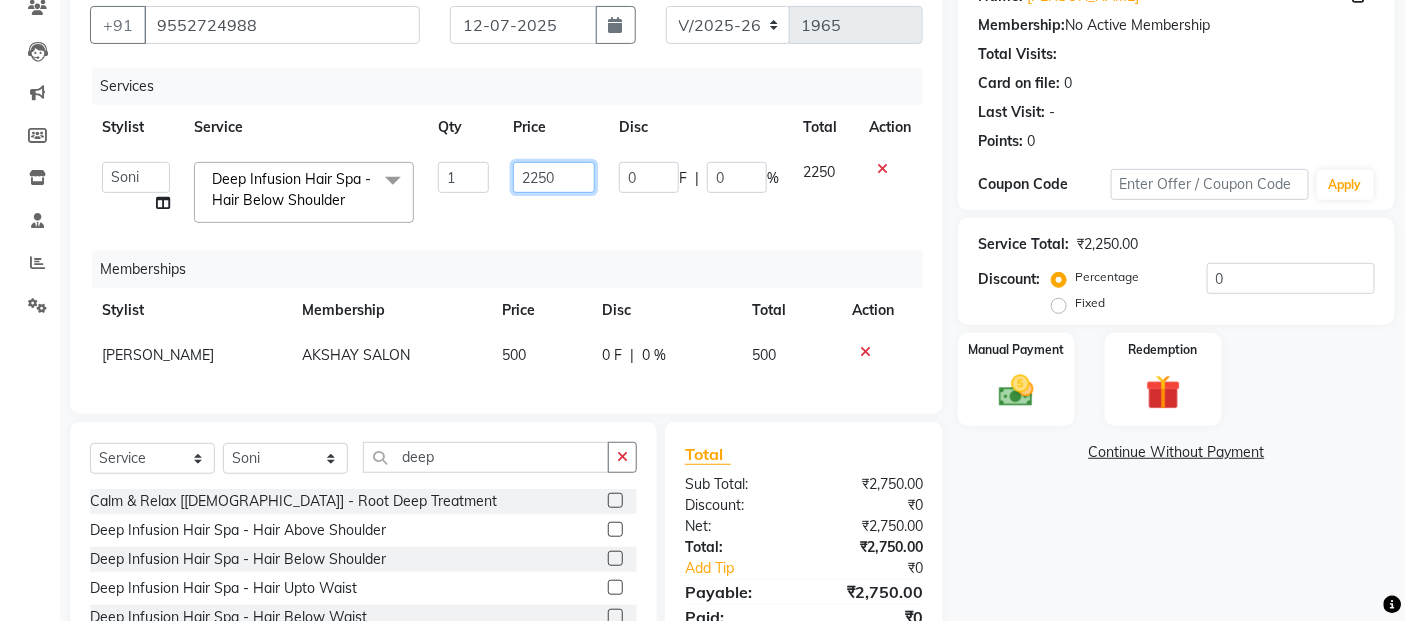 click on "2250" 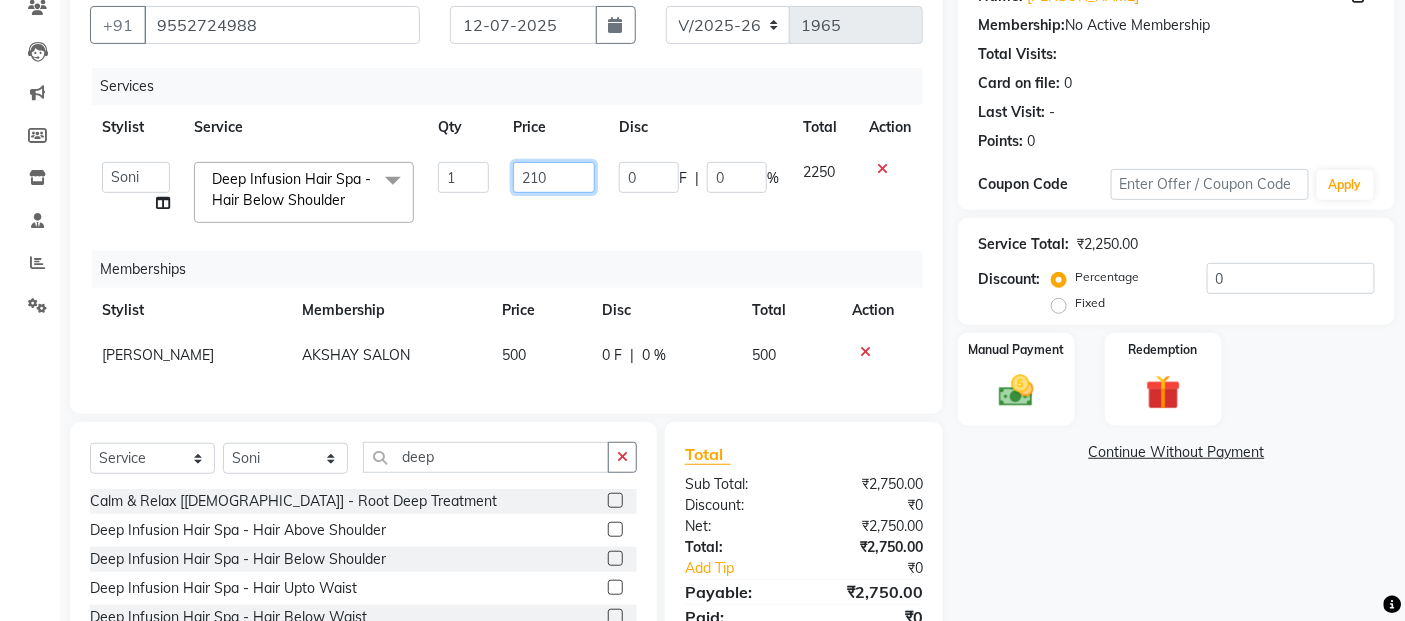 type on "2100" 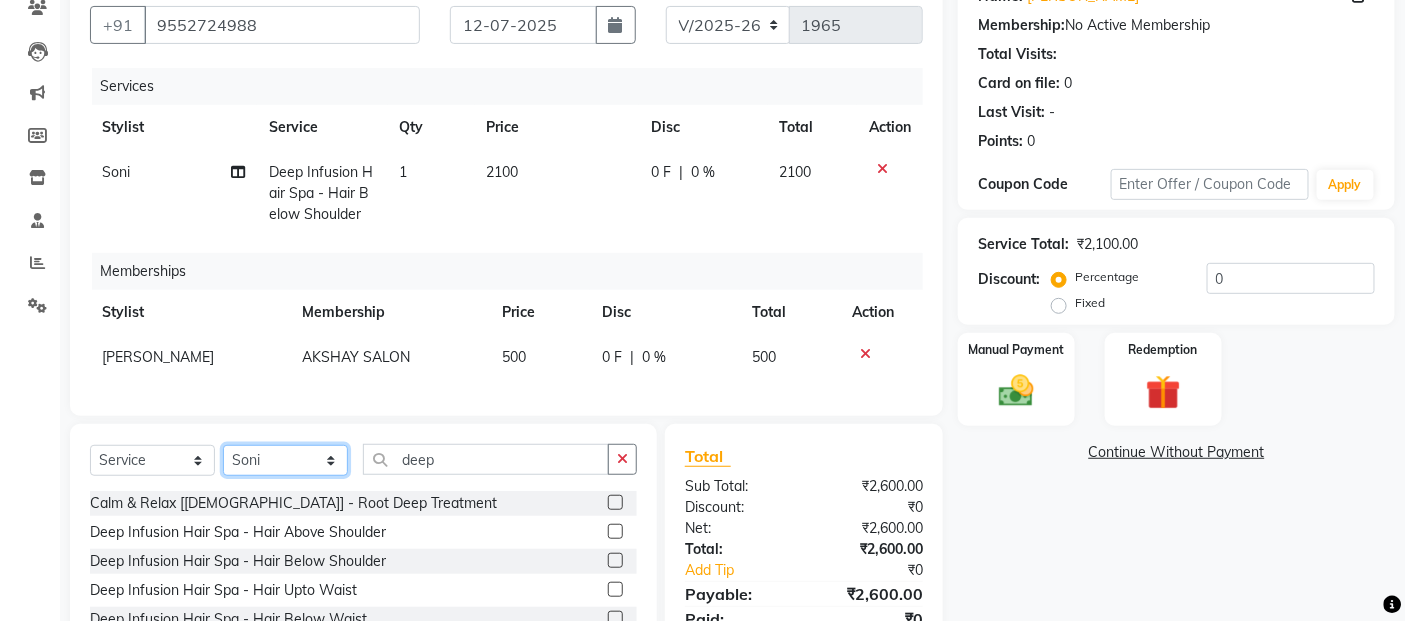 click on "Select Stylist [PERSON_NAME] [PERSON_NAME] Akshay [PERSON_NAME] Anas [PERSON_NAME] Manager [PERSON_NAME] [PERSON_NAME] [PERSON_NAME] Shruti [PERSON_NAME] [PERSON_NAME]" 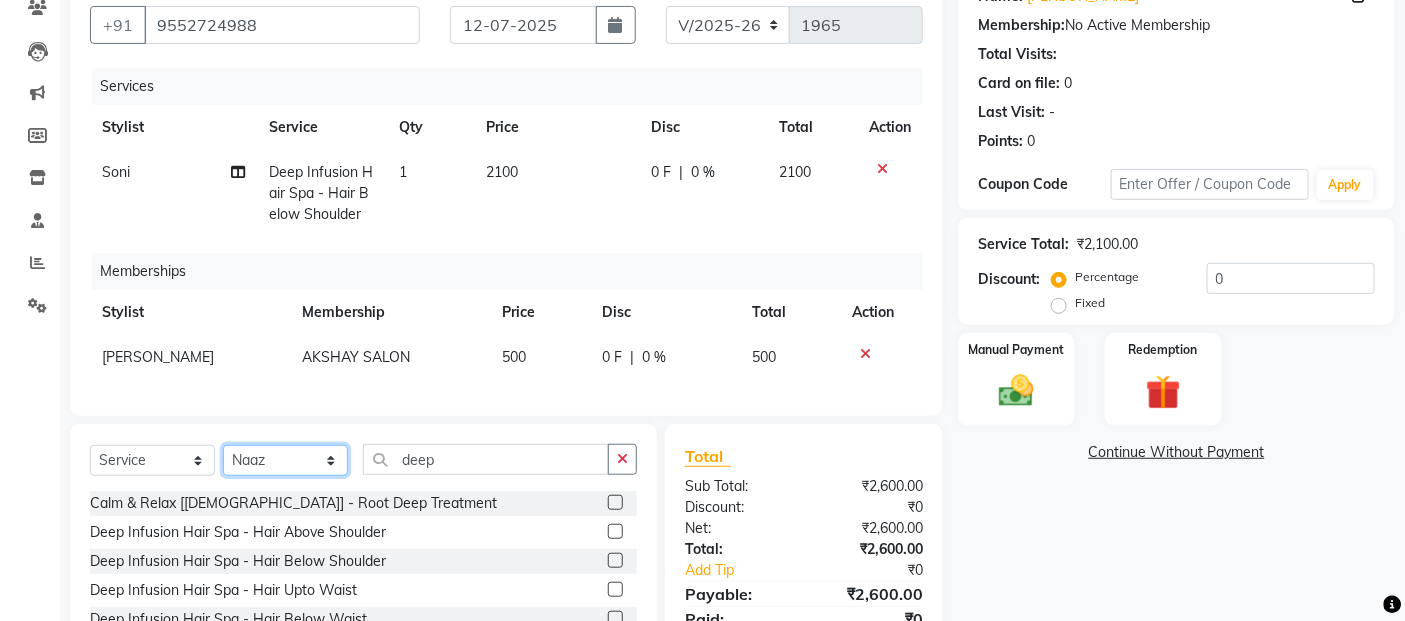 click on "Select Stylist [PERSON_NAME] [PERSON_NAME] Akshay [PERSON_NAME] Anas [PERSON_NAME] Manager [PERSON_NAME] [PERSON_NAME] [PERSON_NAME] Shruti [PERSON_NAME] [PERSON_NAME]" 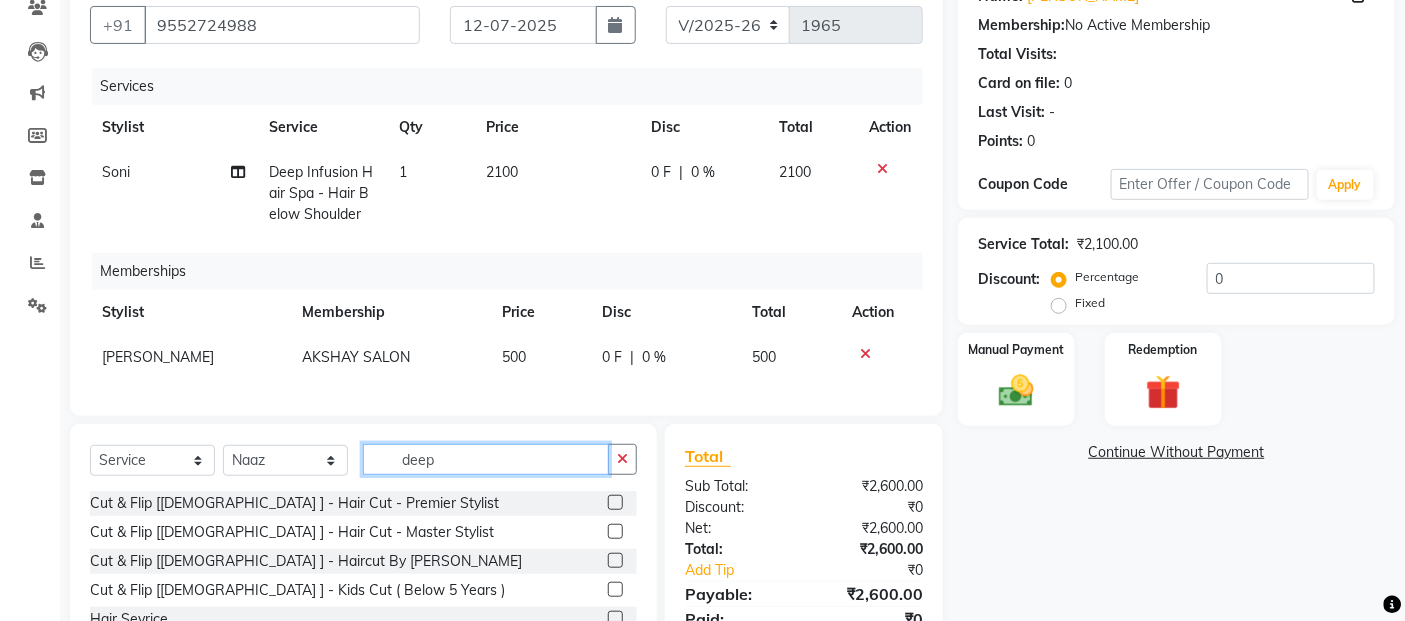 click on "deep" 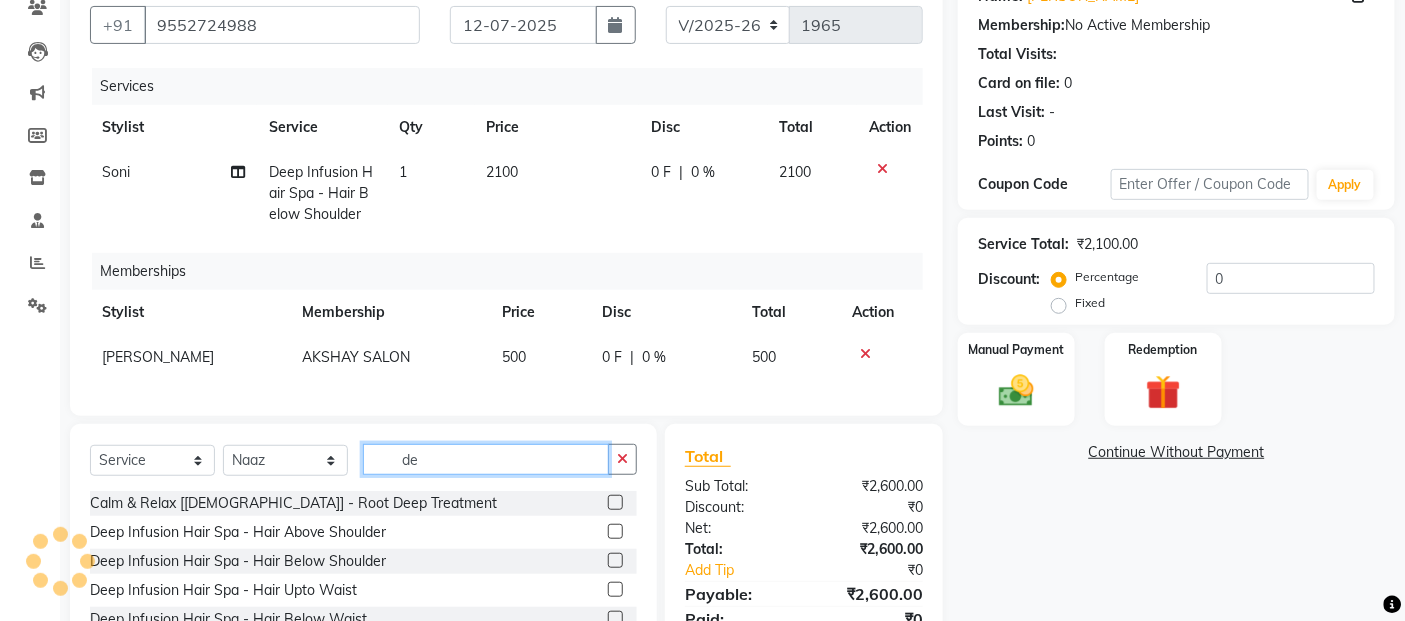 type on "d" 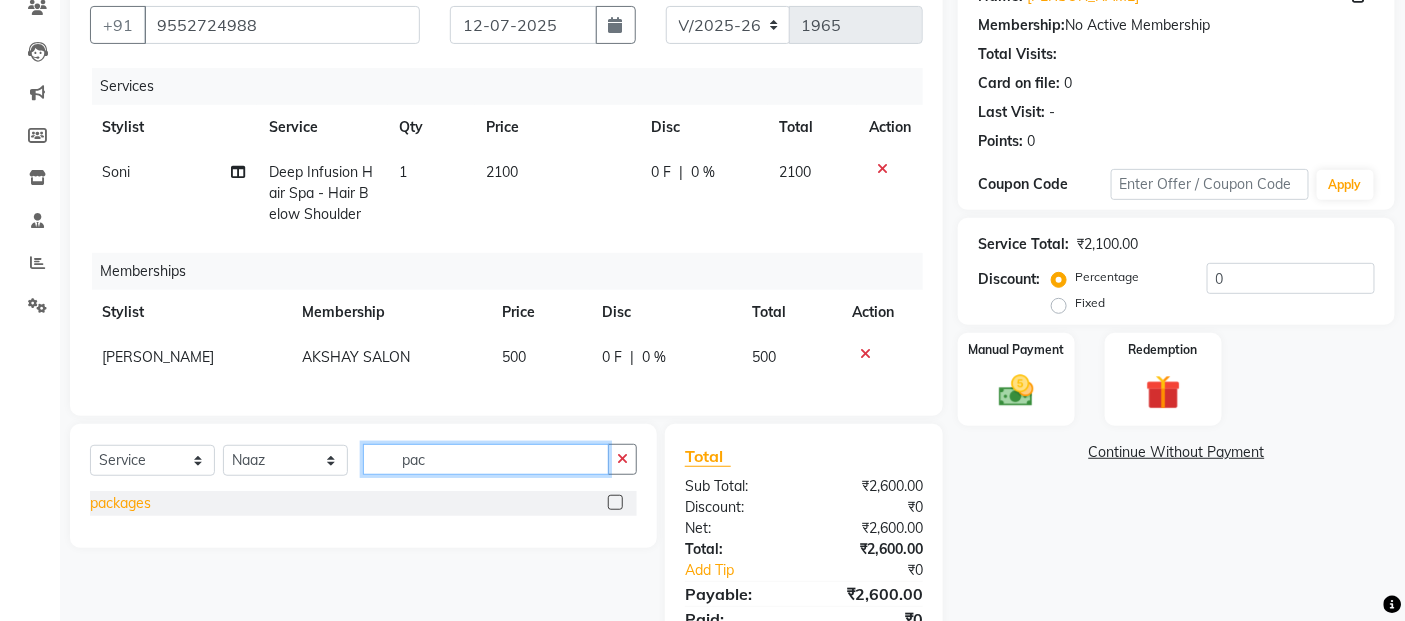 type on "pac" 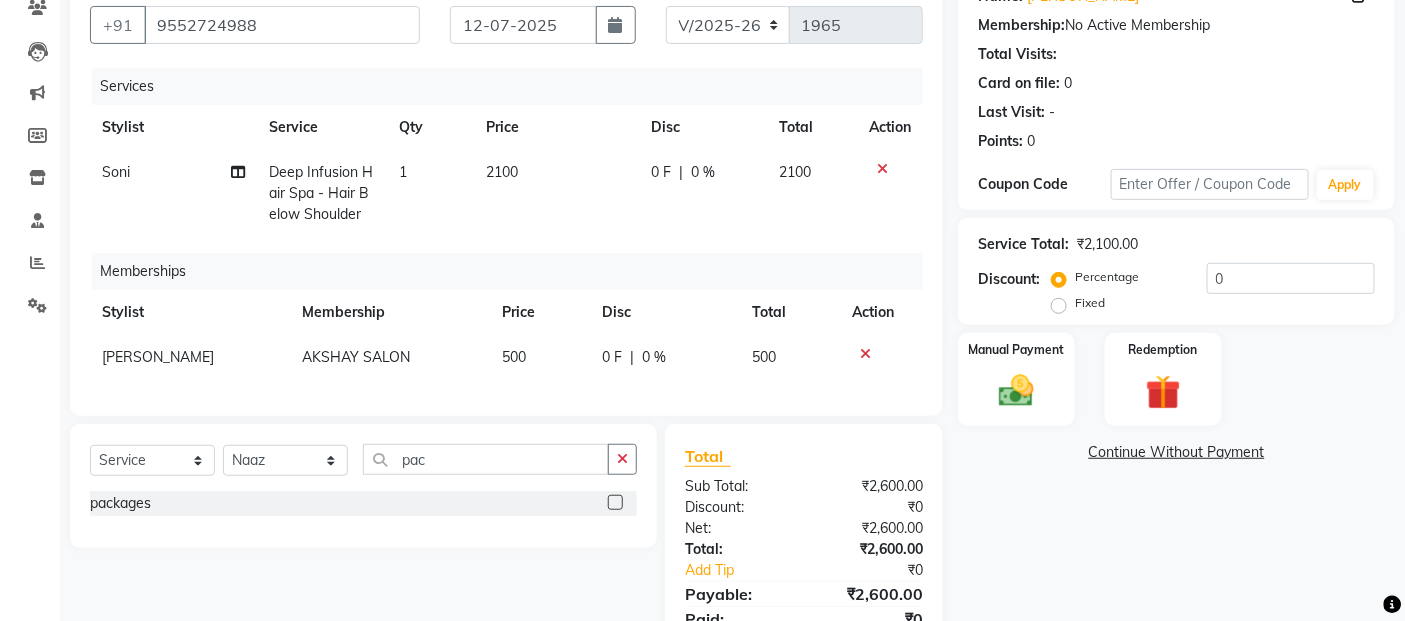 drag, startPoint x: 93, startPoint y: 527, endPoint x: 140, endPoint y: 443, distance: 96.25487 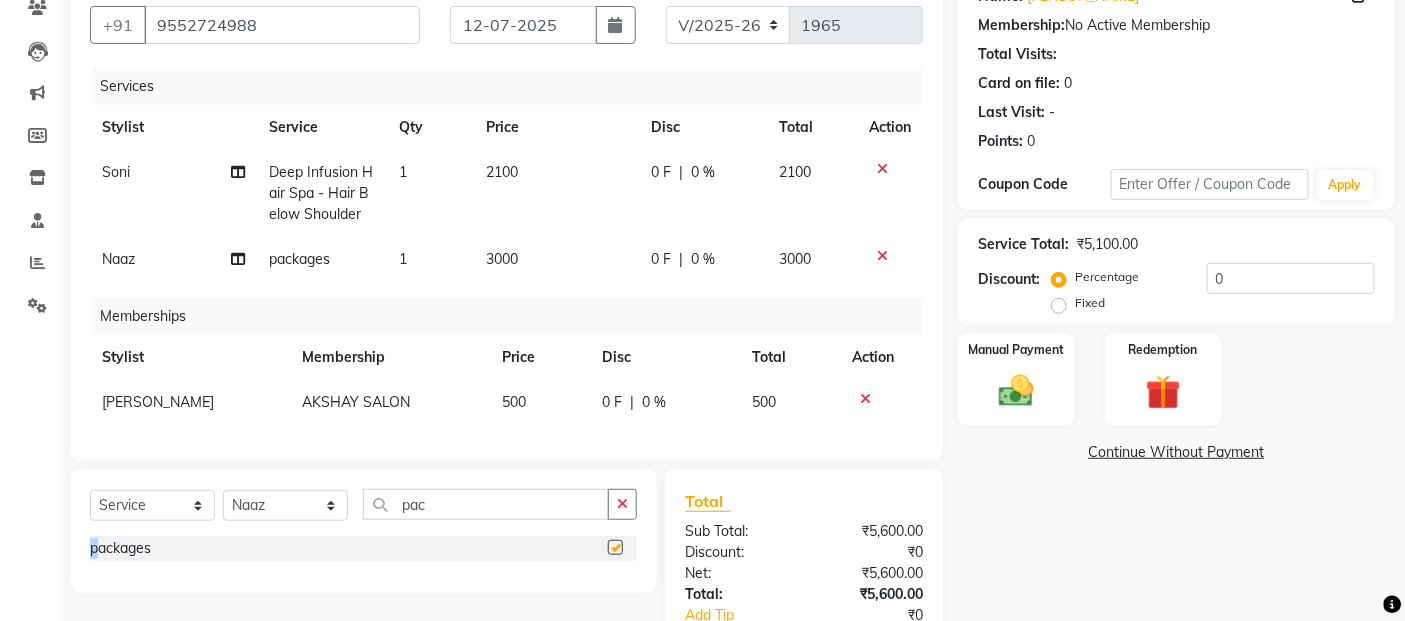 checkbox on "false" 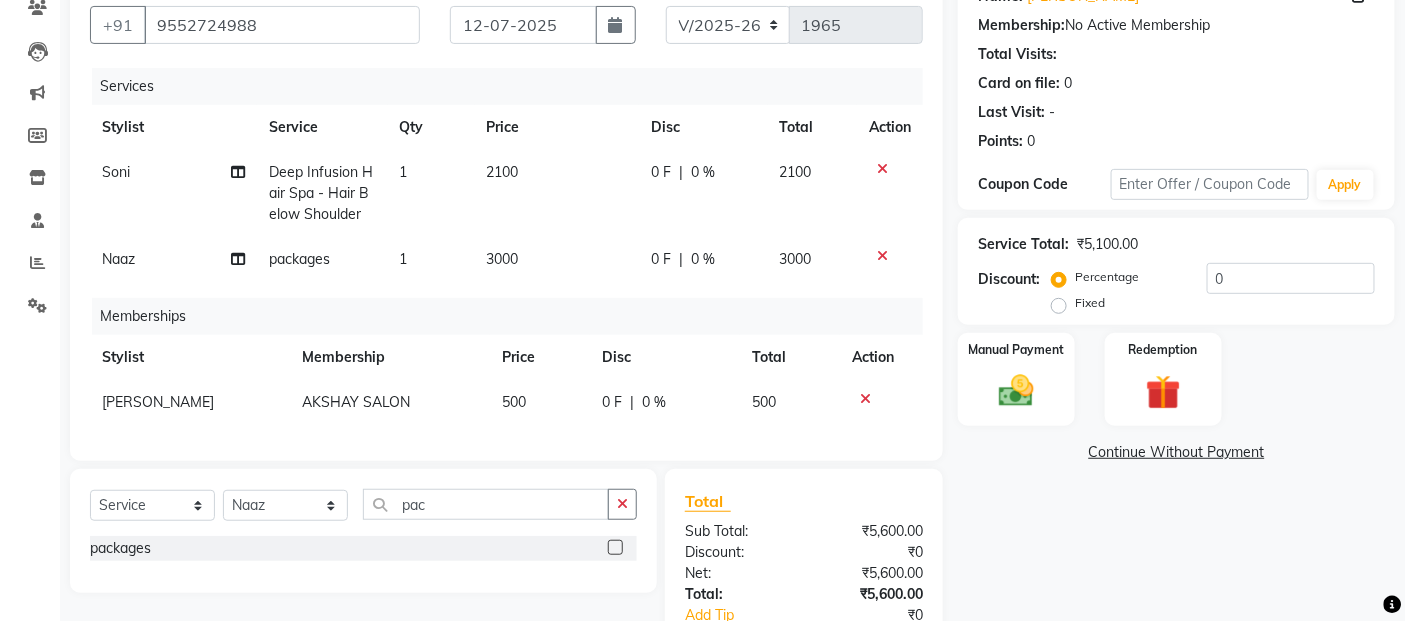 click on "3000" 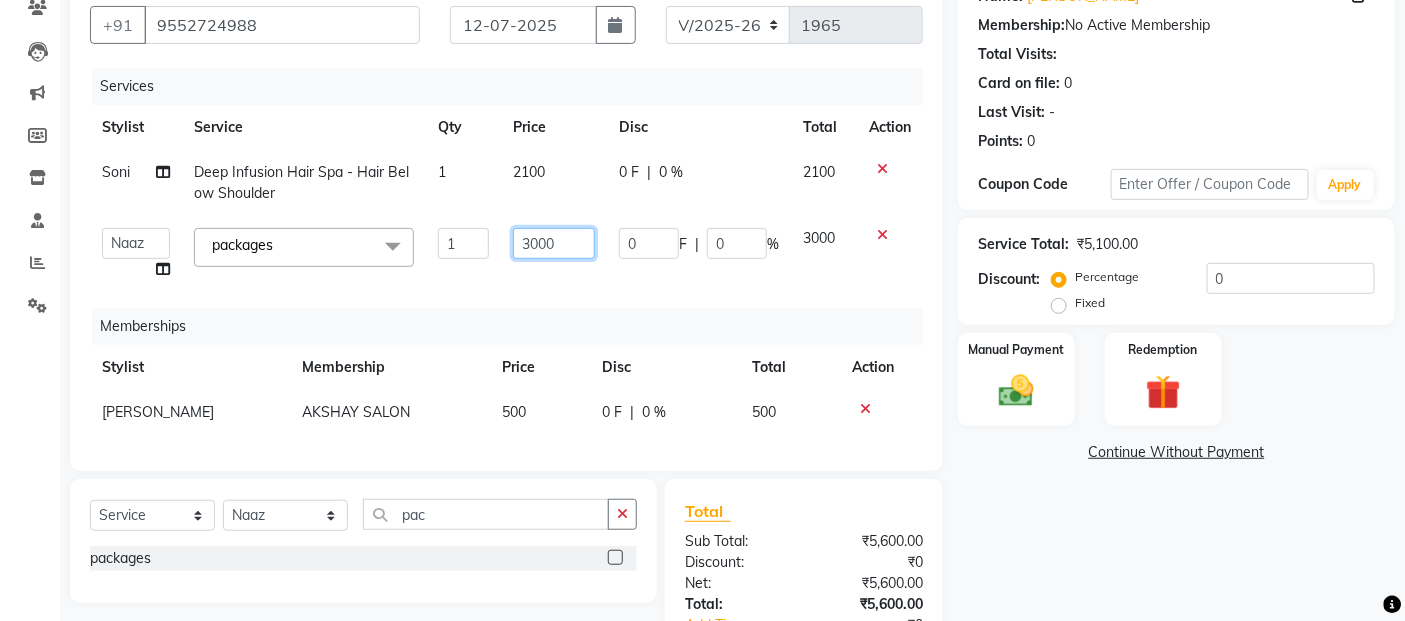click on "3000" 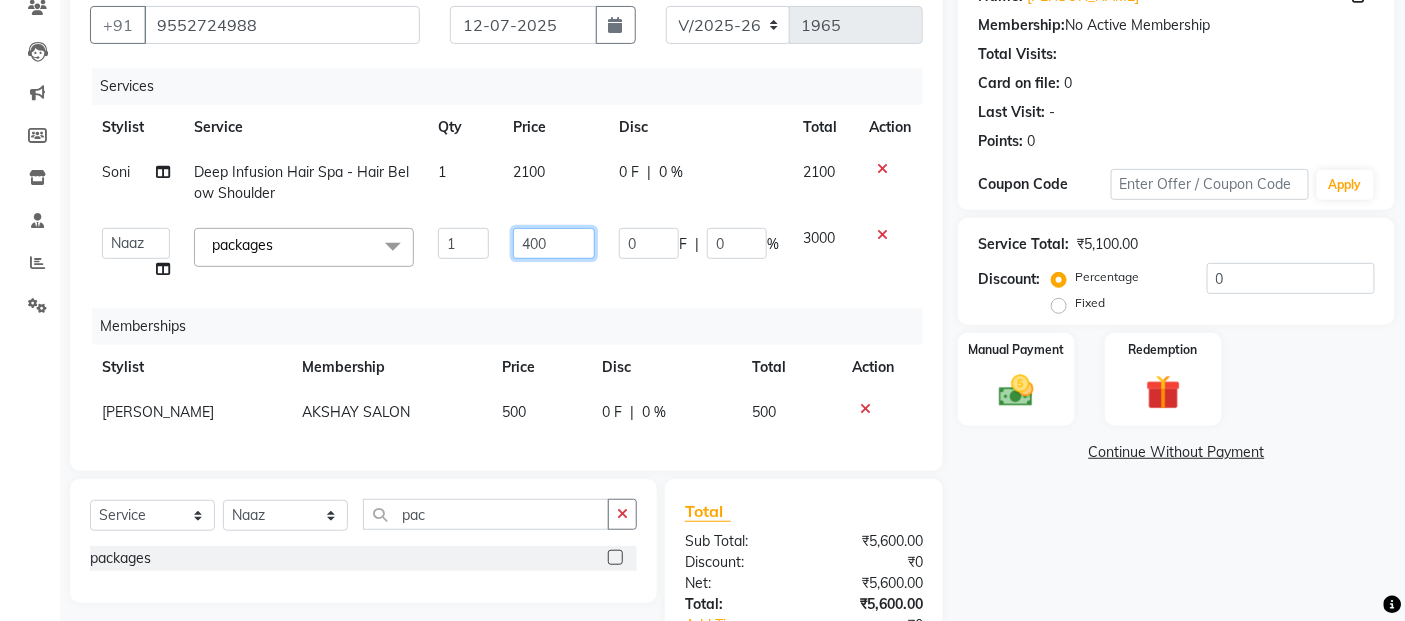 type on "4000" 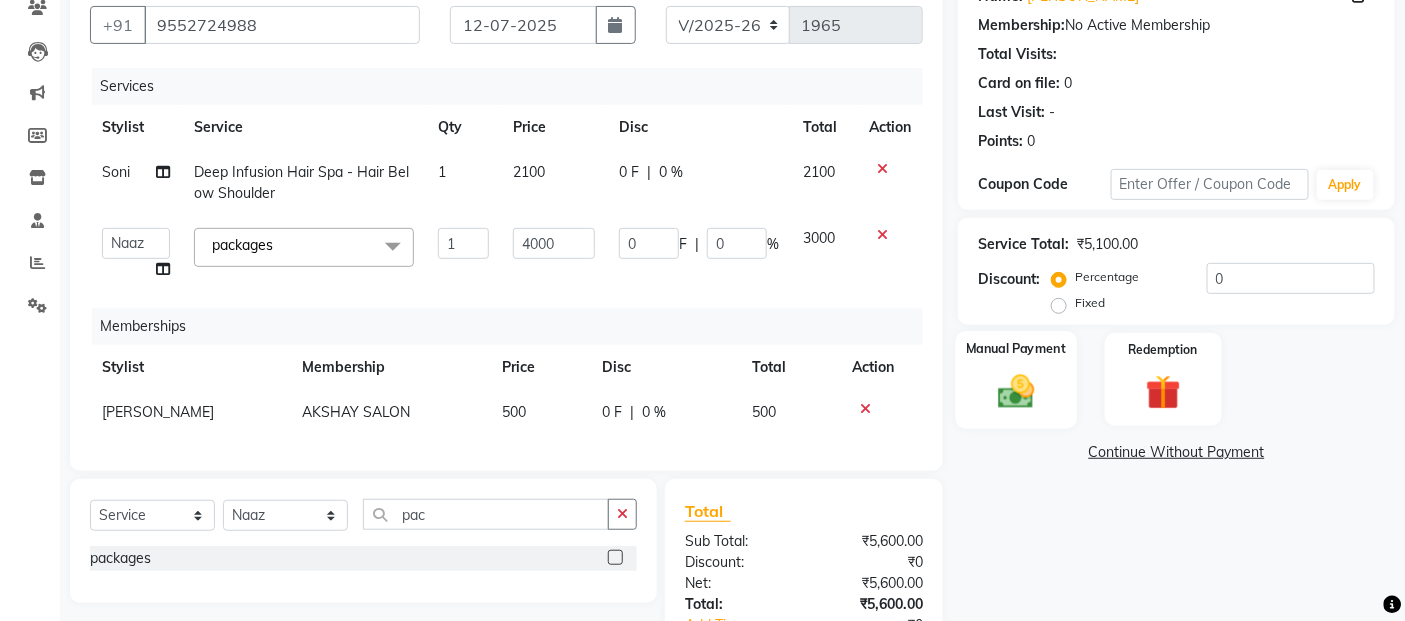 click on "Manual Payment" 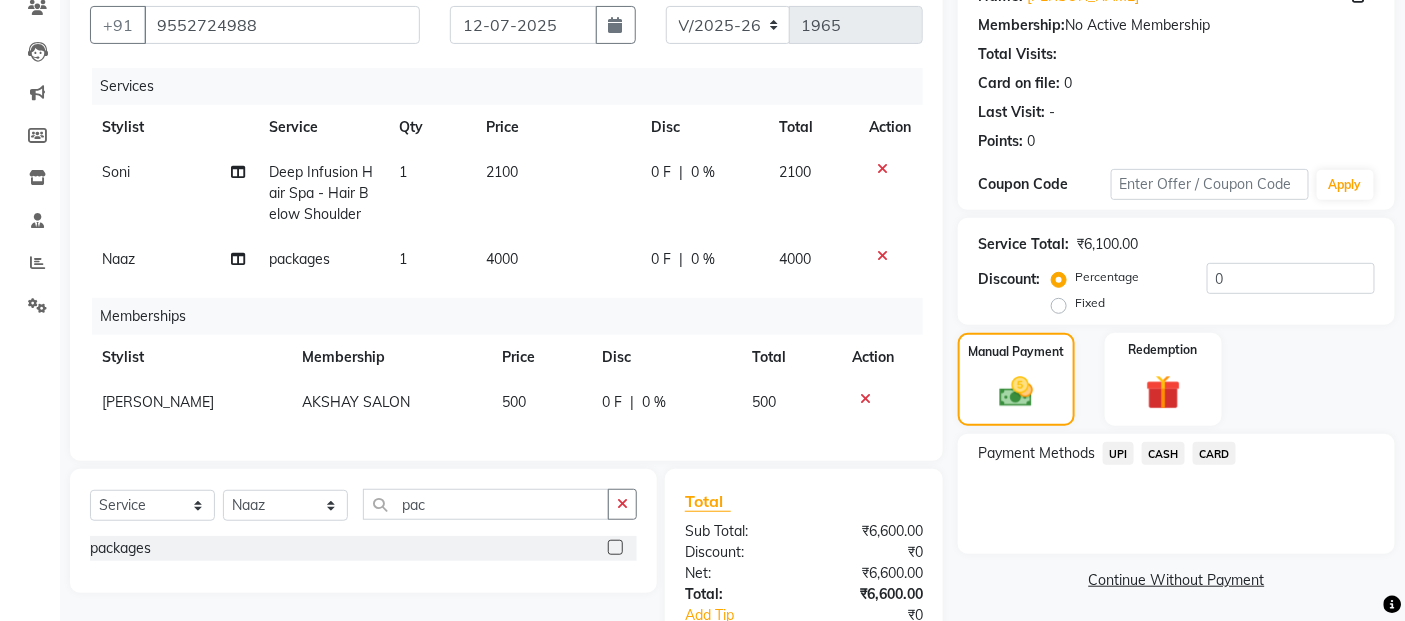 click on "UPI" 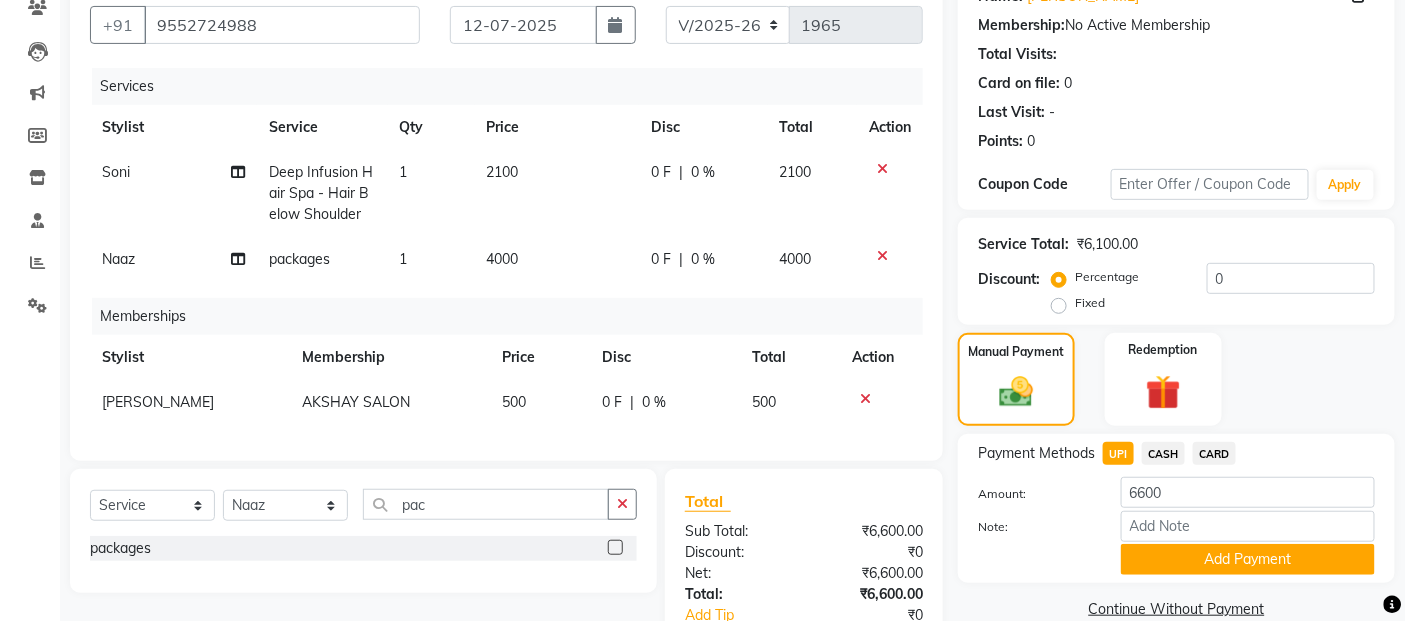 scroll, scrollTop: 326, scrollLeft: 0, axis: vertical 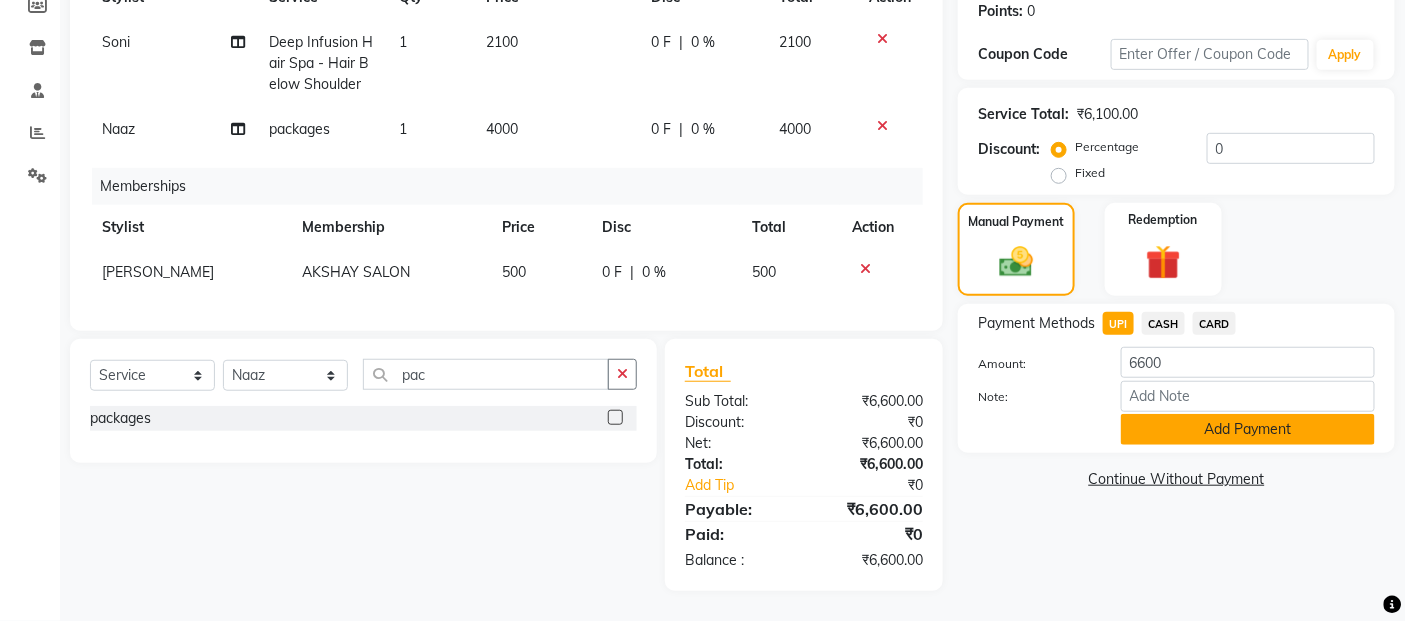 click on "Add Payment" 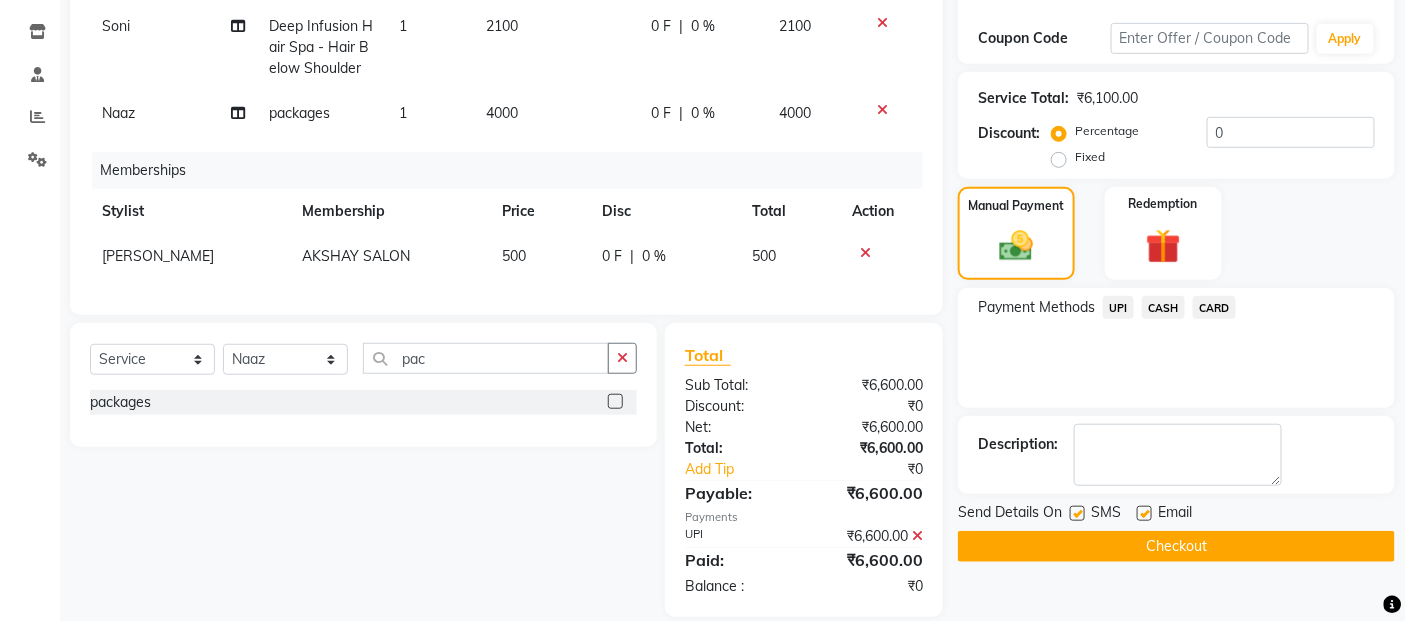 scroll, scrollTop: 368, scrollLeft: 0, axis: vertical 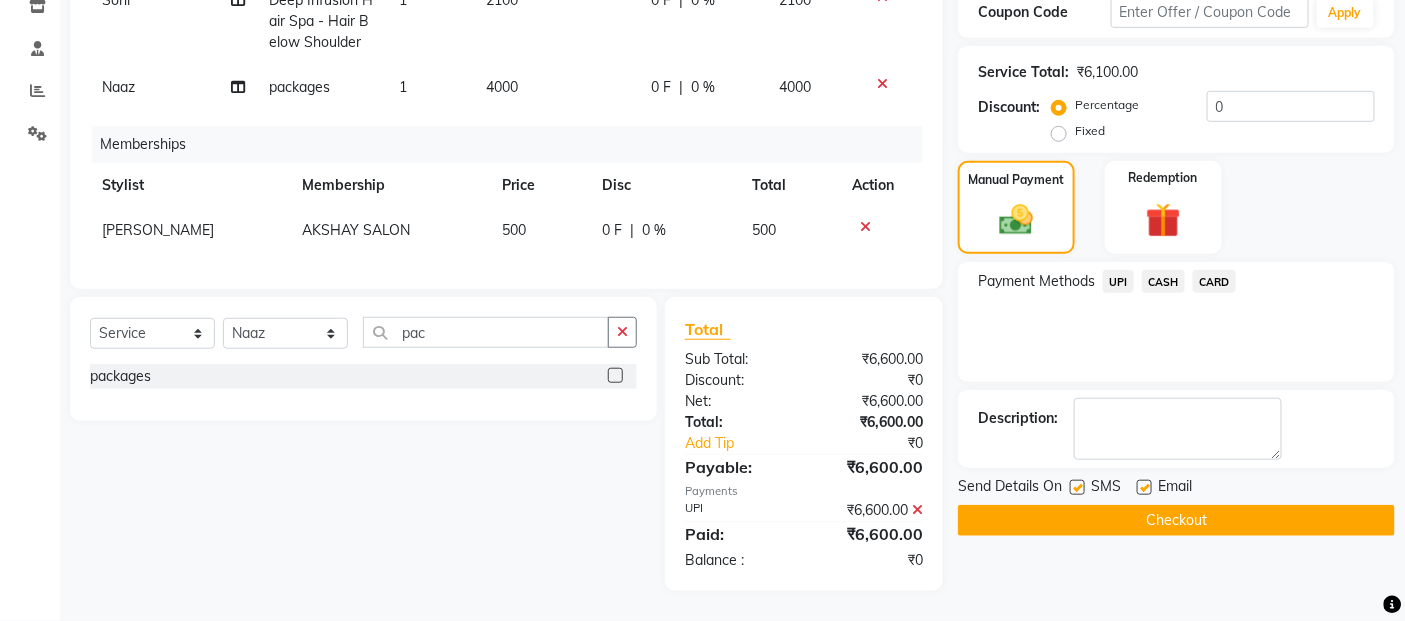 click on "Checkout" 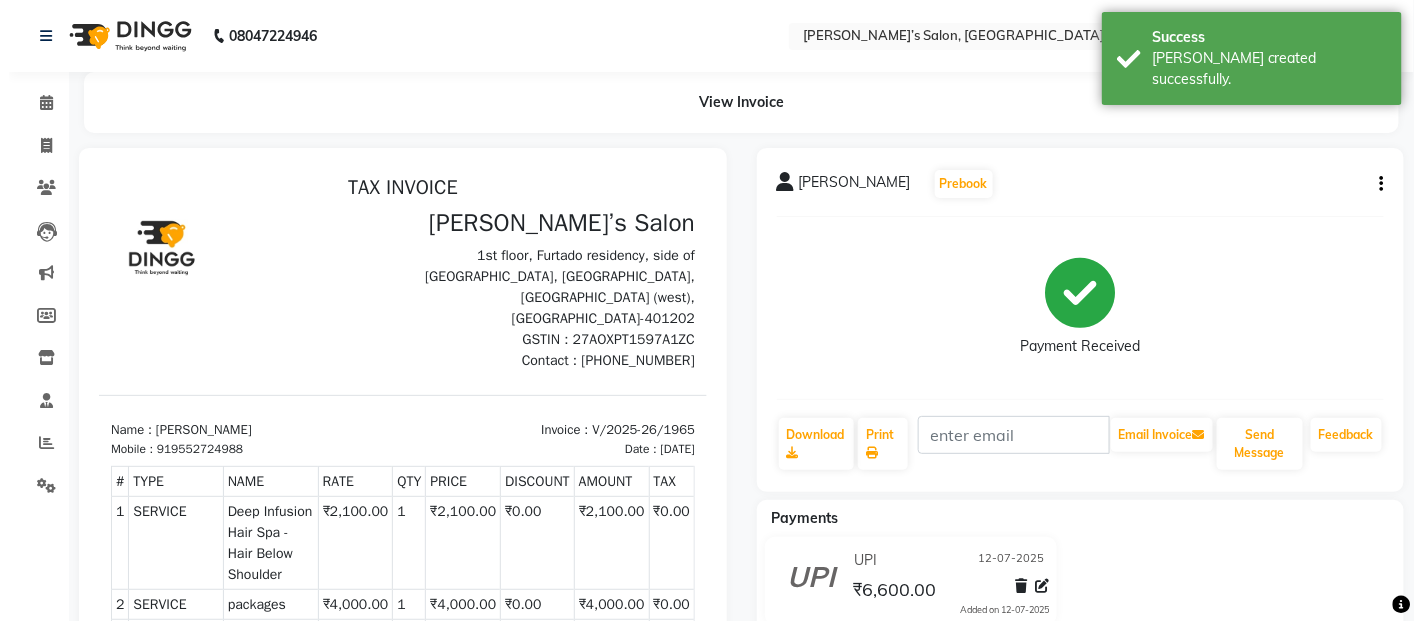 scroll, scrollTop: 0, scrollLeft: 0, axis: both 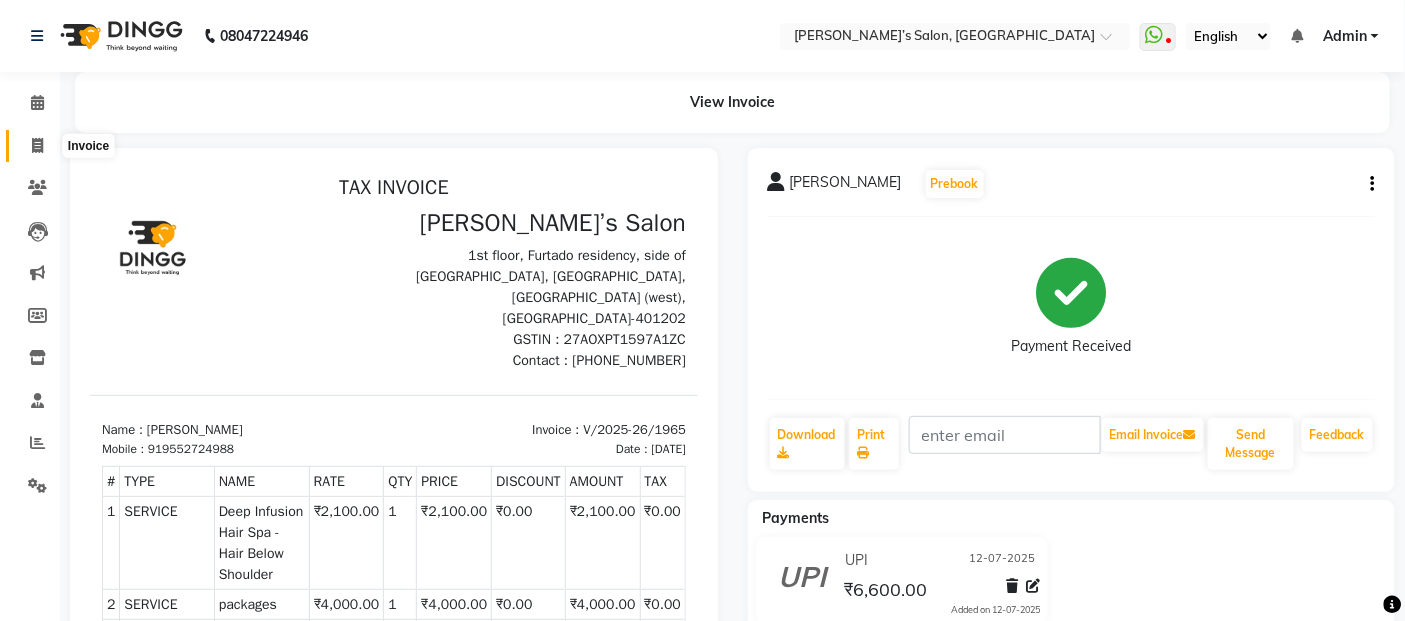 click 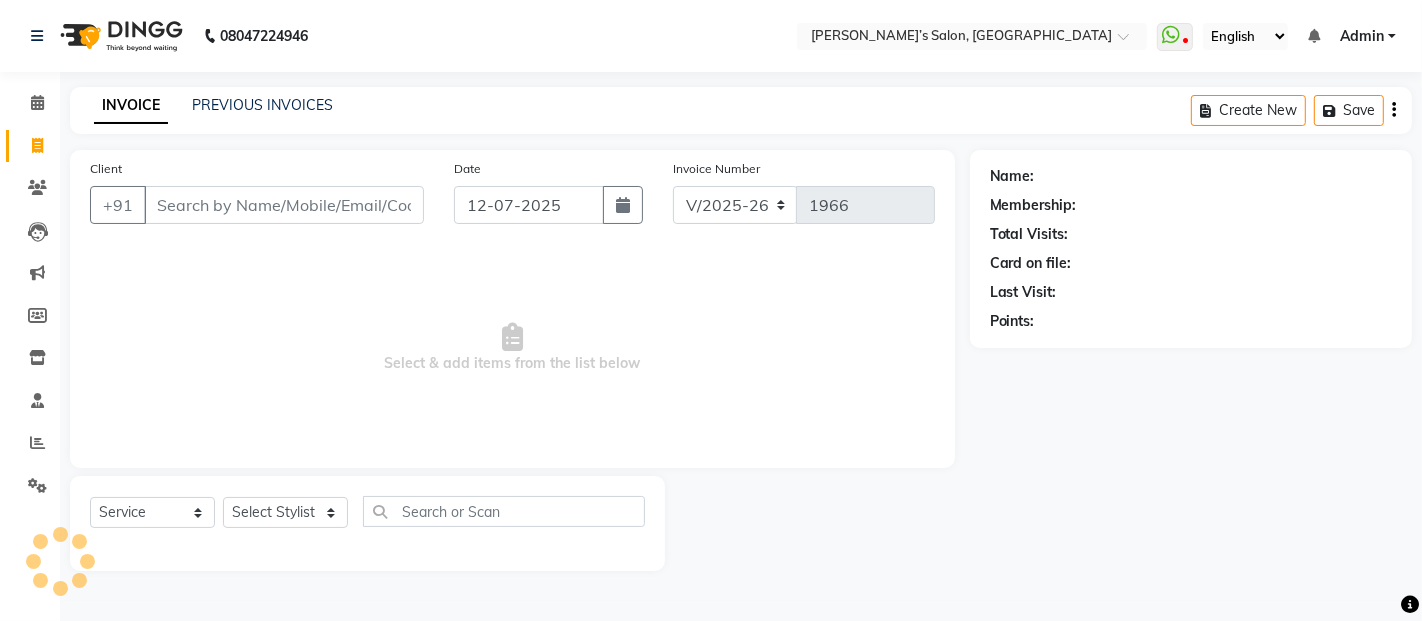 click on "Client" at bounding box center (284, 205) 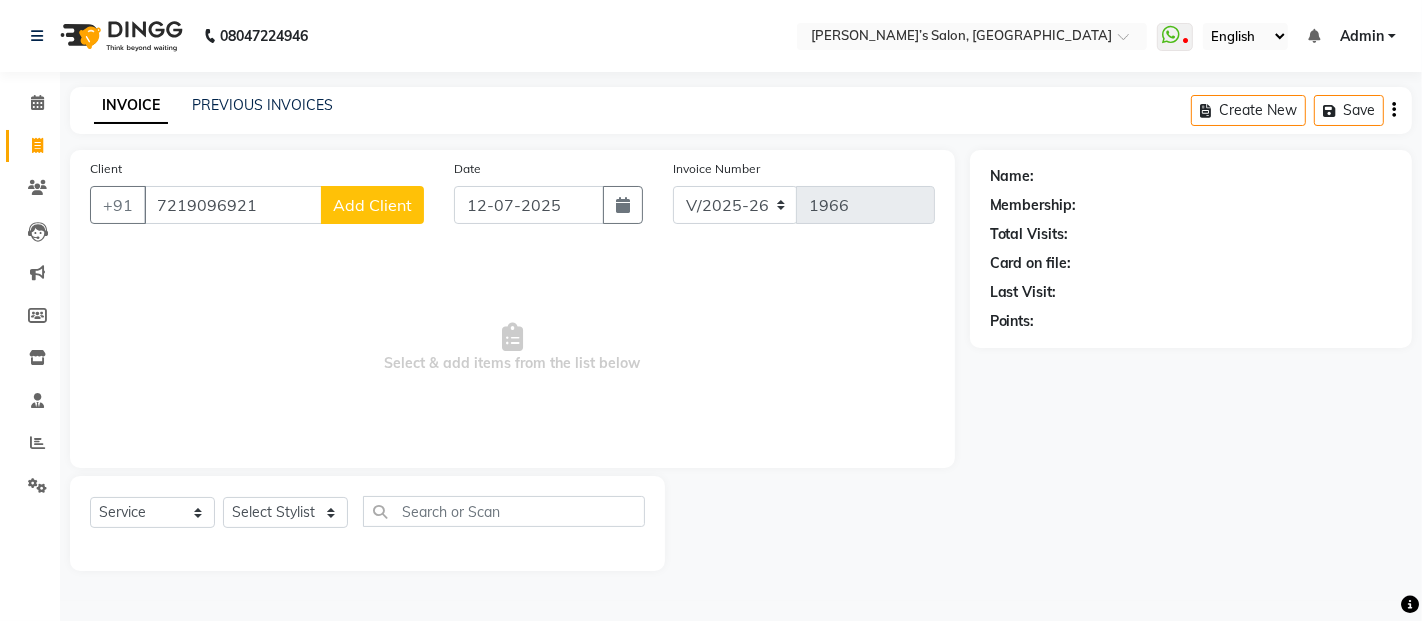 type on "7219096921" 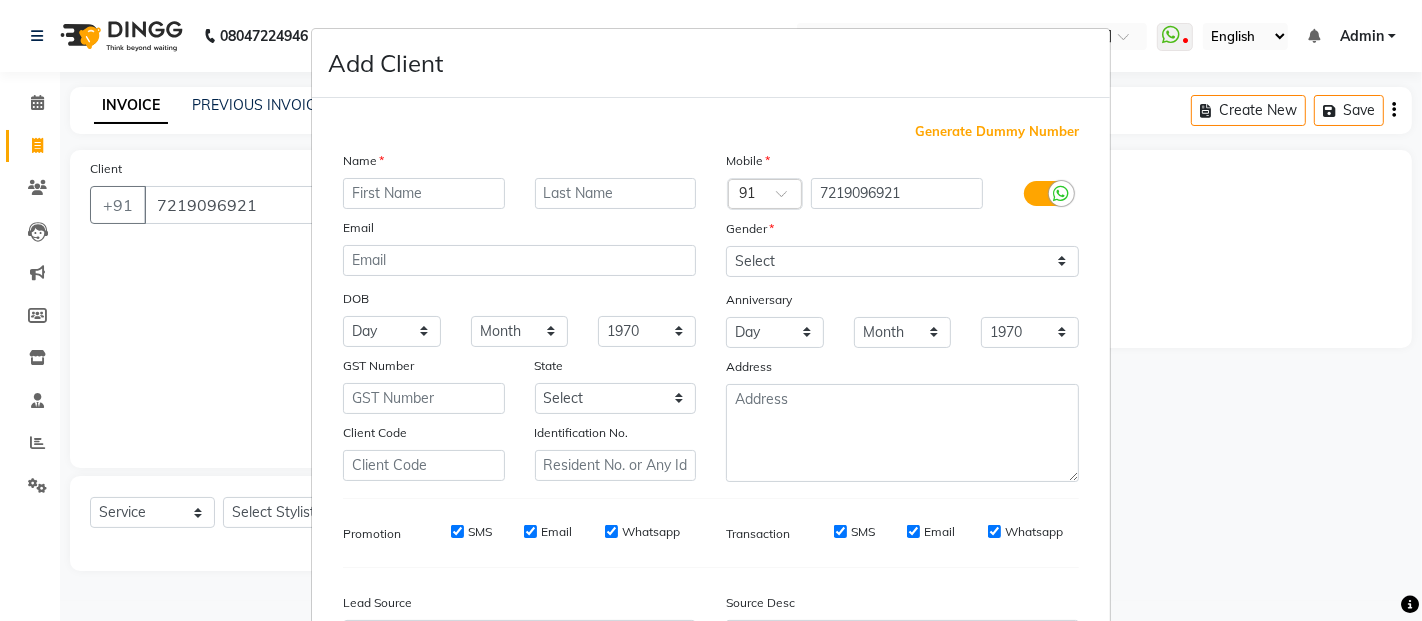 click at bounding box center [424, 193] 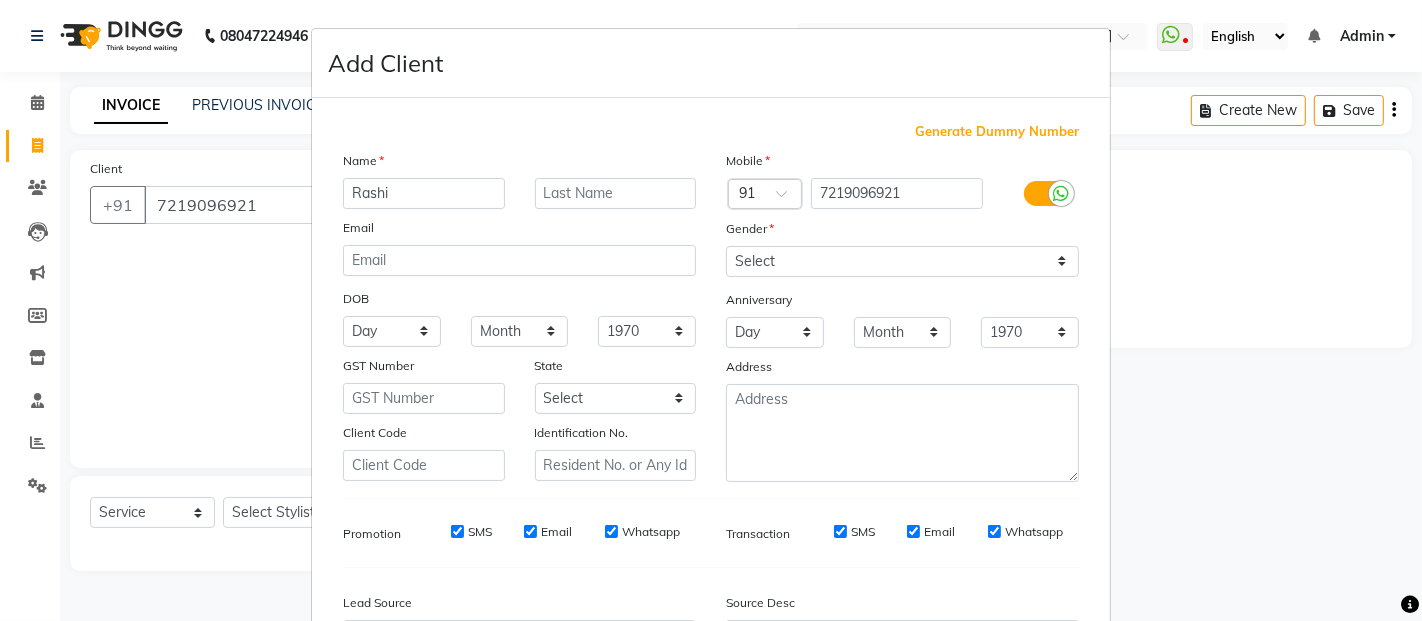 type on "Rashi" 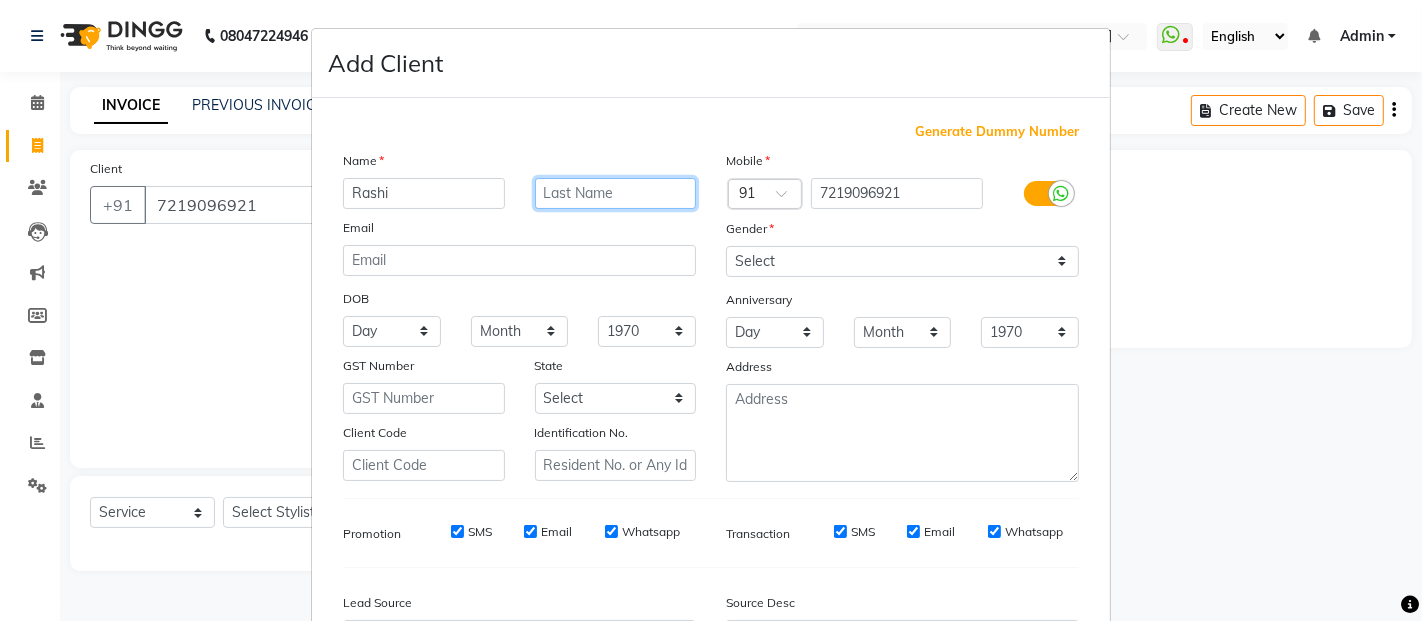 click at bounding box center [616, 193] 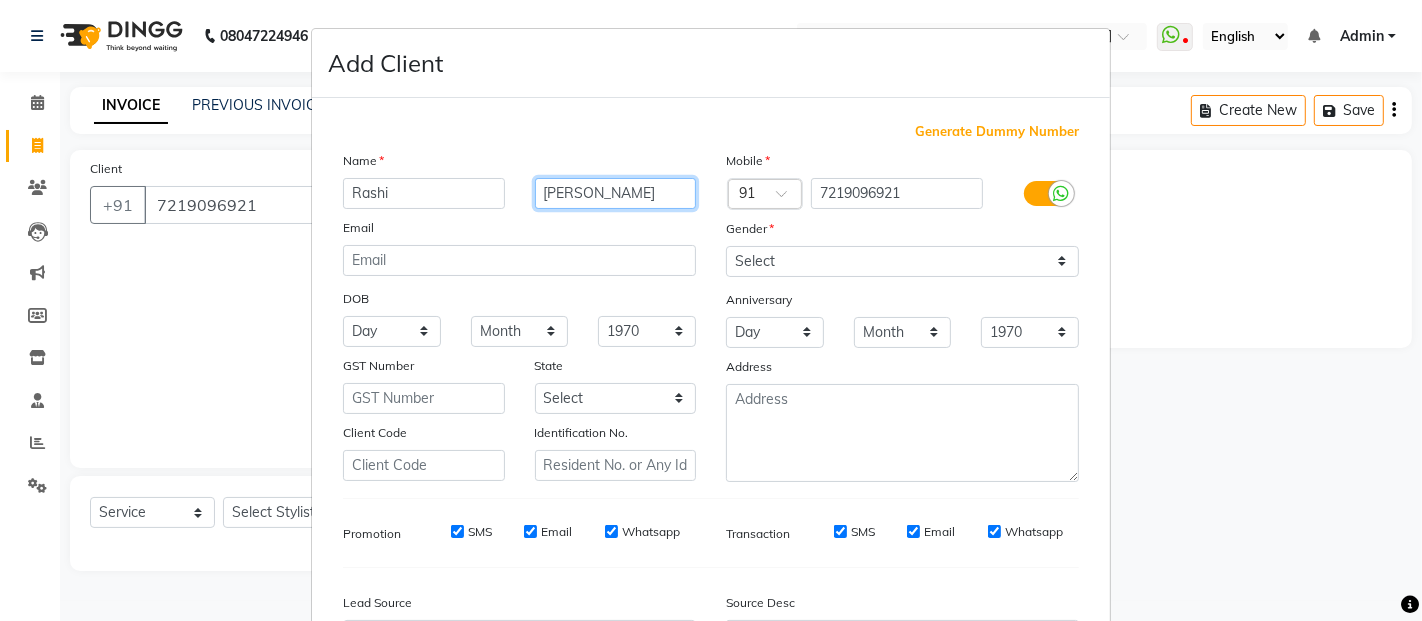 type on "[PERSON_NAME]" 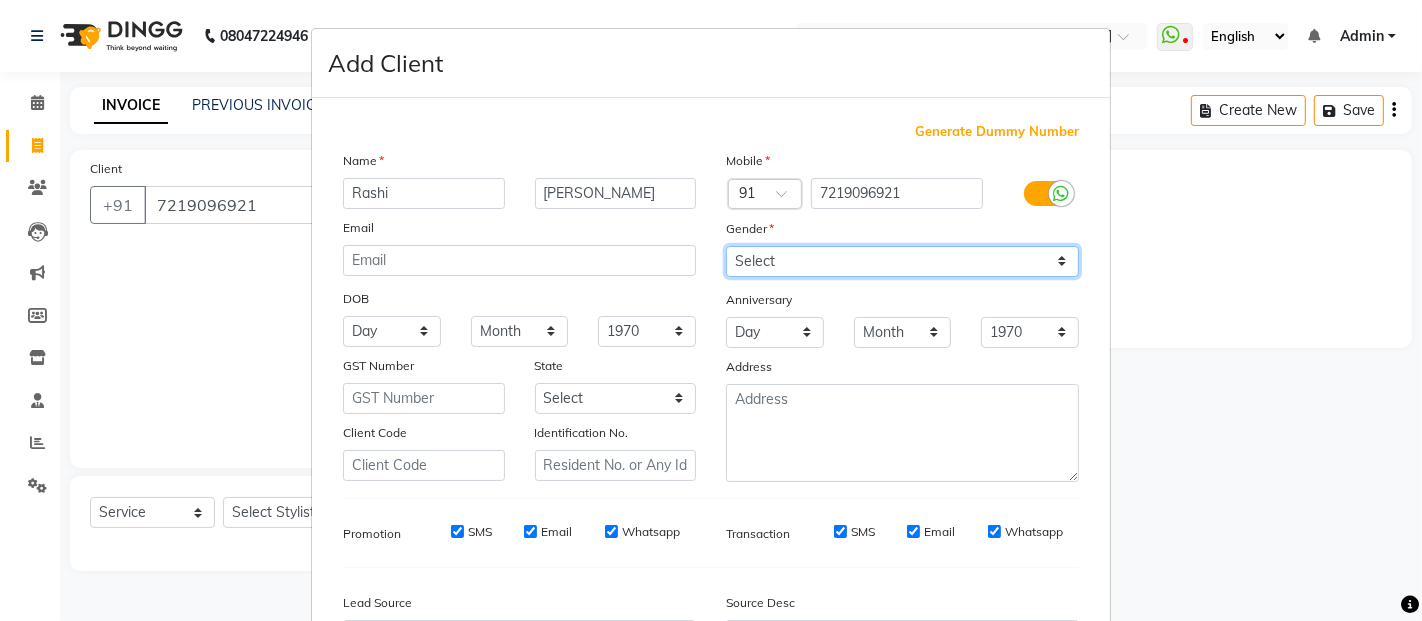 click on "Select [DEMOGRAPHIC_DATA] [DEMOGRAPHIC_DATA] Other Prefer Not To Say" at bounding box center [902, 261] 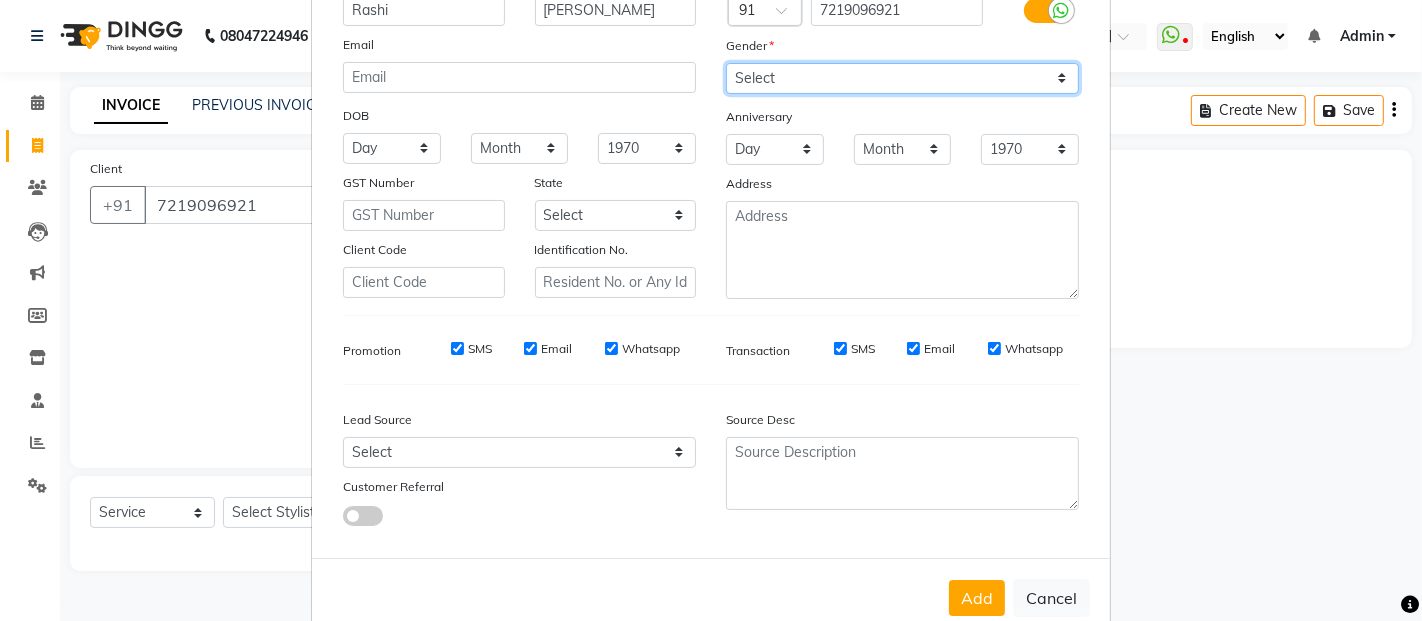 scroll, scrollTop: 222, scrollLeft: 0, axis: vertical 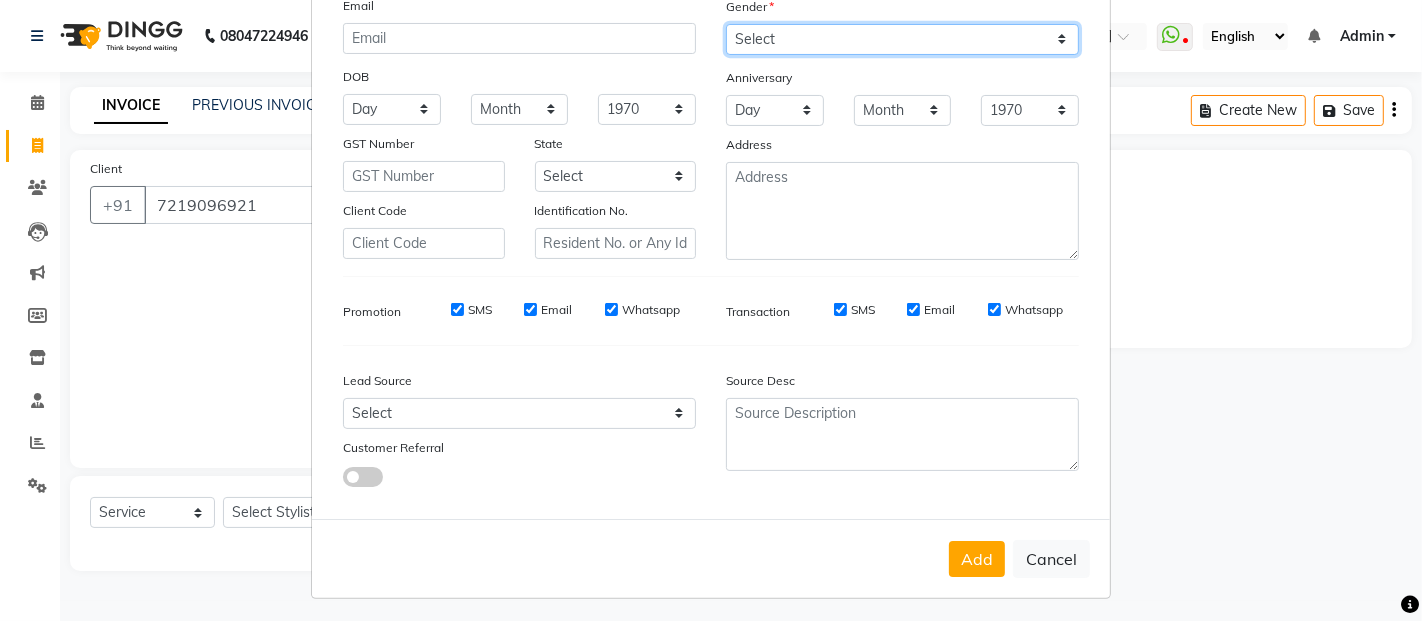 click on "Select [DEMOGRAPHIC_DATA] [DEMOGRAPHIC_DATA] Other Prefer Not To Say" at bounding box center [902, 39] 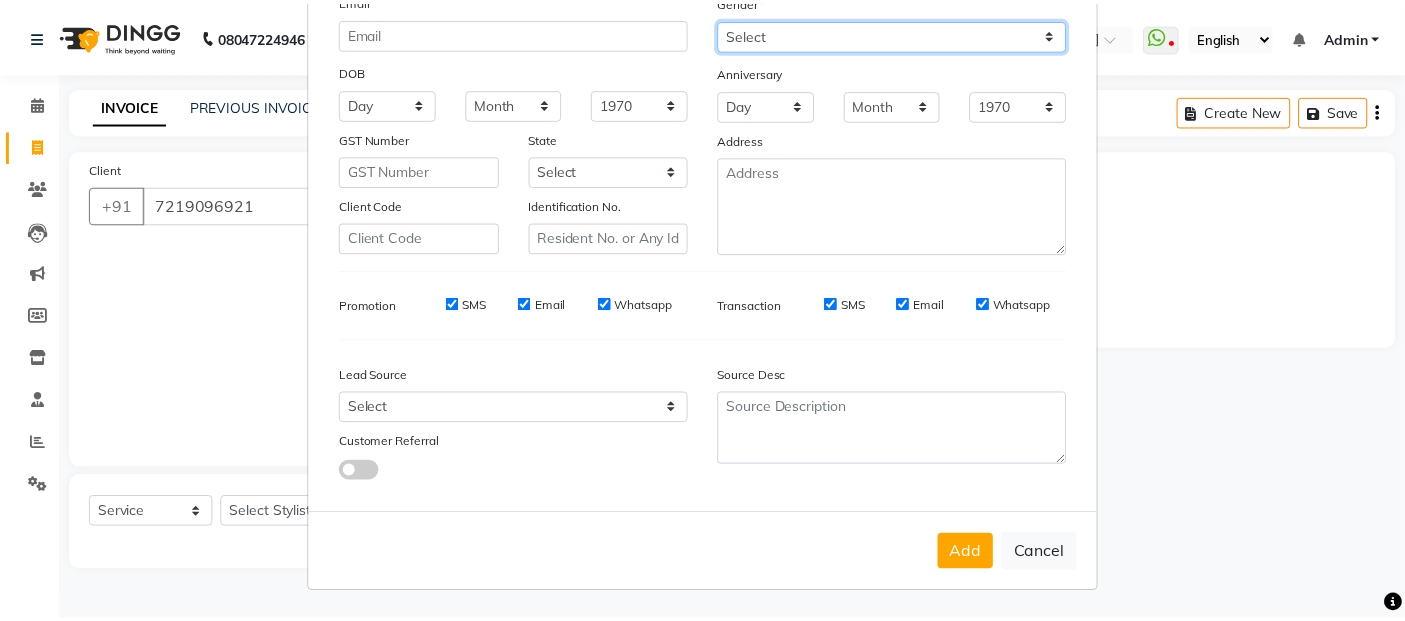scroll, scrollTop: 230, scrollLeft: 0, axis: vertical 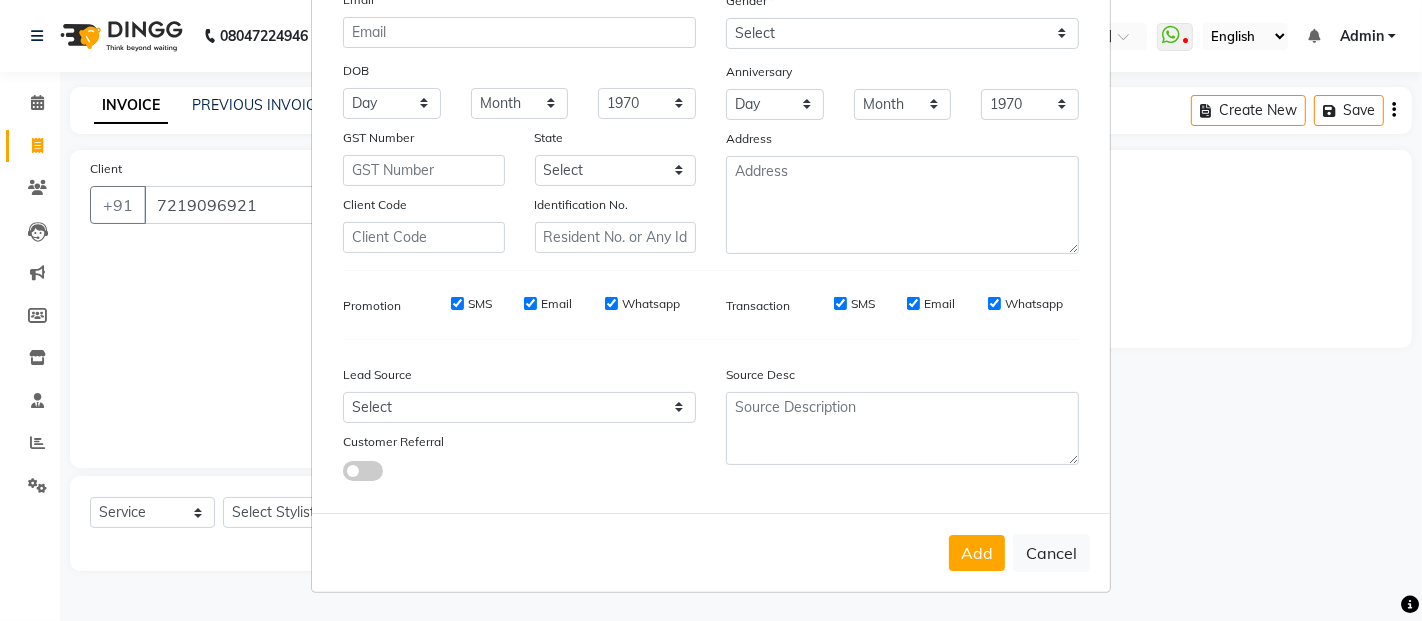click on "Add   Cancel" at bounding box center [711, 552] 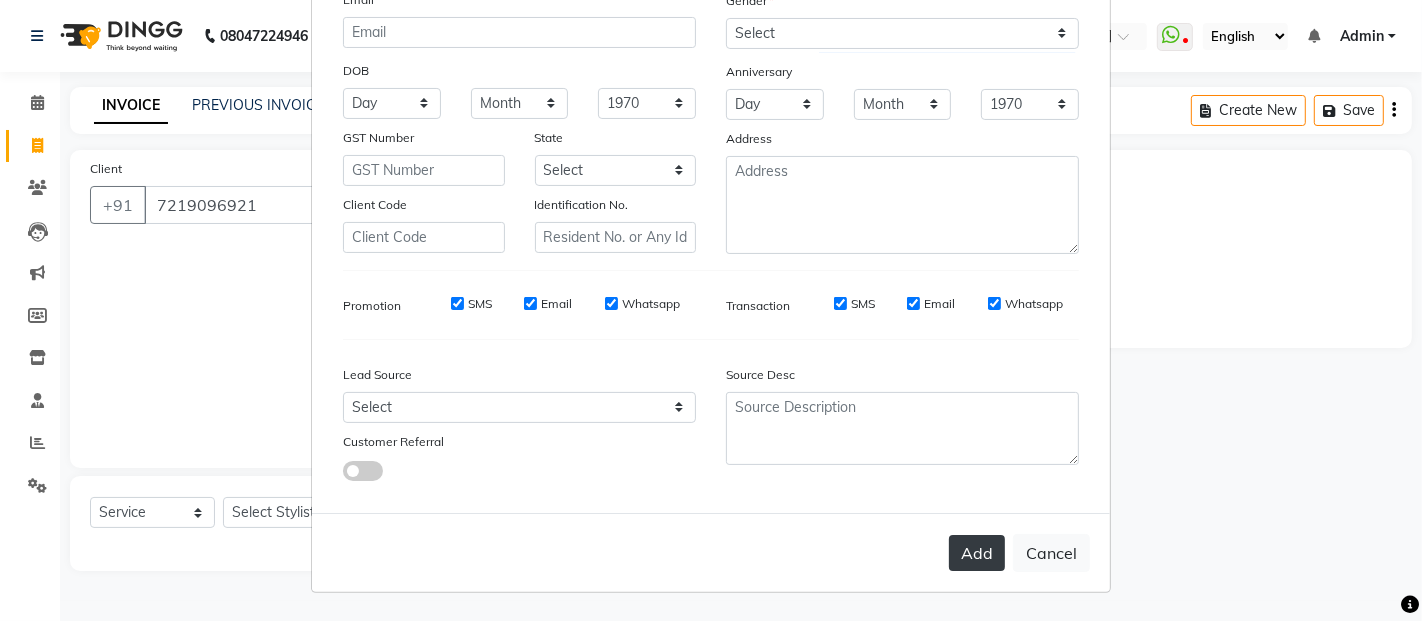 click on "Add" at bounding box center [977, 553] 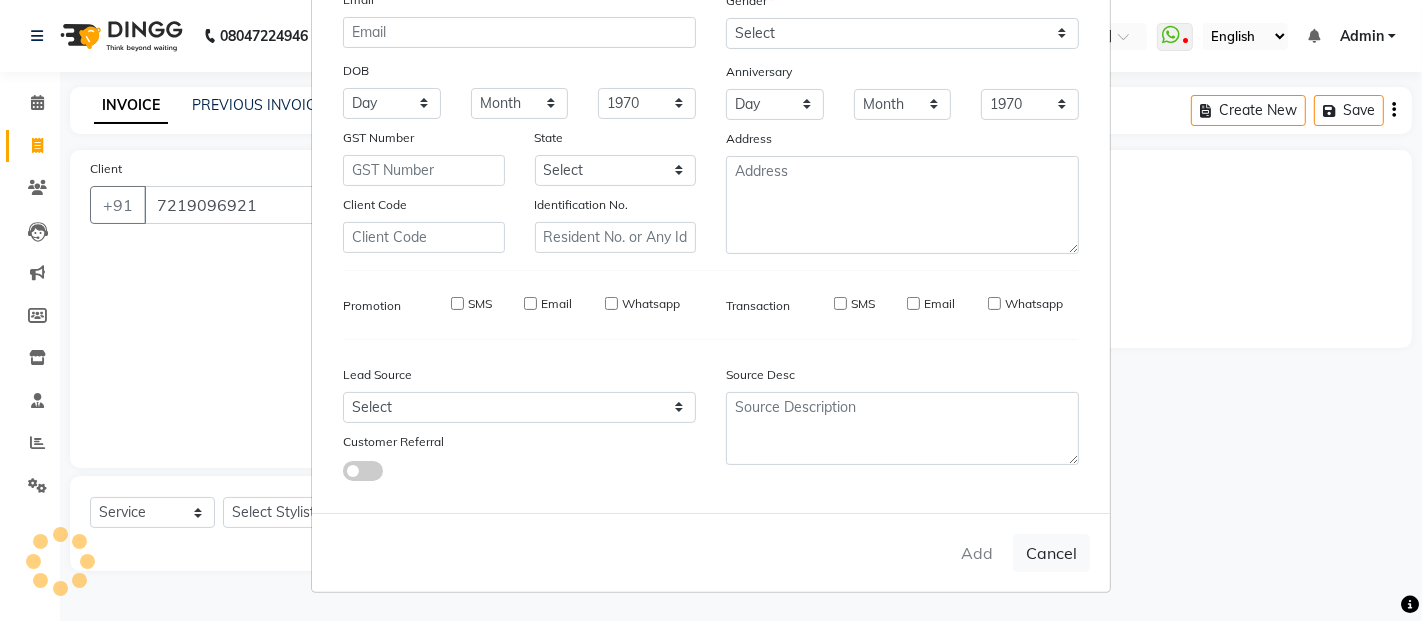 type 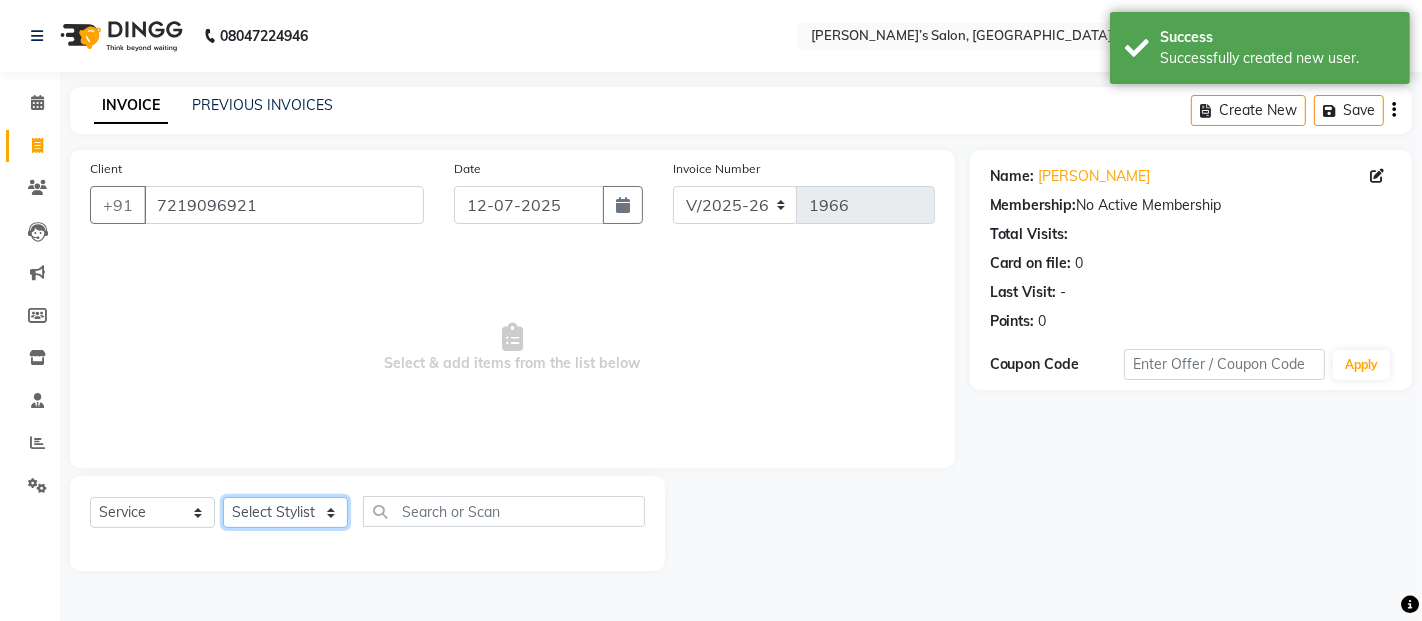 click on "Select Stylist [PERSON_NAME] [PERSON_NAME] Akshay [PERSON_NAME] Anas [PERSON_NAME] Manager [PERSON_NAME] [PERSON_NAME] [PERSON_NAME] Shruti [PERSON_NAME] [PERSON_NAME]" 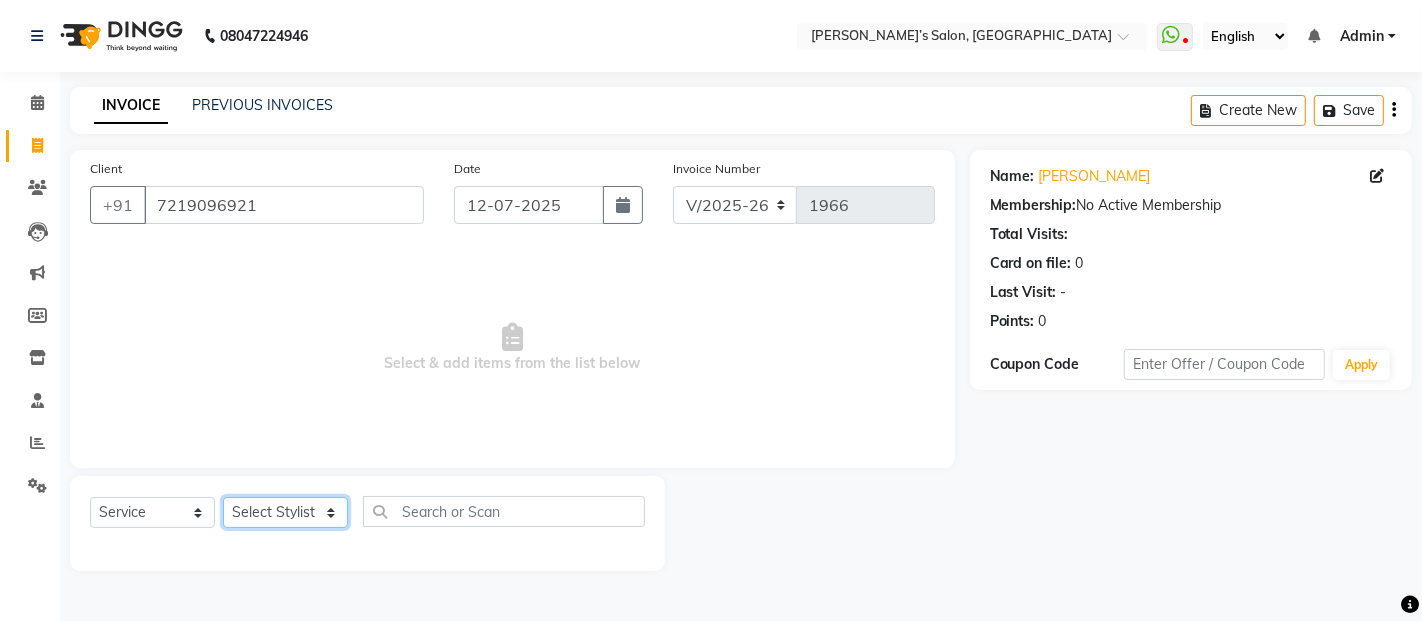 select on "37743" 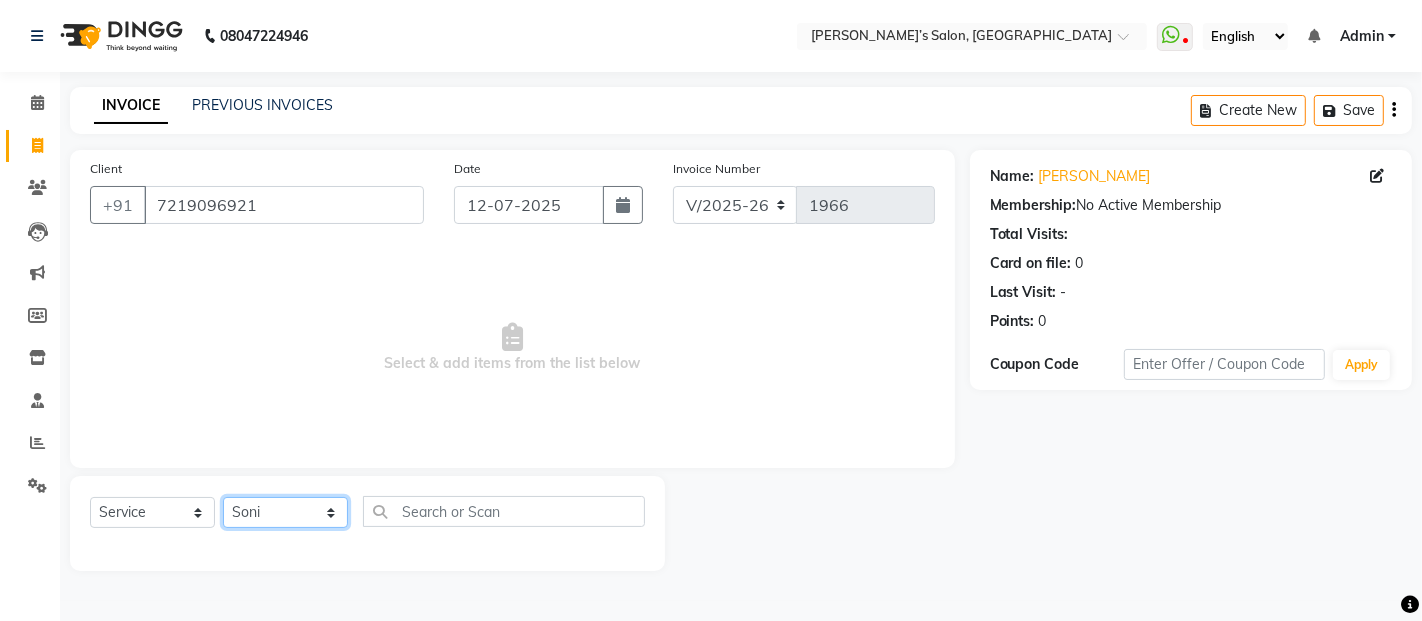 click on "Select Stylist [PERSON_NAME] [PERSON_NAME] Akshay [PERSON_NAME] Anas [PERSON_NAME] Manager [PERSON_NAME] [PERSON_NAME] [PERSON_NAME] Shruti [PERSON_NAME] [PERSON_NAME]" 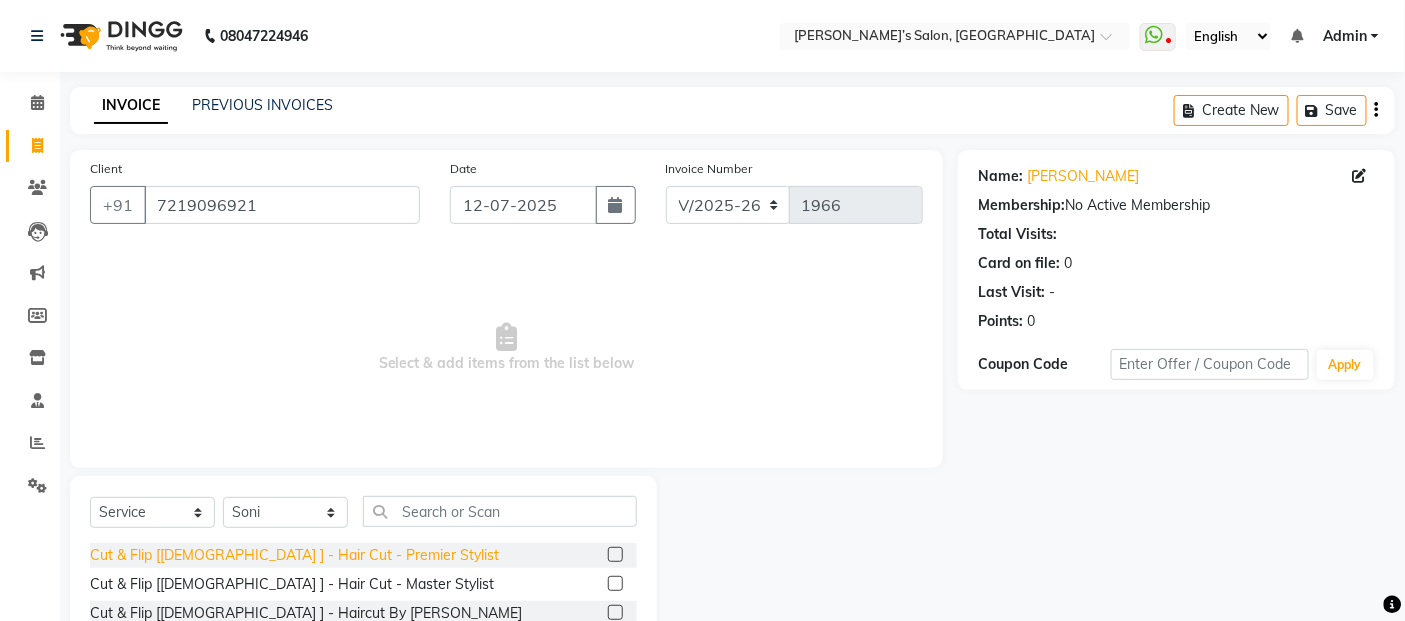 click on "Cut & Flip [[DEMOGRAPHIC_DATA] ] - Hair Cut - Premier Stylist" 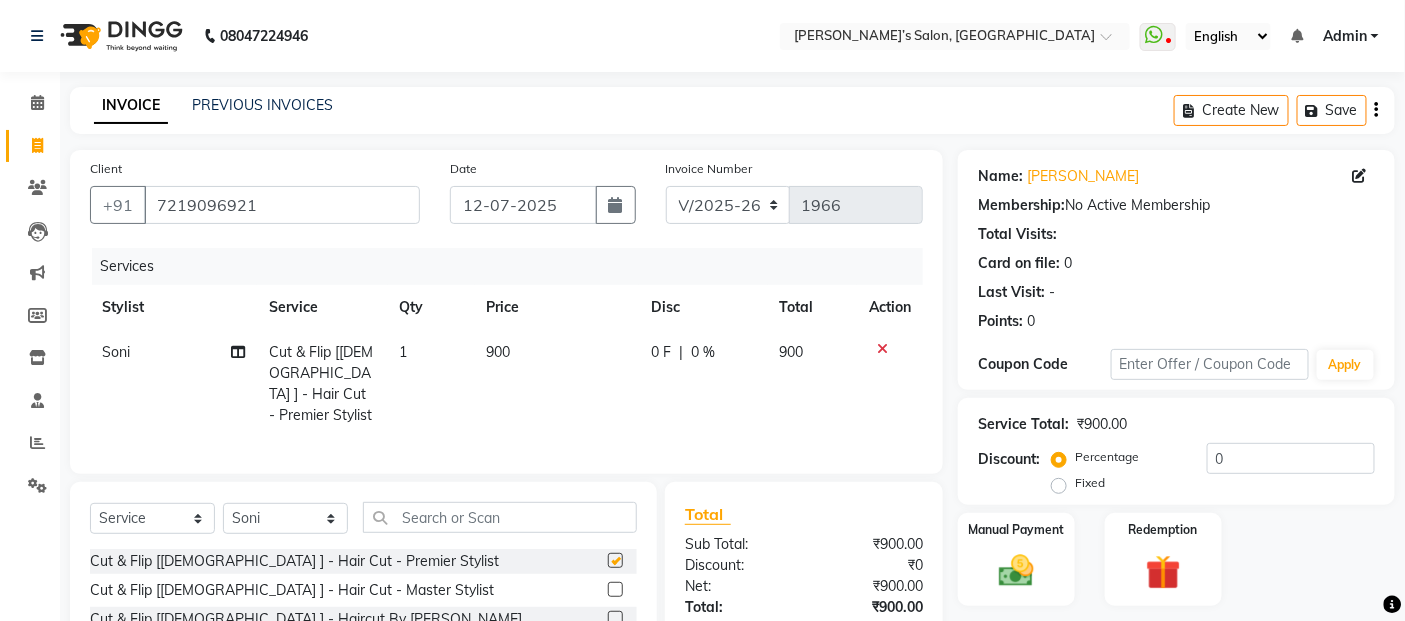 checkbox on "false" 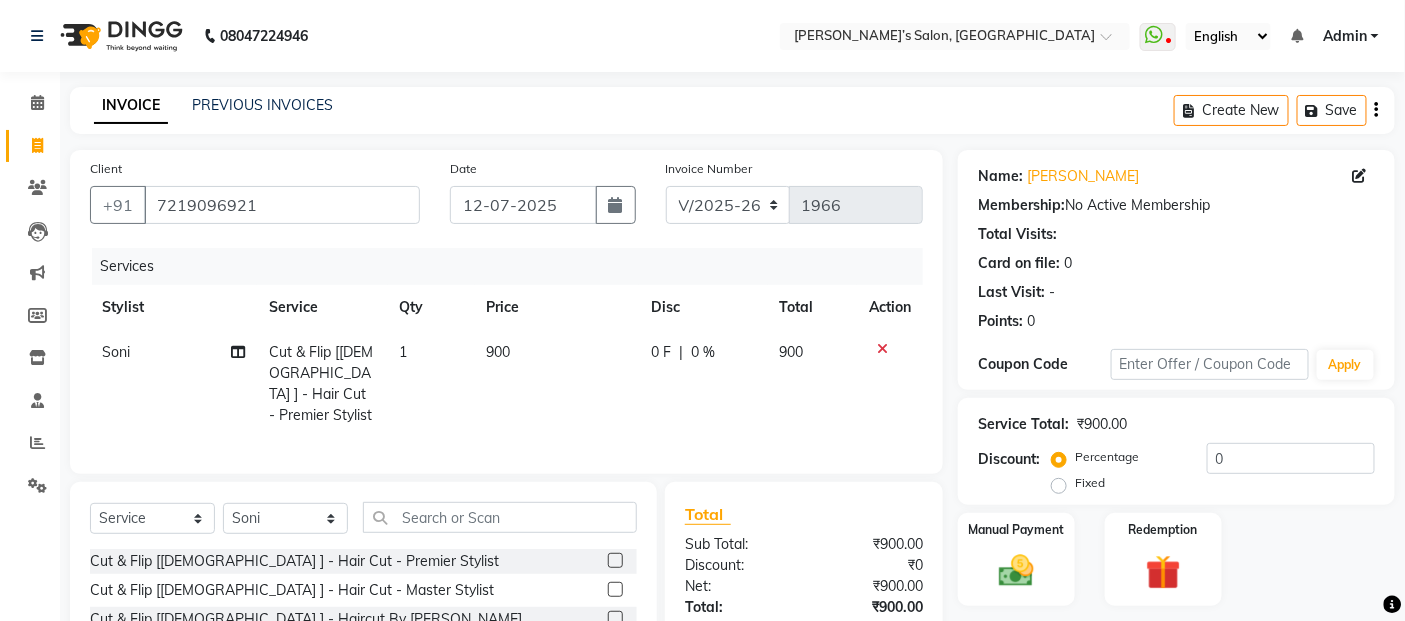 click on "900" 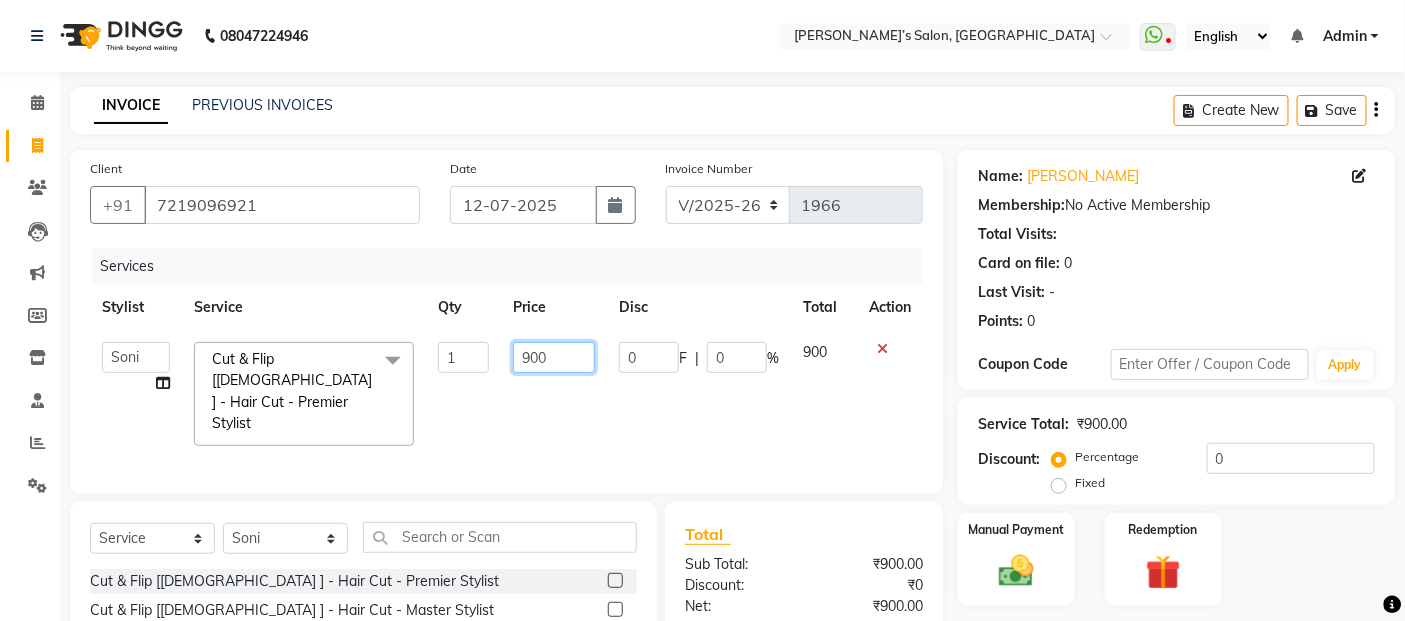click on "900" 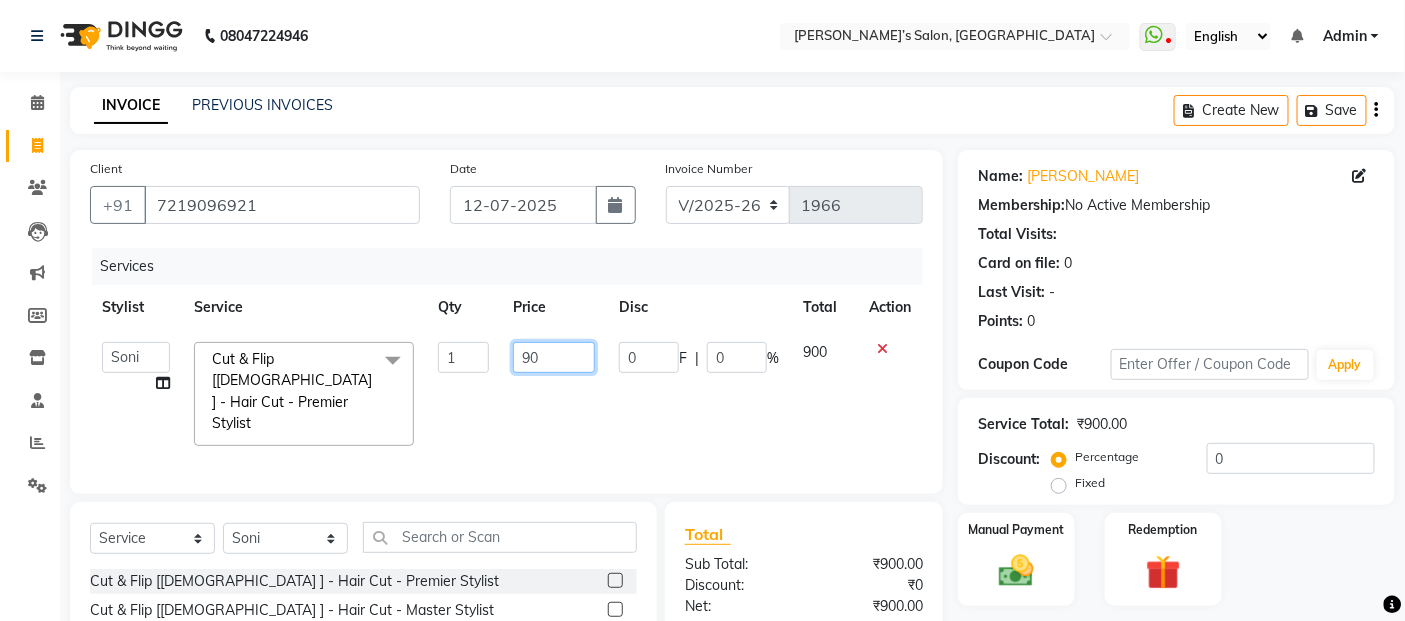 type on "9" 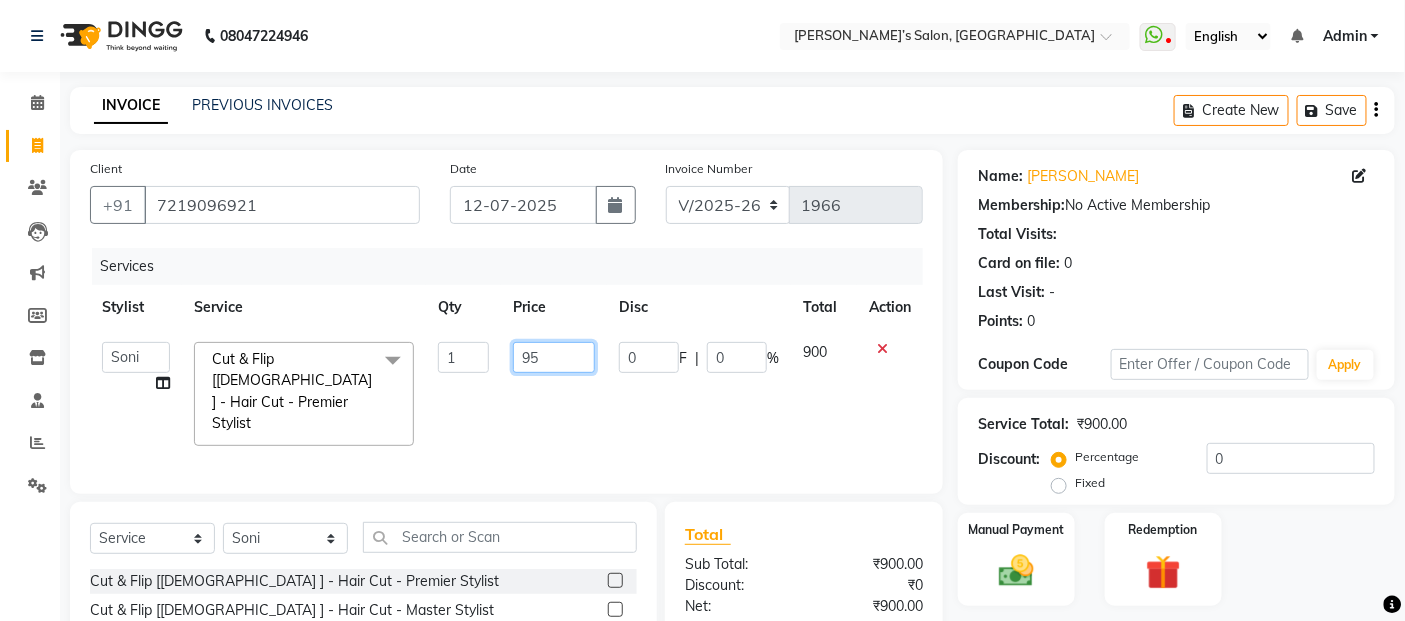 type on "950" 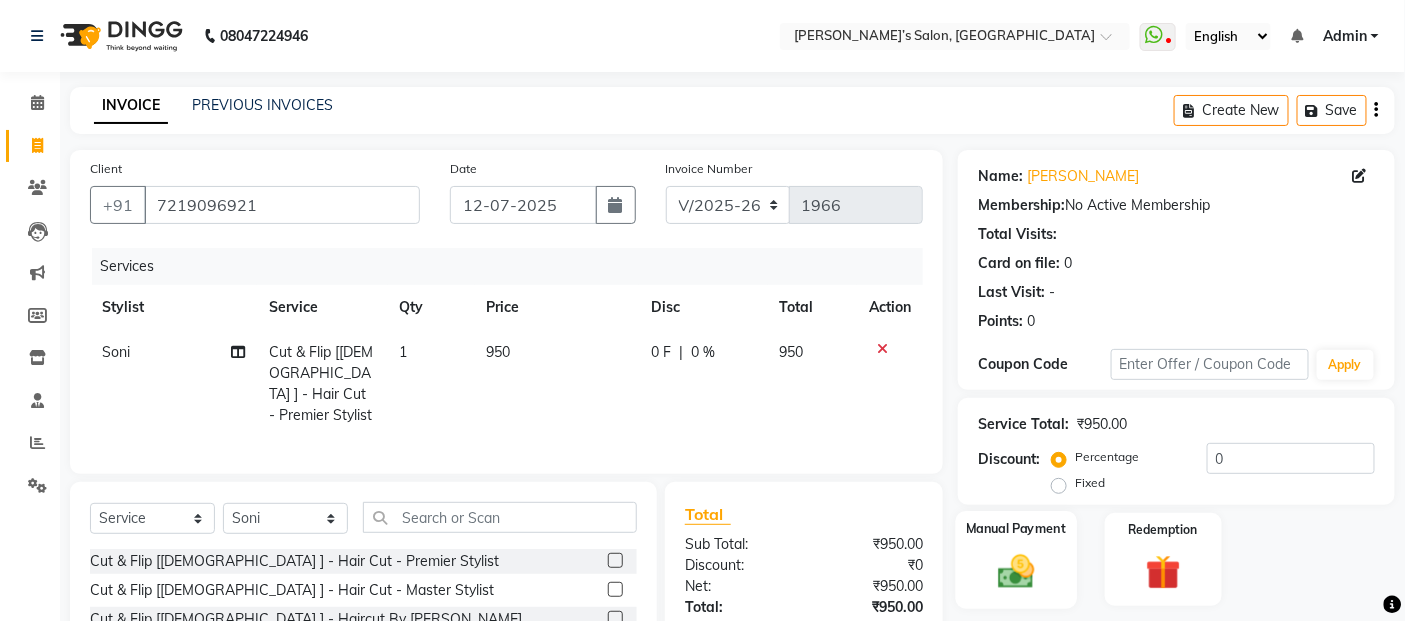 click on "Manual Payment" 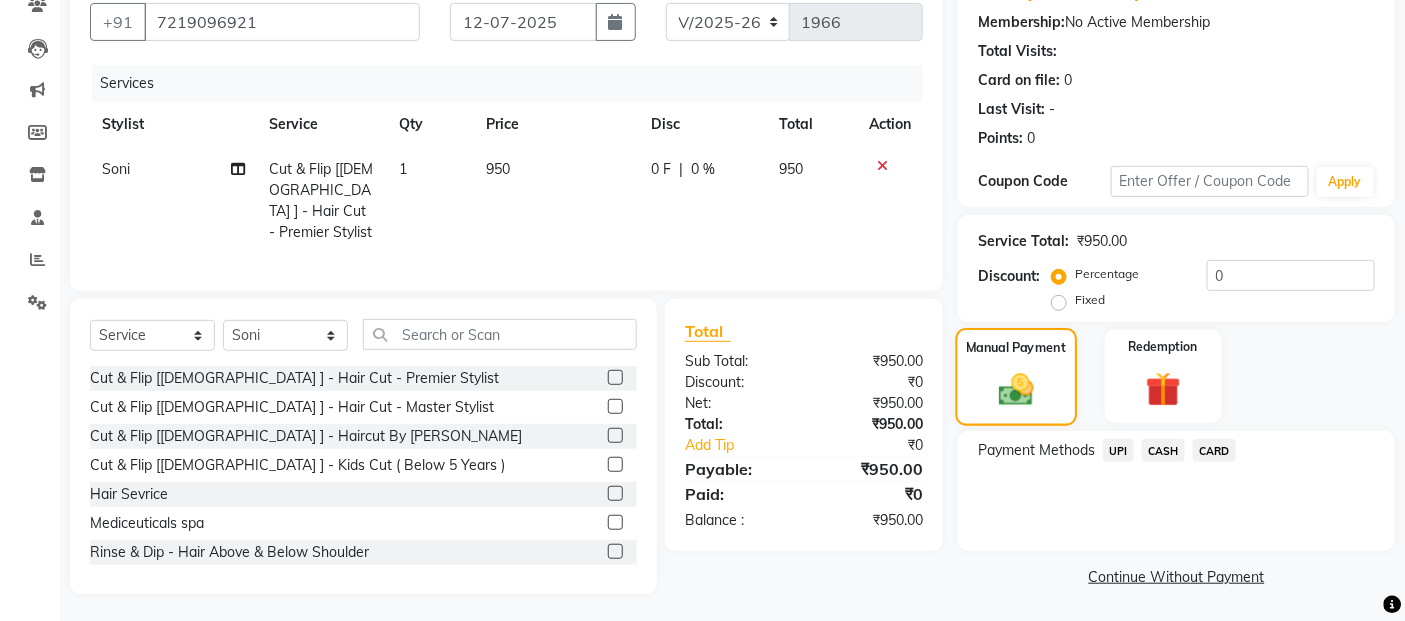 scroll, scrollTop: 184, scrollLeft: 0, axis: vertical 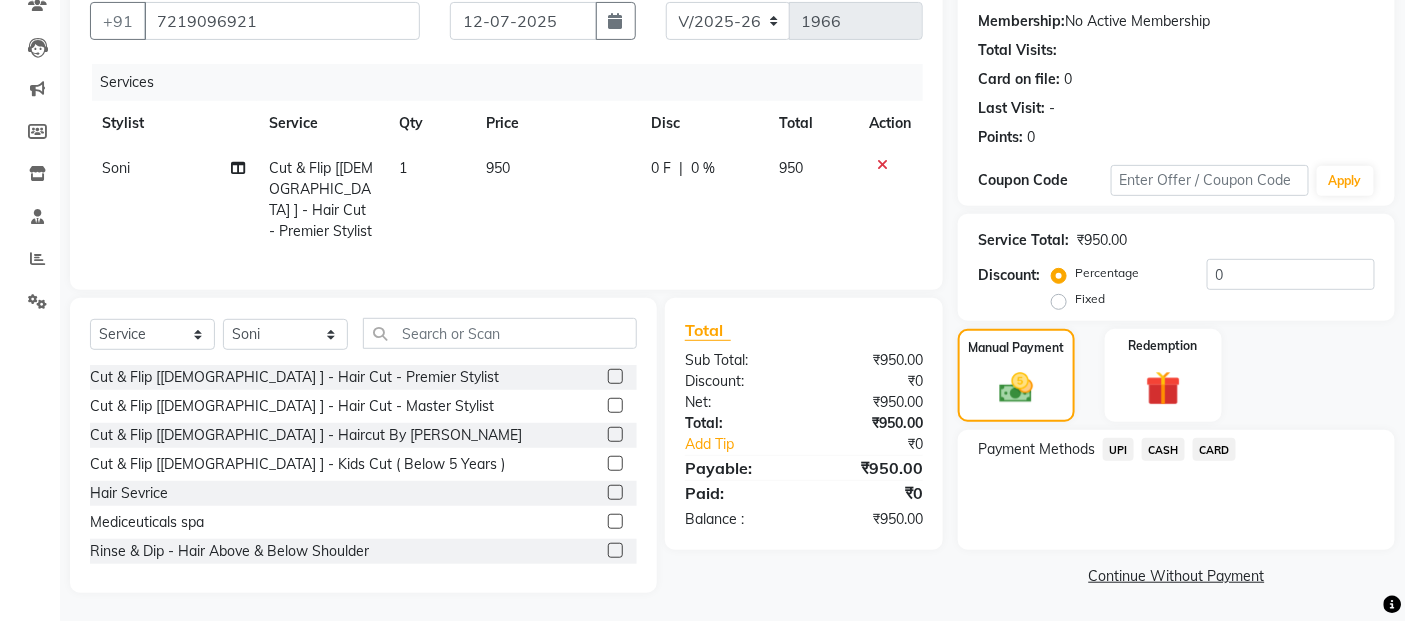 click on "CASH" 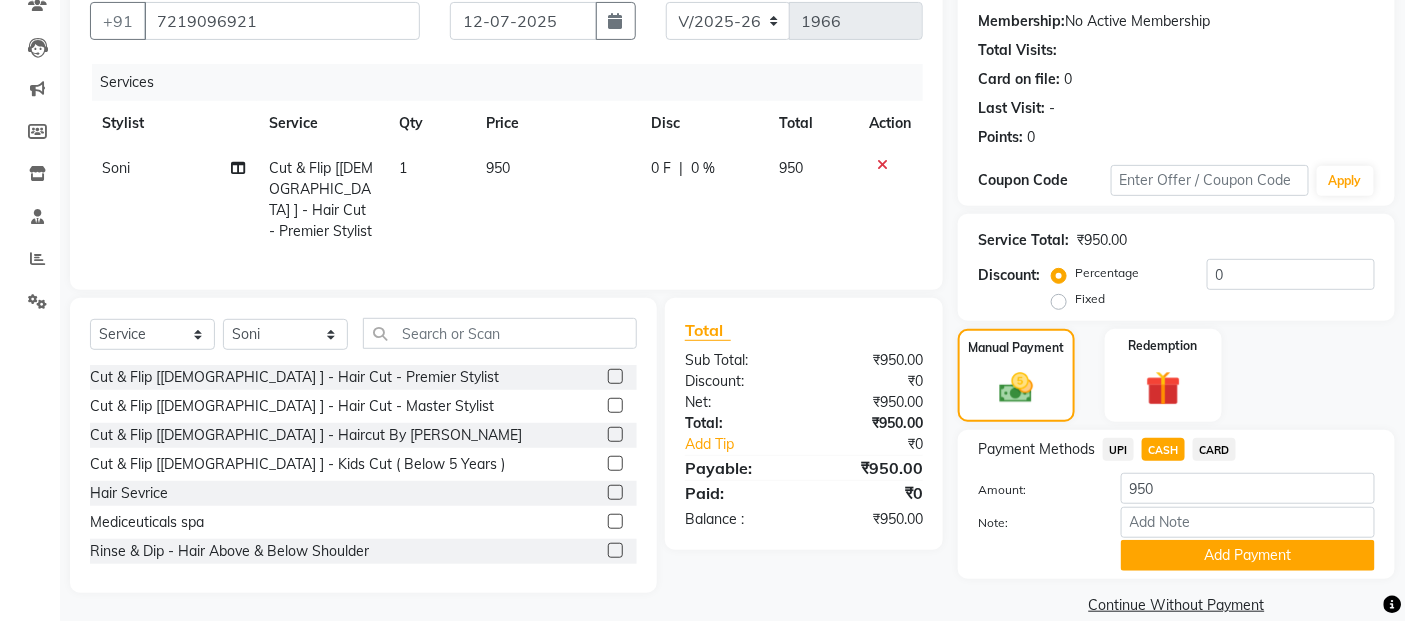 scroll, scrollTop: 214, scrollLeft: 0, axis: vertical 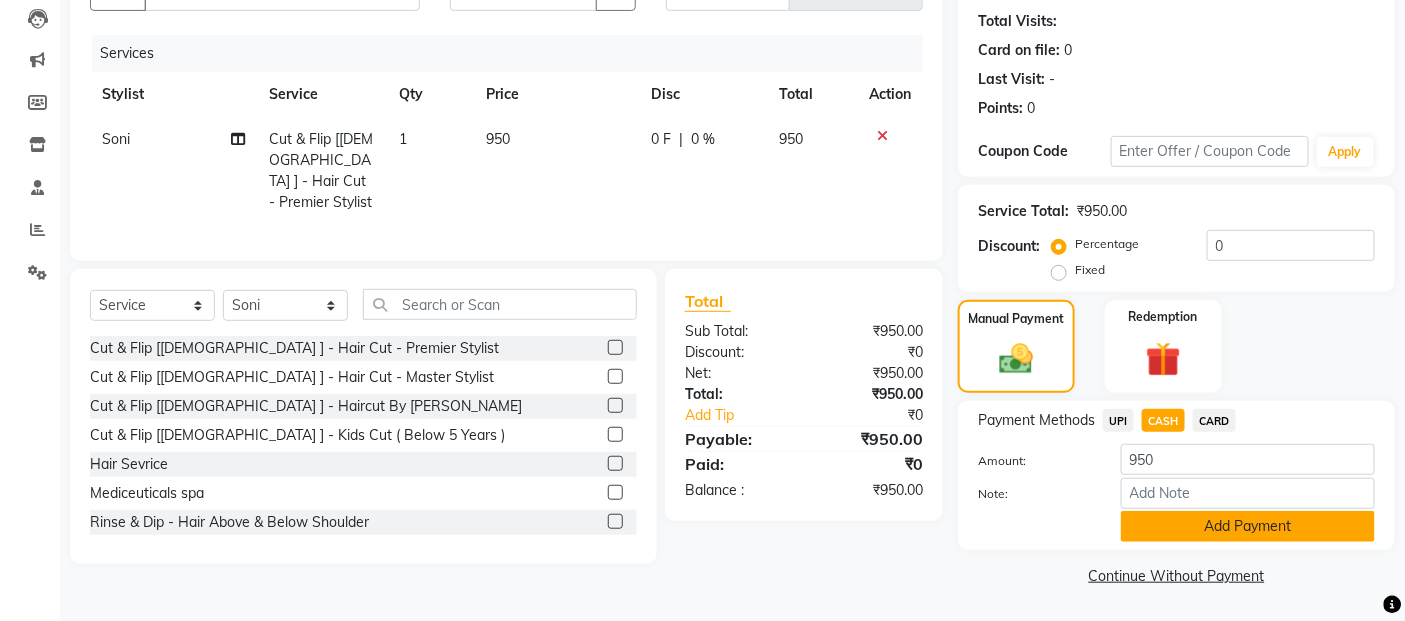 click on "Add Payment" 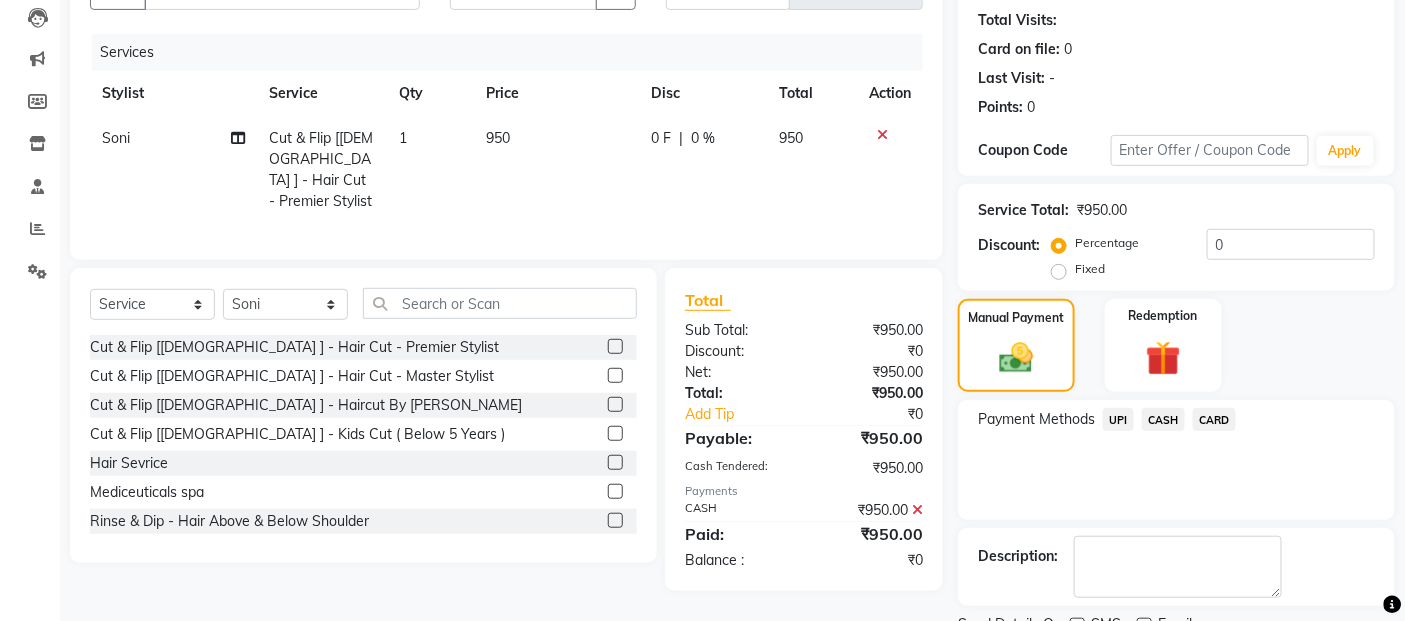 scroll, scrollTop: 297, scrollLeft: 0, axis: vertical 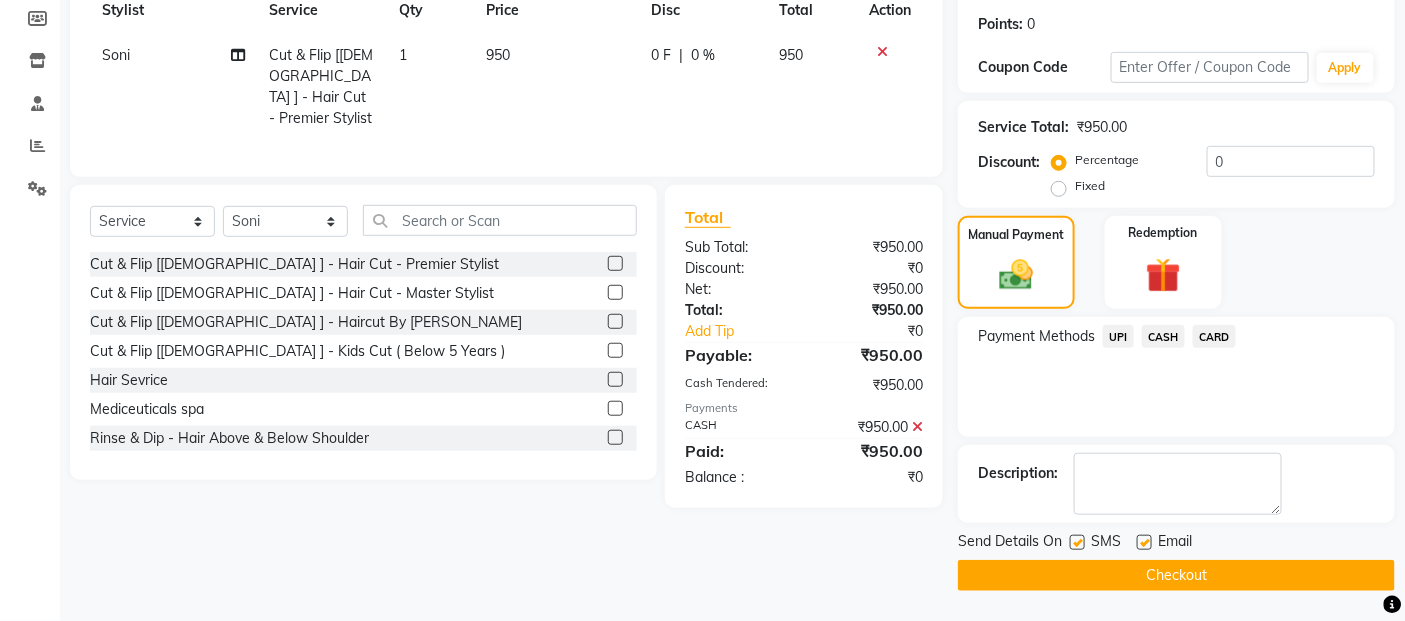 click on "Checkout" 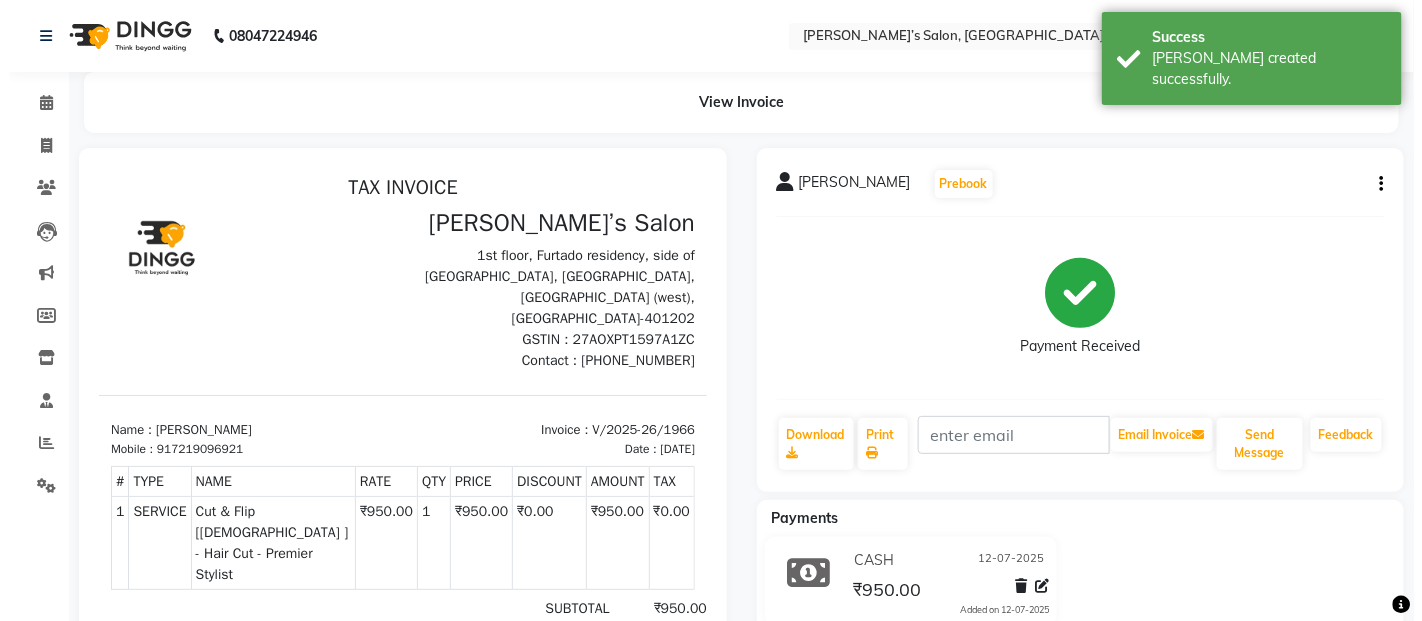 scroll, scrollTop: 0, scrollLeft: 0, axis: both 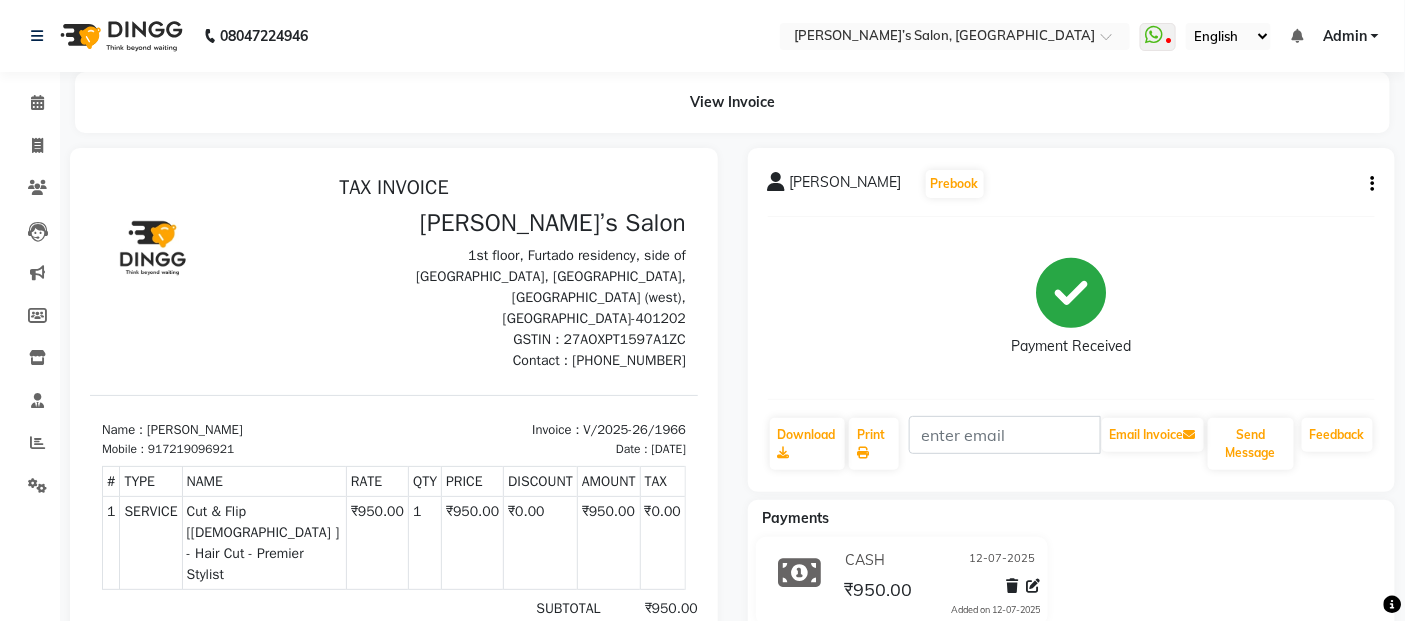 click on "Invoice" 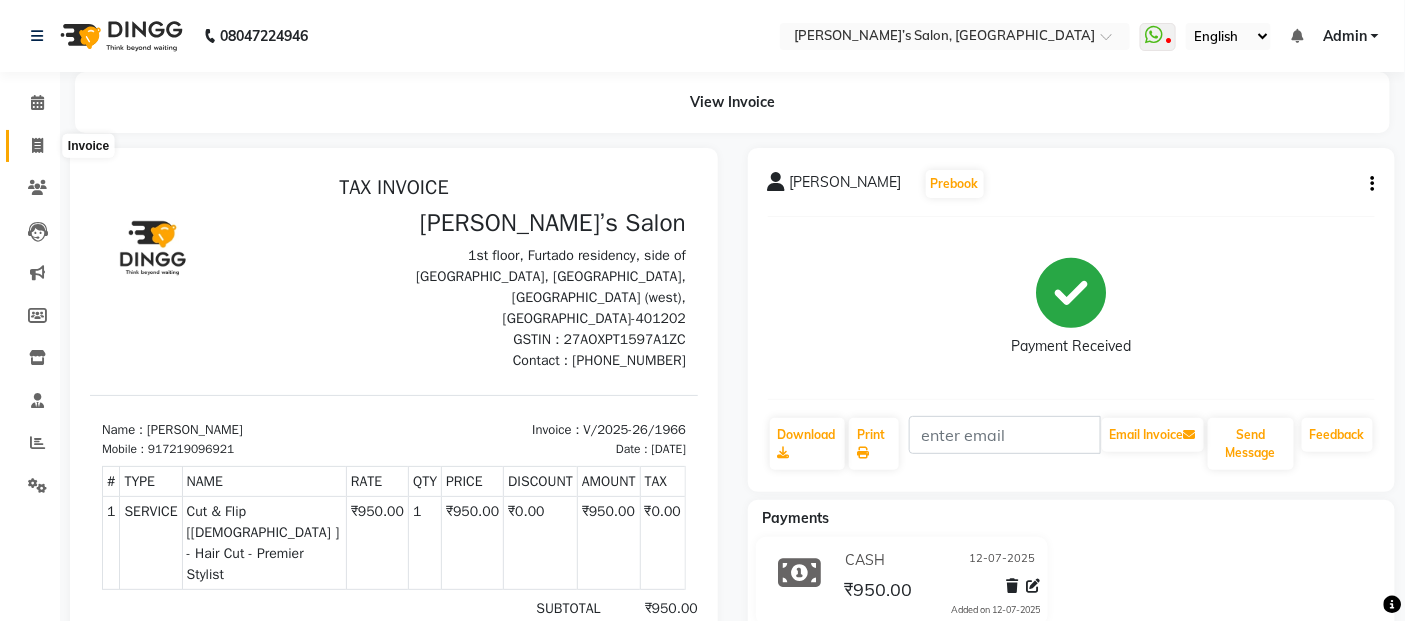 click 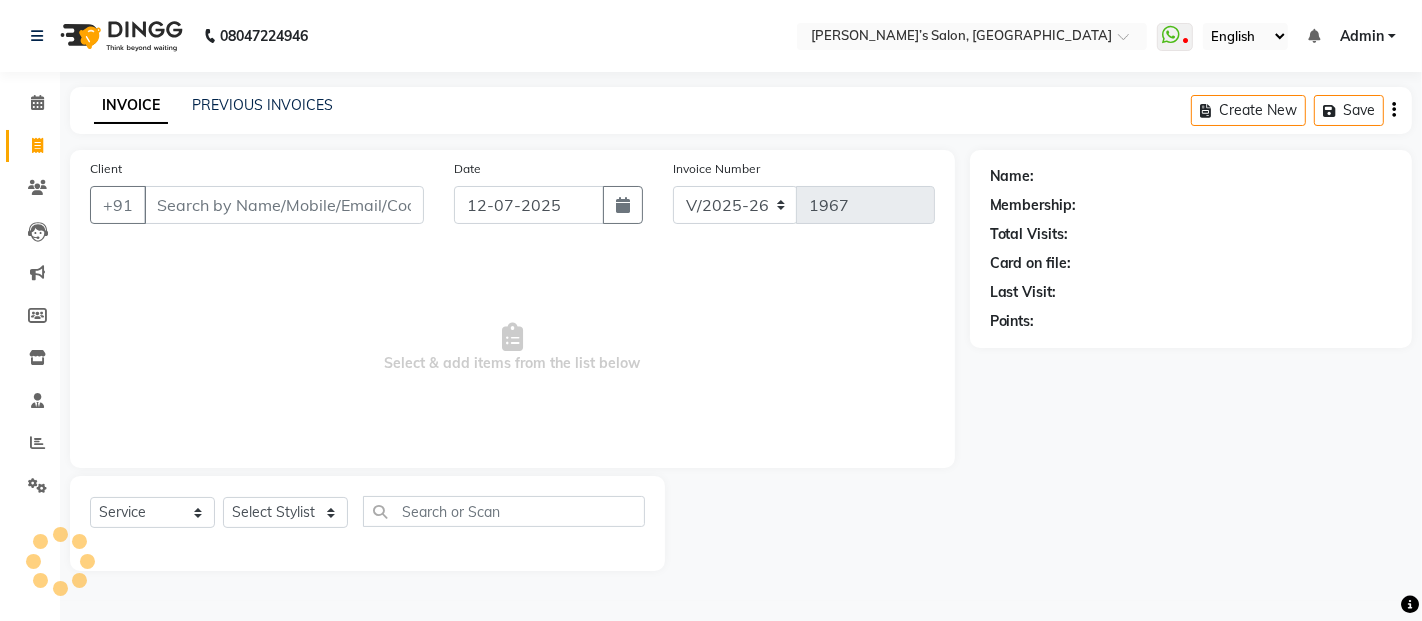 click on "Client" at bounding box center (284, 205) 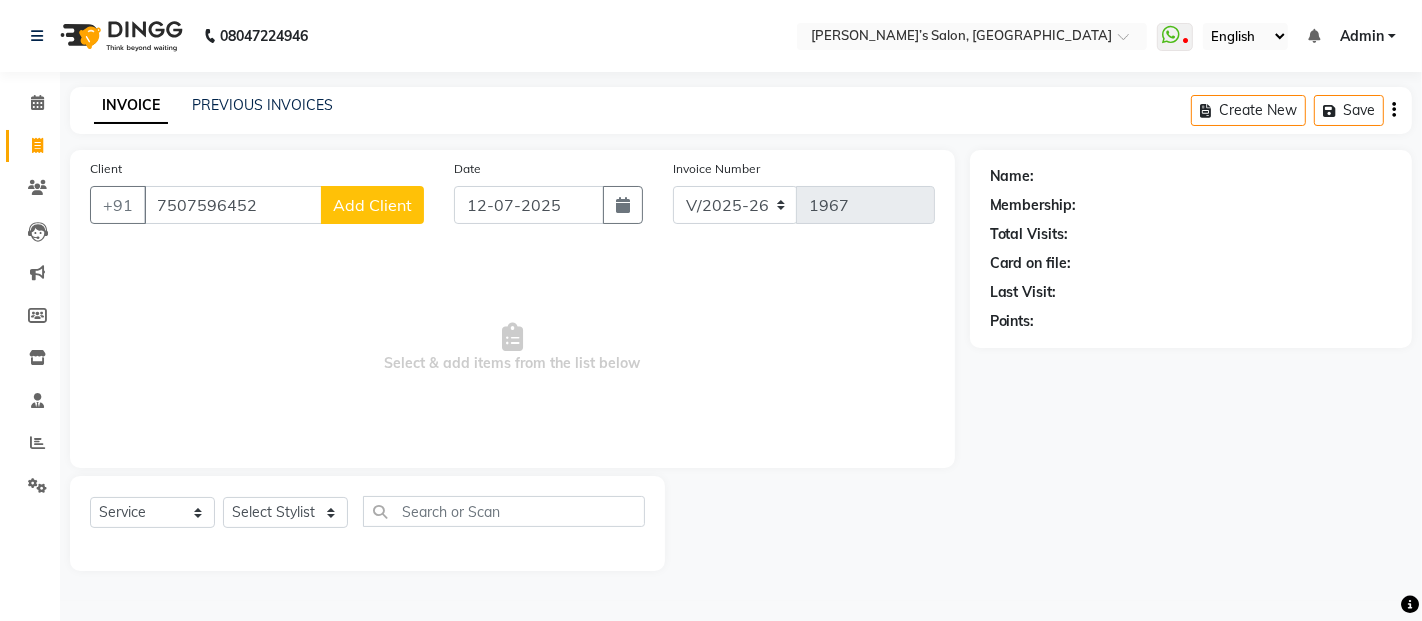 type on "7507596452" 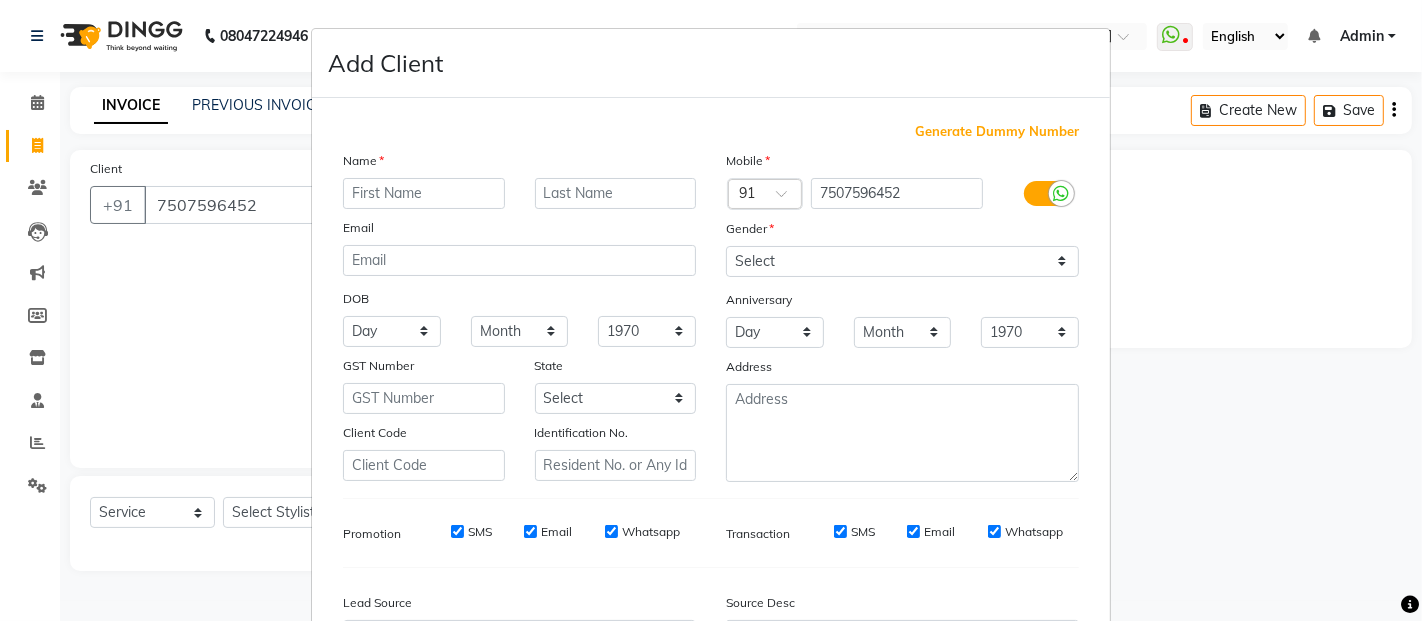 click at bounding box center (424, 193) 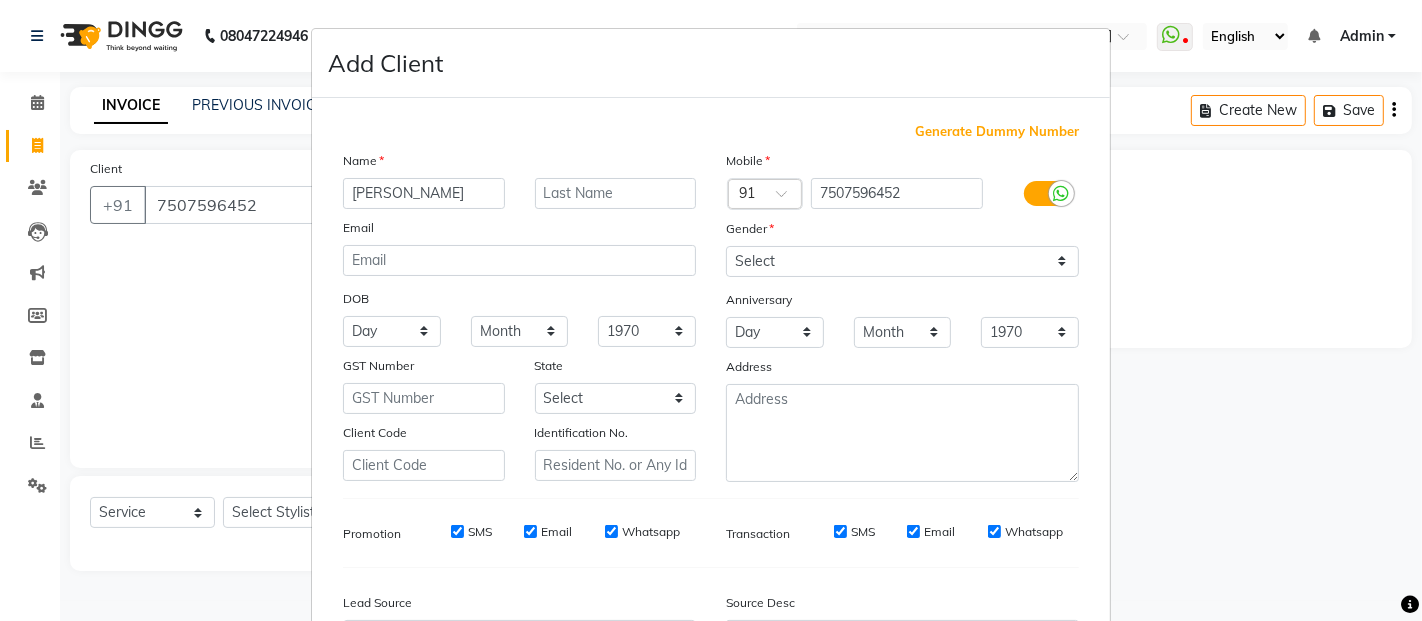 type on "[PERSON_NAME]" 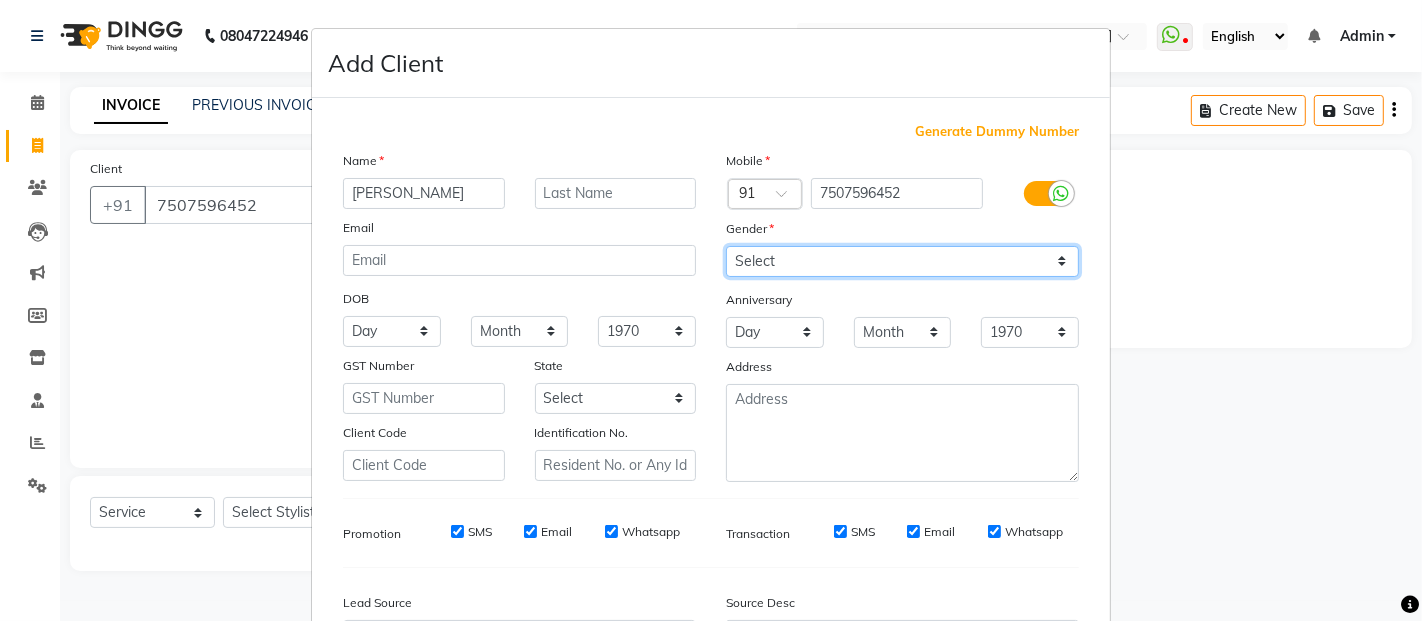 click on "Select [DEMOGRAPHIC_DATA] [DEMOGRAPHIC_DATA] Other Prefer Not To Say" at bounding box center [902, 261] 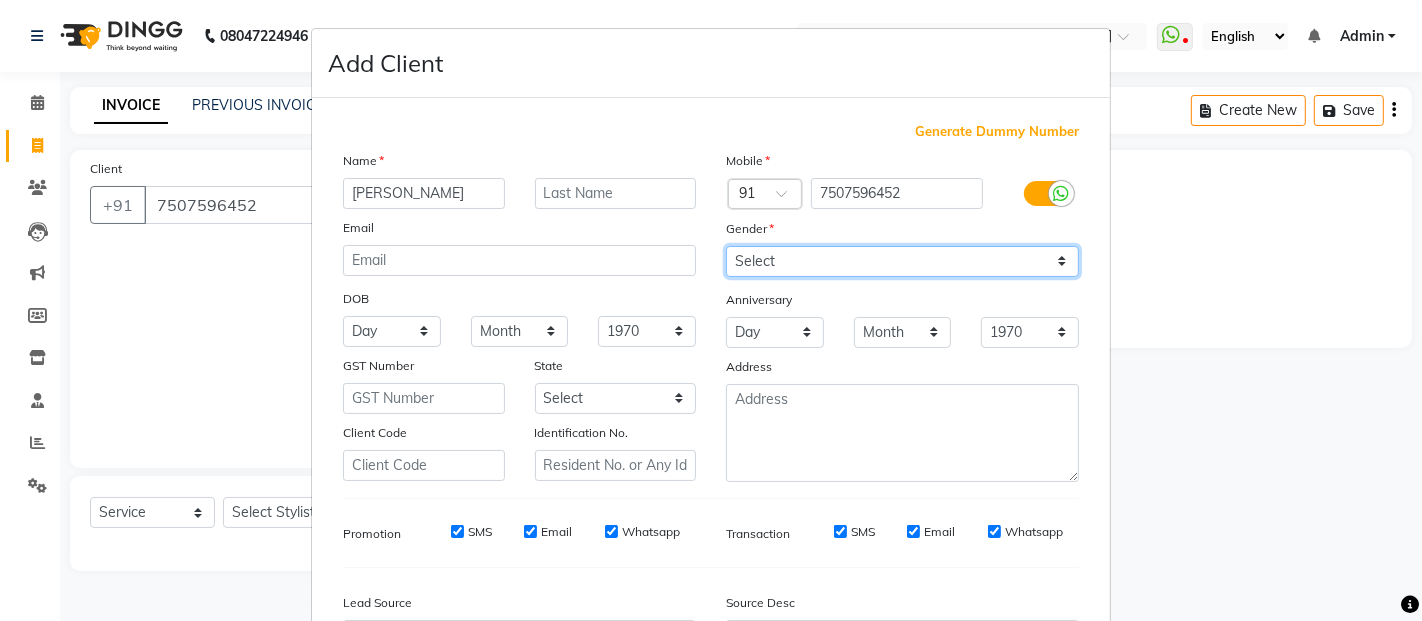 click on "Select [DEMOGRAPHIC_DATA] [DEMOGRAPHIC_DATA] Other Prefer Not To Say" at bounding box center (902, 261) 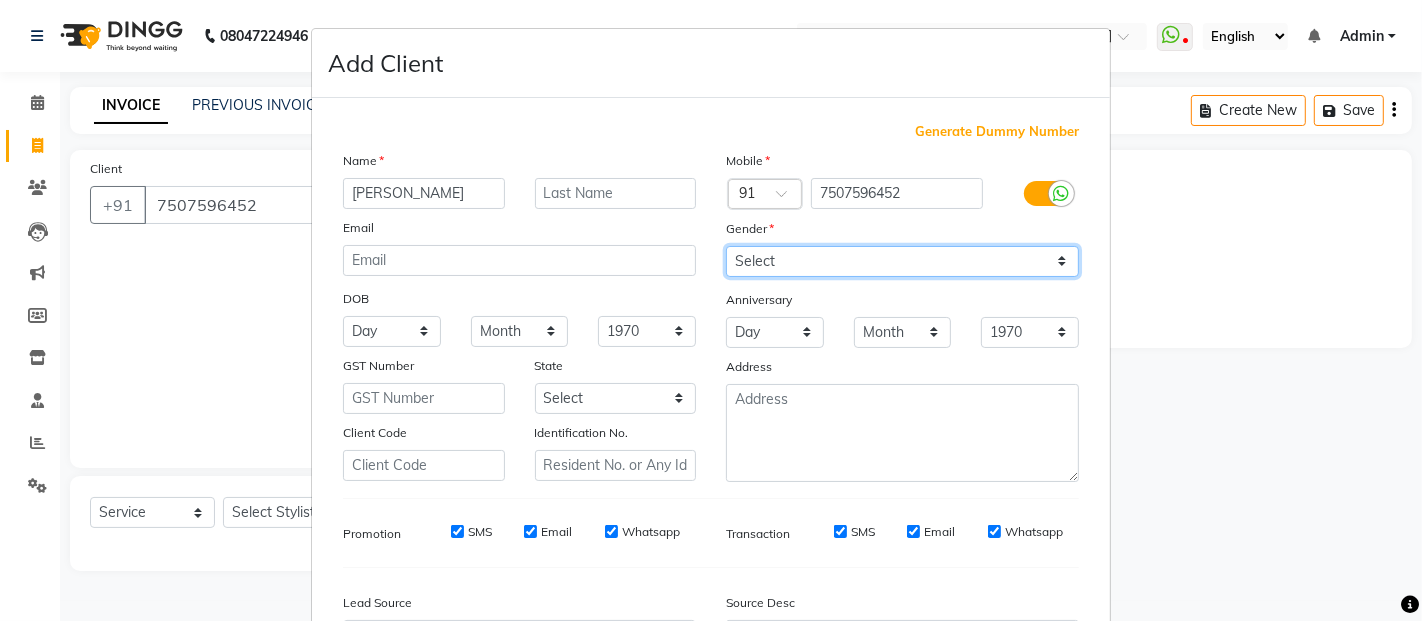 click on "Select [DEMOGRAPHIC_DATA] [DEMOGRAPHIC_DATA] Other Prefer Not To Say" at bounding box center (902, 261) 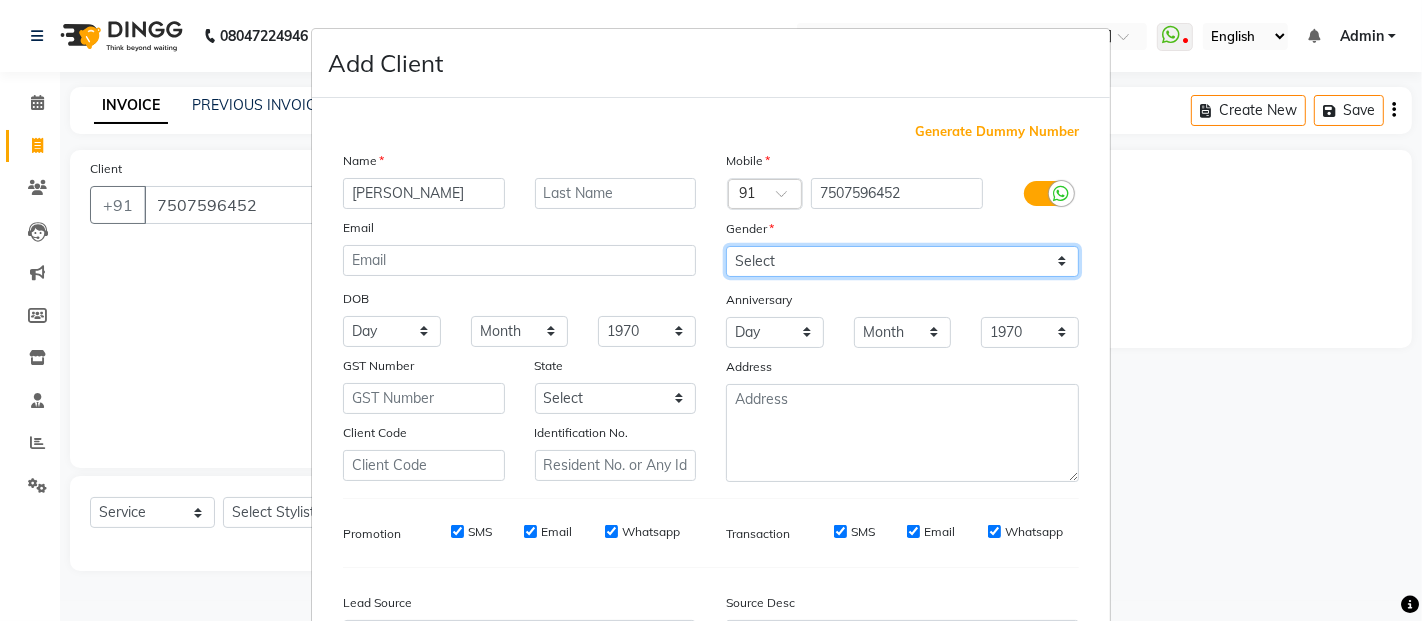 select on "[DEMOGRAPHIC_DATA]" 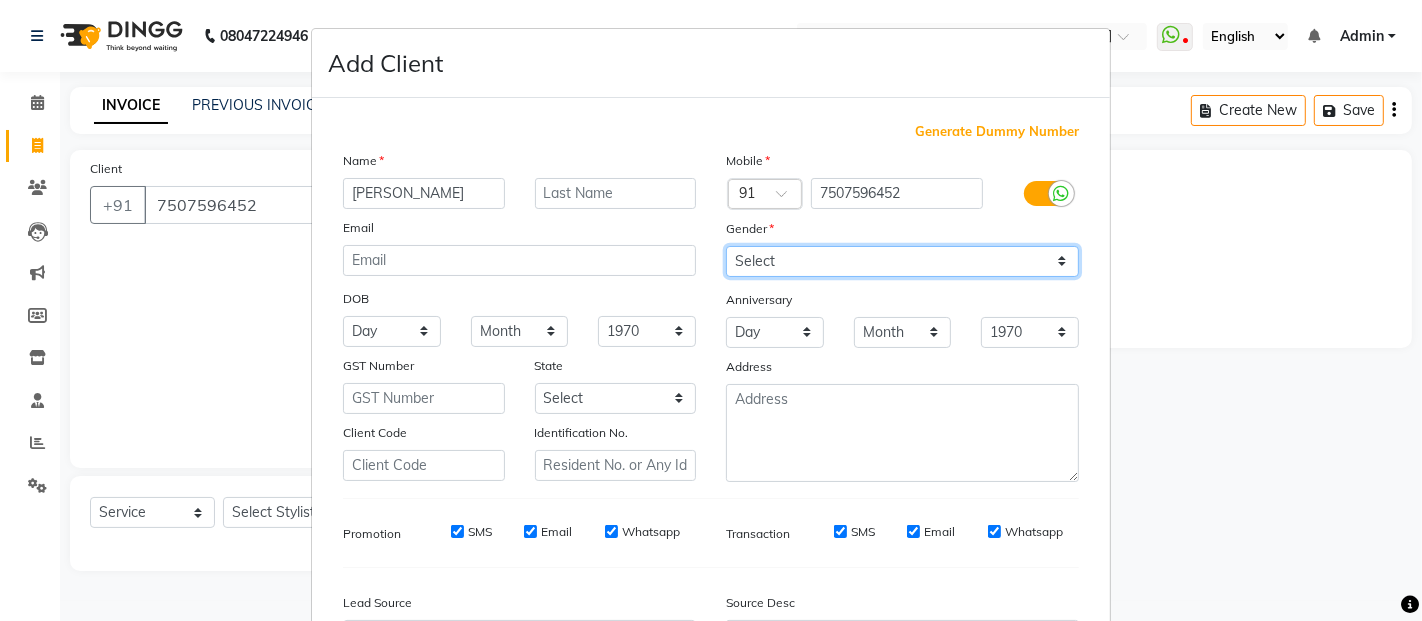 click on "Select [DEMOGRAPHIC_DATA] [DEMOGRAPHIC_DATA] Other Prefer Not To Say" at bounding box center [902, 261] 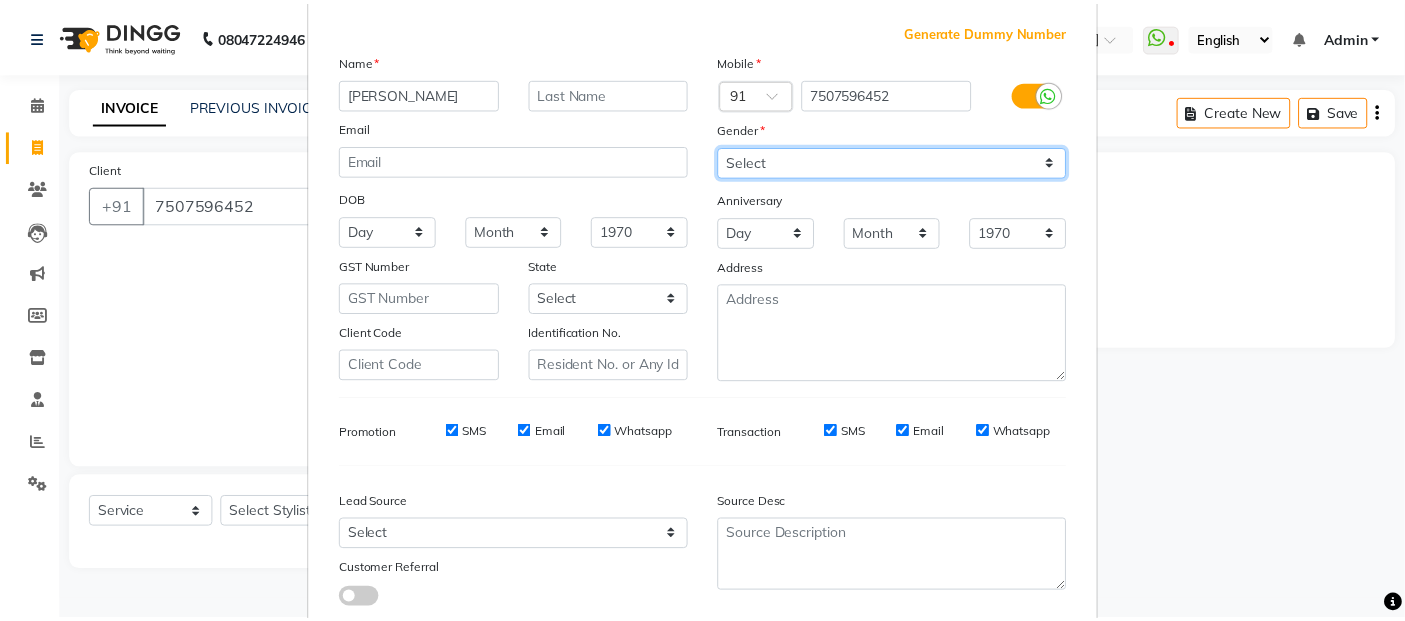 scroll, scrollTop: 230, scrollLeft: 0, axis: vertical 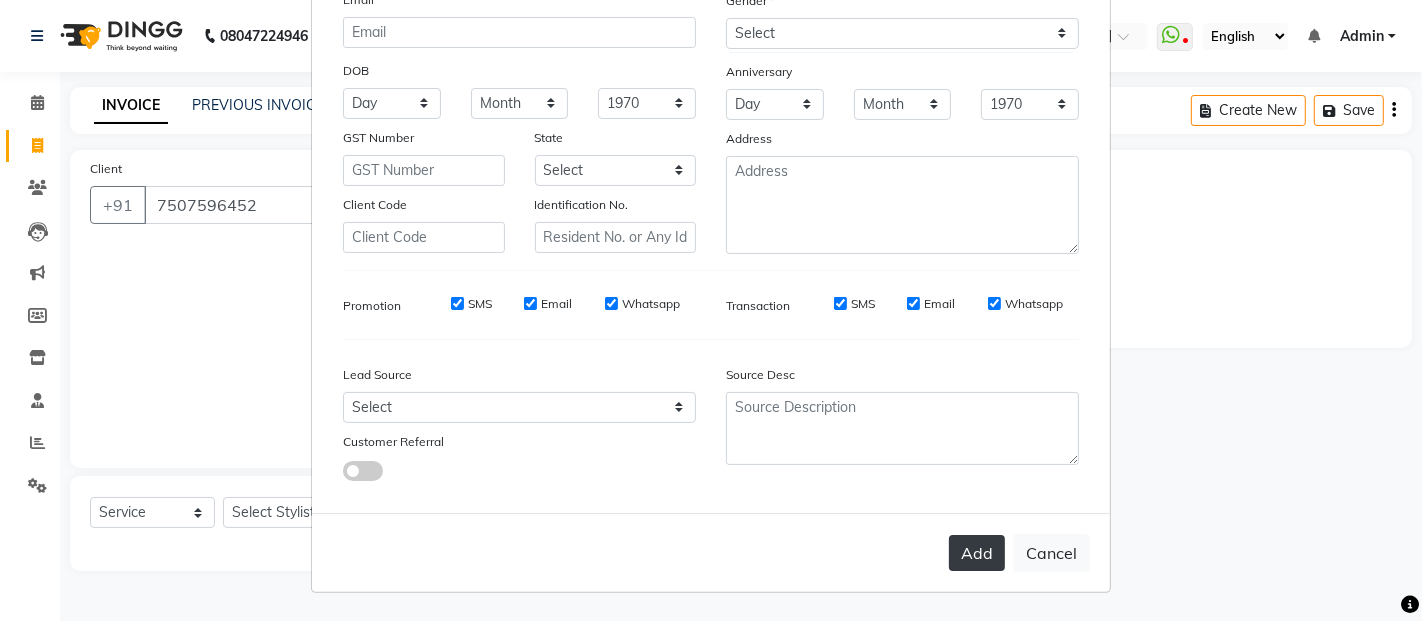 click on "Add" at bounding box center (977, 553) 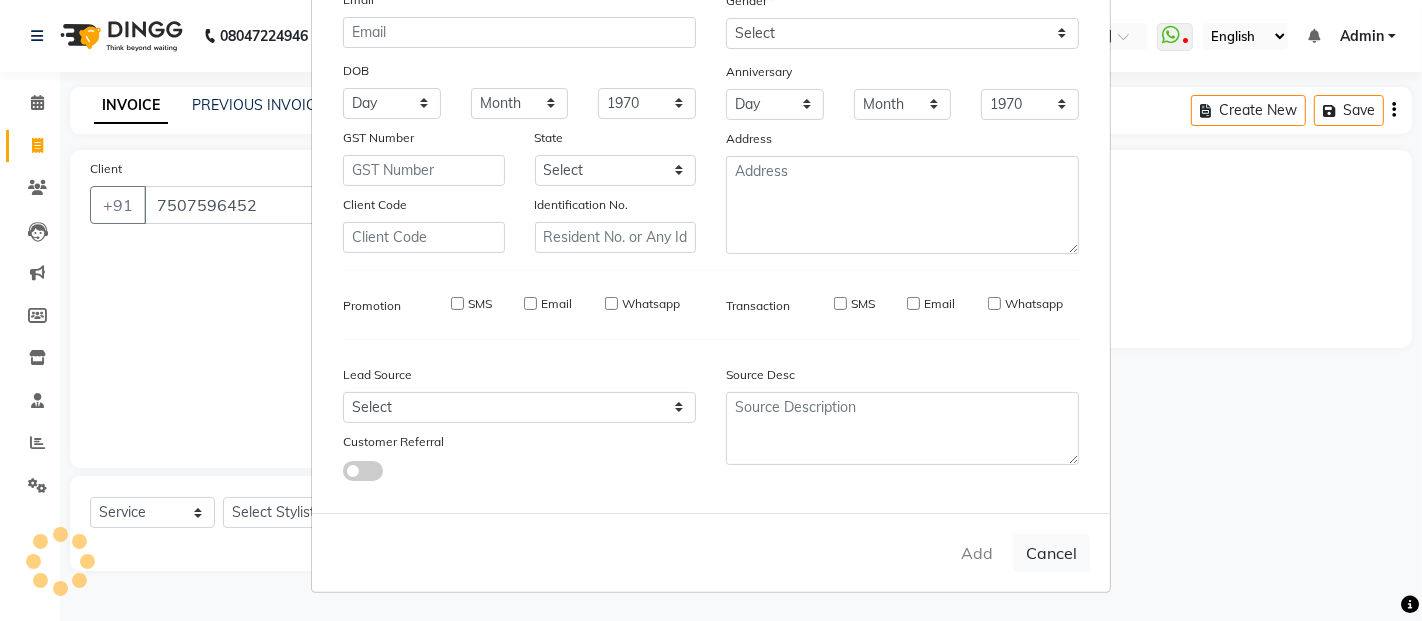 type 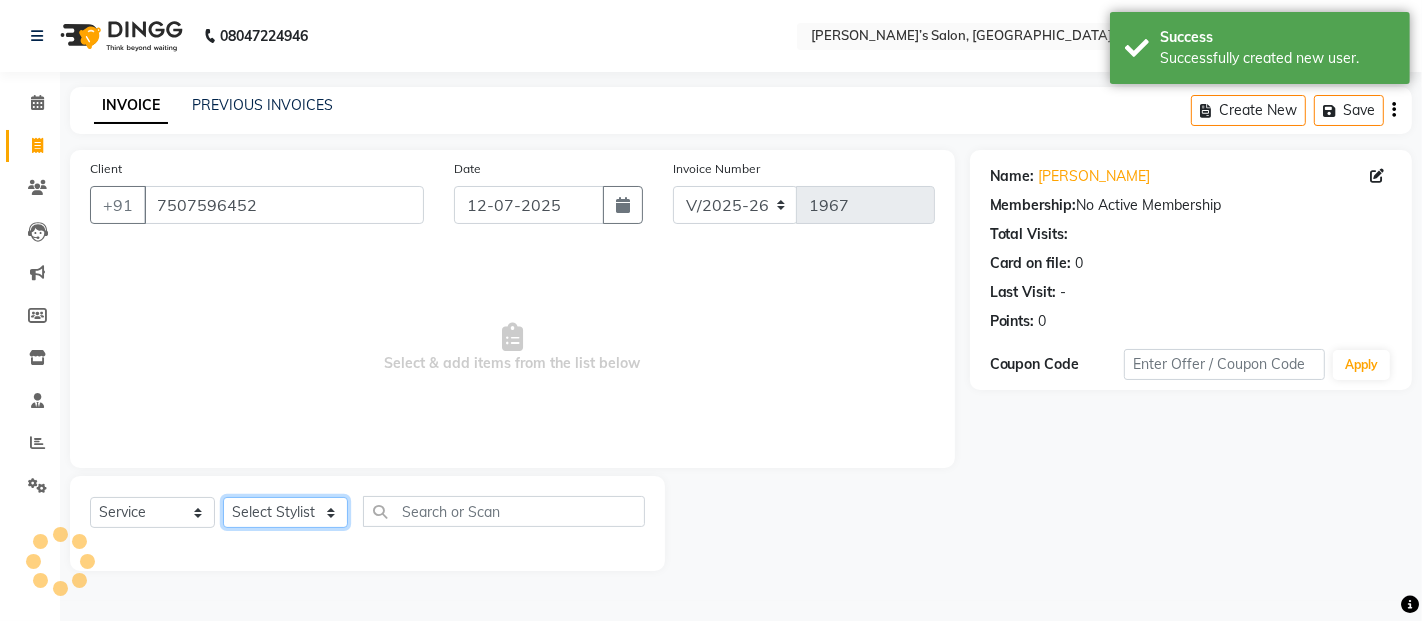 click on "Select Stylist [PERSON_NAME] [PERSON_NAME] Akshay [PERSON_NAME] Anas [PERSON_NAME] Manager [PERSON_NAME] [PERSON_NAME] [PERSON_NAME] Shruti [PERSON_NAME] [PERSON_NAME]" 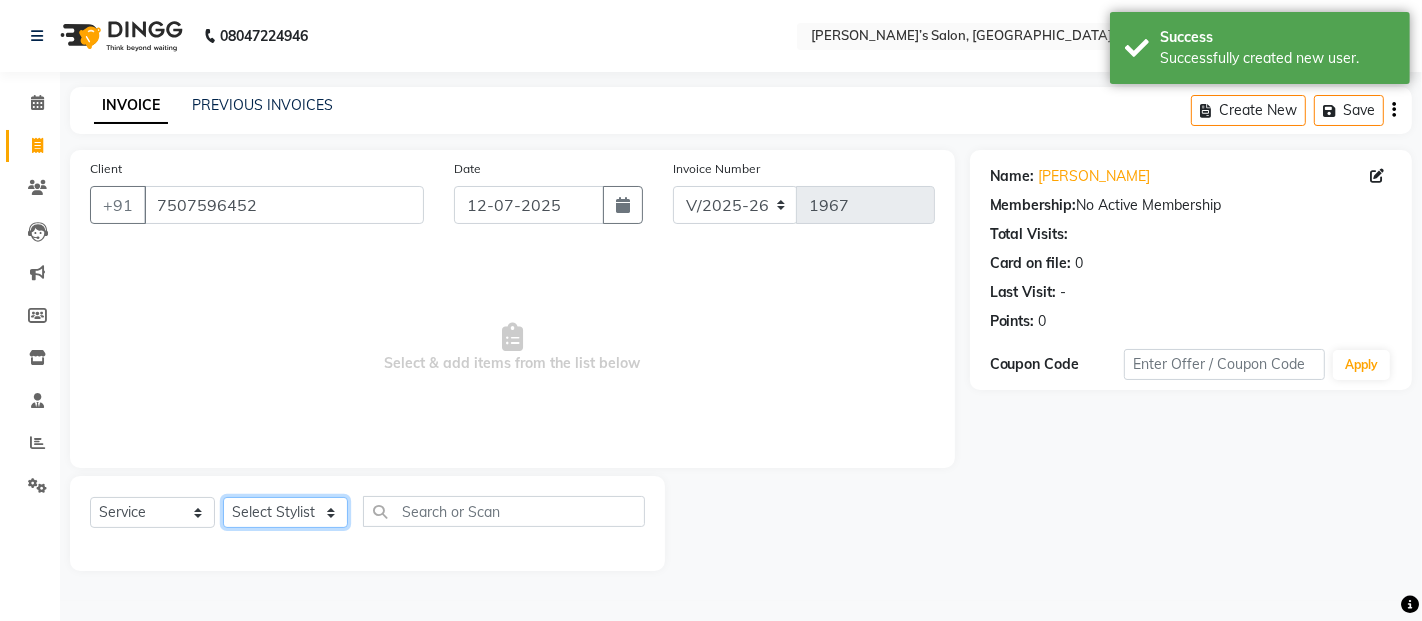 select on "32735" 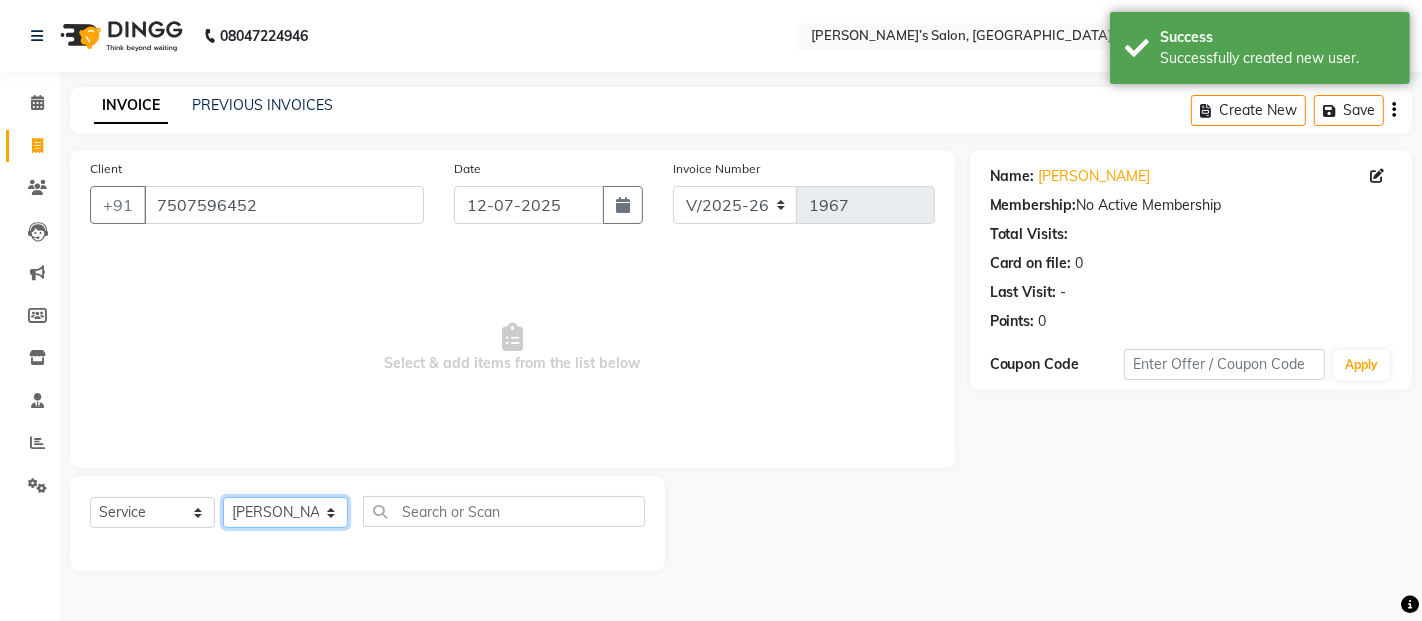 click on "Select Stylist [PERSON_NAME] [PERSON_NAME] Akshay [PERSON_NAME] Anas [PERSON_NAME] Manager [PERSON_NAME] [PERSON_NAME] [PERSON_NAME] Shruti [PERSON_NAME] [PERSON_NAME]" 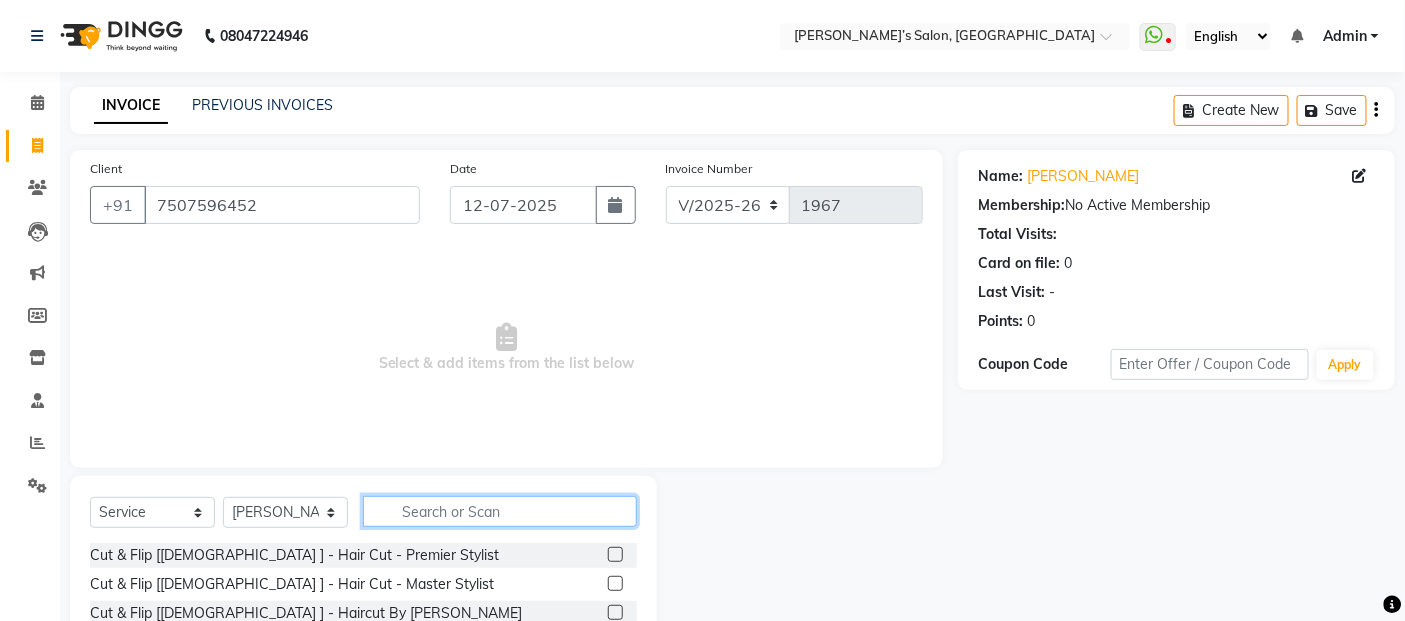 click 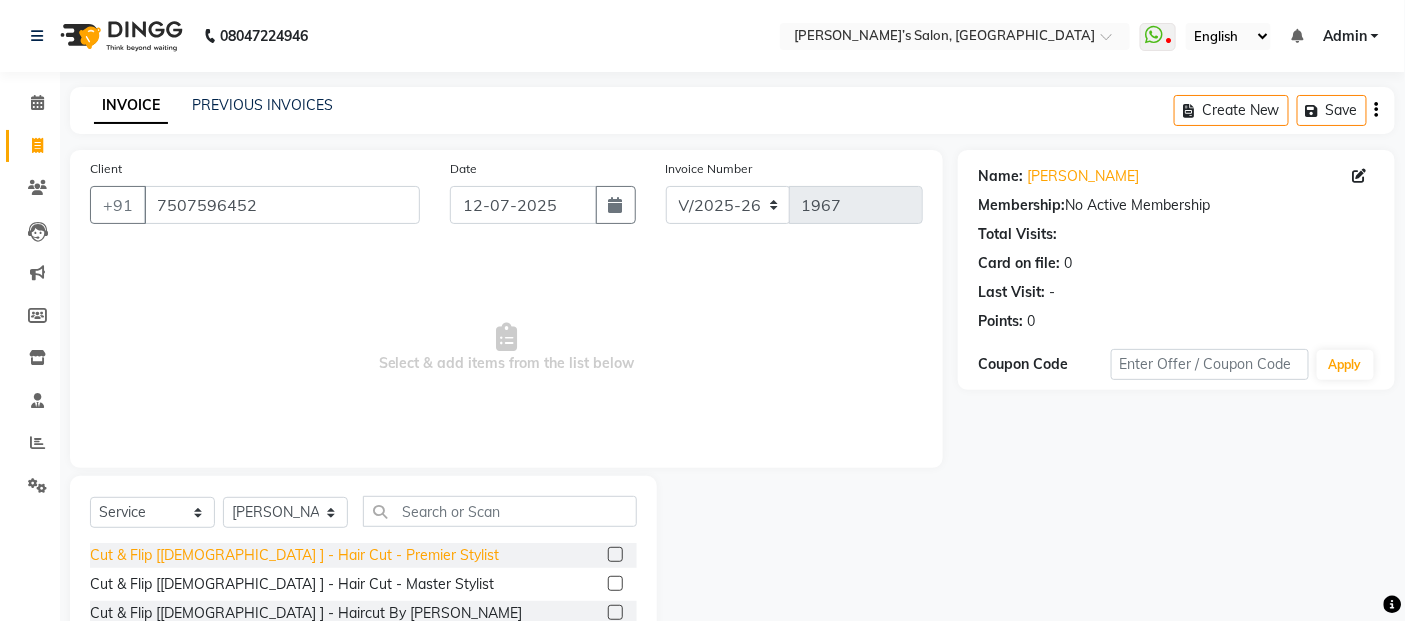click on "Cut & Flip [[DEMOGRAPHIC_DATA] ] - Hair Cut - Premier Stylist" 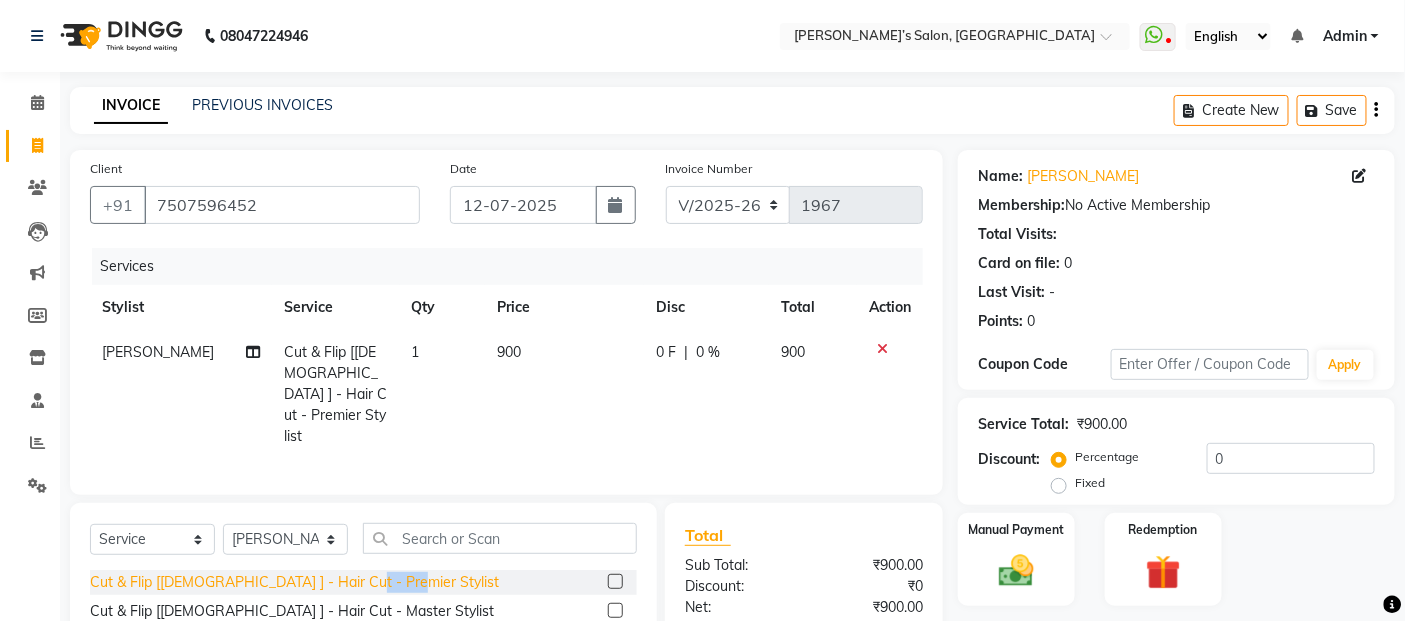 click on "Cut & Flip [[DEMOGRAPHIC_DATA] ] - Hair Cut - Premier Stylist" 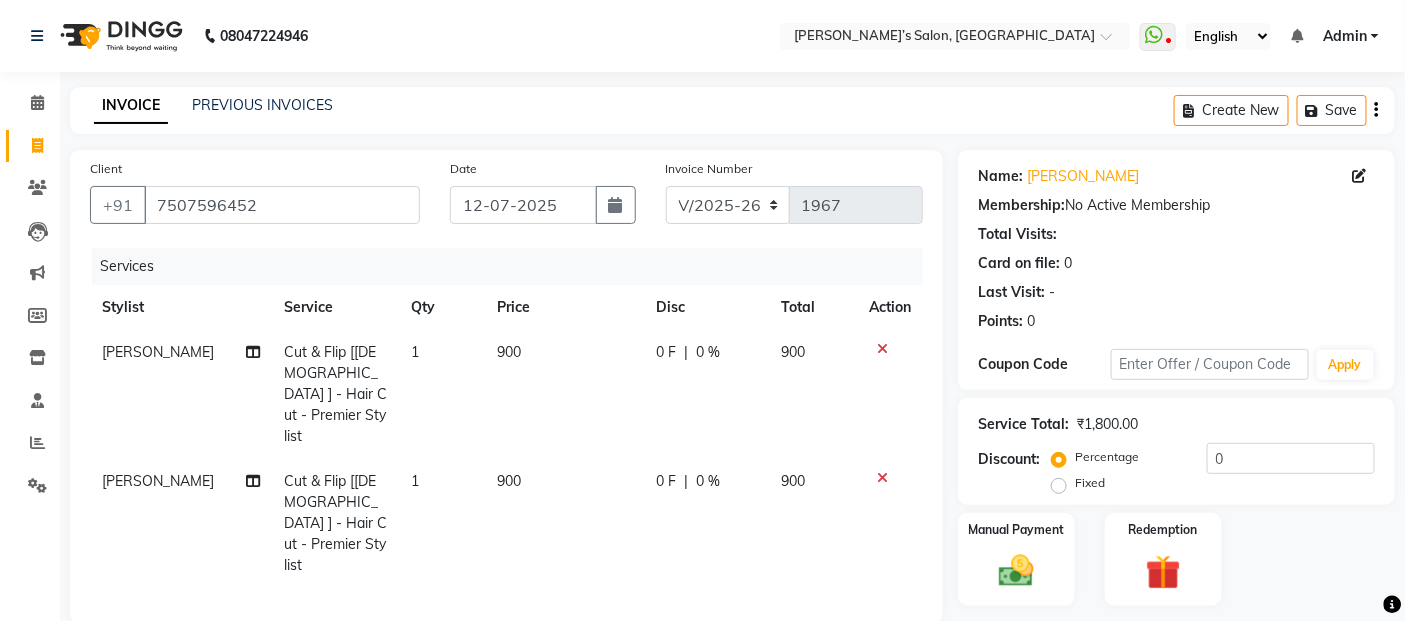 checkbox on "false" 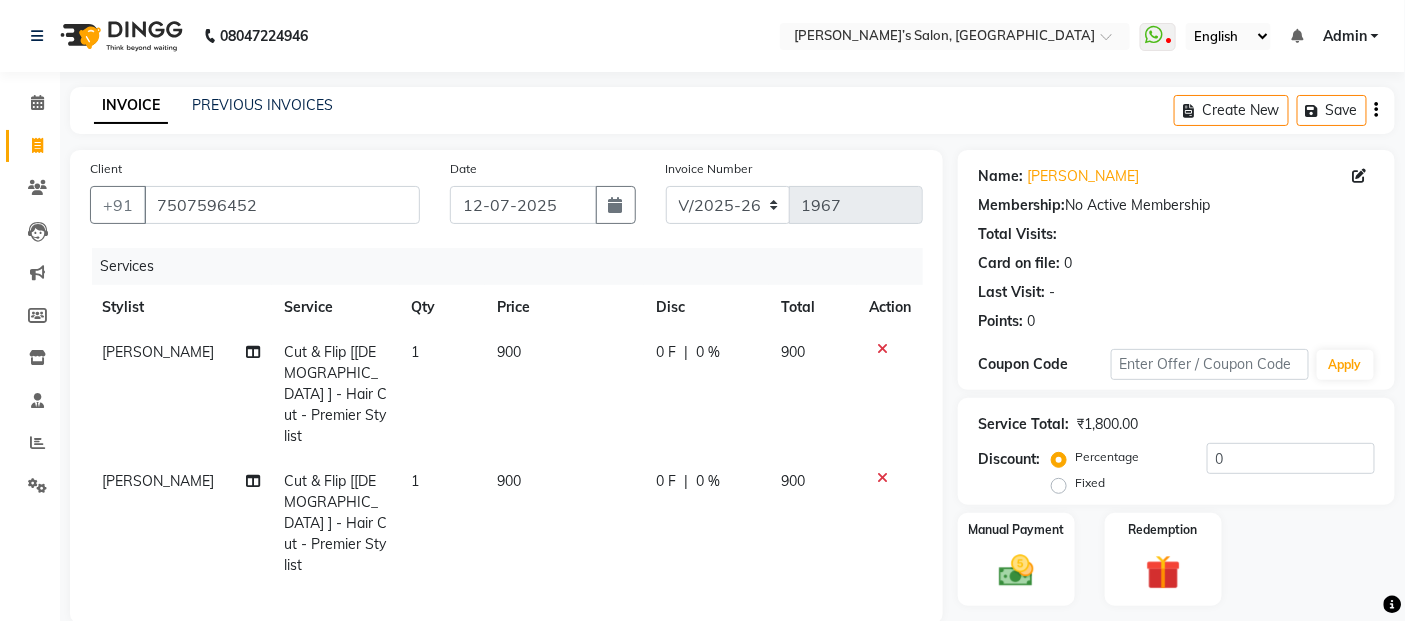 click on "Client +91 7507596452 Date 12-07-2025 Invoice Number V/2025 V/2025-26 1967 Services Stylist Service Qty Price Disc Total Action Adil salmani Cut & Flip [Female ] - Hair Cut - Premier Stylist 1 900 0 F | 0 % 900 Adil salmani Cut & Flip [Female ] - Hair Cut - Premier Stylist 1 900 0 F | 0 % 900" 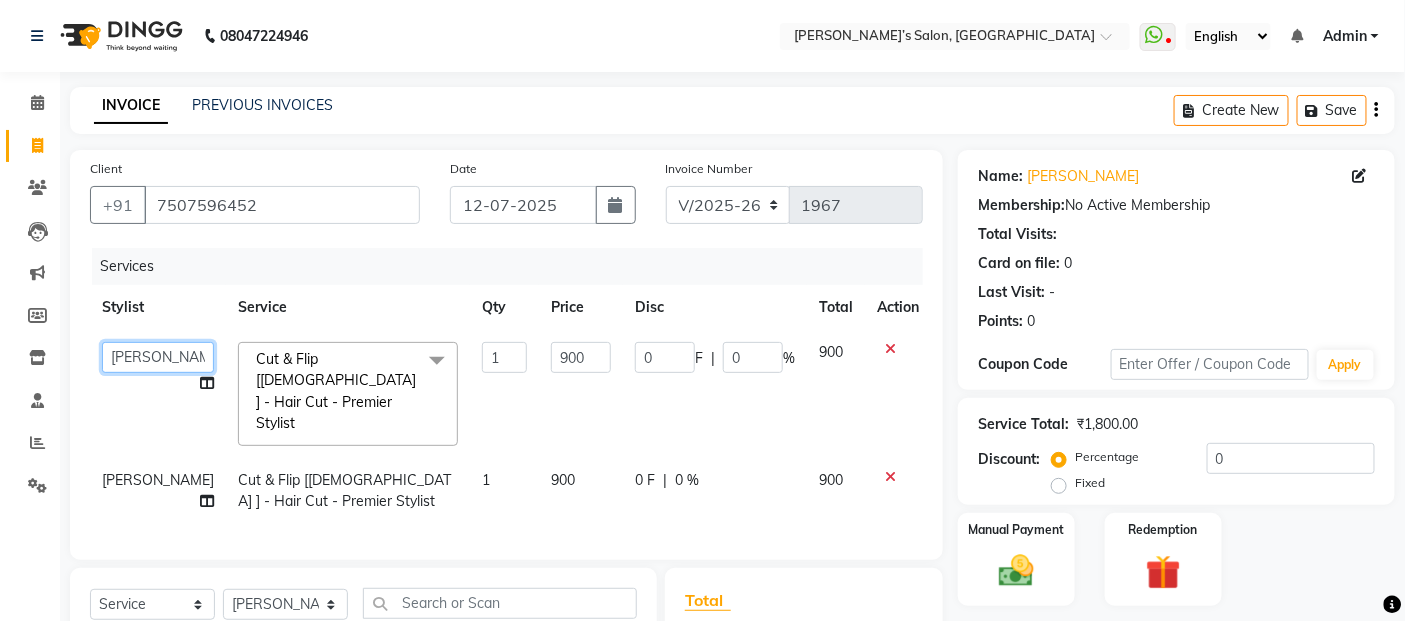 click on "[PERSON_NAME]   [PERSON_NAME]   Akshay [PERSON_NAME]   [PERSON_NAME]   Manager   [PERSON_NAME]   [PERSON_NAME]   [PERSON_NAME]   Shruti   [PERSON_NAME]   [PERSON_NAME]" 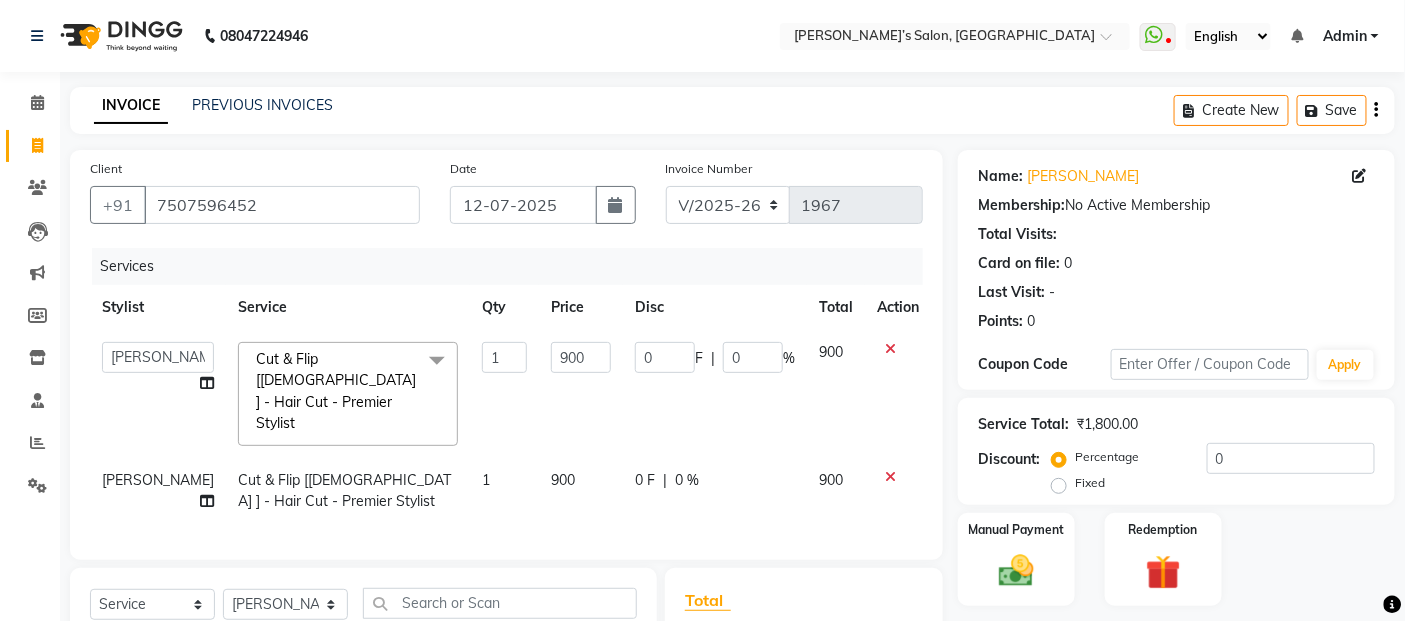select on "32734" 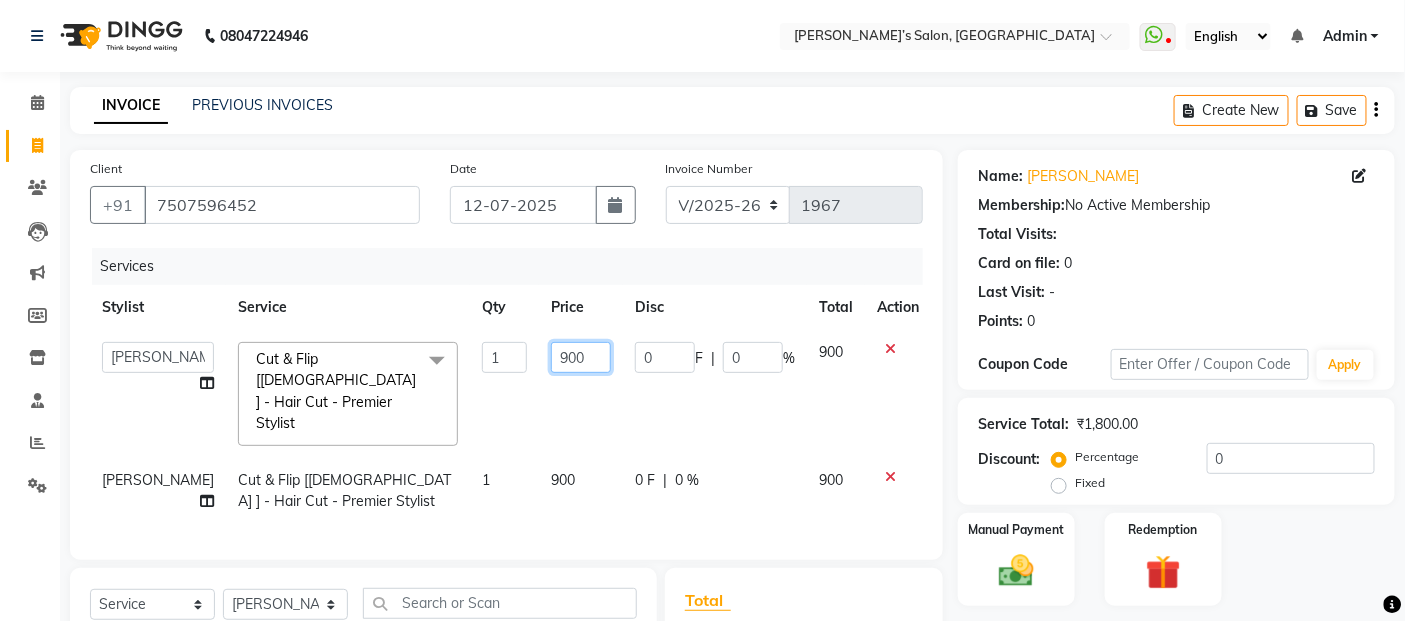 click on "900" 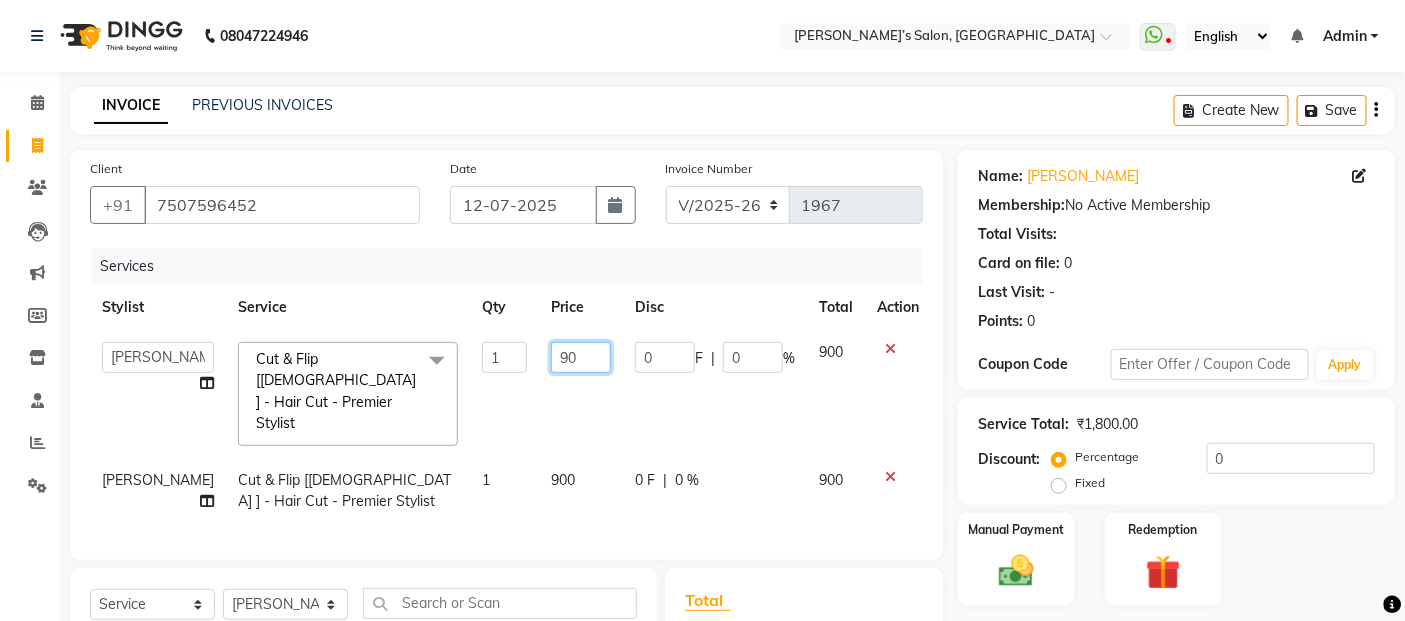 type on "9" 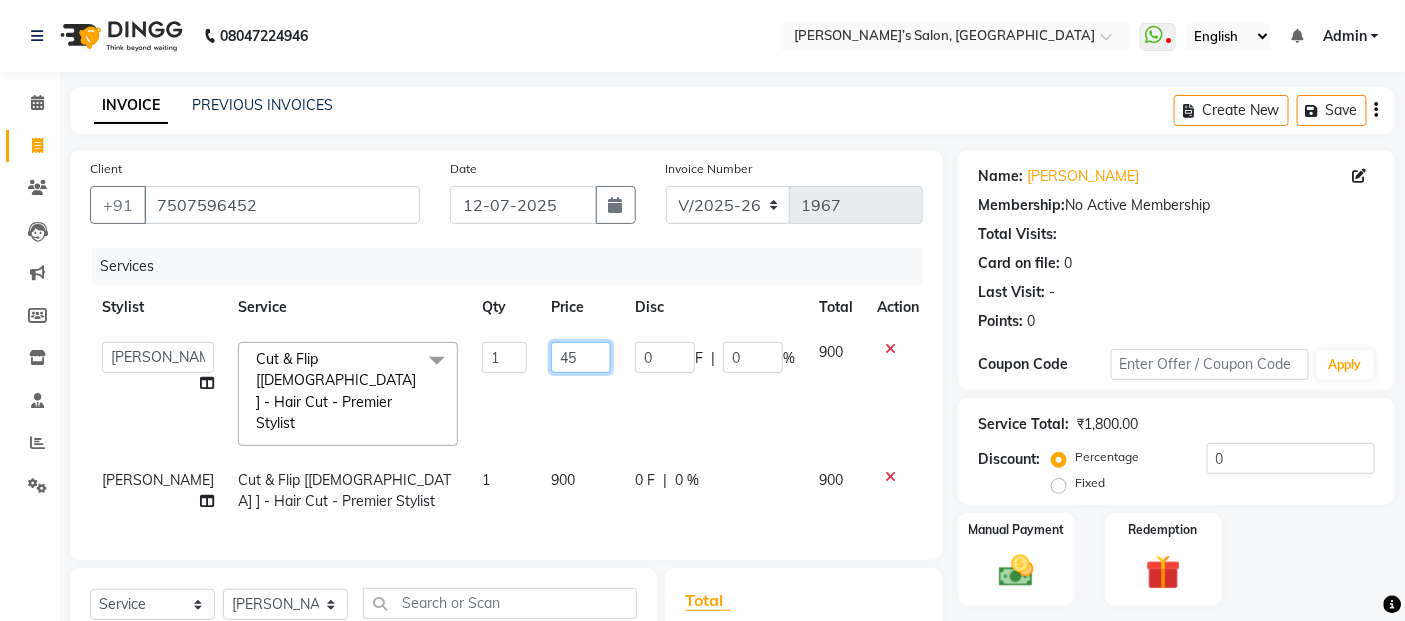 type on "450" 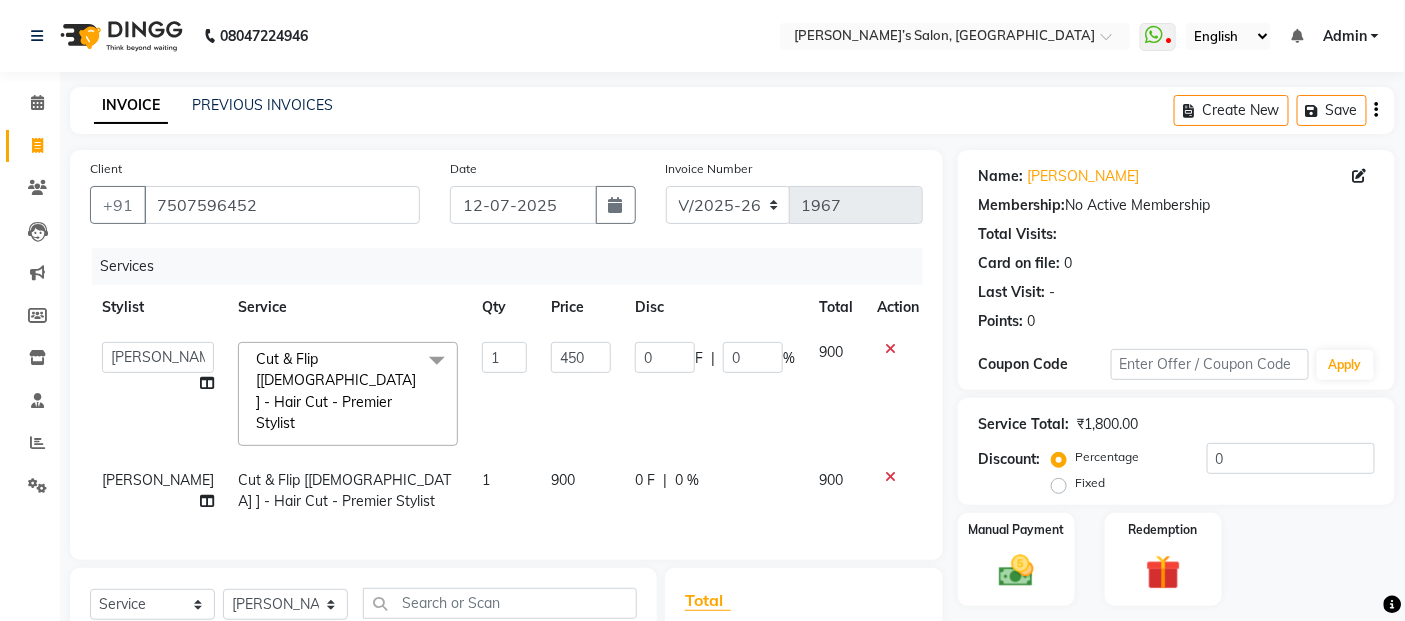 click on "900" 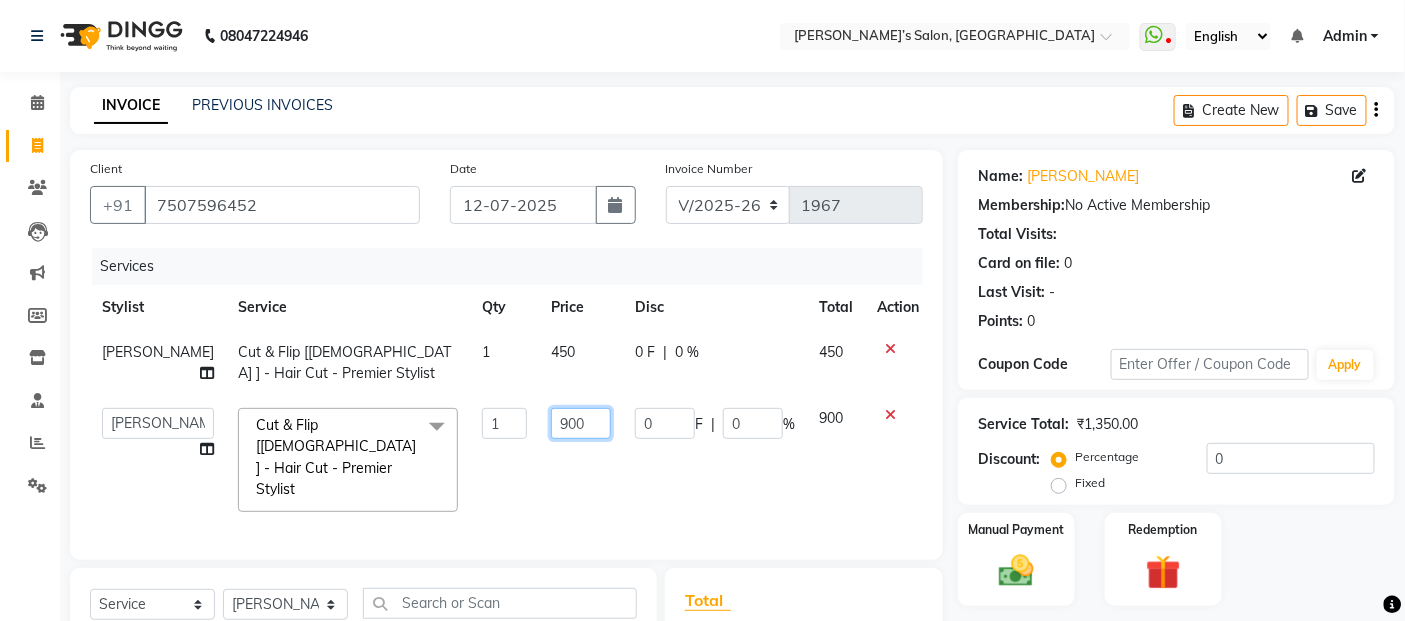 click on "900" 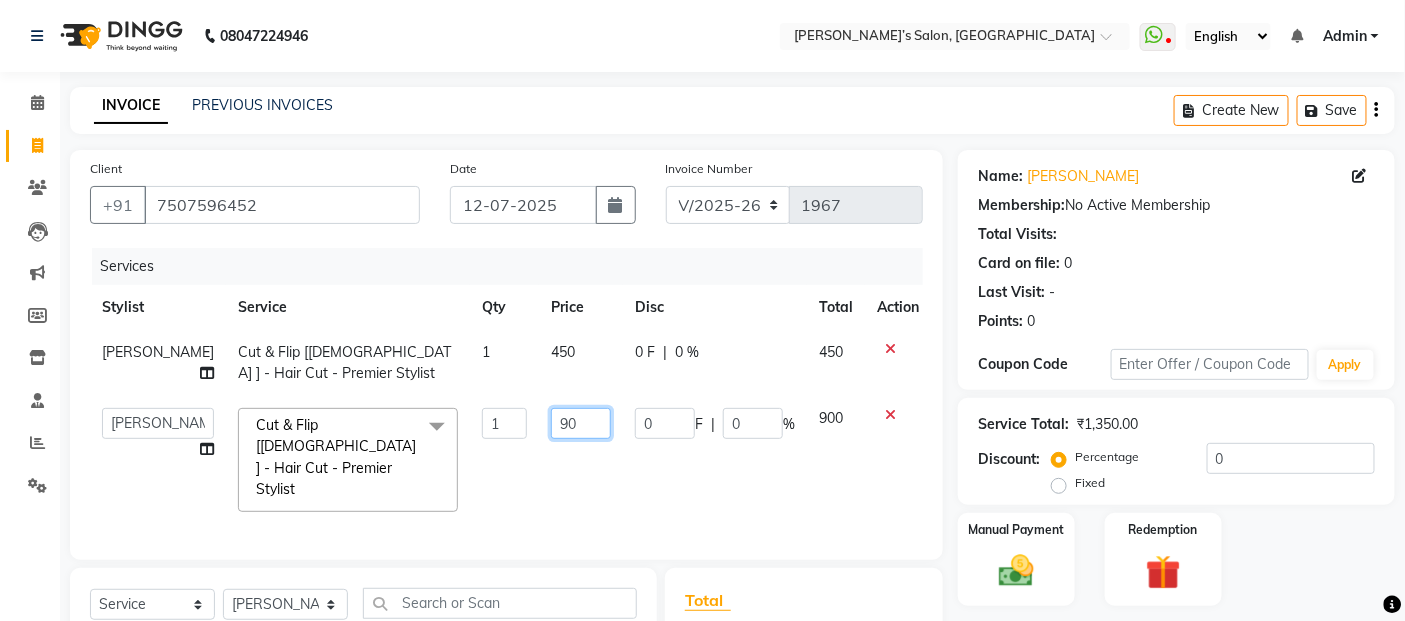 type on "9" 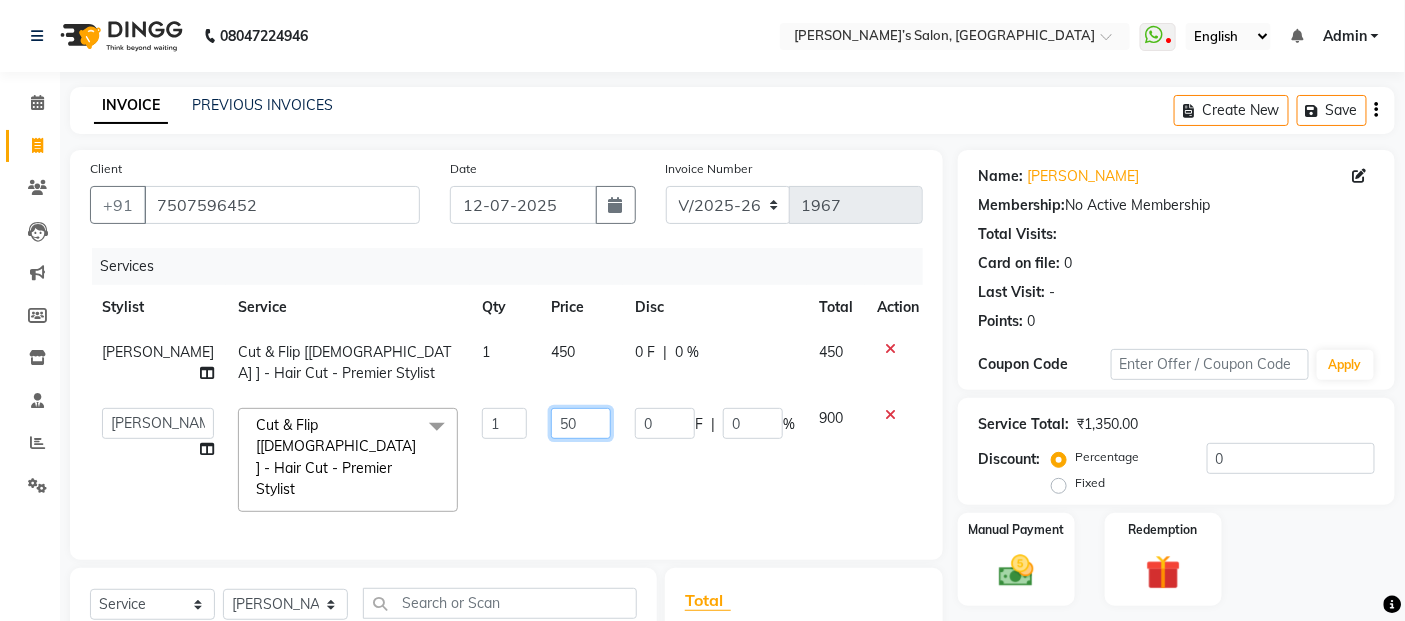 type on "500" 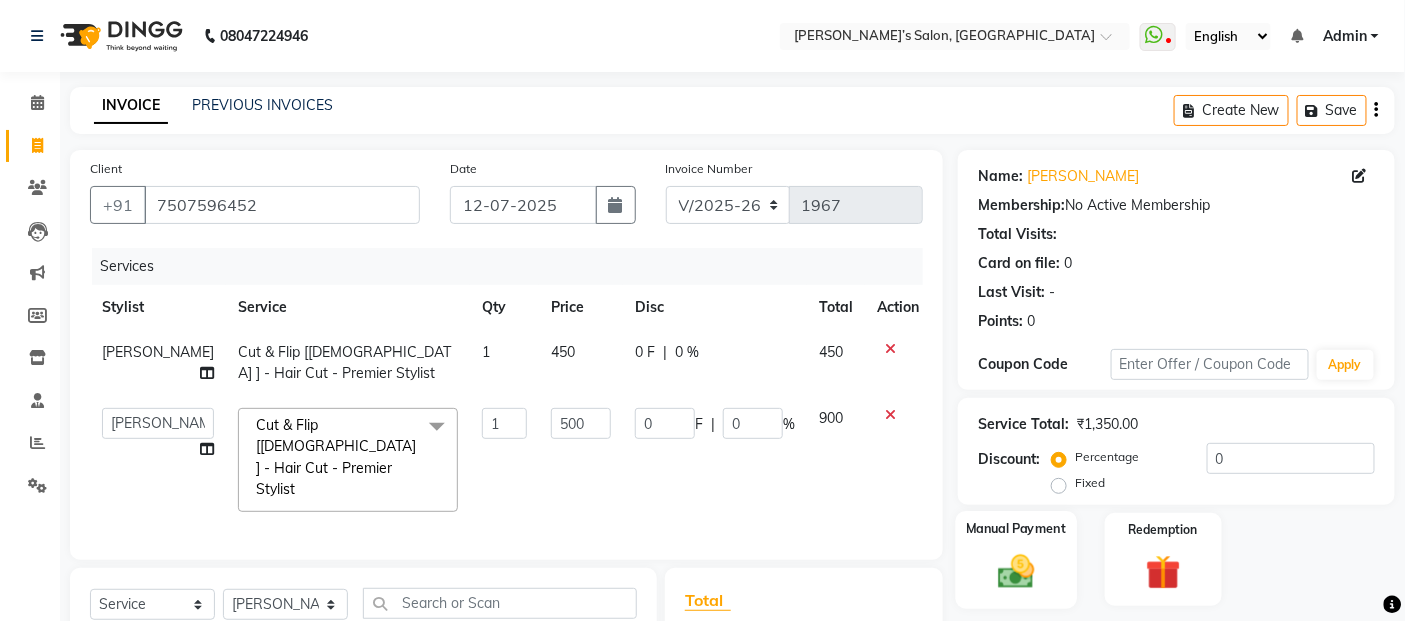 click 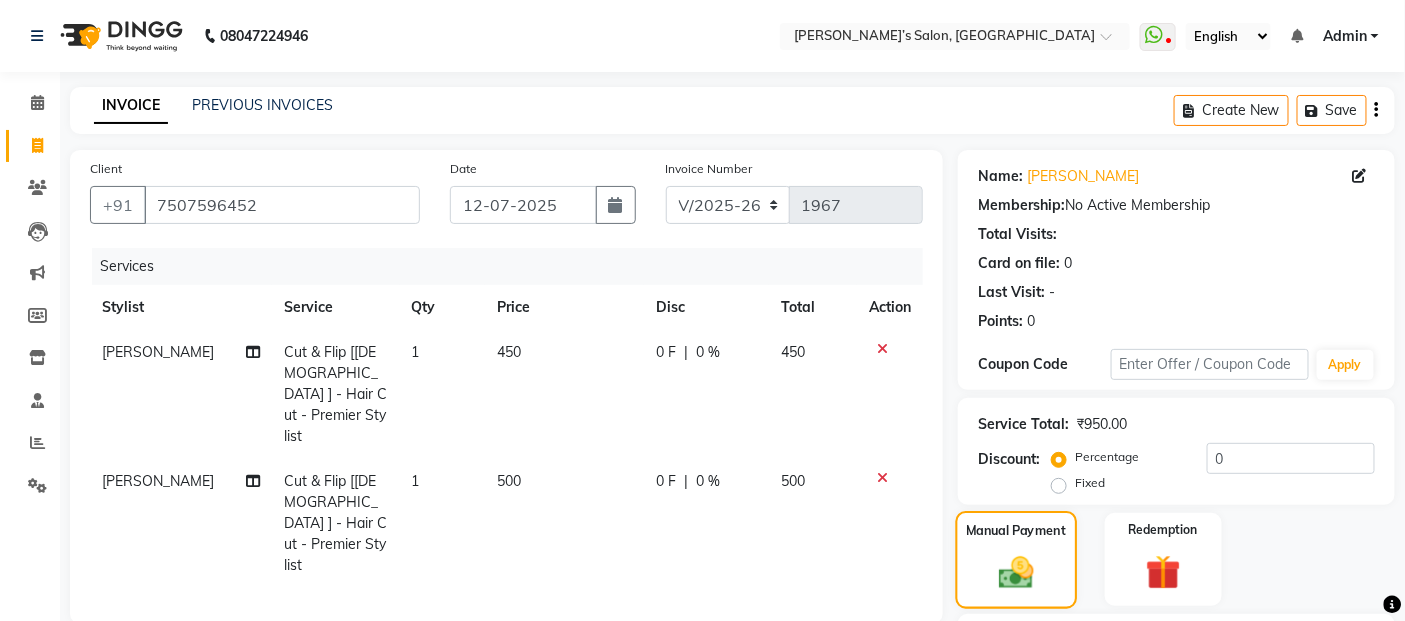 click 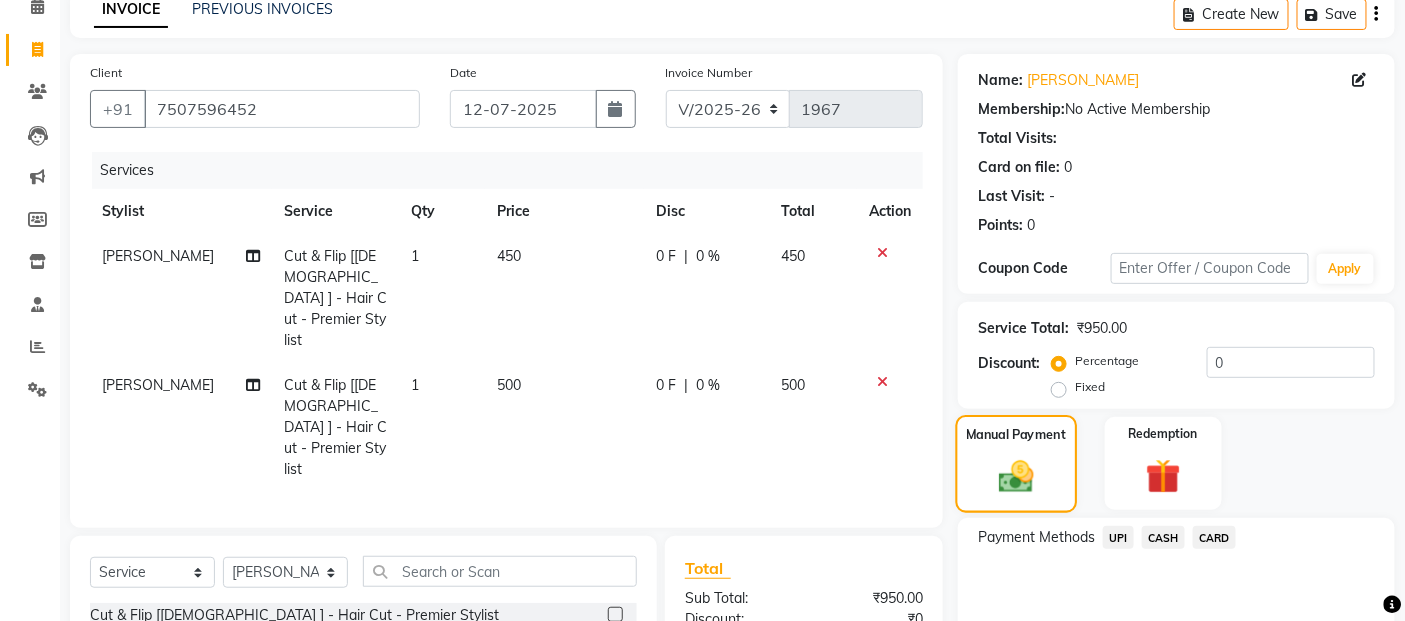 scroll, scrollTop: 268, scrollLeft: 0, axis: vertical 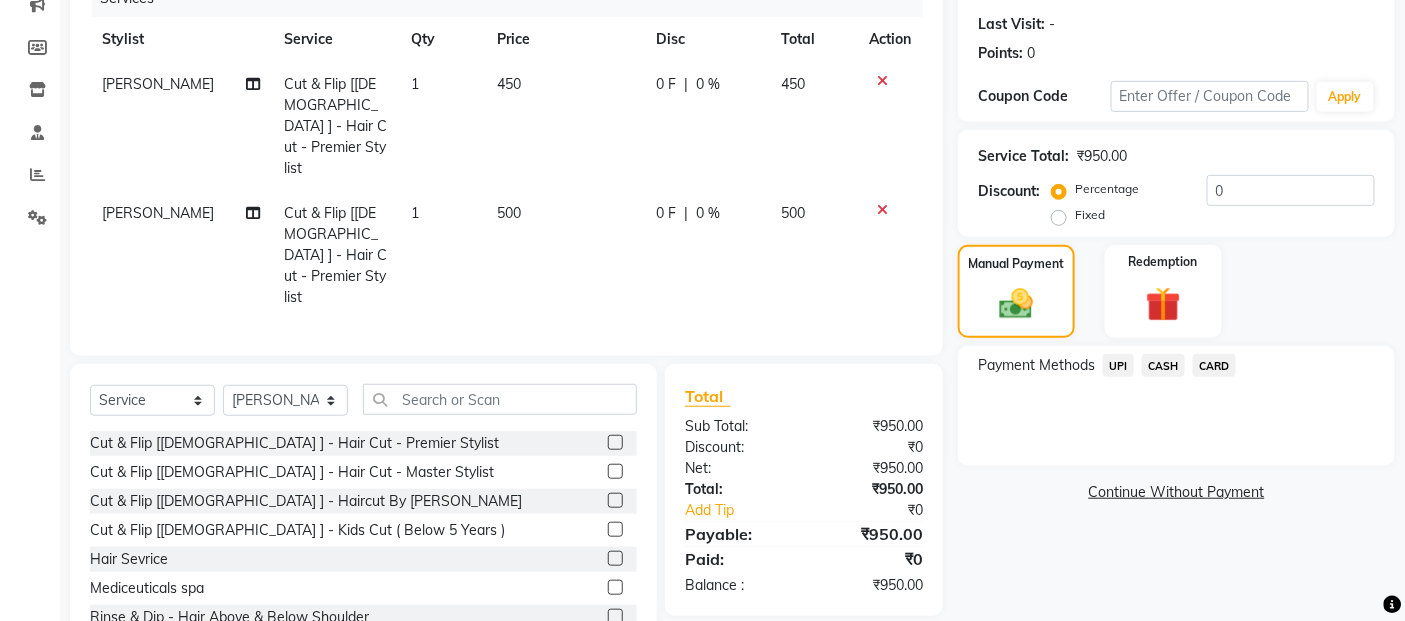 click on "UPI" 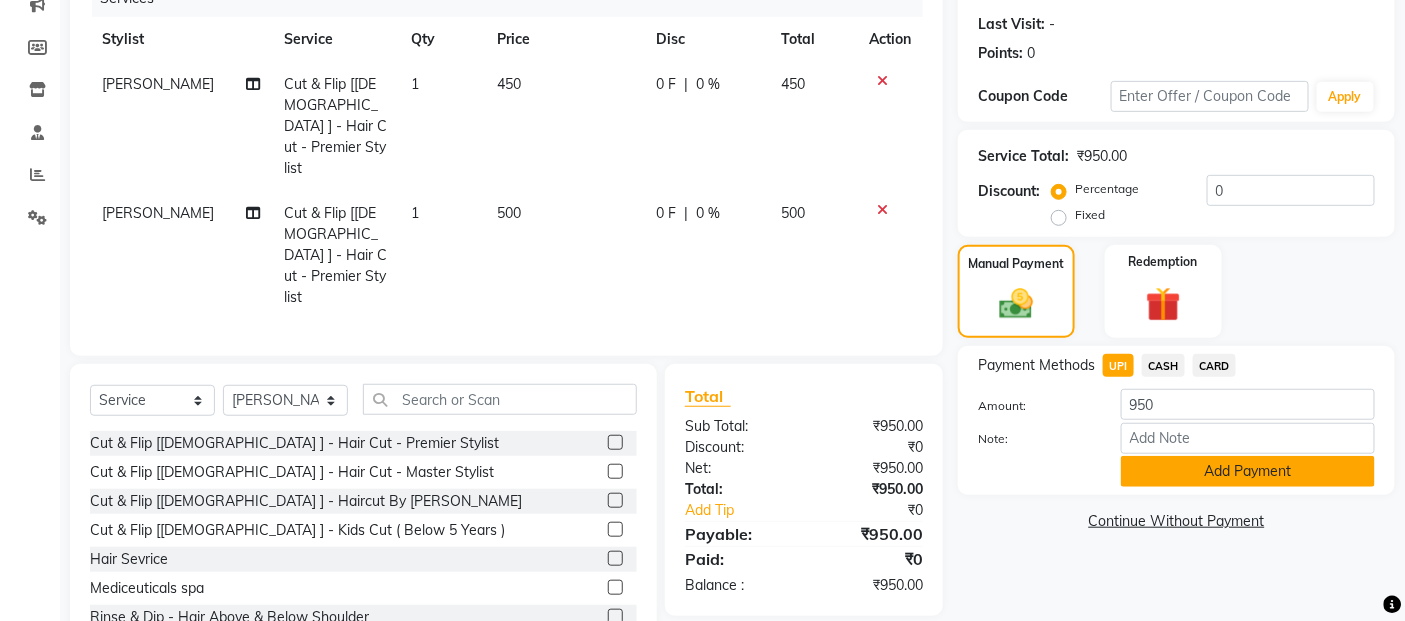click on "Add Payment" 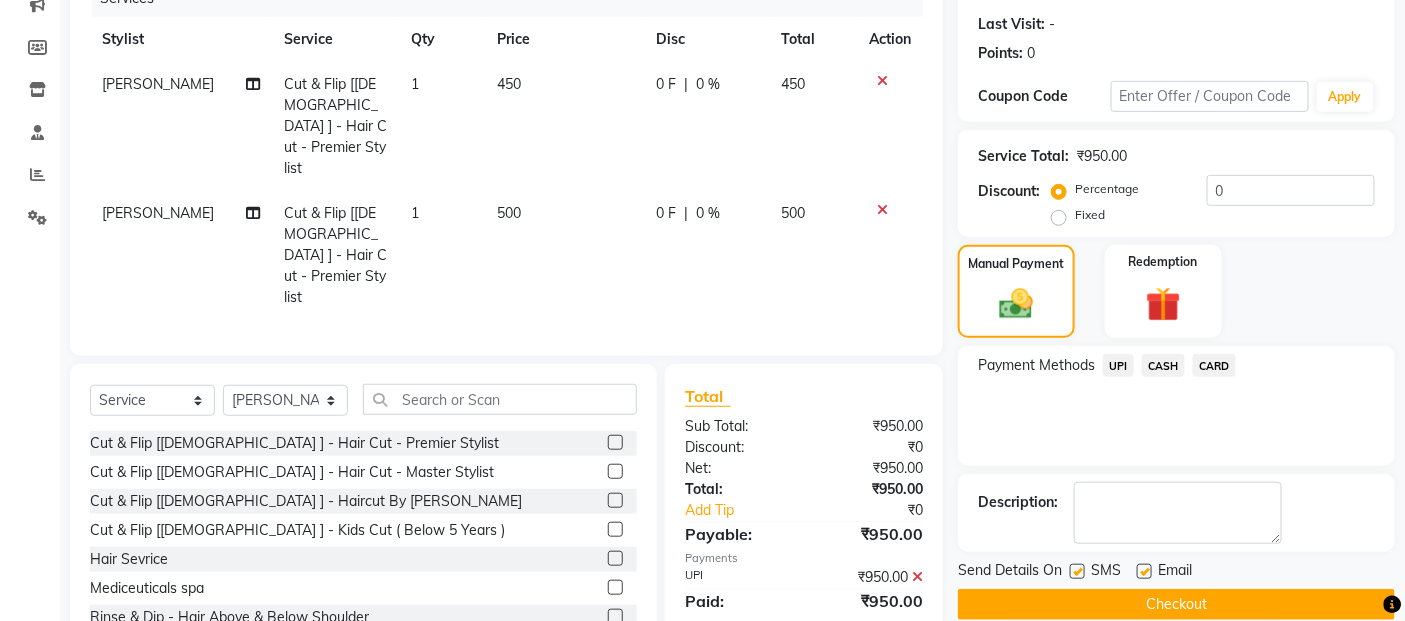 click on "Checkout" 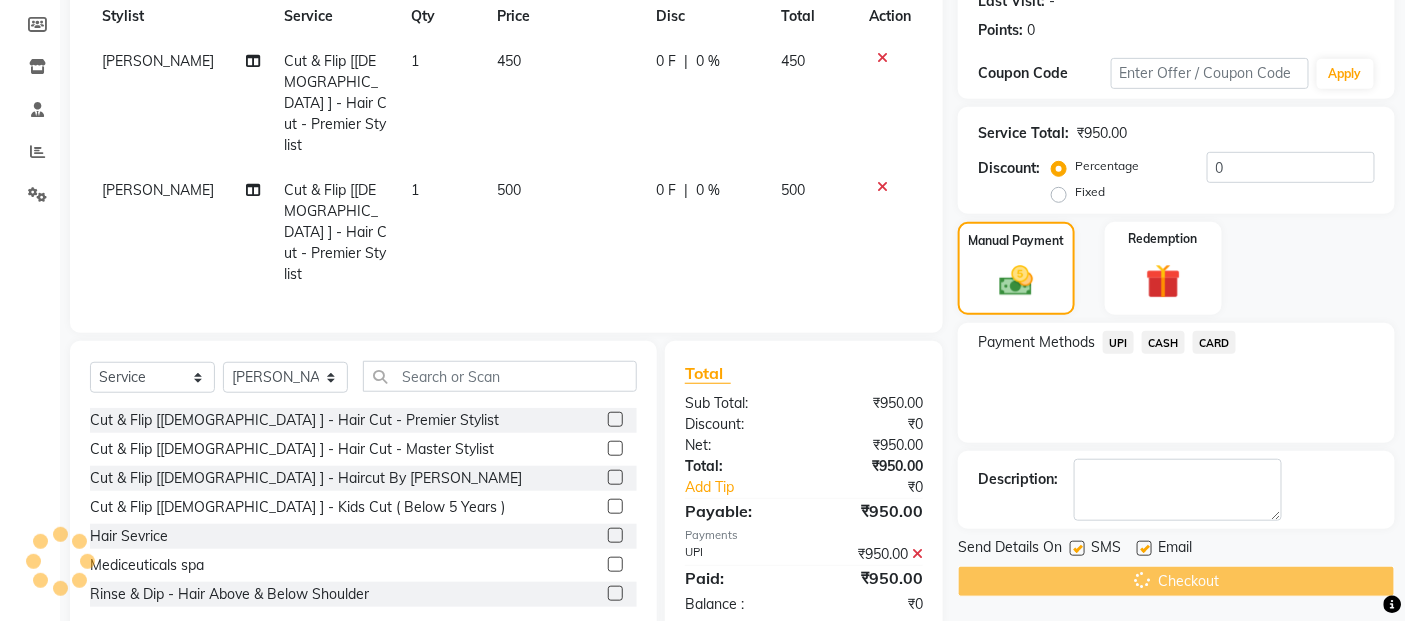 scroll, scrollTop: 297, scrollLeft: 0, axis: vertical 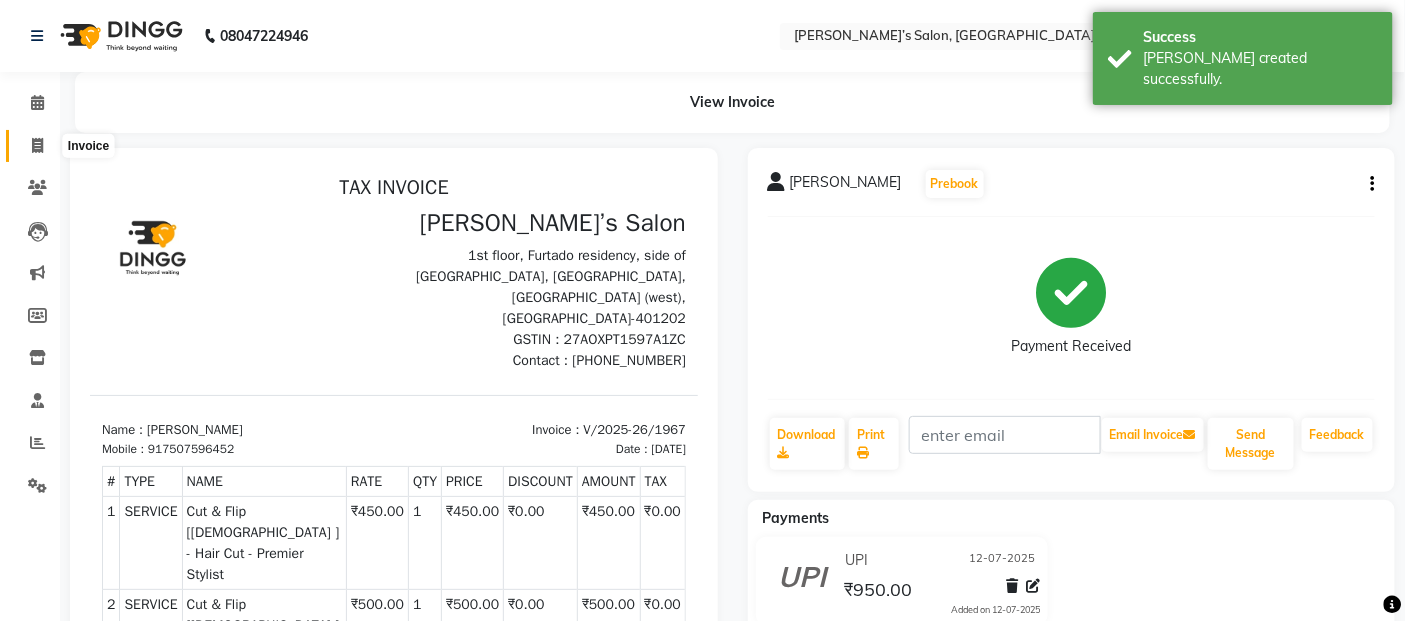 click 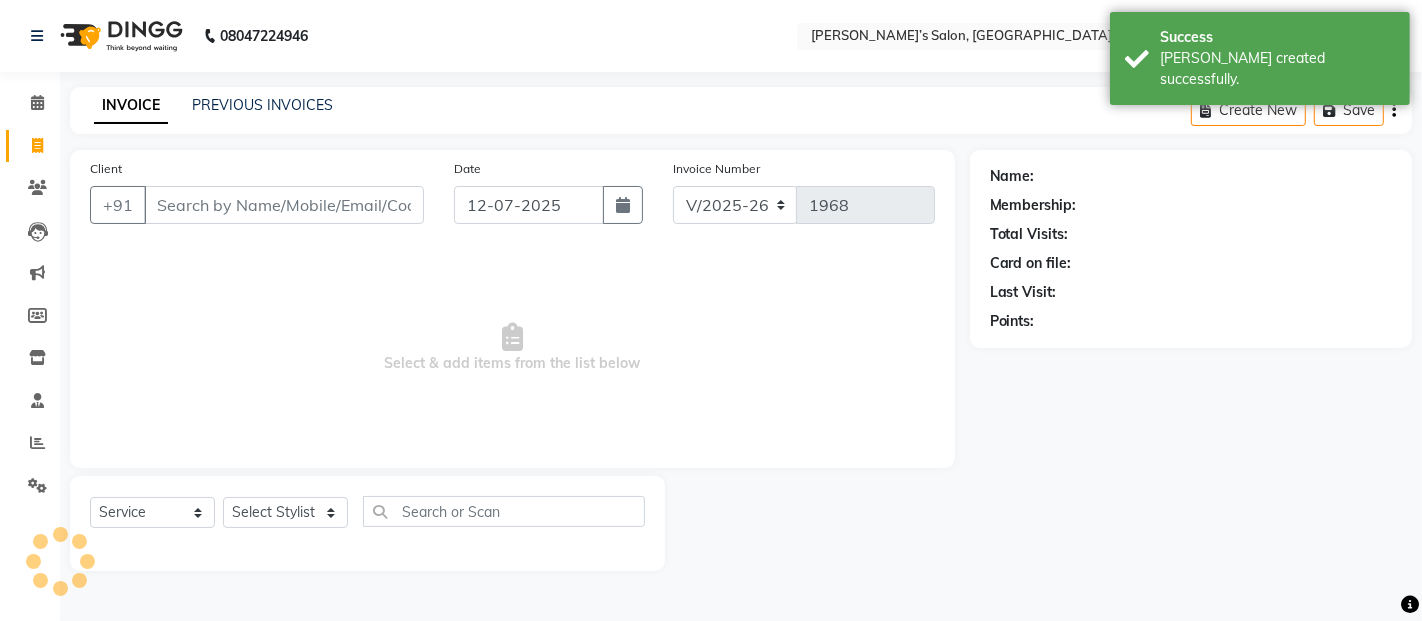 click on "Client" at bounding box center (284, 205) 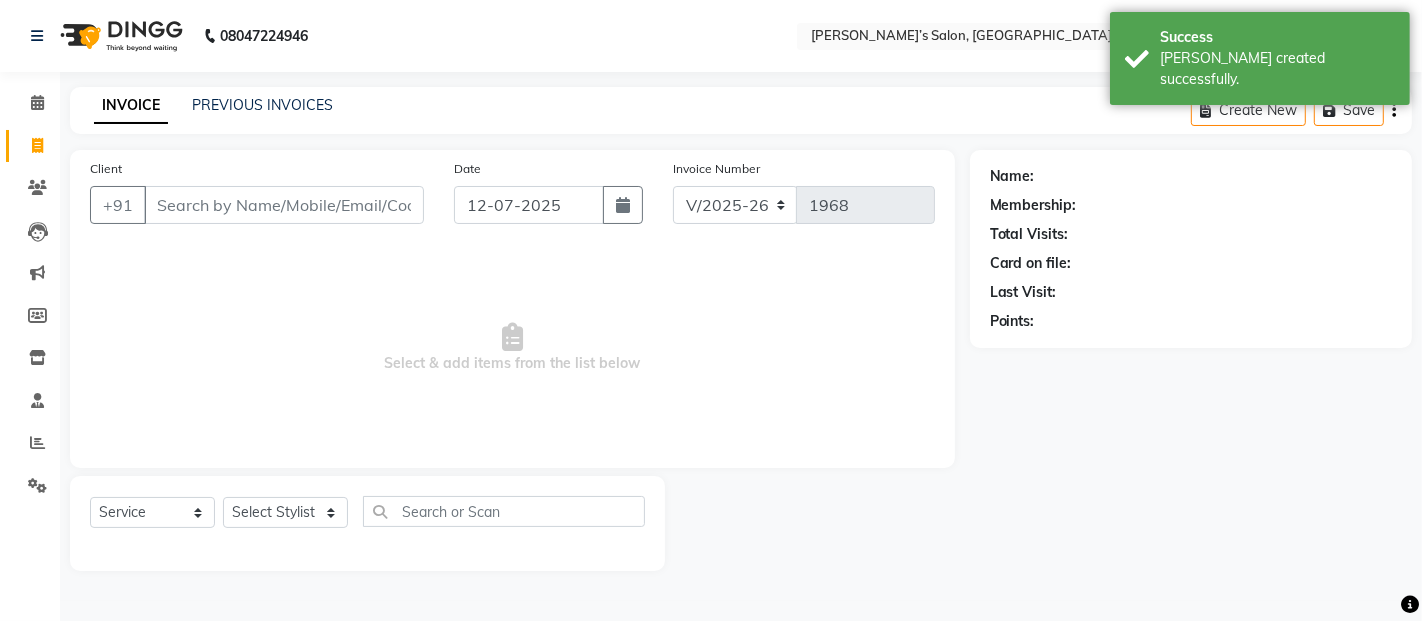 click on "Client" at bounding box center (284, 205) 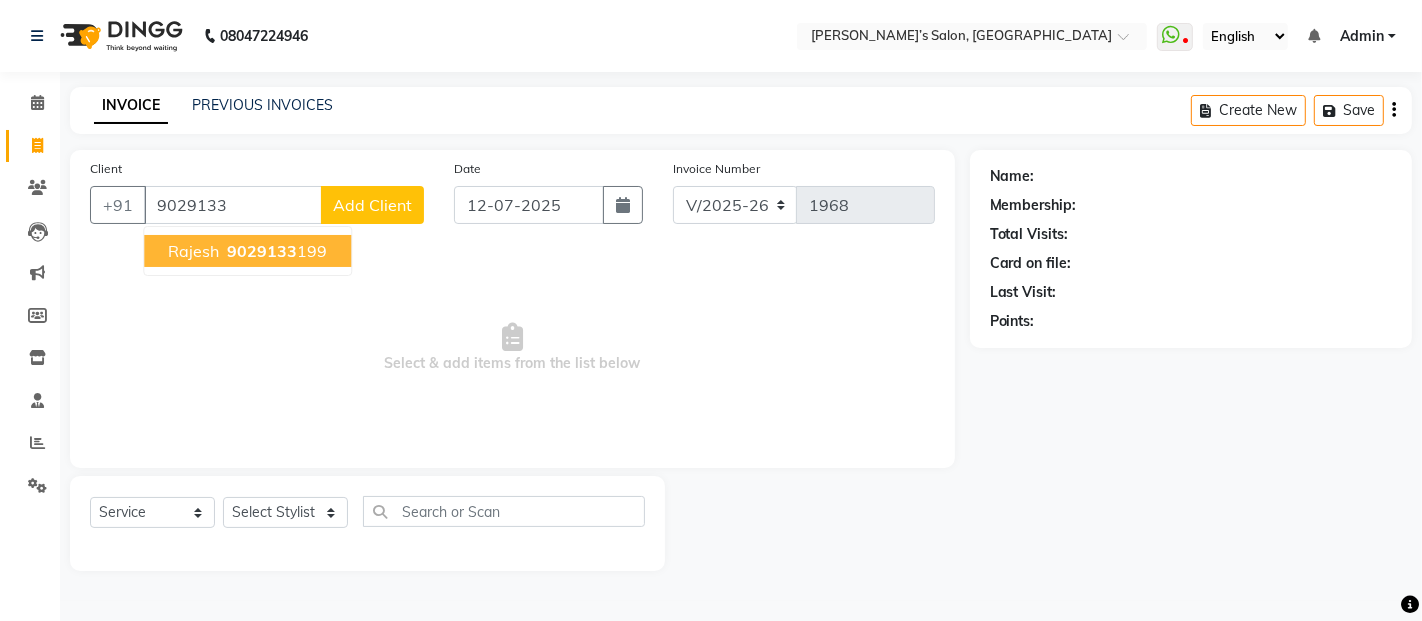 click on "rajesh   9029133 199" at bounding box center [247, 251] 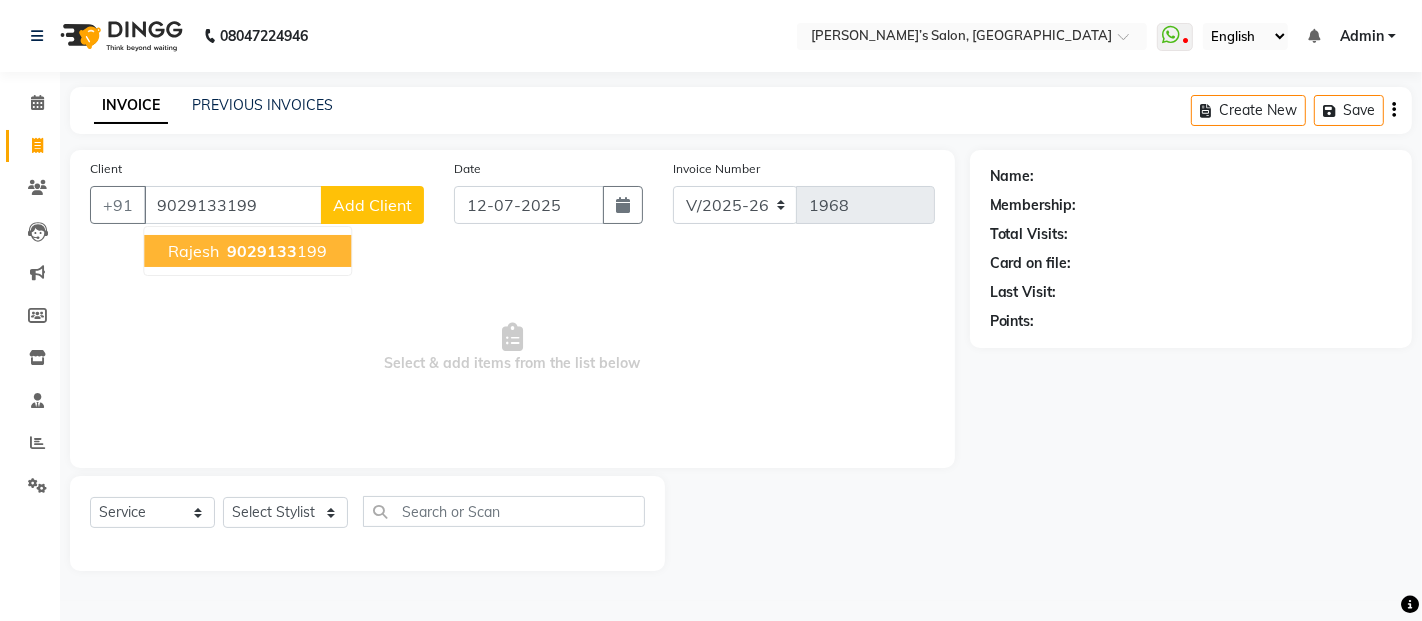 type on "9029133199" 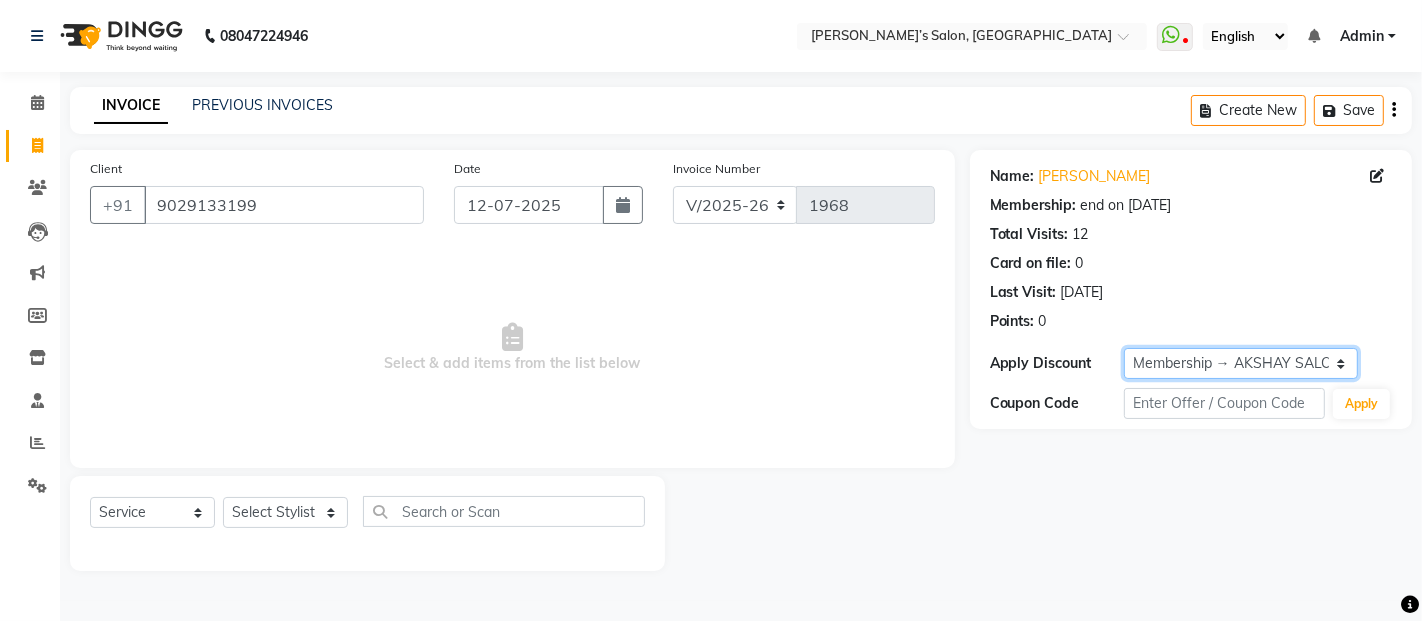 click on "Select Membership → AKSHAY SALON" 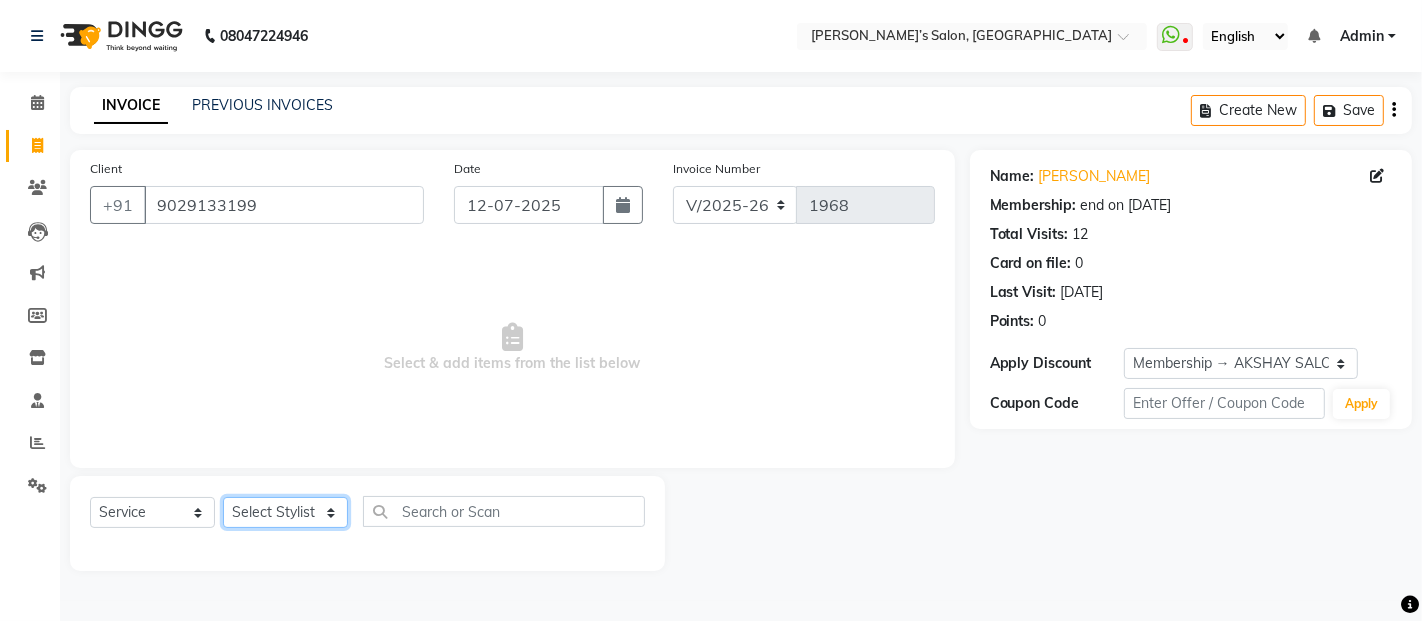 click on "Select Stylist [PERSON_NAME] [PERSON_NAME] Akshay [PERSON_NAME] Anas [PERSON_NAME] Manager [PERSON_NAME] [PERSON_NAME] [PERSON_NAME] Shruti [PERSON_NAME] [PERSON_NAME]" 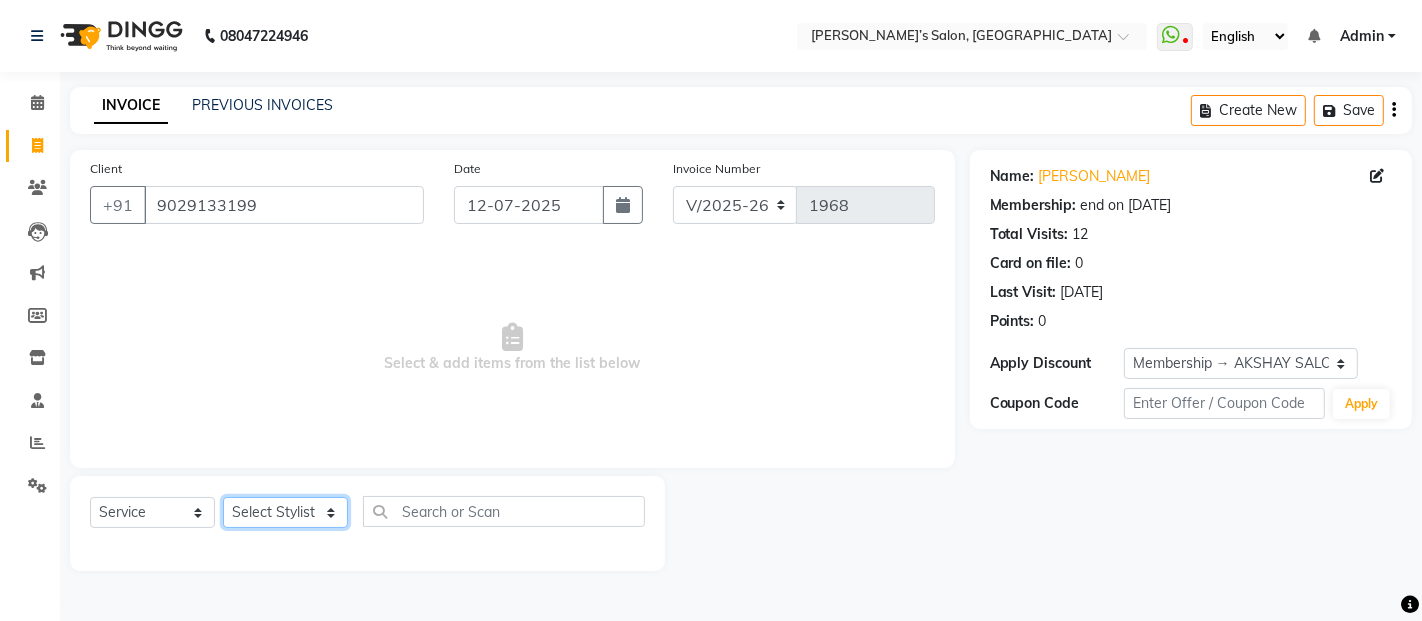 click on "Select Stylist [PERSON_NAME] [PERSON_NAME] Akshay [PERSON_NAME] Anas [PERSON_NAME] Manager [PERSON_NAME] [PERSON_NAME] [PERSON_NAME] Shruti [PERSON_NAME] [PERSON_NAME]" 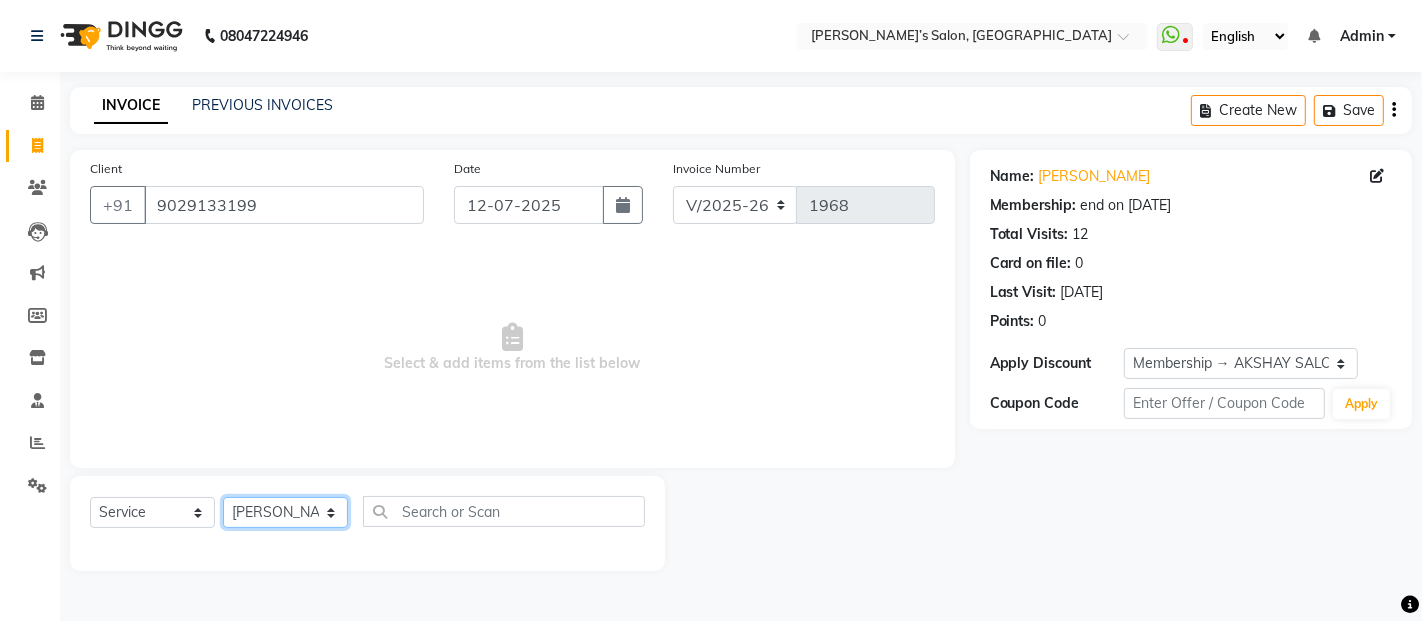 click on "Select Stylist [PERSON_NAME] [PERSON_NAME] Akshay [PERSON_NAME] Anas [PERSON_NAME] Manager [PERSON_NAME] [PERSON_NAME] [PERSON_NAME] Shruti [PERSON_NAME] [PERSON_NAME]" 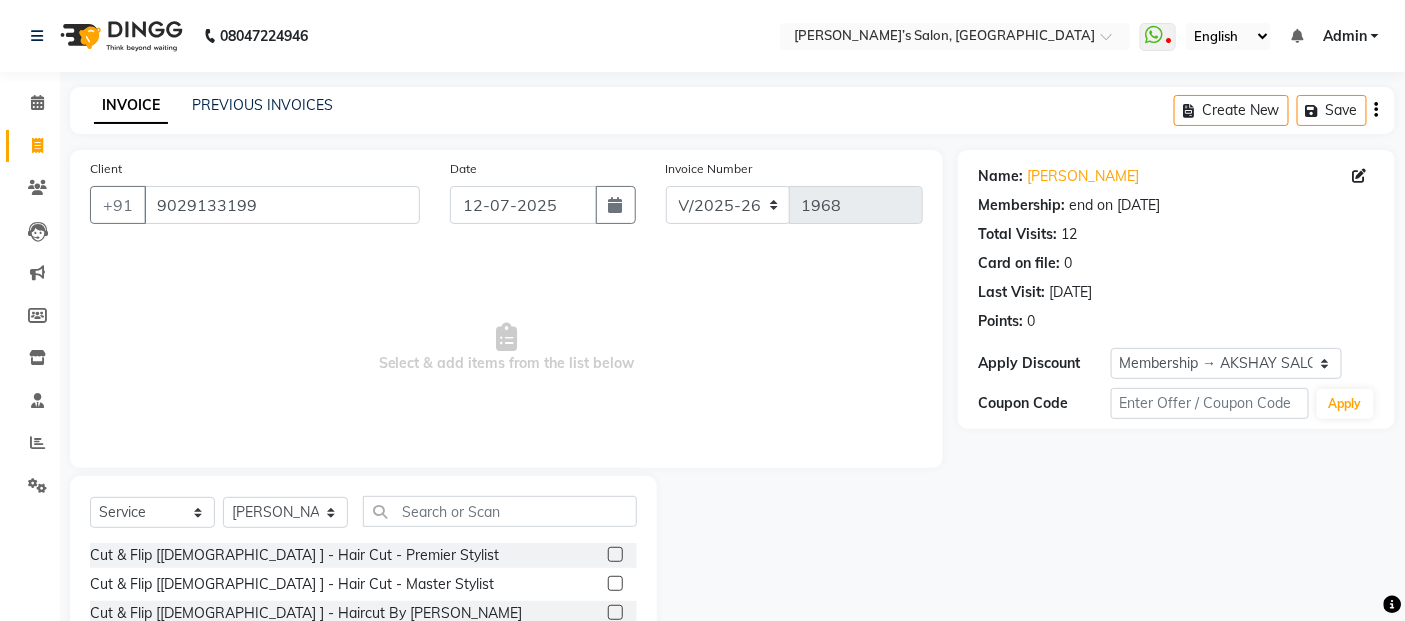 click on "Select  Service  Product  Membership  Package Voucher Prepaid Gift Card  Select Stylist [PERSON_NAME] [PERSON_NAME] [PERSON_NAME] Anas [PERSON_NAME] [PERSON_NAME] Manager [PERSON_NAME] [PERSON_NAME] [PERSON_NAME] Shruti [PERSON_NAME] [PERSON_NAME]" 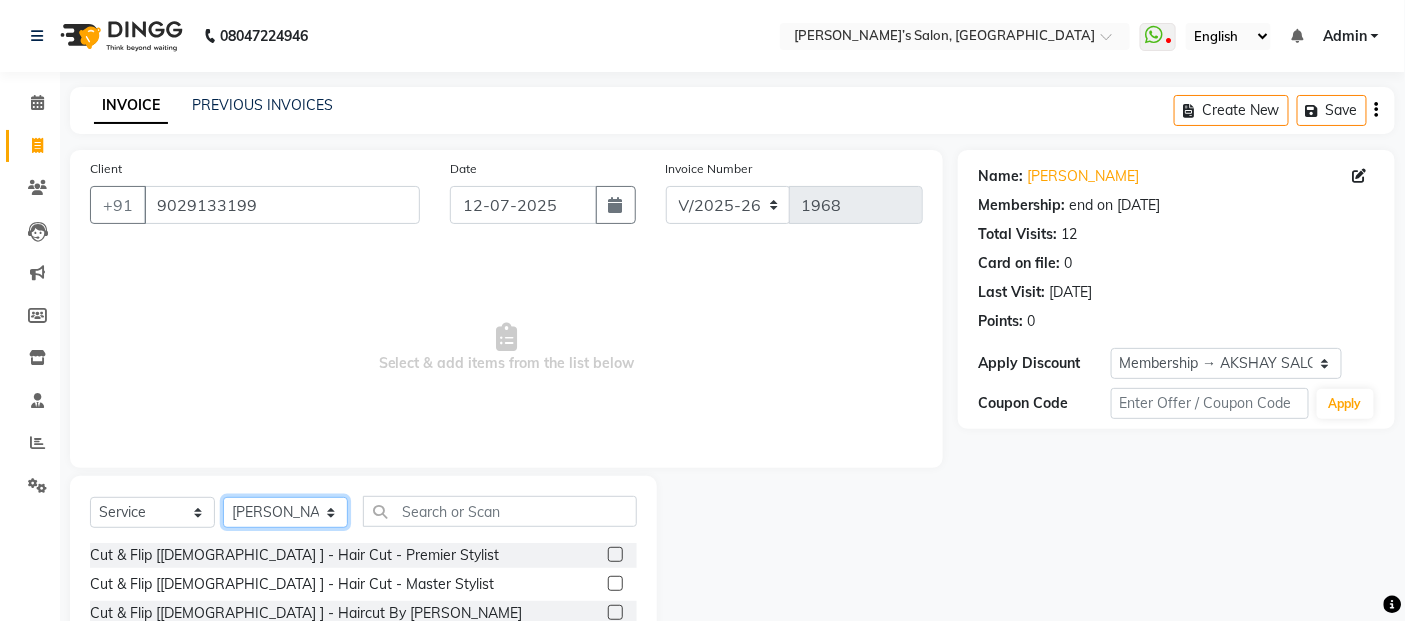 click on "Select Stylist [PERSON_NAME] [PERSON_NAME] Akshay [PERSON_NAME] Anas [PERSON_NAME] Manager [PERSON_NAME] [PERSON_NAME] [PERSON_NAME] Shruti [PERSON_NAME] [PERSON_NAME]" 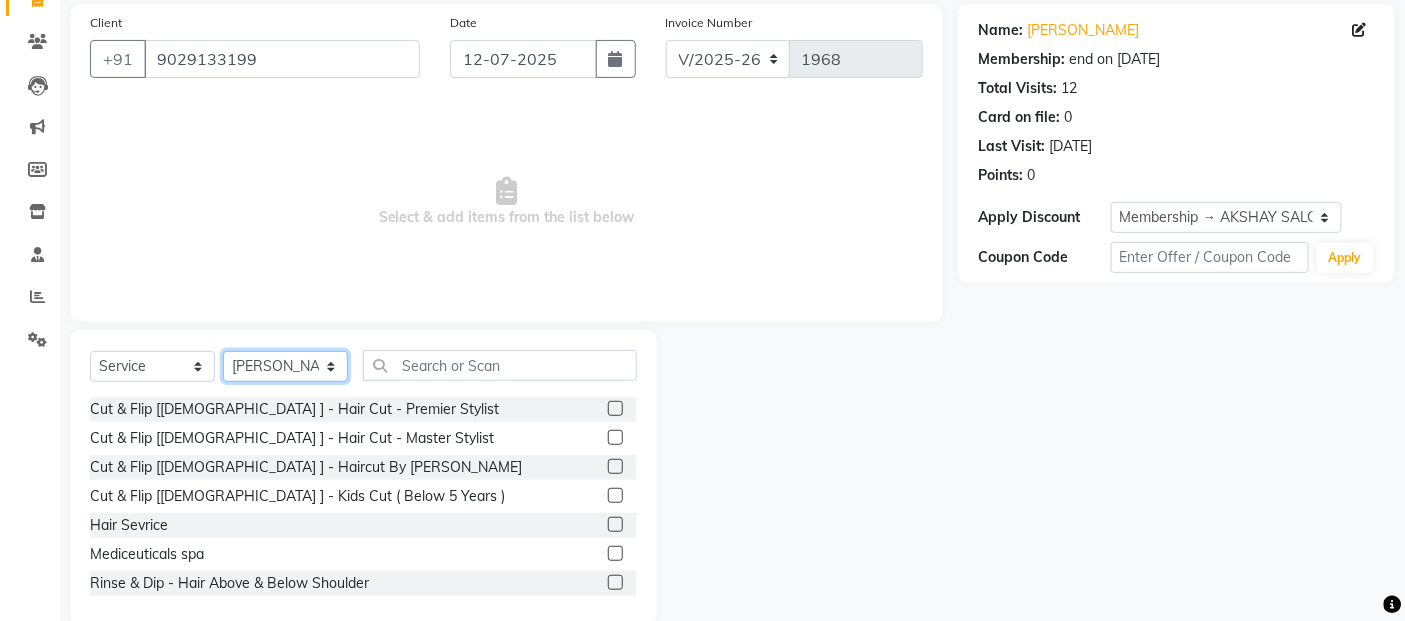 scroll, scrollTop: 180, scrollLeft: 0, axis: vertical 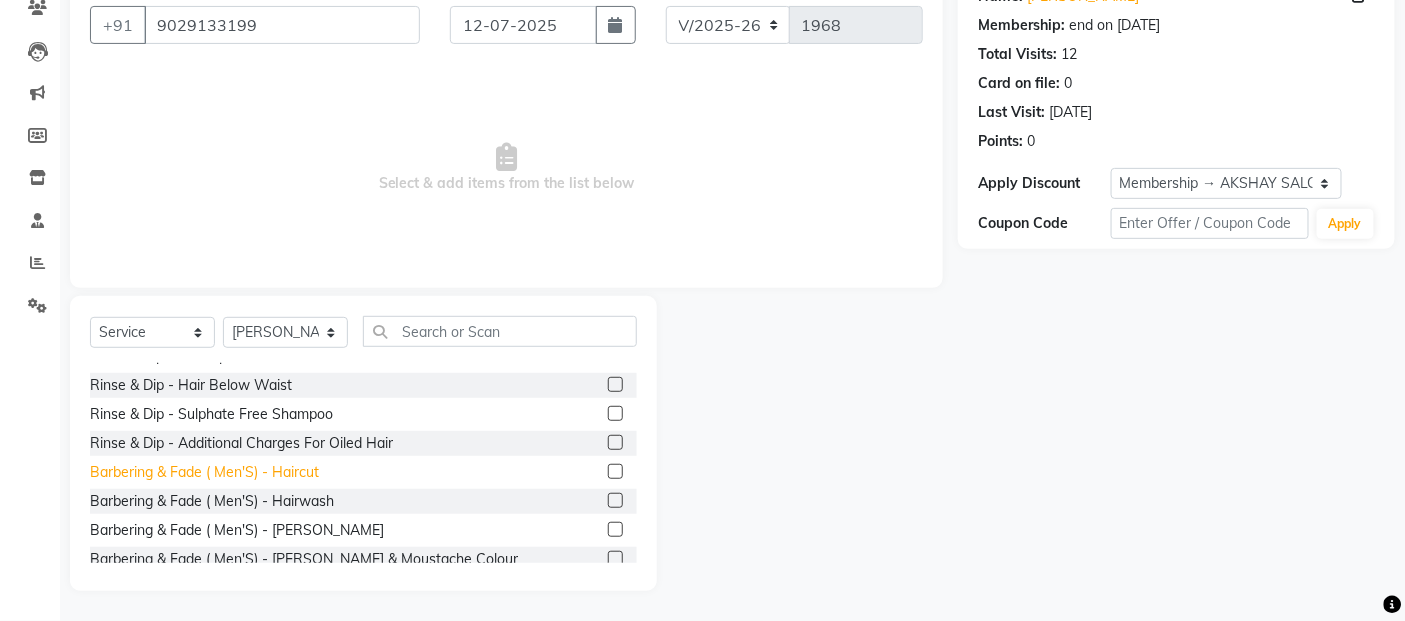 click on "Barbering & Fade  ( Men'S) - Haircut" 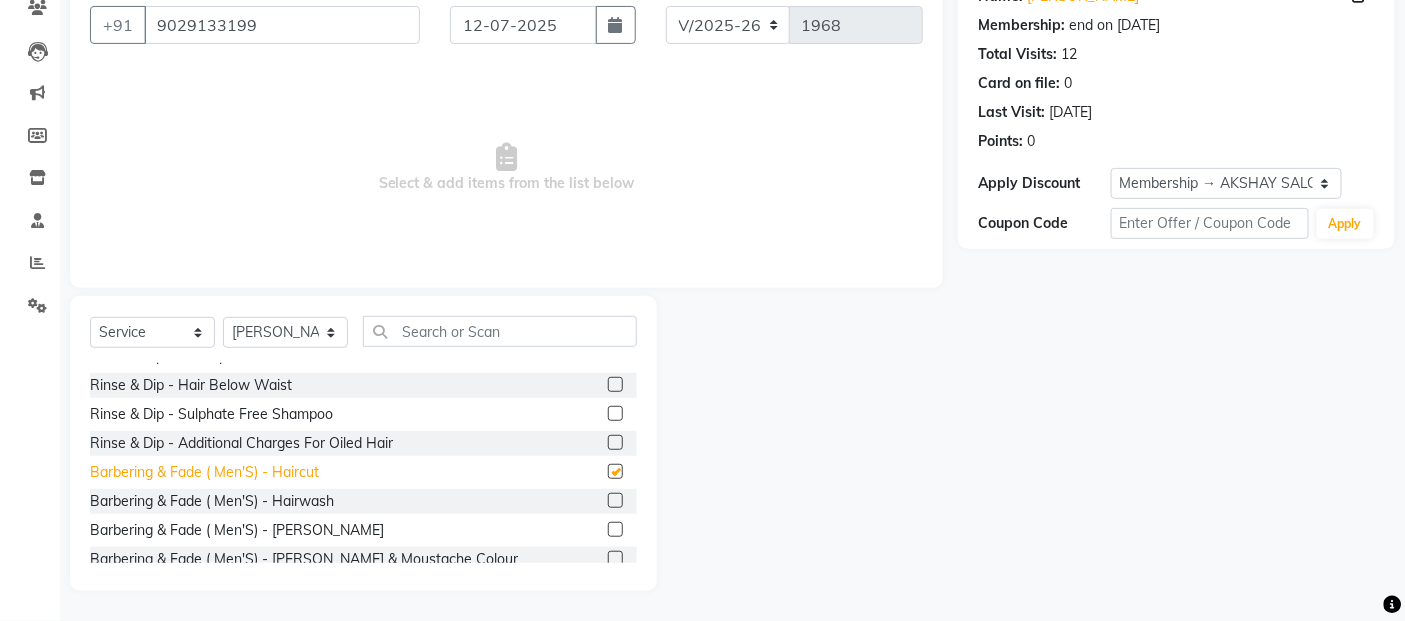 checkbox on "false" 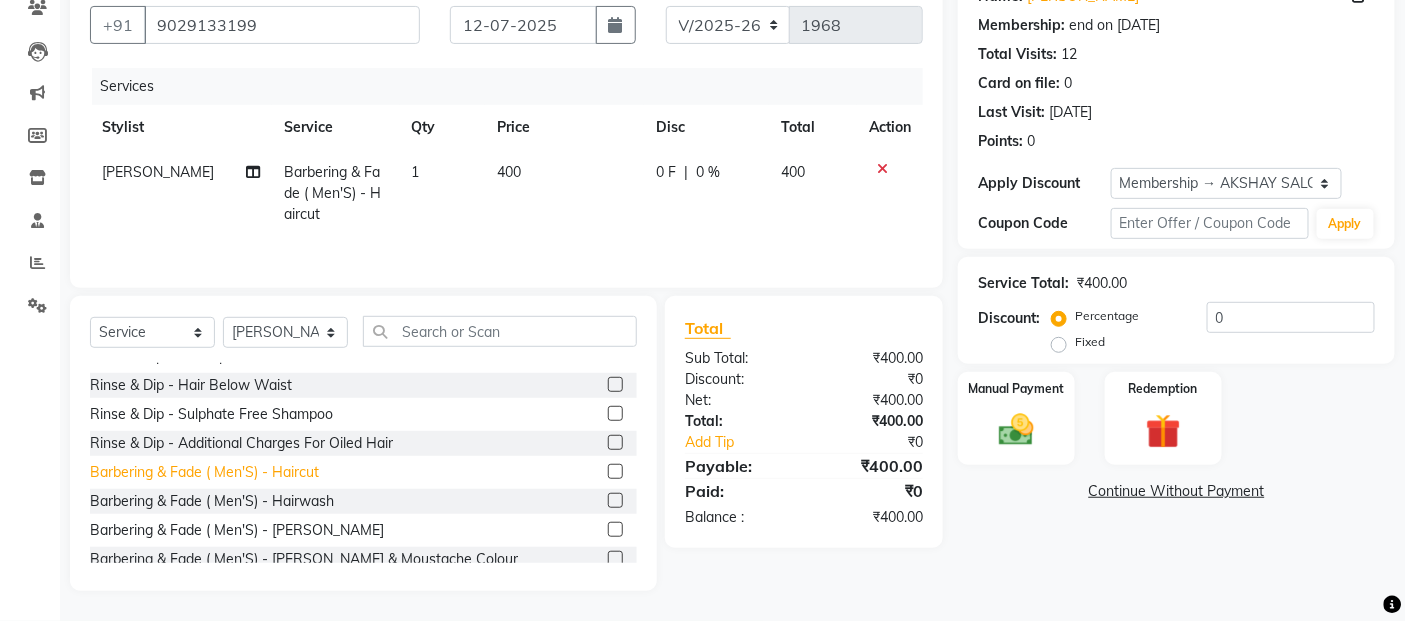 scroll, scrollTop: 333, scrollLeft: 0, axis: vertical 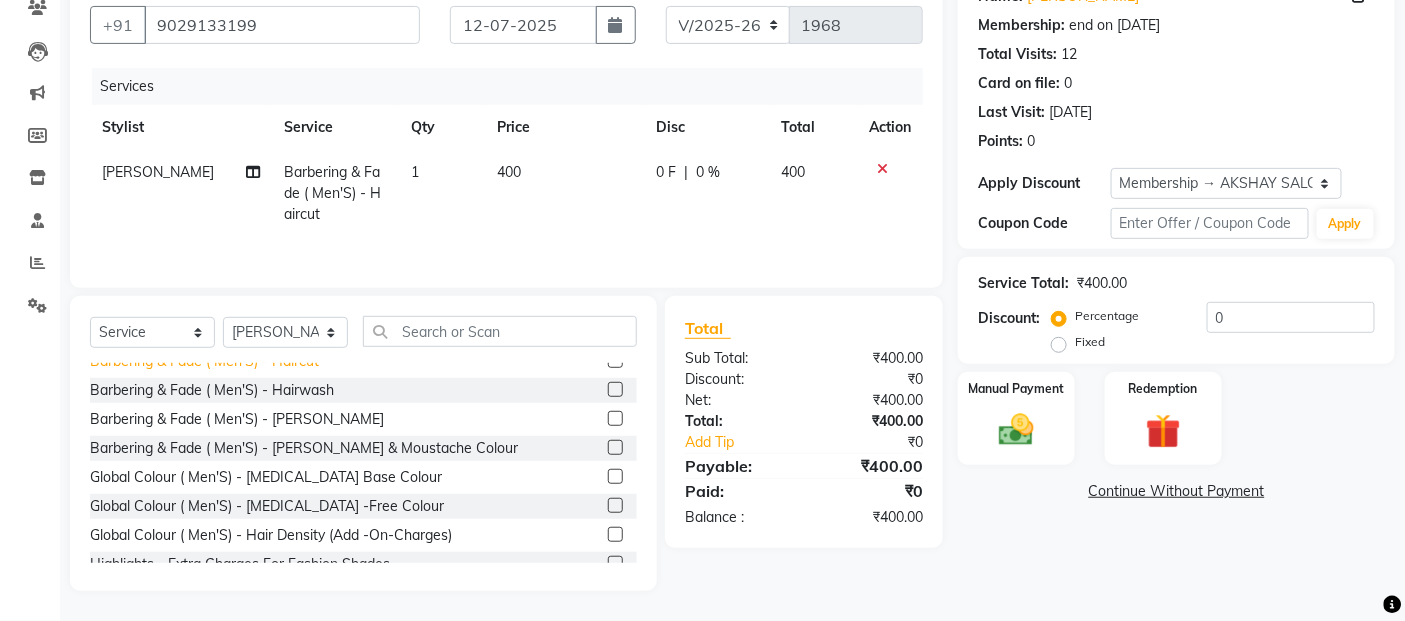 click on "Global Colour ( Men'S) - [MEDICAL_DATA] Base Colour" 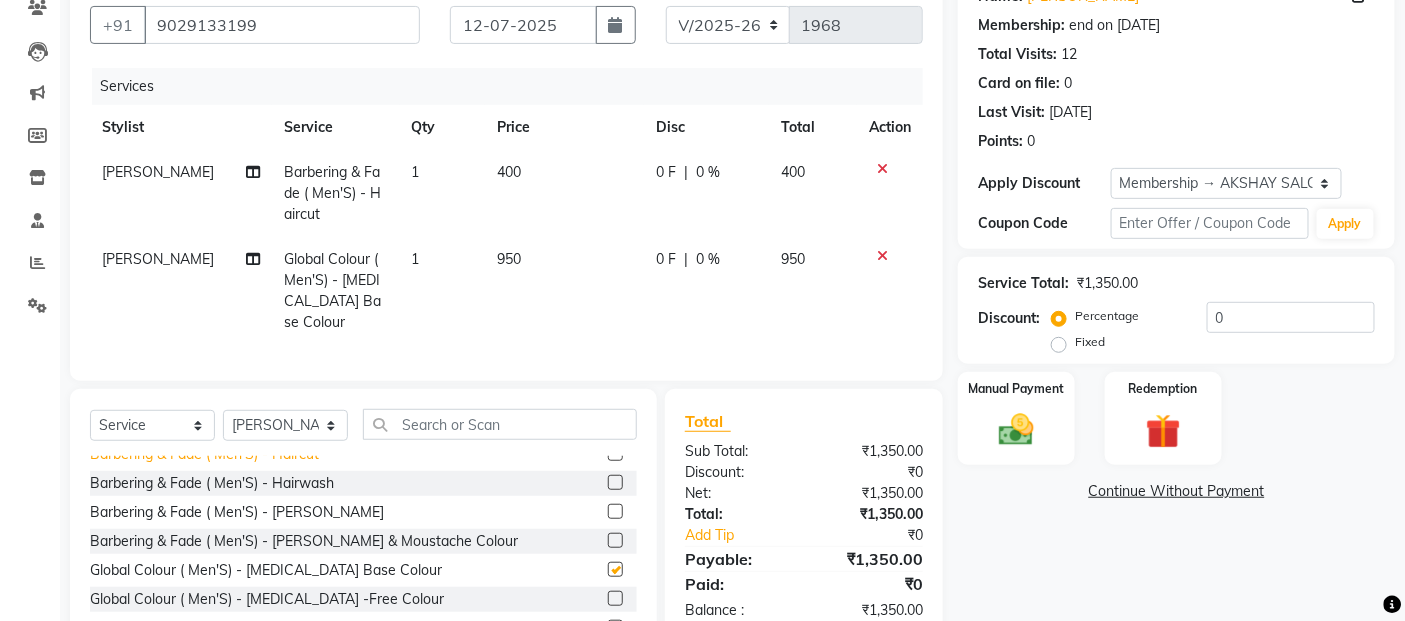 checkbox on "false" 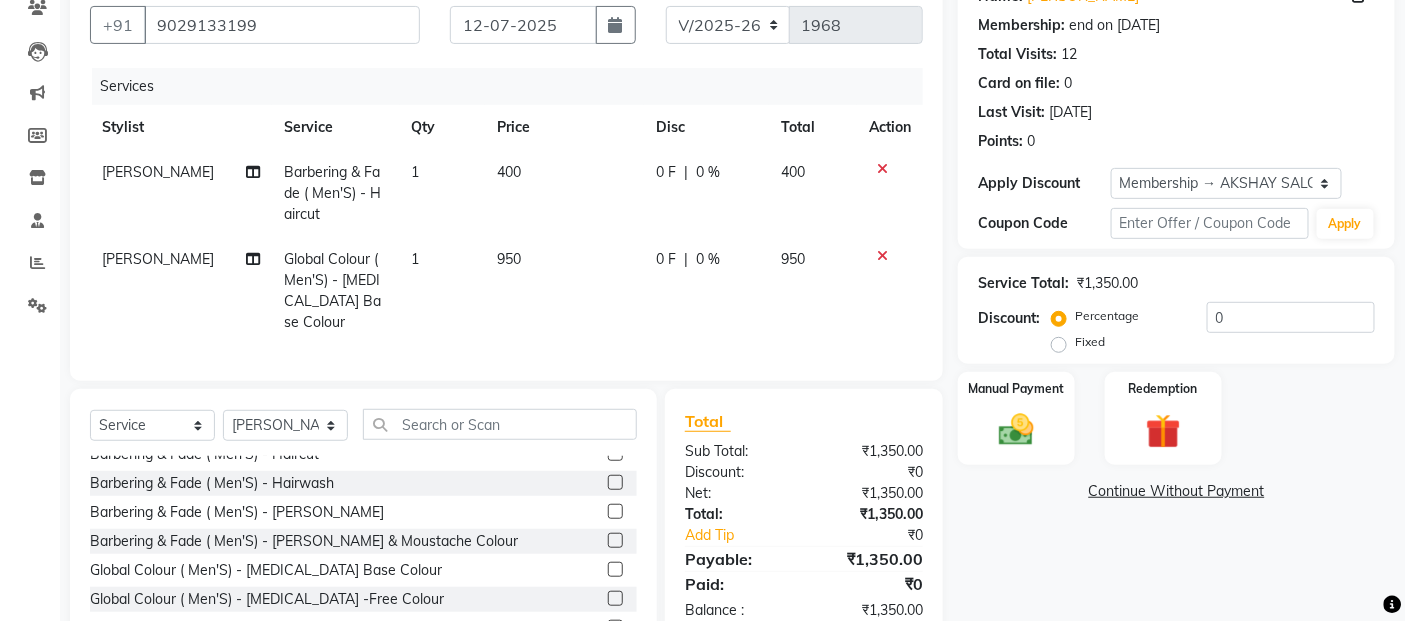 click on "400" 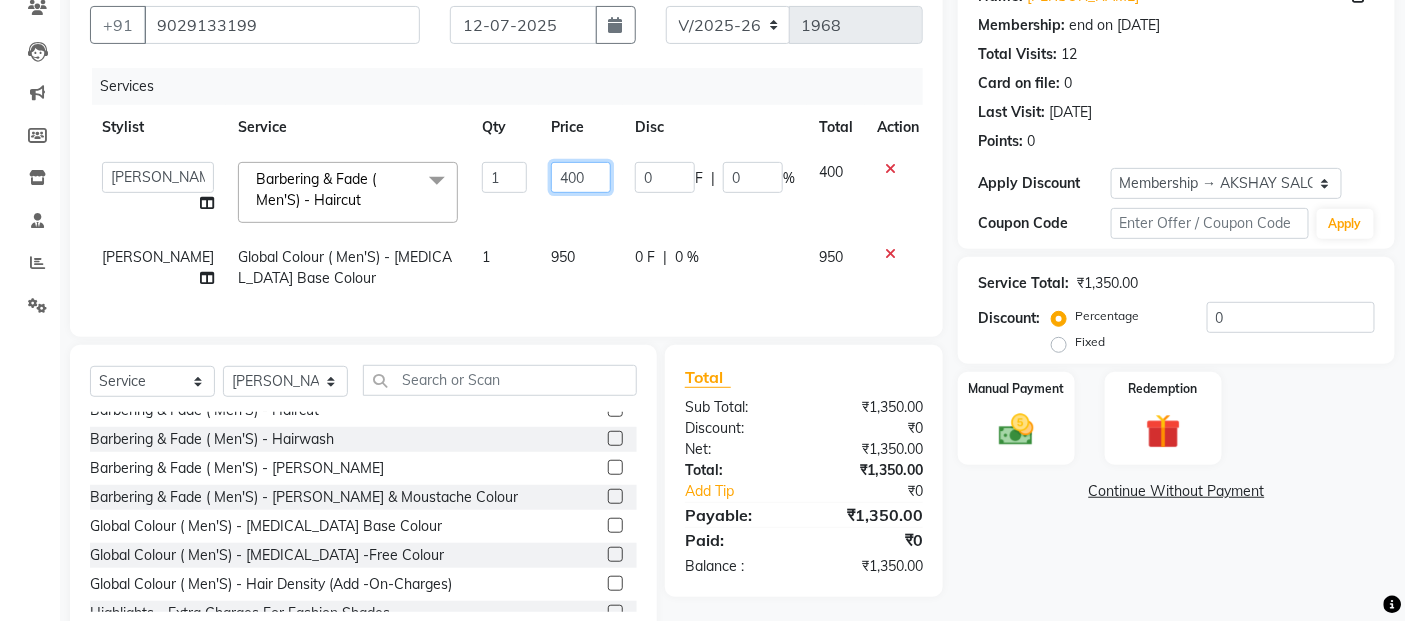 click on "400" 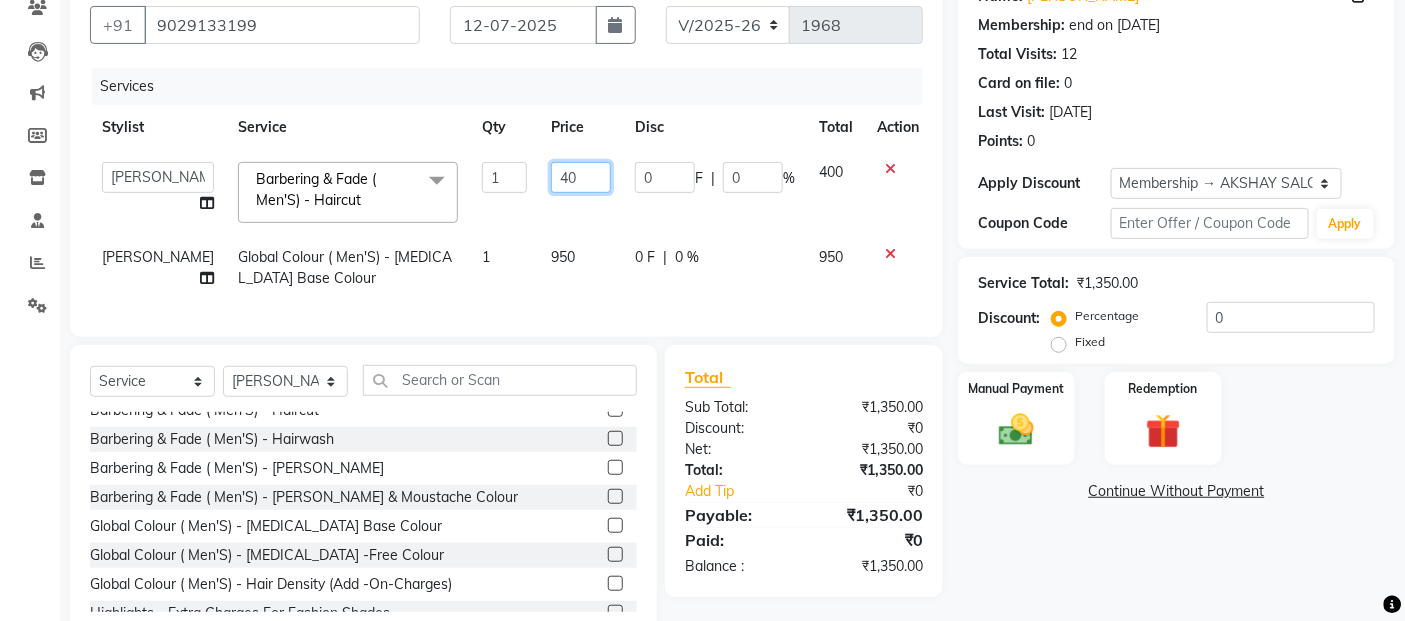 type on "4" 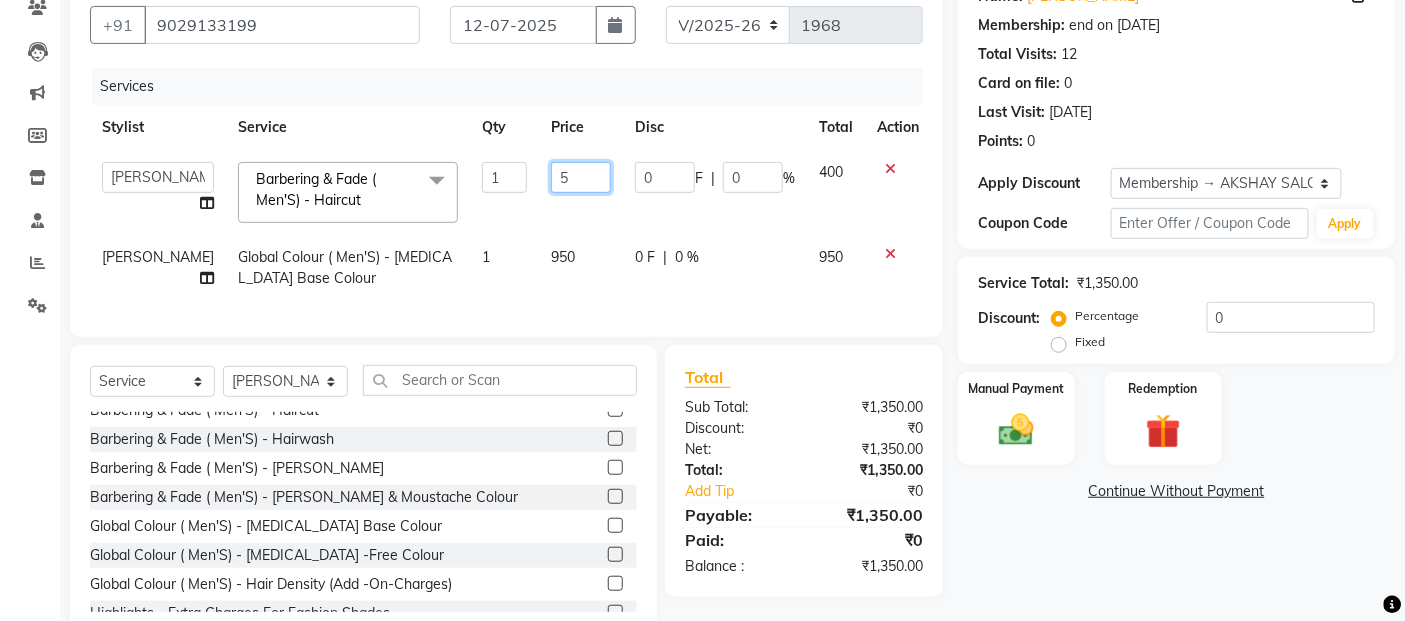 type on "50" 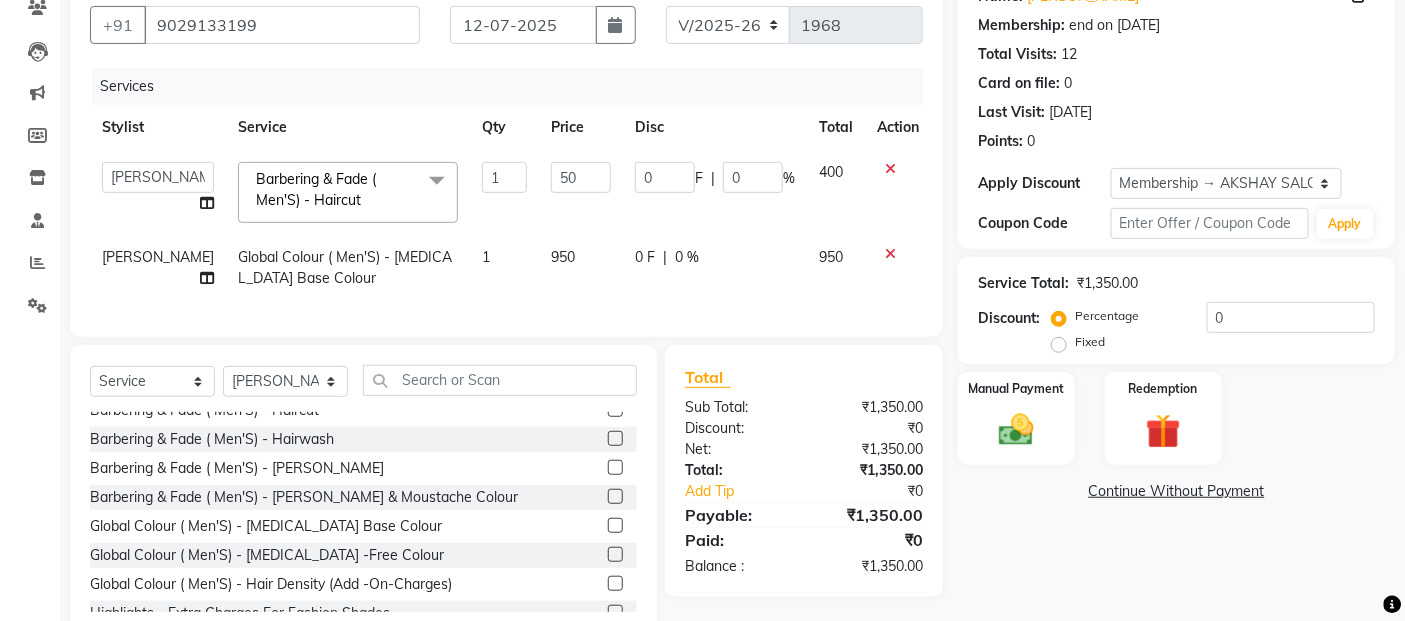 click on "[PERSON_NAME]" 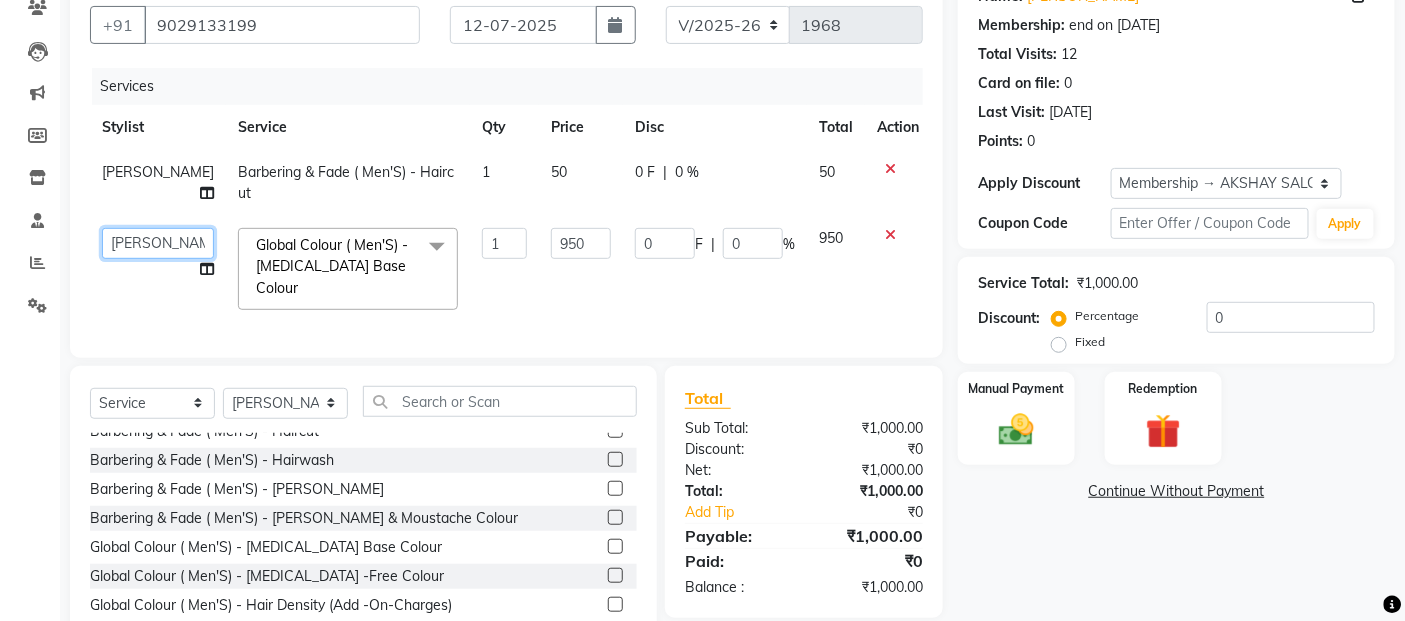 click on "[PERSON_NAME]   [PERSON_NAME]   Akshay [PERSON_NAME]   [PERSON_NAME]   Manager   [PERSON_NAME]   [PERSON_NAME]   [PERSON_NAME]   Shruti   [PERSON_NAME]   [PERSON_NAME]" 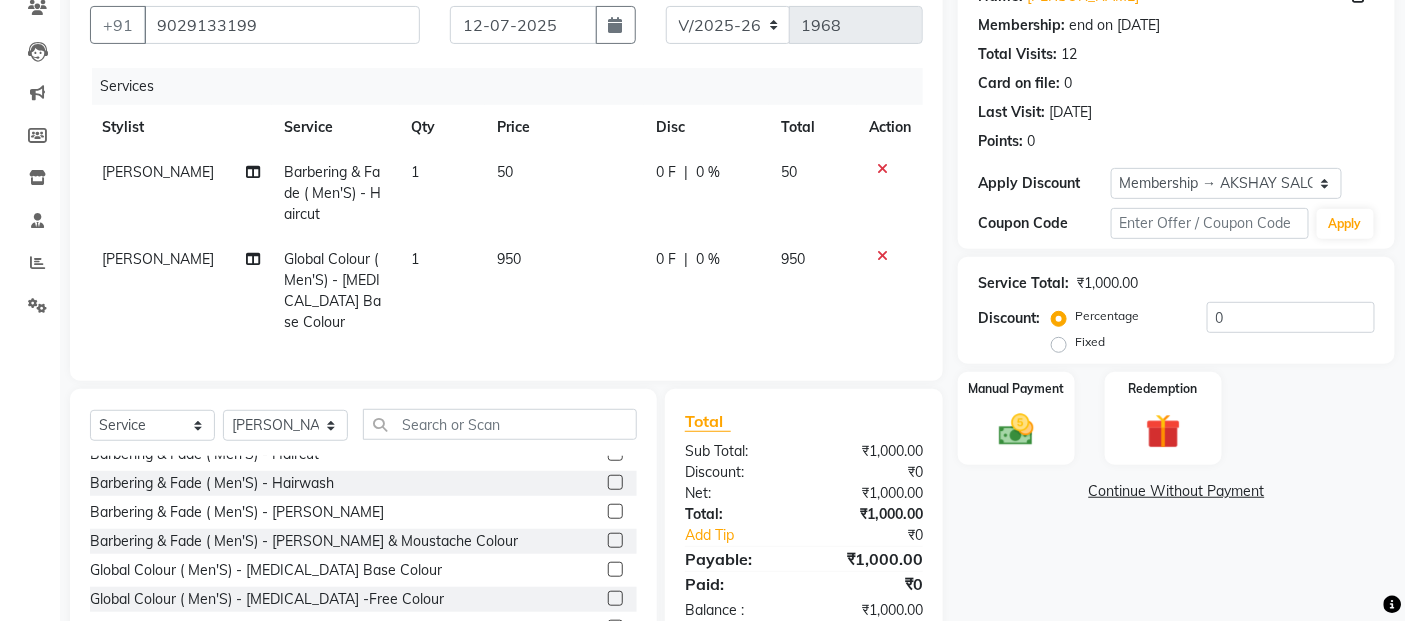 click on "950" 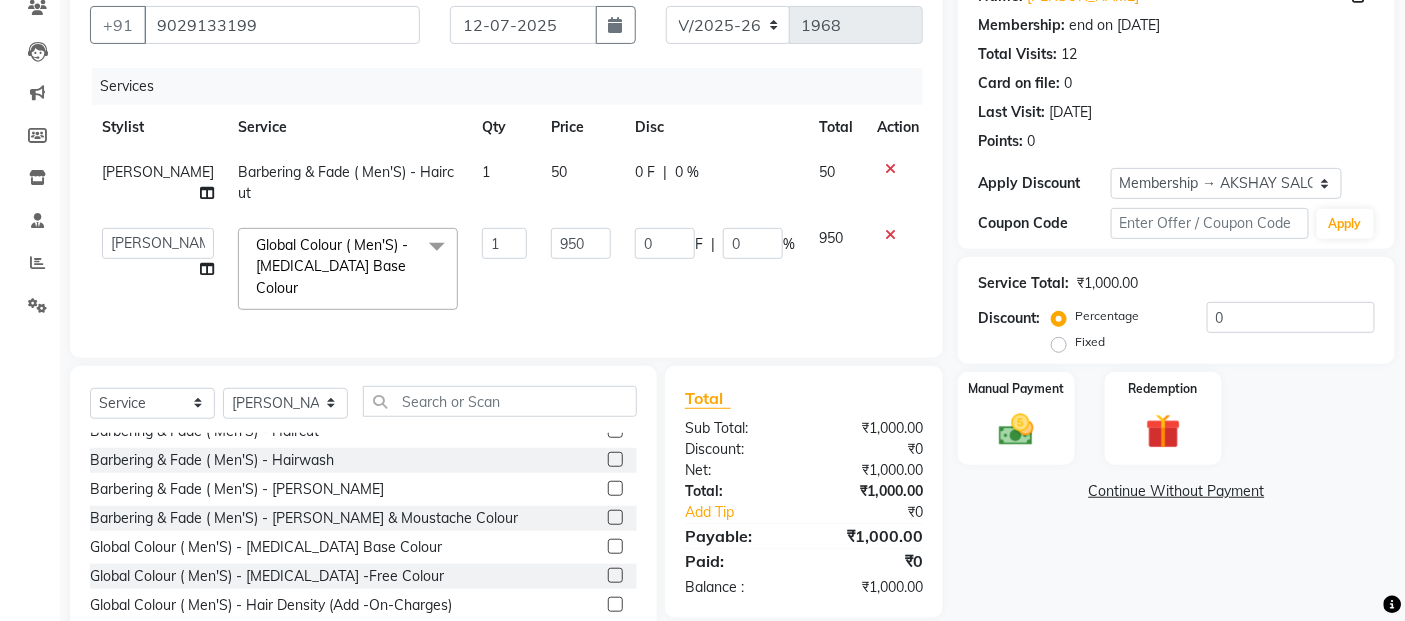 click on "50" 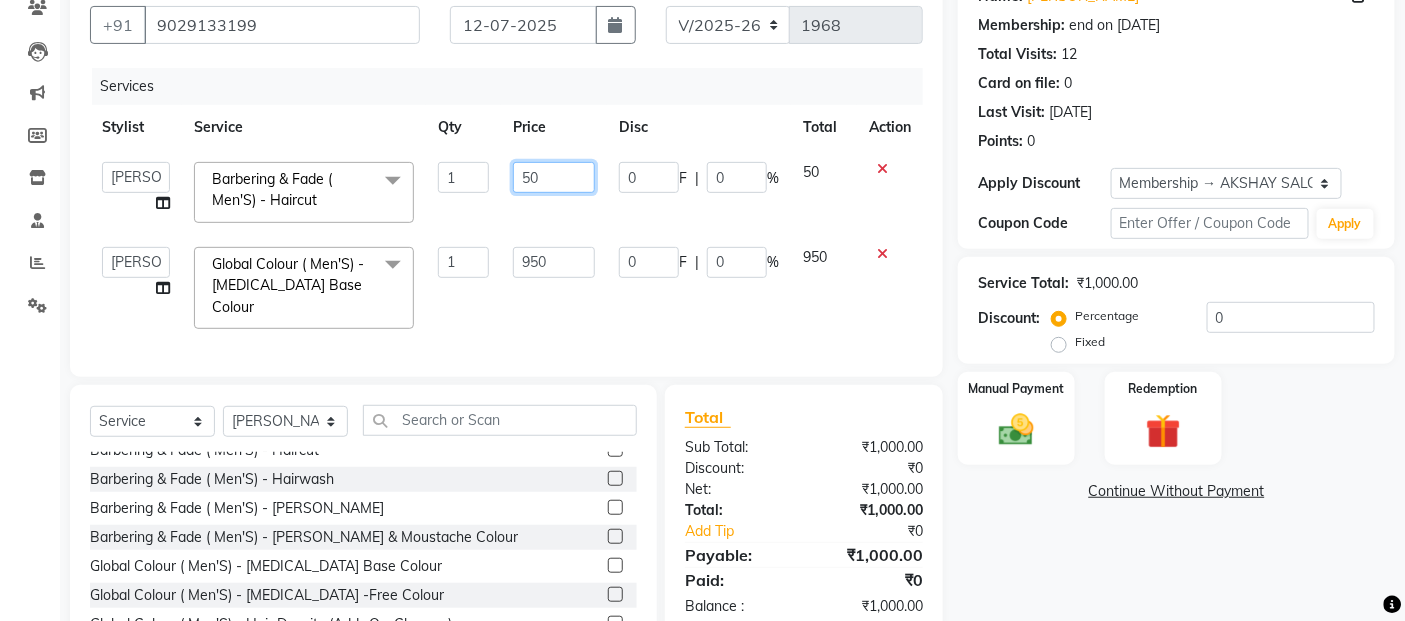 click on "50" 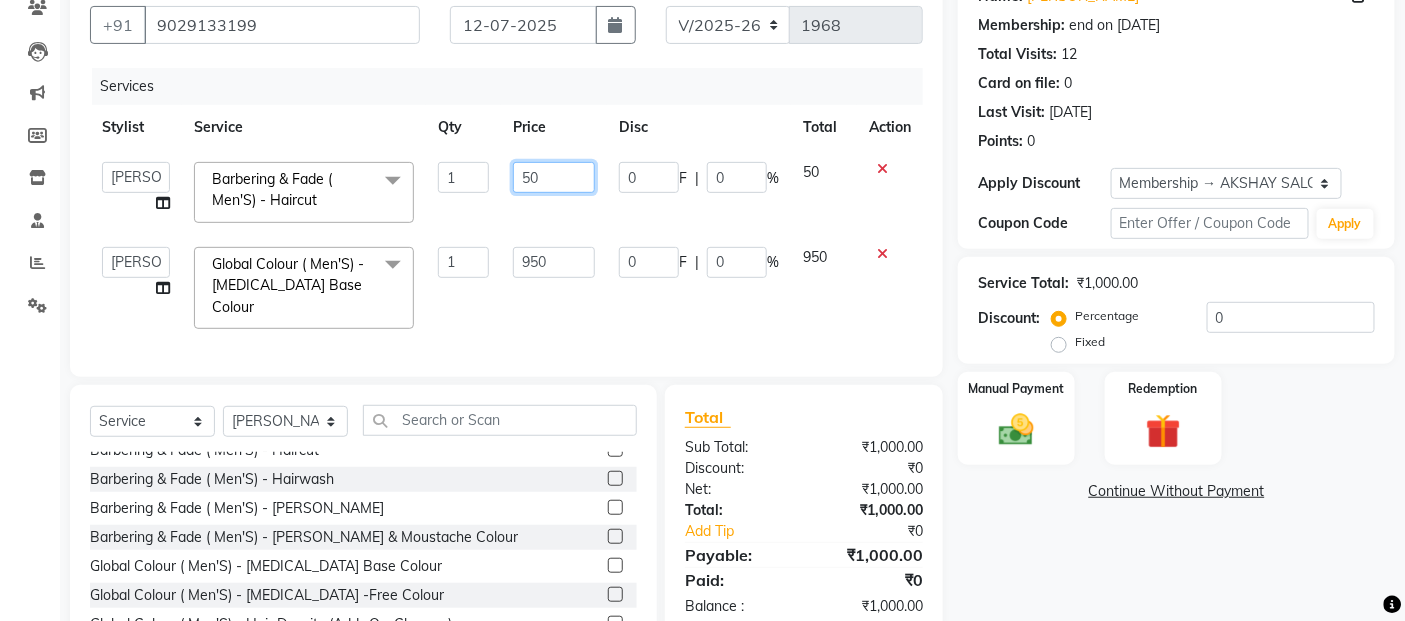 type on "500" 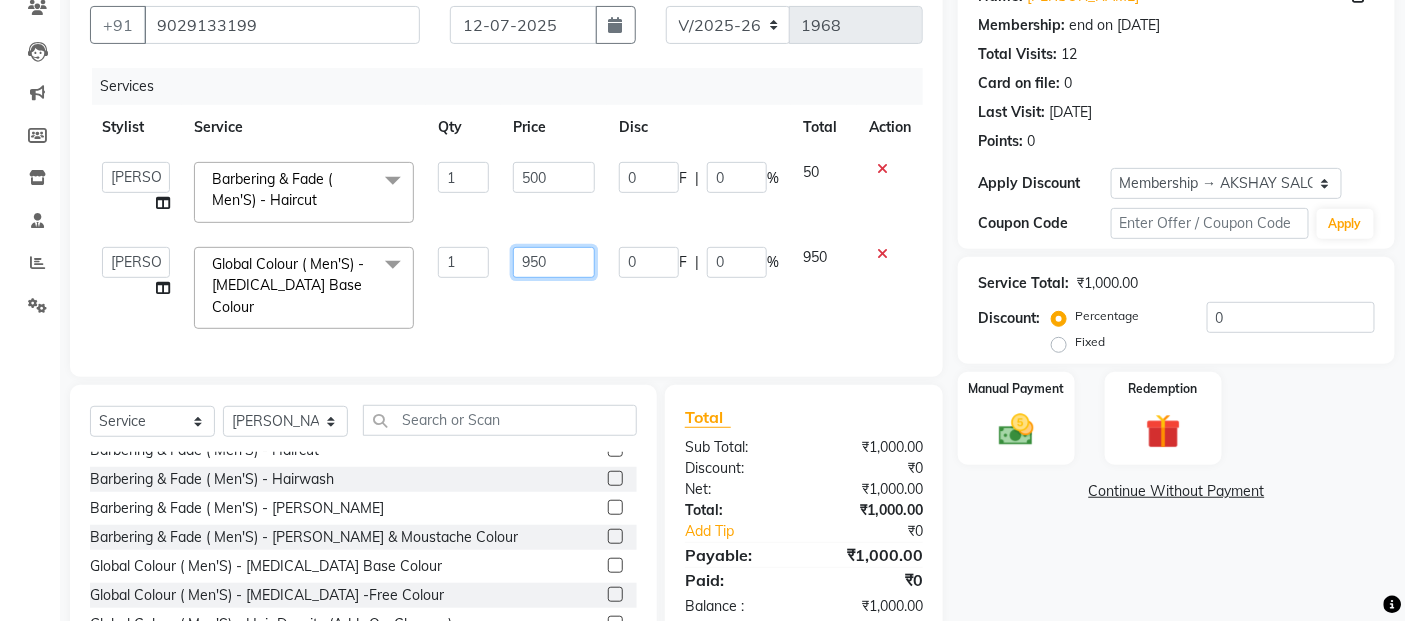 click on "950" 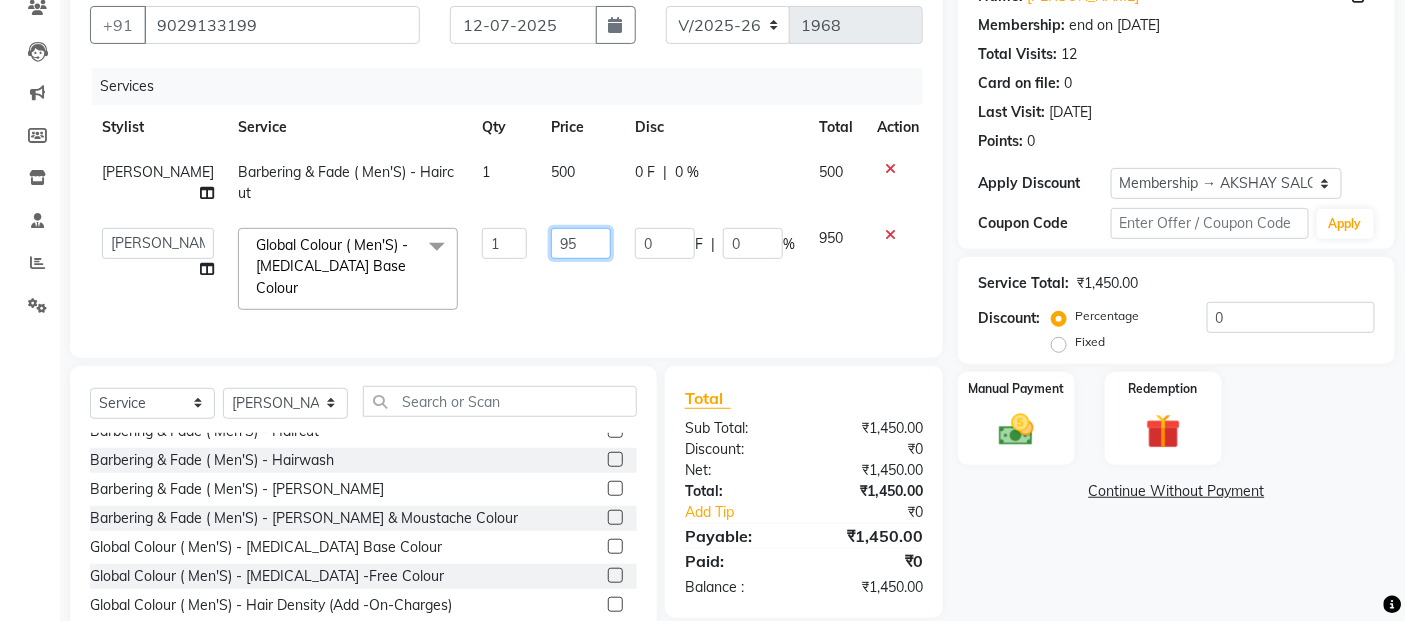 type on "9" 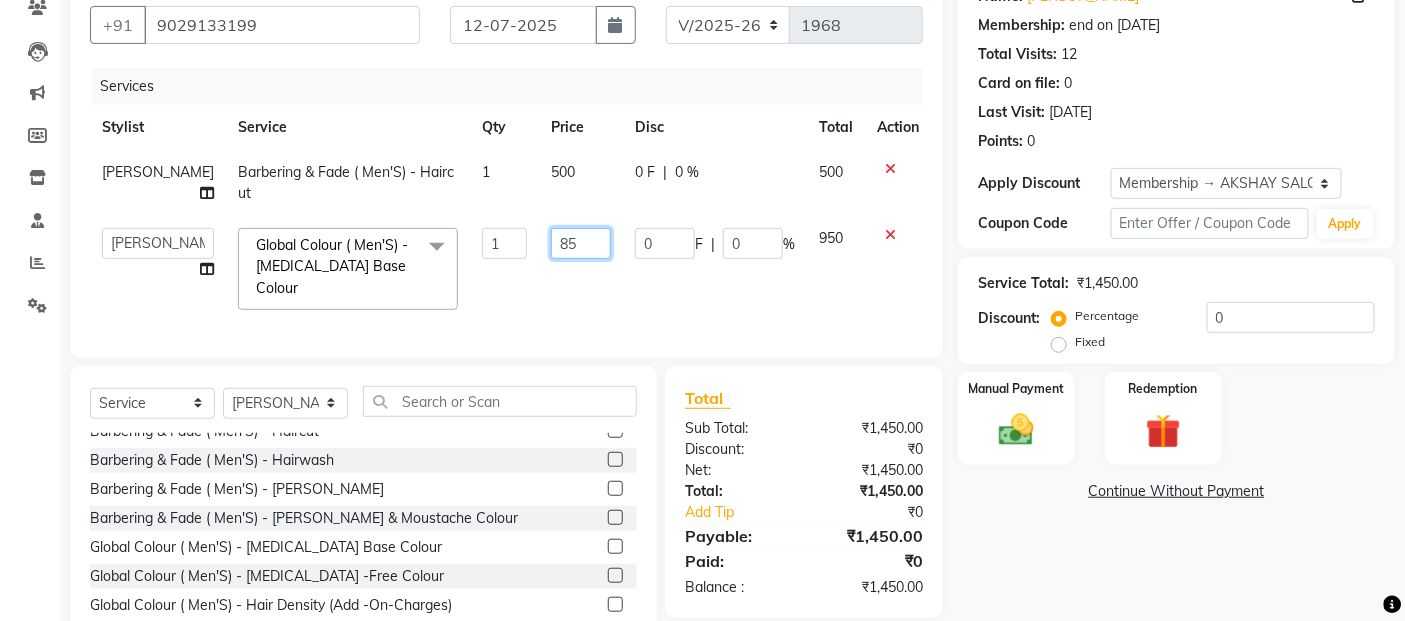 type on "850" 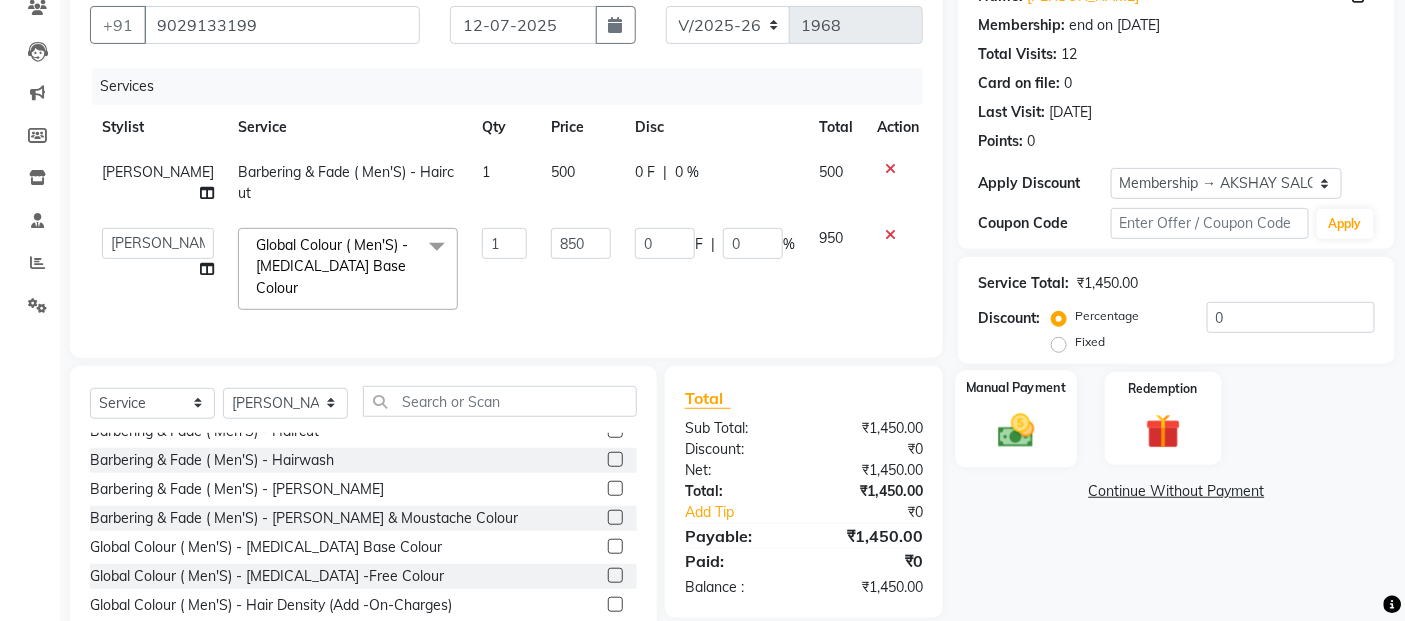 click 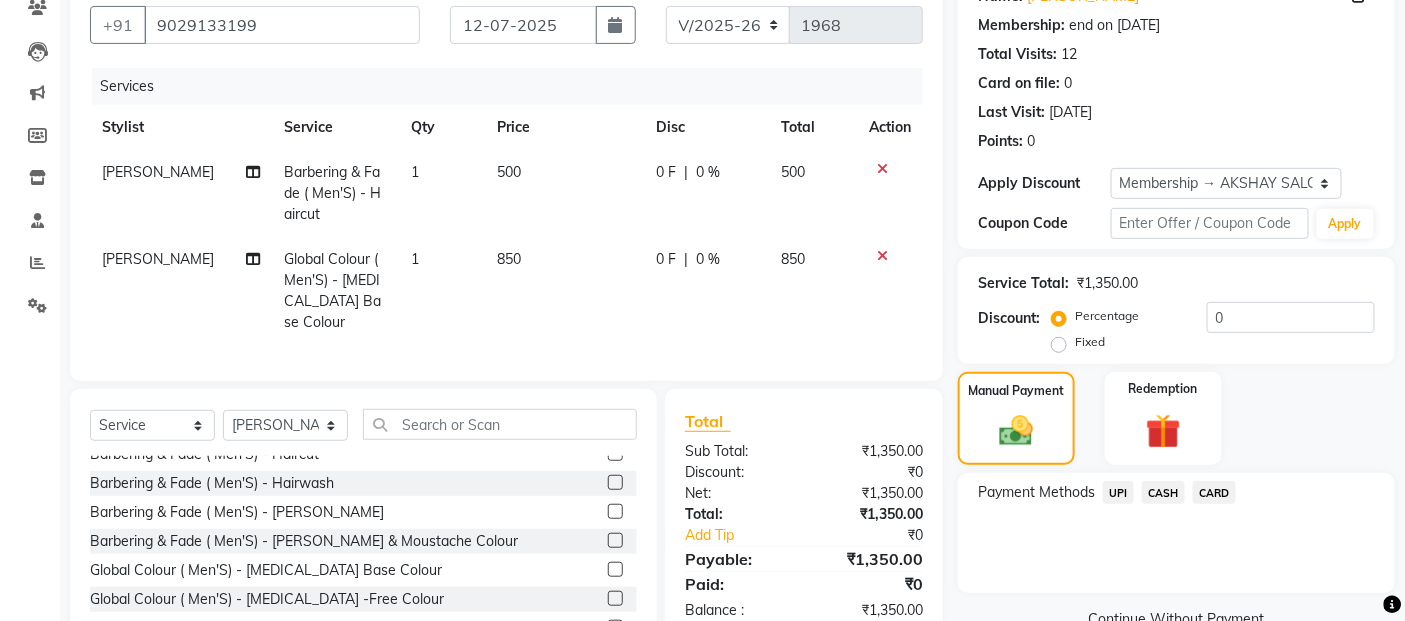 click on "CASH" 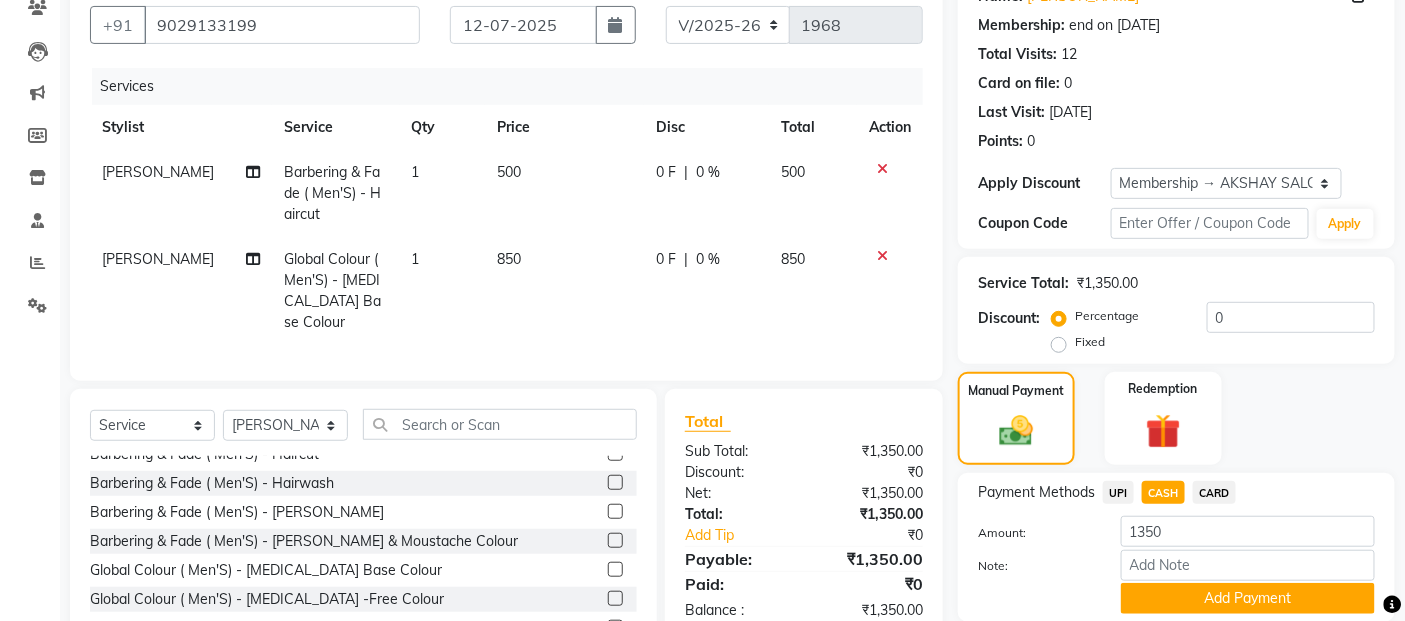 scroll, scrollTop: 268, scrollLeft: 0, axis: vertical 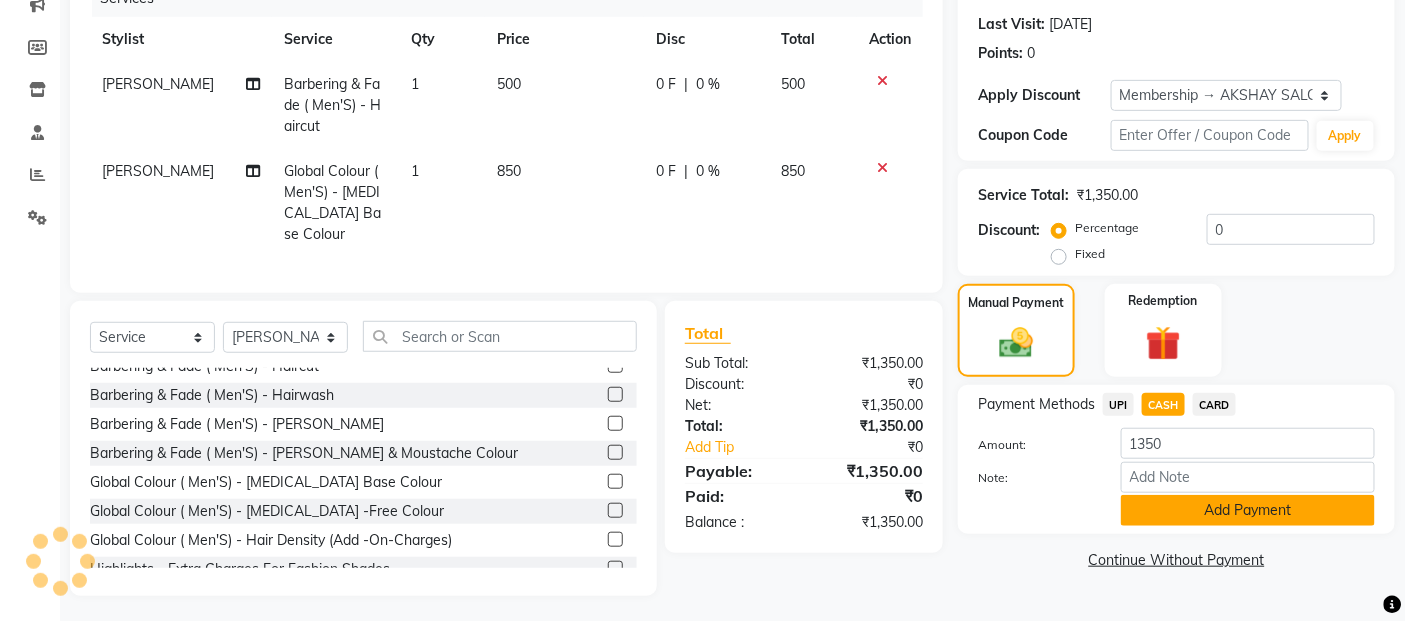 click on "Add Payment" 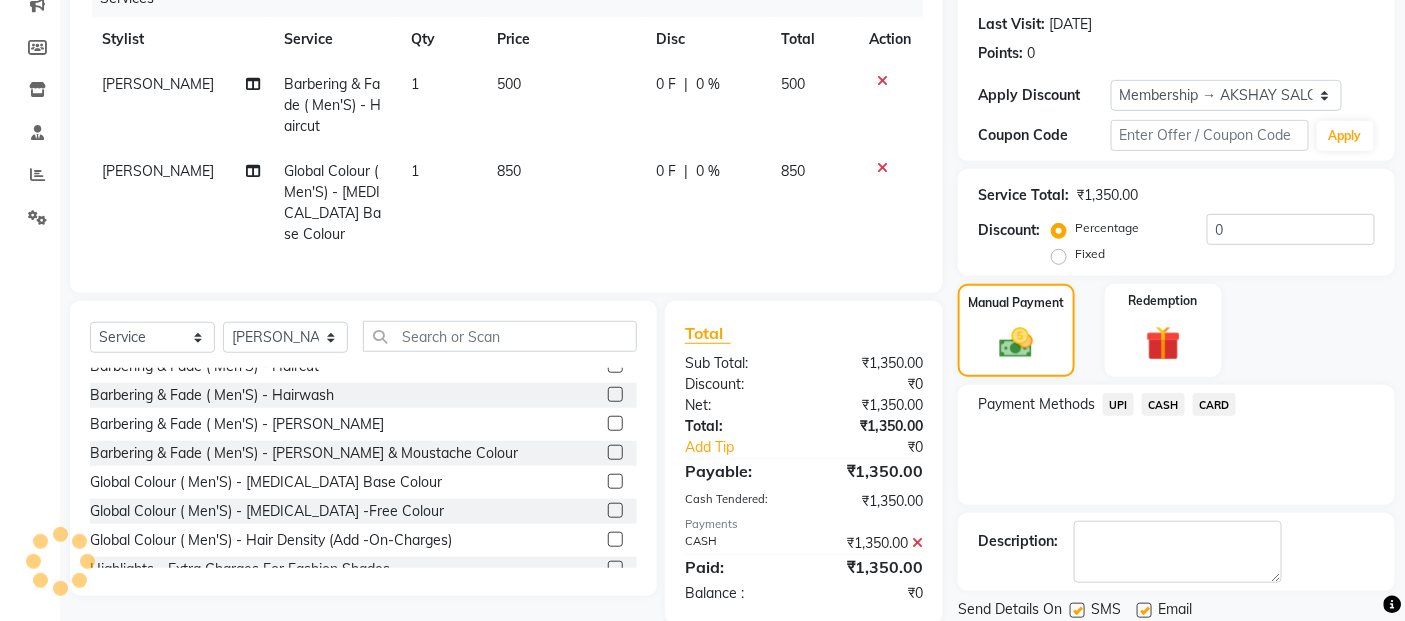 scroll, scrollTop: 336, scrollLeft: 0, axis: vertical 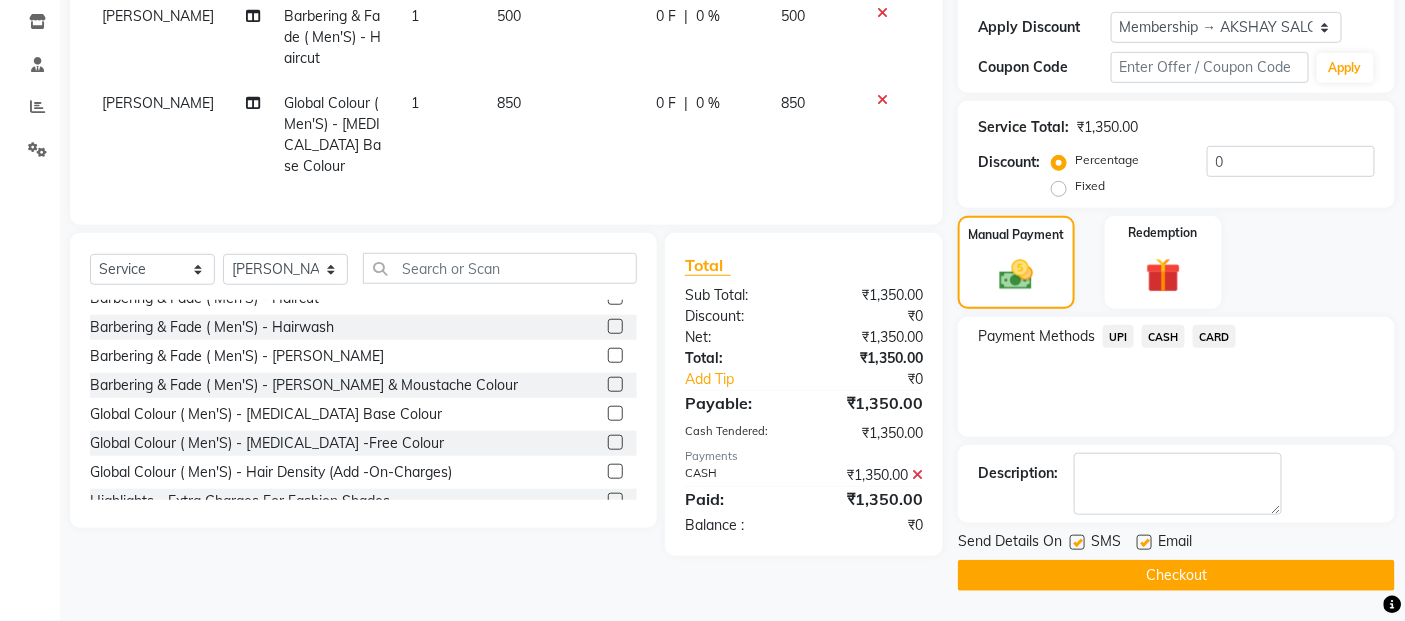 click on "Checkout" 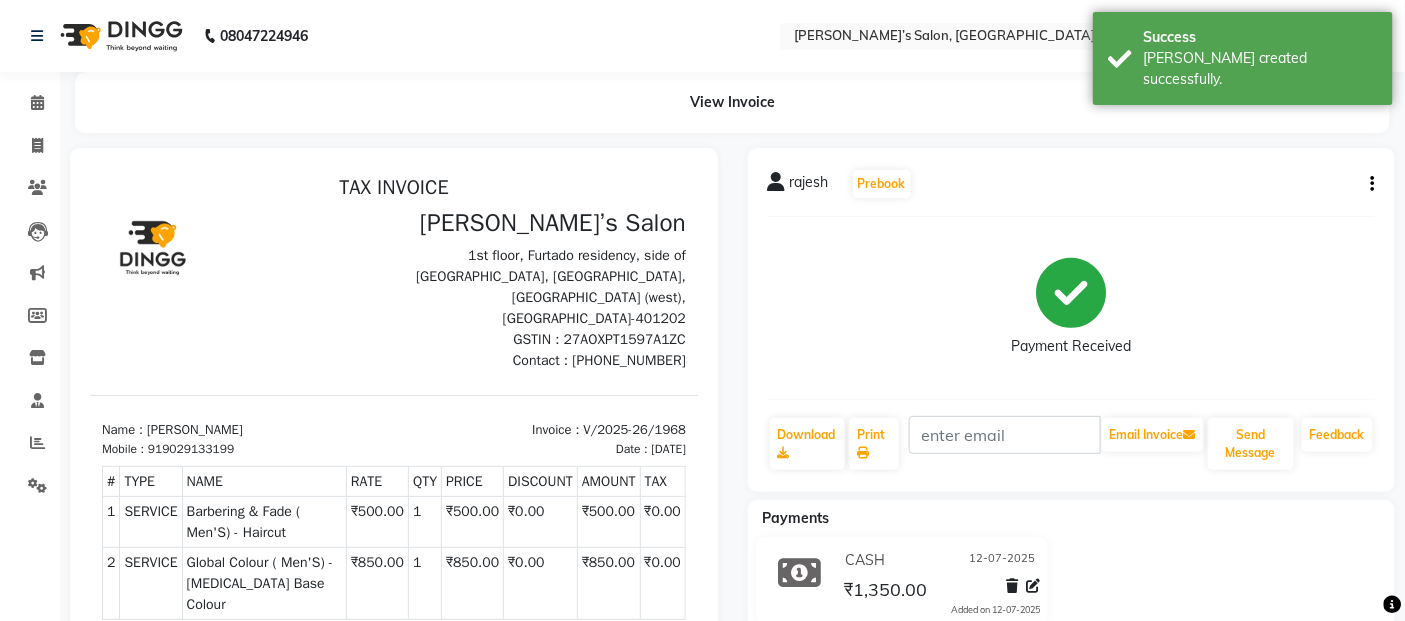 scroll, scrollTop: 0, scrollLeft: 0, axis: both 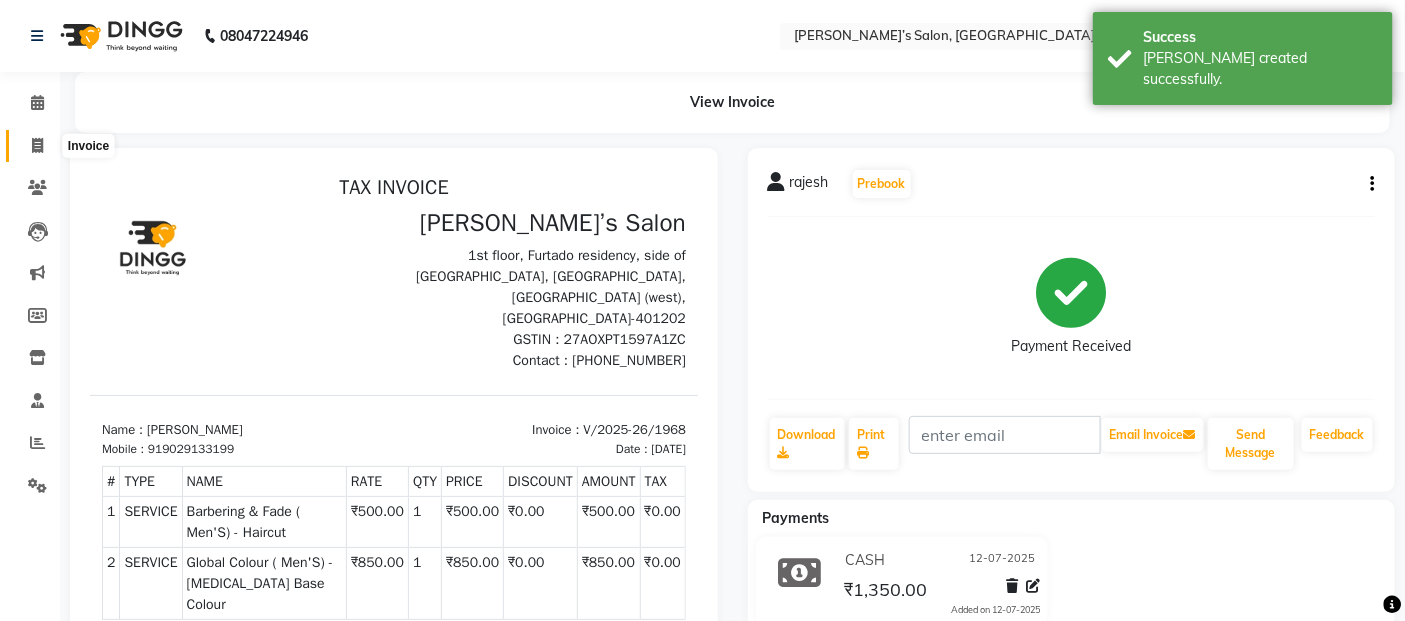 click 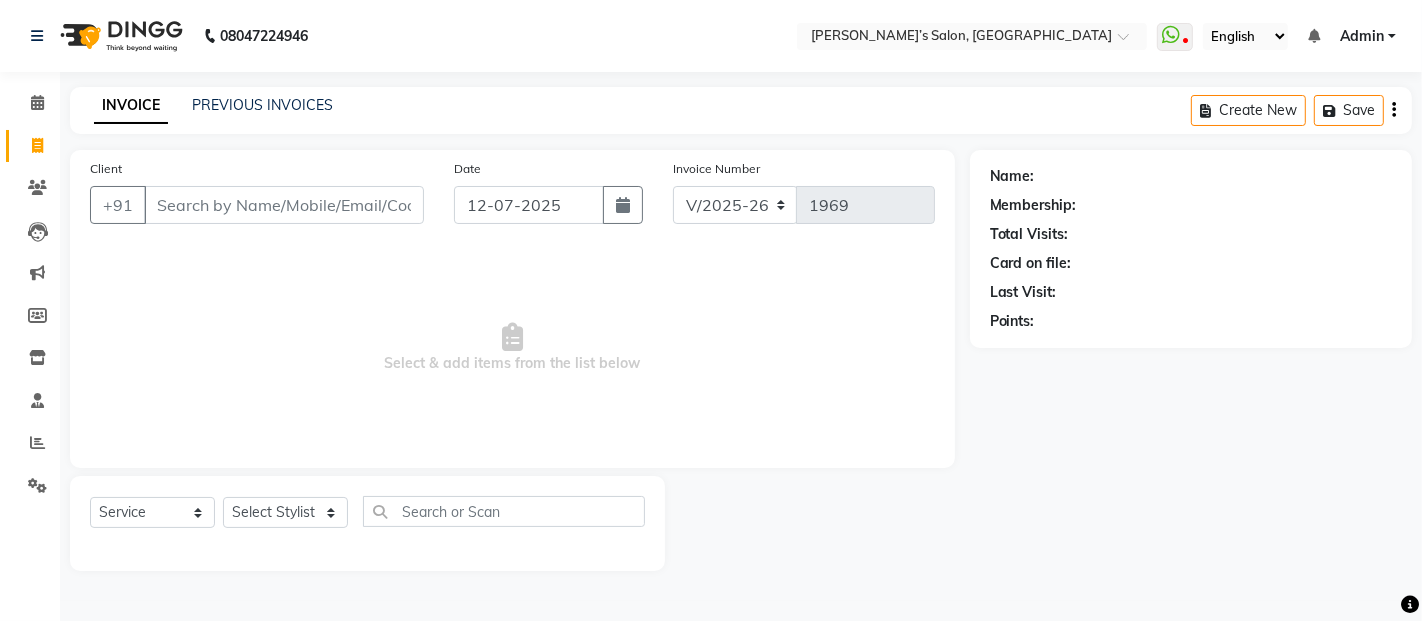 click on "Client" at bounding box center [284, 205] 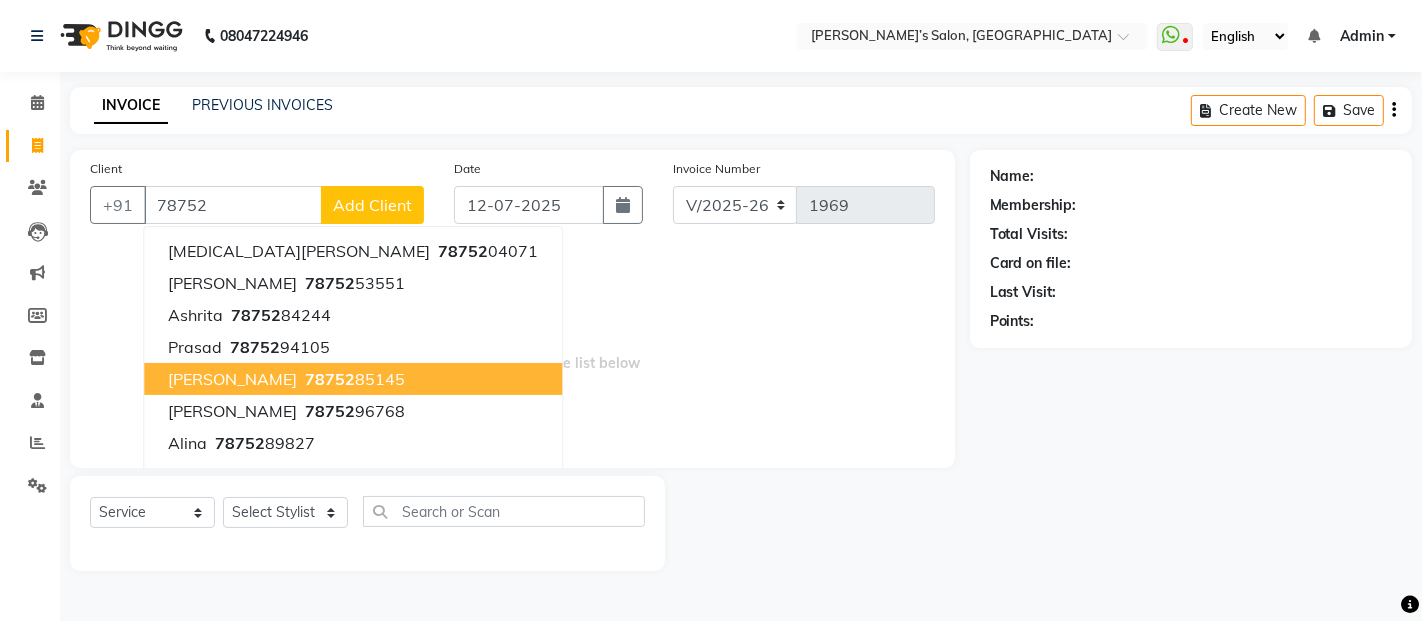 click on "Christabel   78752 85145" at bounding box center [353, 379] 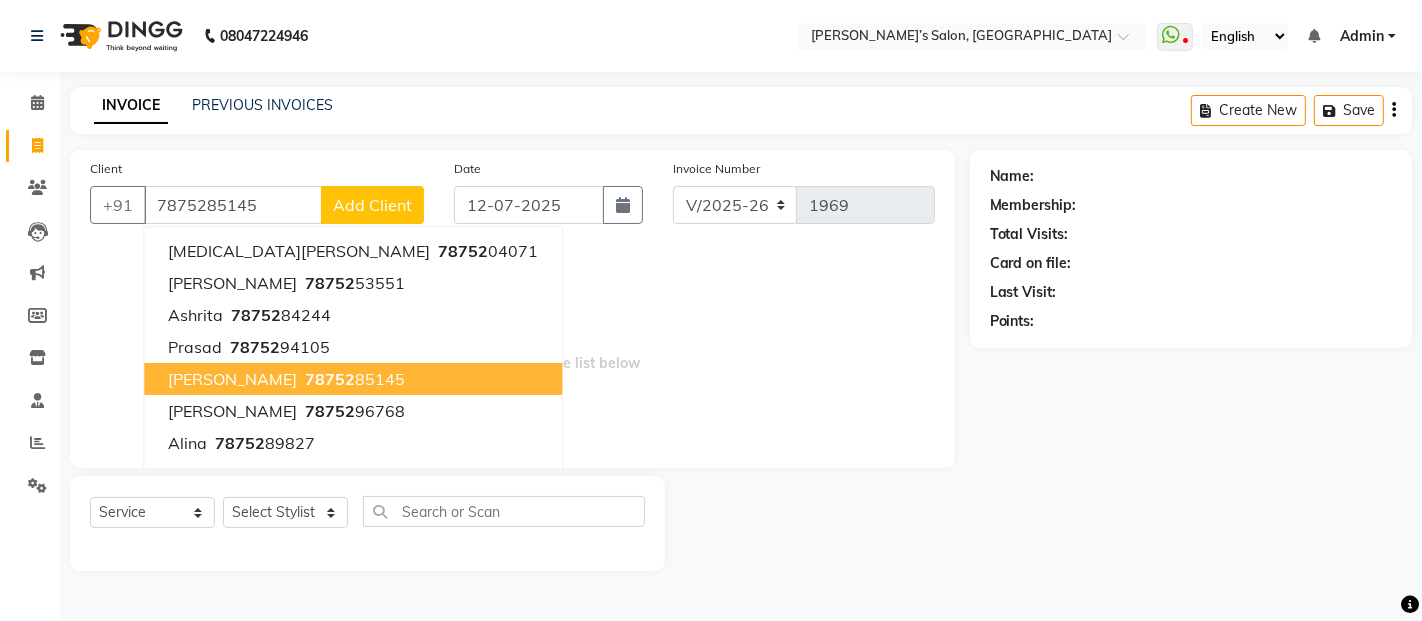 type on "7875285145" 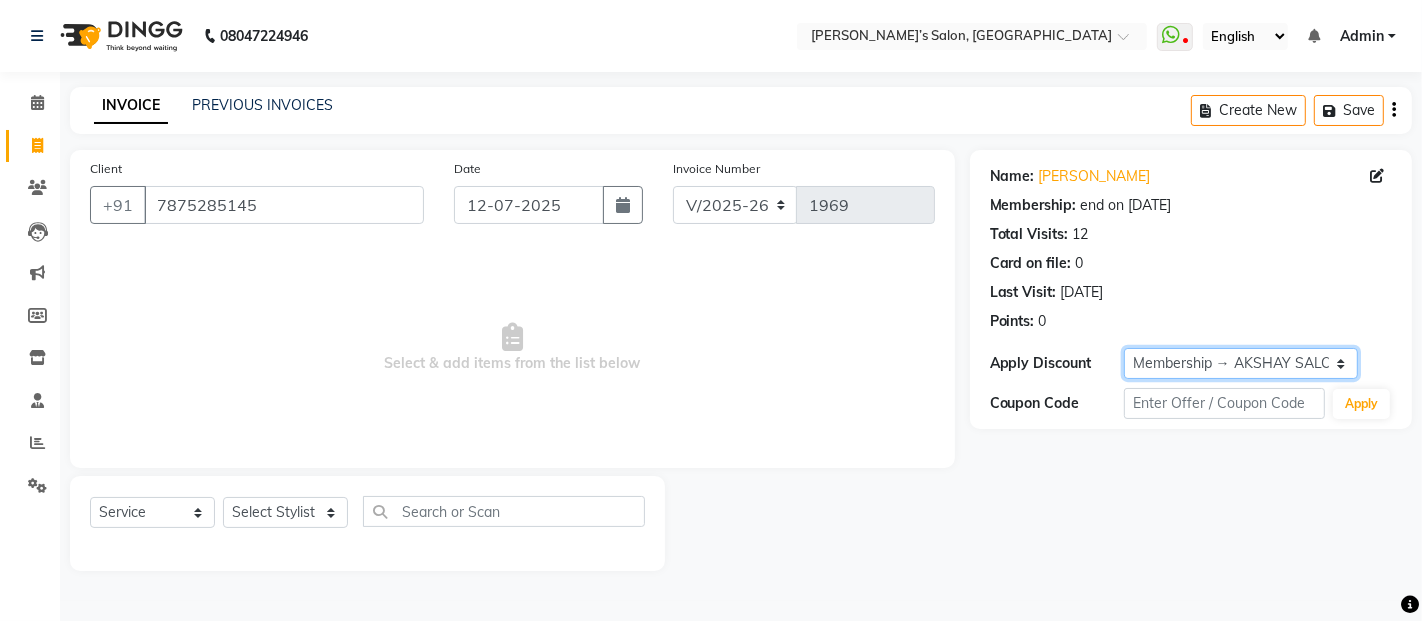 drag, startPoint x: 1273, startPoint y: 362, endPoint x: 1250, endPoint y: 358, distance: 23.345236 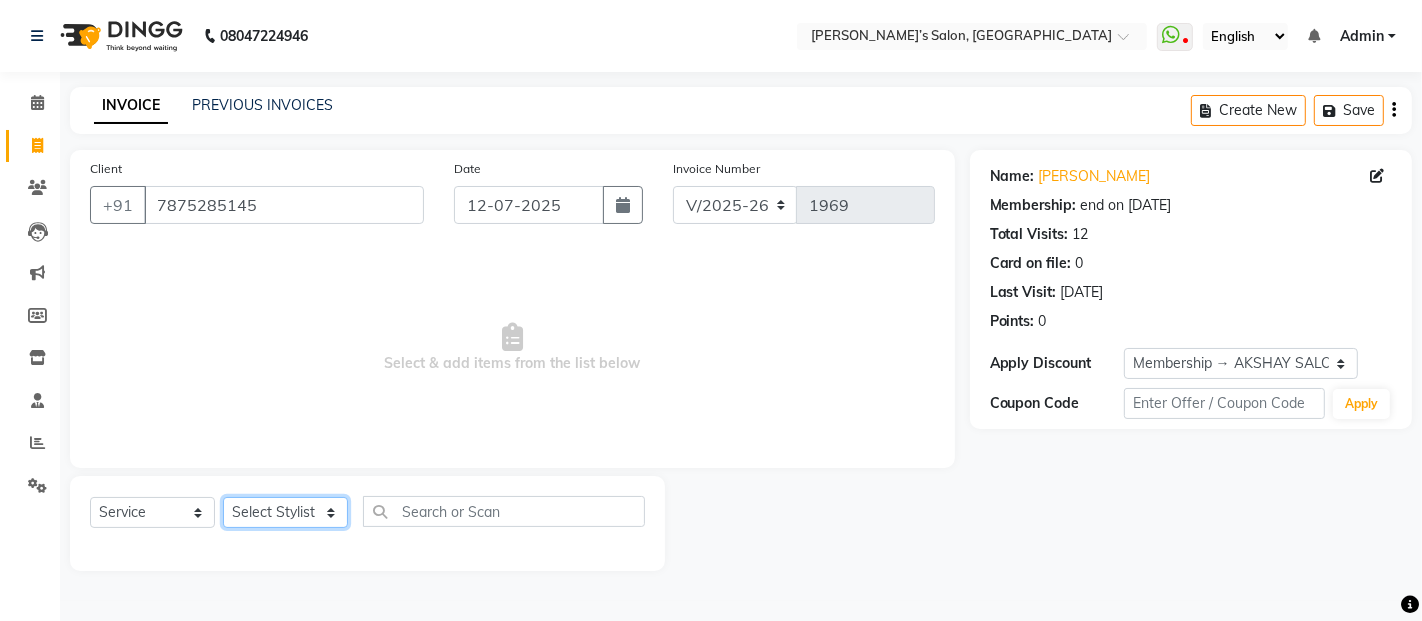 click on "Select Stylist [PERSON_NAME] [PERSON_NAME] Akshay [PERSON_NAME] Anas [PERSON_NAME] Manager [PERSON_NAME] [PERSON_NAME] [PERSON_NAME] Shruti [PERSON_NAME] [PERSON_NAME]" 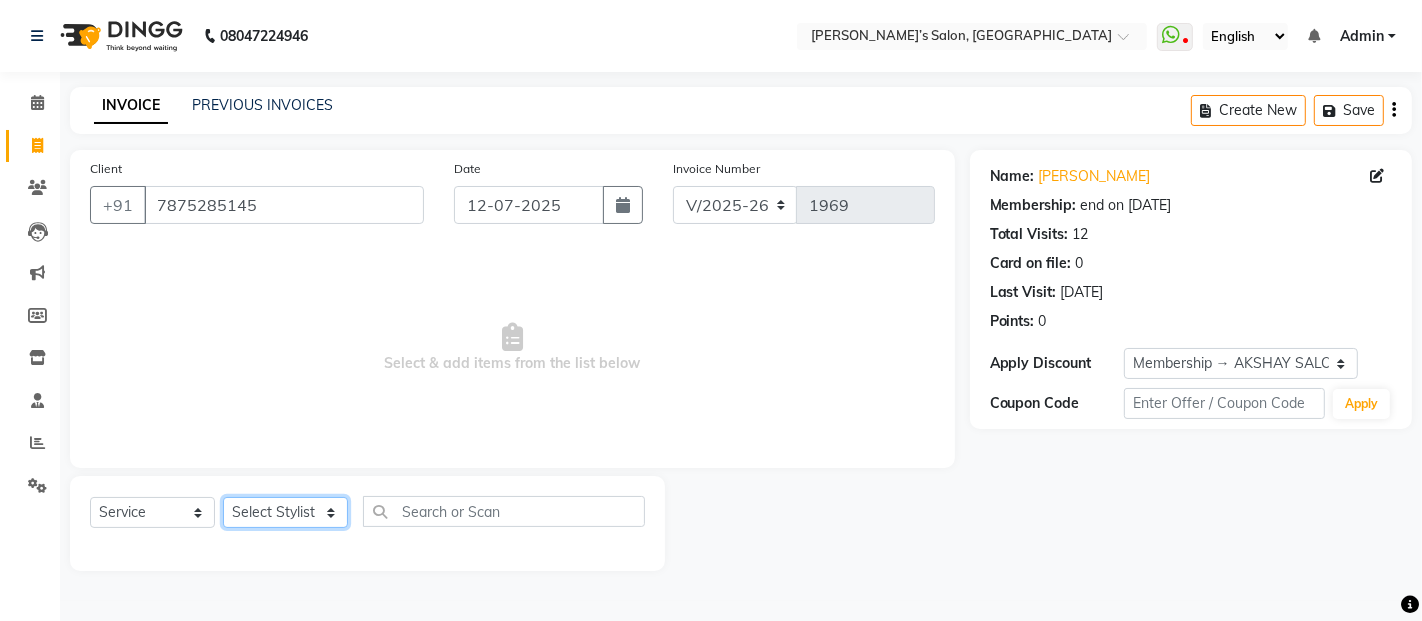 select on "33173" 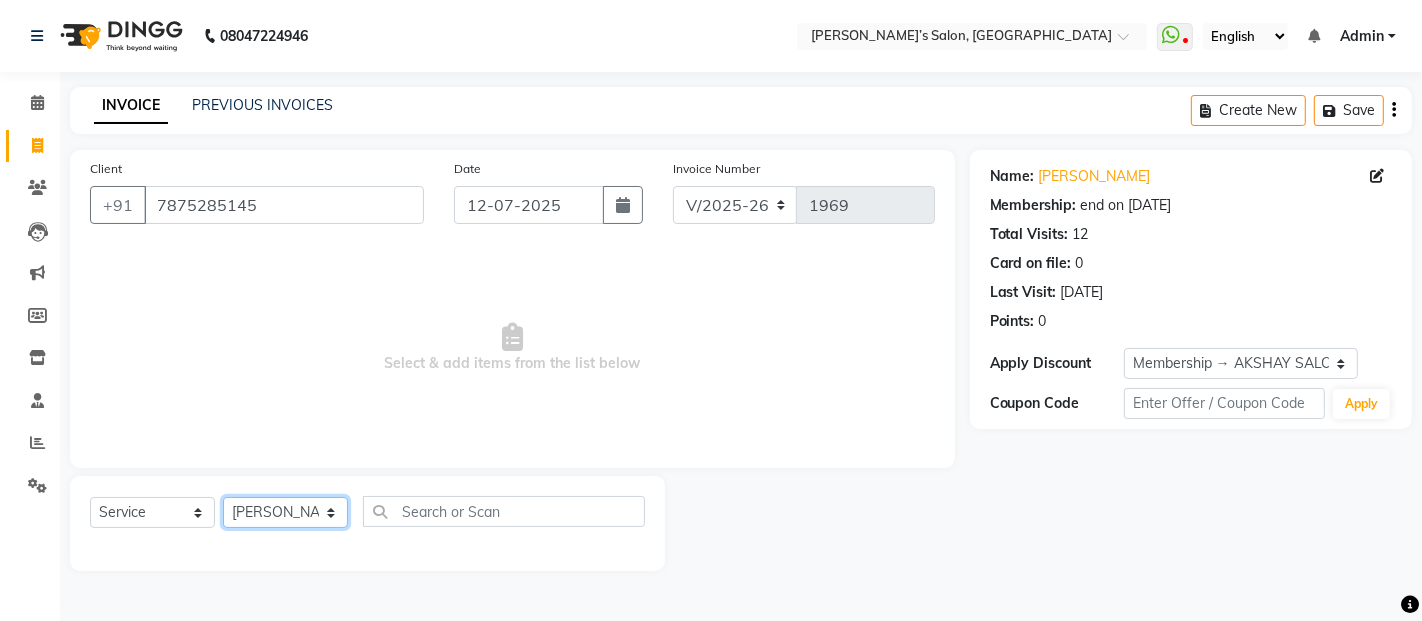 click on "Select Stylist [PERSON_NAME] [PERSON_NAME] Akshay [PERSON_NAME] Anas [PERSON_NAME] Manager [PERSON_NAME] [PERSON_NAME] [PERSON_NAME] Shruti [PERSON_NAME] [PERSON_NAME]" 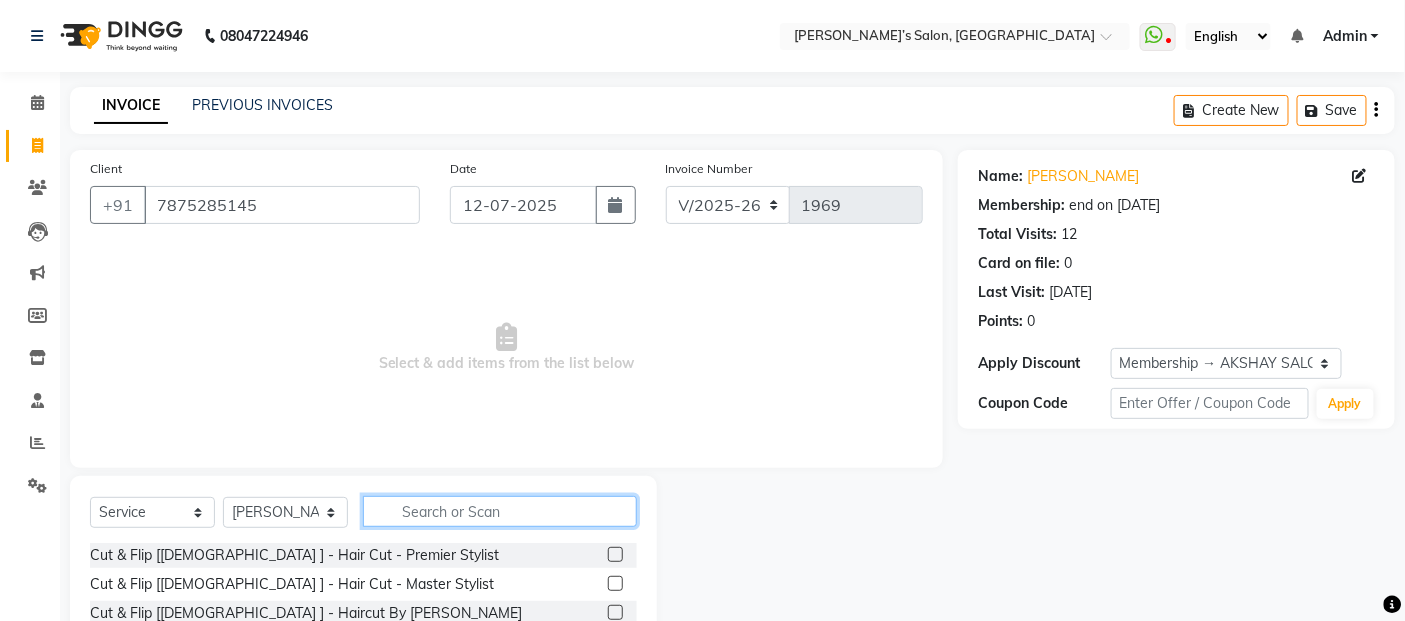 click 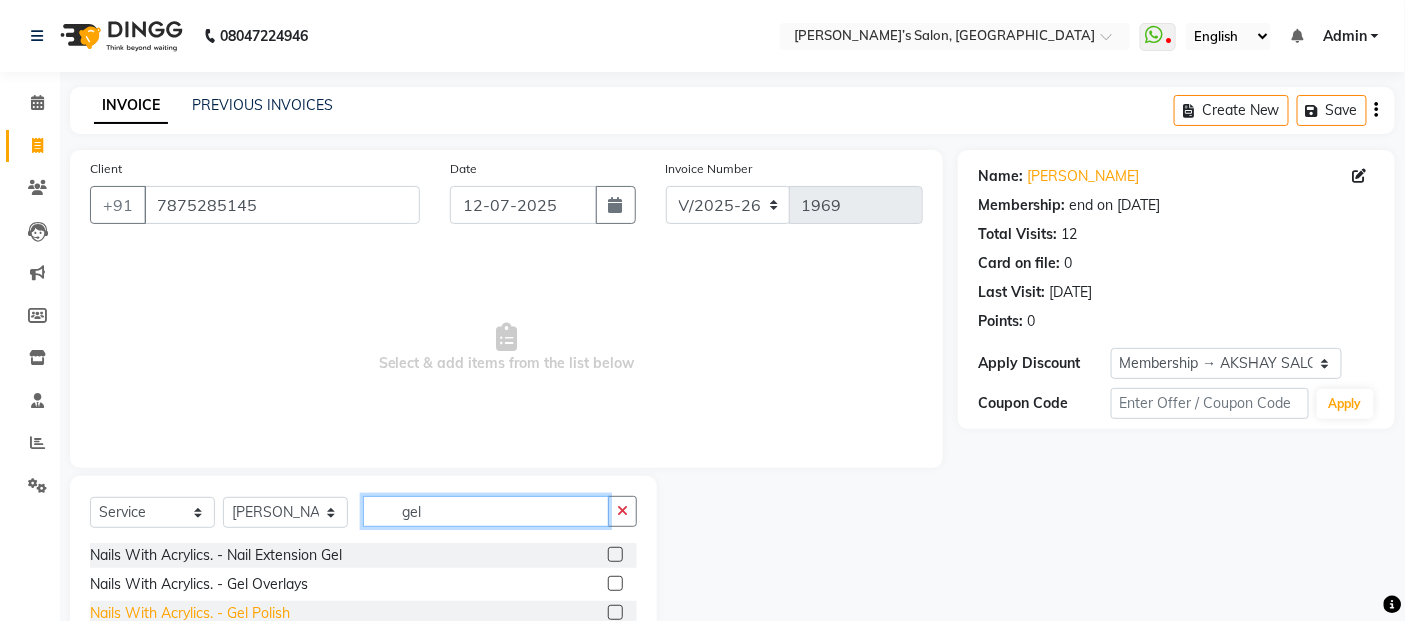 type on "gel" 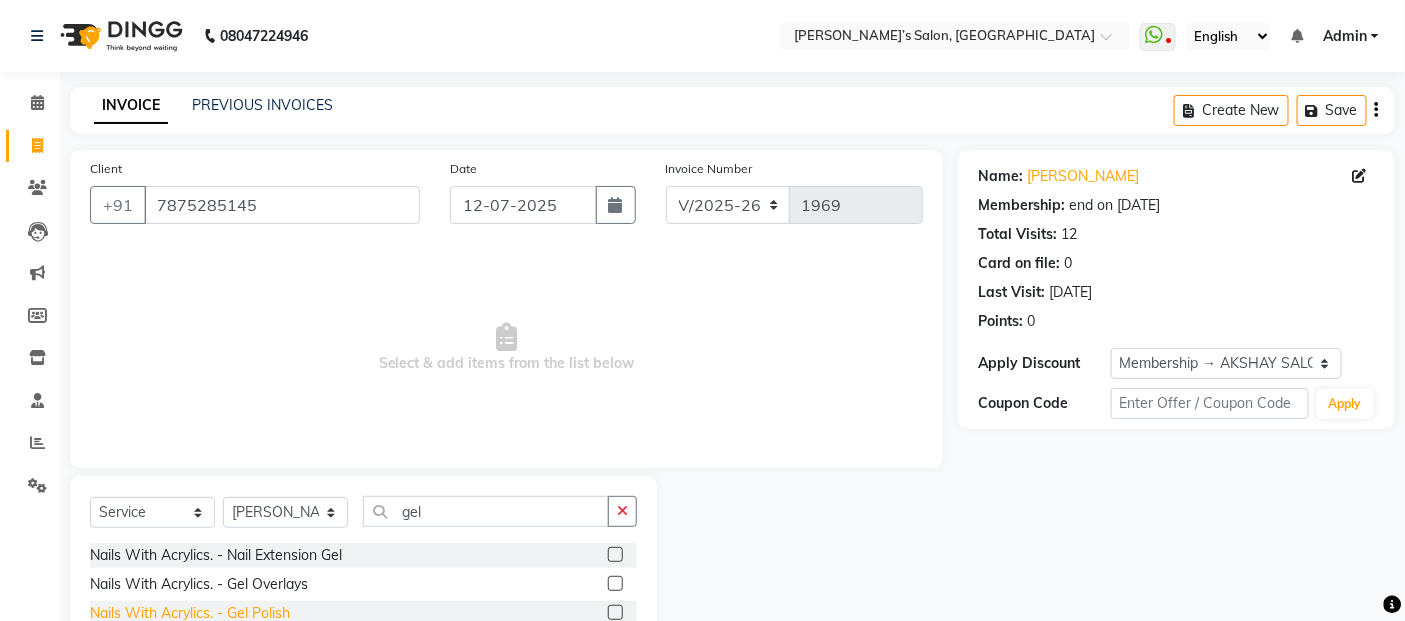 click on "Nails With Acrylics. - Gel Polish" 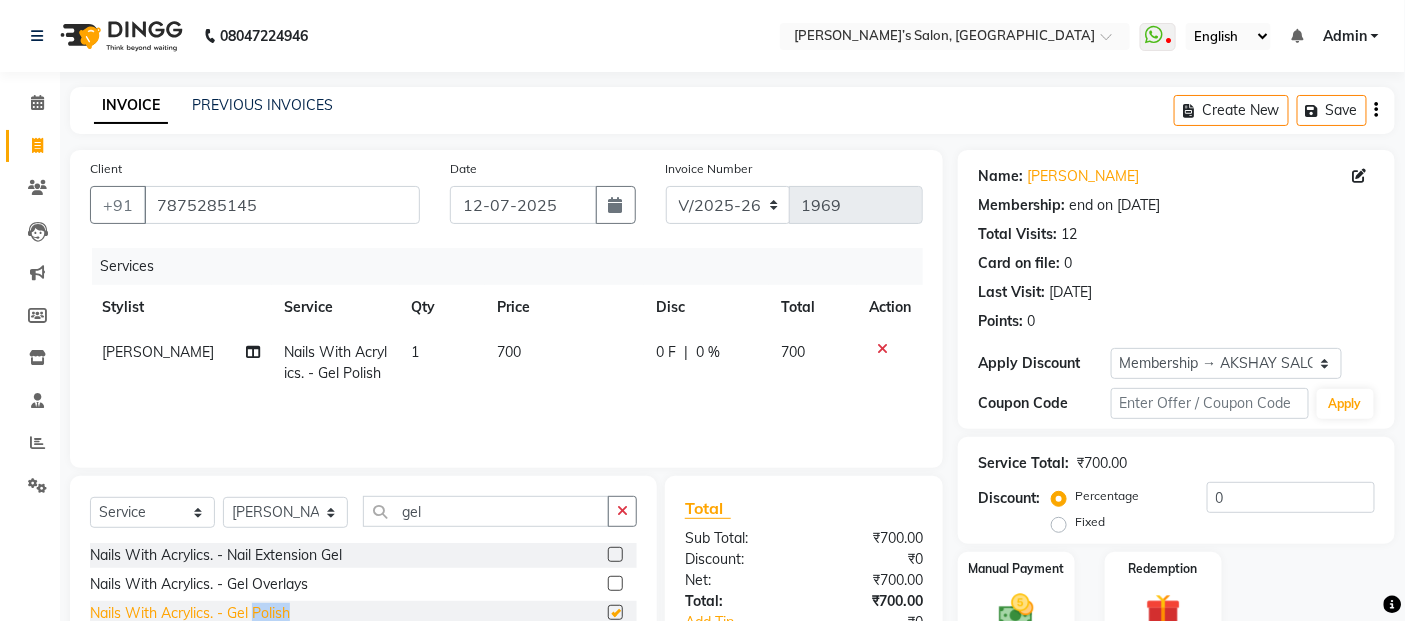 click on "Nails With Acrylics. - Gel Polish" 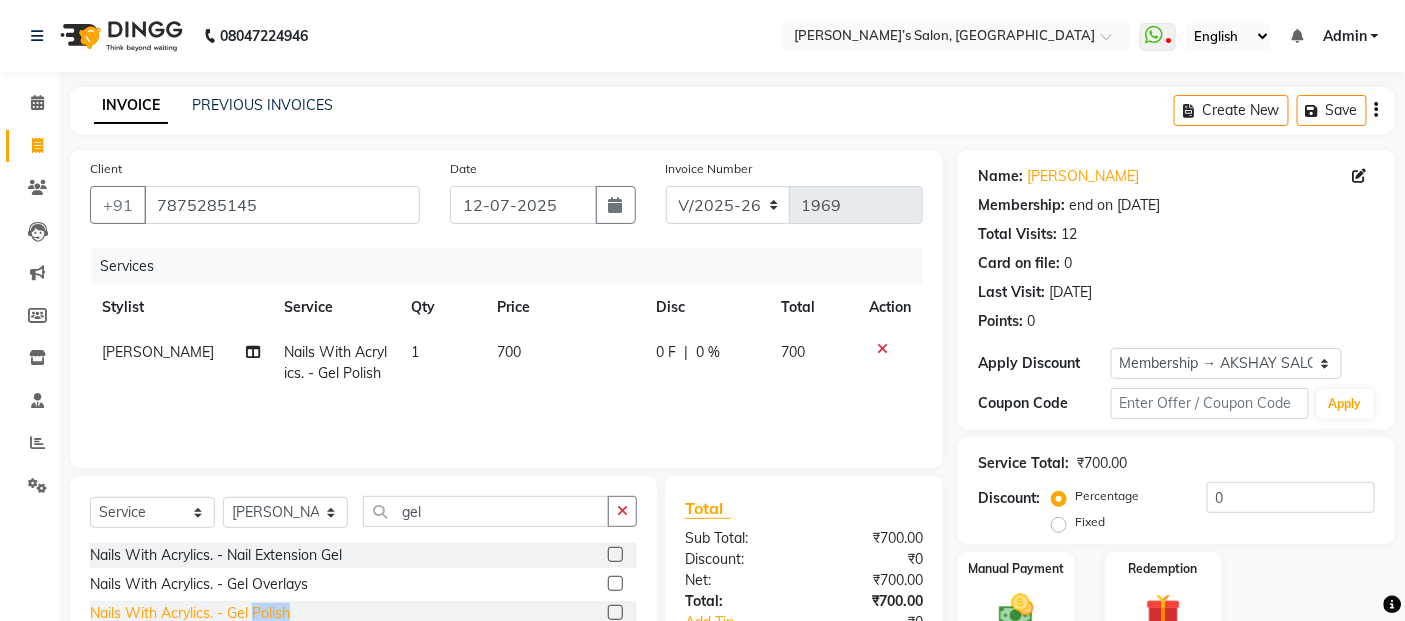 checkbox on "false" 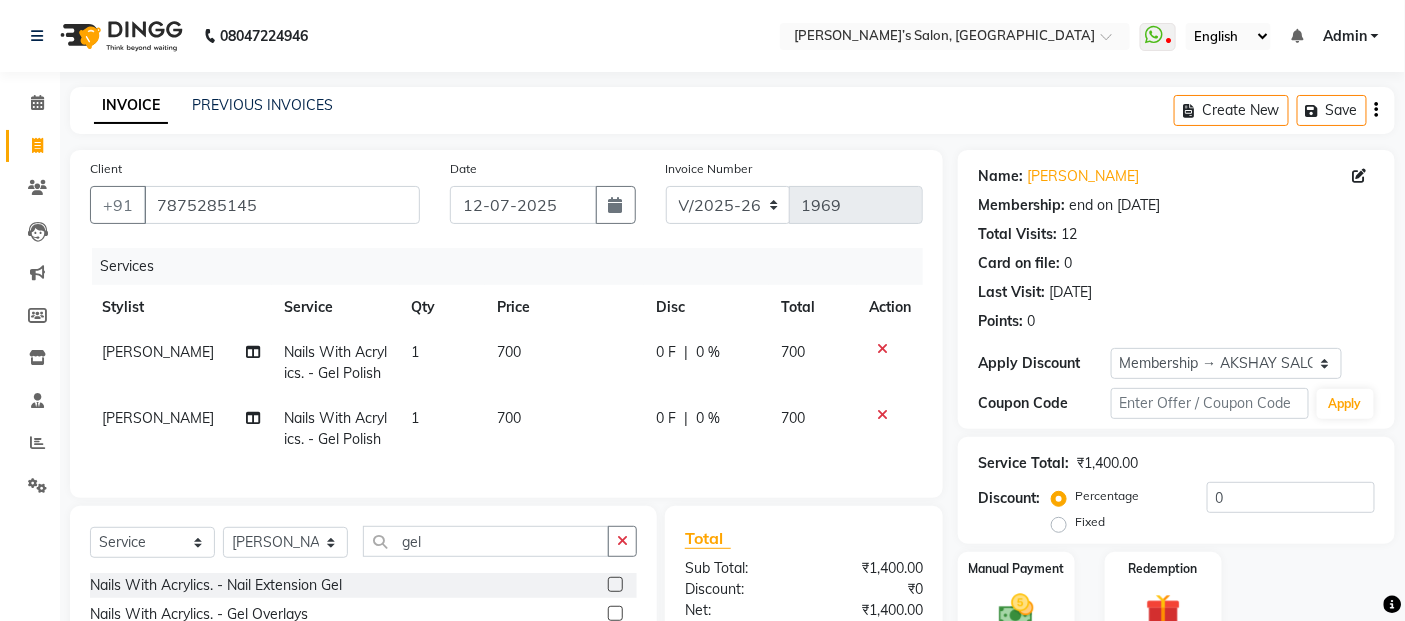 click 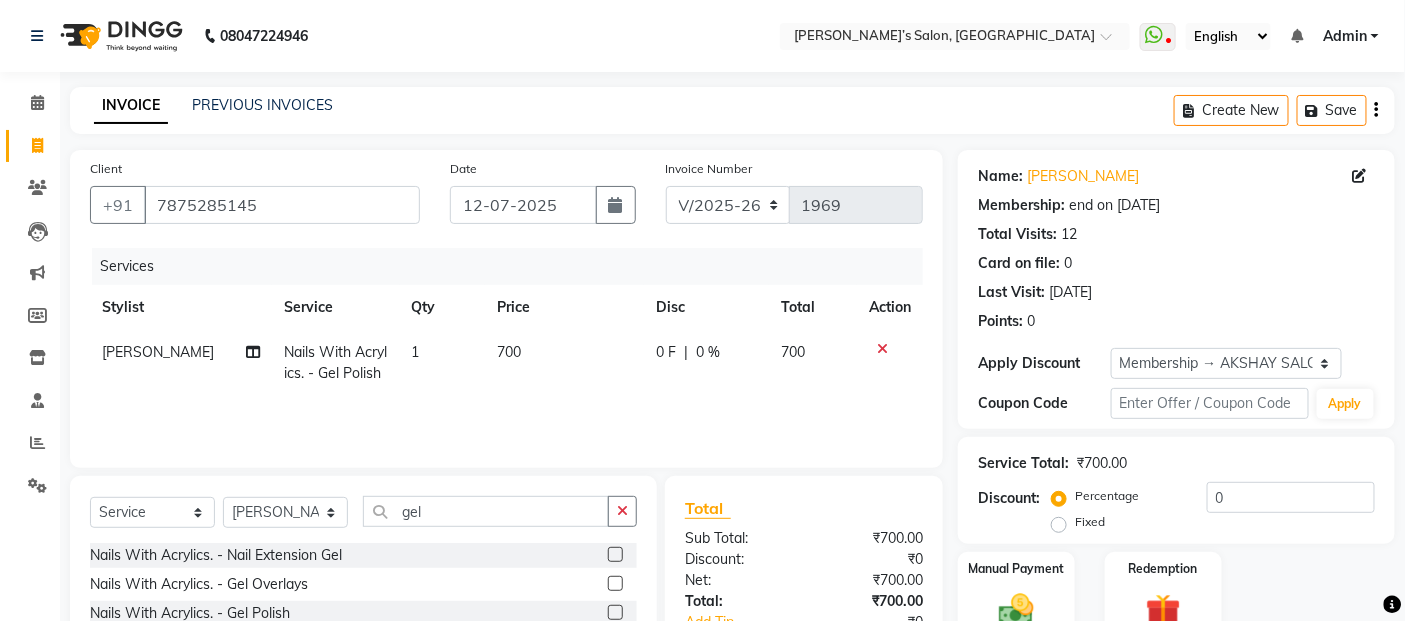 drag, startPoint x: 653, startPoint y: 371, endPoint x: 616, endPoint y: 370, distance: 37.01351 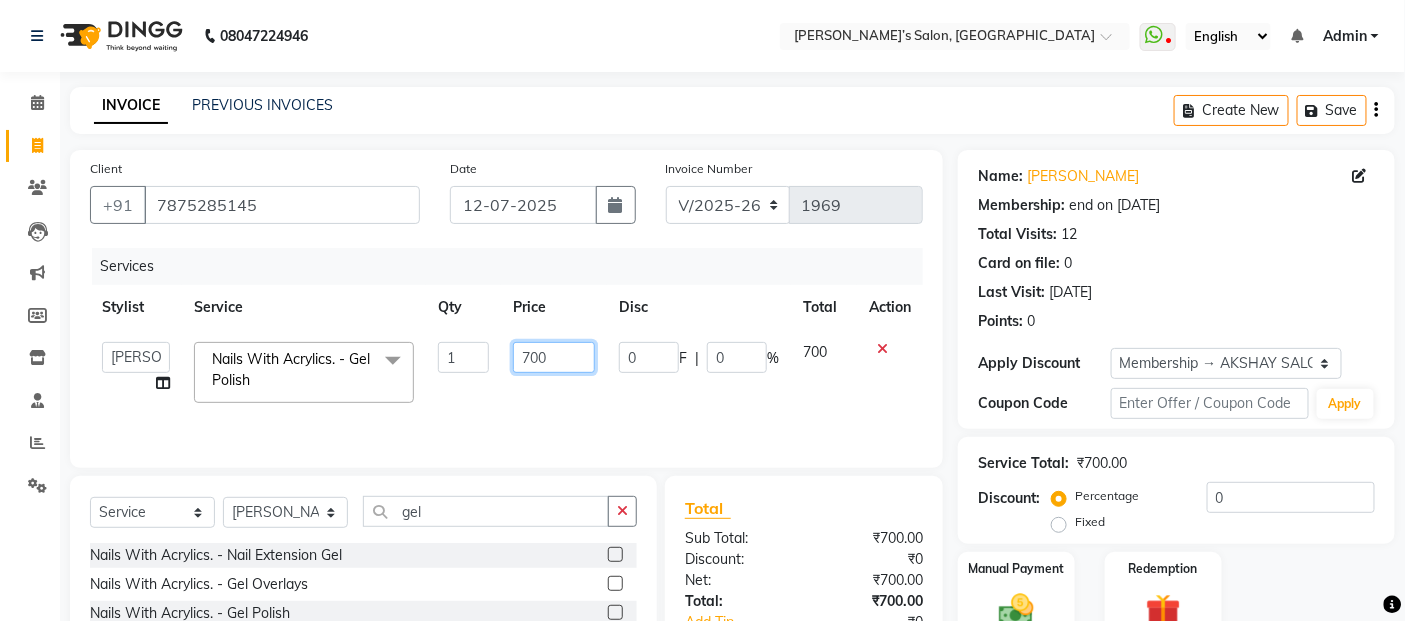 click on "700" 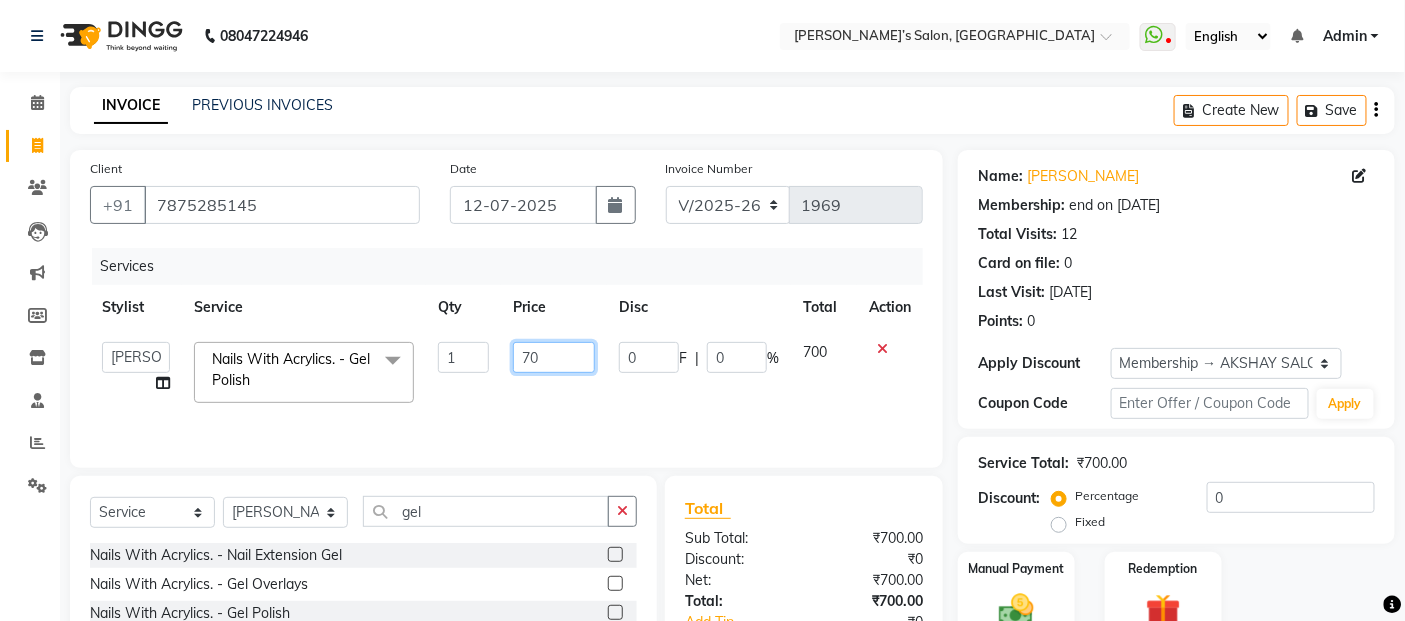 type on "7" 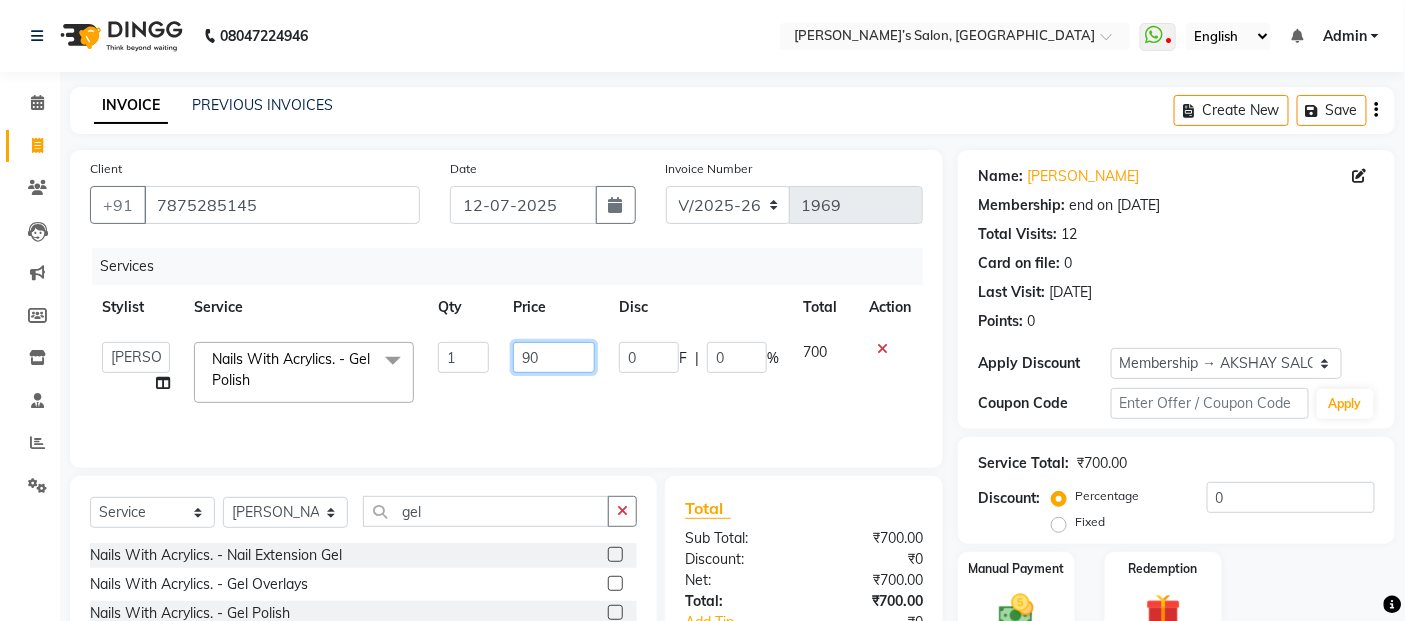 type on "900" 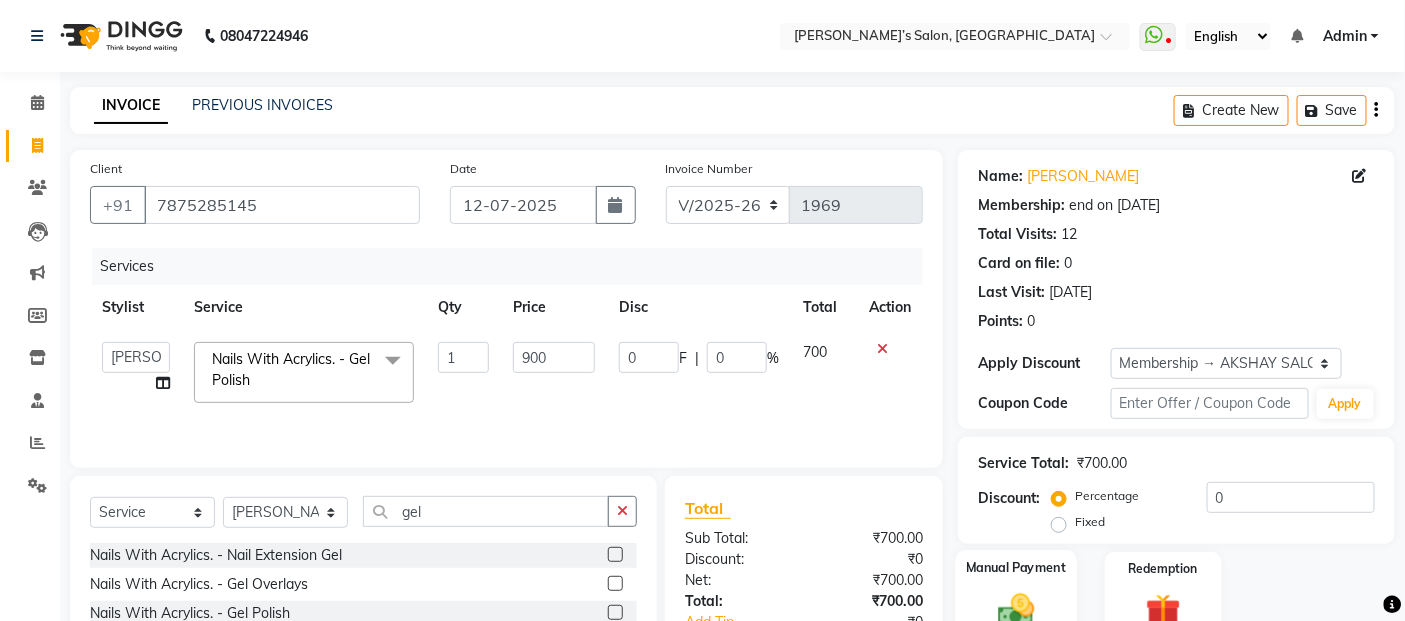 click 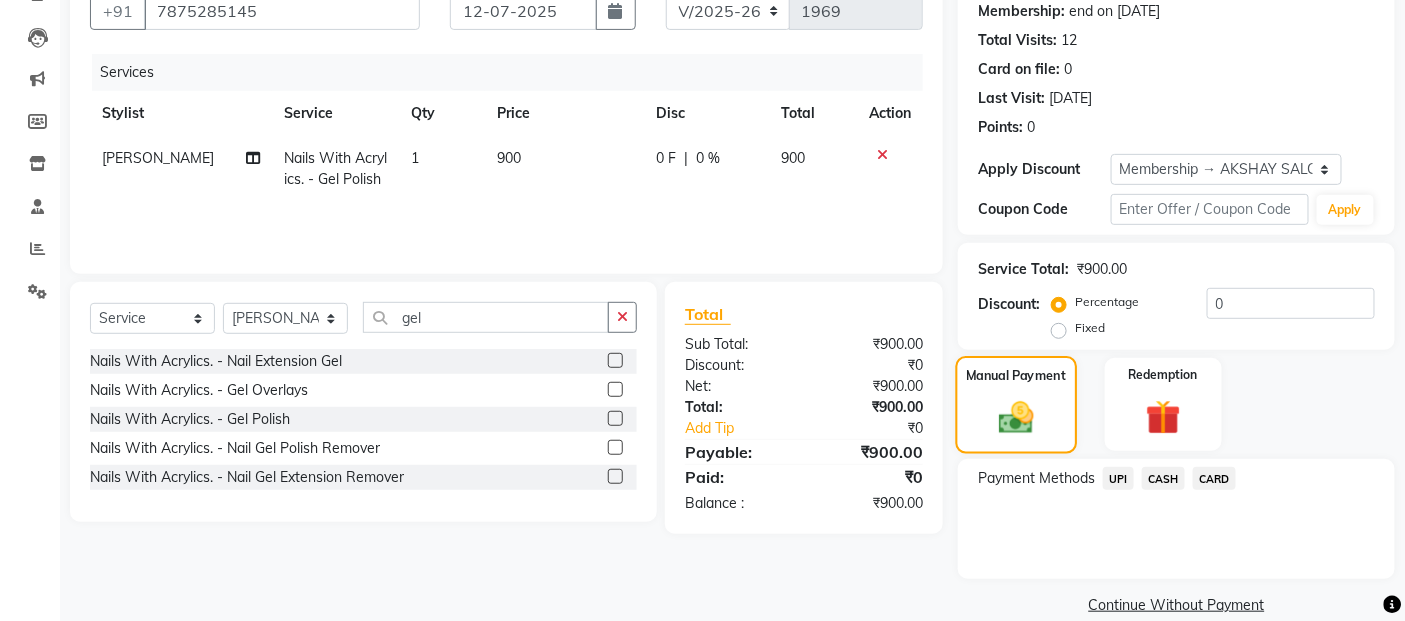 scroll, scrollTop: 223, scrollLeft: 0, axis: vertical 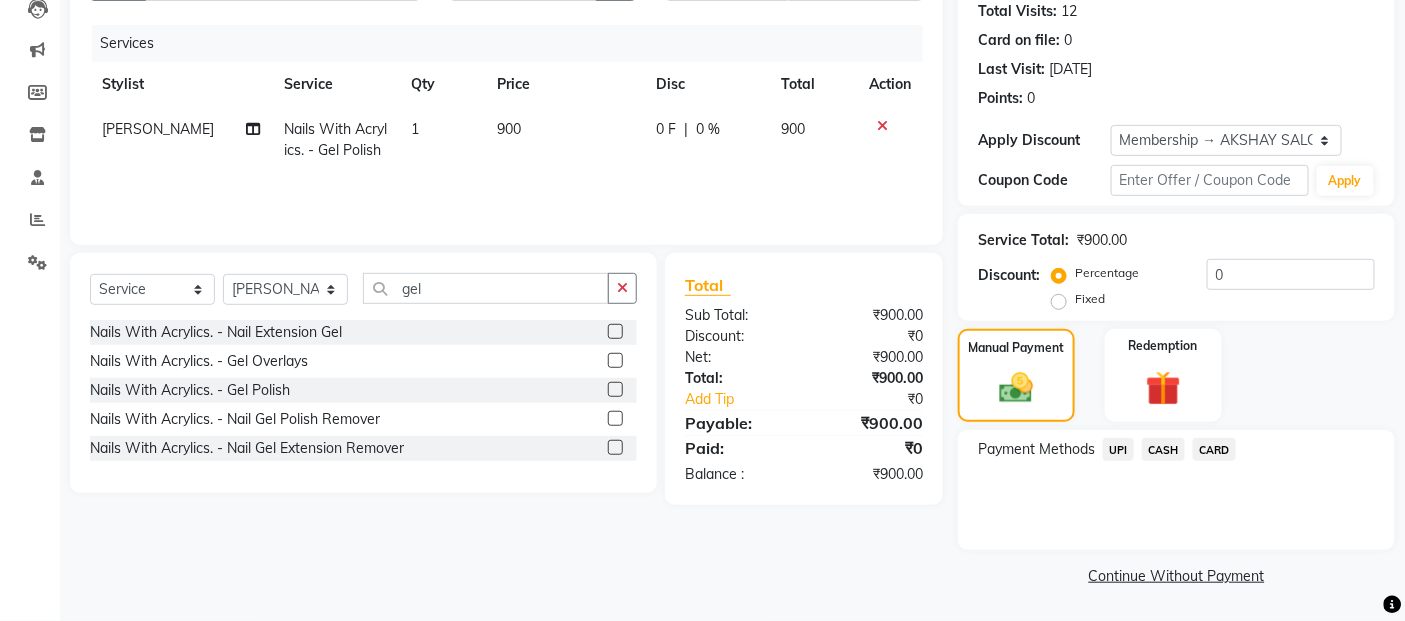 click on "UPI" 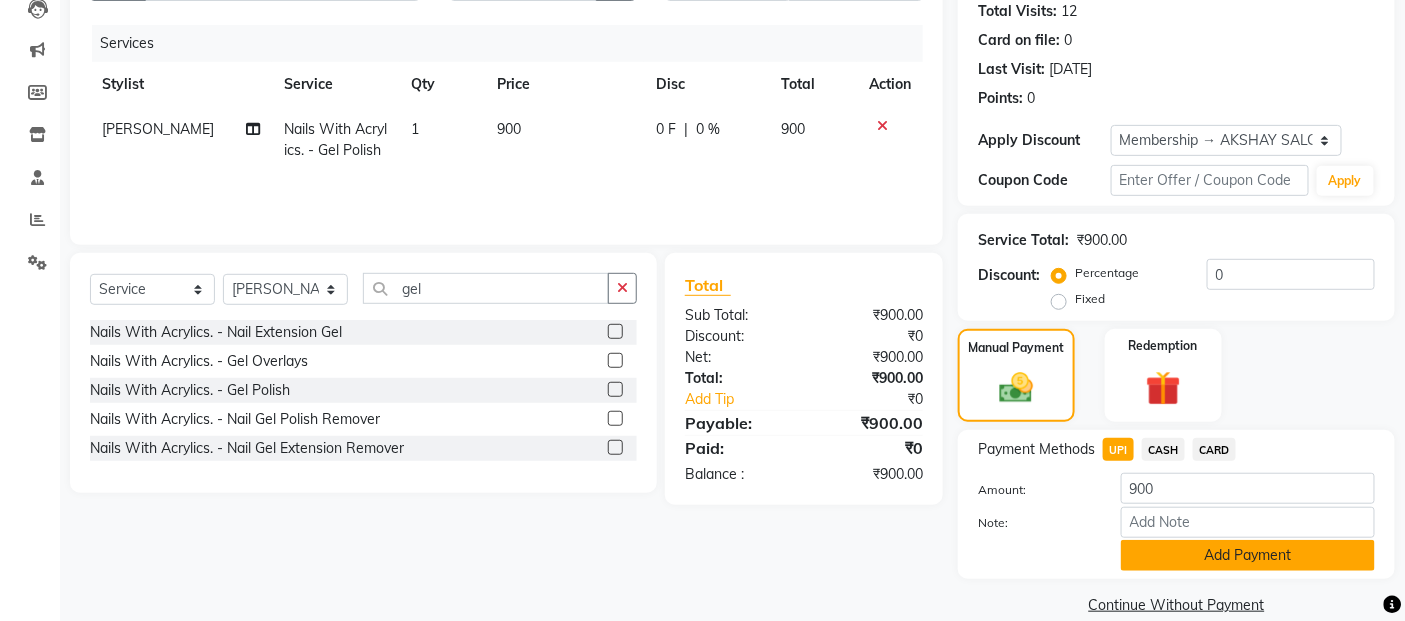 click on "Add Payment" 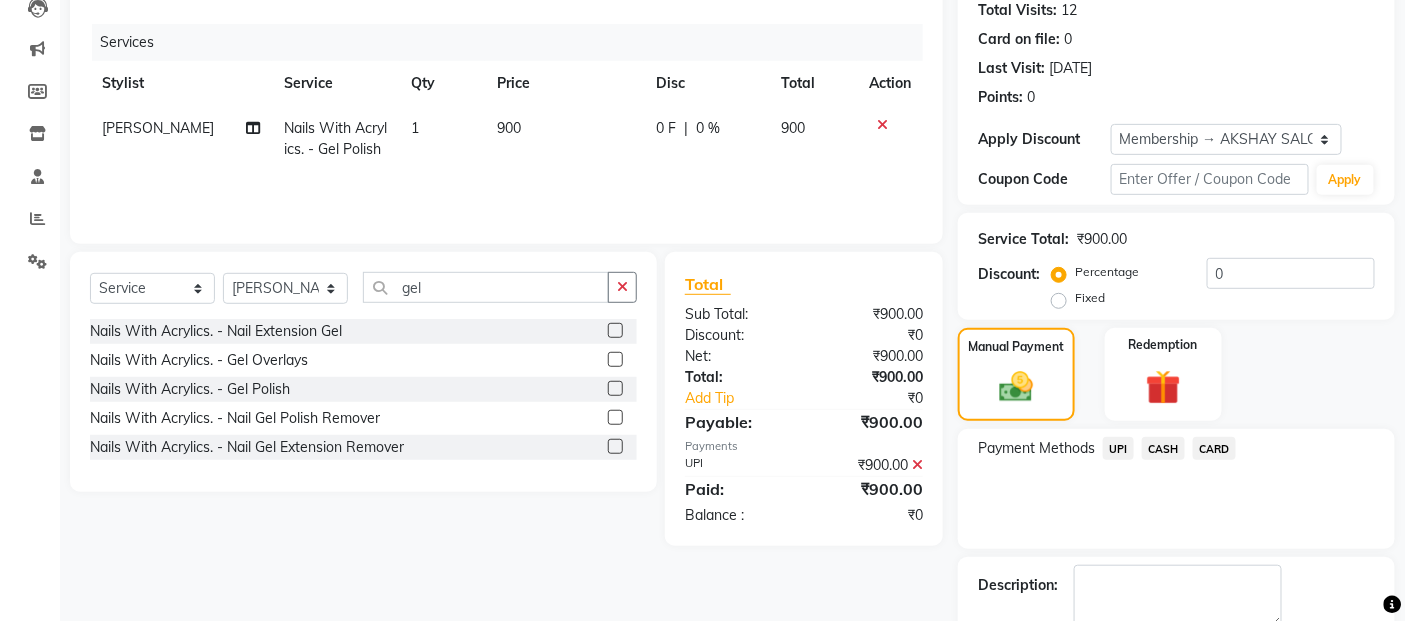 scroll, scrollTop: 336, scrollLeft: 0, axis: vertical 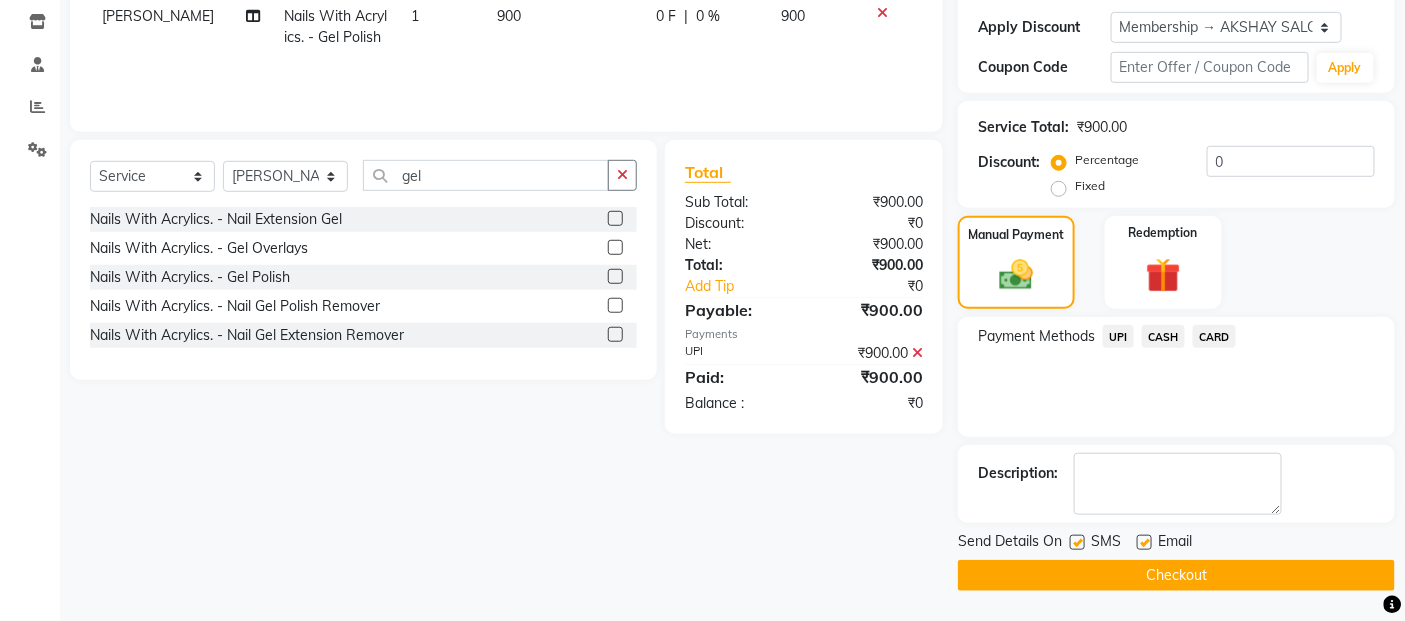 click on "Checkout" 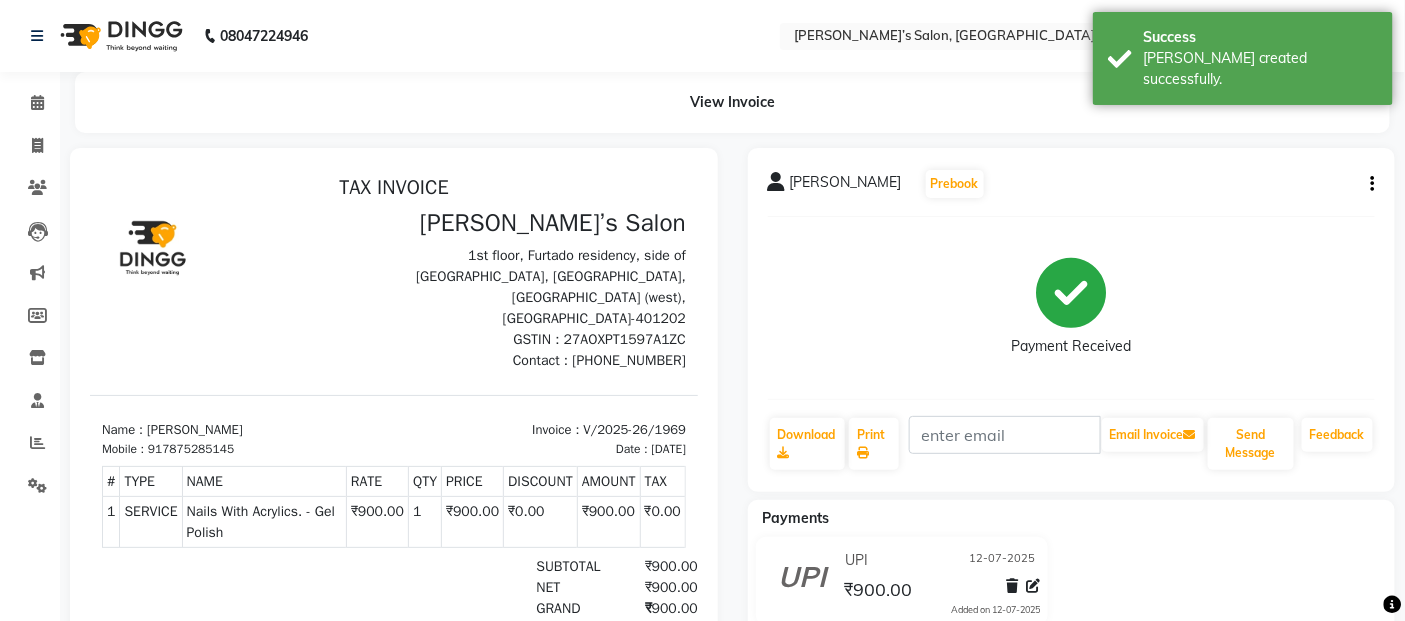 scroll, scrollTop: 0, scrollLeft: 0, axis: both 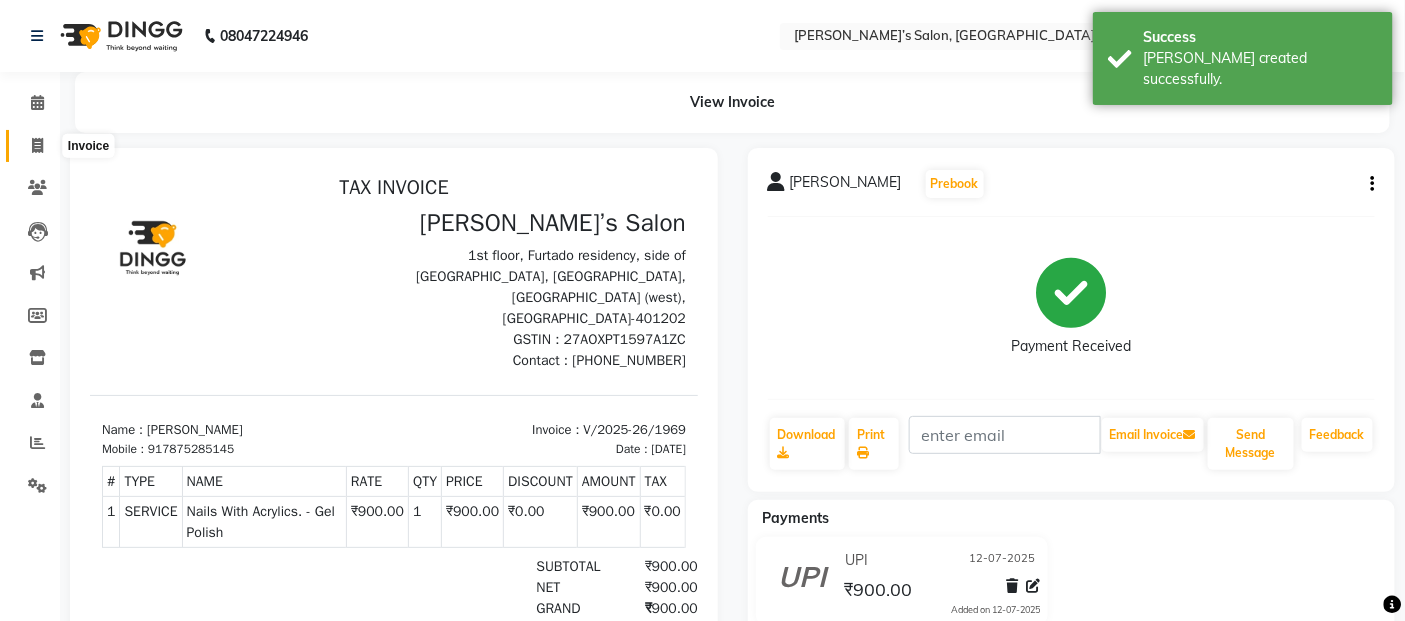 click 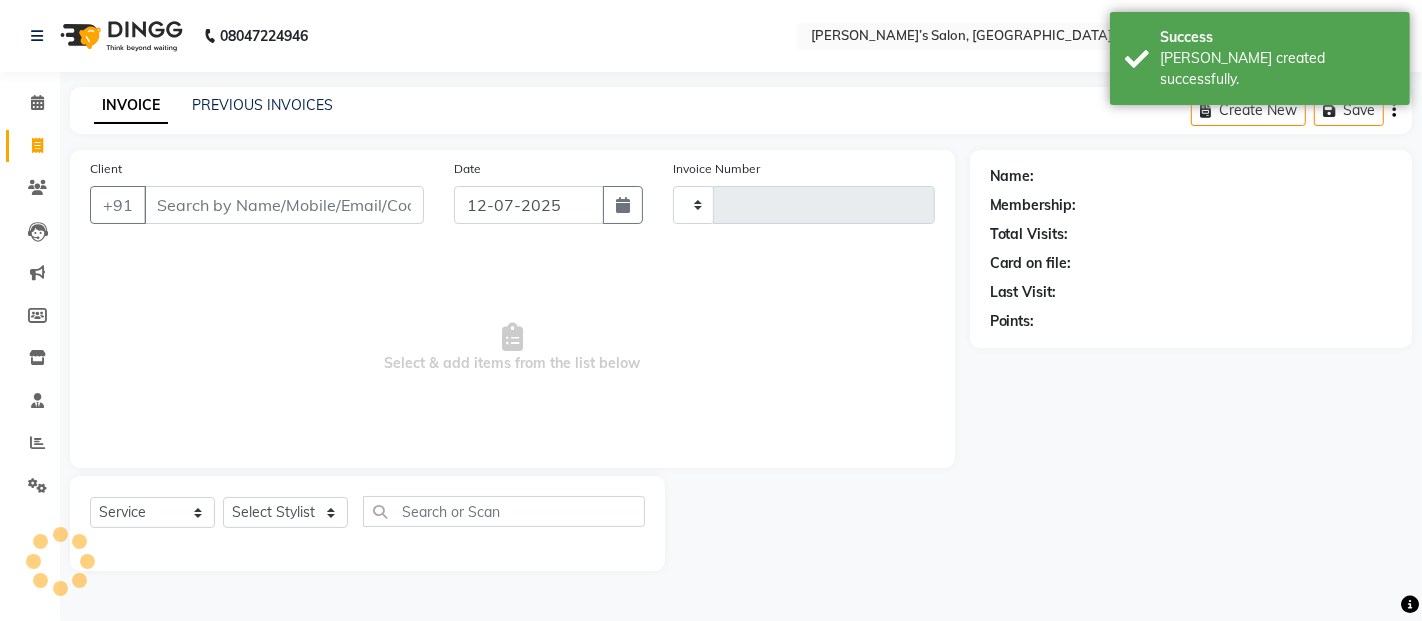 type on "1970" 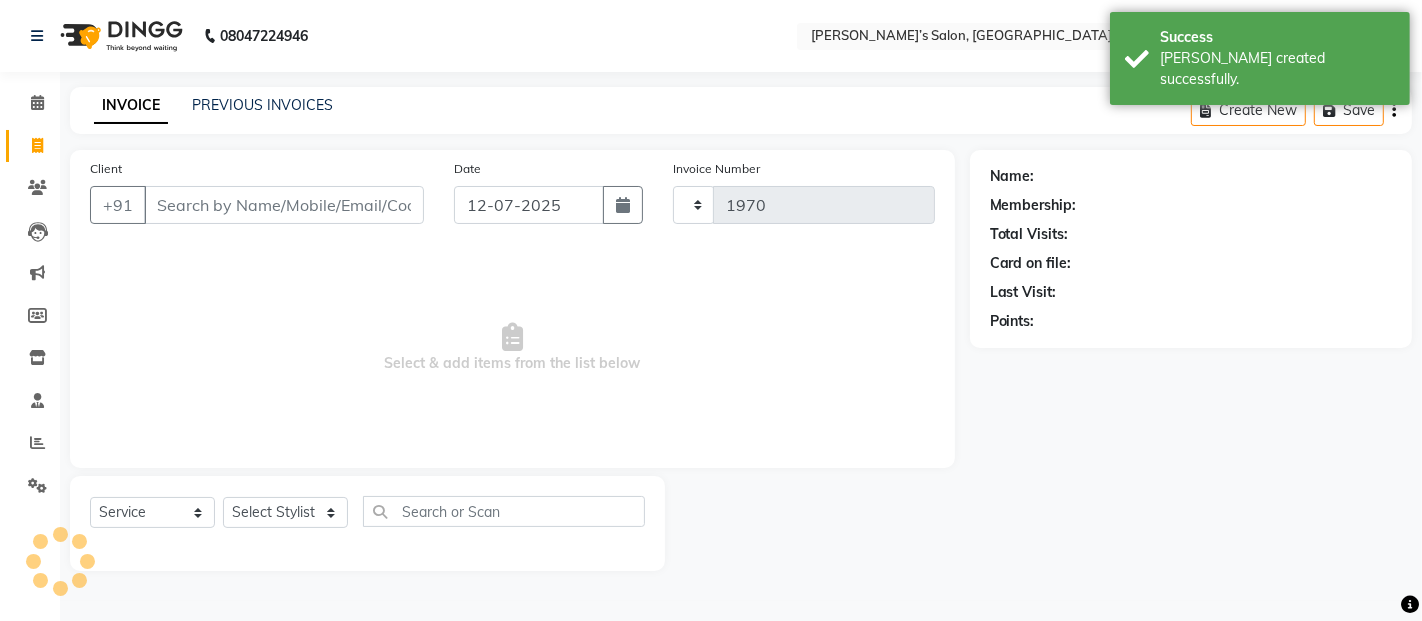 select on "5150" 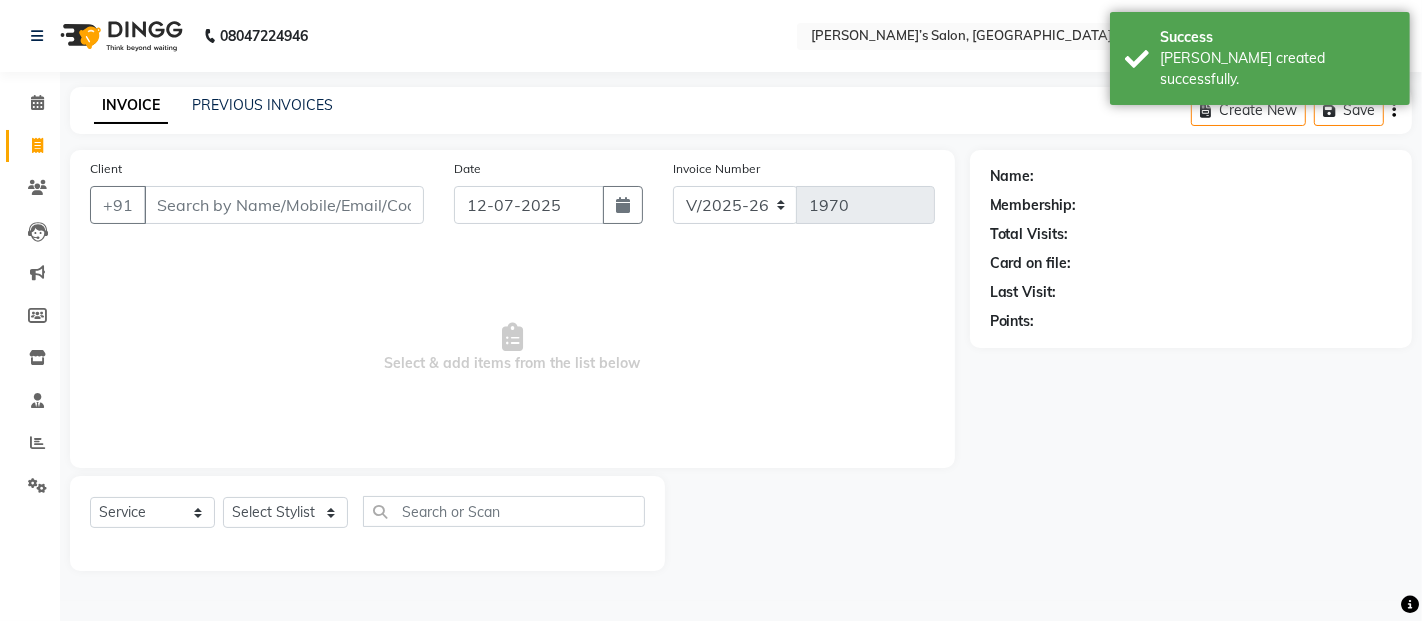 click on "PREVIOUS INVOICES" 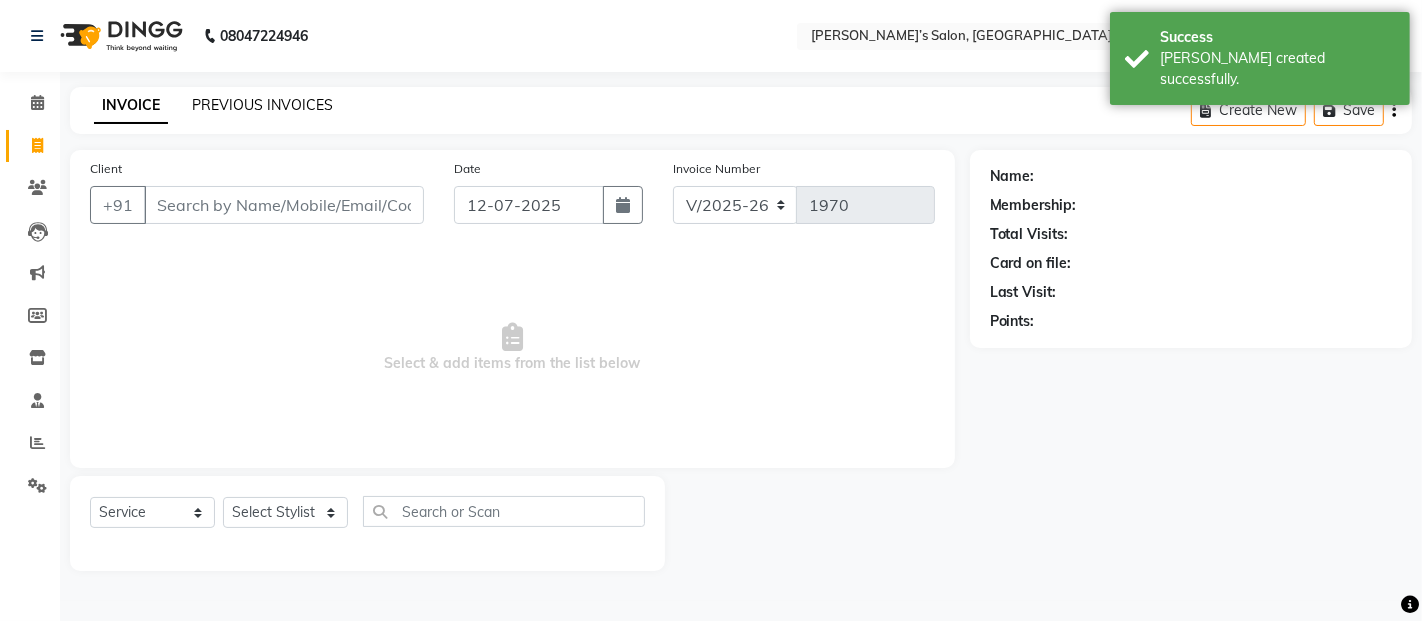 click on "PREVIOUS INVOICES" 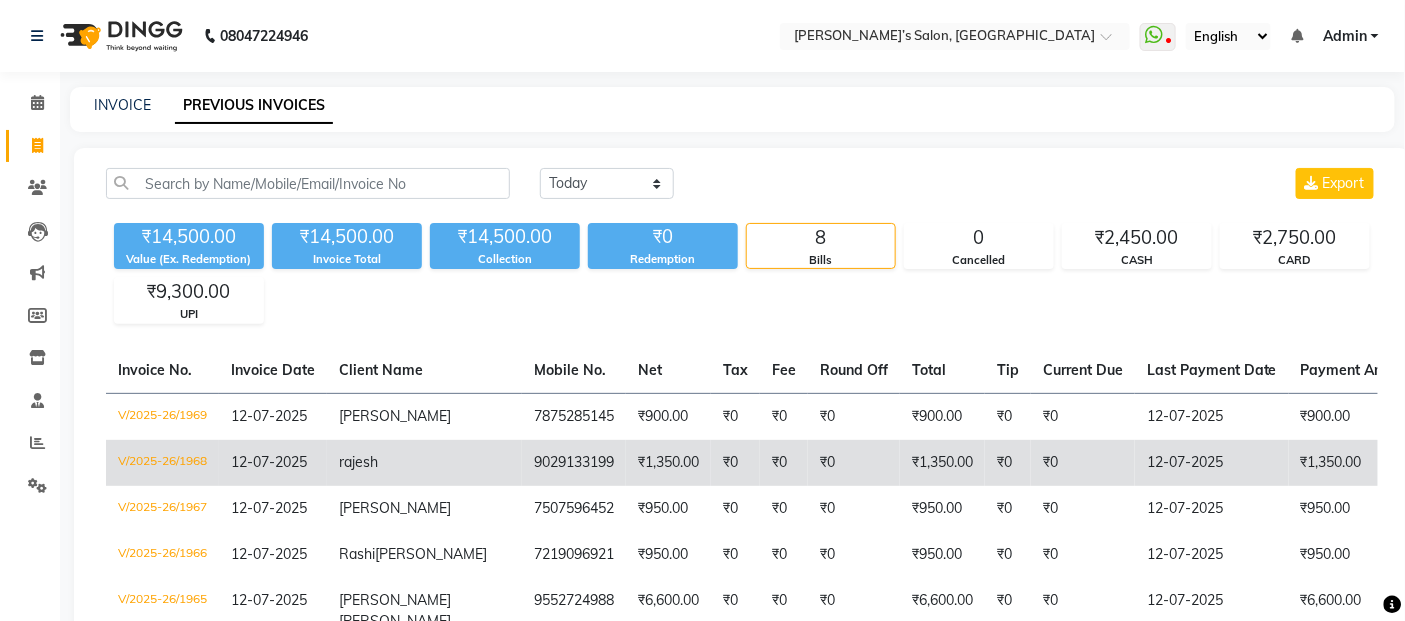 click on "₹1,350.00" 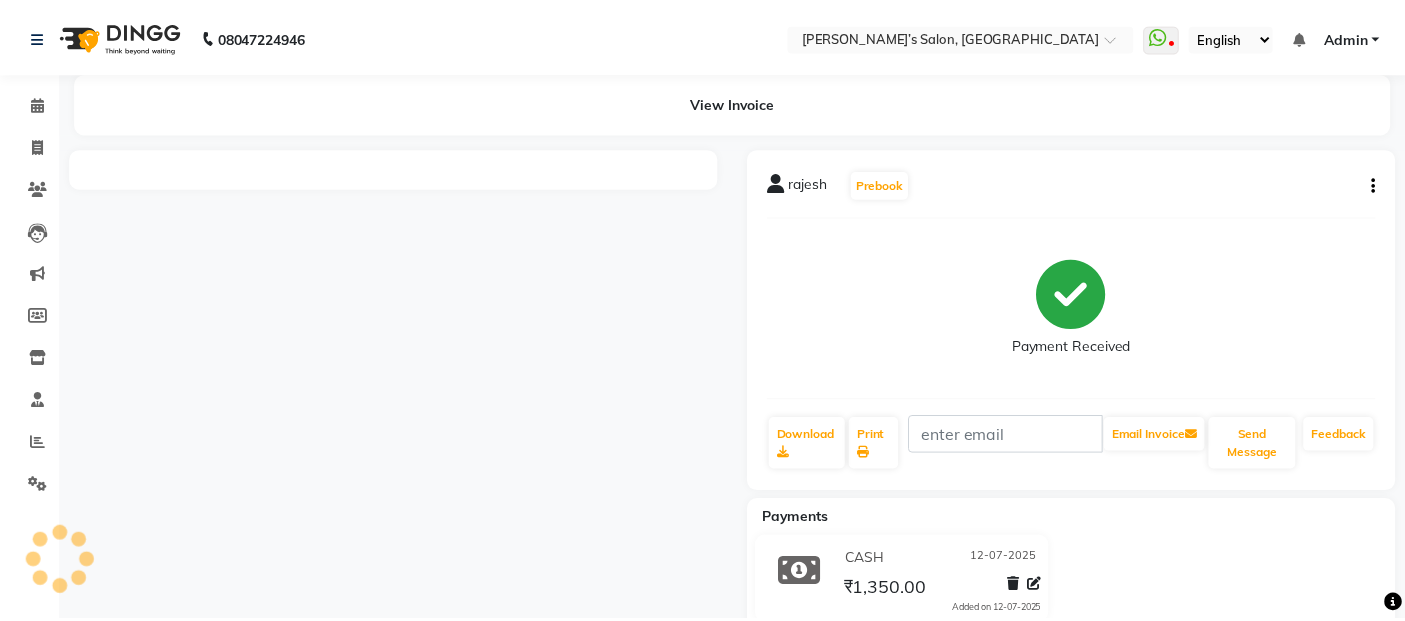 scroll, scrollTop: 0, scrollLeft: 0, axis: both 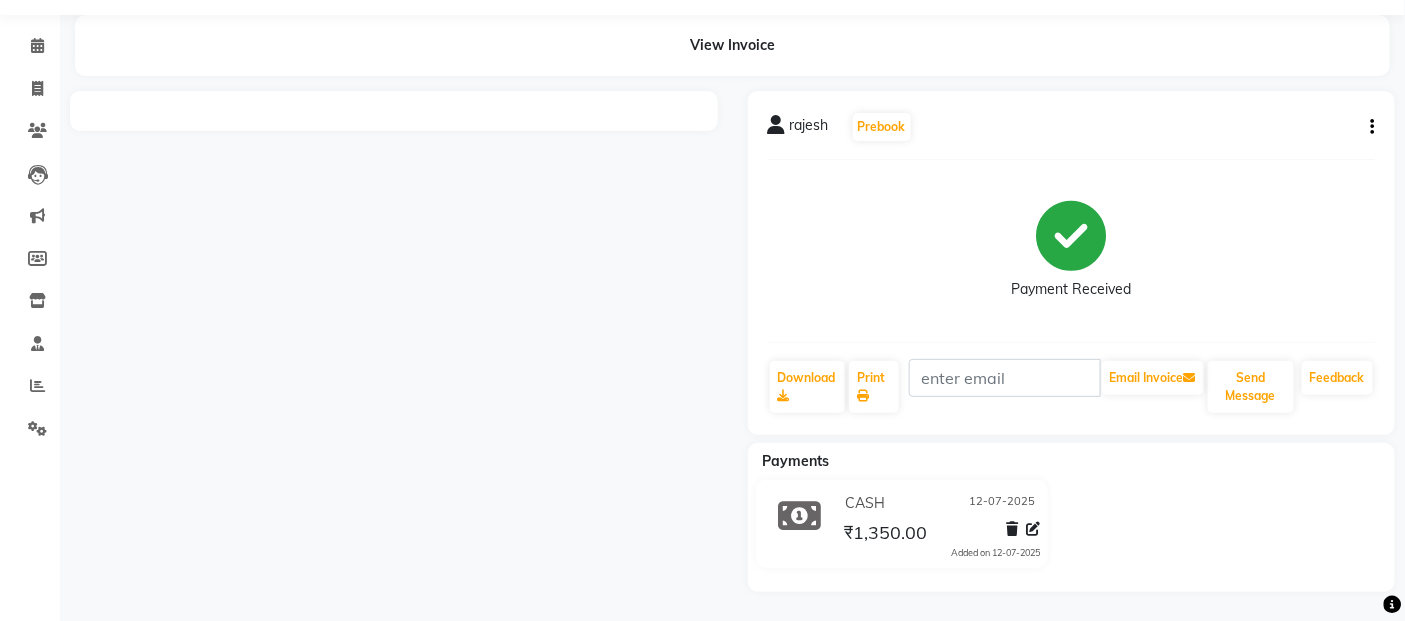 click 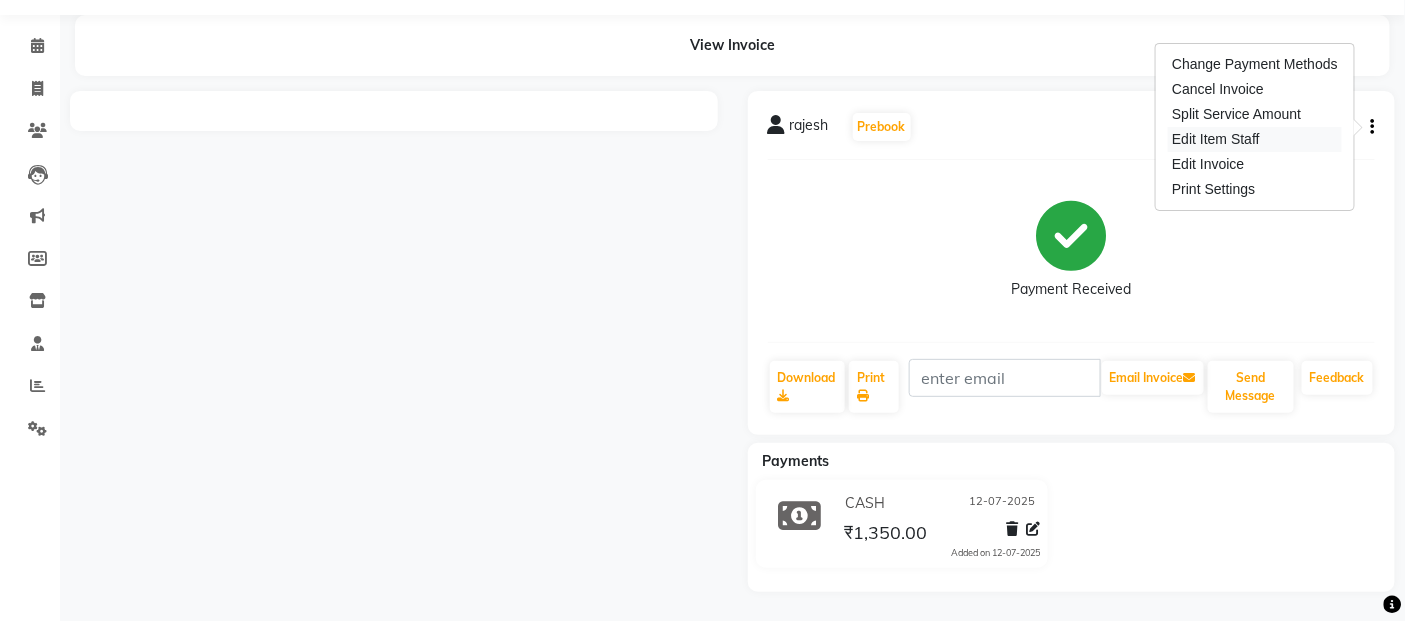 click on "Edit Item Staff" at bounding box center [1255, 139] 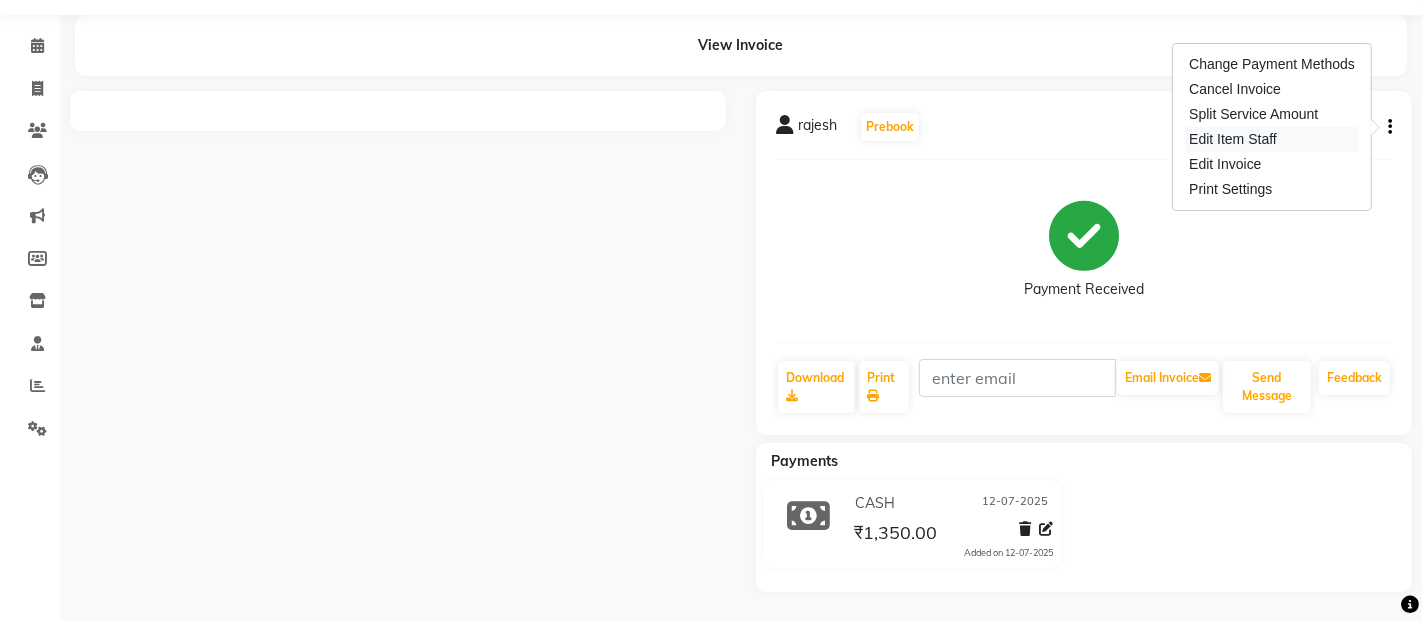 select on "46161" 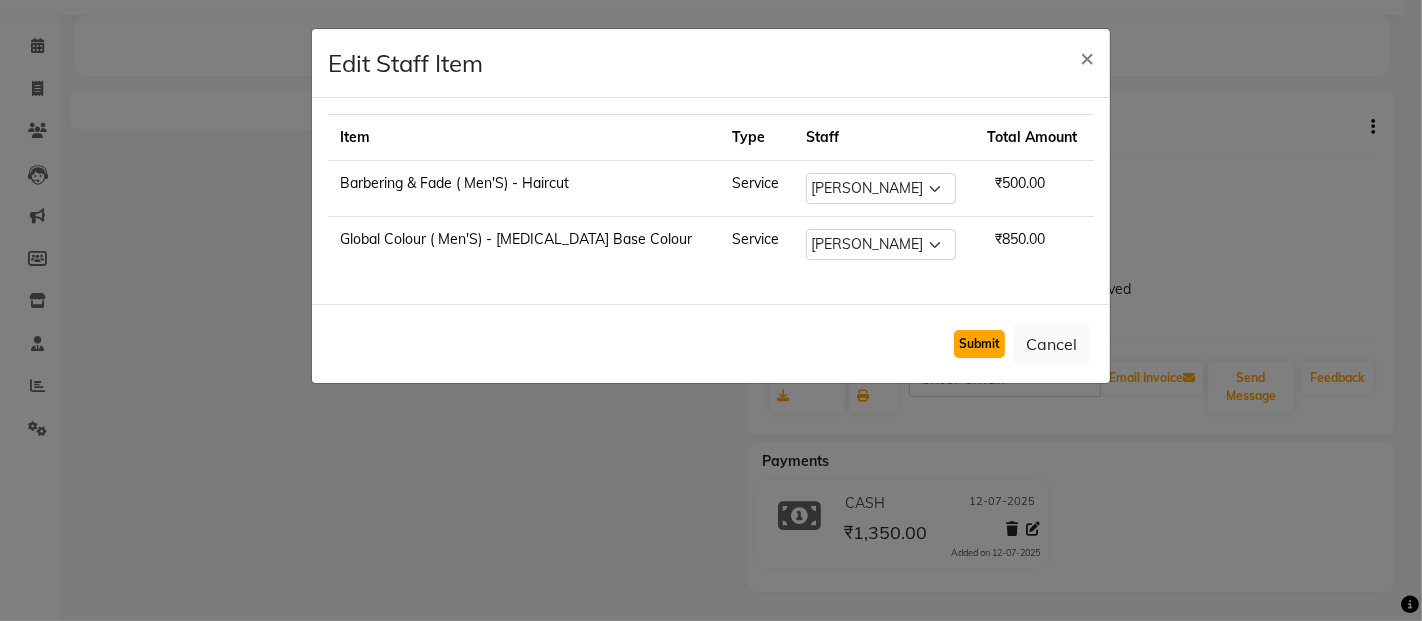 click on "Submit" 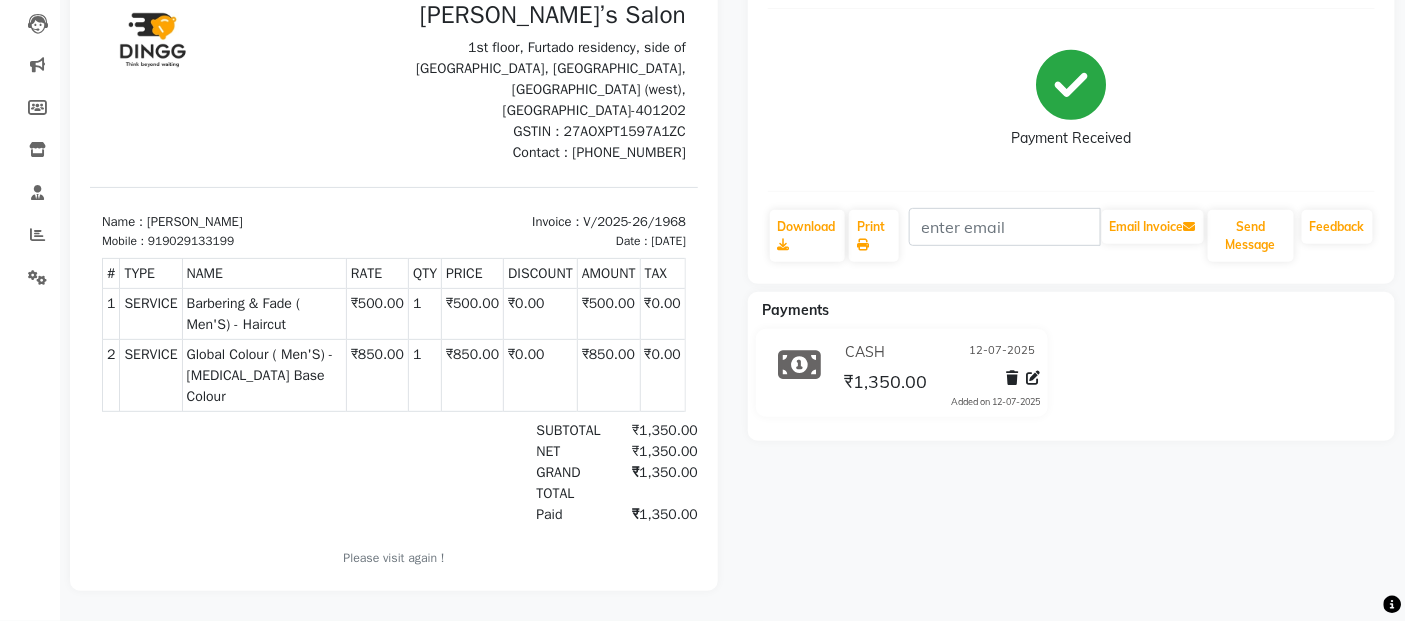 scroll, scrollTop: 224, scrollLeft: 0, axis: vertical 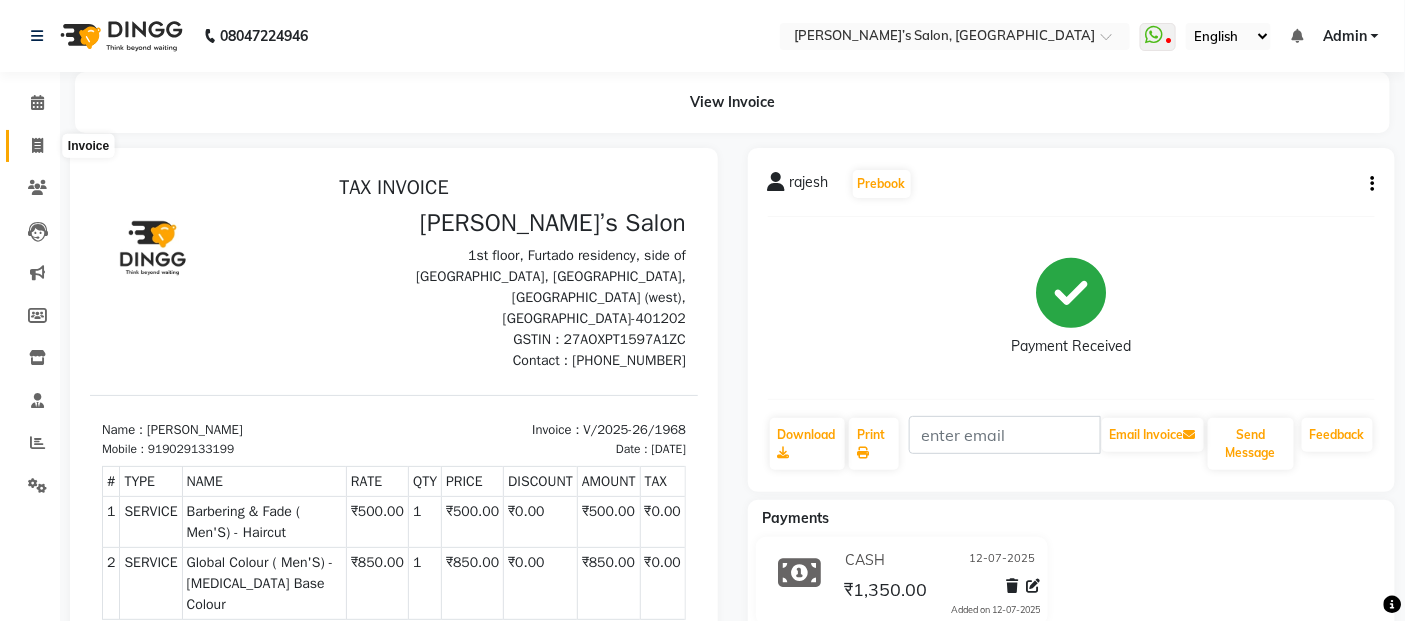 click 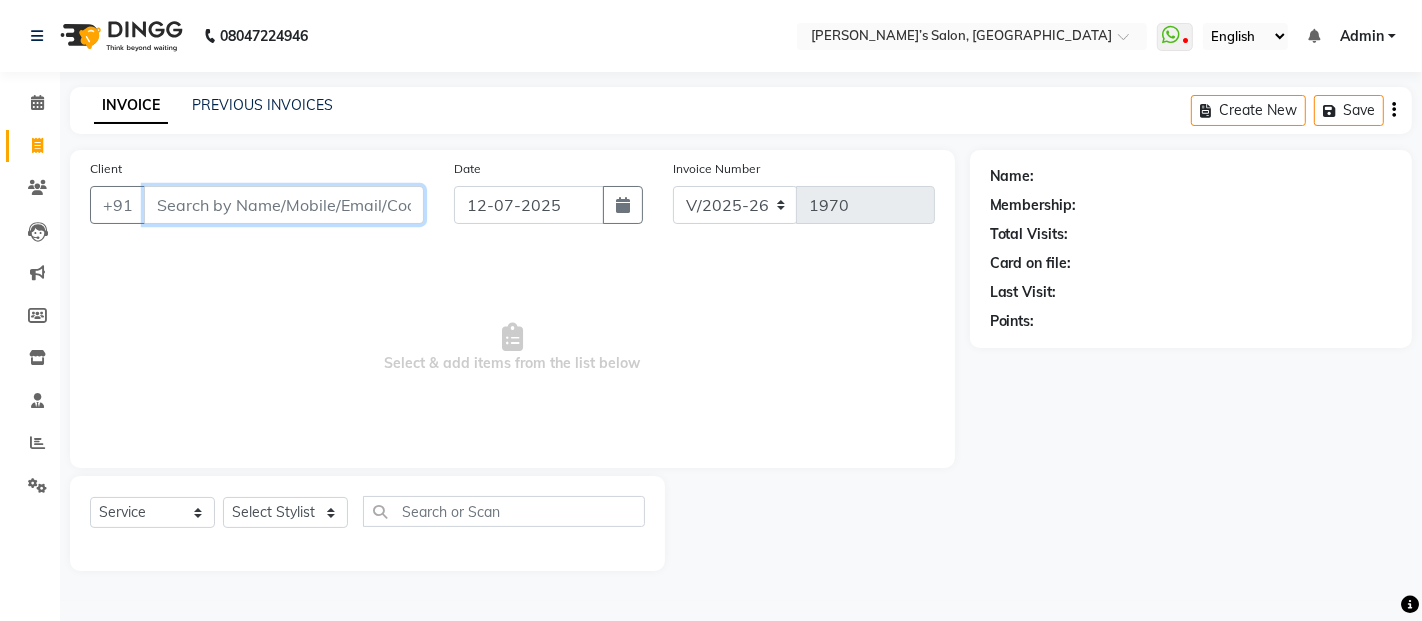 click on "Client" at bounding box center (284, 205) 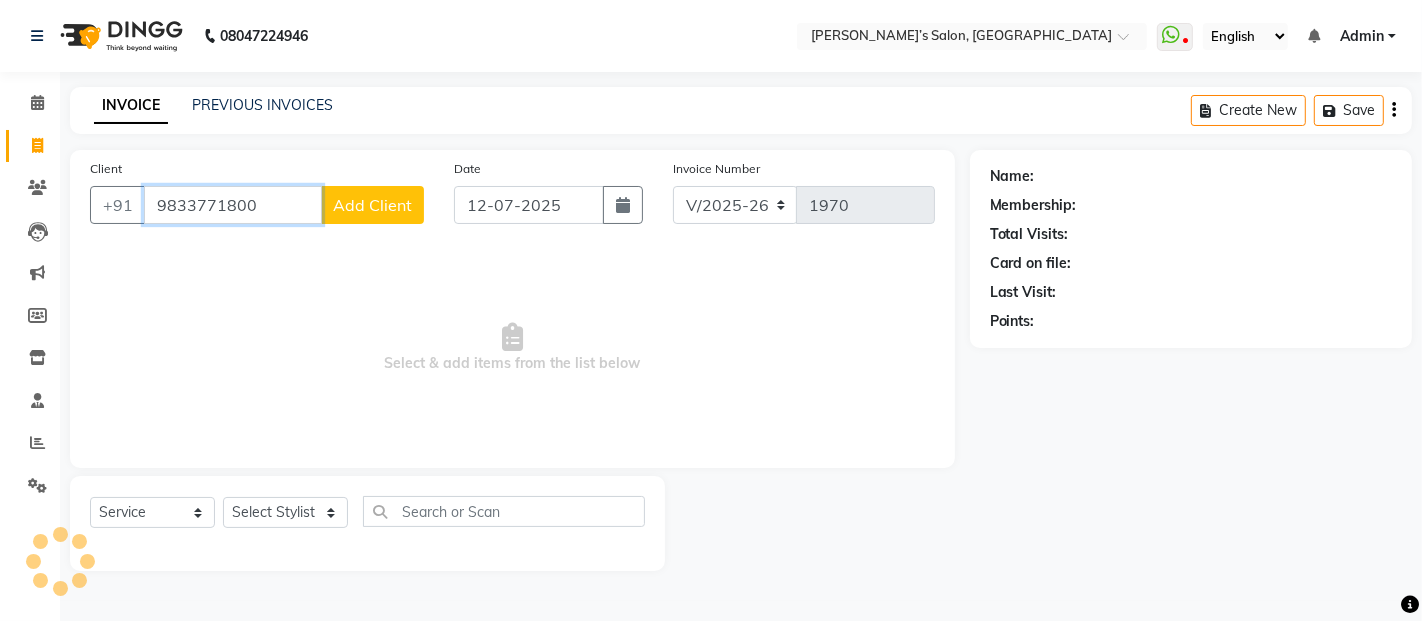 type on "9833771800" 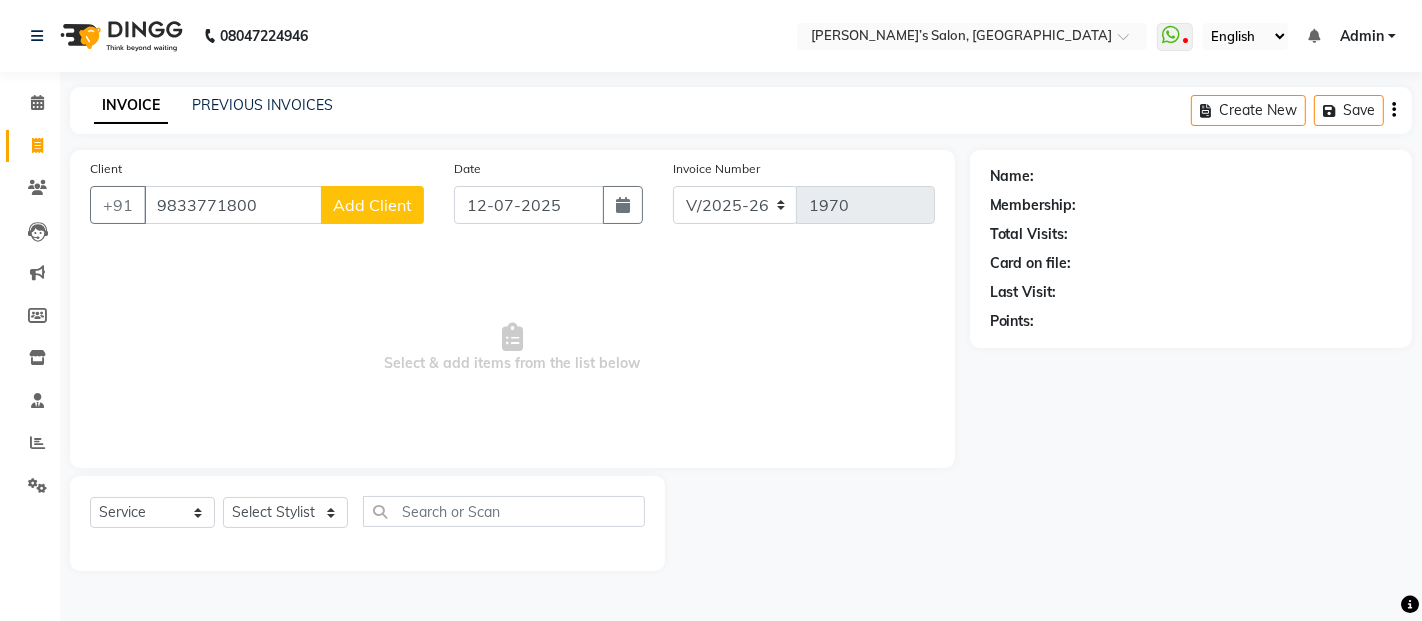 click on "Client [PHONE_NUMBER] Add Client" 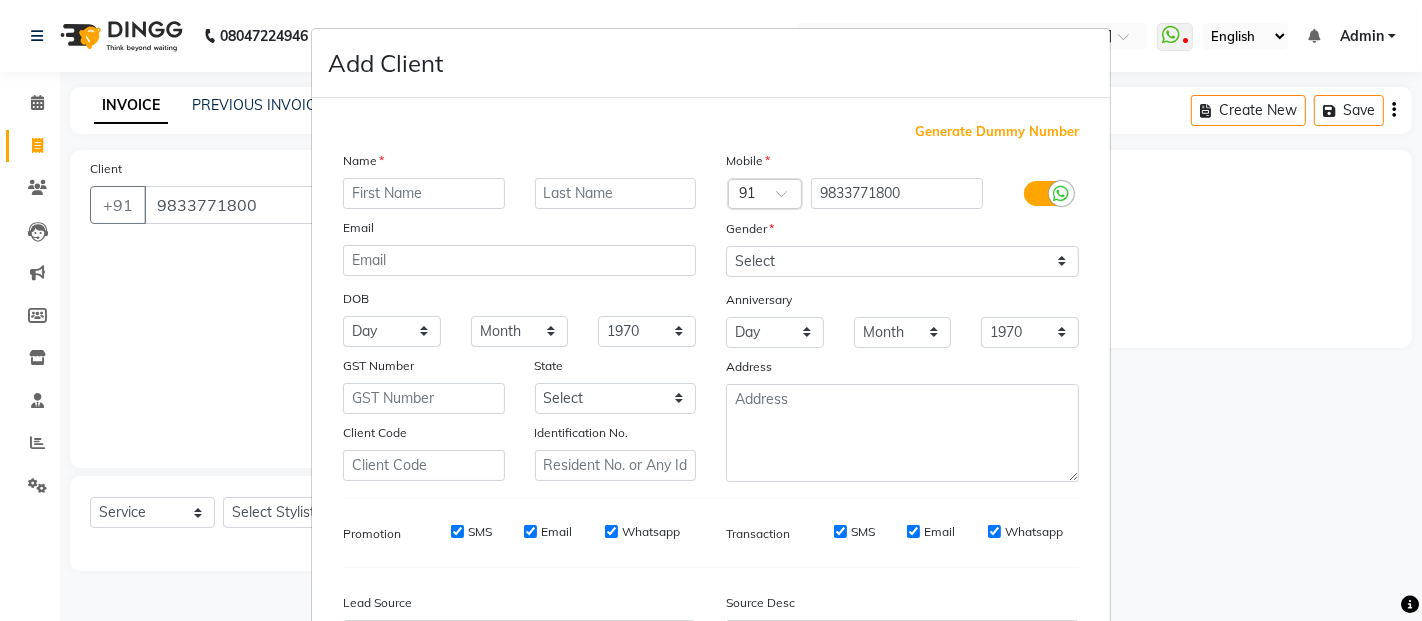 click at bounding box center (424, 193) 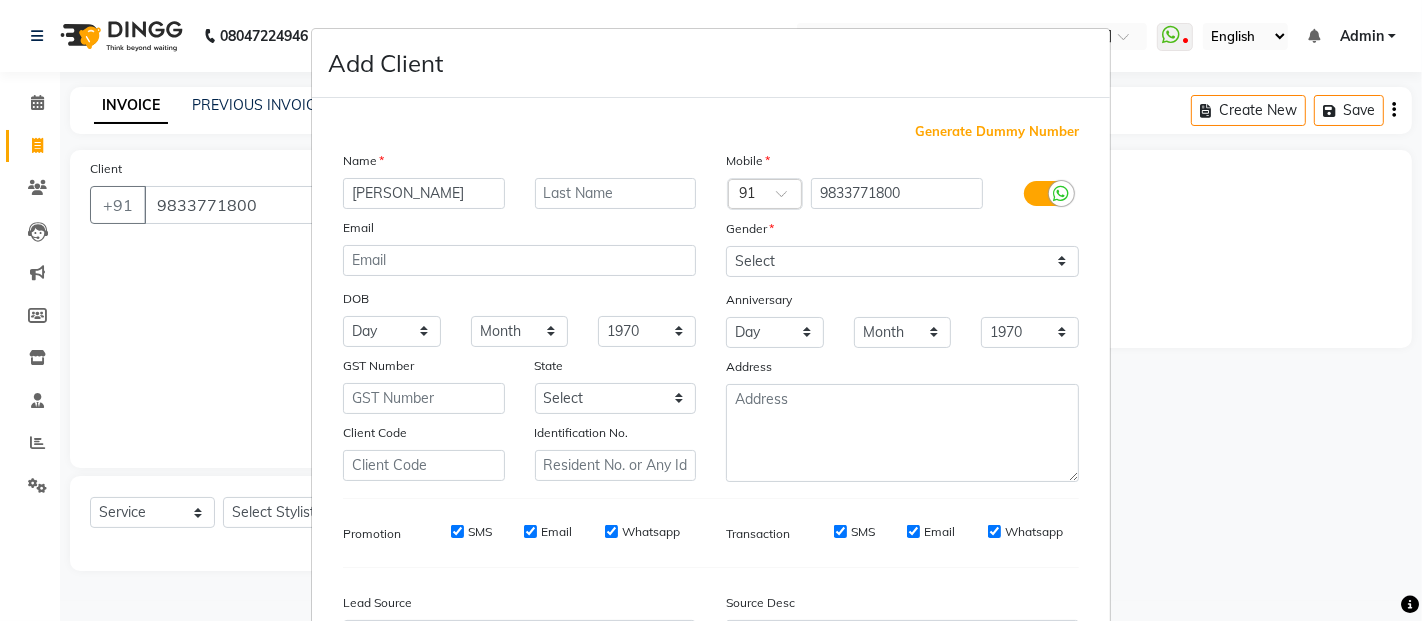 type on "[PERSON_NAME]" 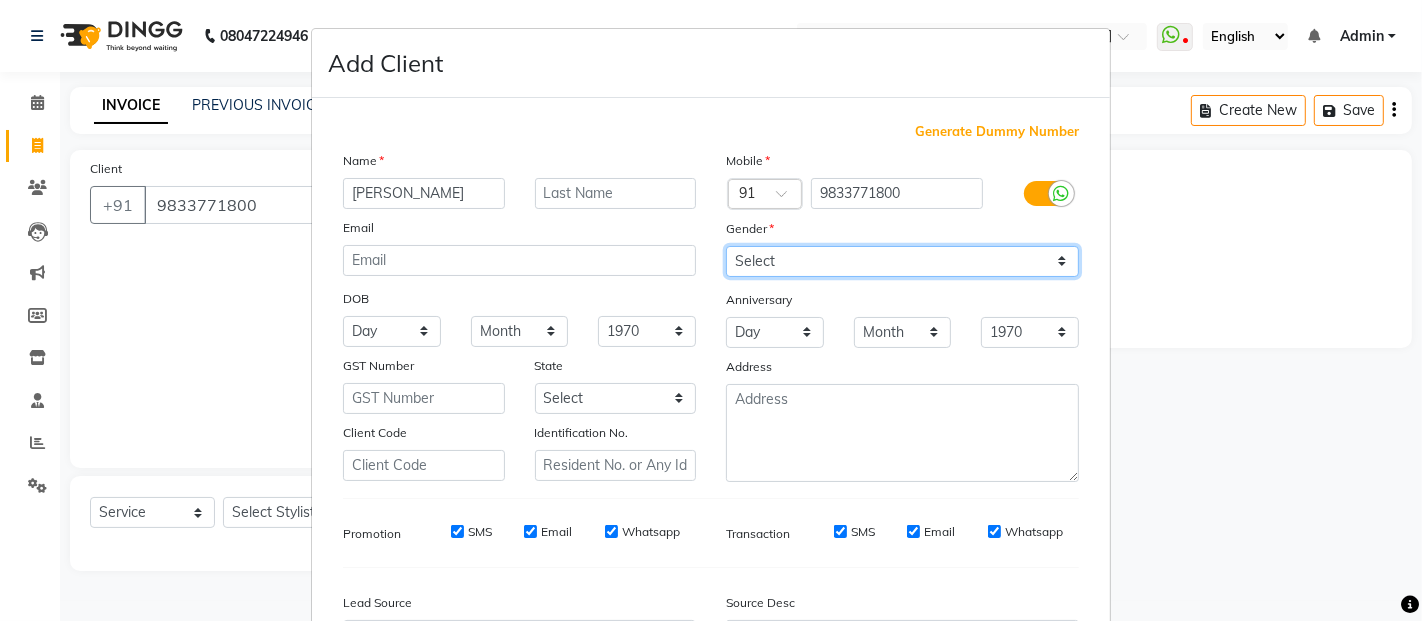 click on "Select [DEMOGRAPHIC_DATA] [DEMOGRAPHIC_DATA] Other Prefer Not To Say" at bounding box center (902, 261) 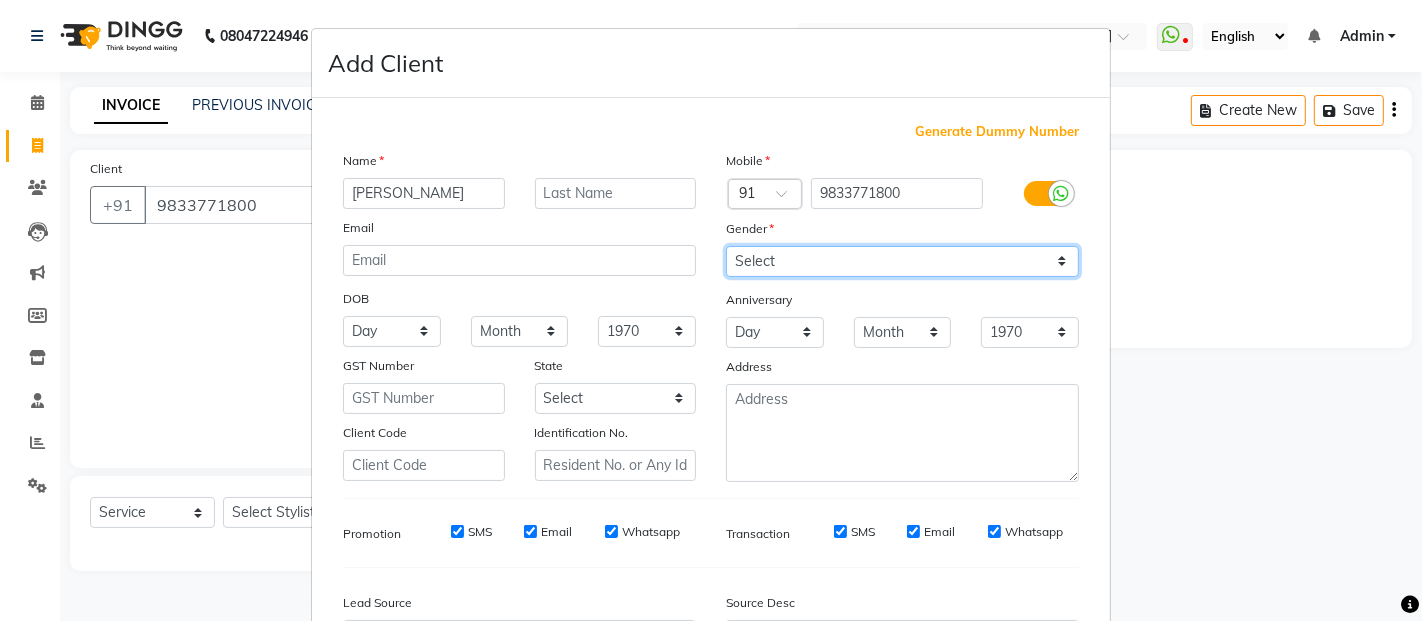 select on "[DEMOGRAPHIC_DATA]" 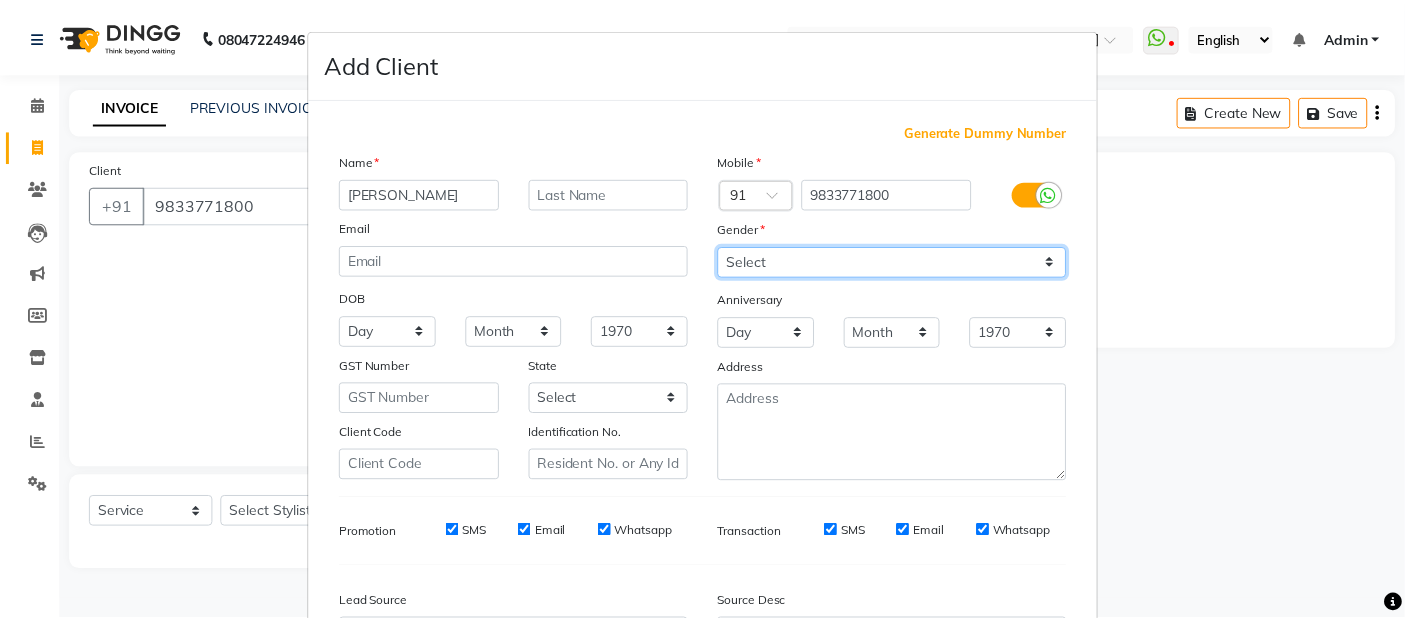 scroll, scrollTop: 230, scrollLeft: 0, axis: vertical 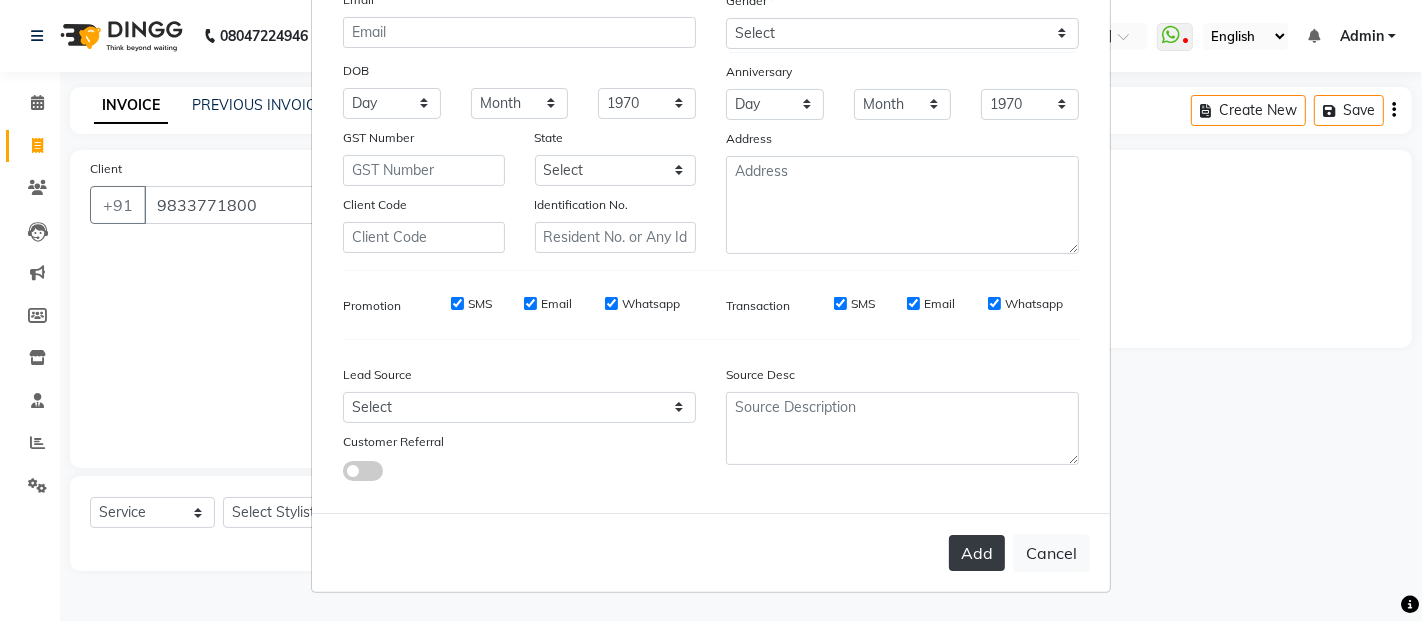 click on "Add" at bounding box center (977, 553) 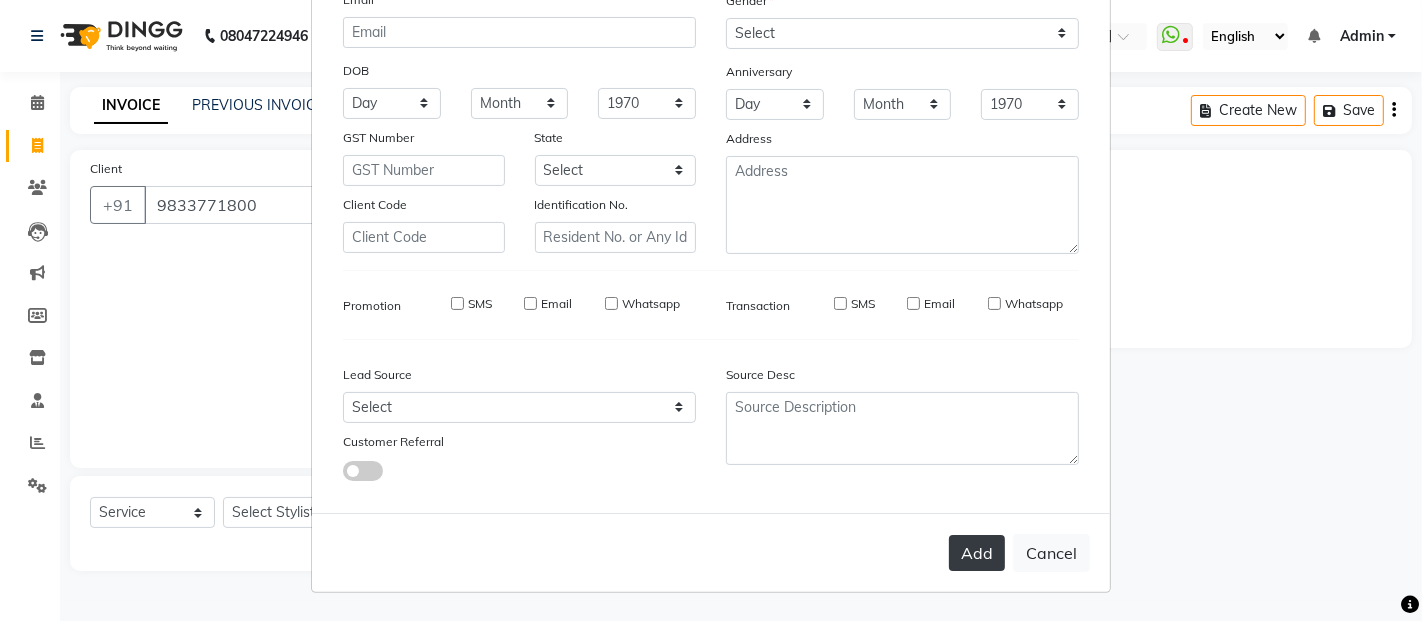 type 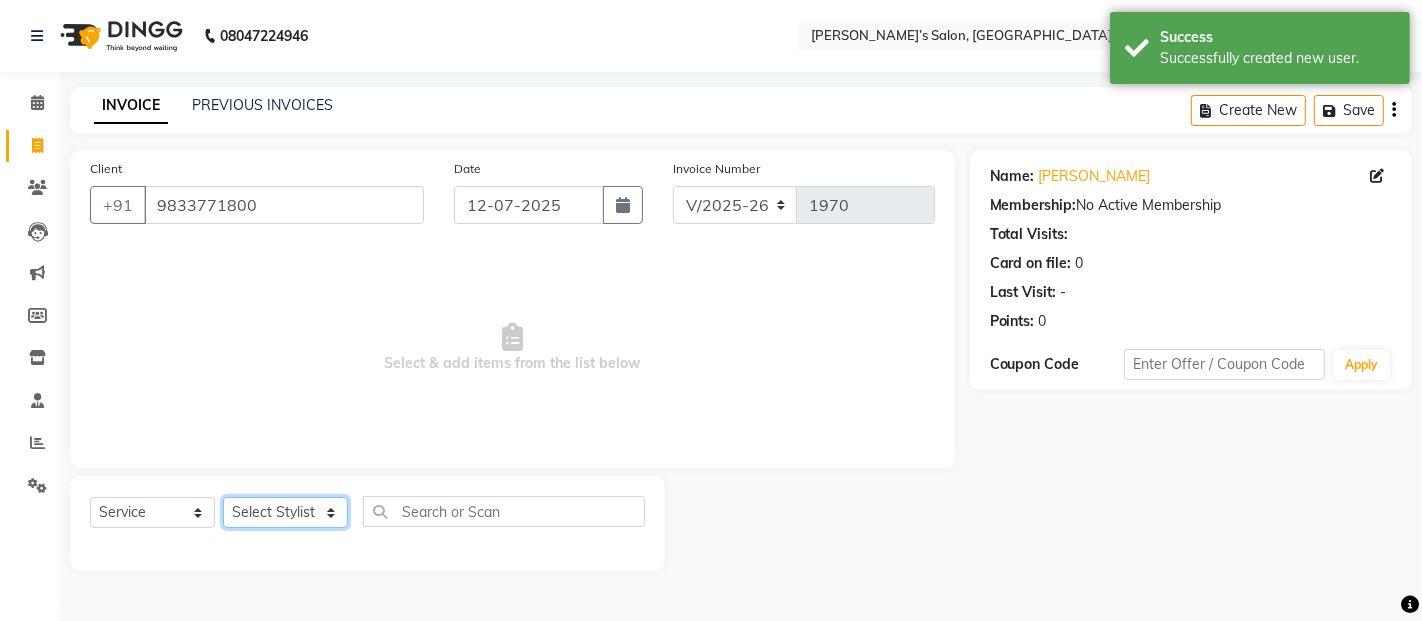 click on "Select Stylist [PERSON_NAME] [PERSON_NAME] Akshay [PERSON_NAME] Anas [PERSON_NAME] Manager [PERSON_NAME] [PERSON_NAME] [PERSON_NAME] Shruti [PERSON_NAME] [PERSON_NAME]" 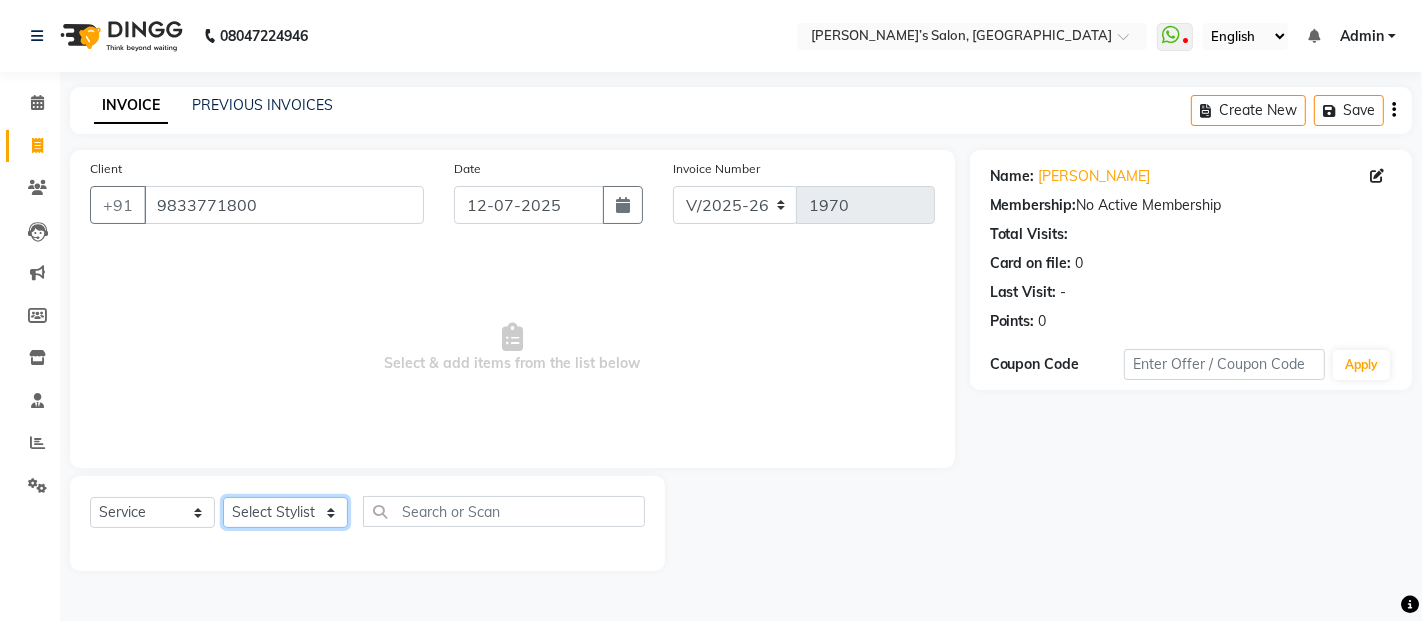 select on "52310" 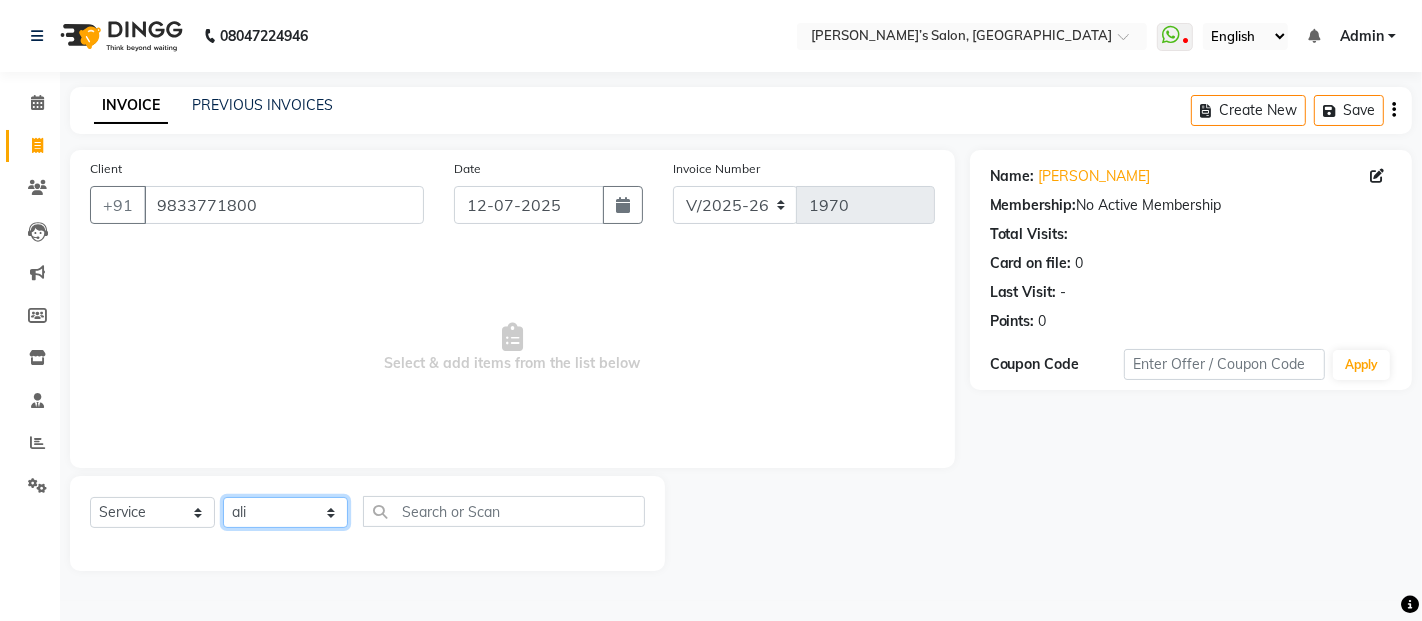 click on "Select Stylist [PERSON_NAME] [PERSON_NAME] Akshay [PERSON_NAME] Anas [PERSON_NAME] Manager [PERSON_NAME] [PERSON_NAME] [PERSON_NAME] Shruti [PERSON_NAME] [PERSON_NAME]" 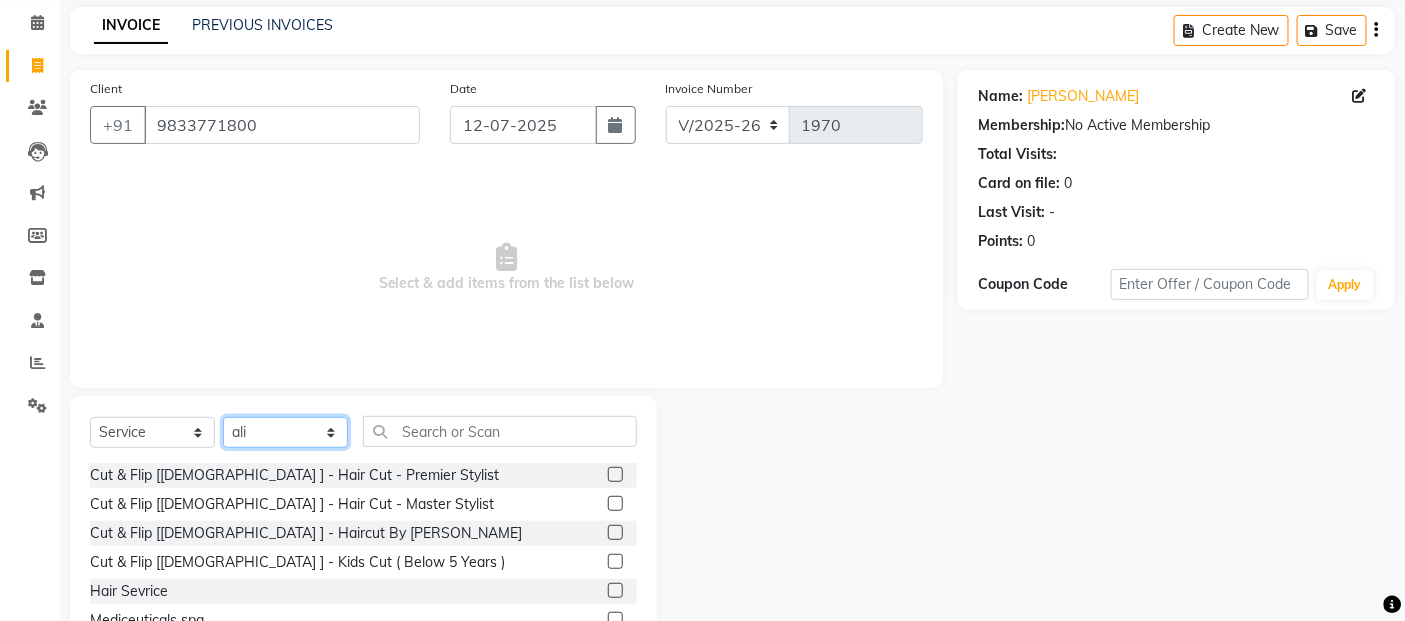 scroll, scrollTop: 180, scrollLeft: 0, axis: vertical 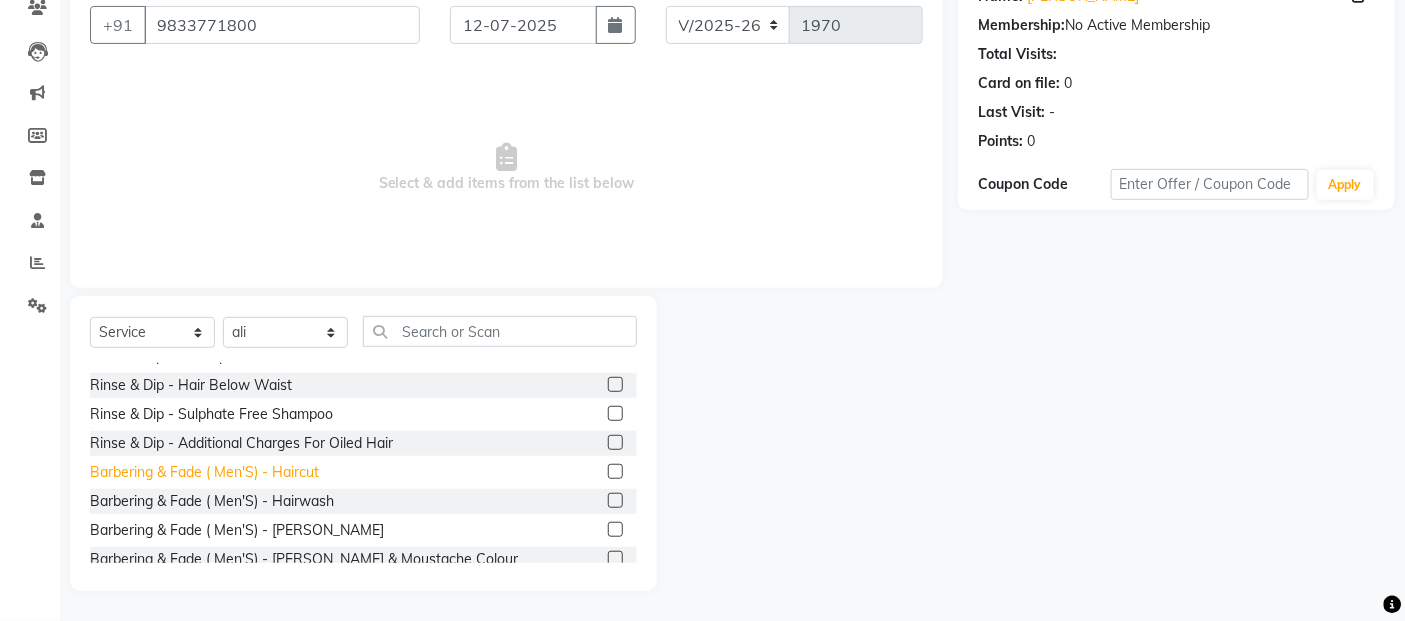 click on "Barbering & Fade  ( Men'S) - Haircut" 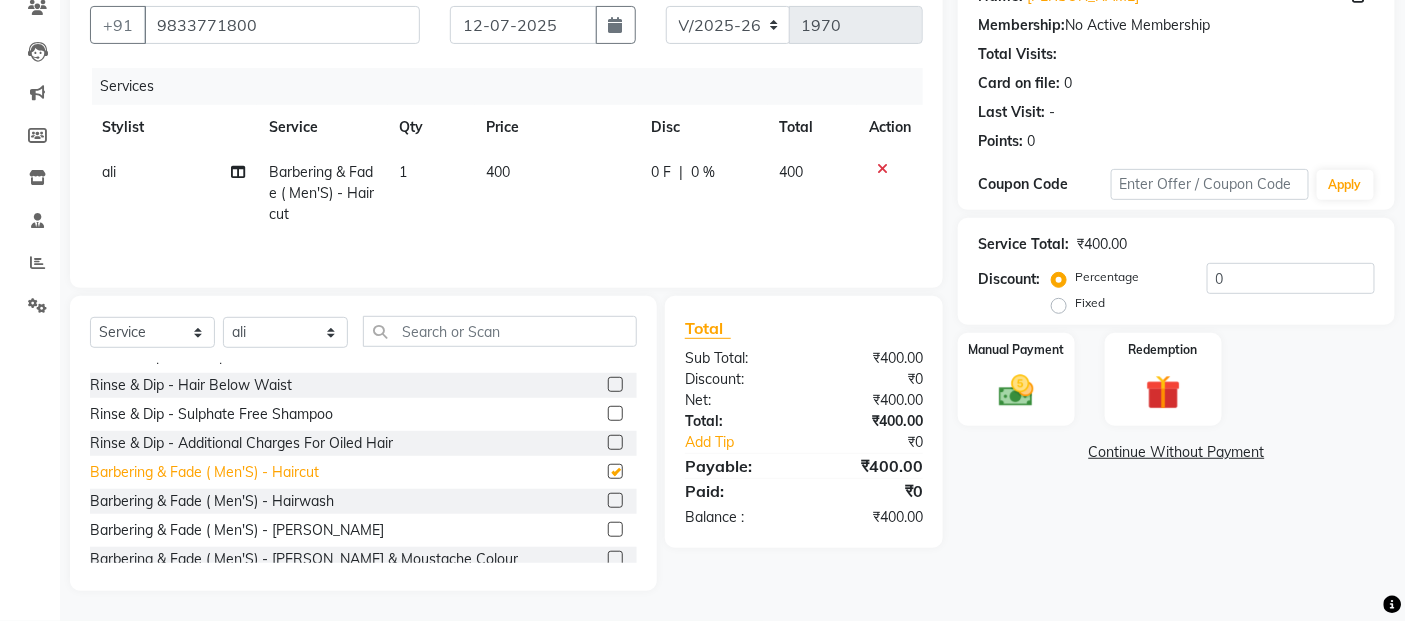 checkbox on "false" 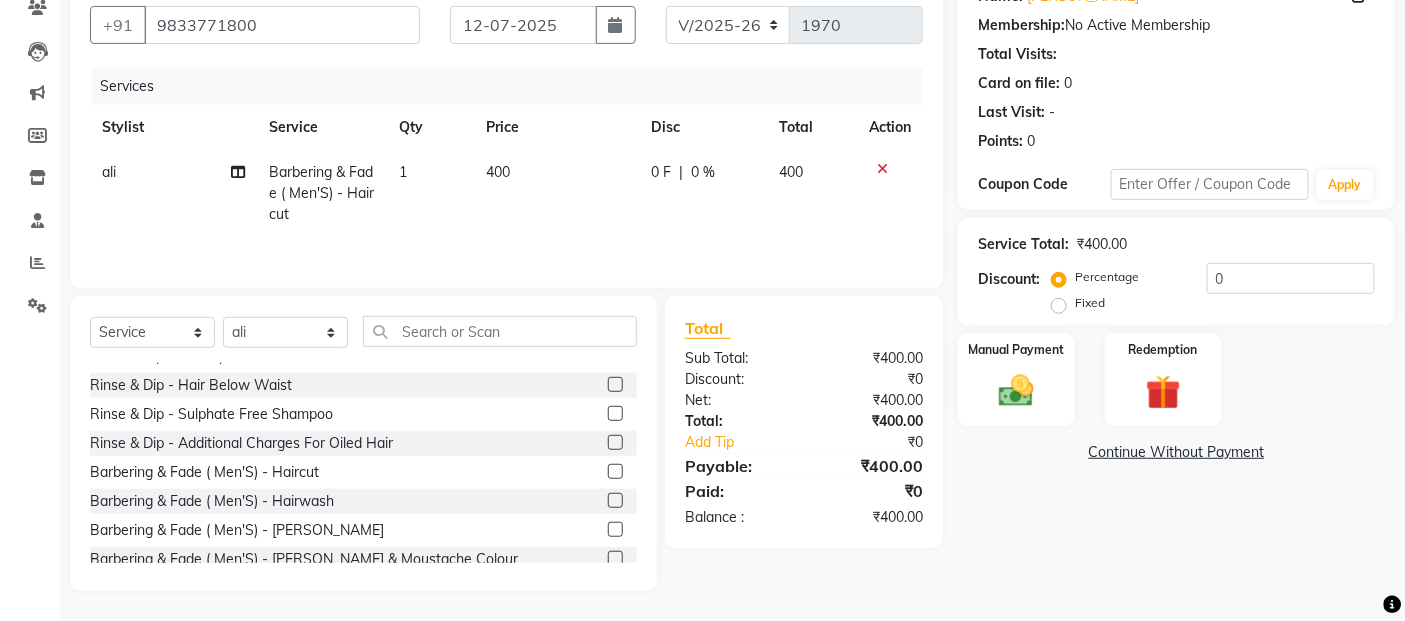 click on "400" 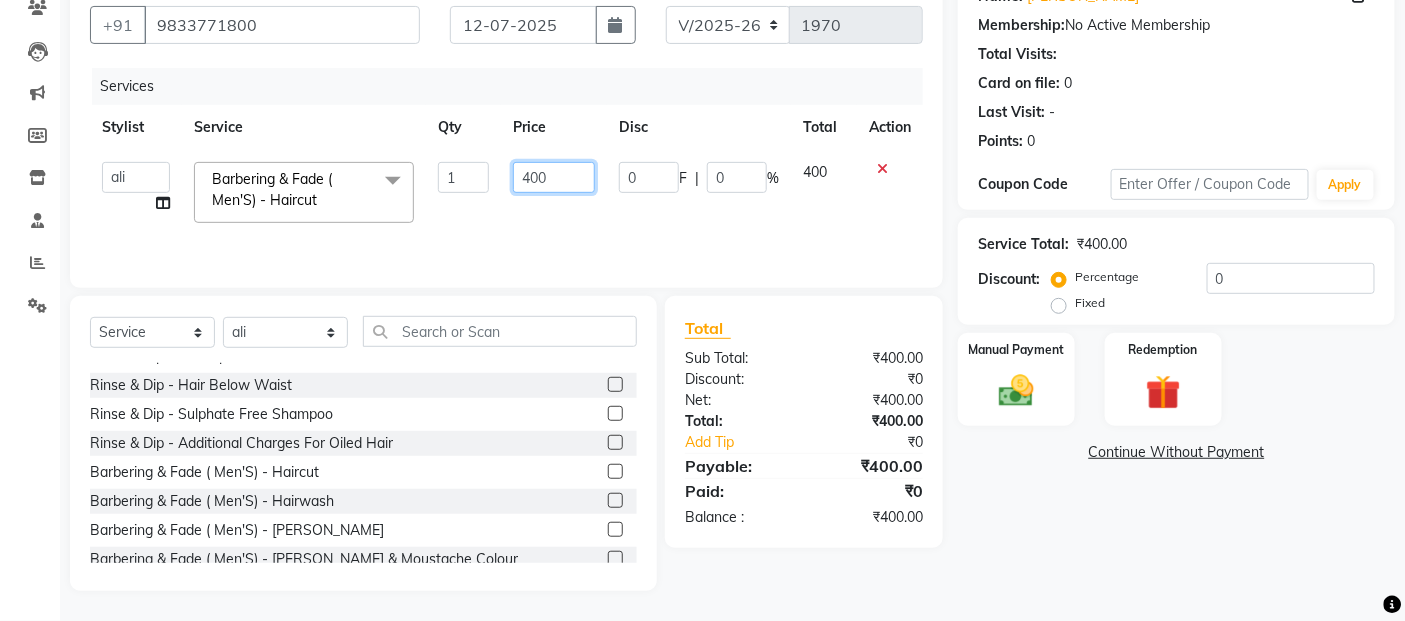 click on "400" 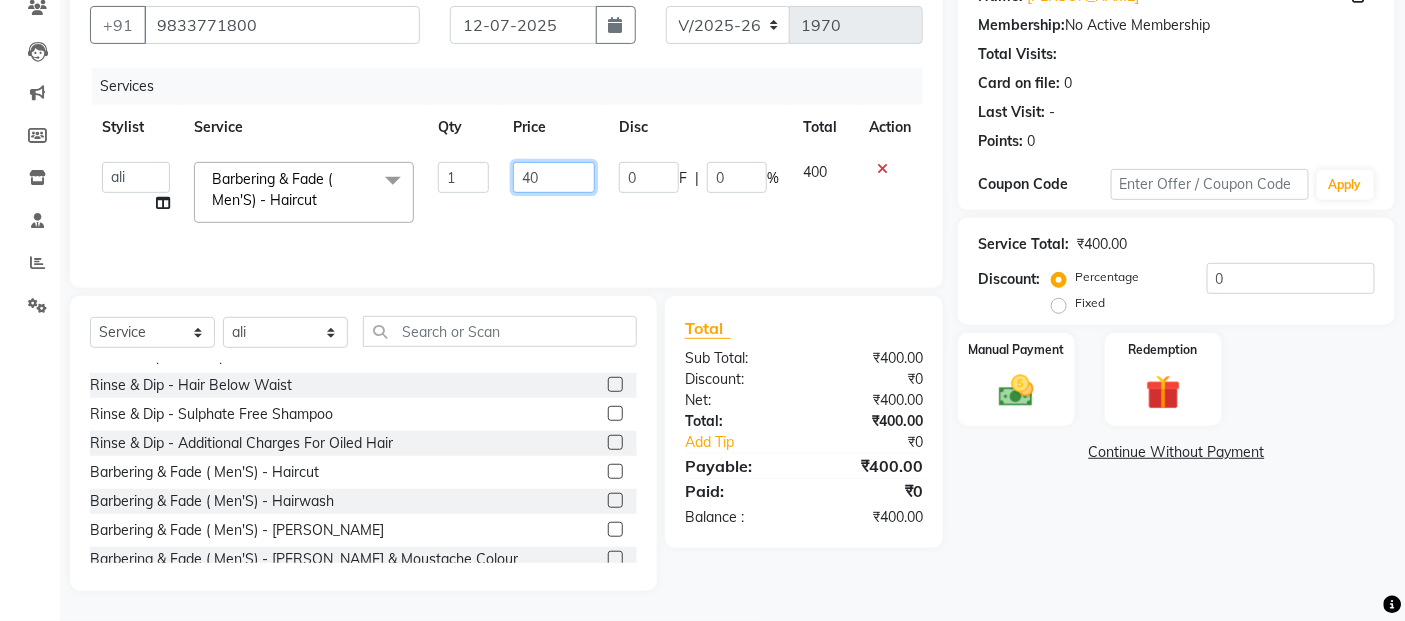 type on "4" 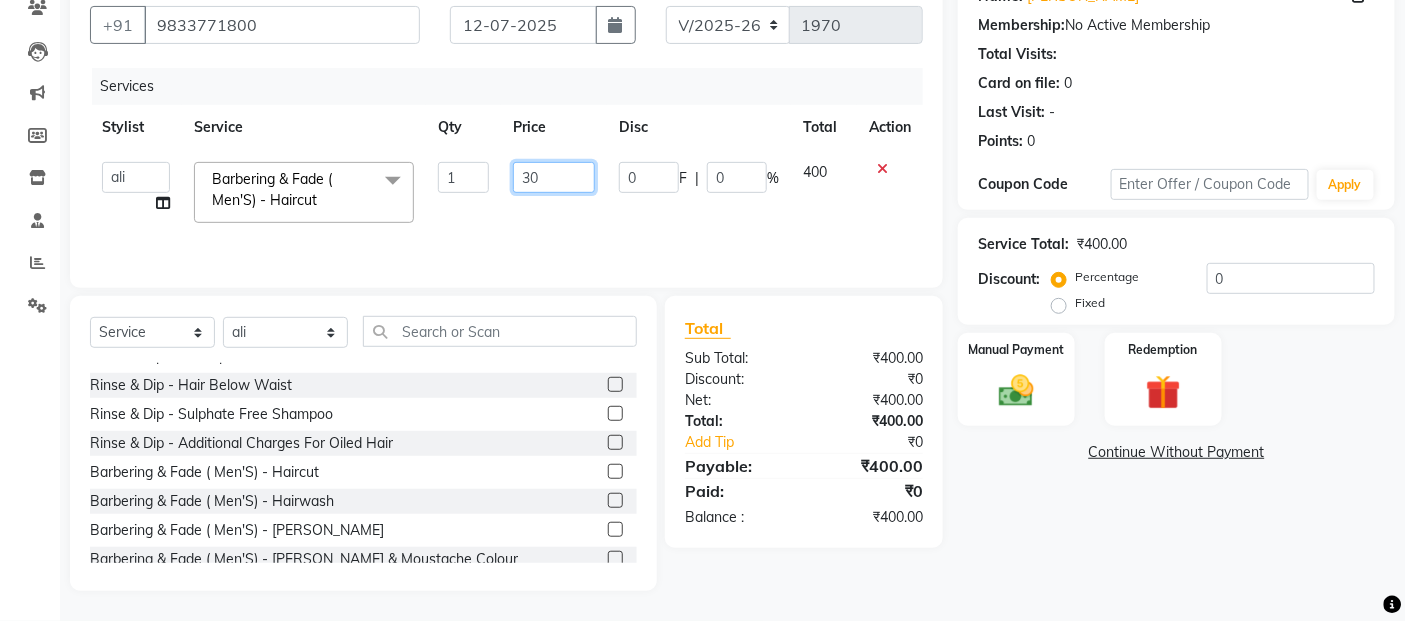 type on "300" 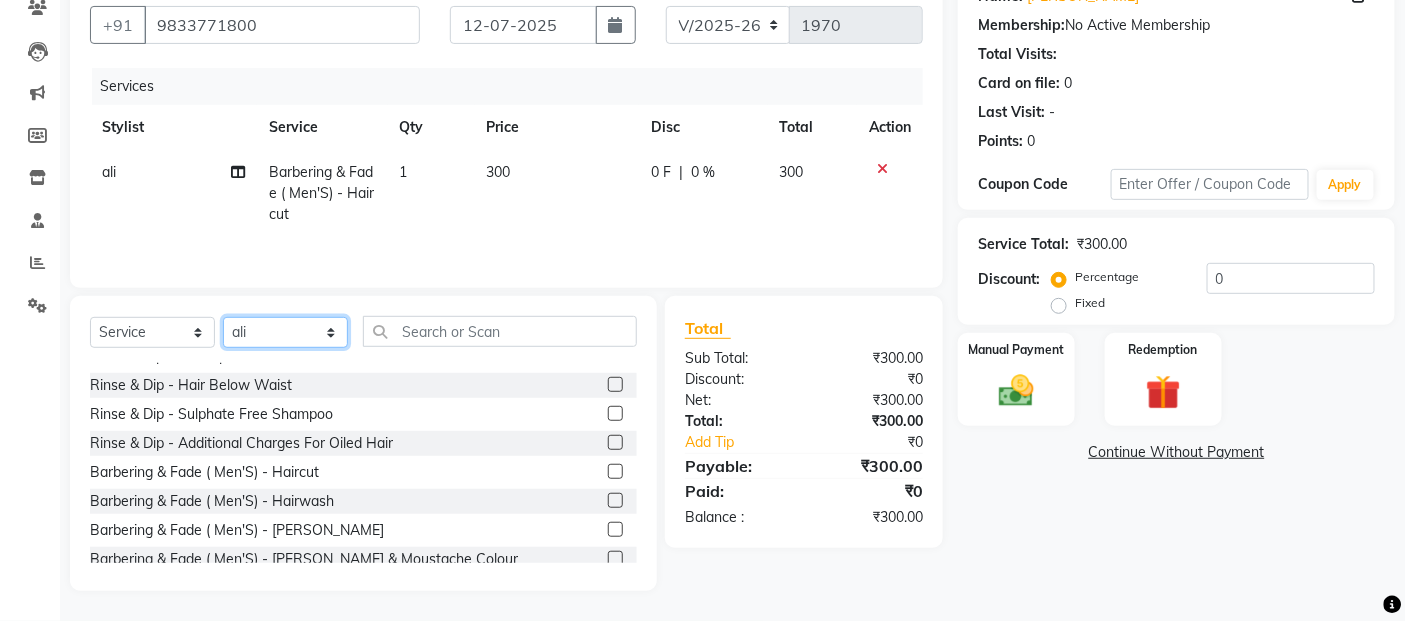 click on "Select Stylist [PERSON_NAME] [PERSON_NAME] Akshay [PERSON_NAME] Anas [PERSON_NAME] Manager [PERSON_NAME] [PERSON_NAME] [PERSON_NAME] Shruti [PERSON_NAME] [PERSON_NAME]" 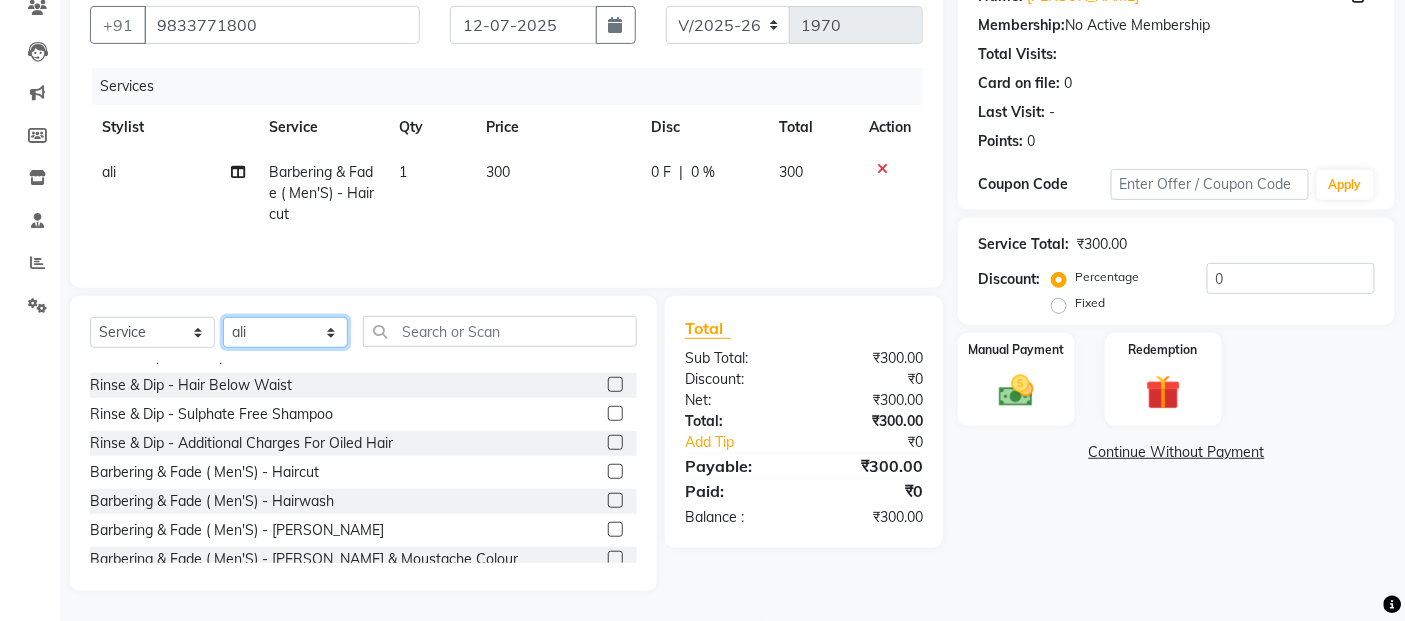 select on "35044" 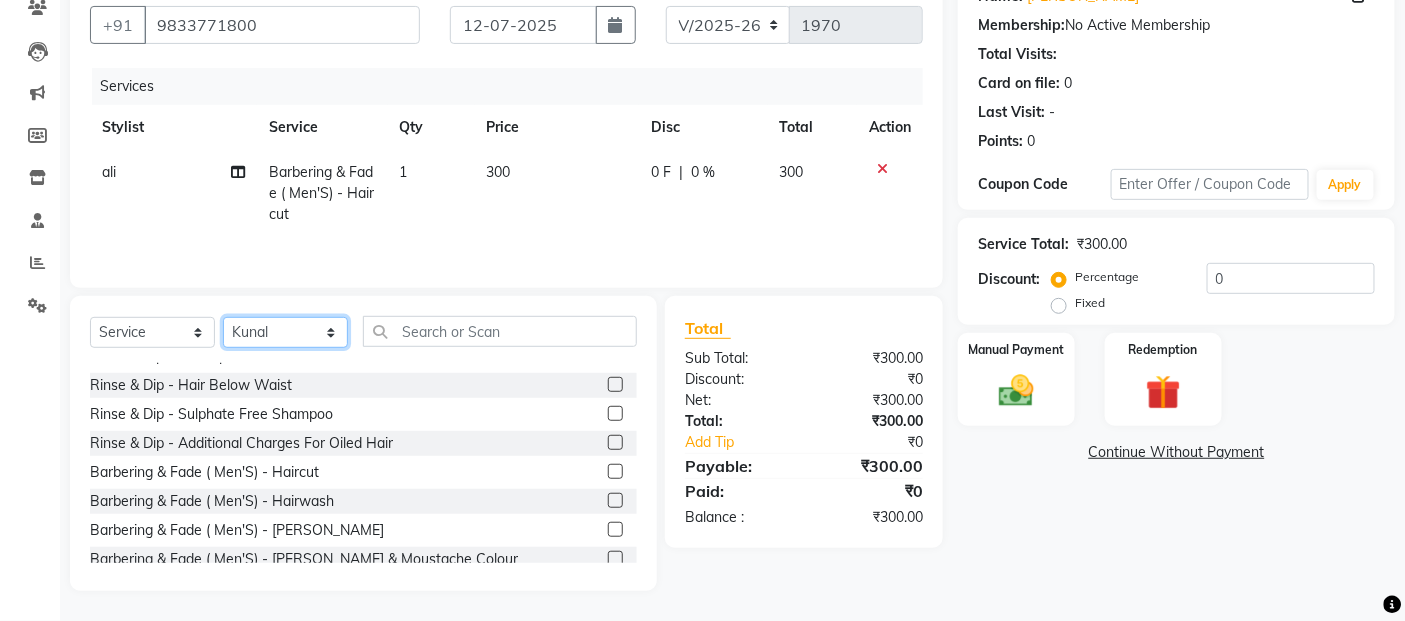 click on "Select Stylist [PERSON_NAME] [PERSON_NAME] Akshay [PERSON_NAME] Anas [PERSON_NAME] Manager [PERSON_NAME] [PERSON_NAME] [PERSON_NAME] Shruti [PERSON_NAME] [PERSON_NAME]" 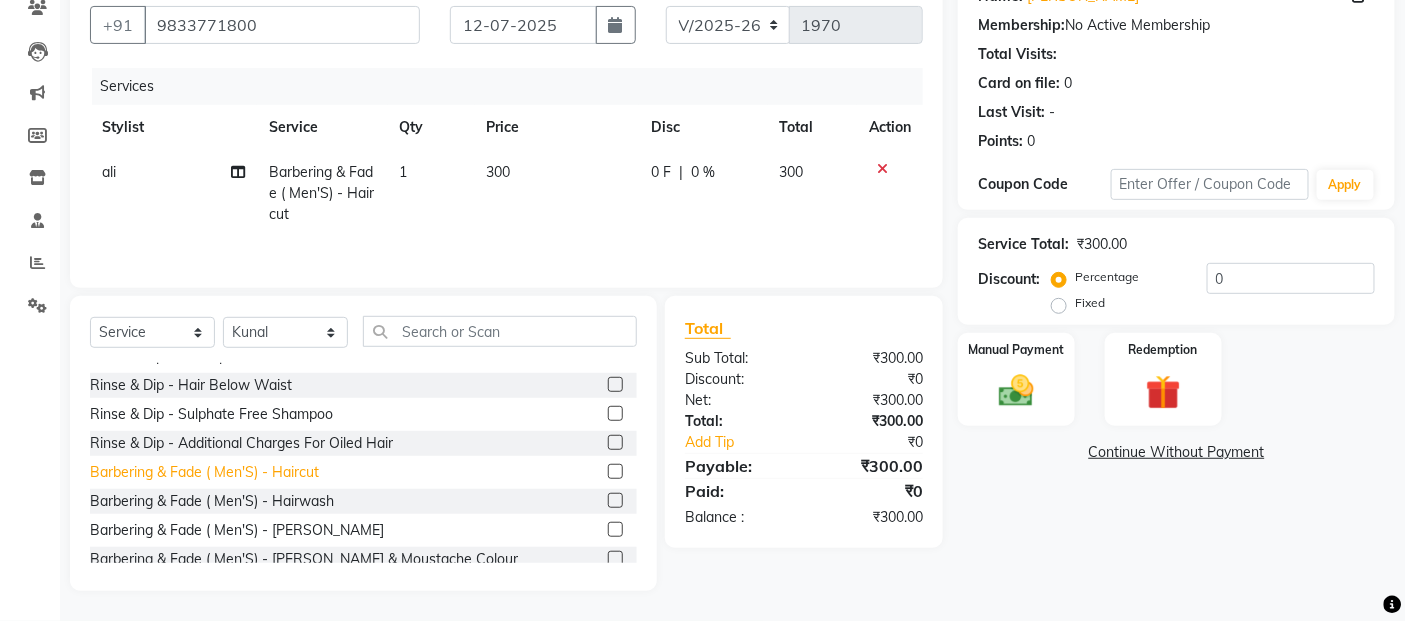 click on "Barbering & Fade  ( Men'S) - Haircut" 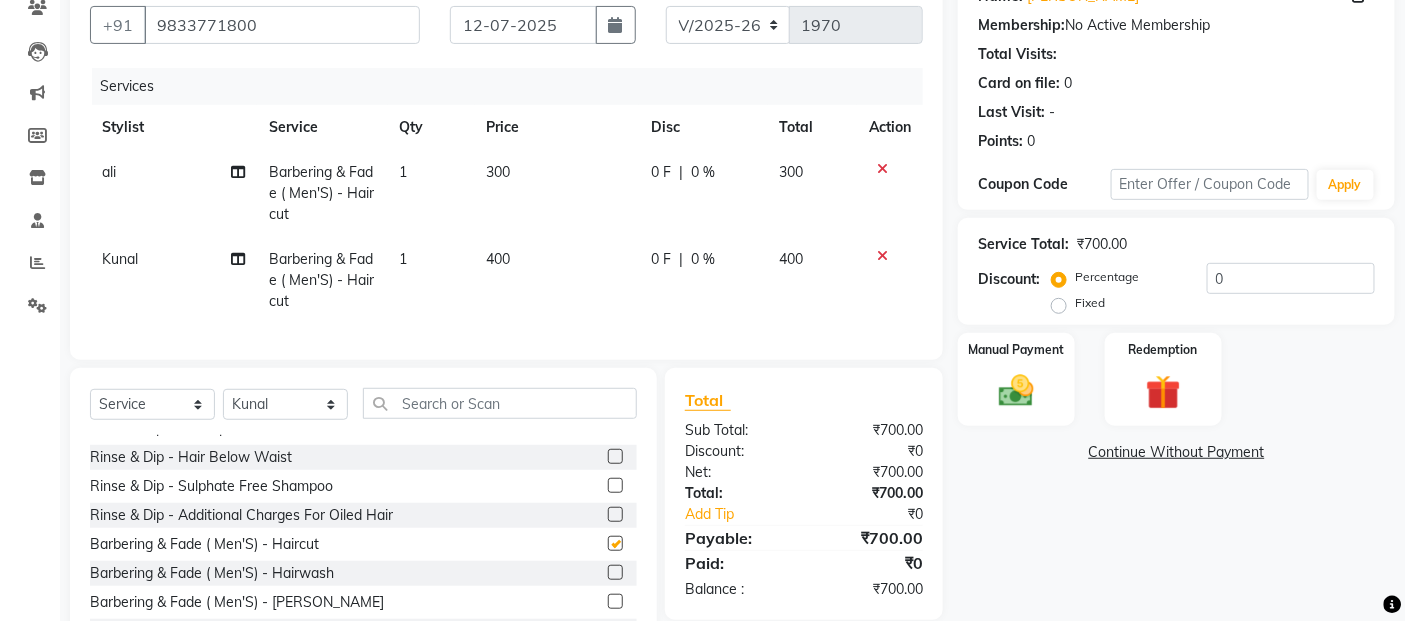 checkbox on "false" 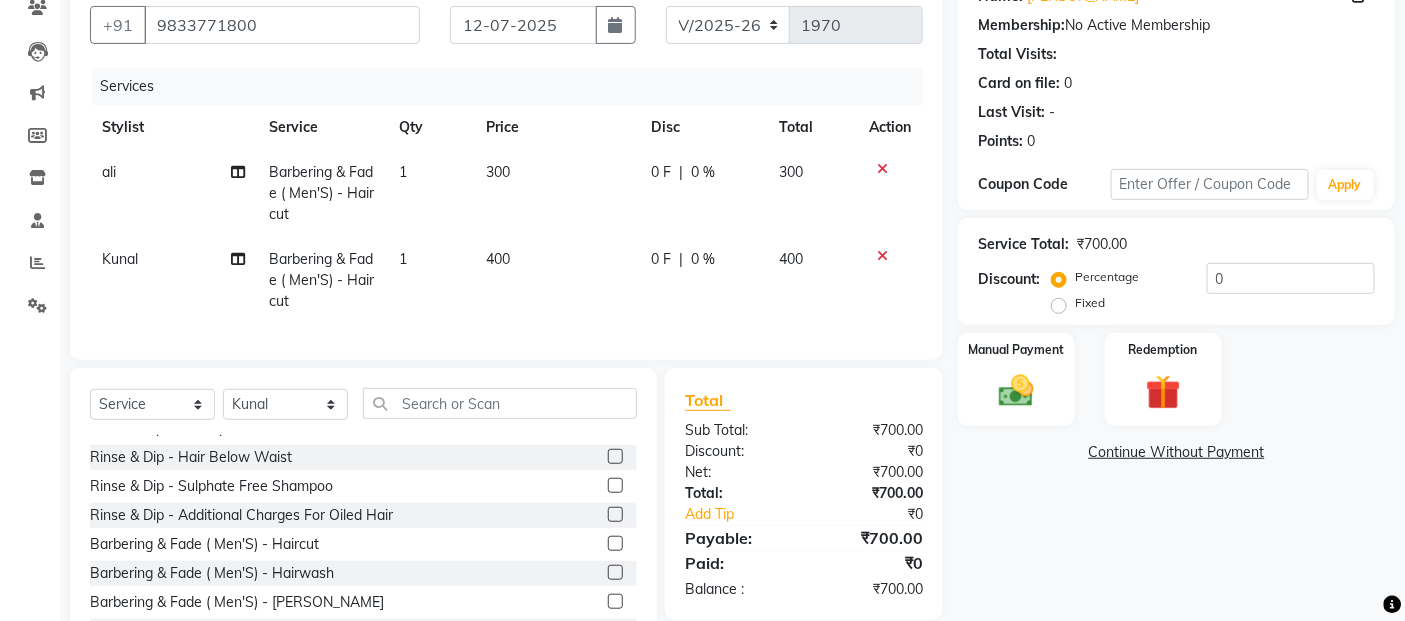 click on "300" 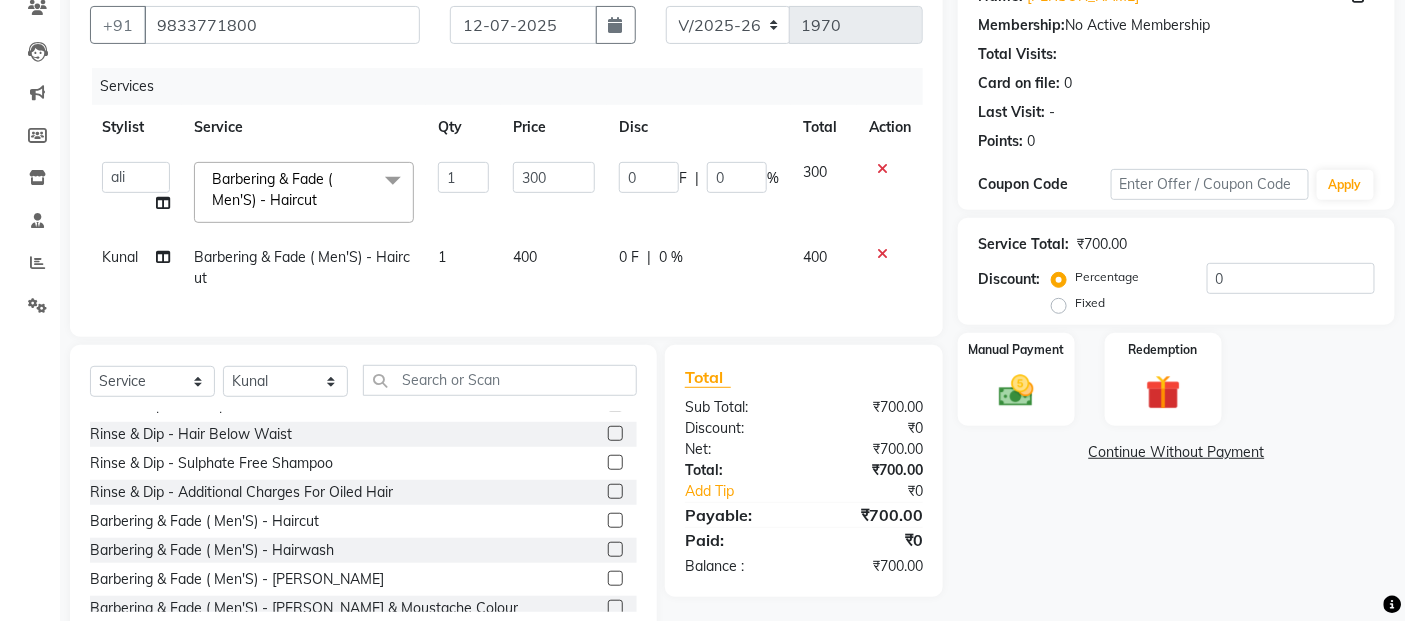 click on "400" 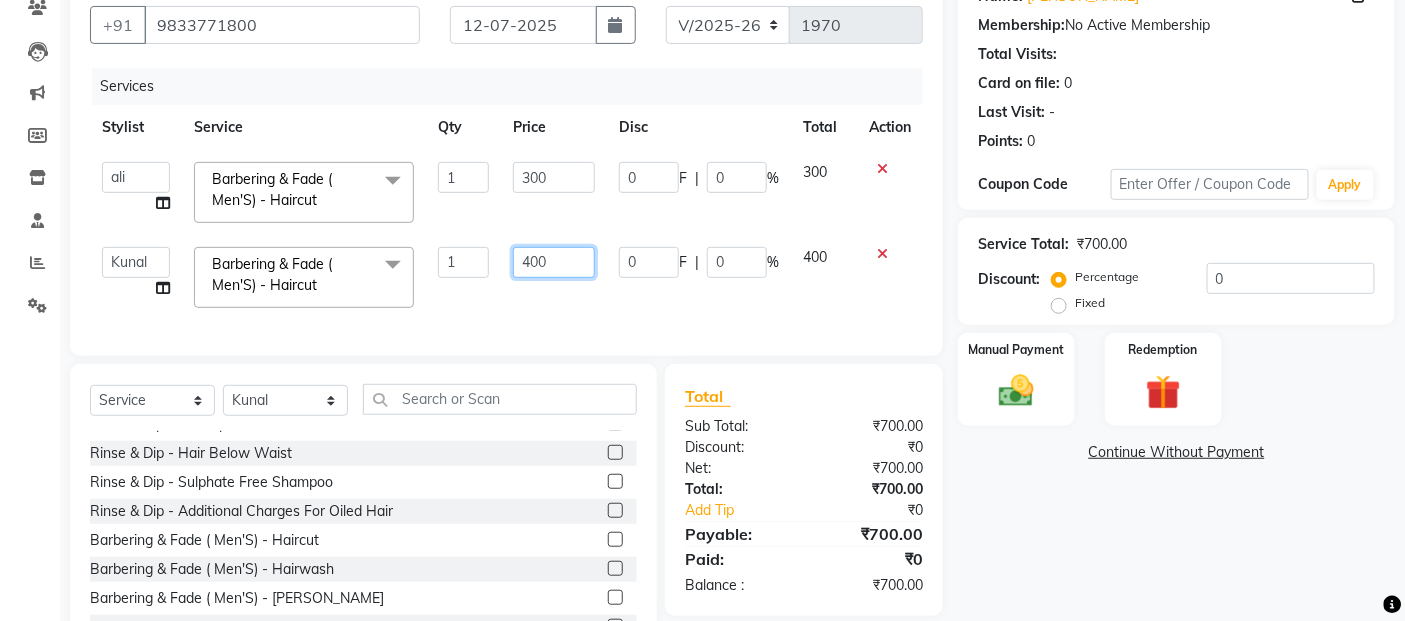 click on "400" 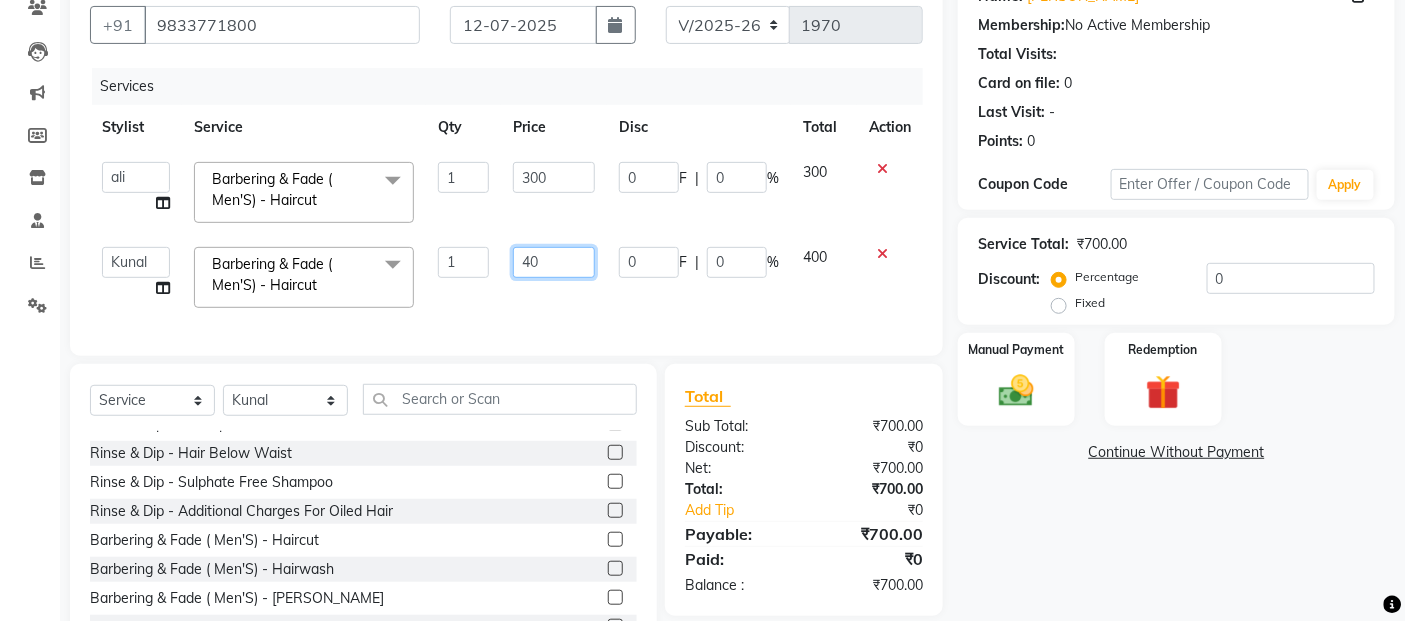 type on "4" 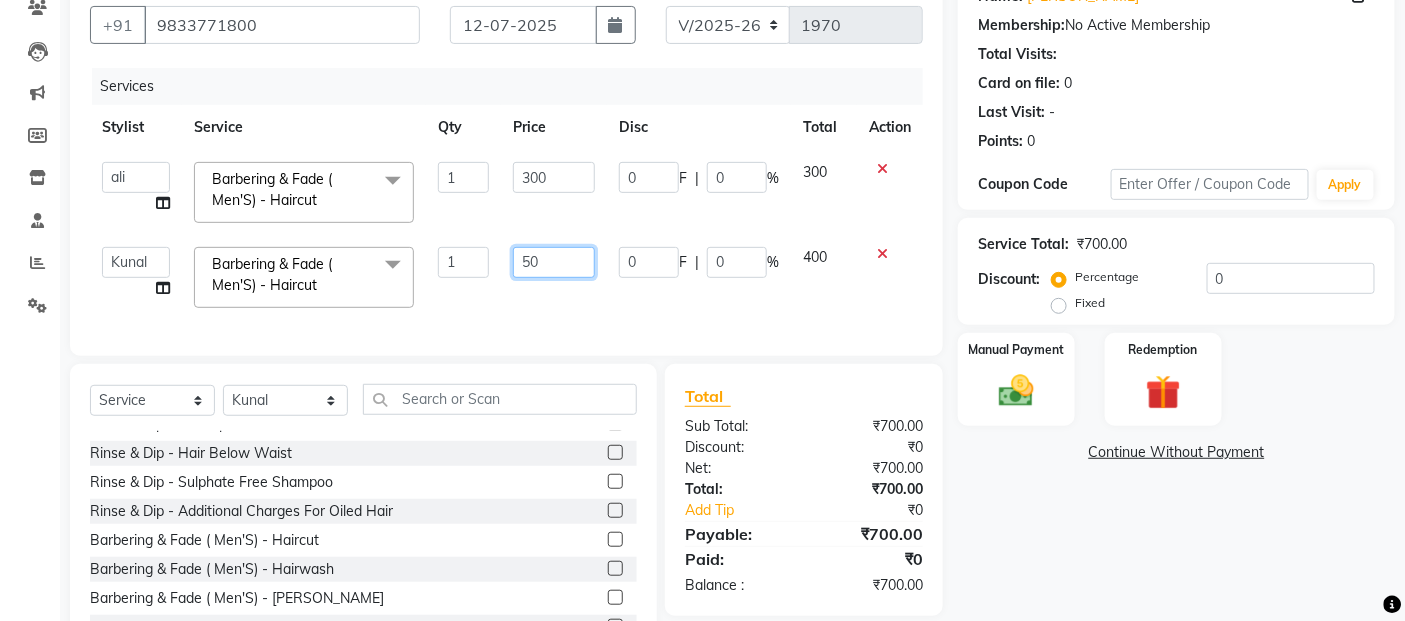 type on "500" 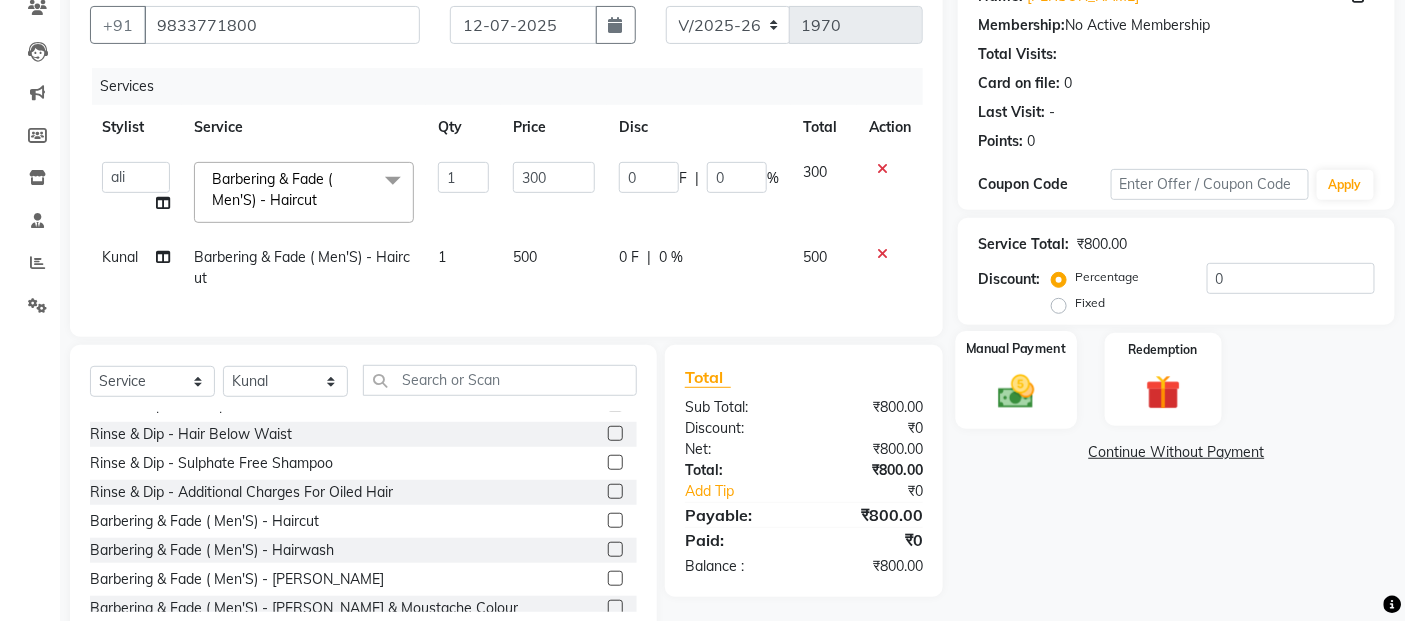 click on "Manual Payment" 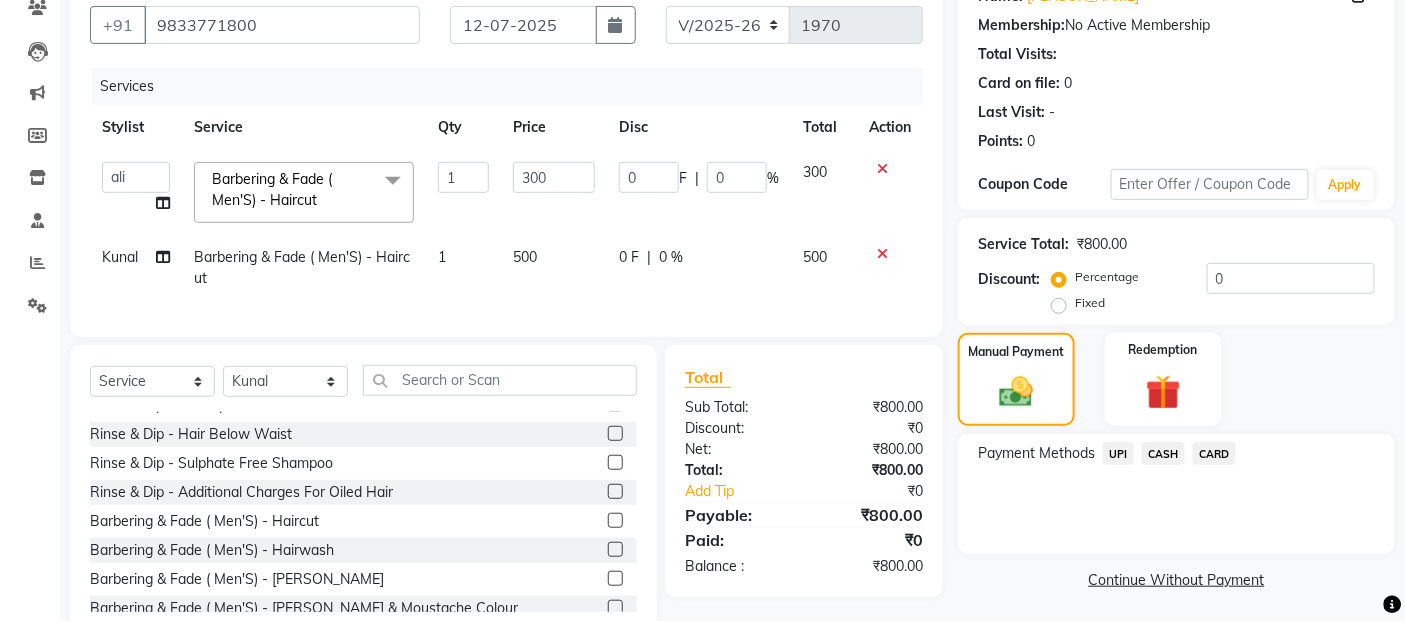 click on "CASH" 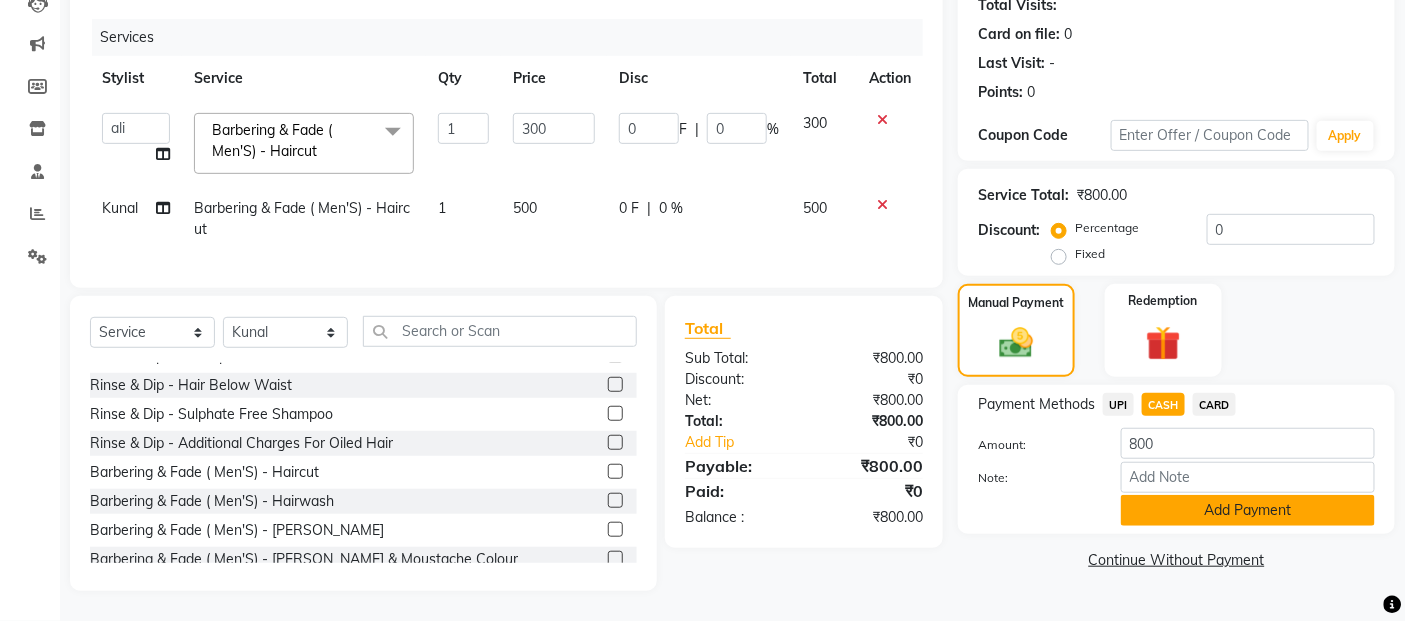 click on "Add Payment" 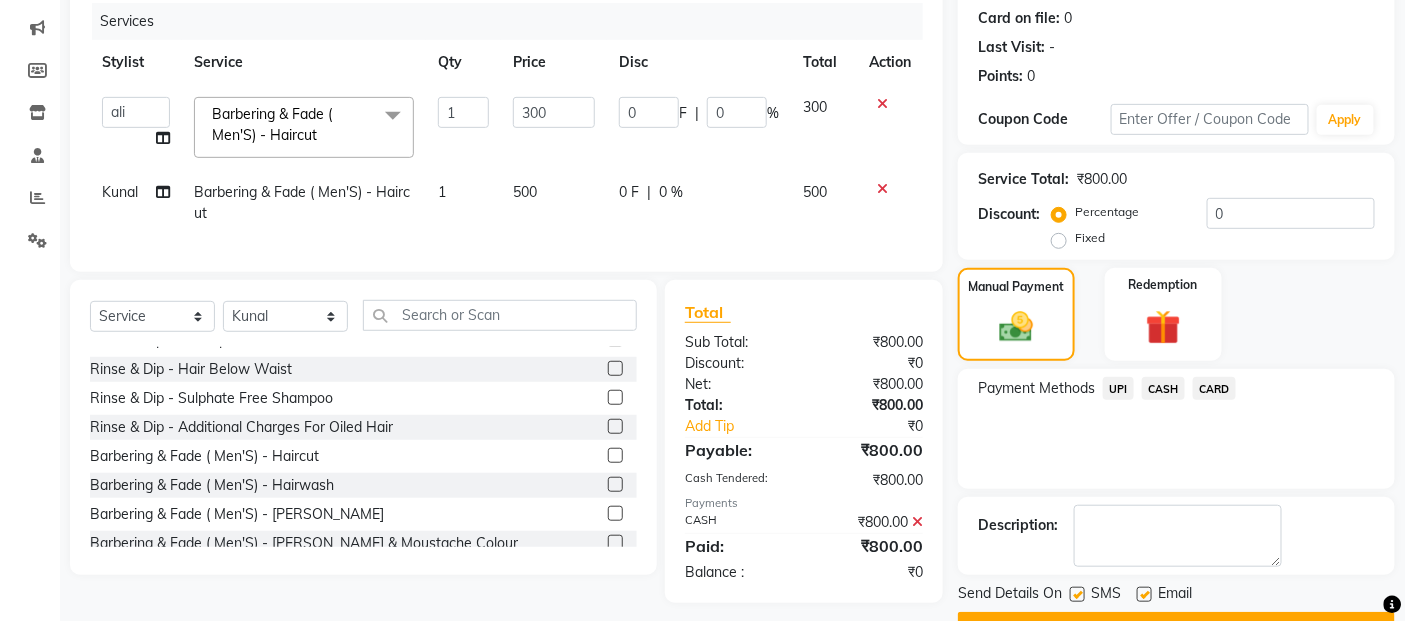scroll, scrollTop: 297, scrollLeft: 0, axis: vertical 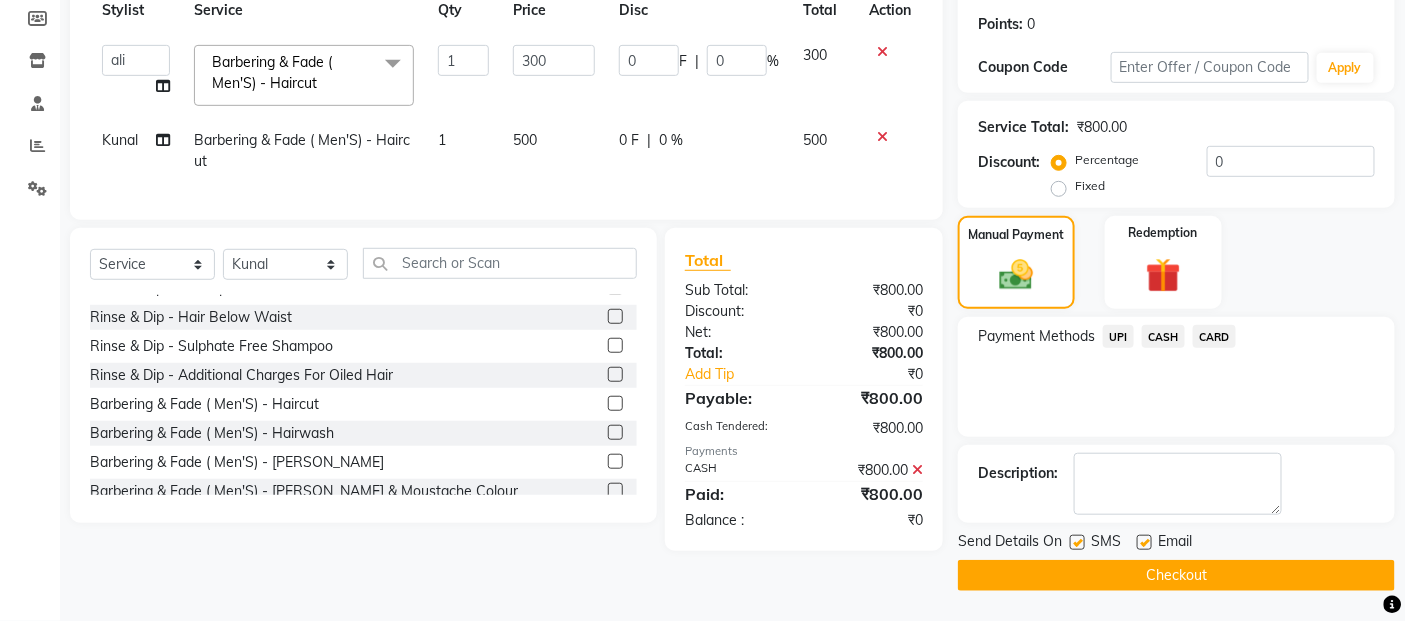 click on "Checkout" 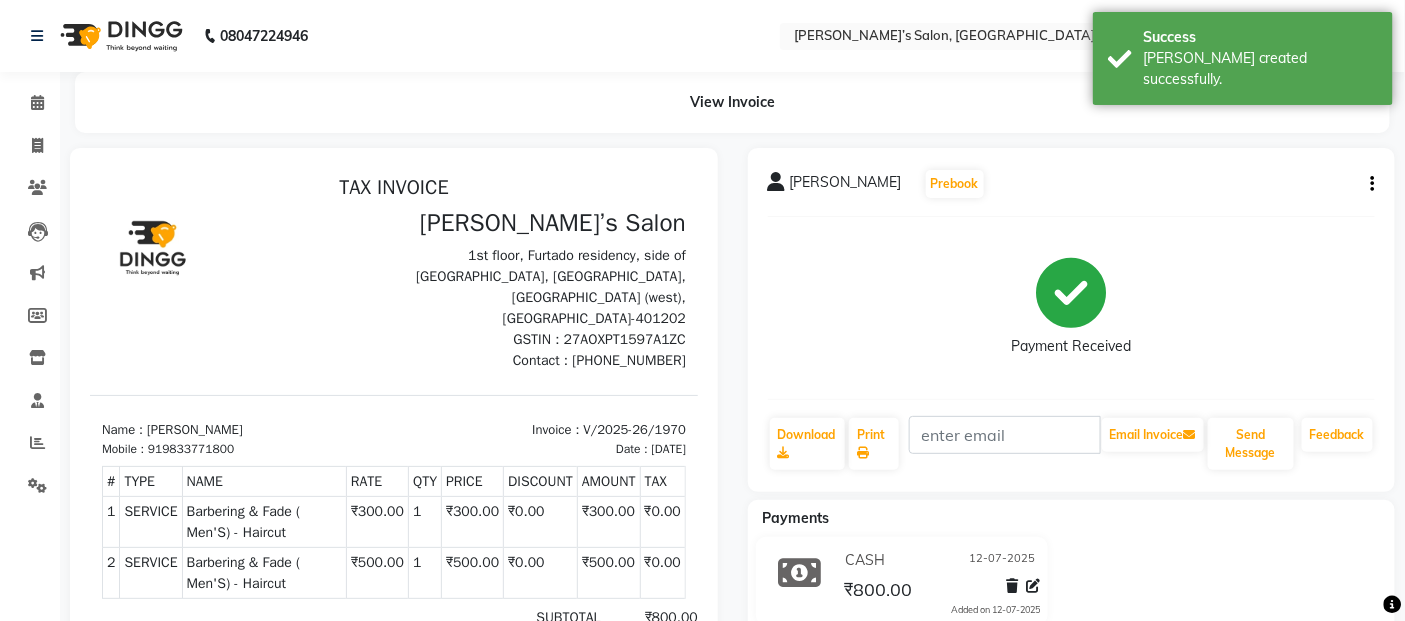 scroll, scrollTop: 0, scrollLeft: 0, axis: both 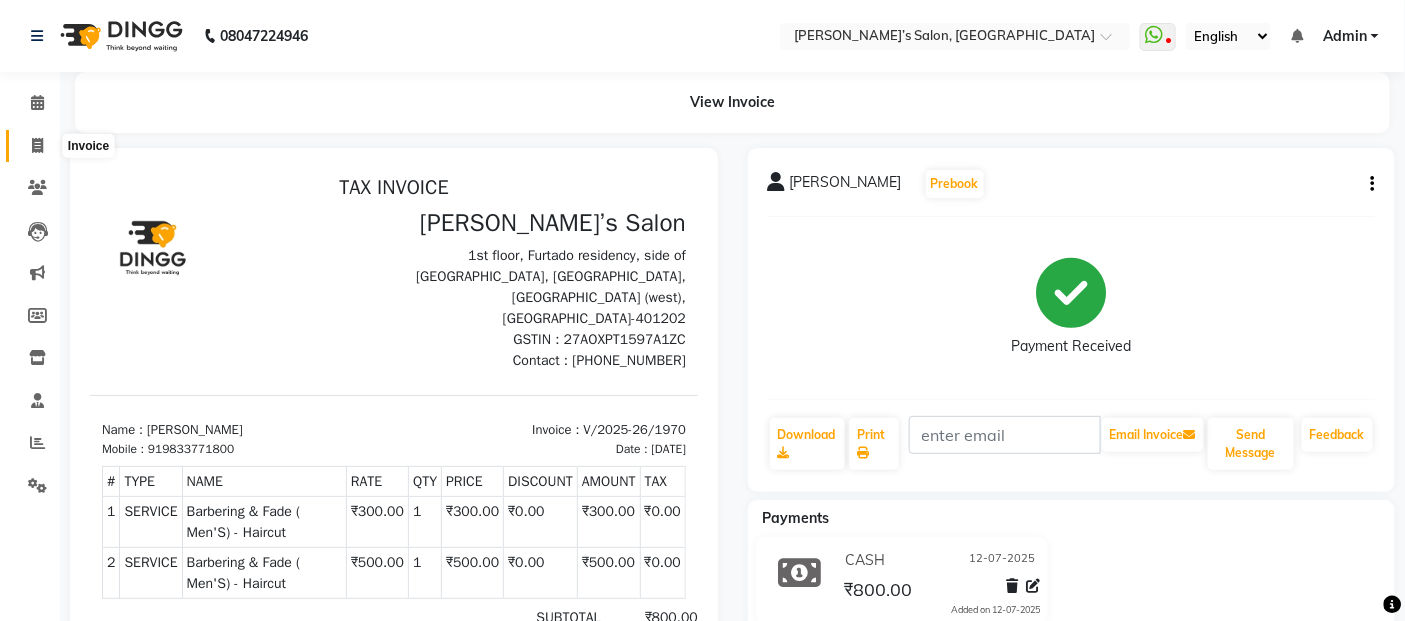 click 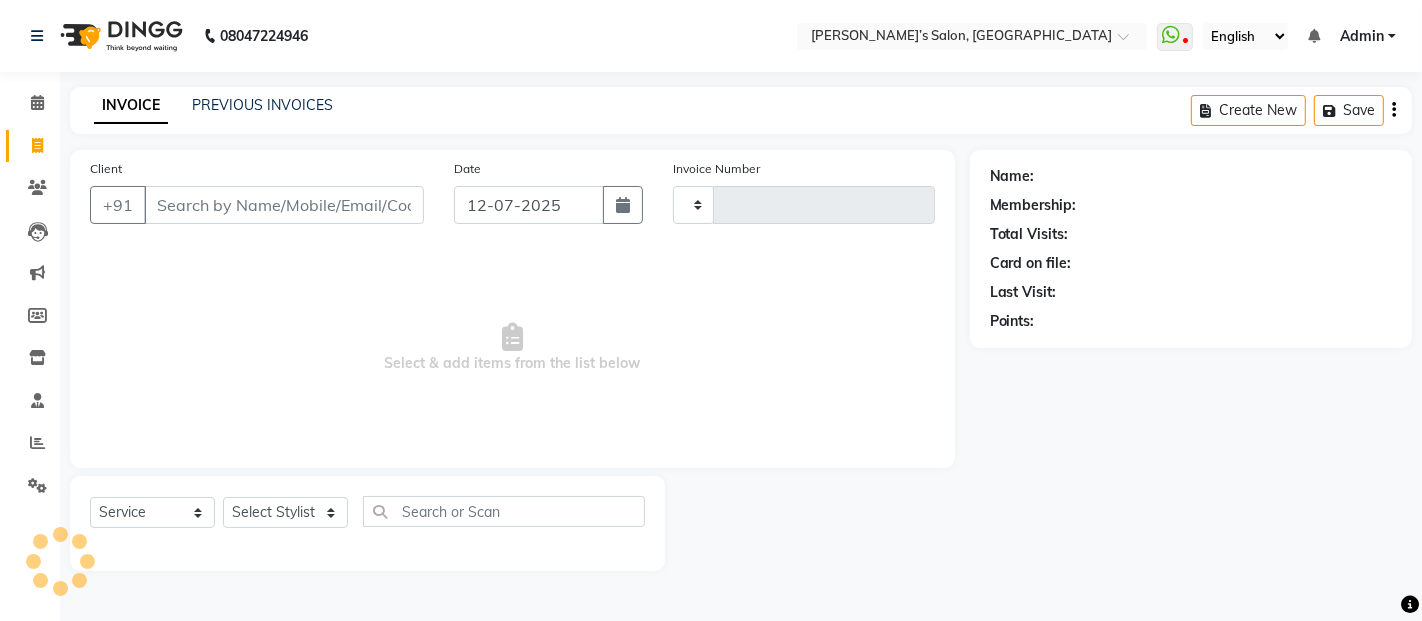 type on "1971" 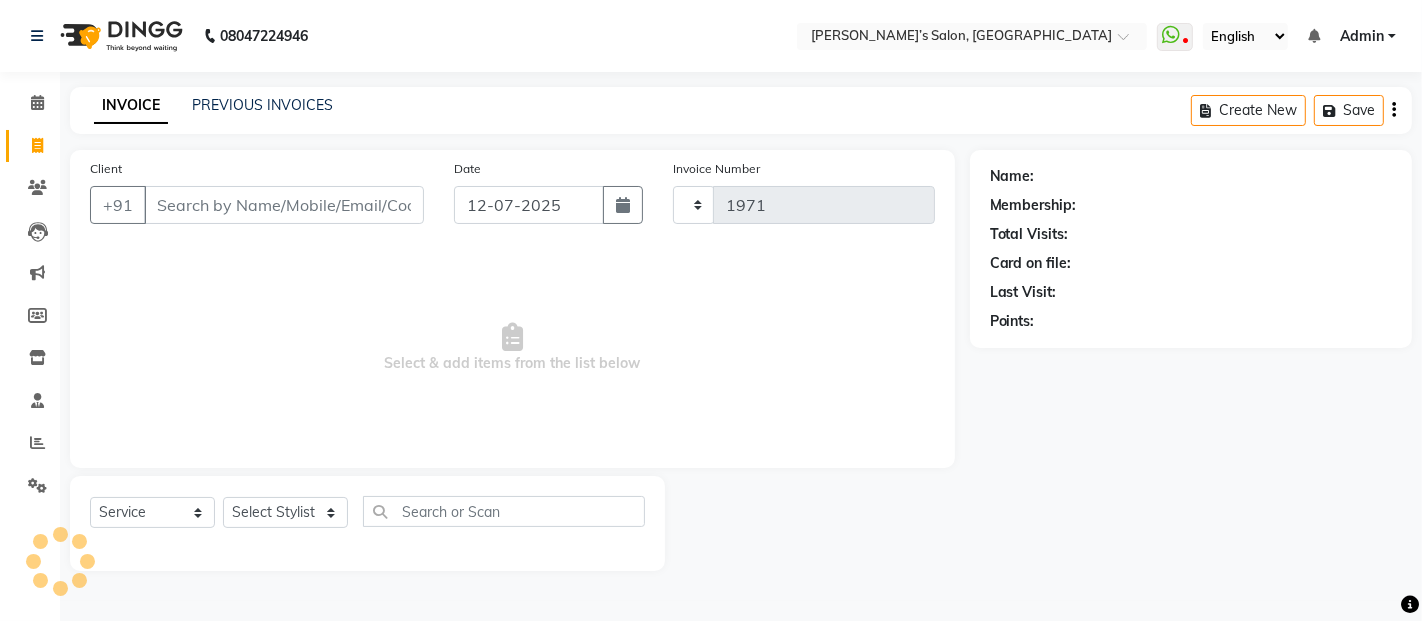 select on "5150" 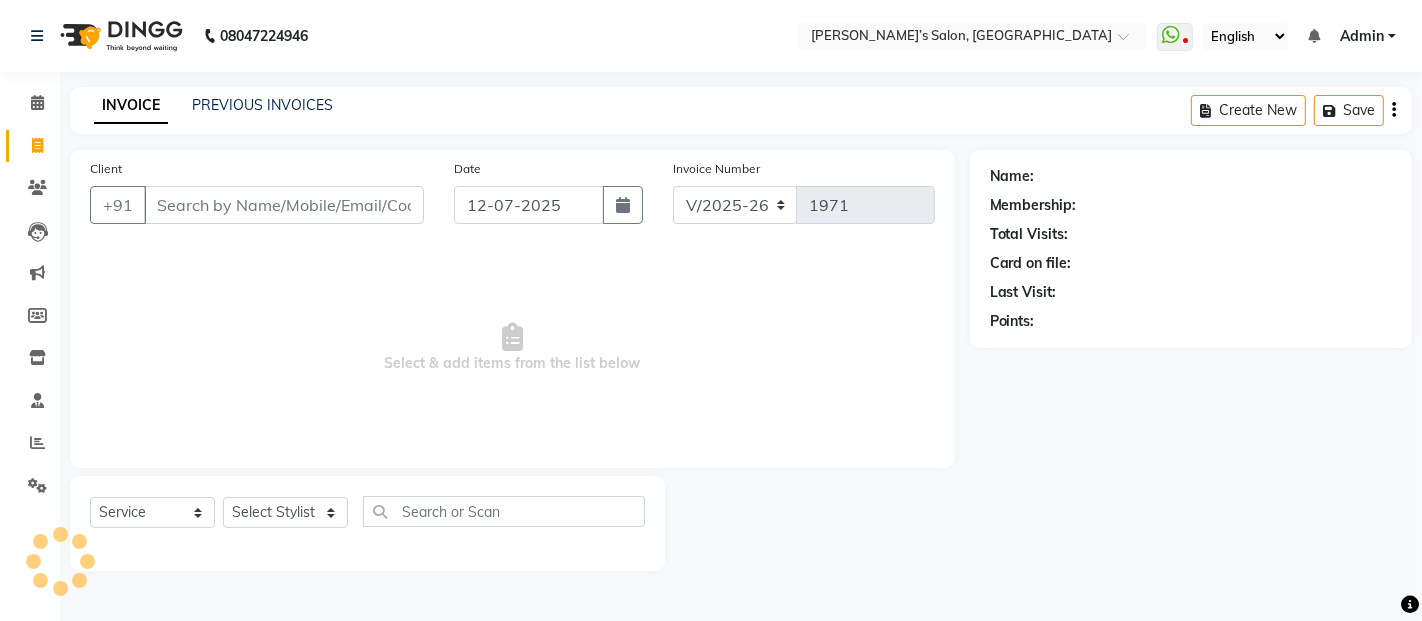 click on "Client" at bounding box center [284, 205] 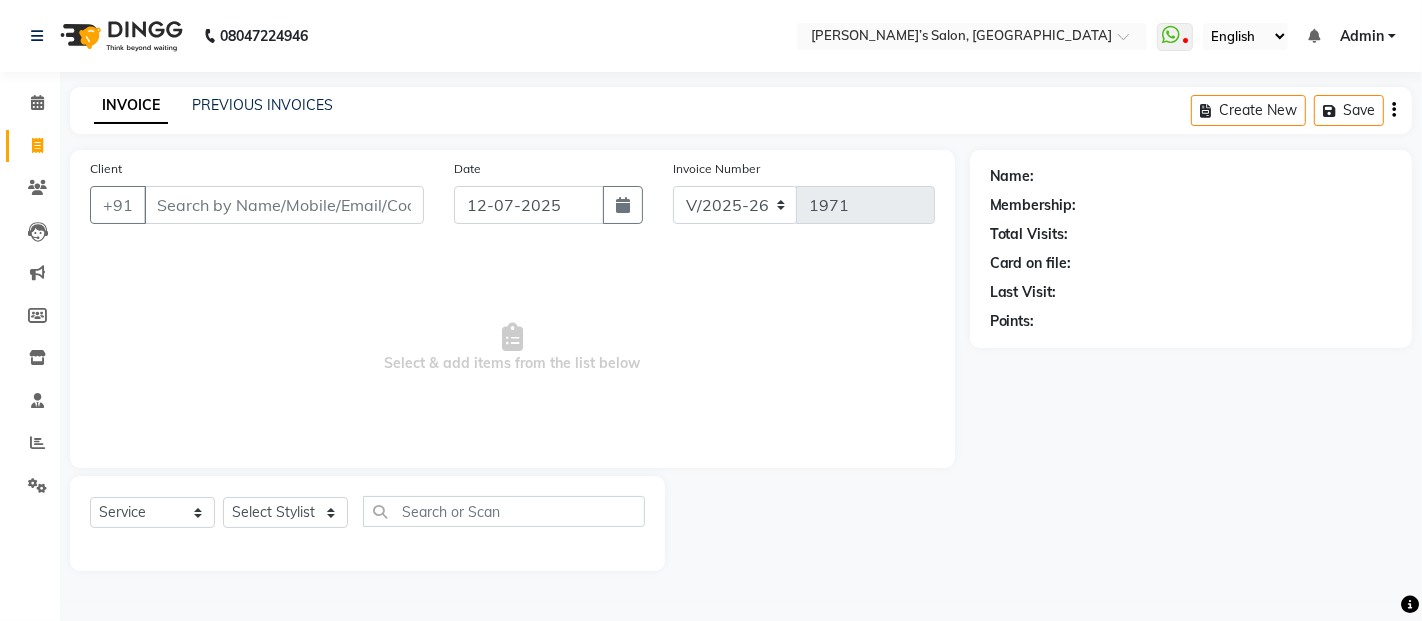 click on "Client" at bounding box center (284, 205) 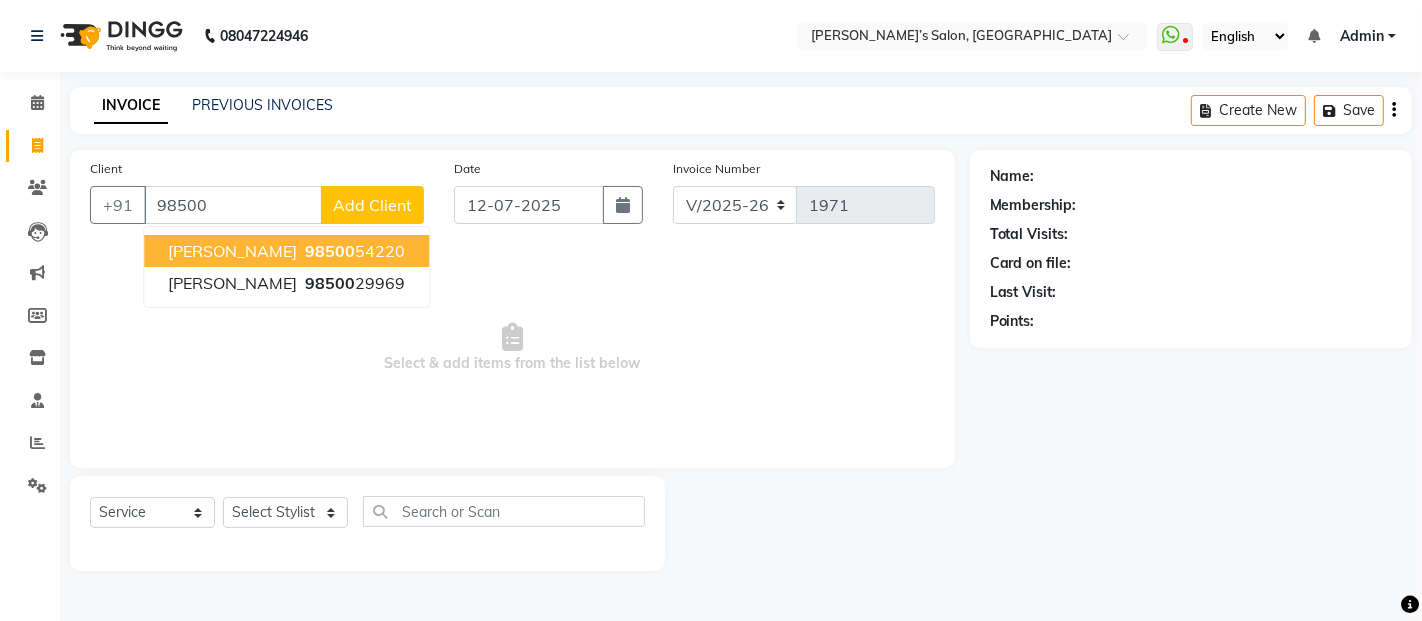 click on "98500" at bounding box center [330, 251] 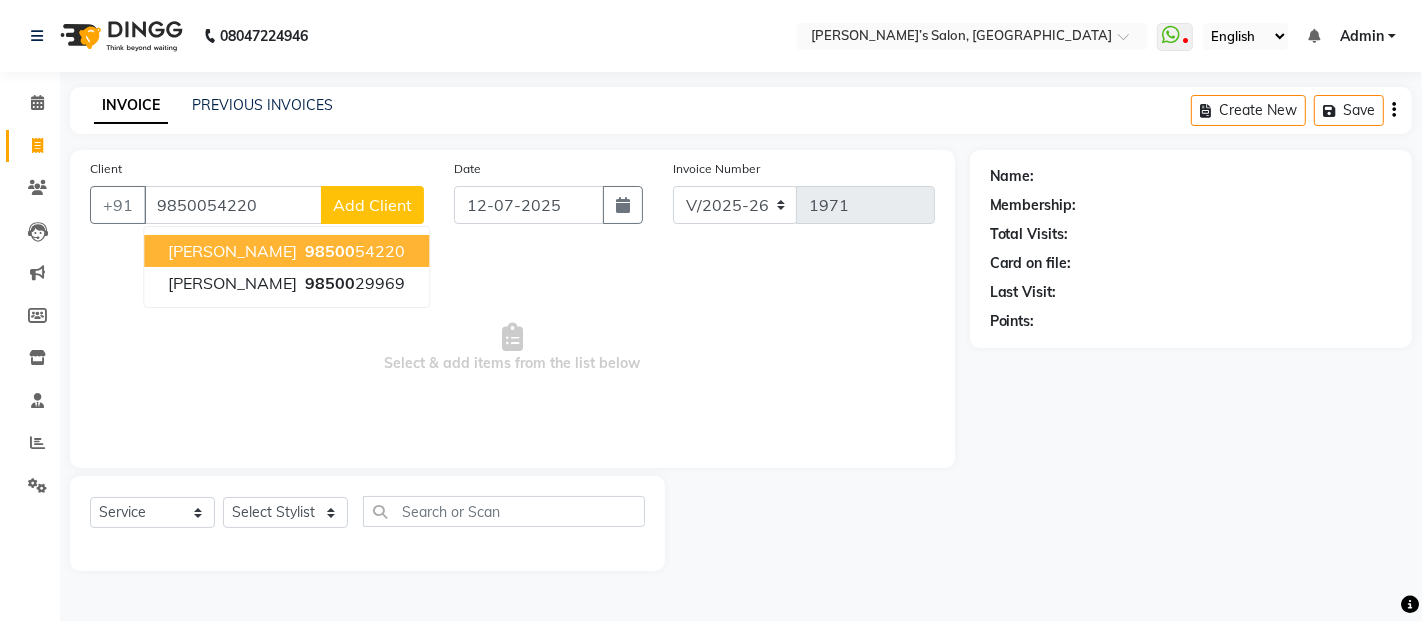 type on "9850054220" 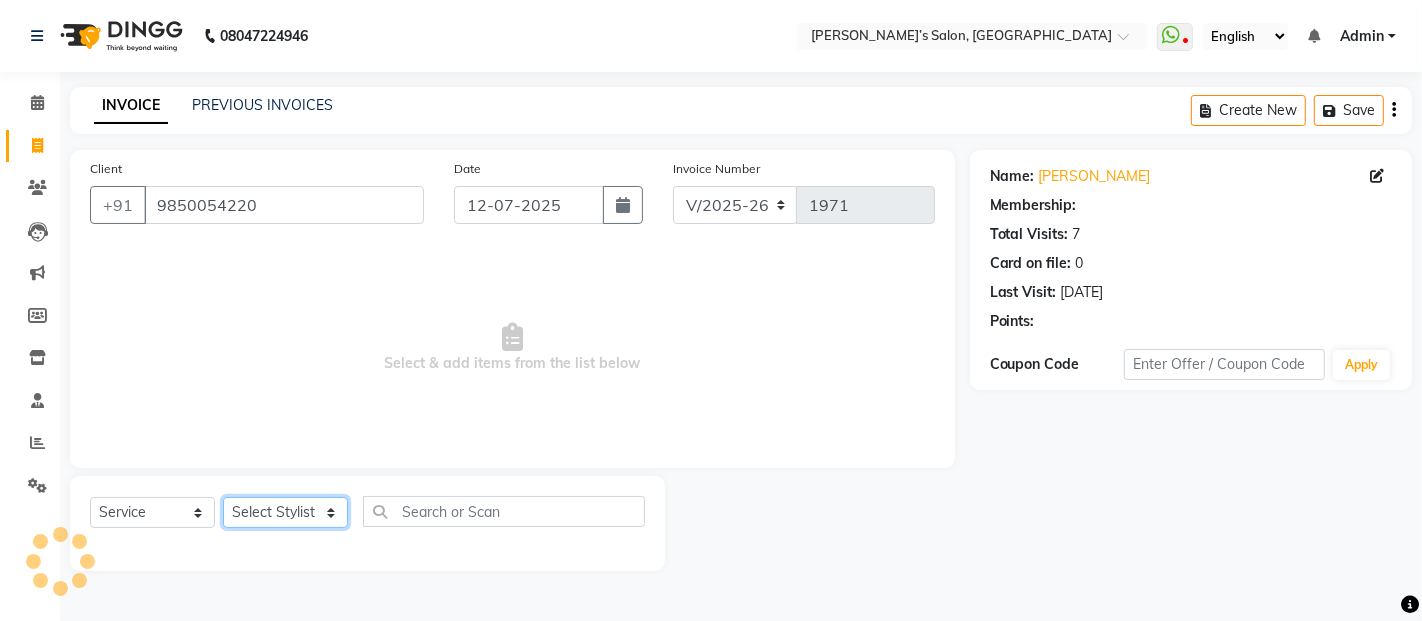 click on "Select Stylist [PERSON_NAME] [PERSON_NAME] Akshay [PERSON_NAME] Anas [PERSON_NAME] Manager [PERSON_NAME] [PERSON_NAME] [PERSON_NAME] Shruti [PERSON_NAME] [PERSON_NAME]" 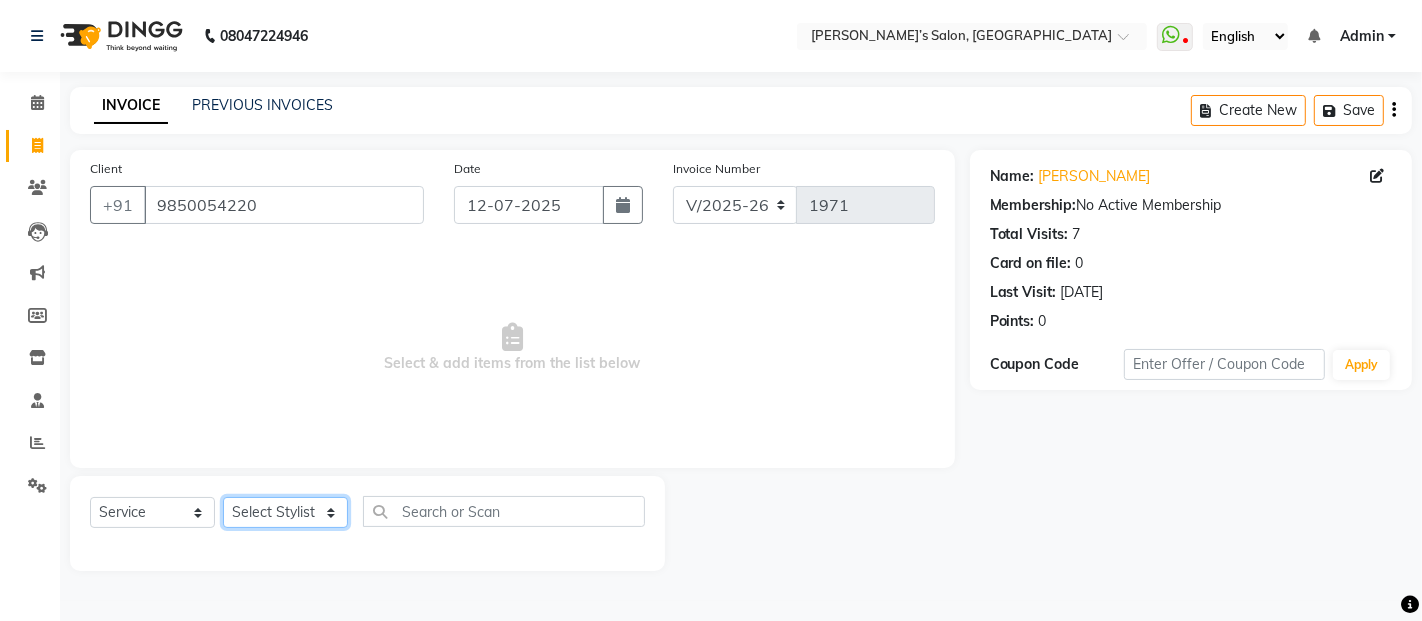 select on "46161" 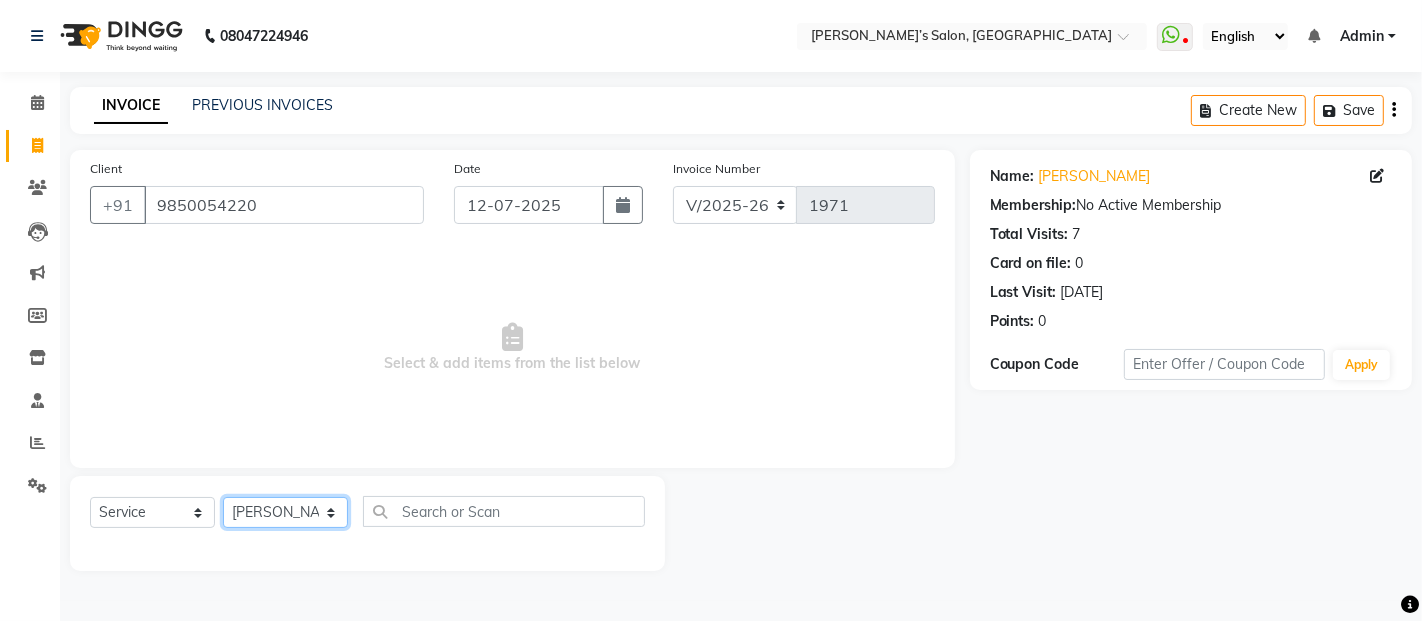 click on "Select Stylist [PERSON_NAME] [PERSON_NAME] Akshay [PERSON_NAME] Anas [PERSON_NAME] Manager [PERSON_NAME] [PERSON_NAME] [PERSON_NAME] Shruti [PERSON_NAME] [PERSON_NAME]" 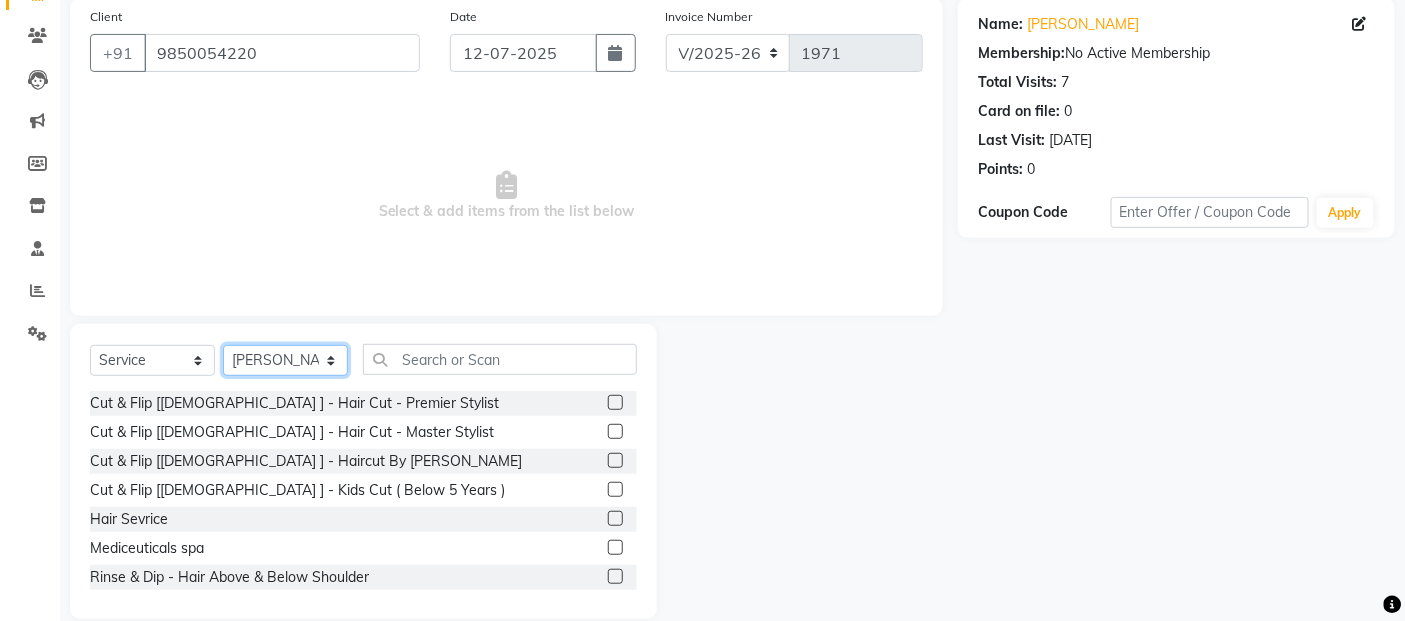 scroll, scrollTop: 180, scrollLeft: 0, axis: vertical 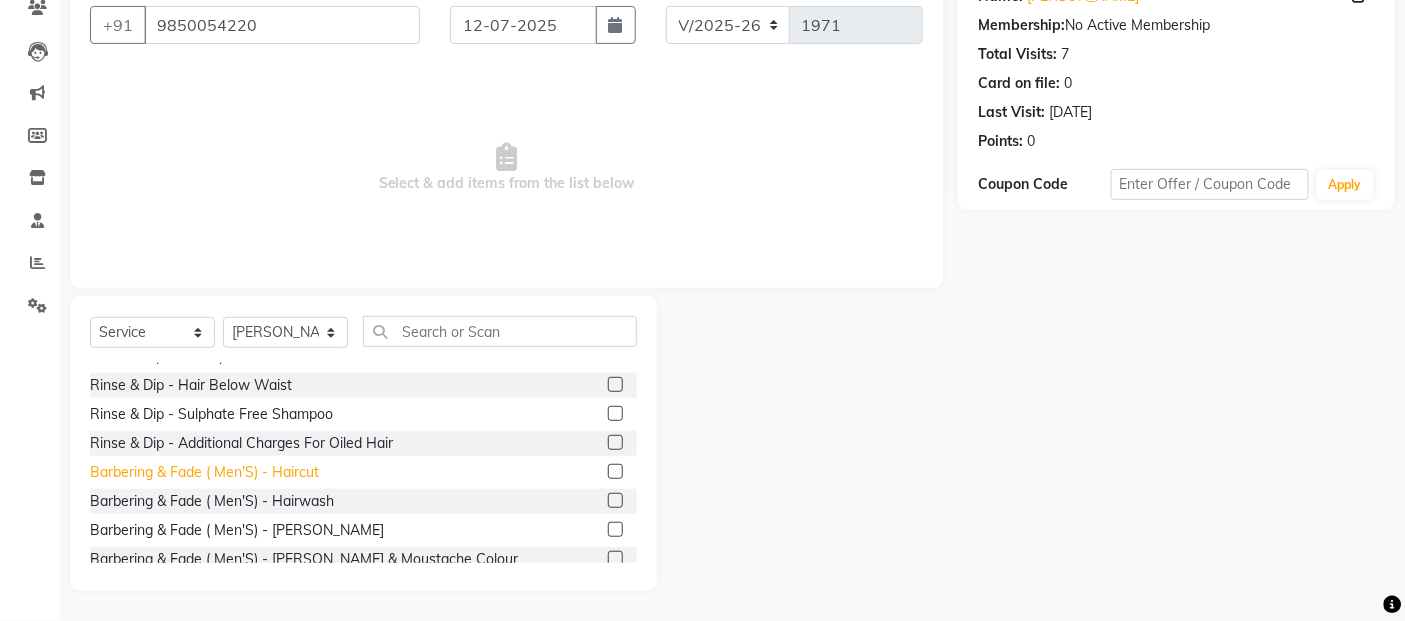 click on "Barbering & Fade  ( Men'S) - Haircut" 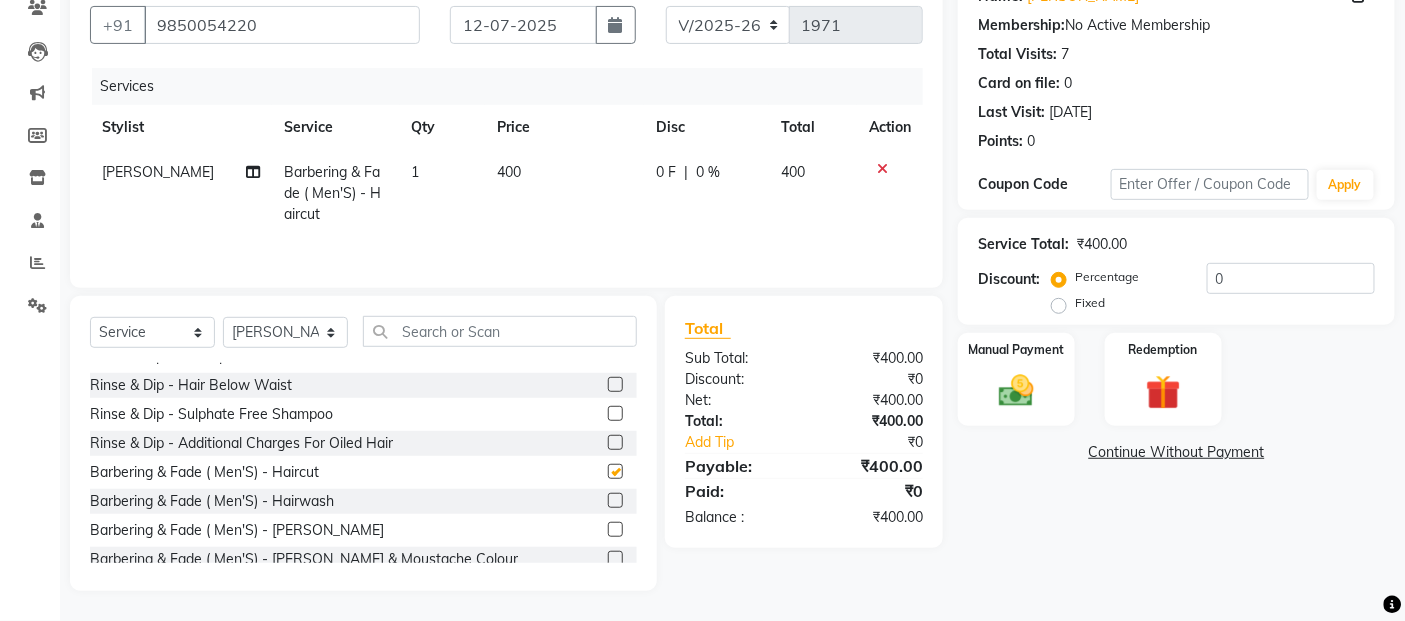 checkbox on "false" 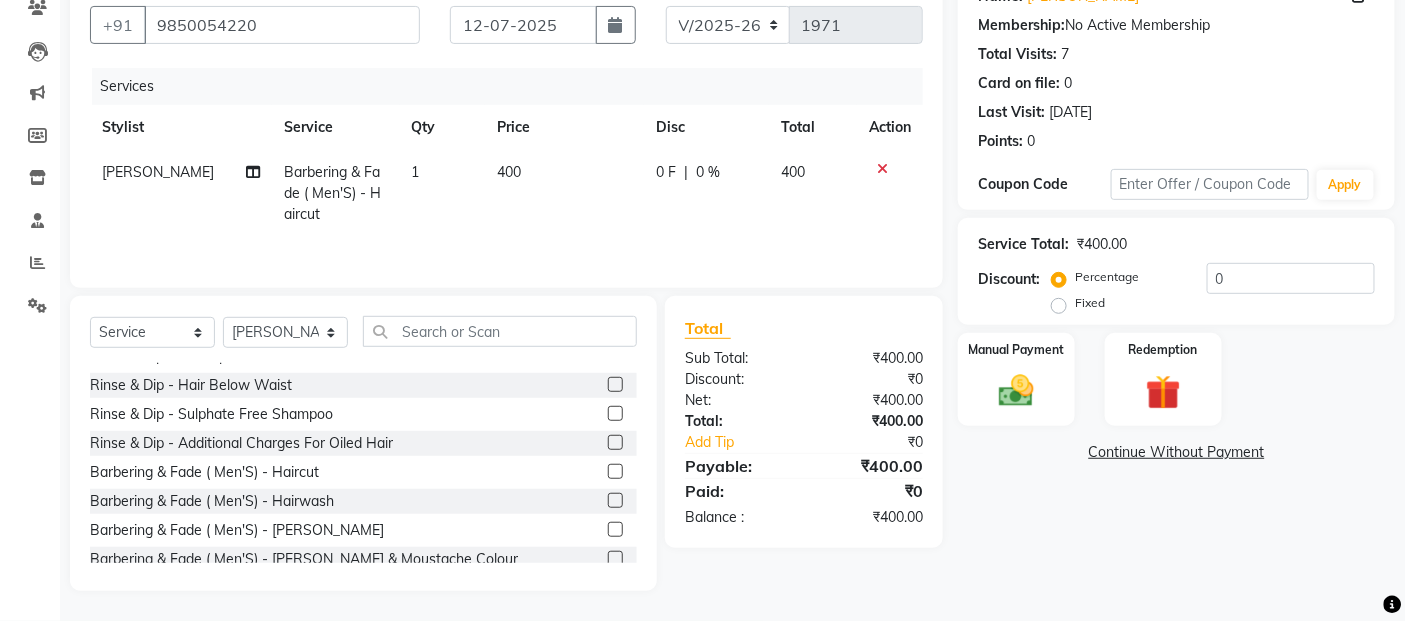 click on "400" 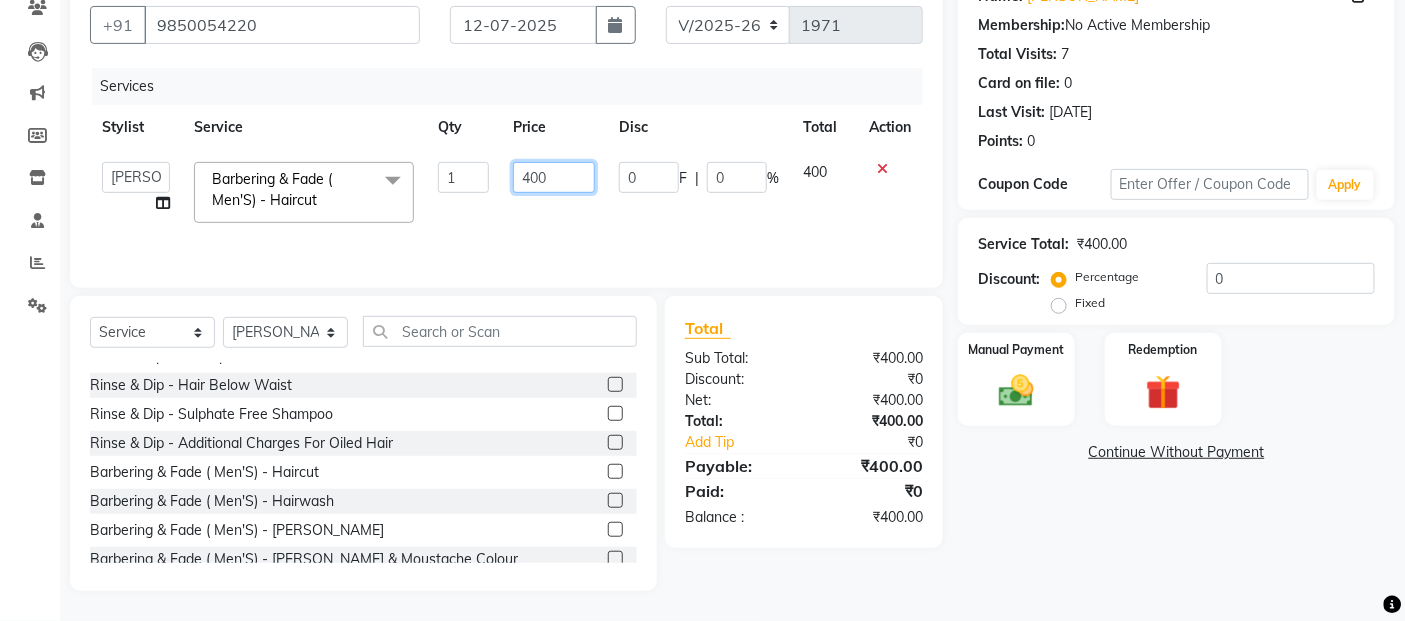 click on "400" 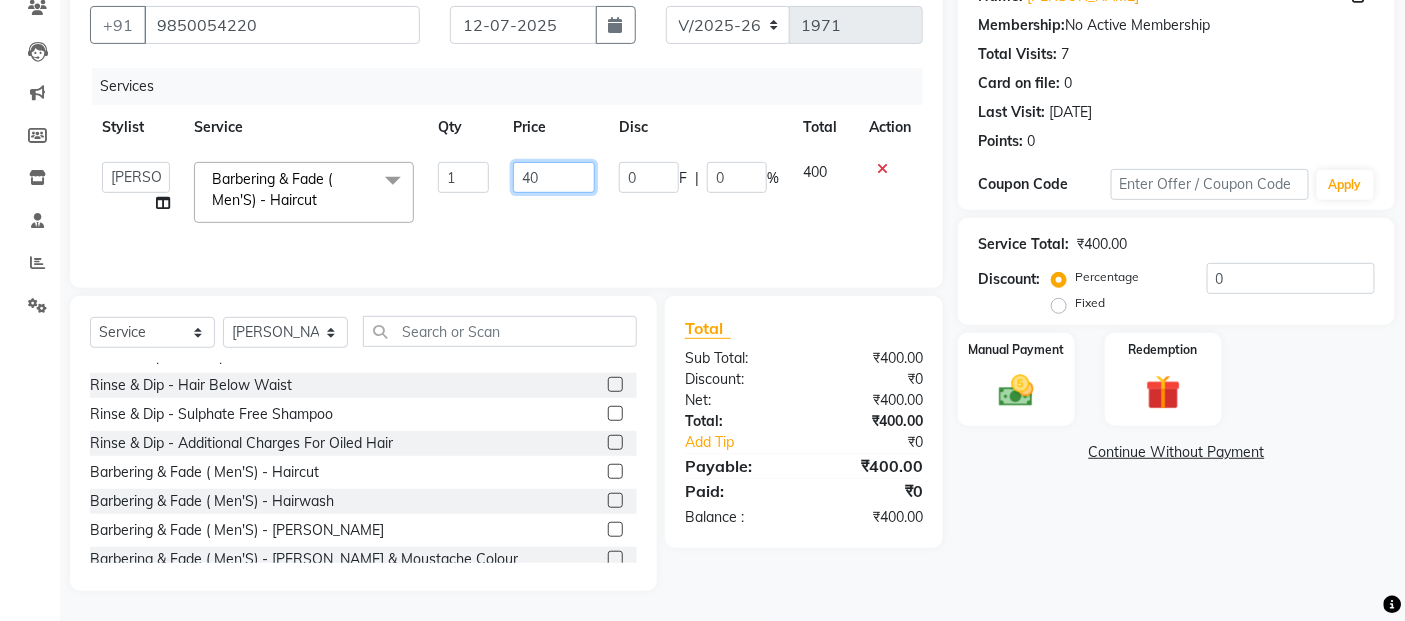 type on "4" 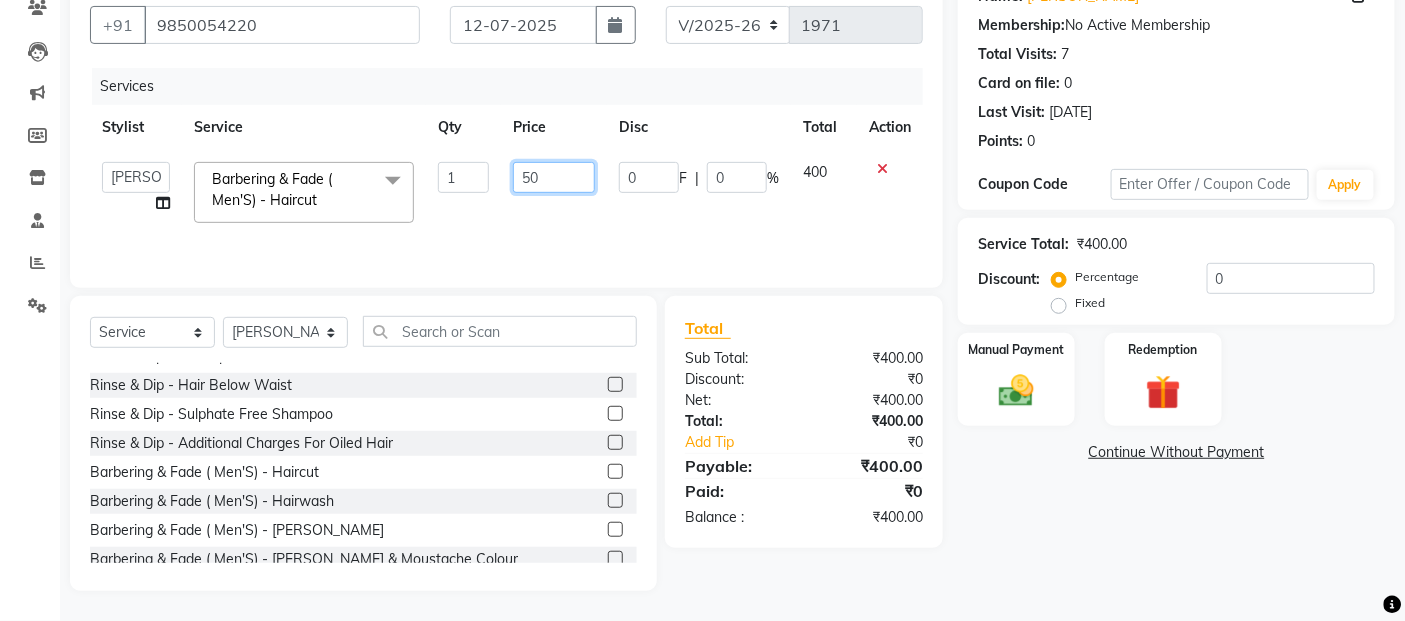 type on "5" 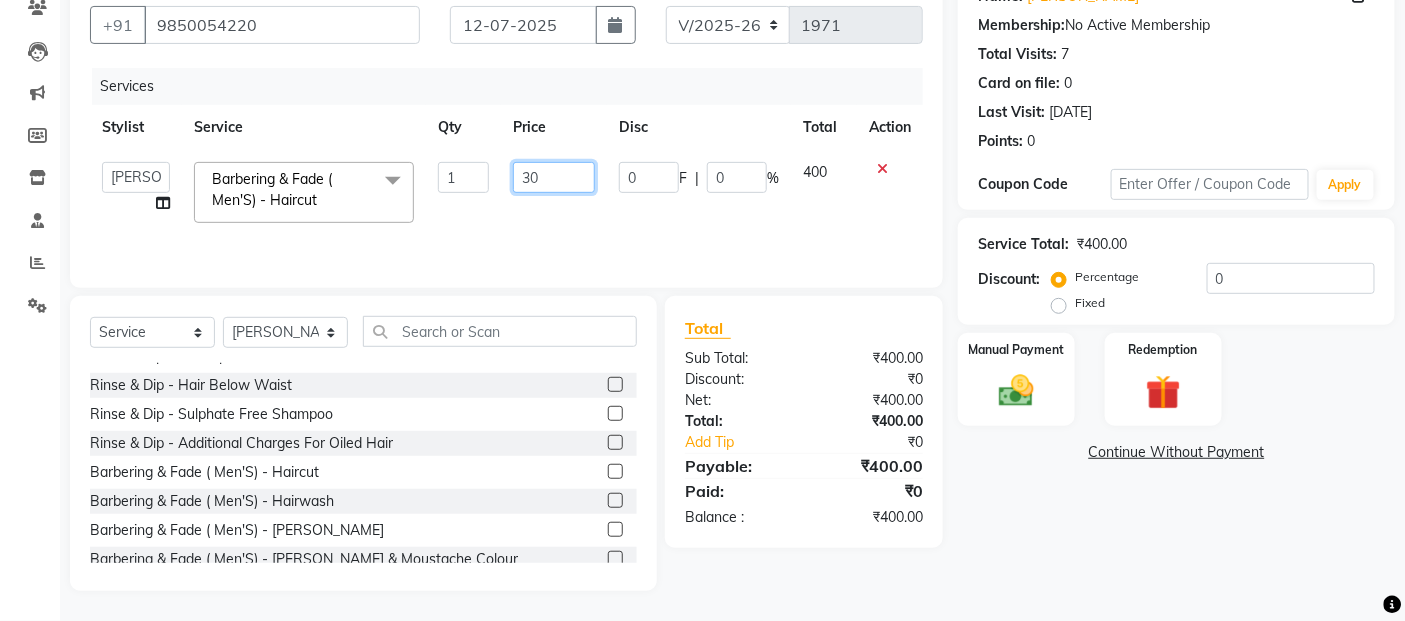 type on "300" 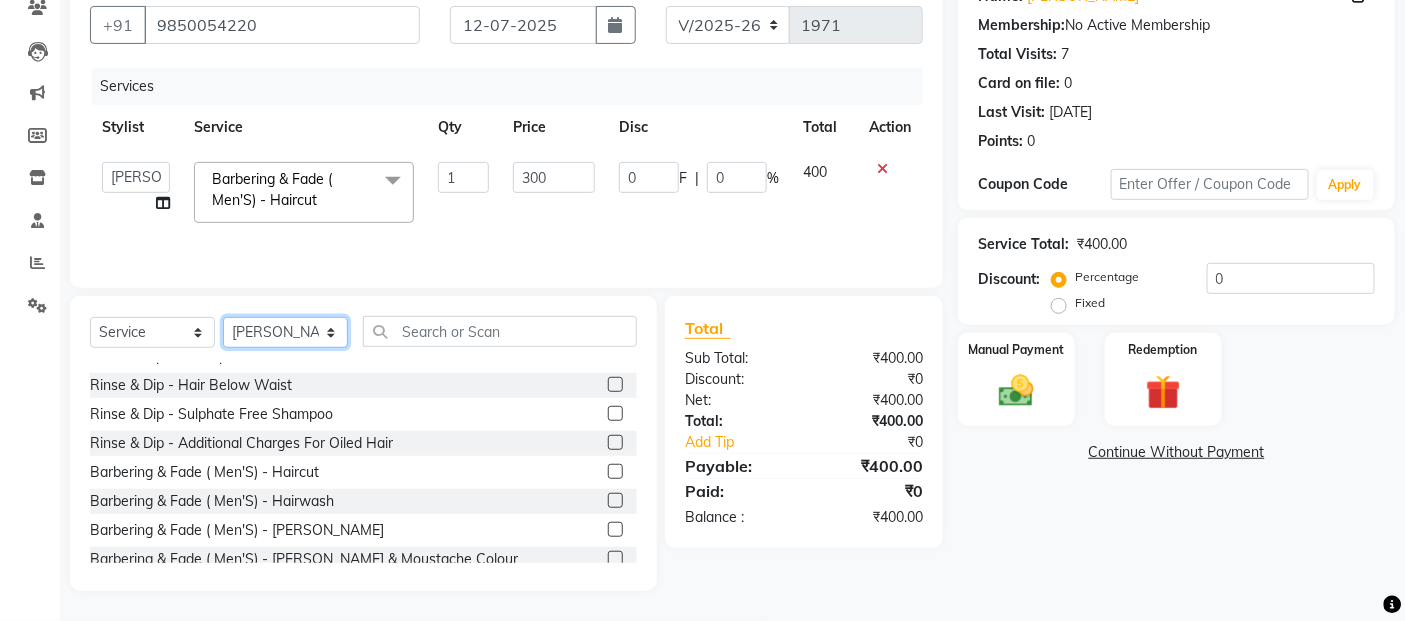 click on "Select Stylist [PERSON_NAME] [PERSON_NAME] Akshay [PERSON_NAME] Anas [PERSON_NAME] Manager [PERSON_NAME] [PERSON_NAME] [PERSON_NAME] Shruti [PERSON_NAME] [PERSON_NAME]" 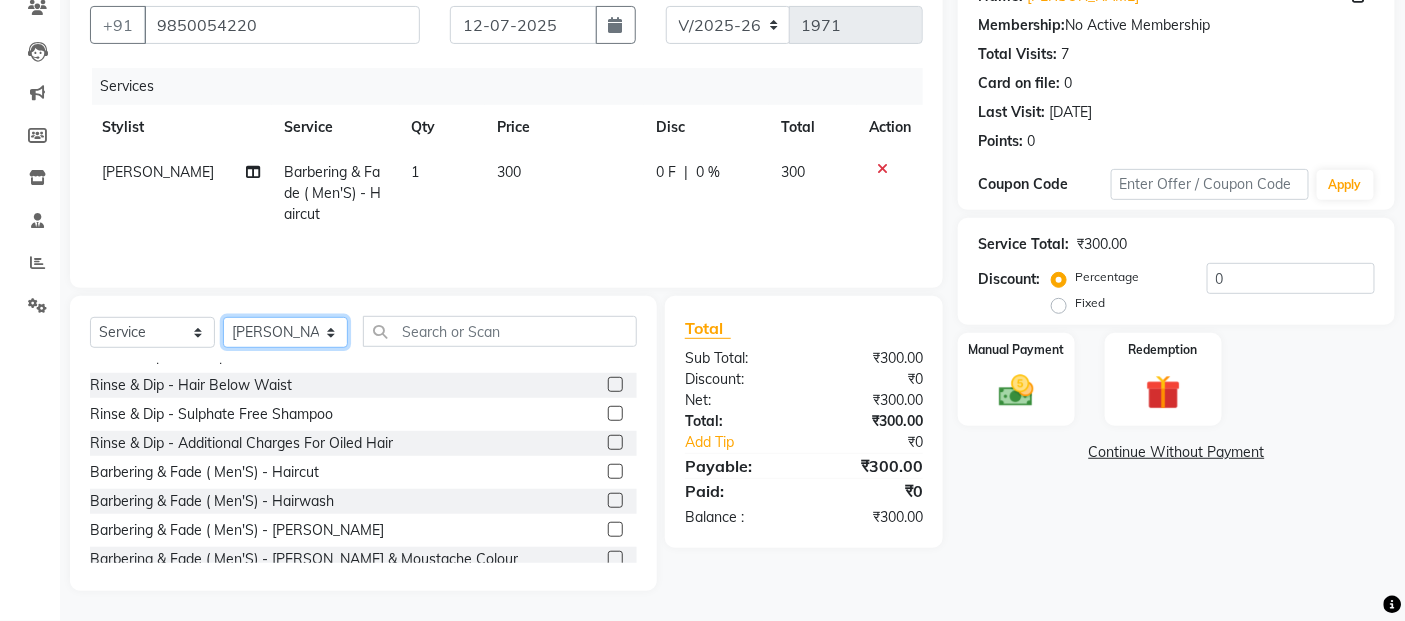select on "35044" 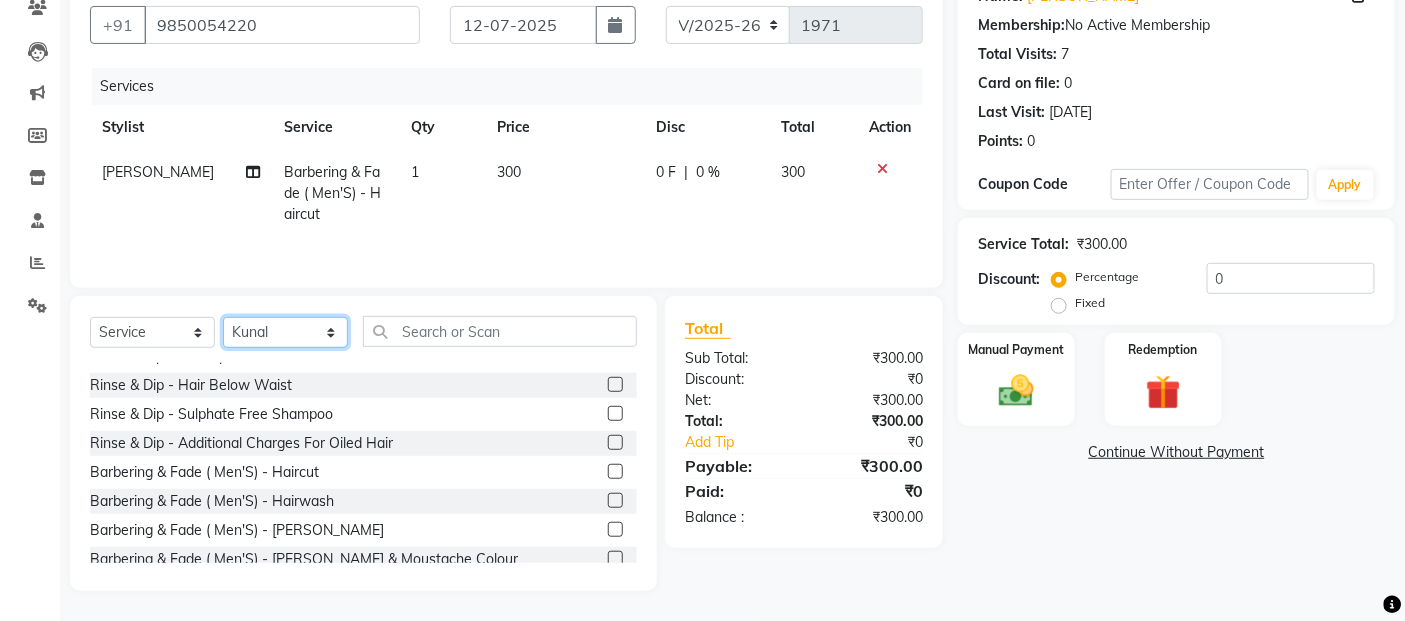 click on "Select Stylist [PERSON_NAME] [PERSON_NAME] Akshay [PERSON_NAME] Anas [PERSON_NAME] Manager [PERSON_NAME] [PERSON_NAME] [PERSON_NAME] Shruti [PERSON_NAME] [PERSON_NAME]" 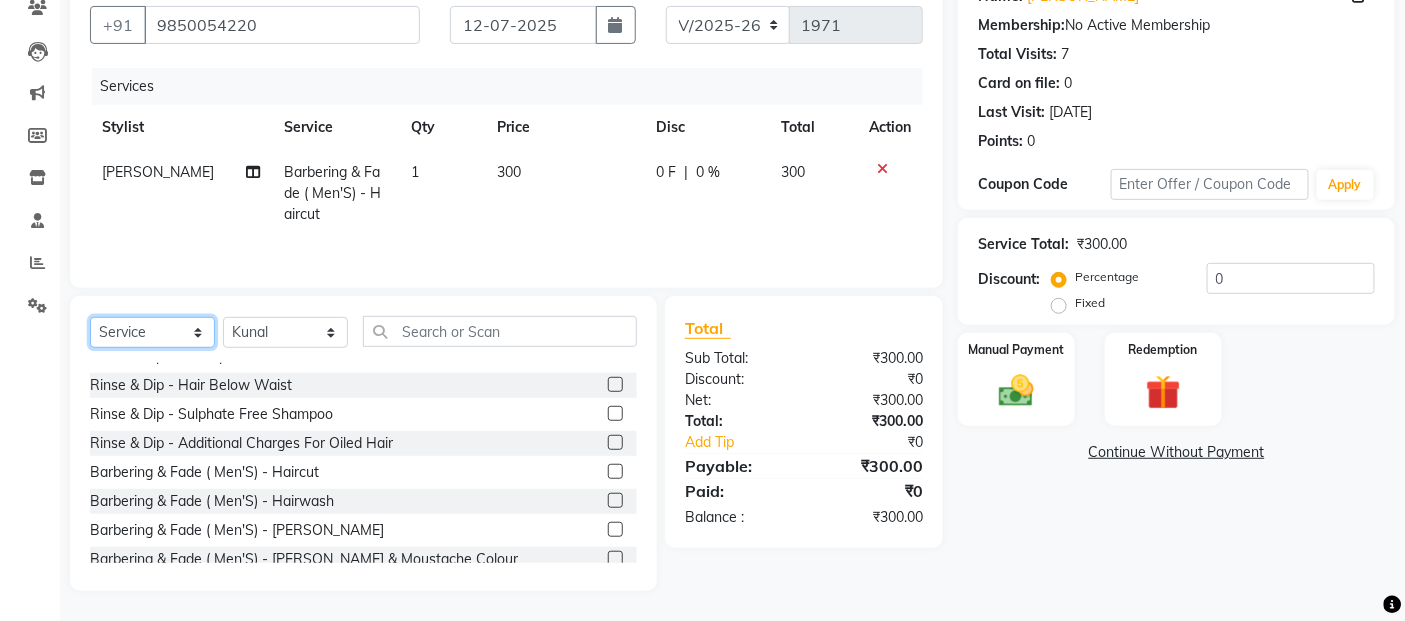 click on "Select  Service  Product  Membership  Package Voucher Prepaid Gift Card" 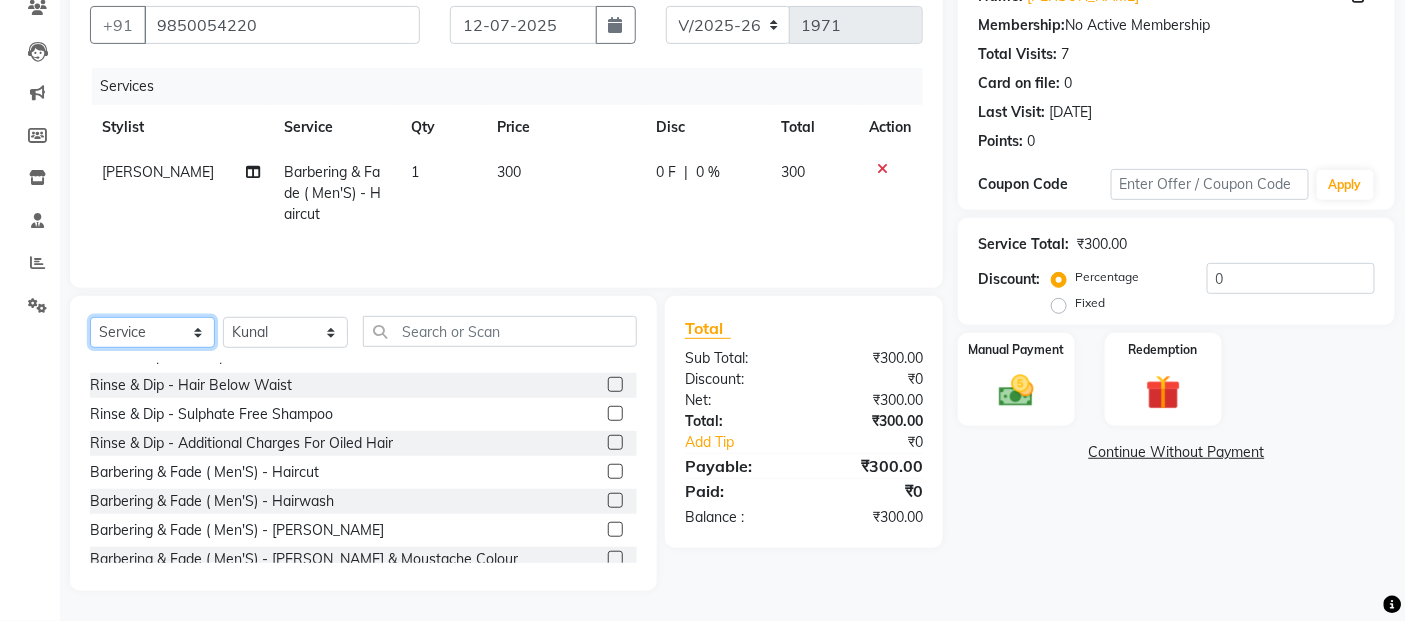 select on "product" 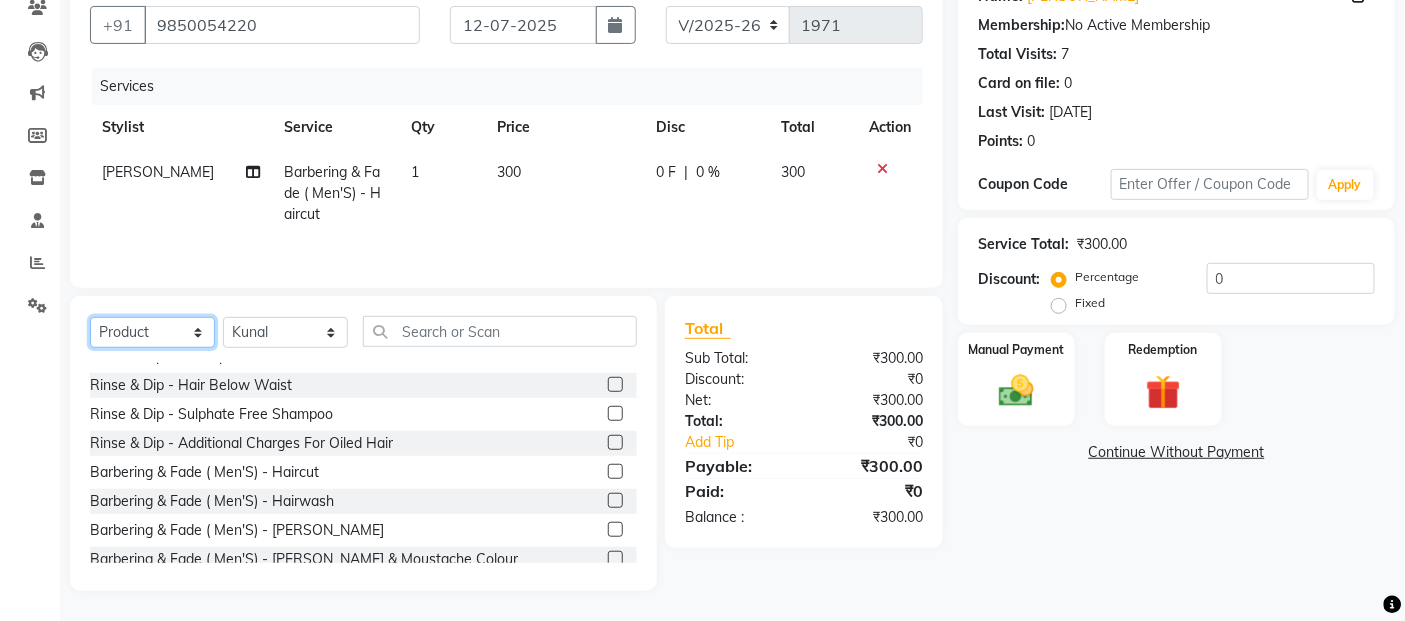 click on "Select  Service  Product  Membership  Package Voucher Prepaid Gift Card" 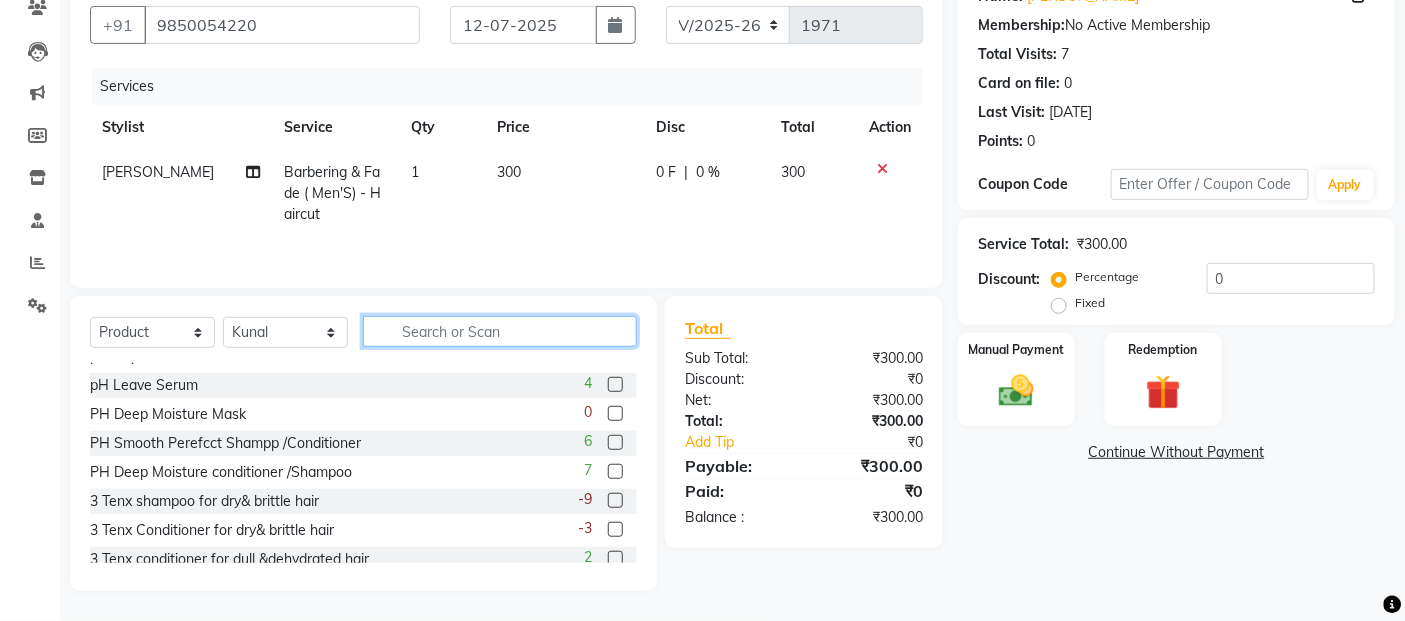 click 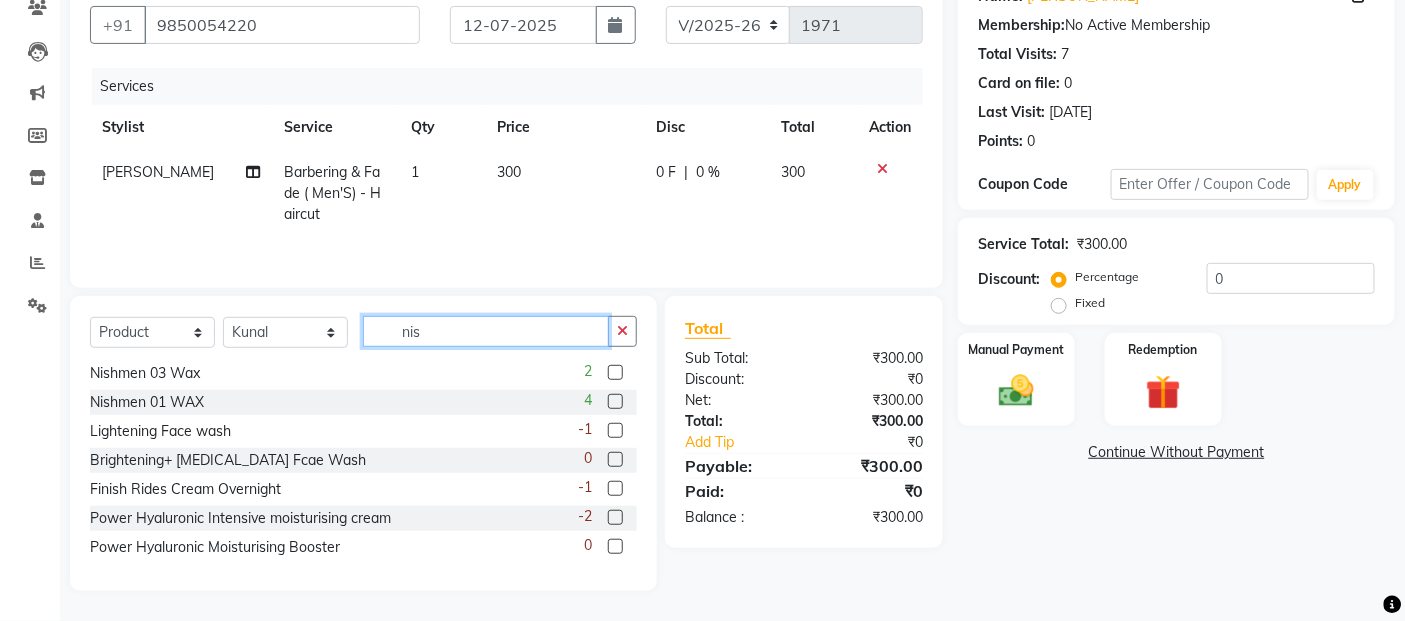 scroll, scrollTop: 0, scrollLeft: 0, axis: both 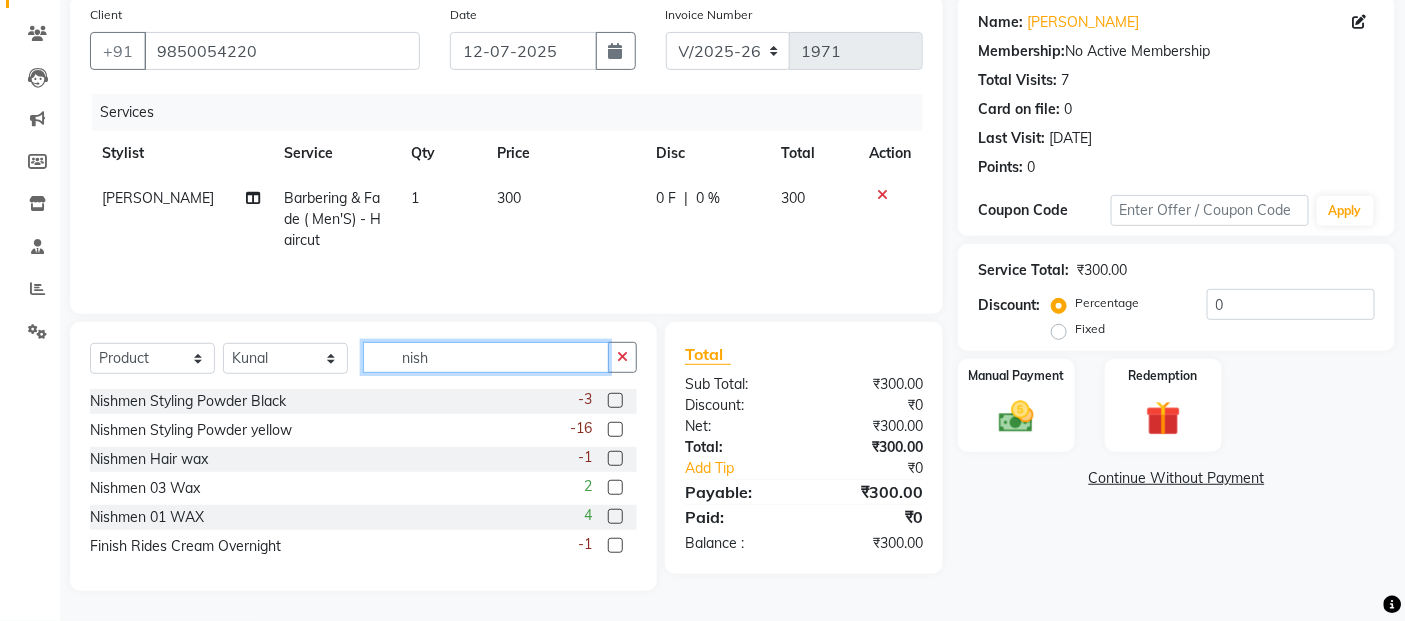 click on "nish" 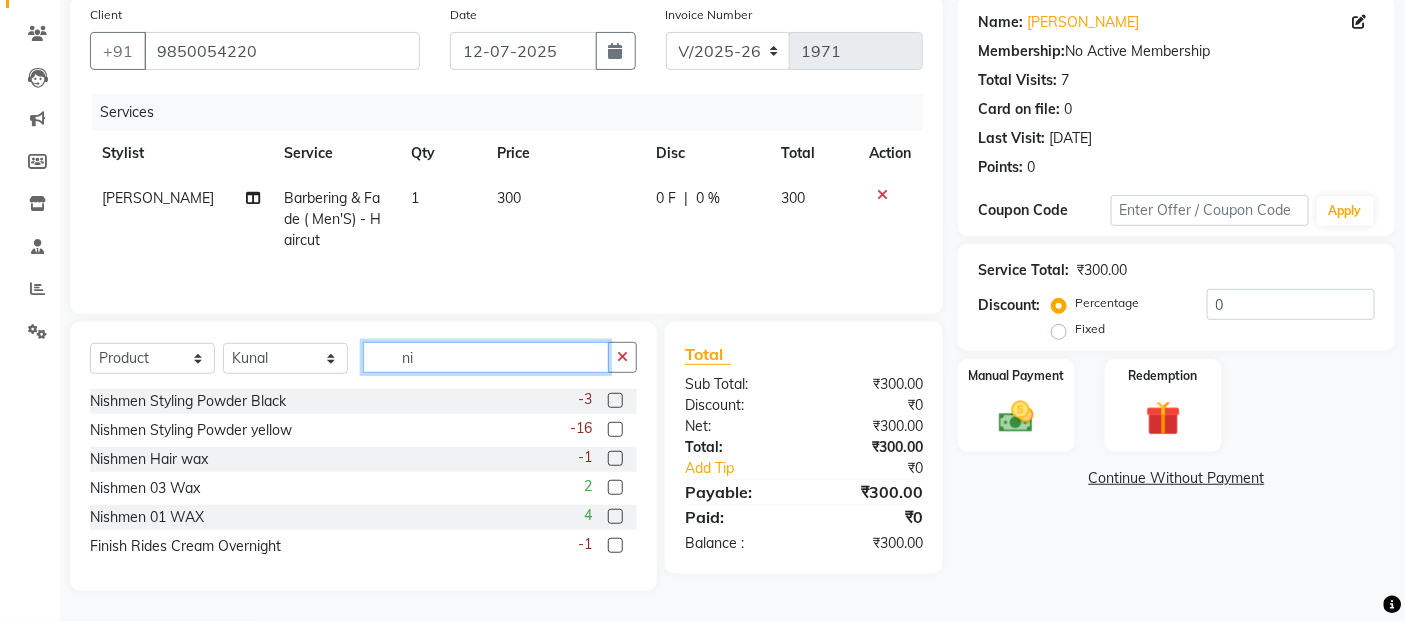 type on "n" 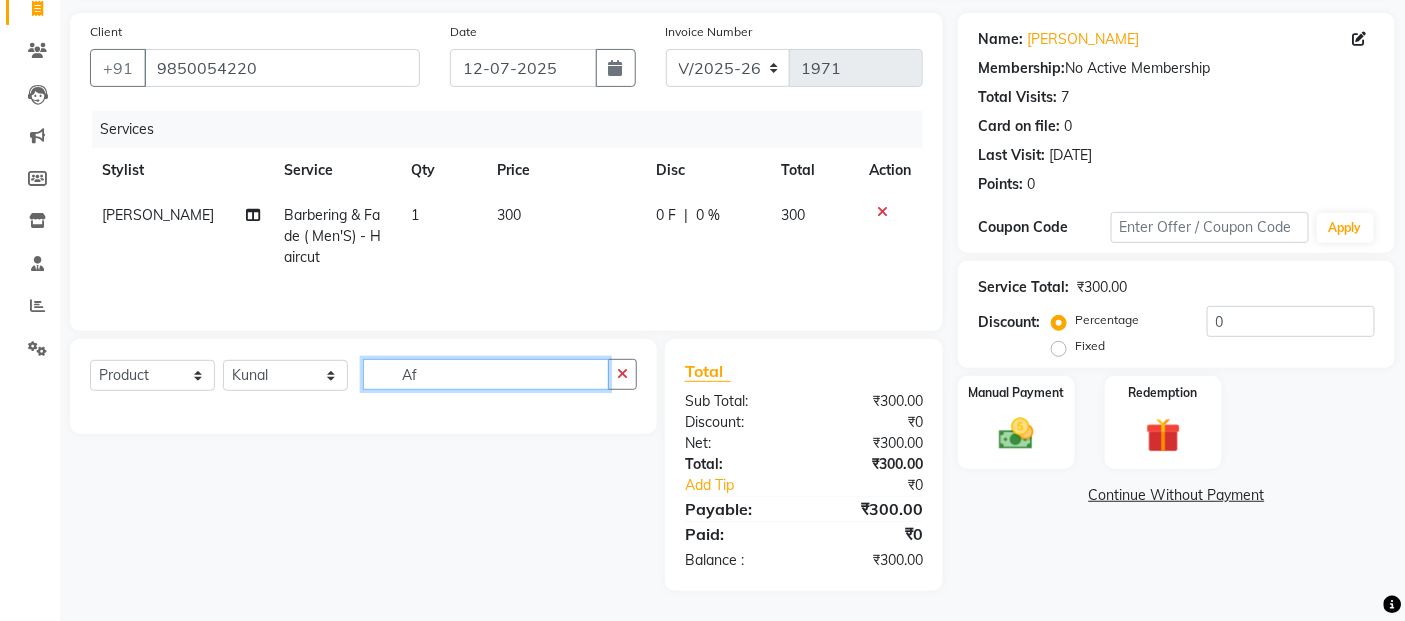 scroll, scrollTop: 138, scrollLeft: 0, axis: vertical 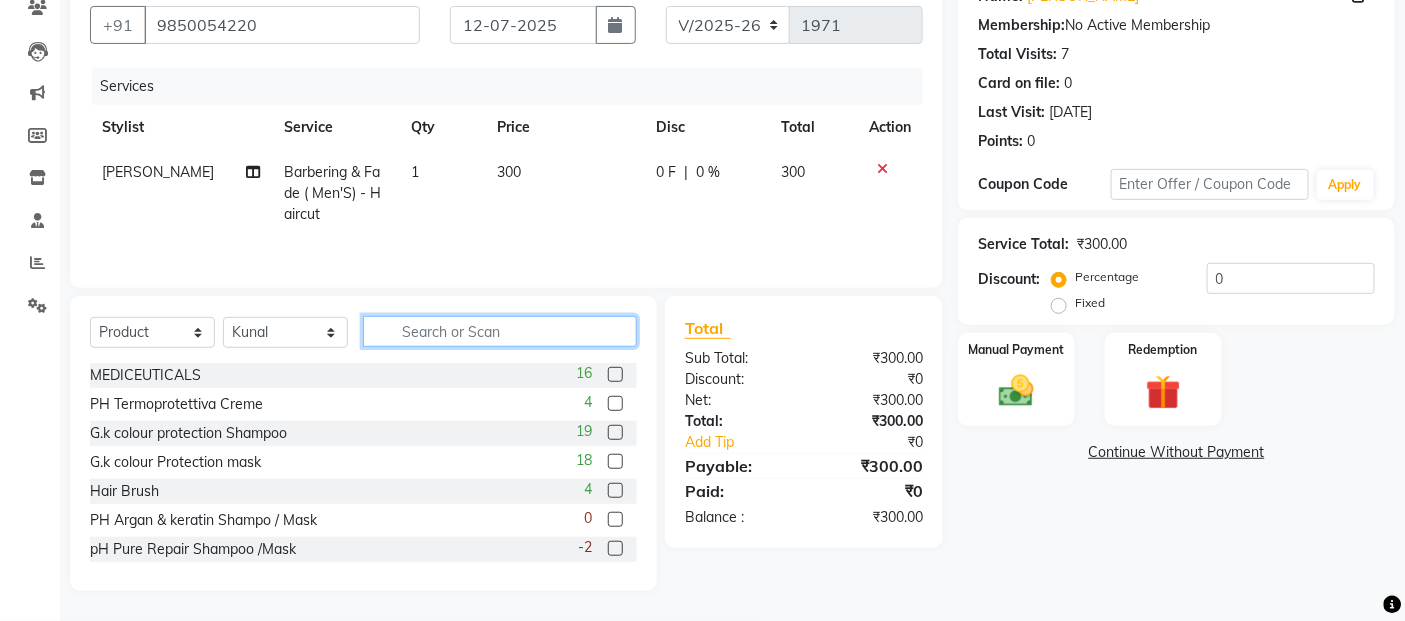 click 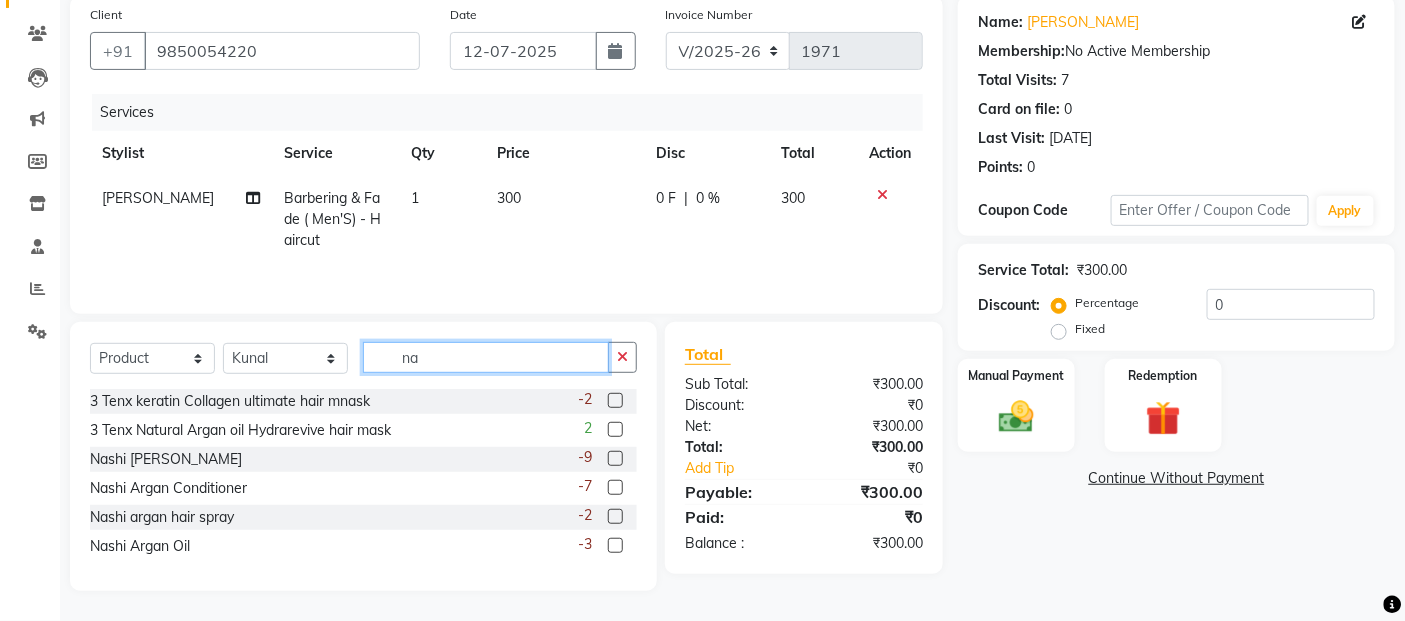 type on "n" 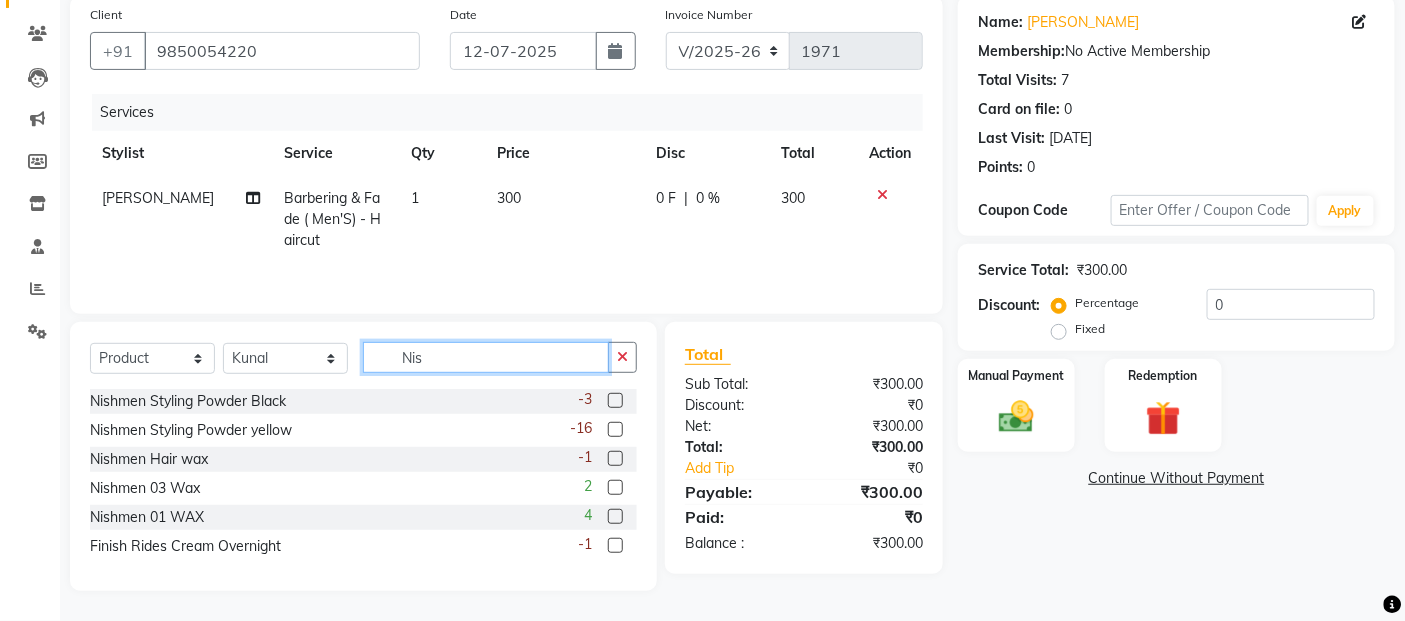 scroll, scrollTop: 155, scrollLeft: 0, axis: vertical 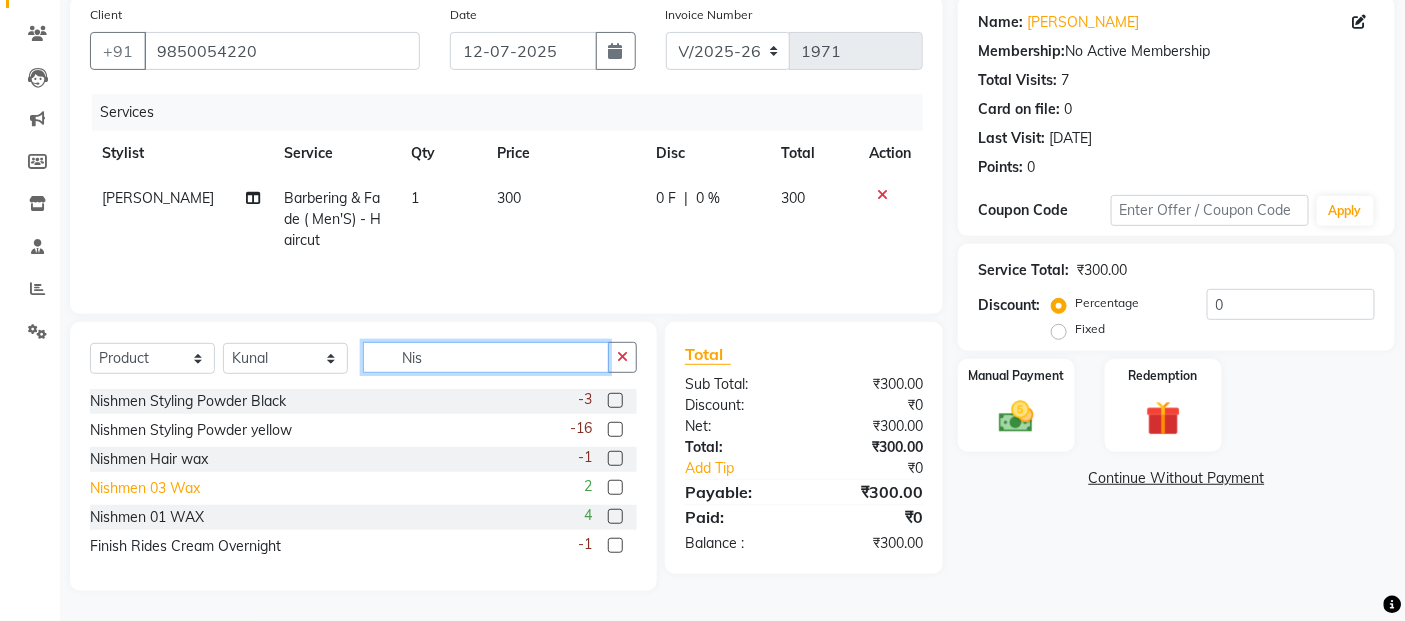 type on "Nis" 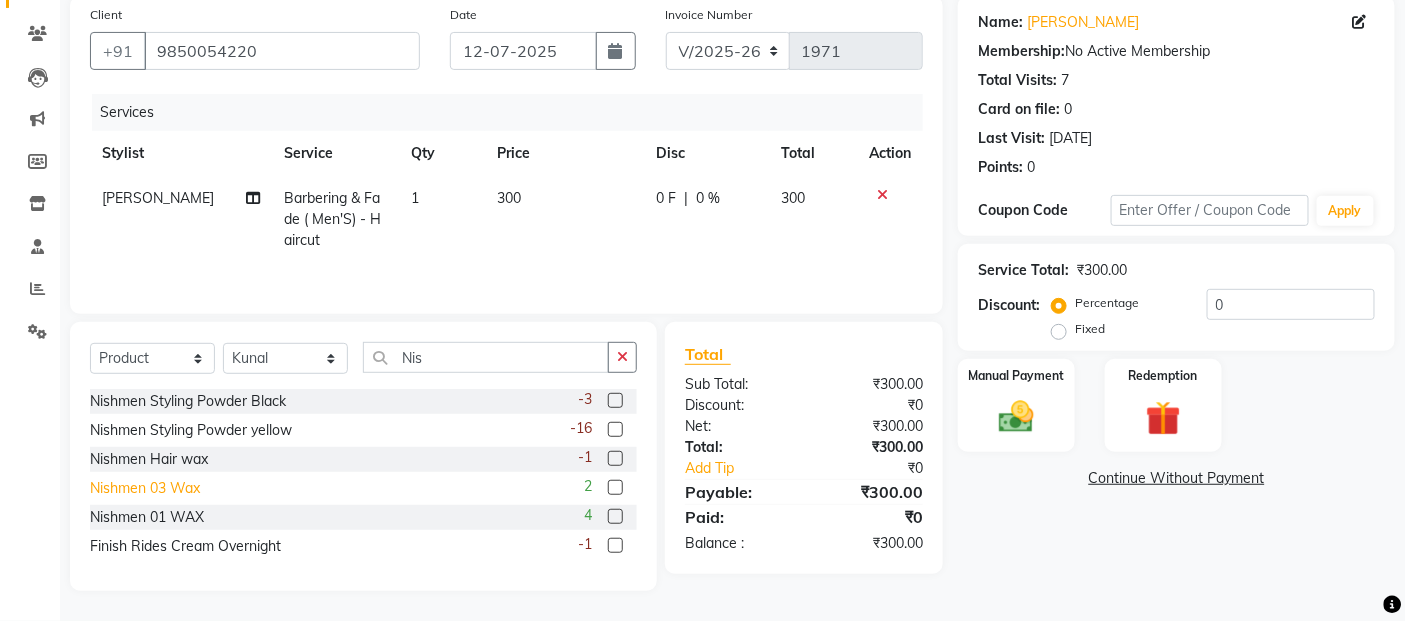 click on "Nishmen 03 Wax" 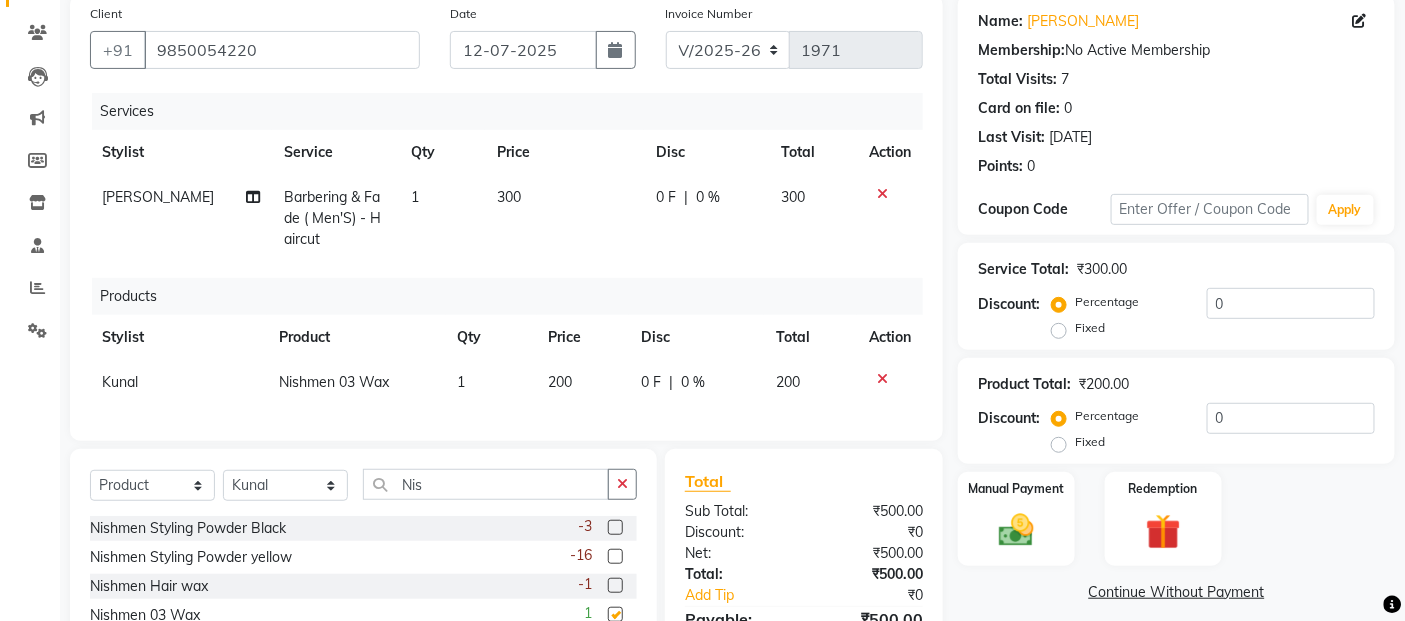 checkbox on "false" 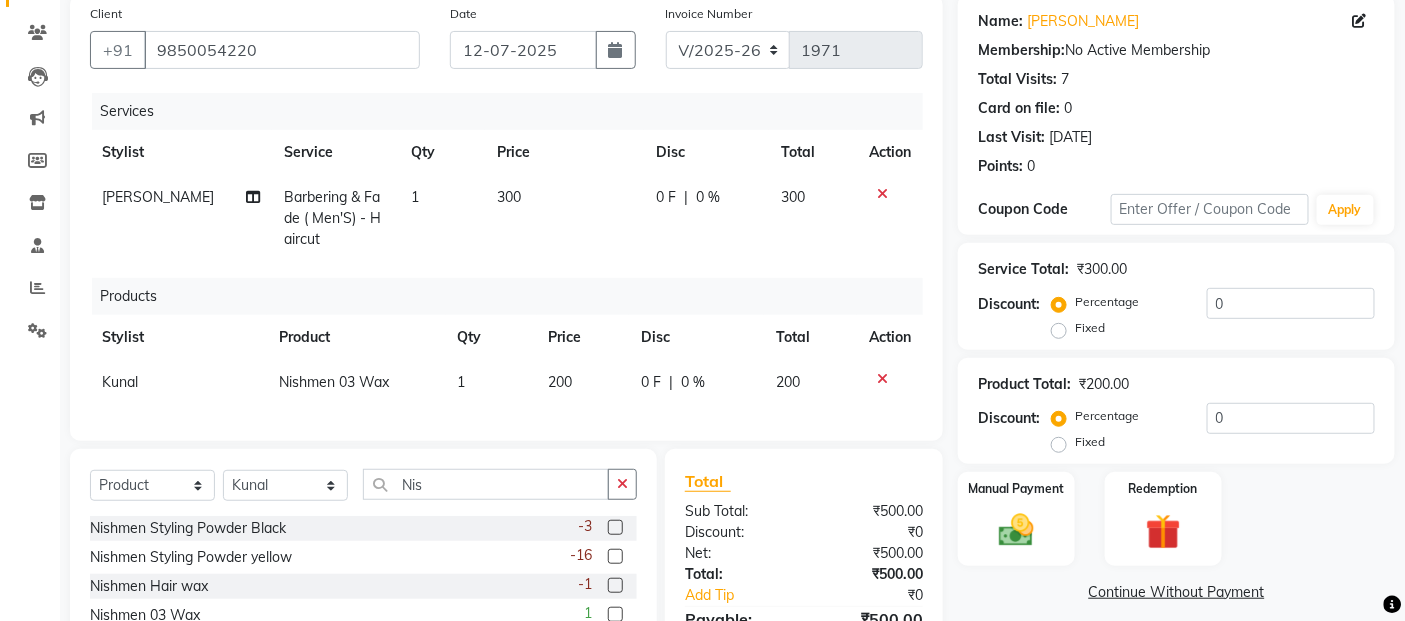 click on "200" 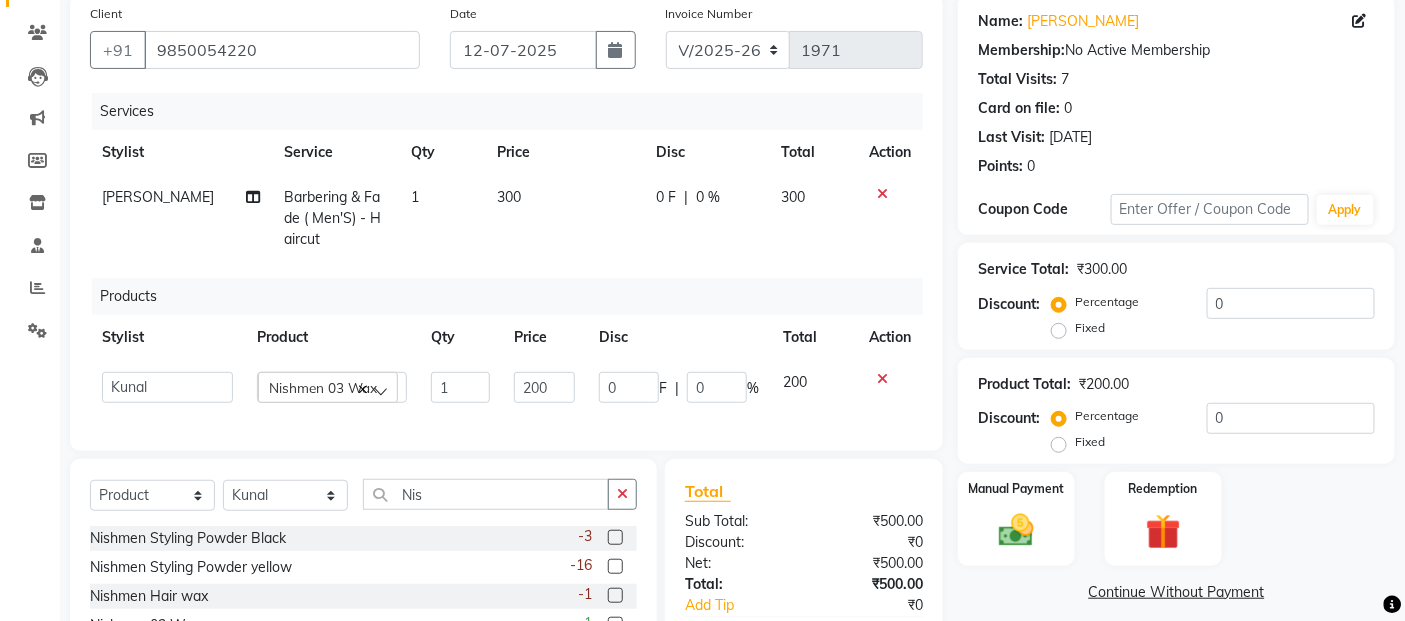 click 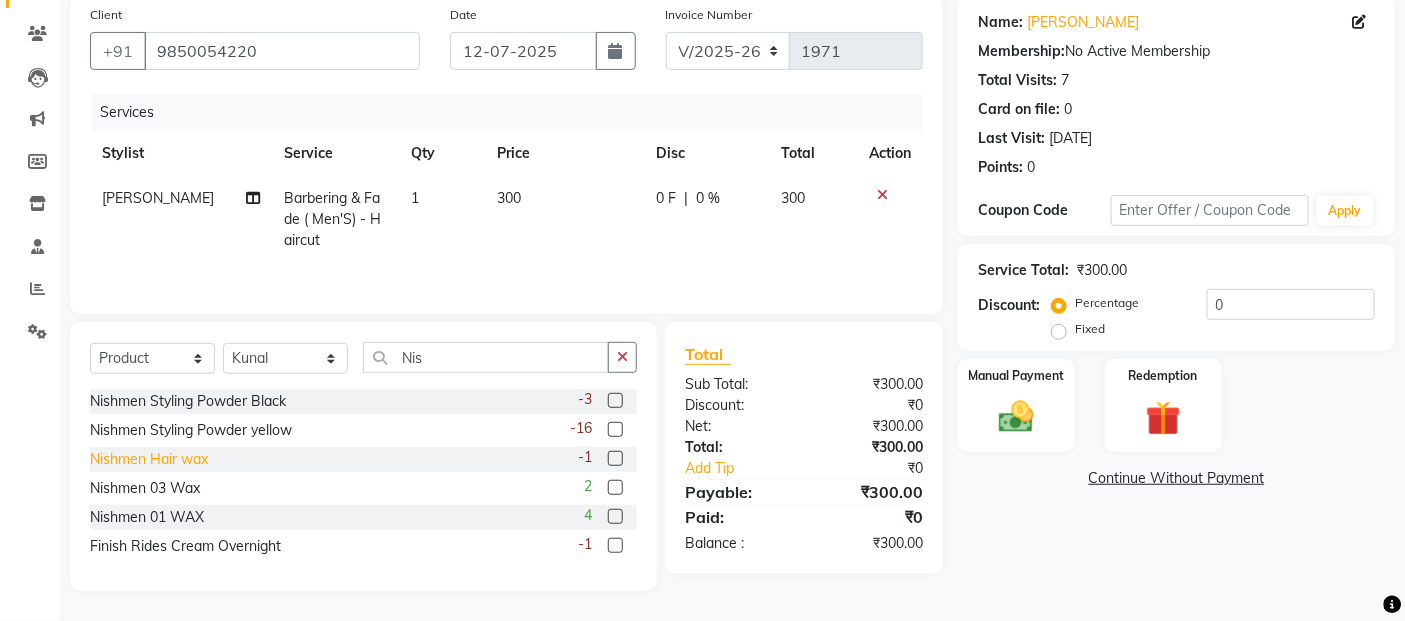 click on "Nishmen Hair wax" 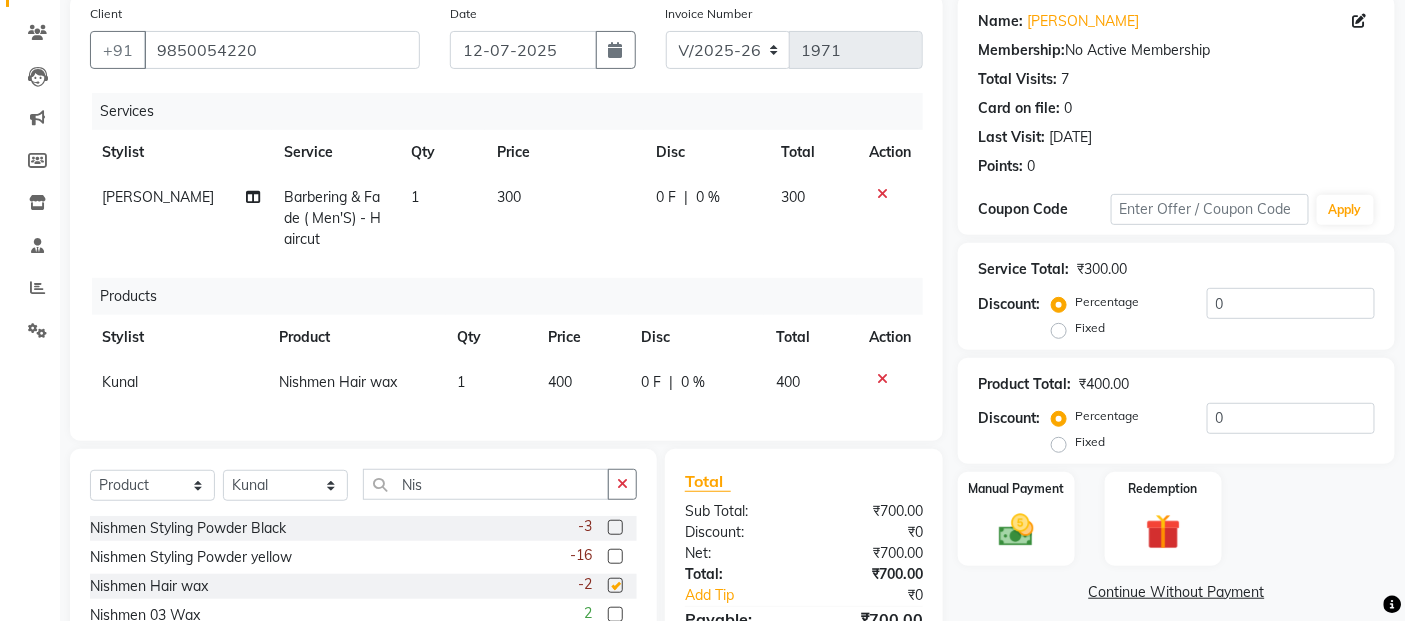 checkbox on "false" 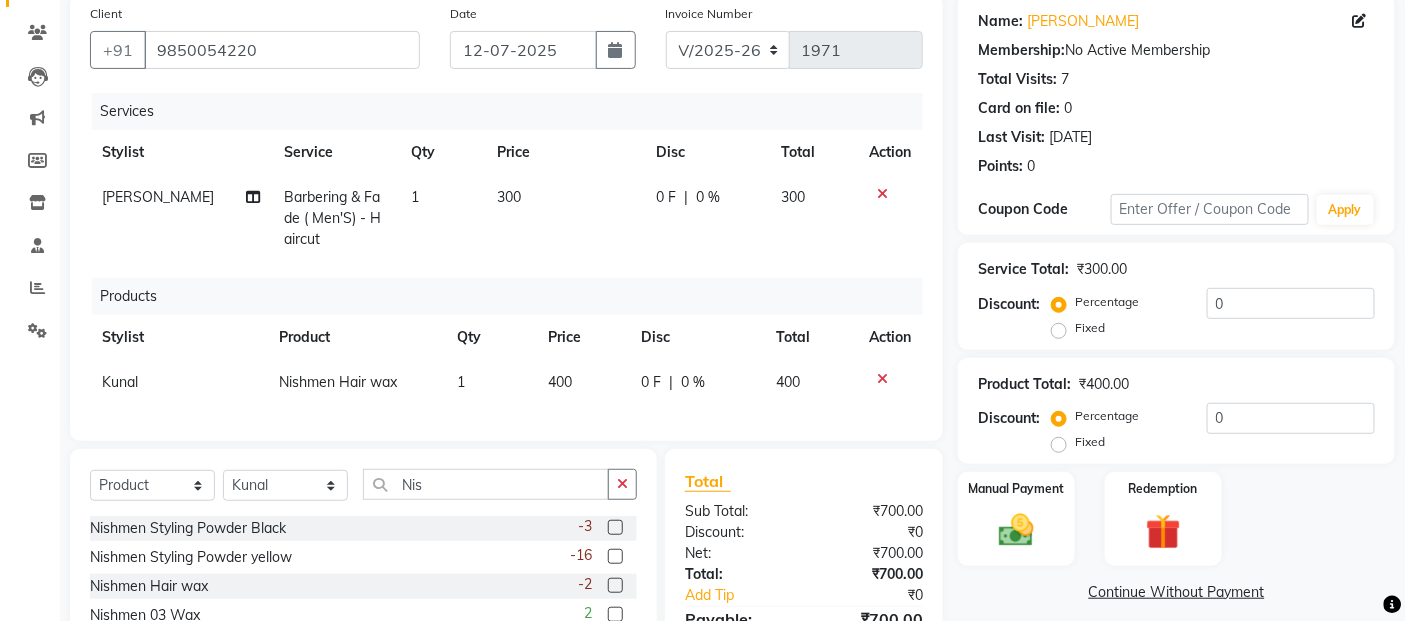 click on "400" 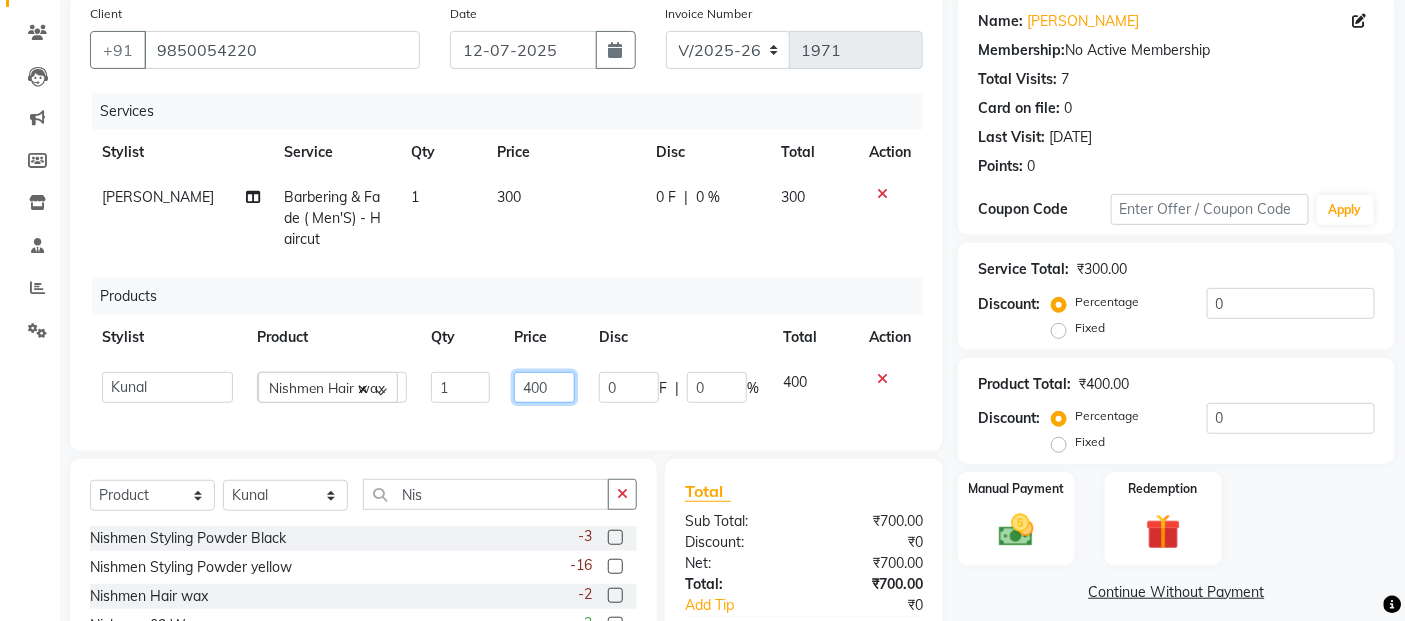 click on "400" 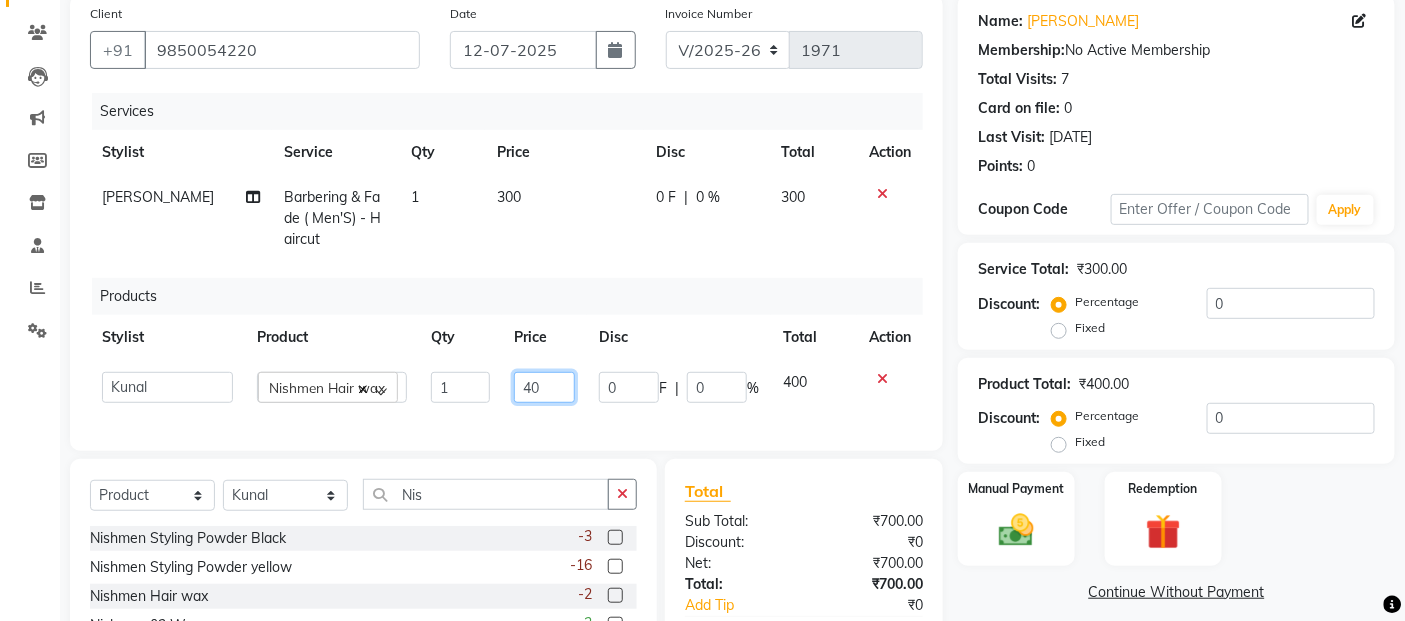 type on "4" 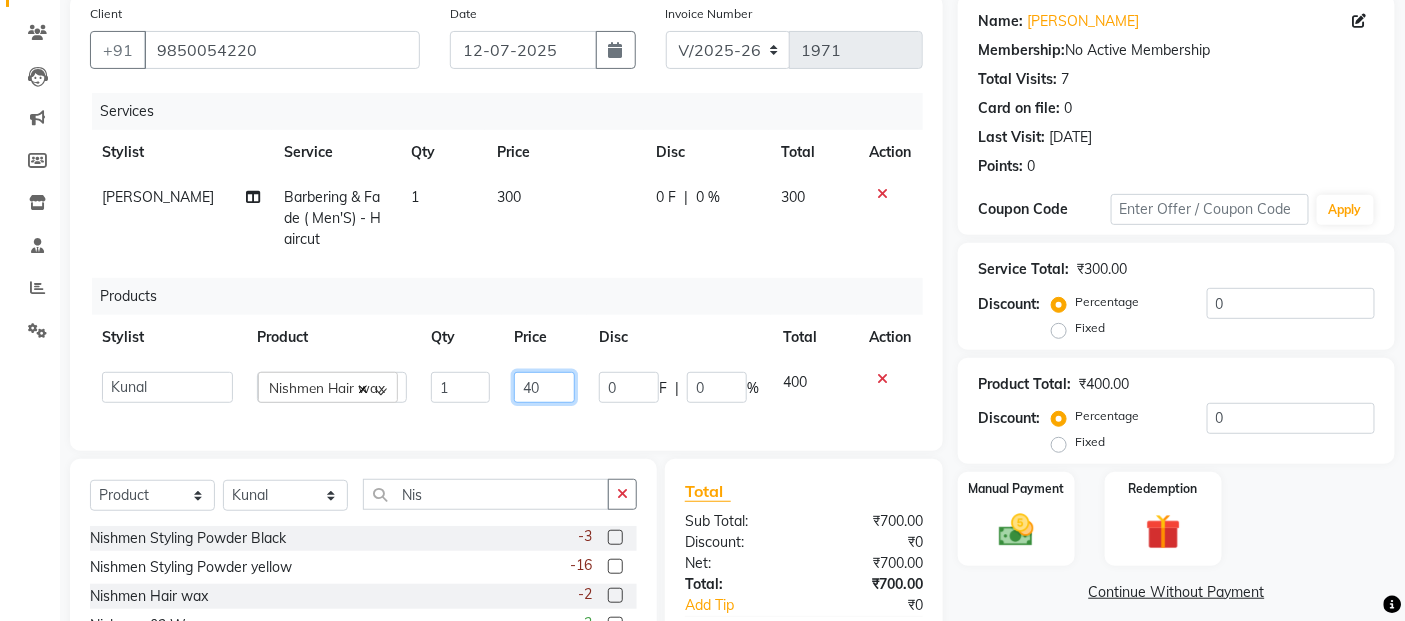 type on "400" 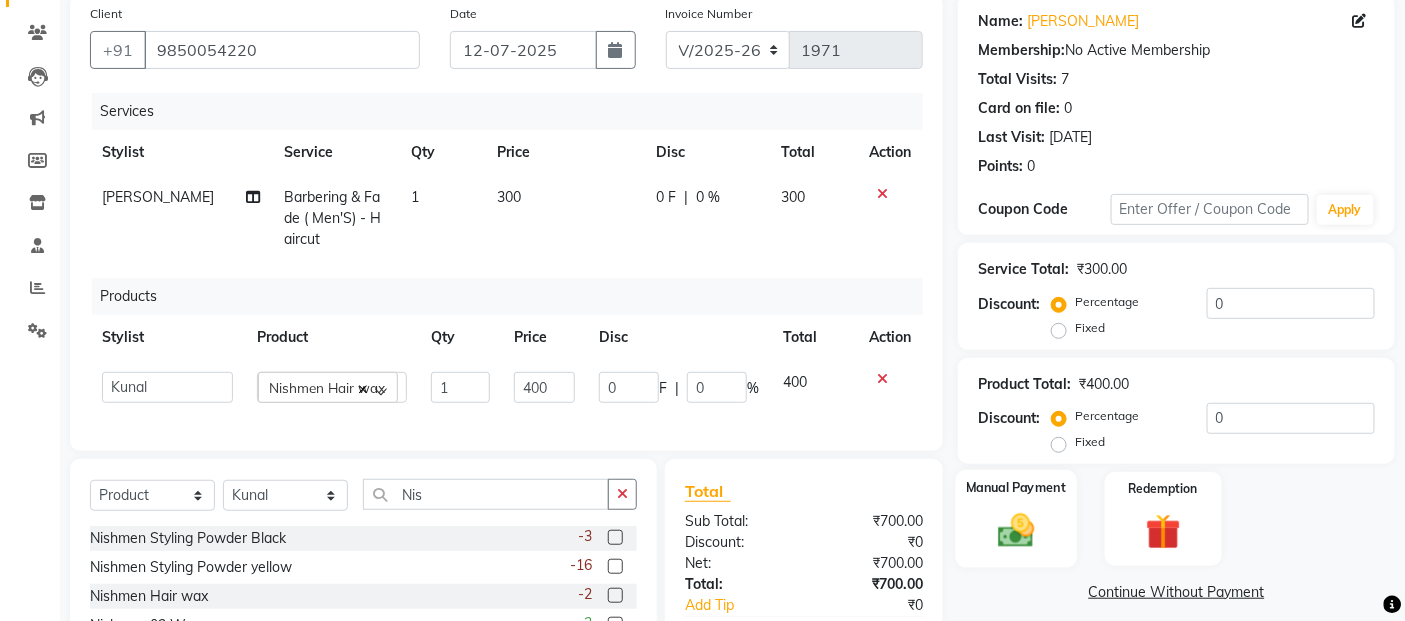 click 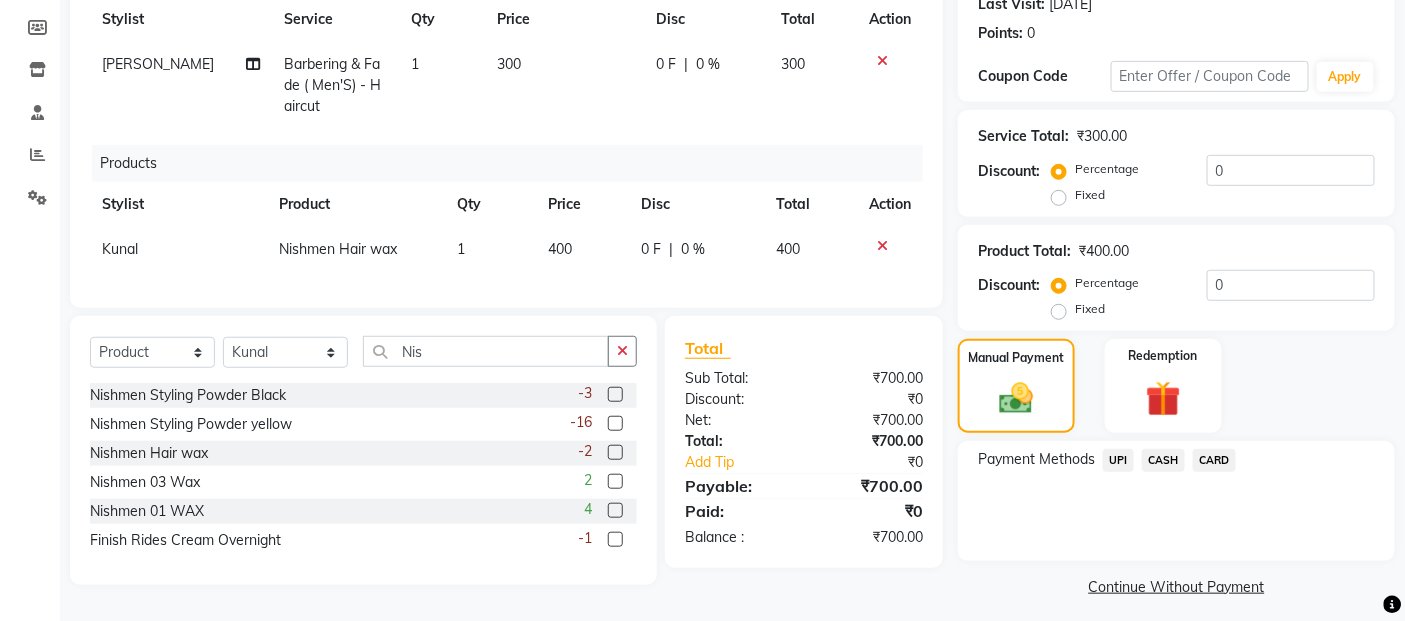 scroll, scrollTop: 300, scrollLeft: 0, axis: vertical 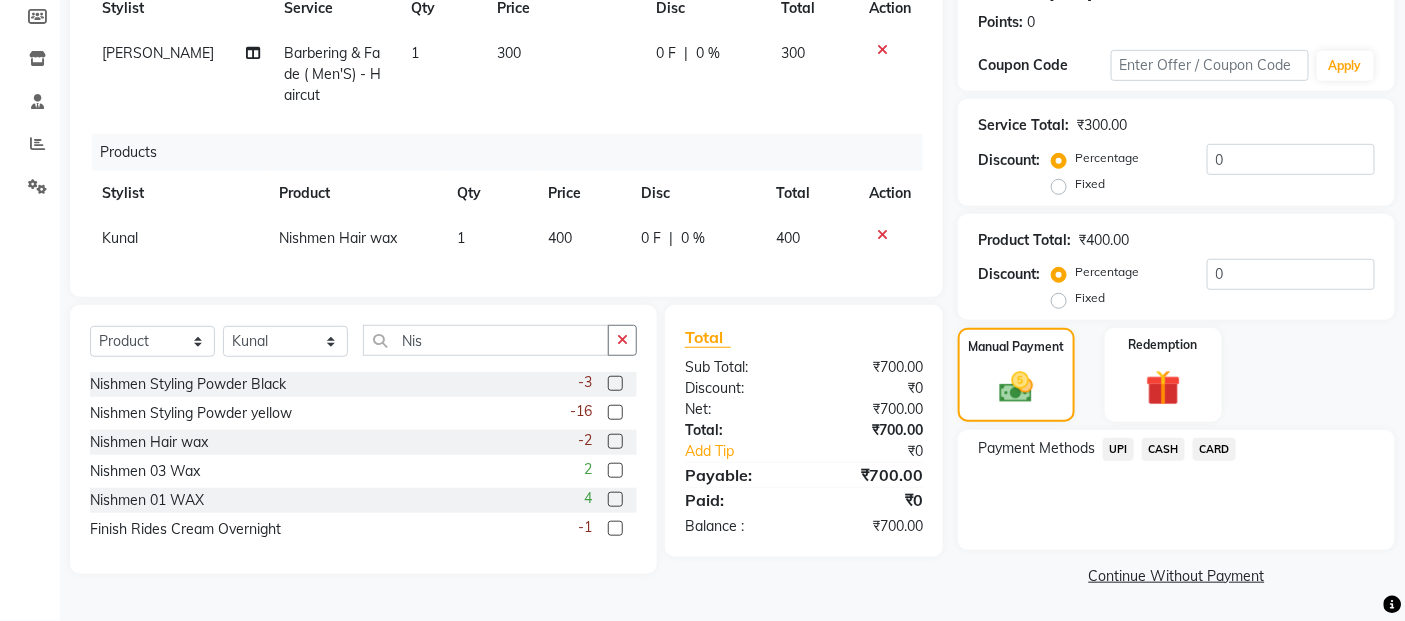 click on "UPI" 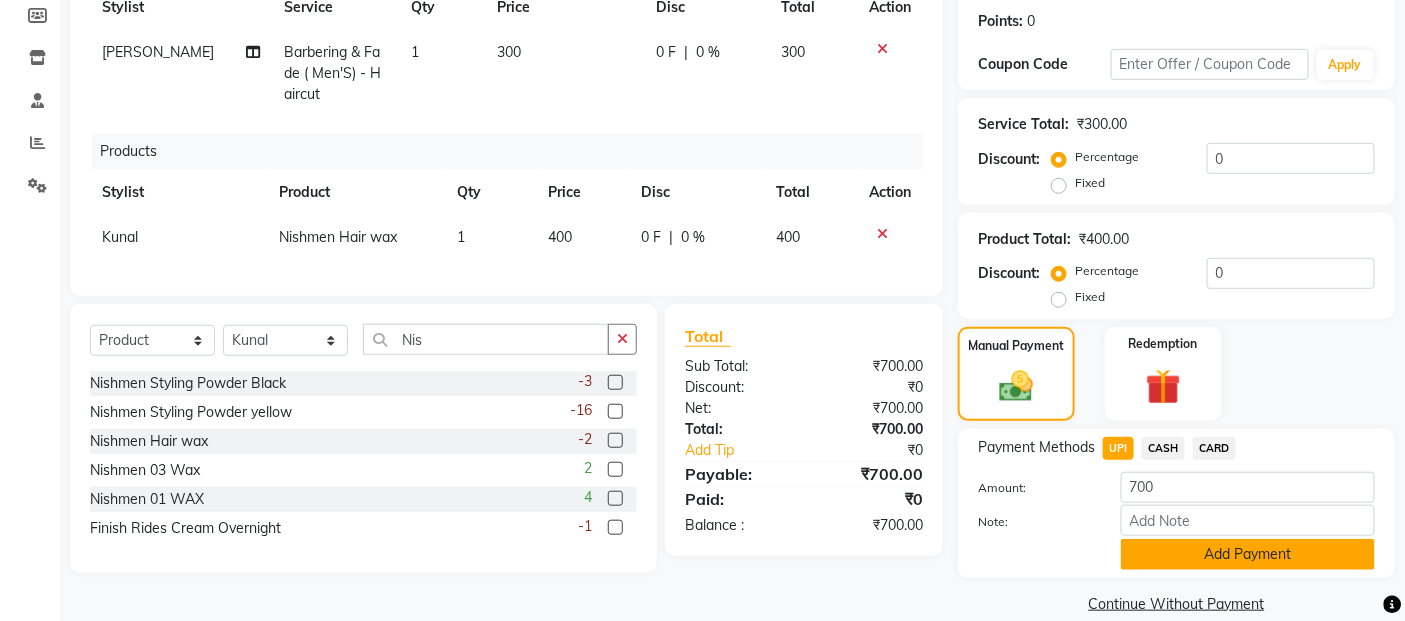 click on "Add Payment" 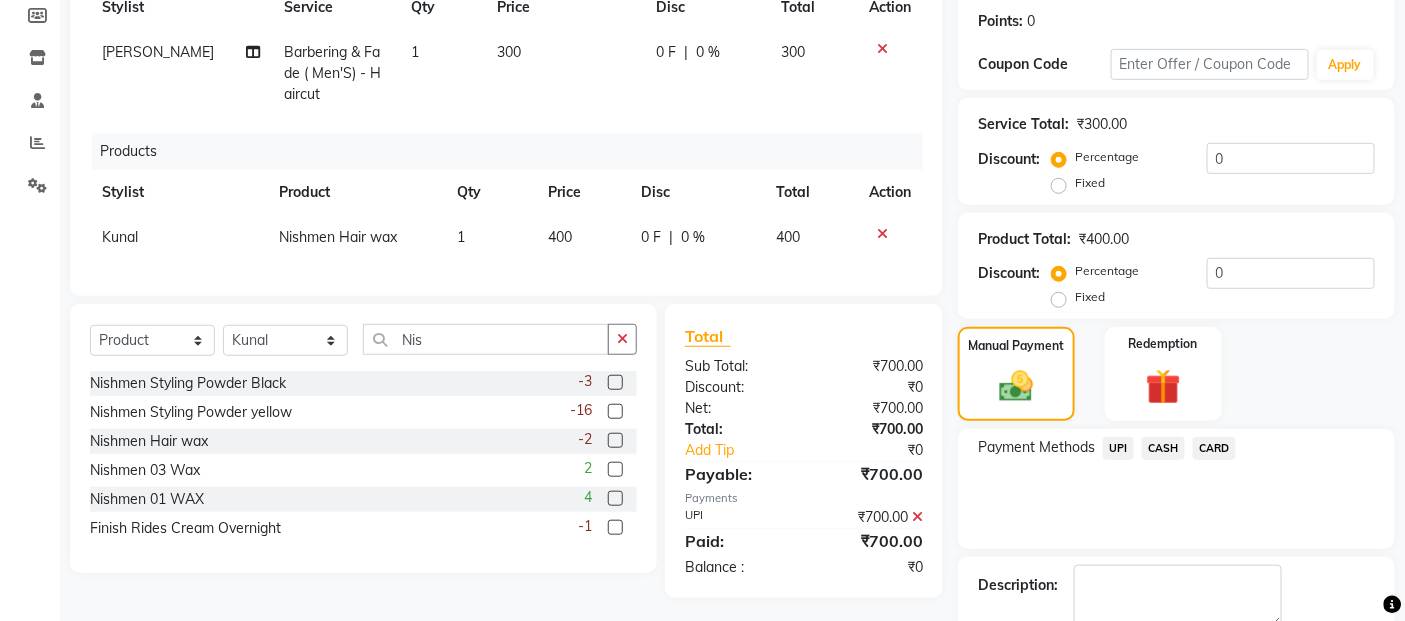 scroll, scrollTop: 413, scrollLeft: 0, axis: vertical 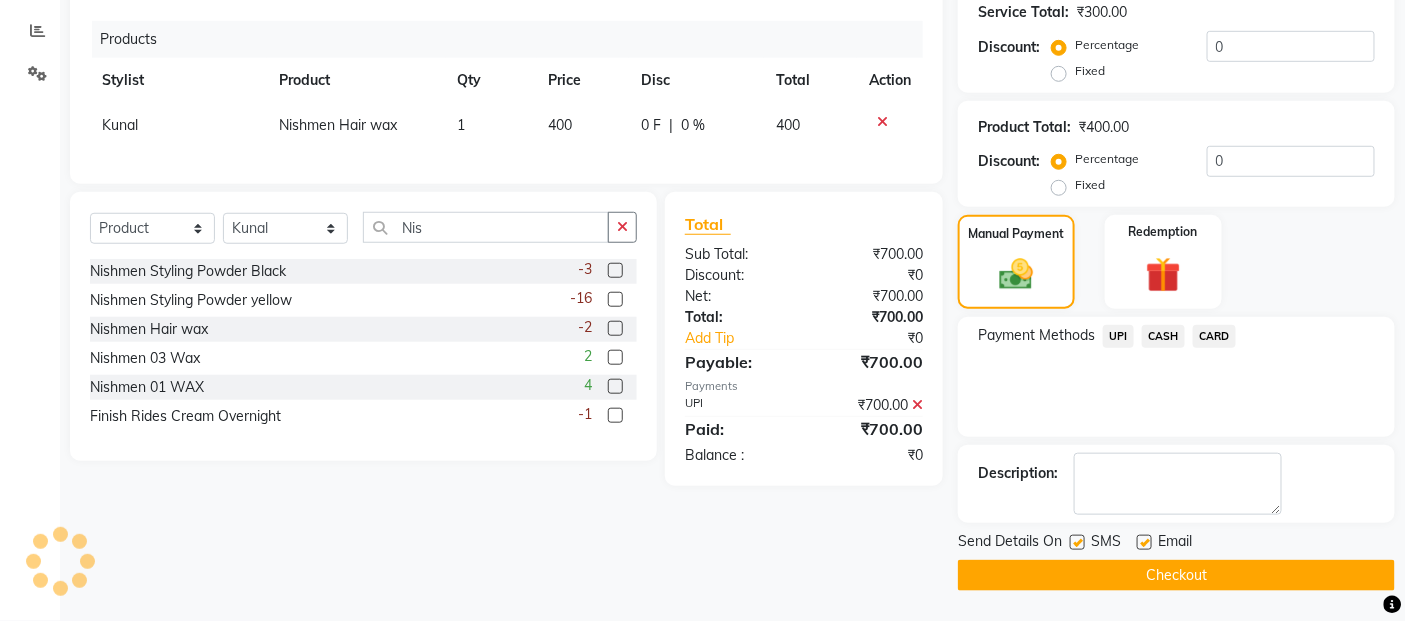 click on "Checkout" 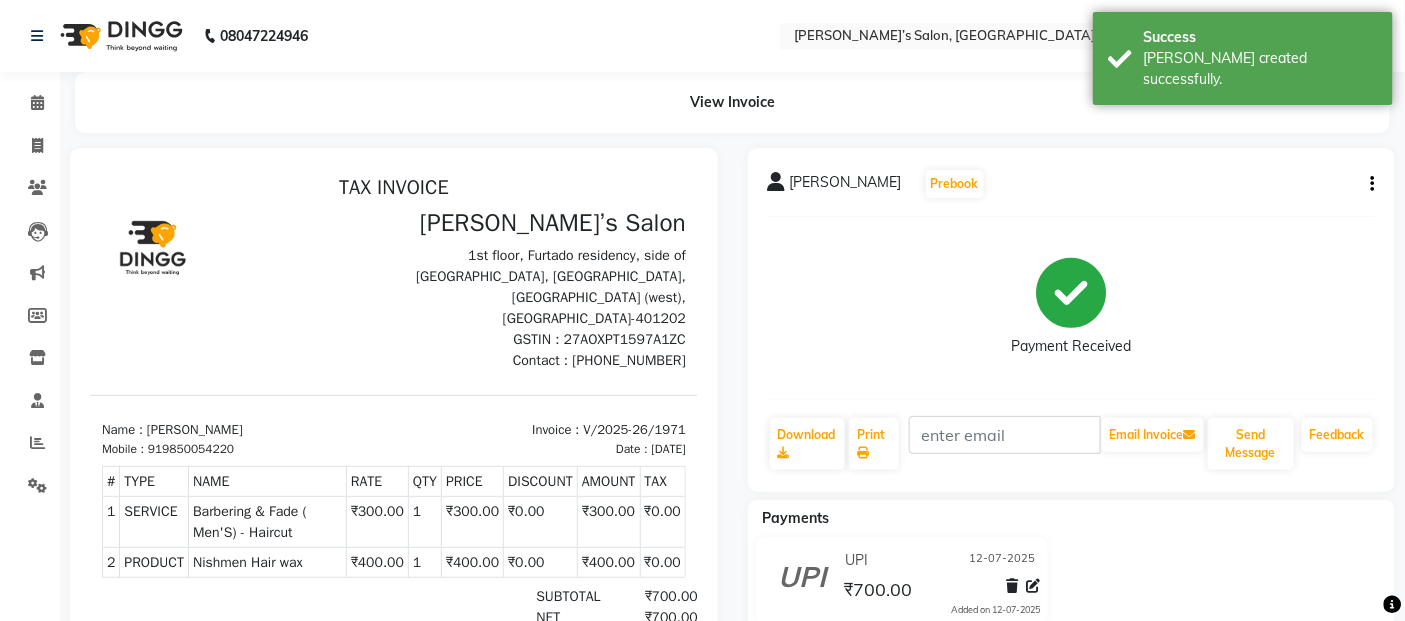 scroll, scrollTop: 0, scrollLeft: 0, axis: both 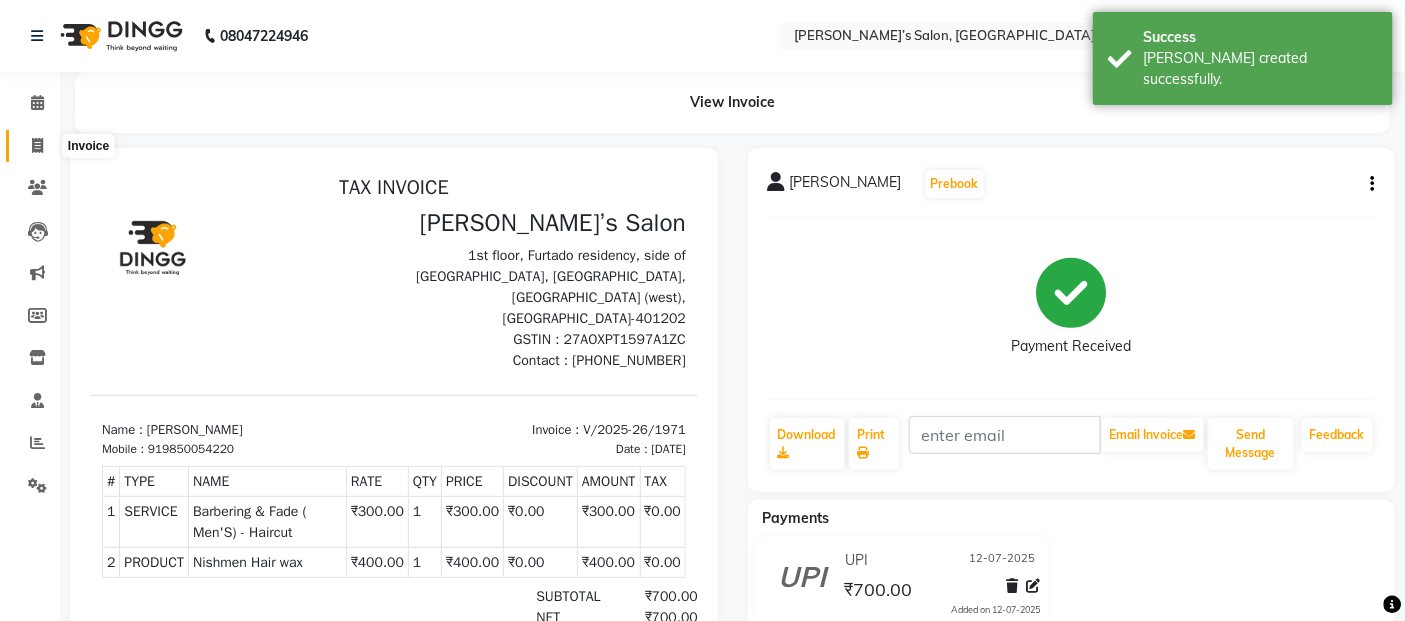 click 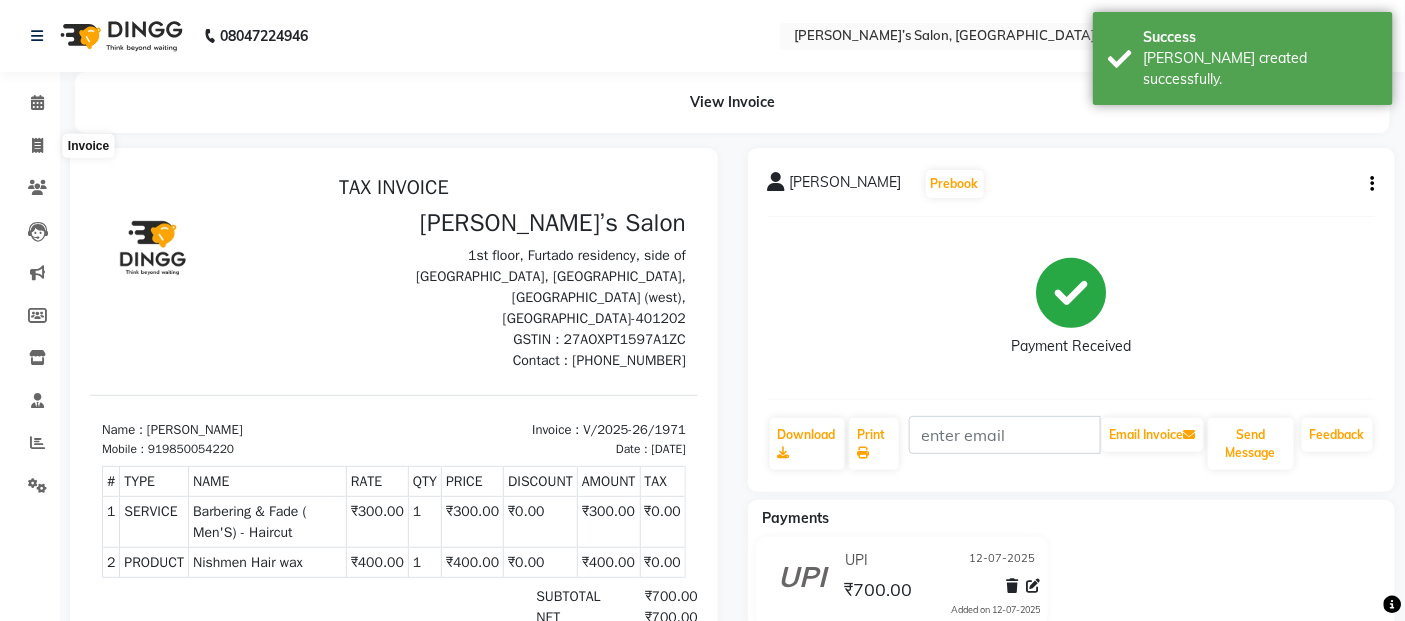 select on "5150" 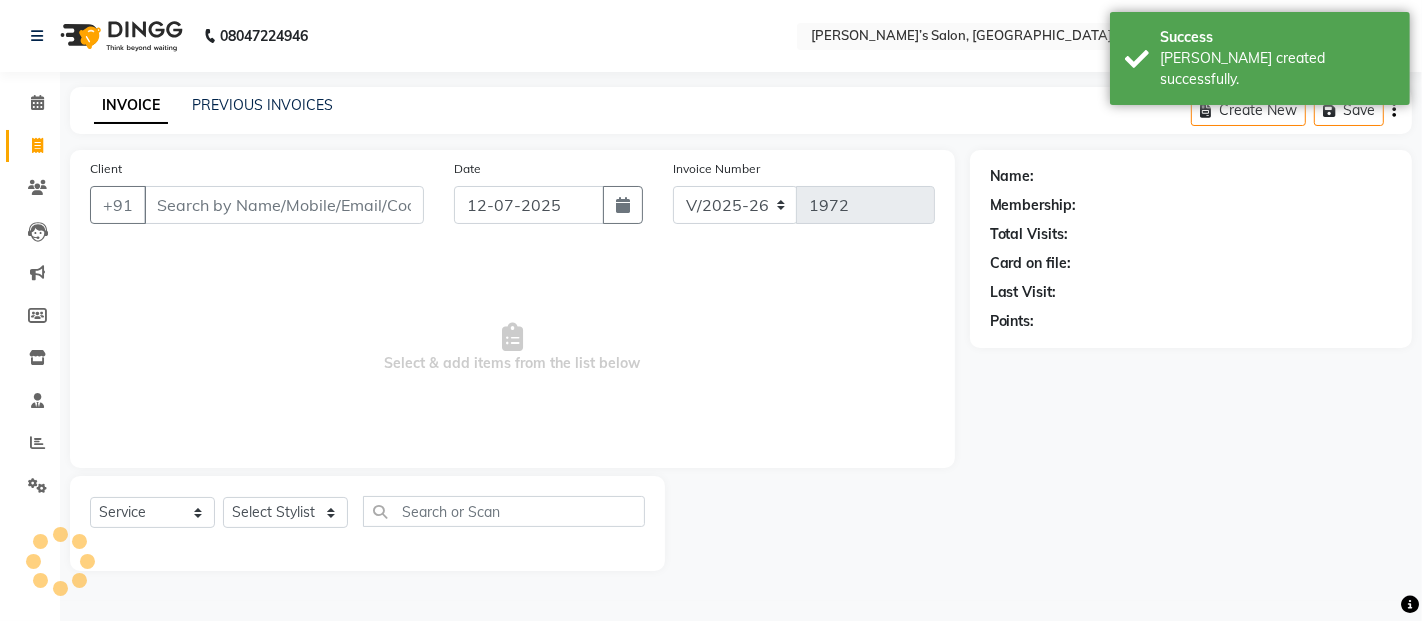 click on "INVOICE PREVIOUS INVOICES Create New   Save" 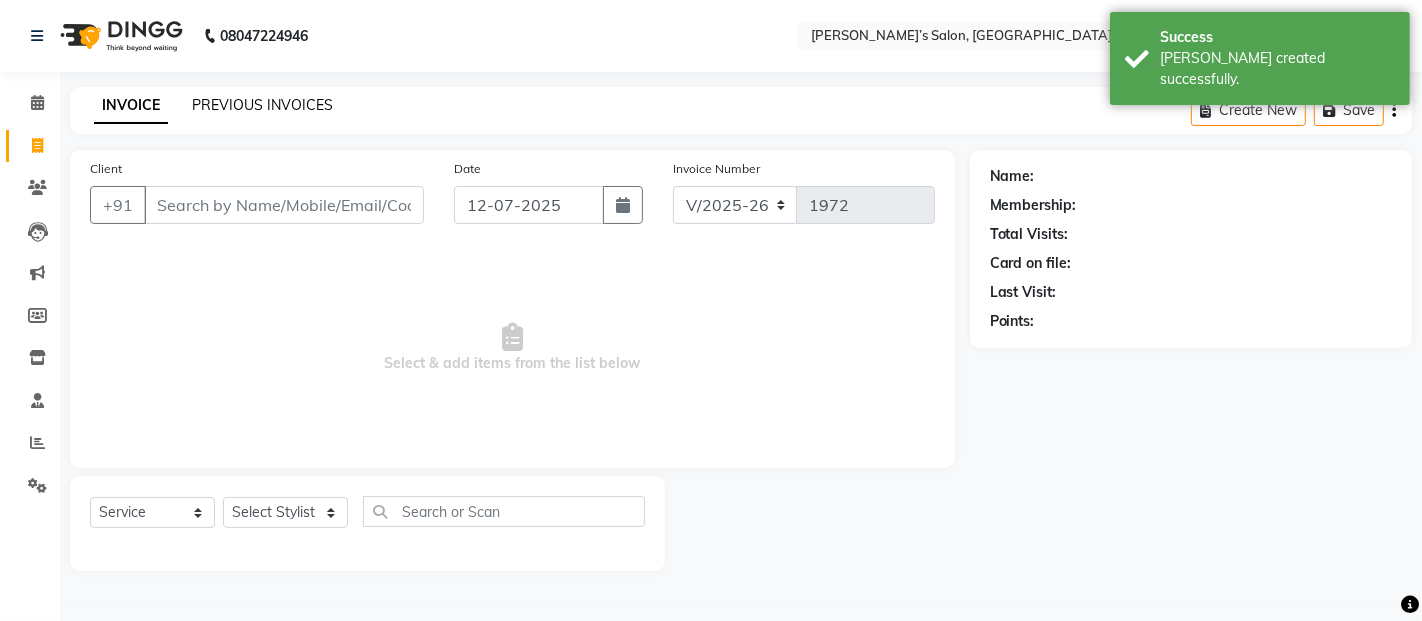 click on "PREVIOUS INVOICES" 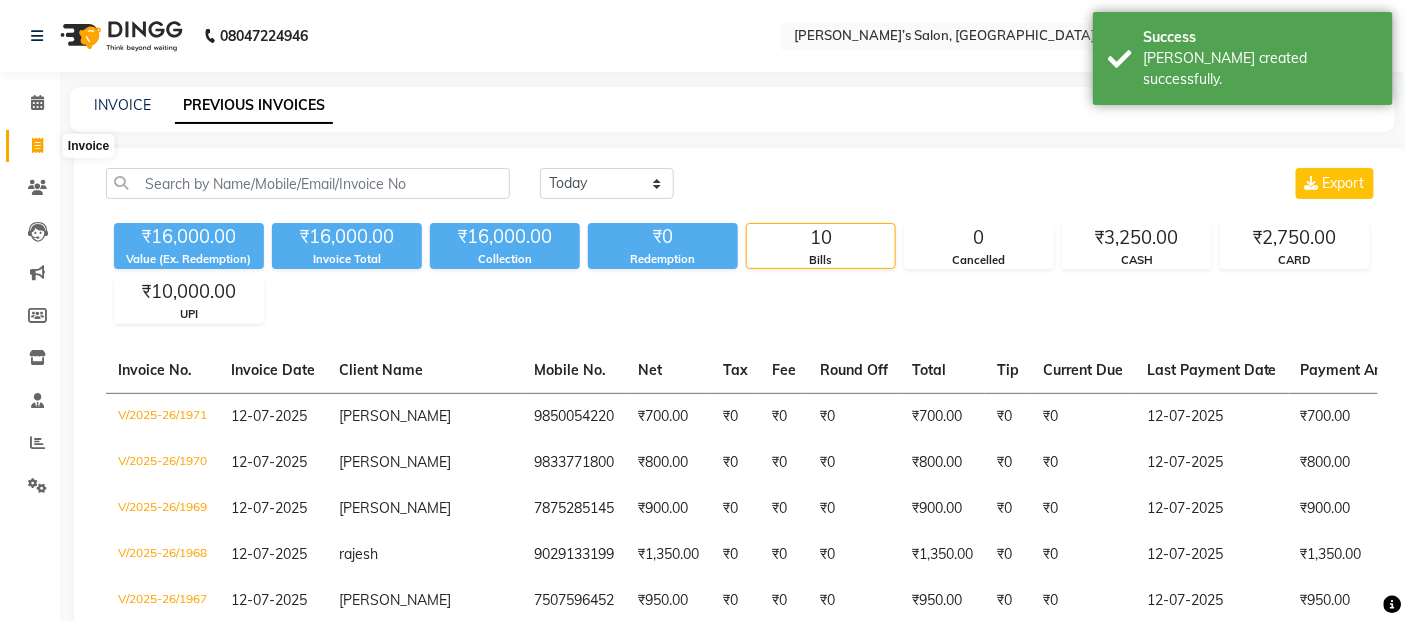 click 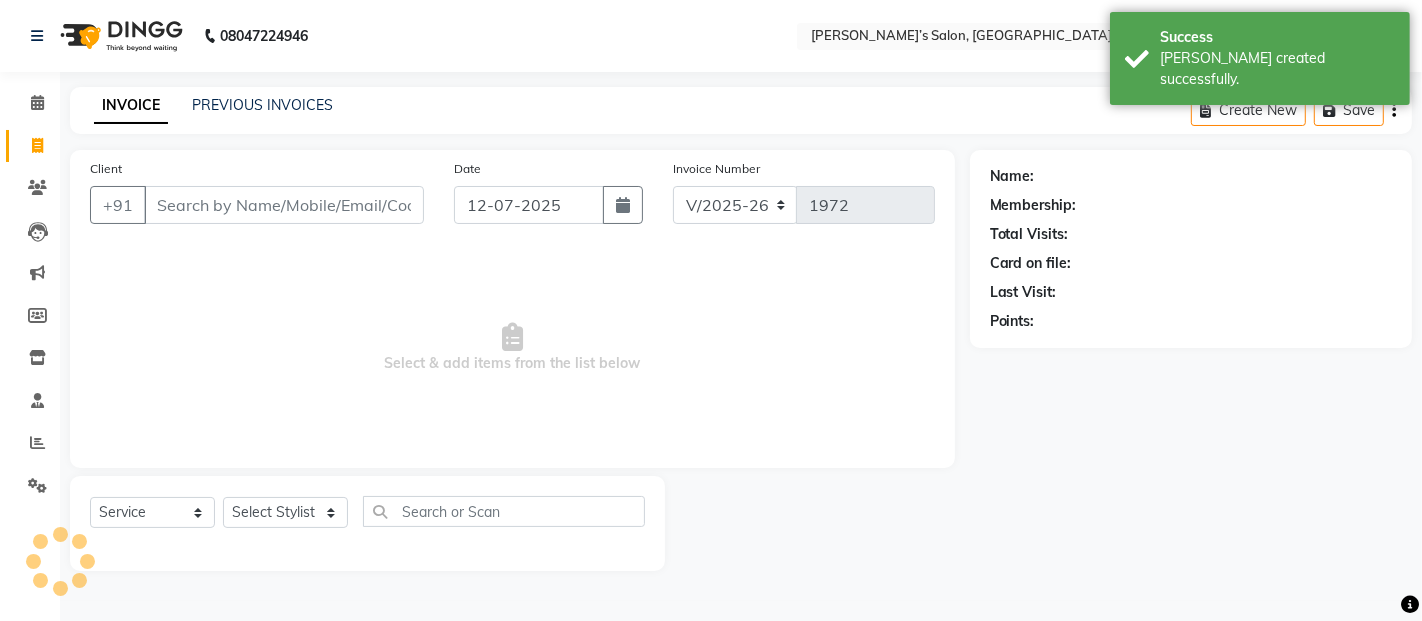 click on "Client" at bounding box center (284, 205) 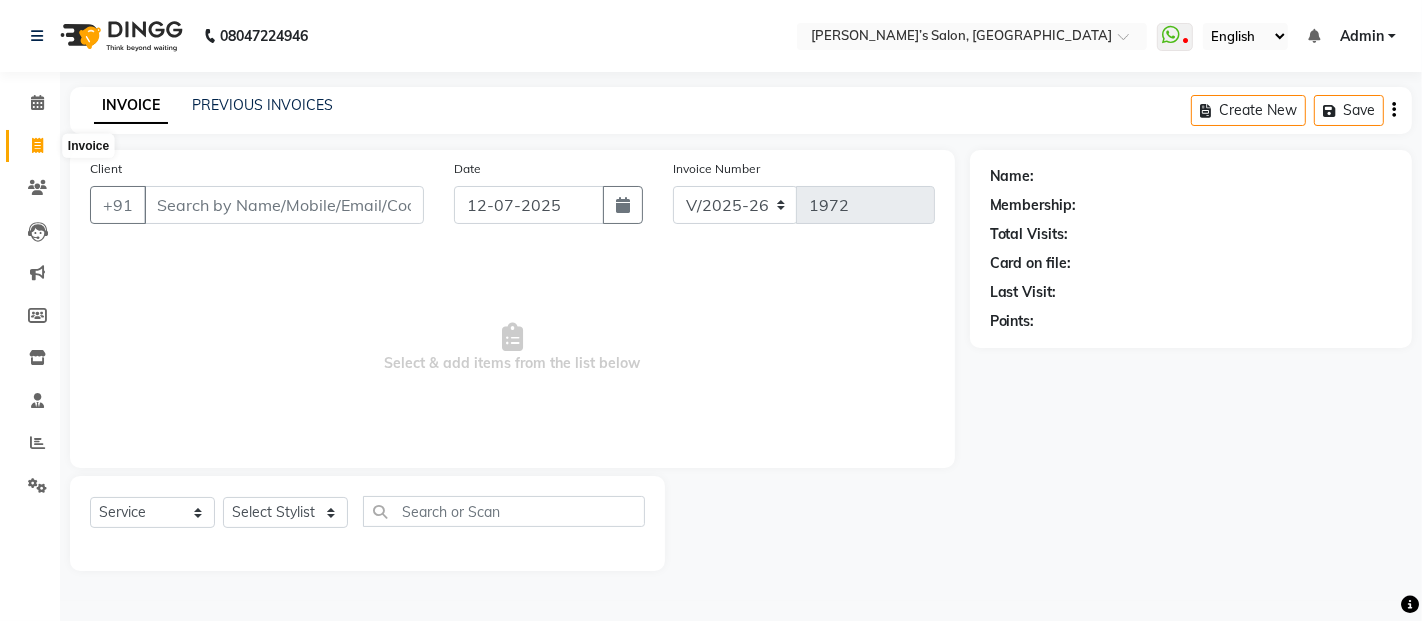 click 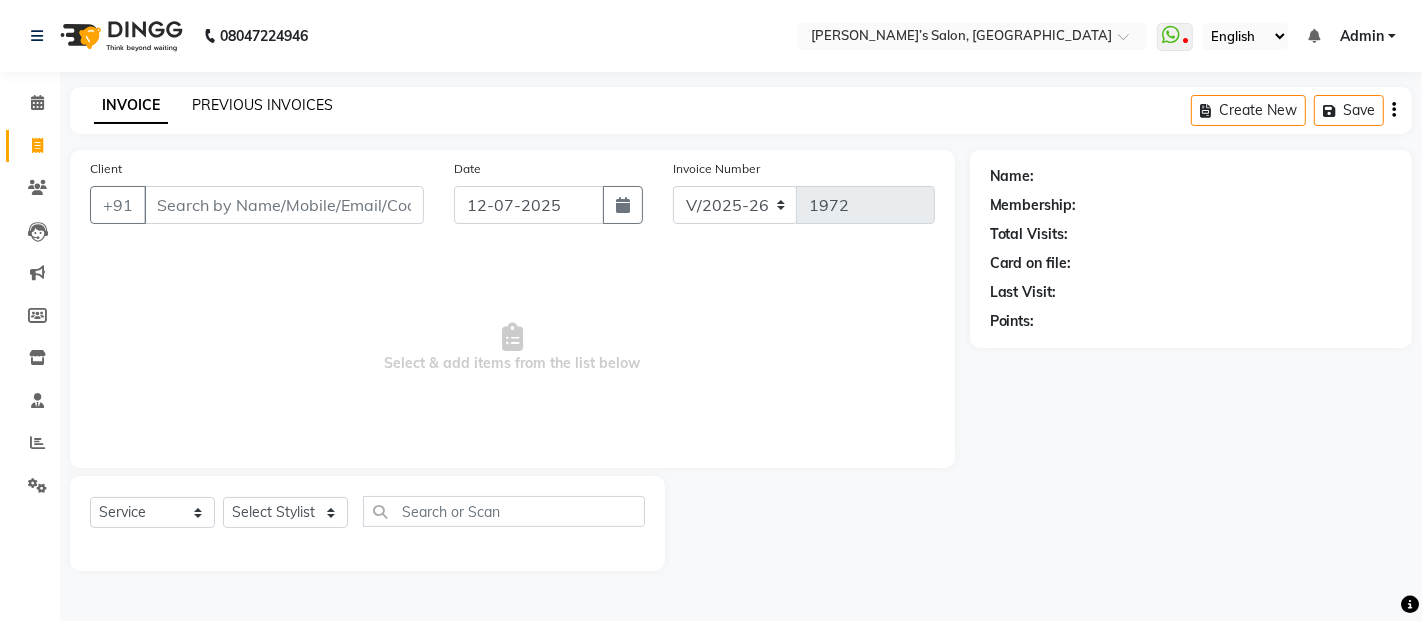 click on "PREVIOUS INVOICES" 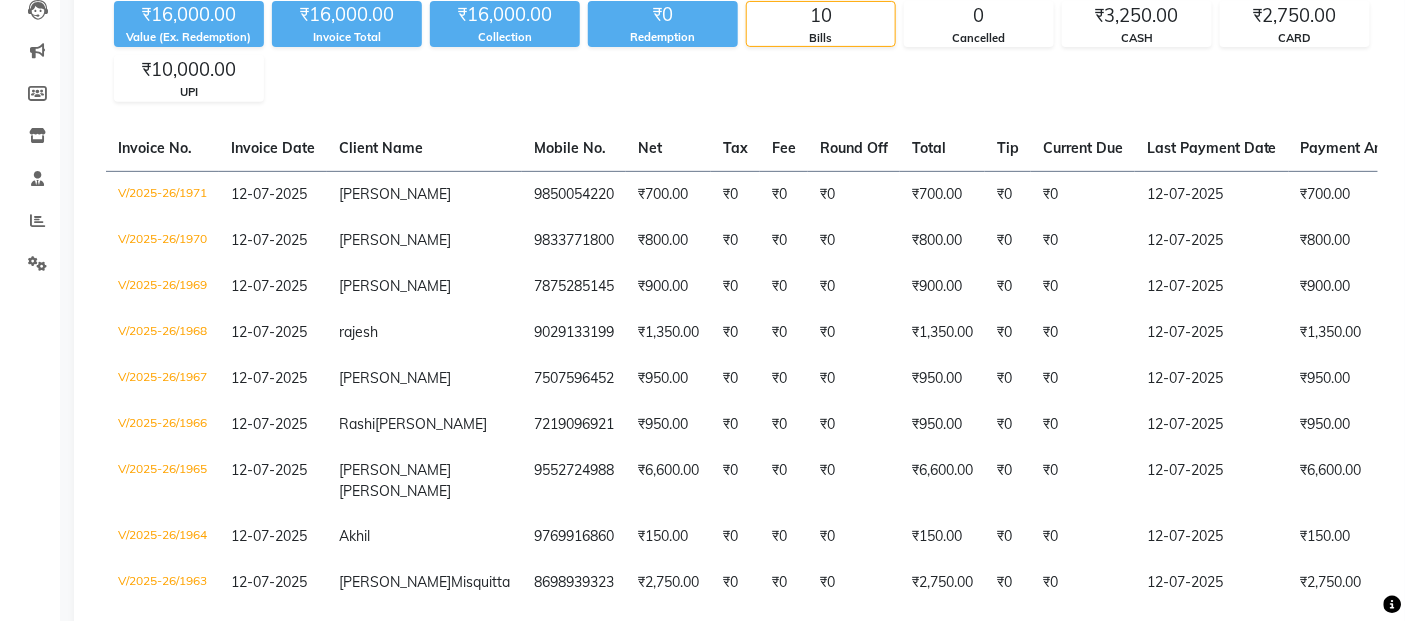 scroll, scrollTop: 0, scrollLeft: 0, axis: both 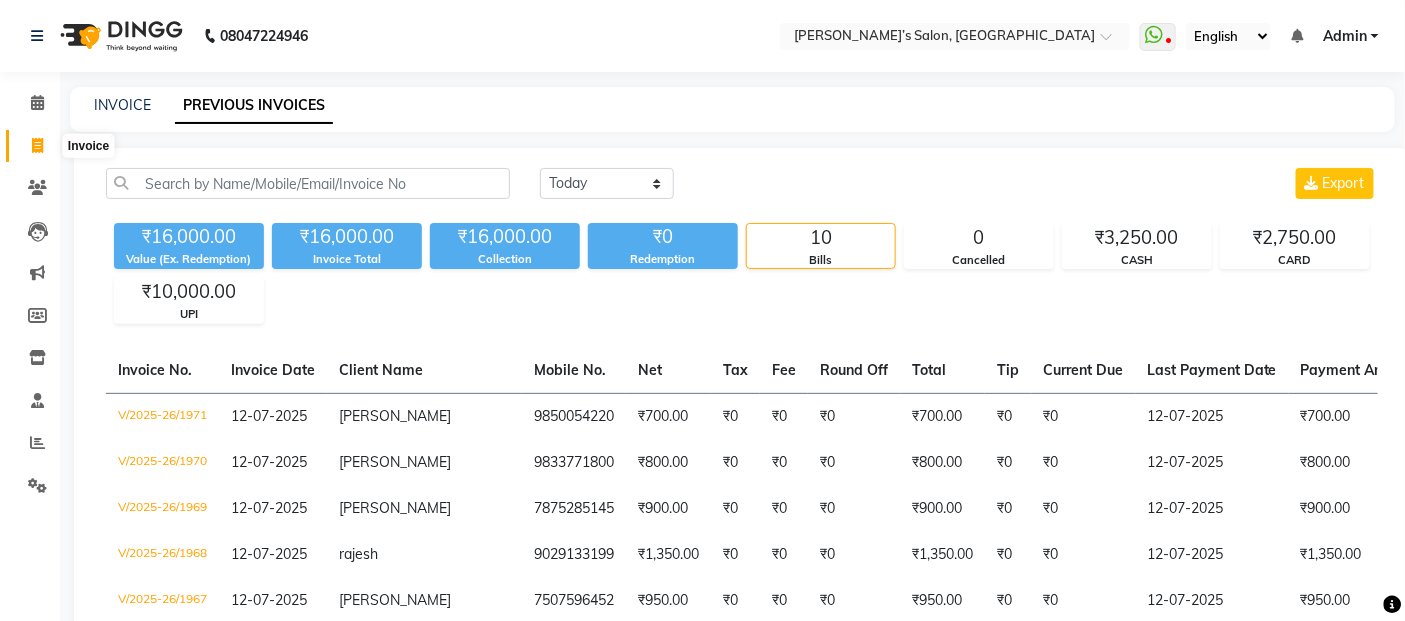 click 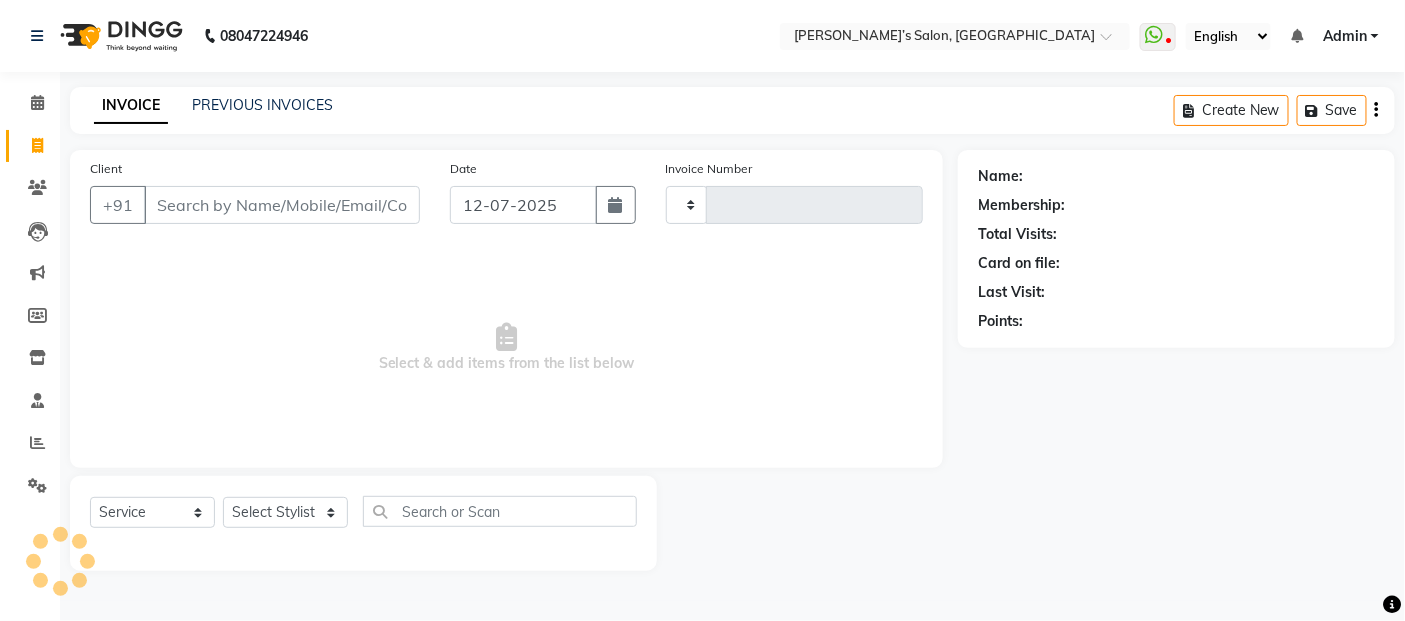 type on "1972" 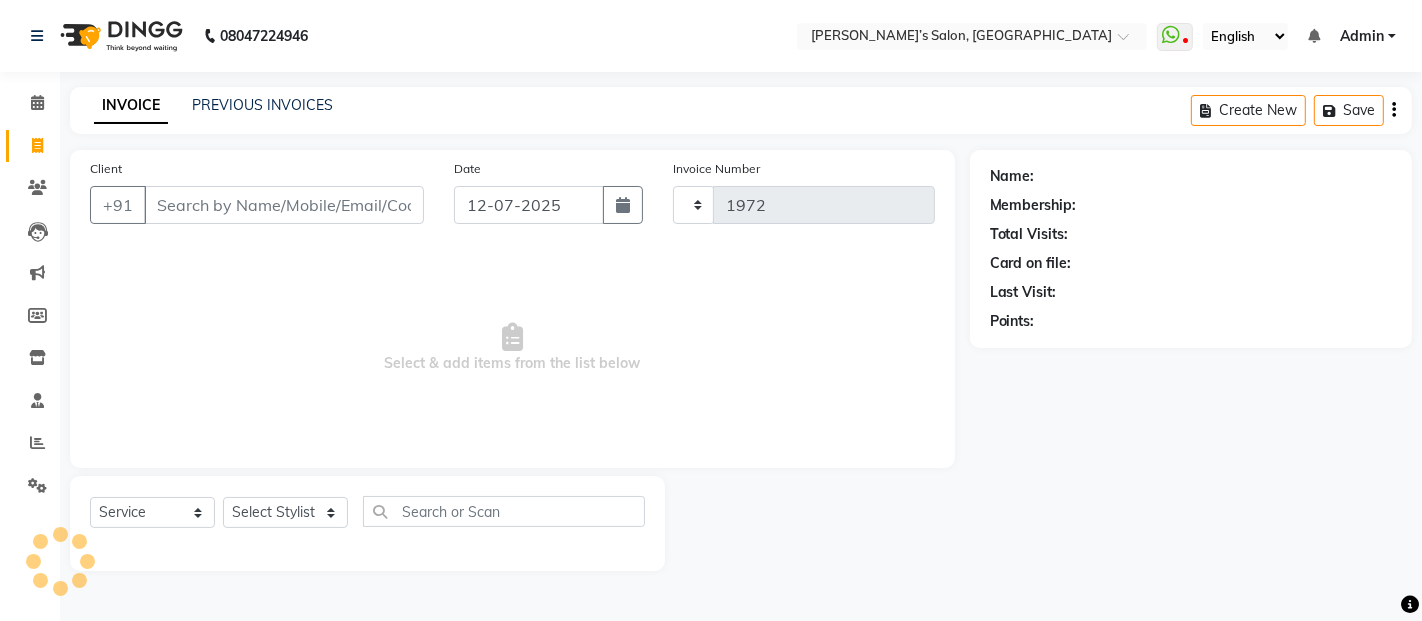 select on "5150" 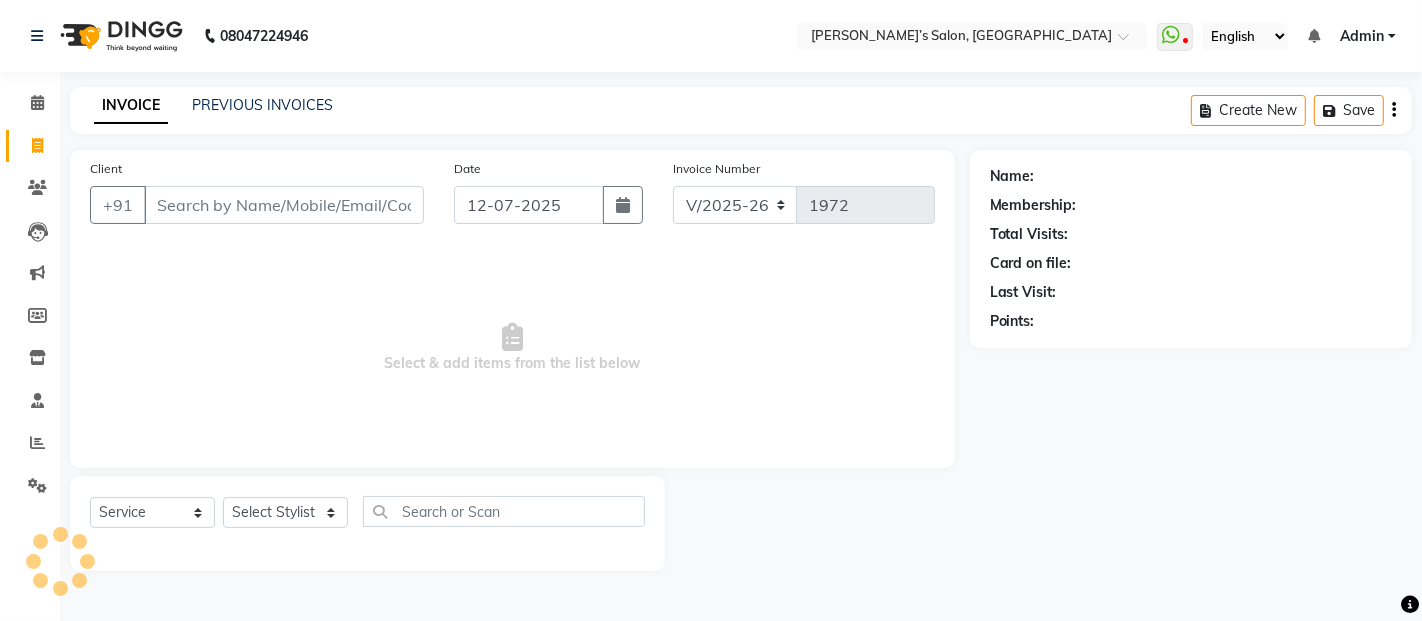 click on "Client" at bounding box center (284, 205) 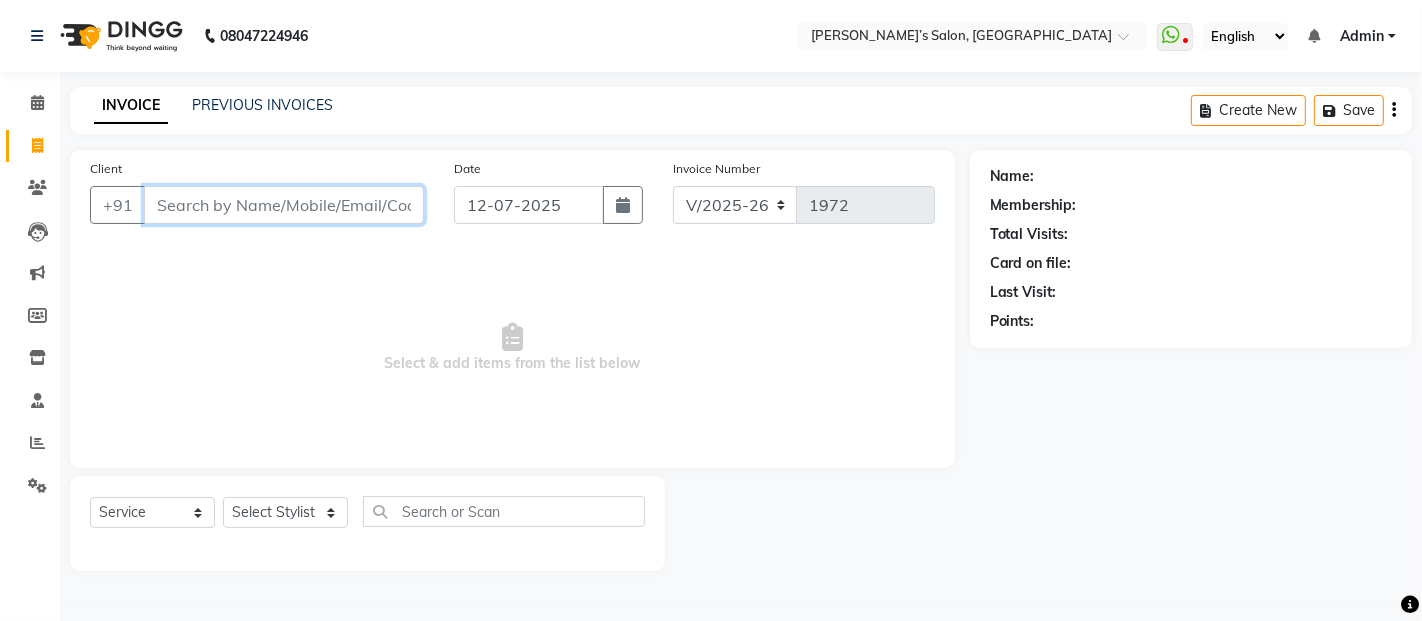 click on "Client" at bounding box center (284, 205) 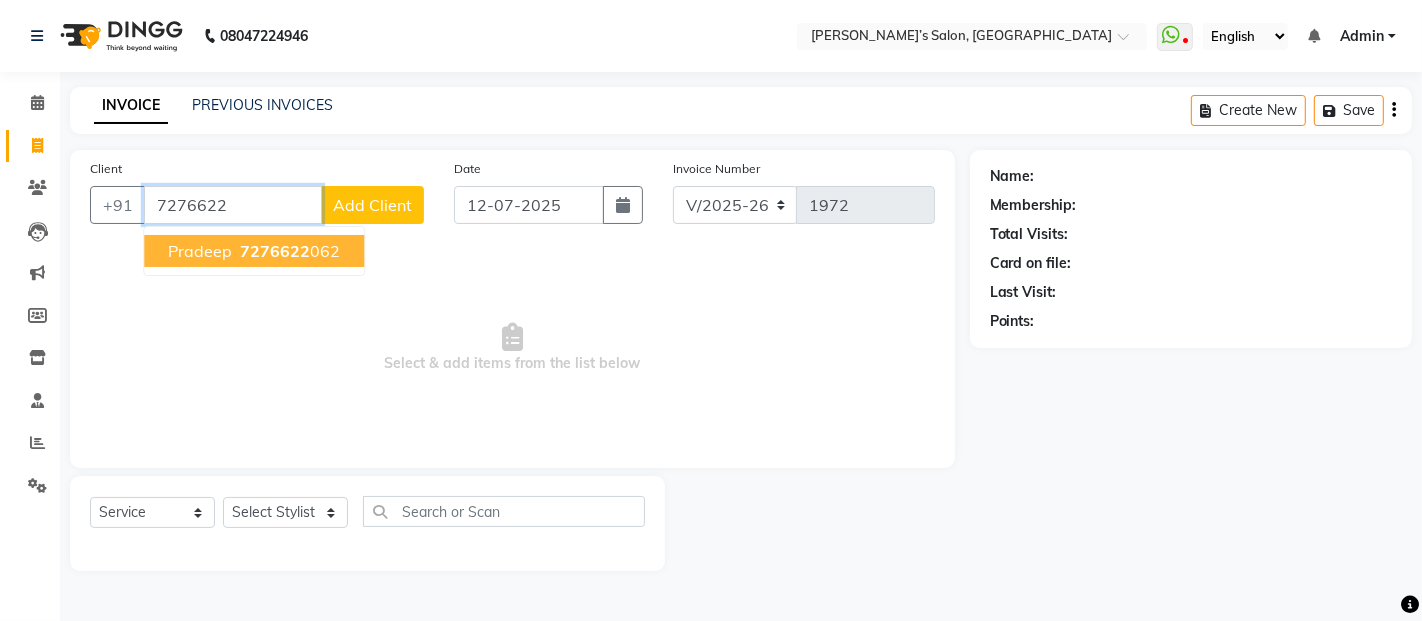 click on "7276622" at bounding box center [275, 251] 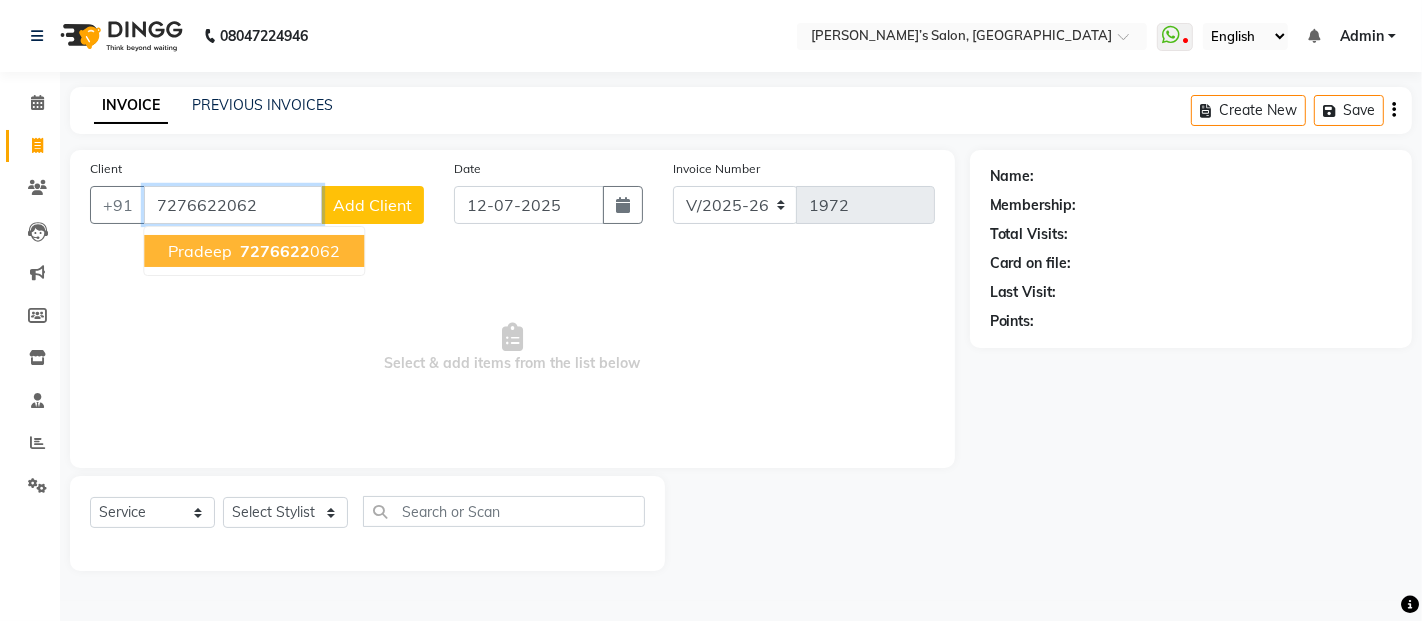 type on "7276622062" 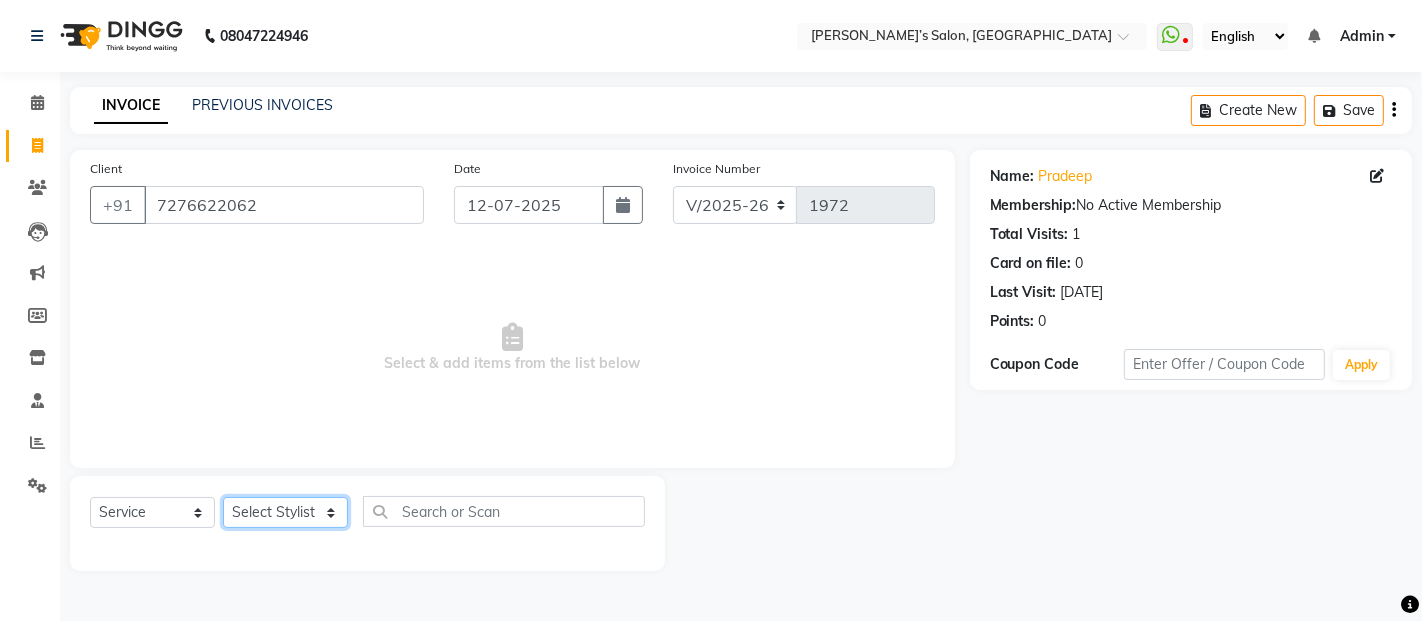 click on "Select Stylist [PERSON_NAME] [PERSON_NAME] Akshay [PERSON_NAME] Anas [PERSON_NAME] Manager [PERSON_NAME] [PERSON_NAME] [PERSON_NAME] Shruti [PERSON_NAME] [PERSON_NAME]" 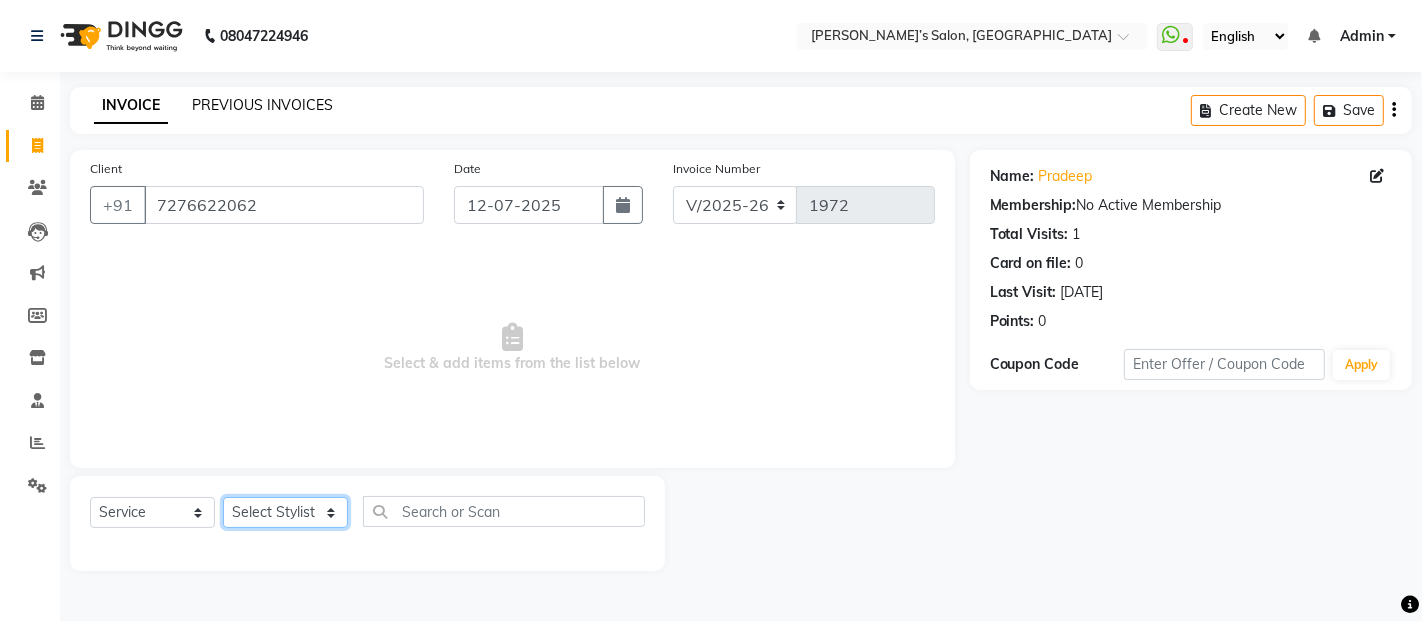 select on "52310" 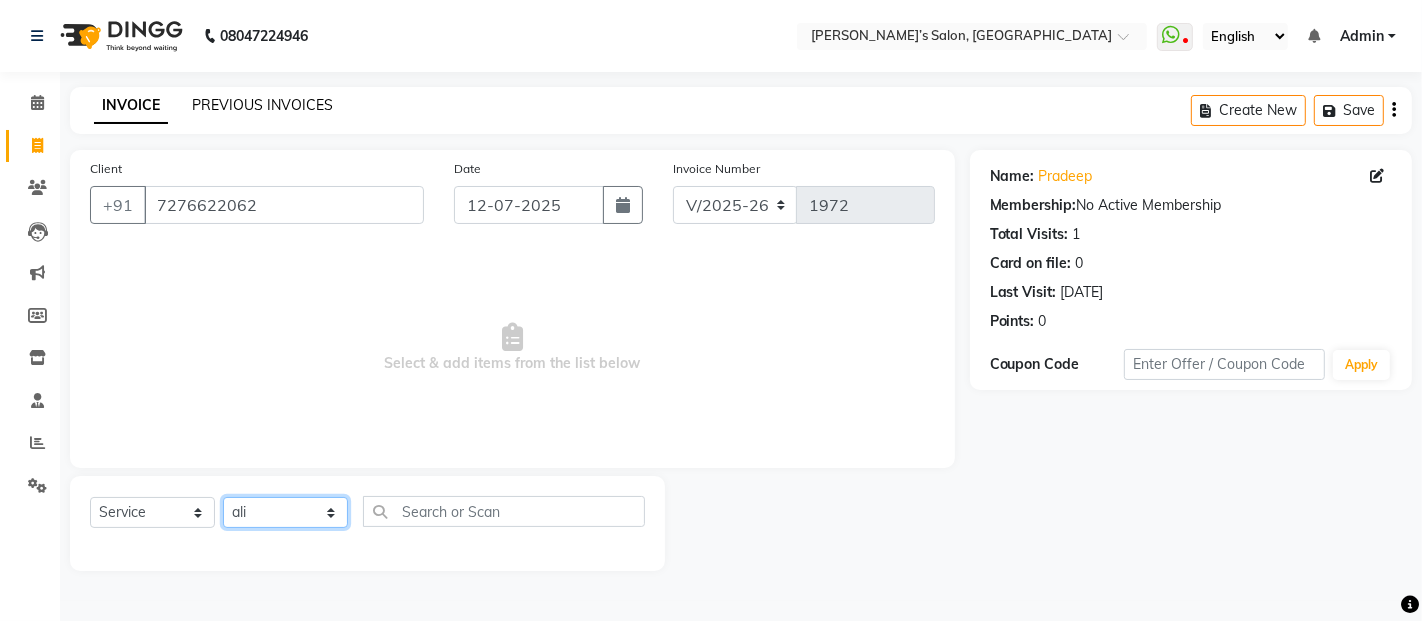 click on "Select Stylist [PERSON_NAME] [PERSON_NAME] Akshay [PERSON_NAME] Anas [PERSON_NAME] Manager [PERSON_NAME] [PERSON_NAME] [PERSON_NAME] Shruti [PERSON_NAME] [PERSON_NAME]" 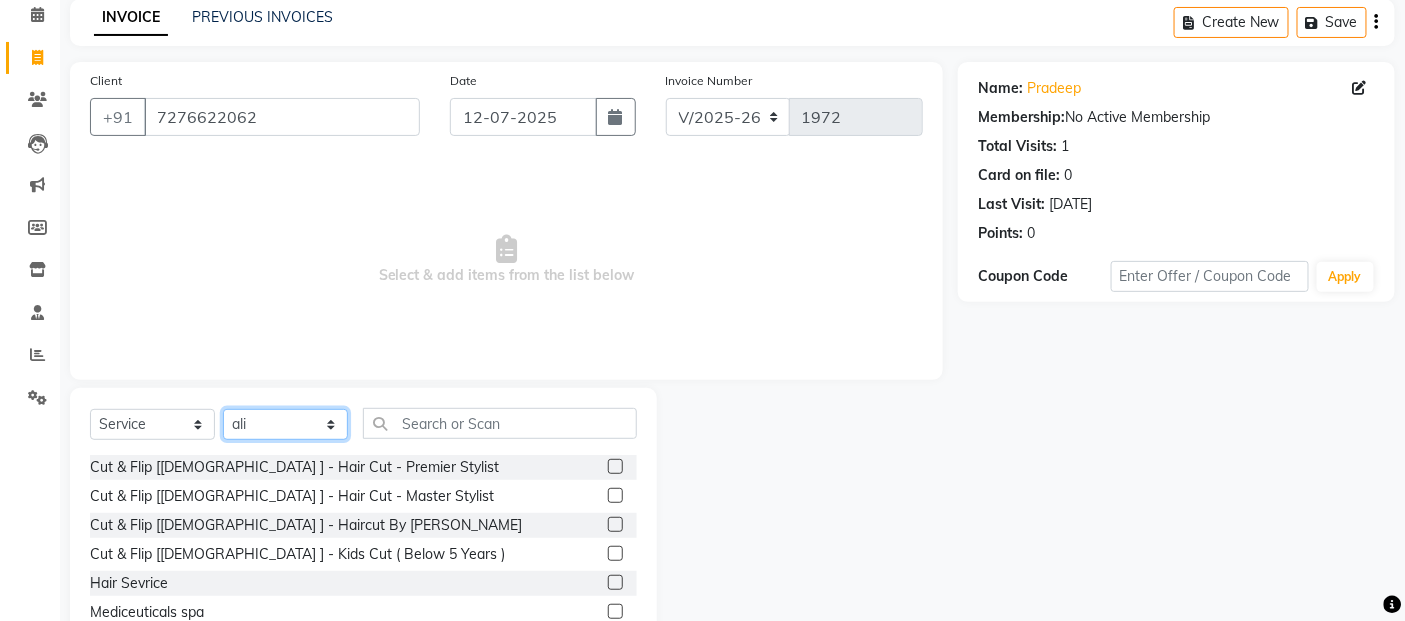 scroll, scrollTop: 180, scrollLeft: 0, axis: vertical 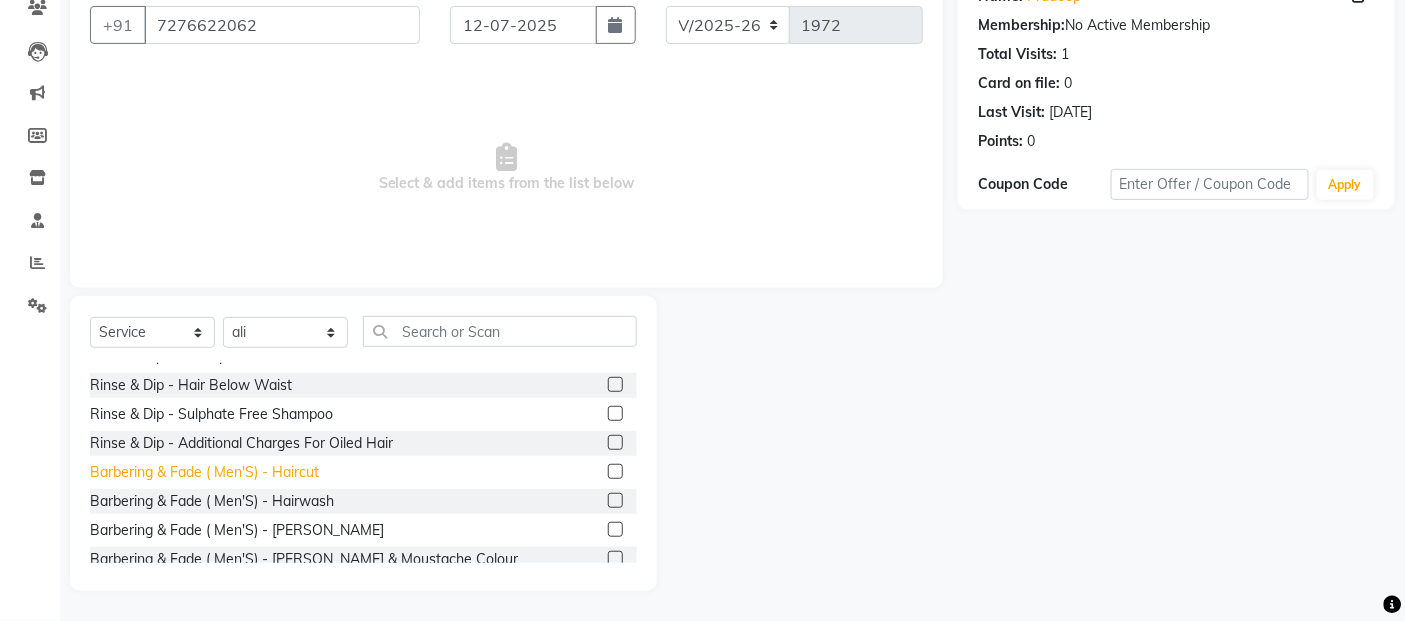 click on "Barbering & Fade  ( Men'S) - Haircut" 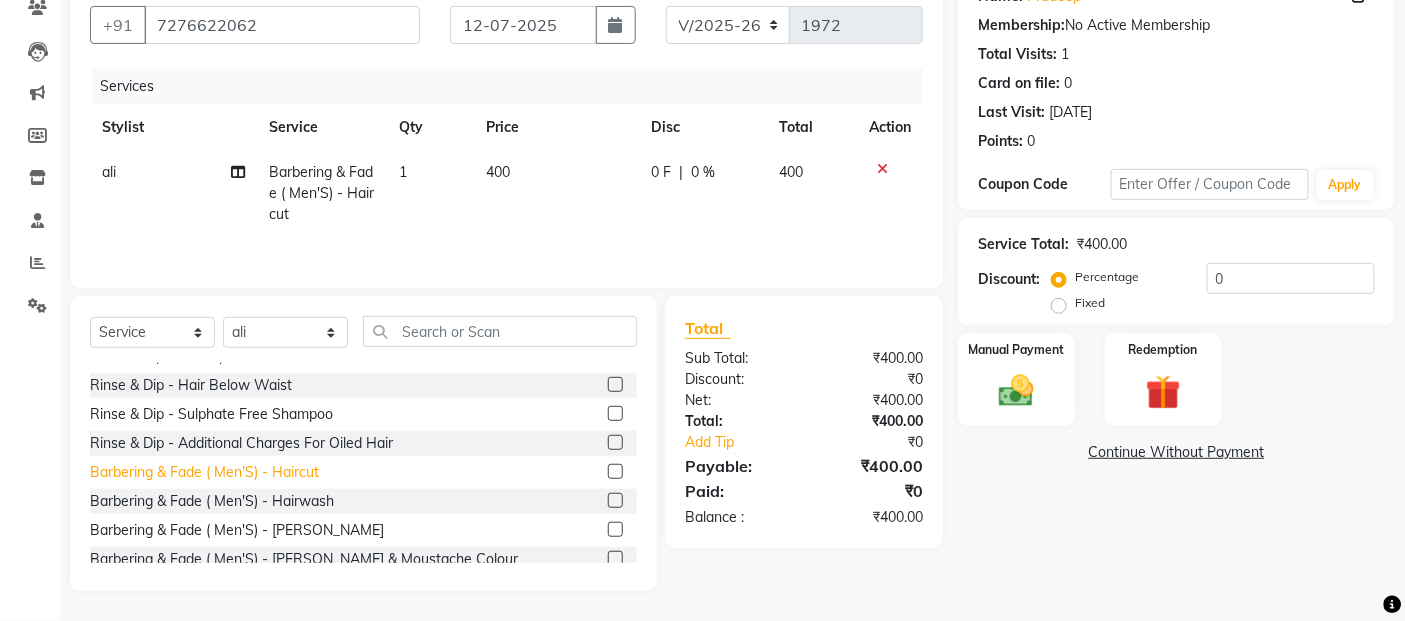 click on "Barbering & Fade  ( Men'S) - Haircut" 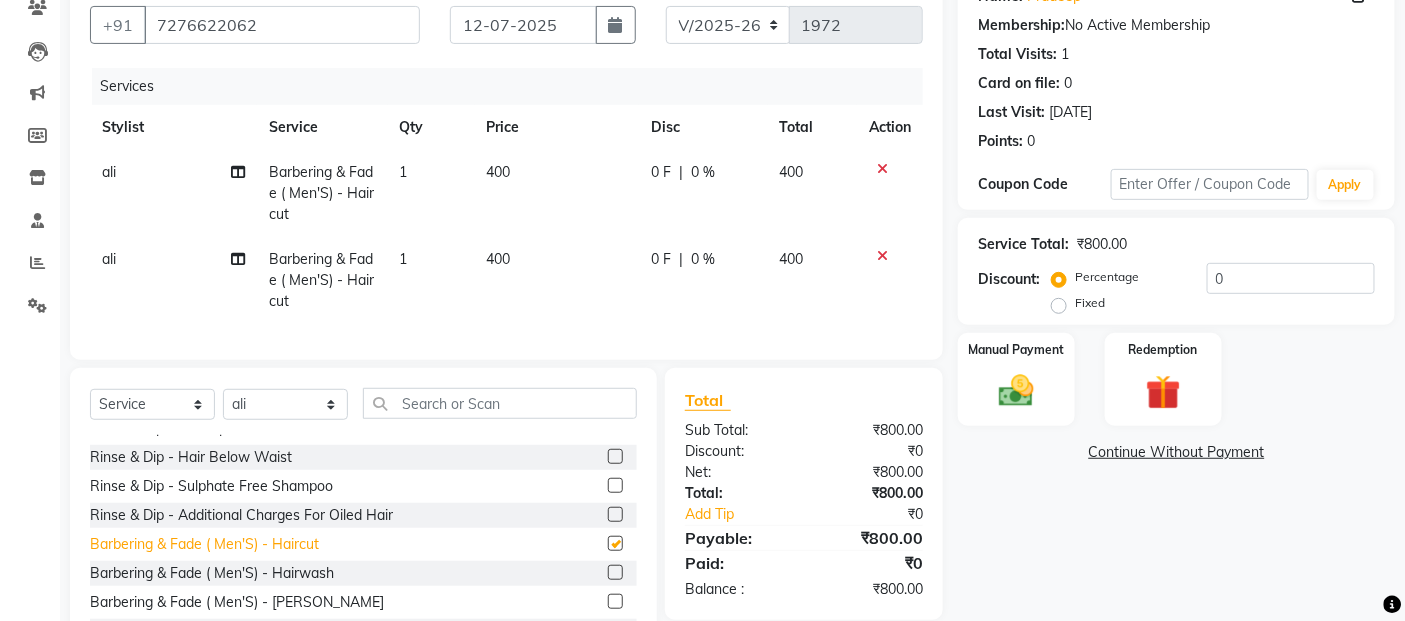 checkbox on "false" 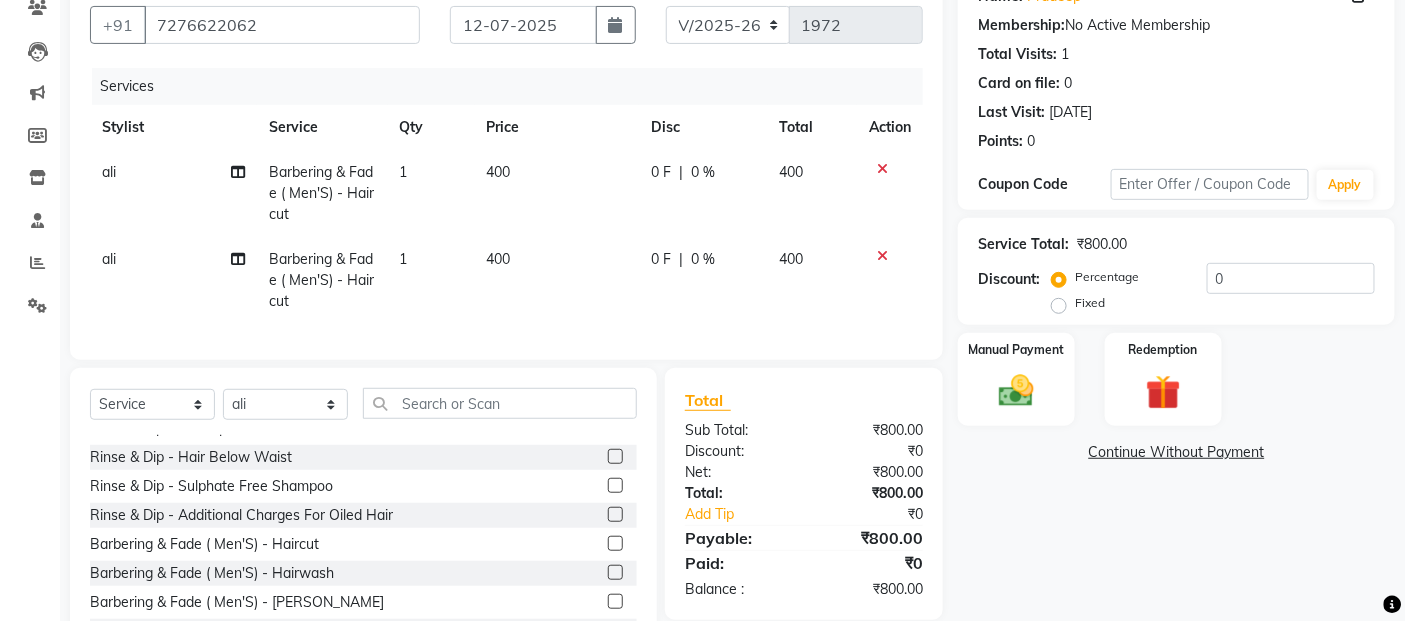 drag, startPoint x: 78, startPoint y: 232, endPoint x: 92, endPoint y: 267, distance: 37.696156 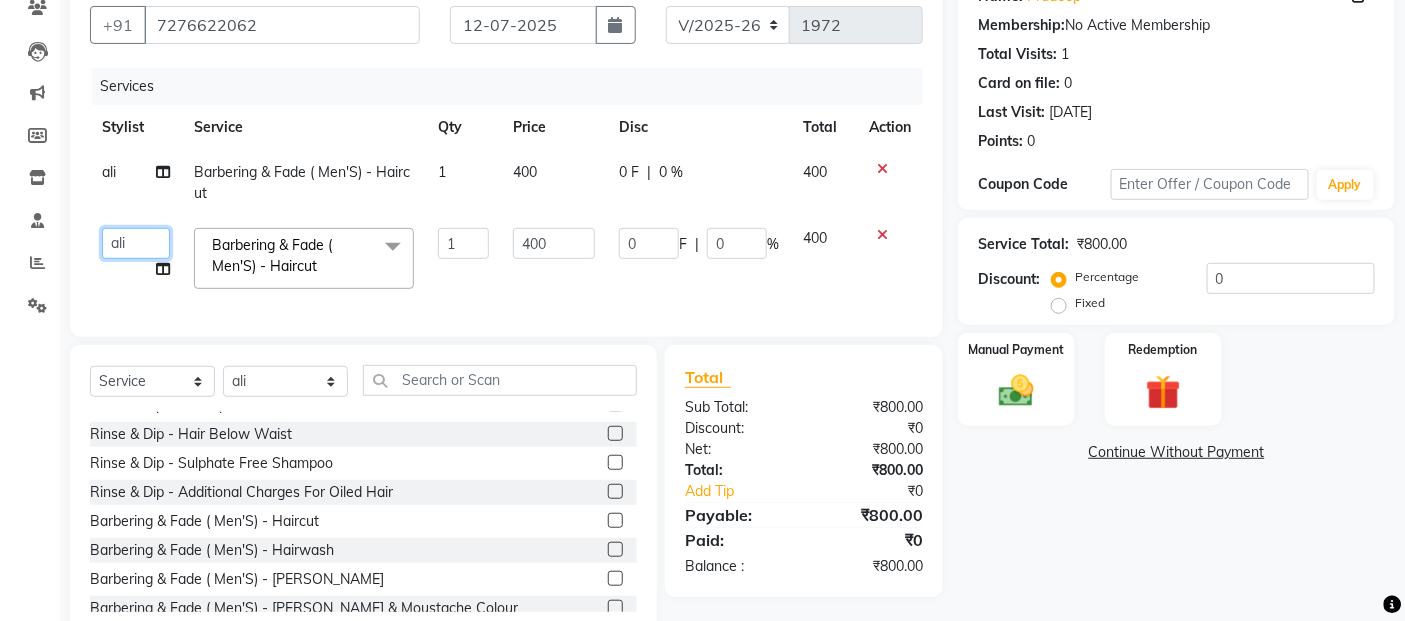 click on "[PERSON_NAME]   [PERSON_NAME]   Akshay [PERSON_NAME]   [PERSON_NAME]   Manager   [PERSON_NAME]   [PERSON_NAME]   [PERSON_NAME]   Shruti   [PERSON_NAME]   [PERSON_NAME]" 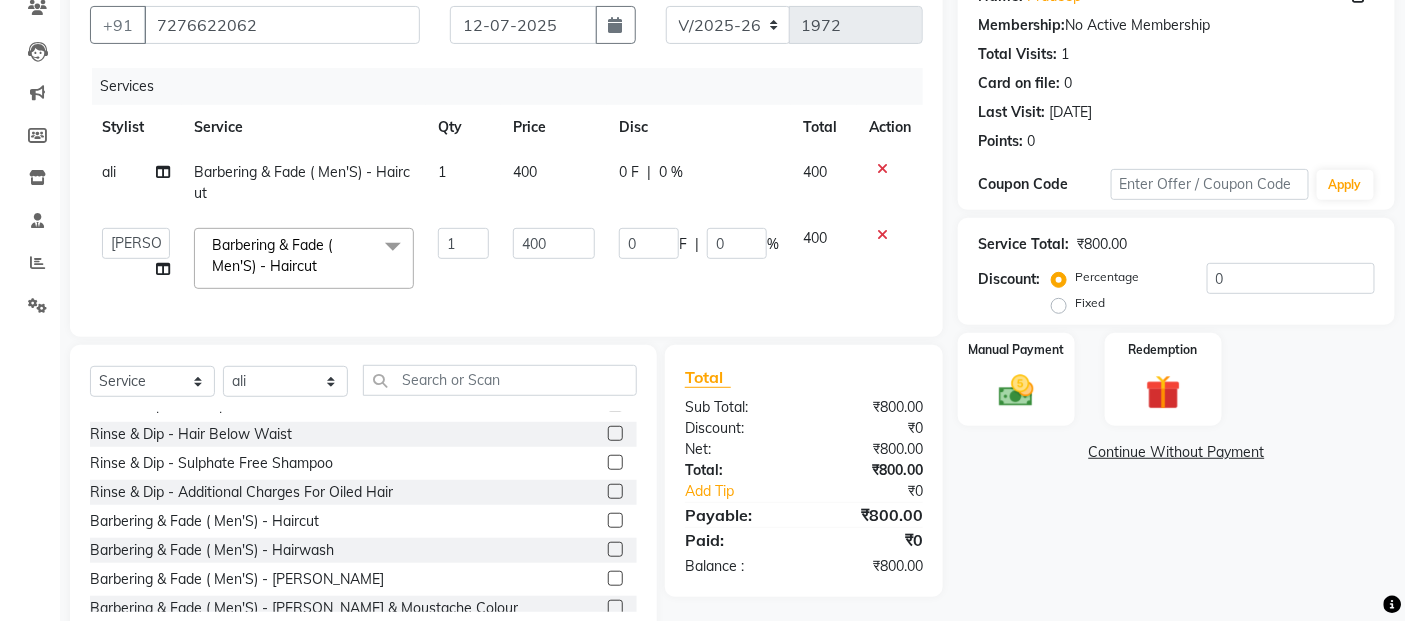 select on "46161" 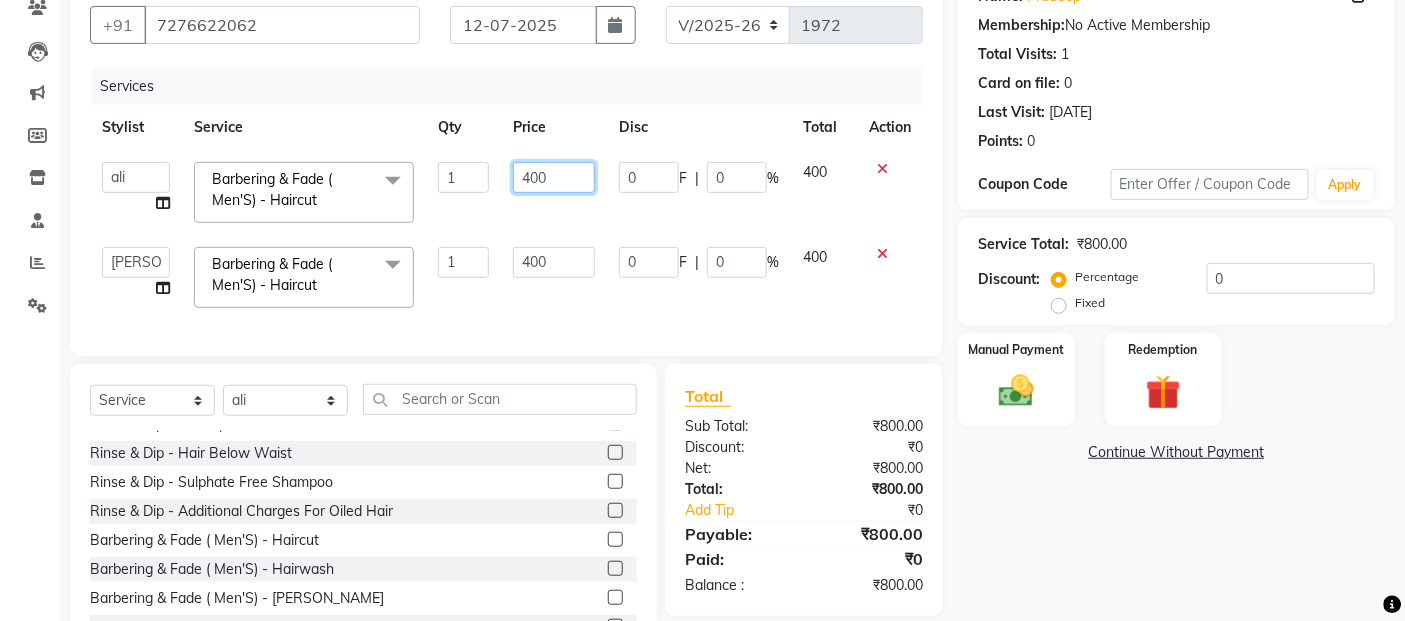 click on "400" 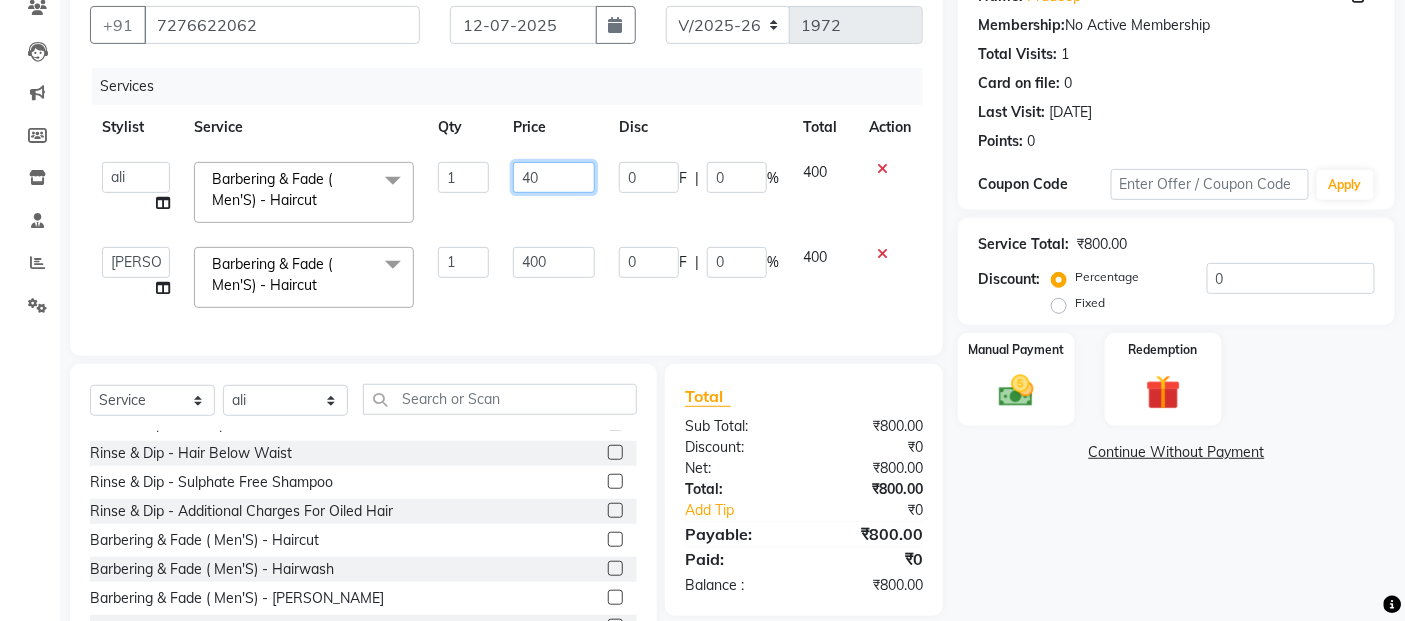 type on "4" 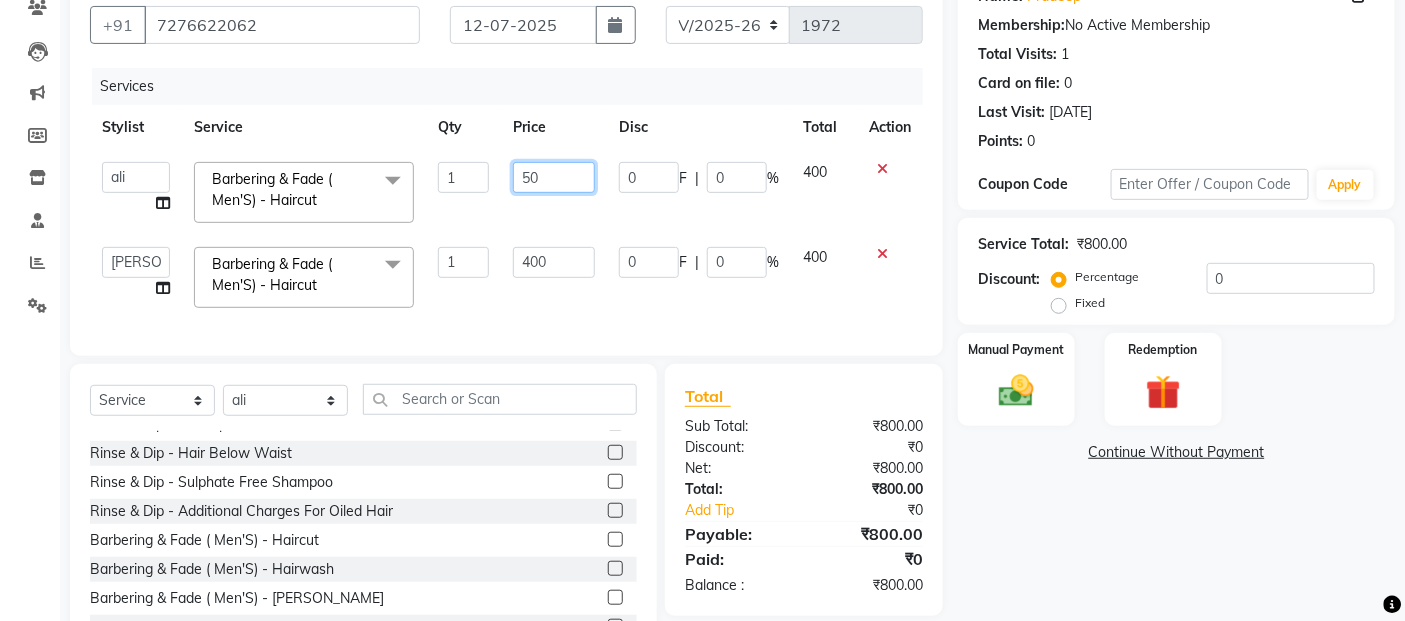 type on "500" 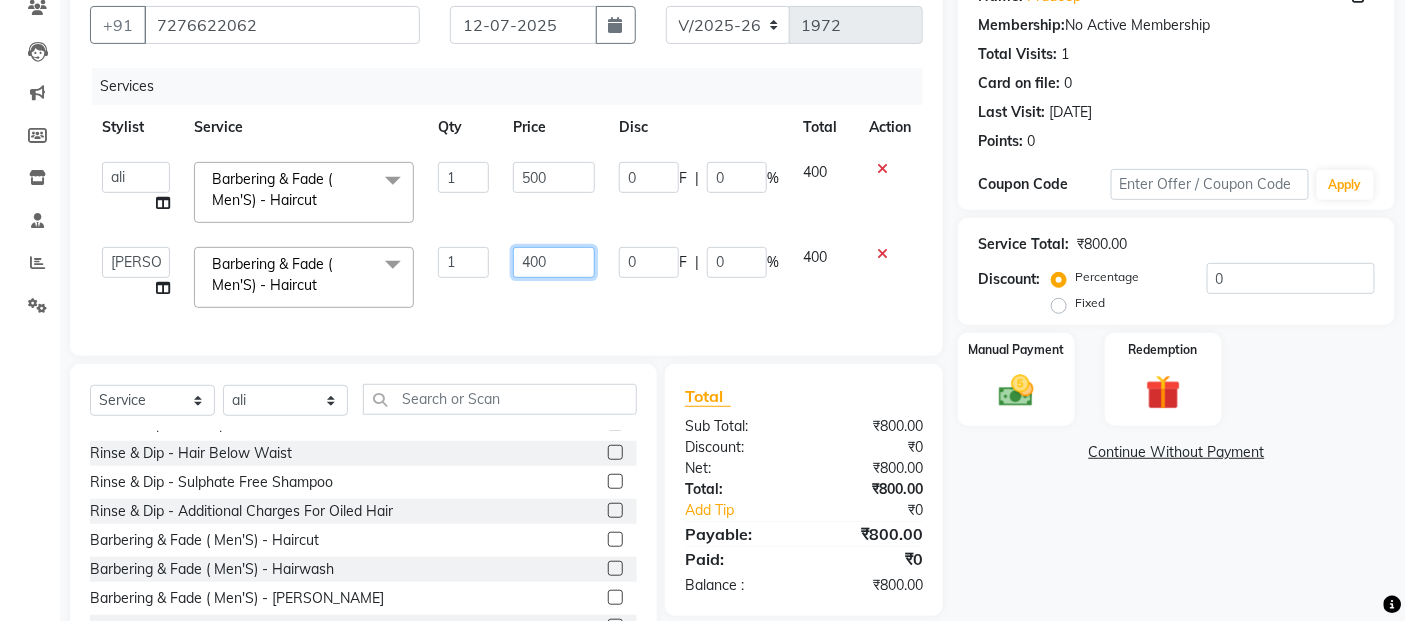 click on "400" 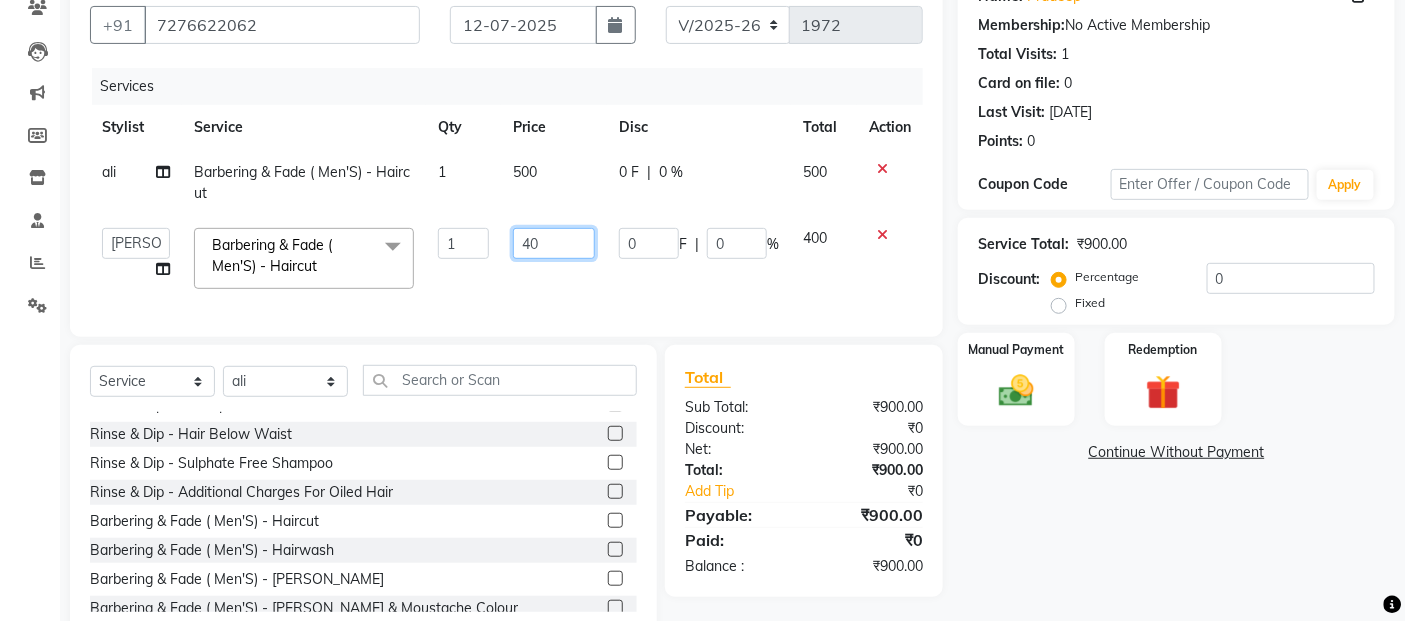 type on "4" 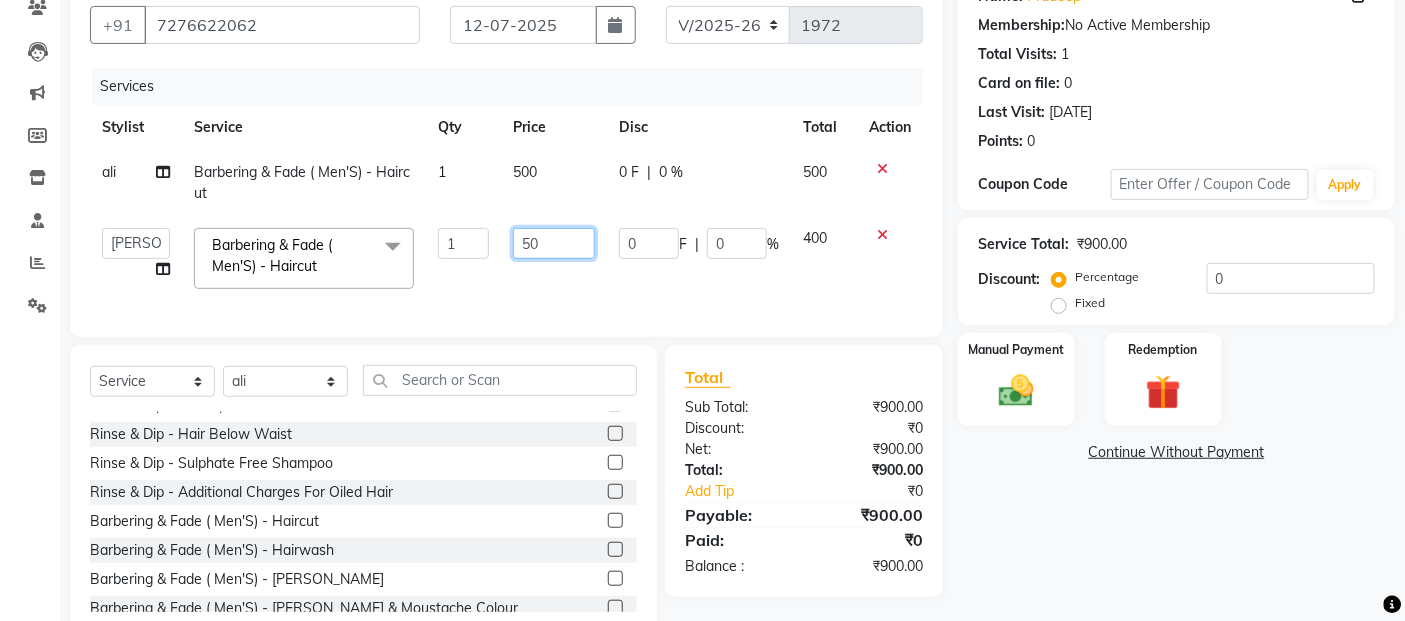 type on "500" 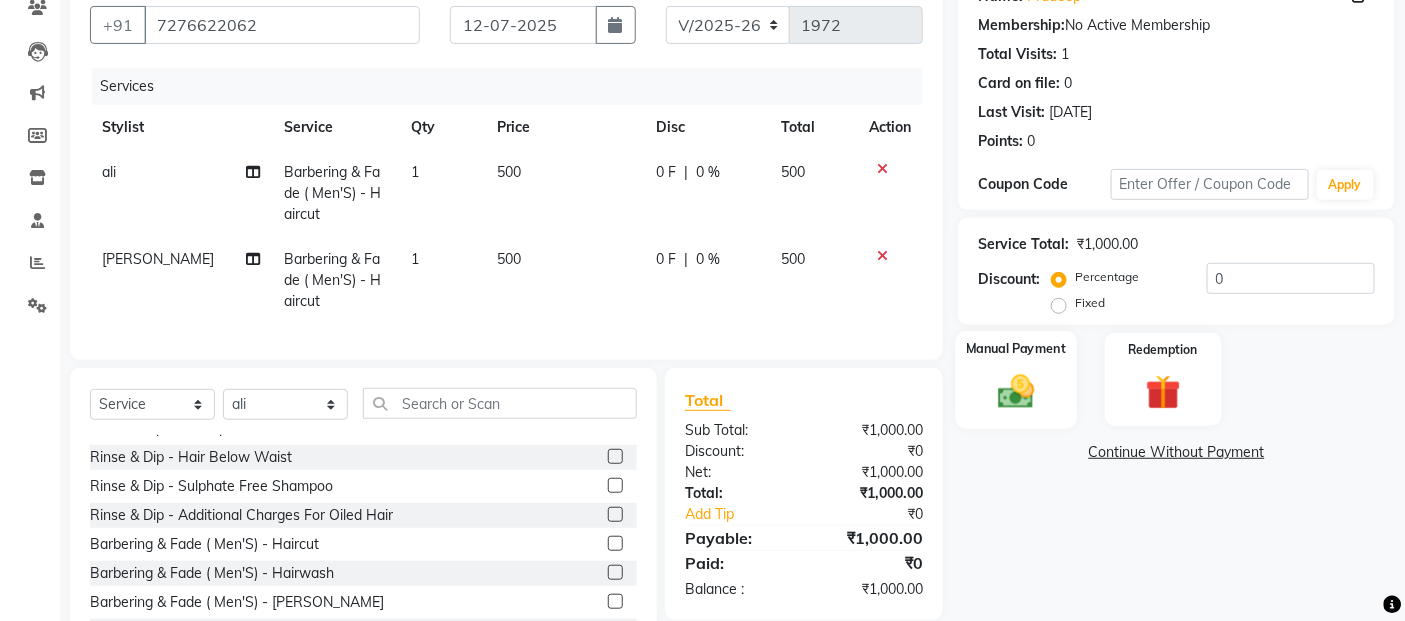 click 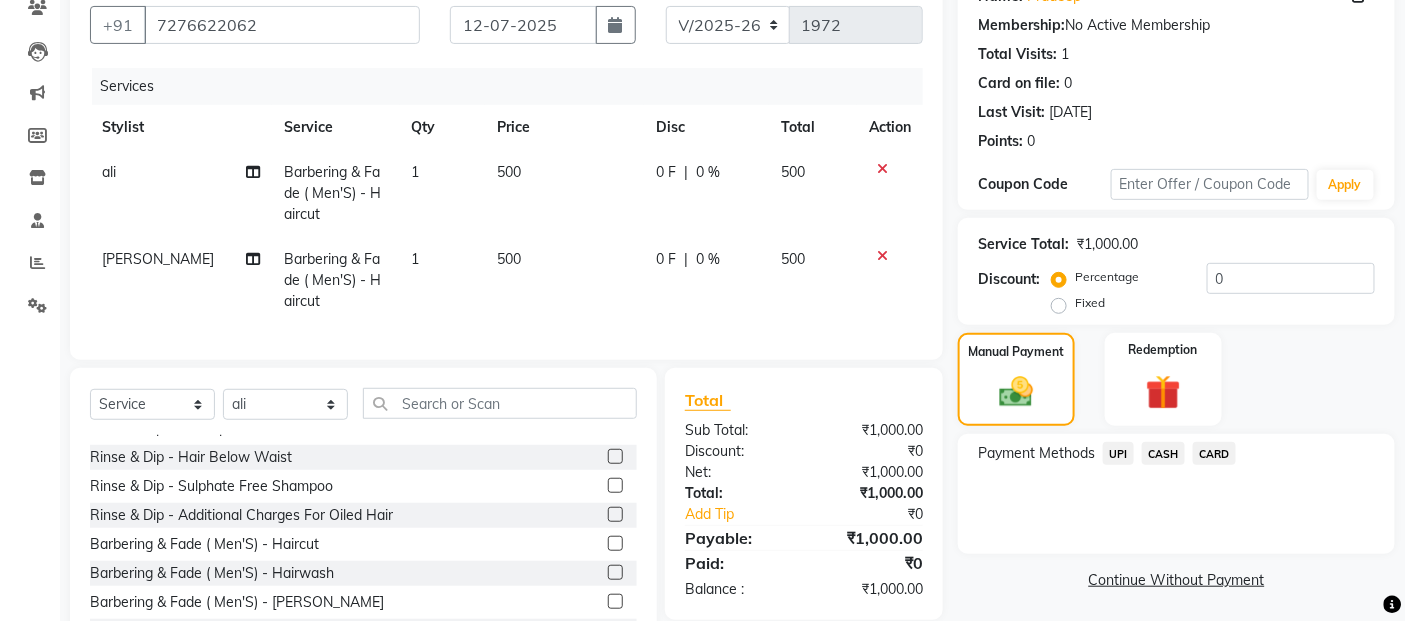 click on "UPI" 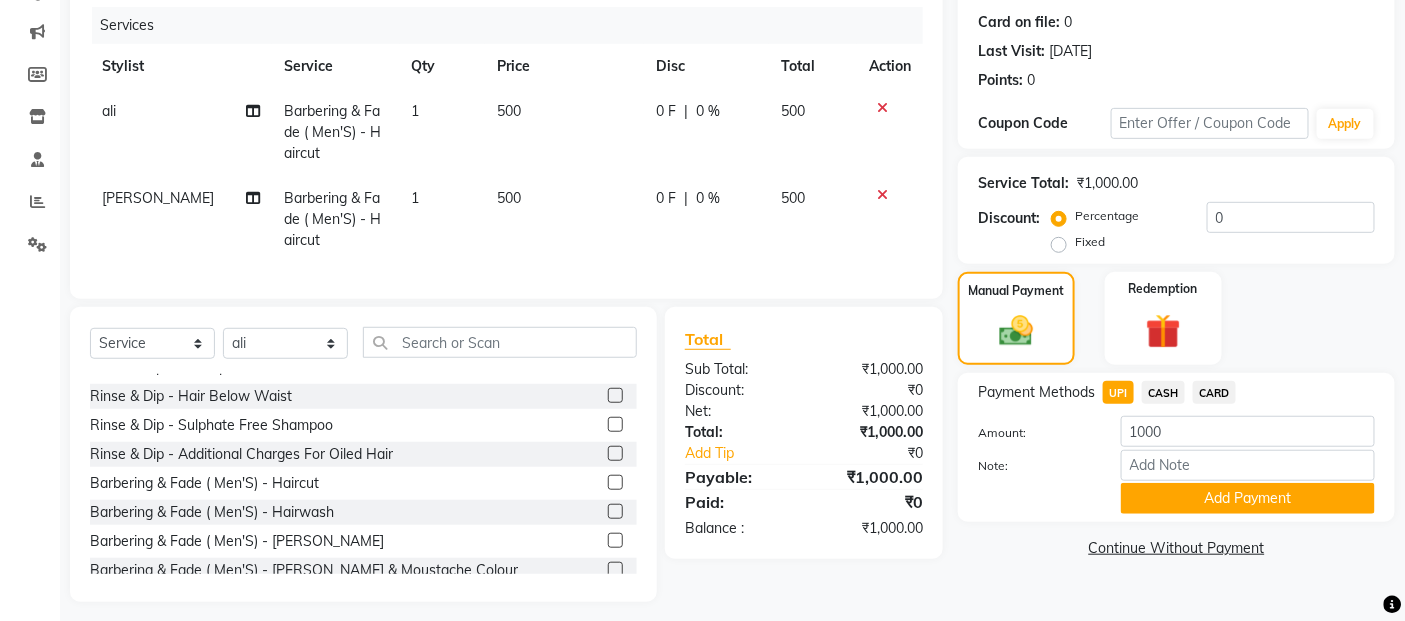 scroll, scrollTop: 268, scrollLeft: 0, axis: vertical 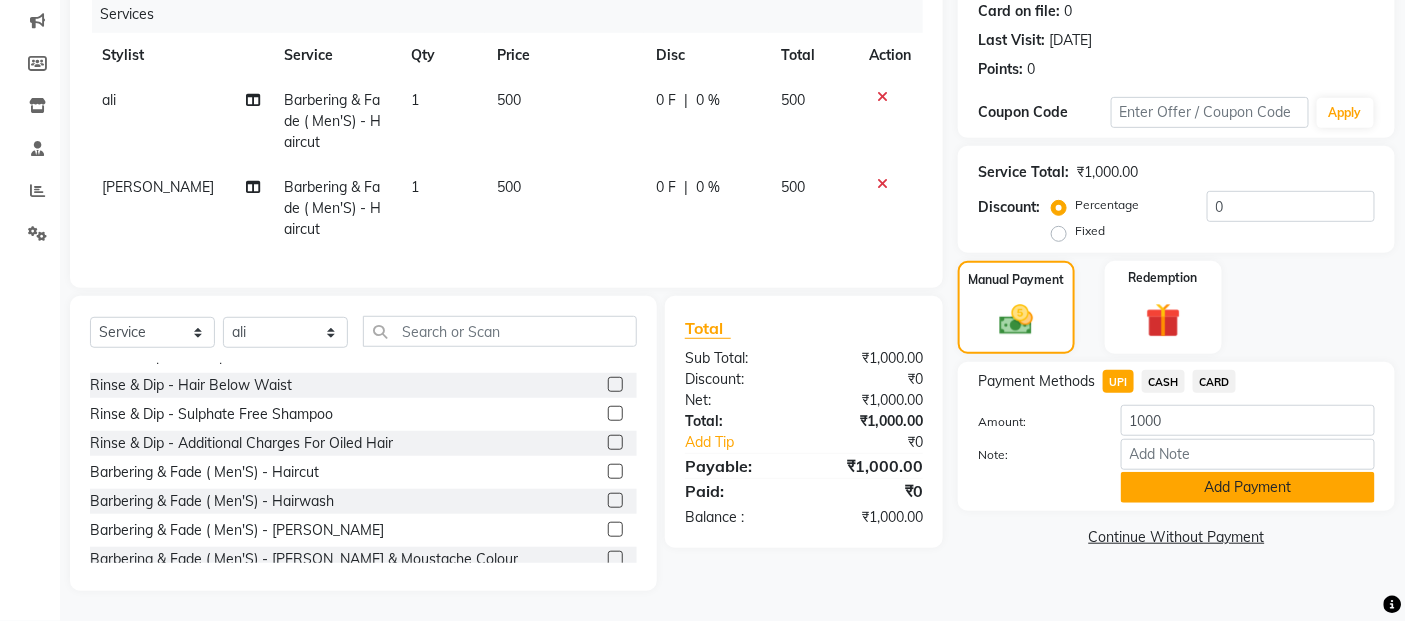 click on "Add Payment" 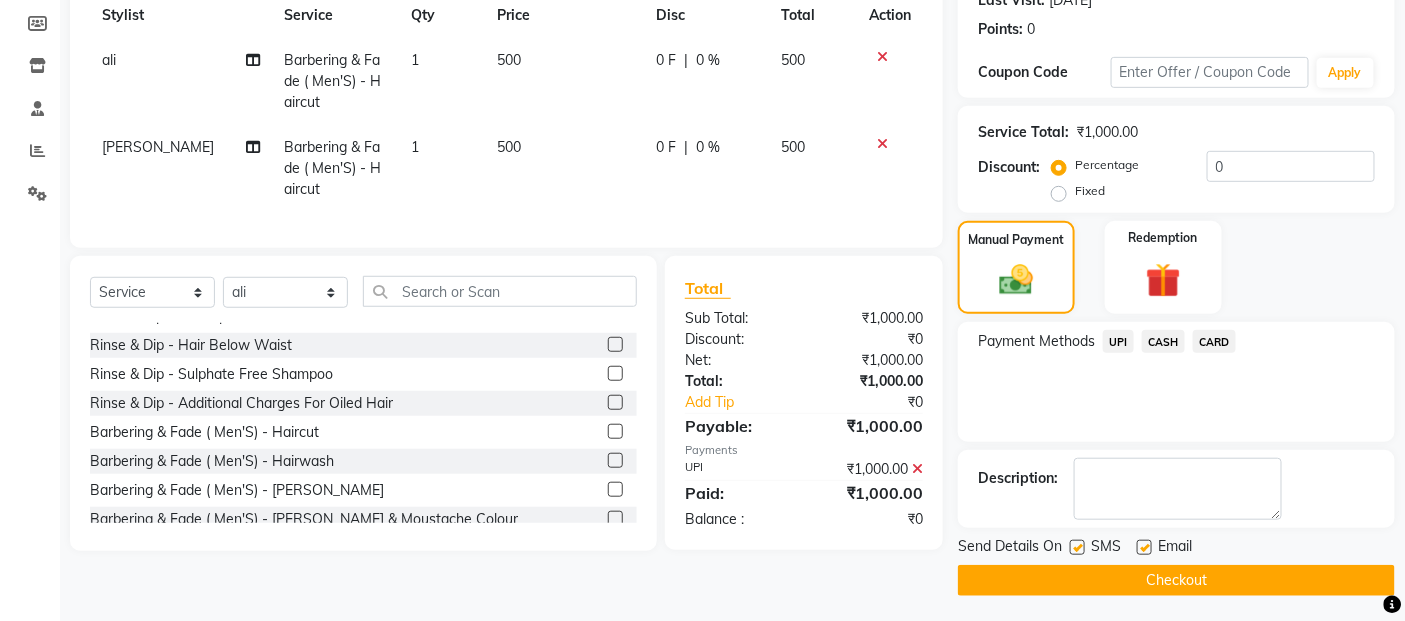 scroll, scrollTop: 297, scrollLeft: 0, axis: vertical 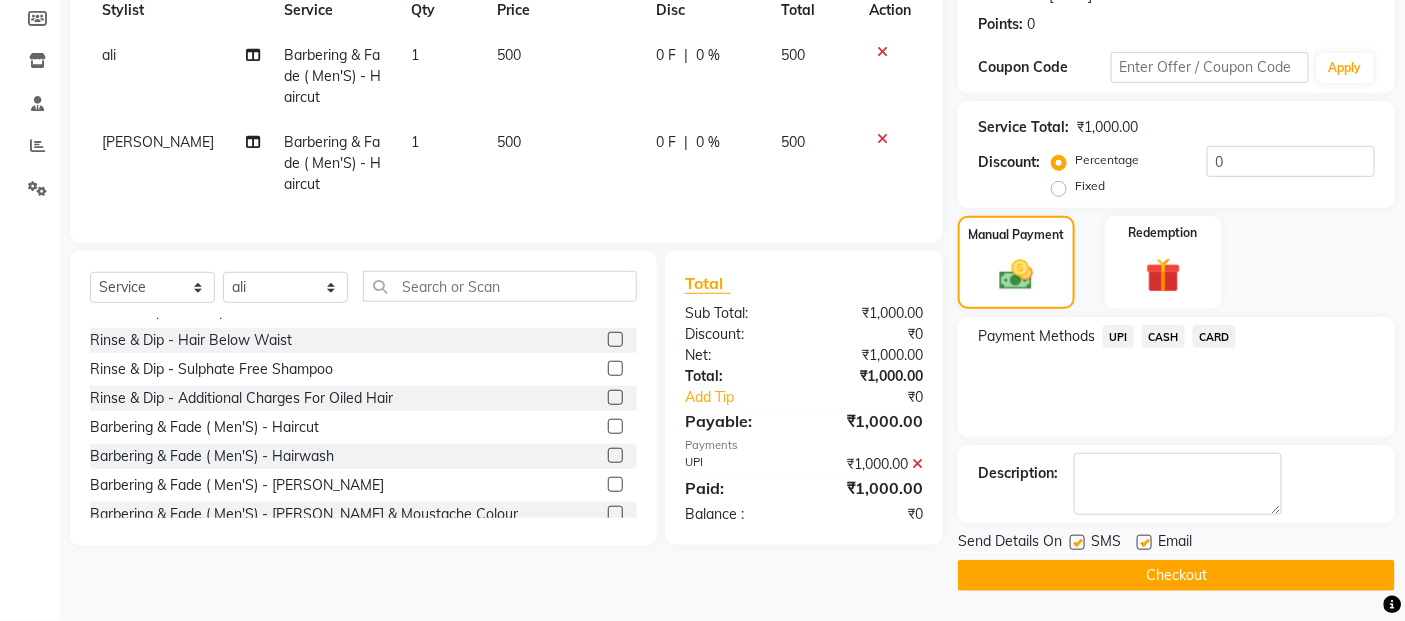 click on "Send Details On SMS Email  Checkout" 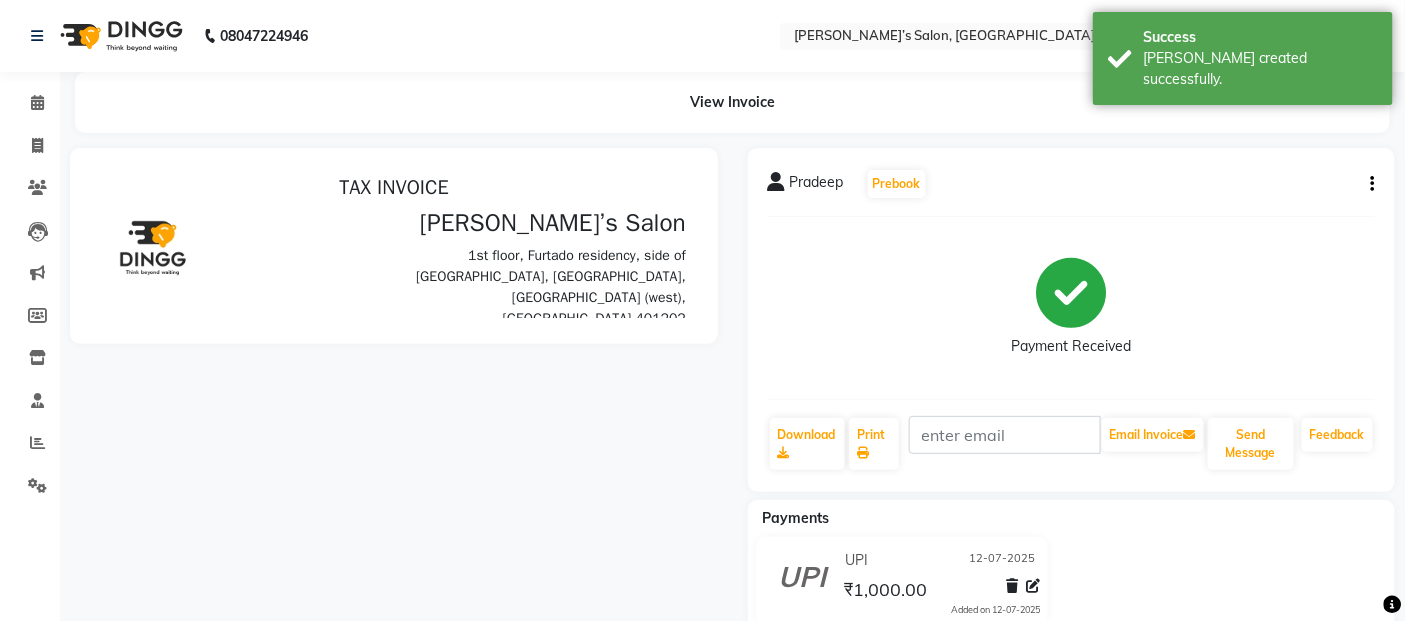 scroll, scrollTop: 0, scrollLeft: 0, axis: both 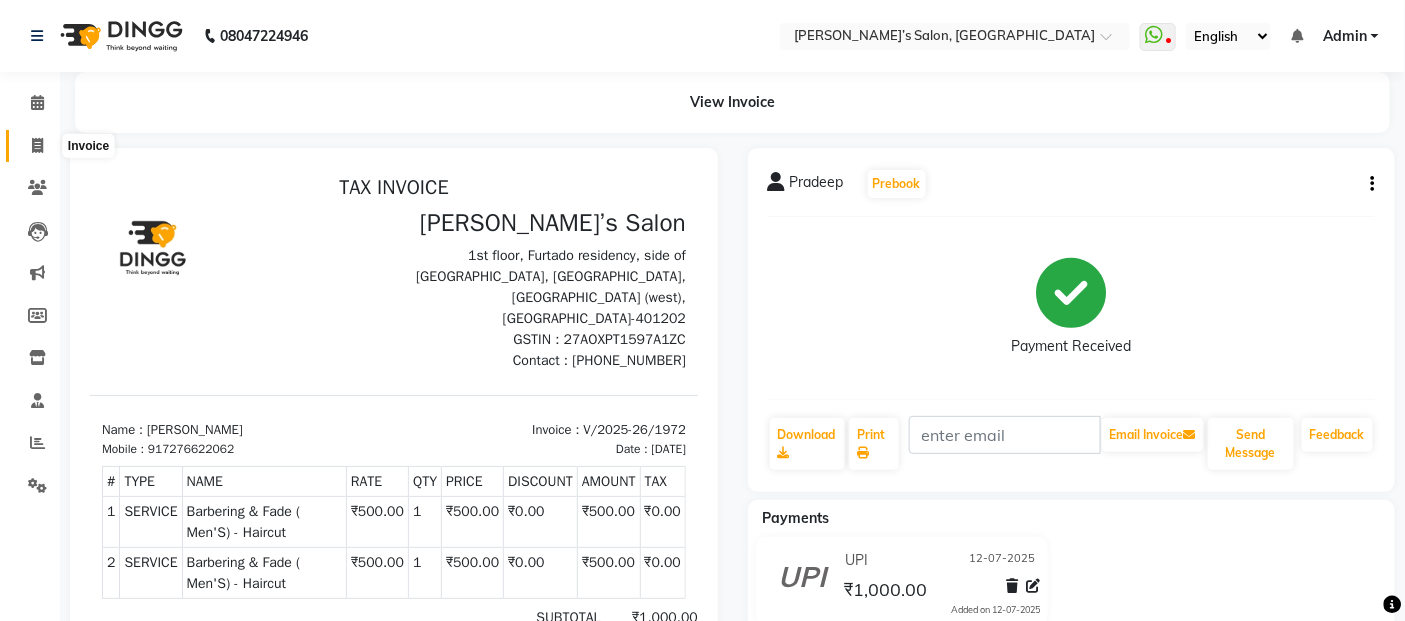click 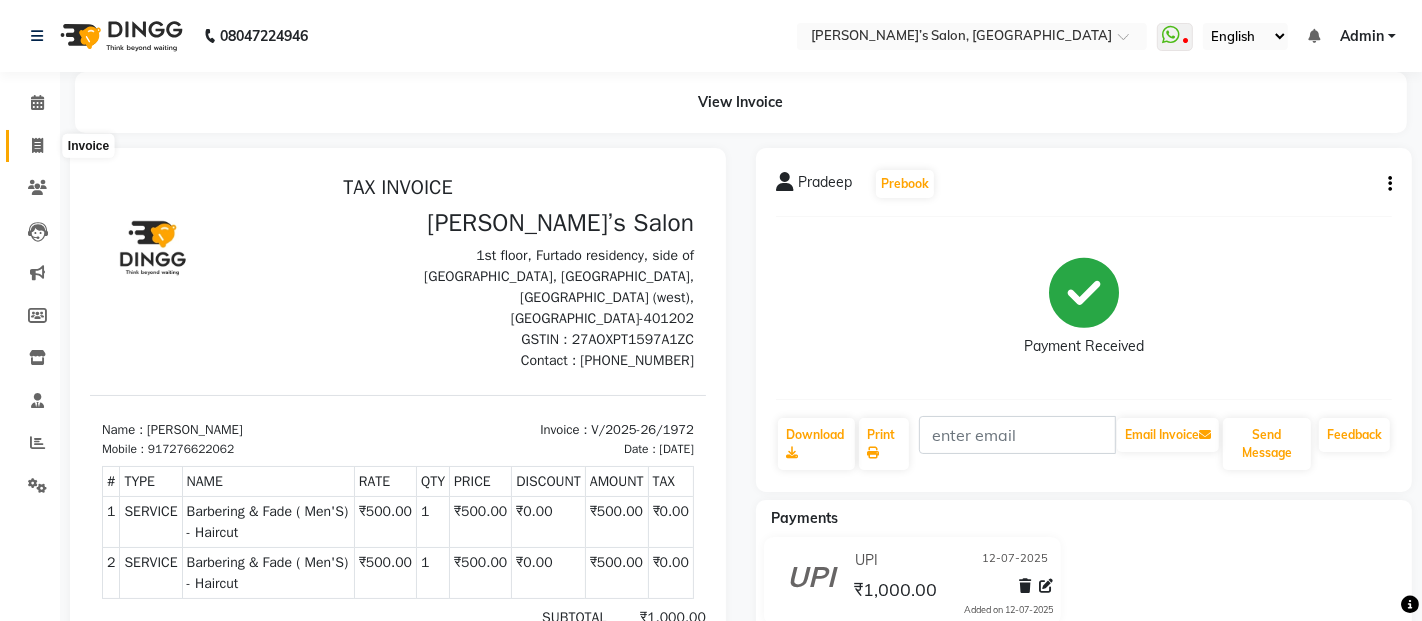 select on "5150" 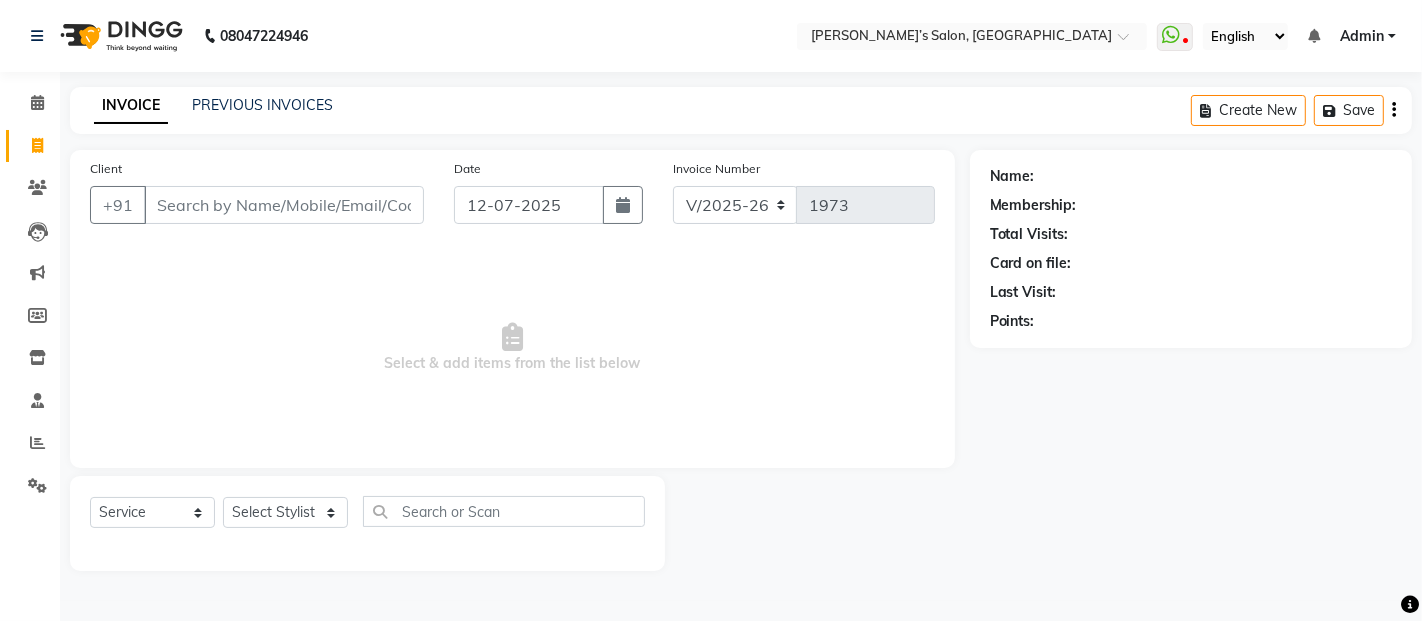 click on "Client" at bounding box center (284, 205) 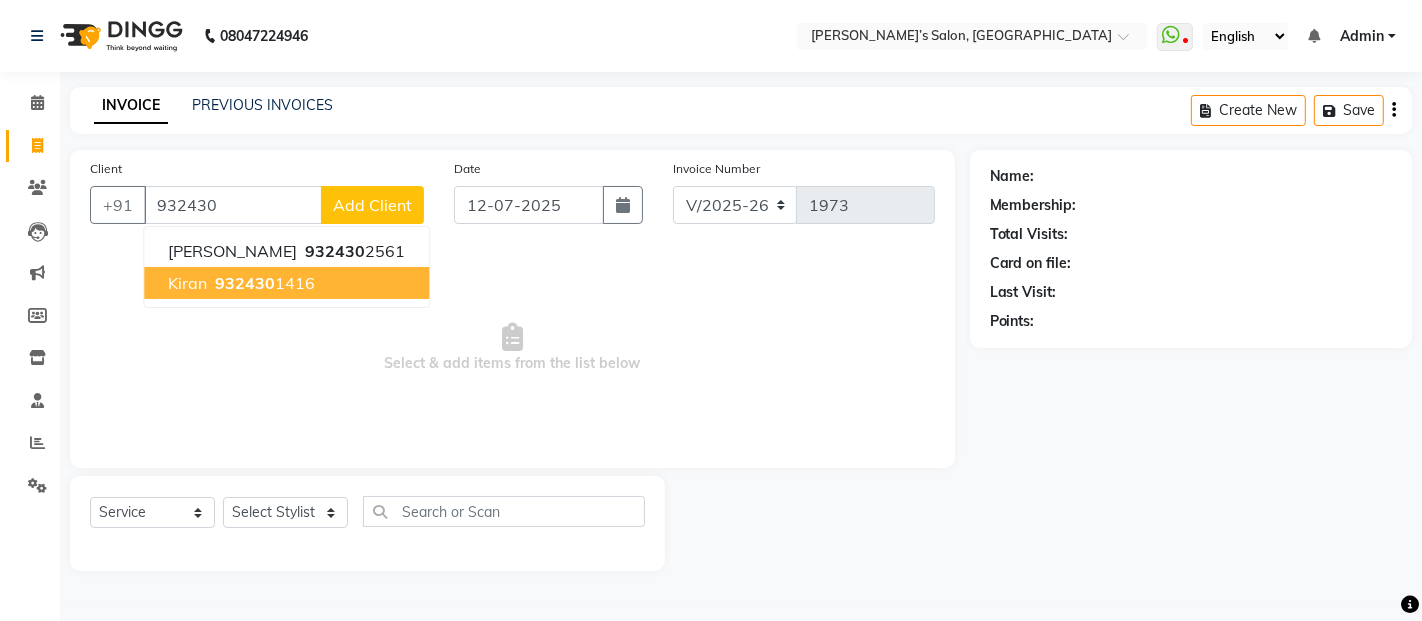 click on "932430 1416" at bounding box center (263, 283) 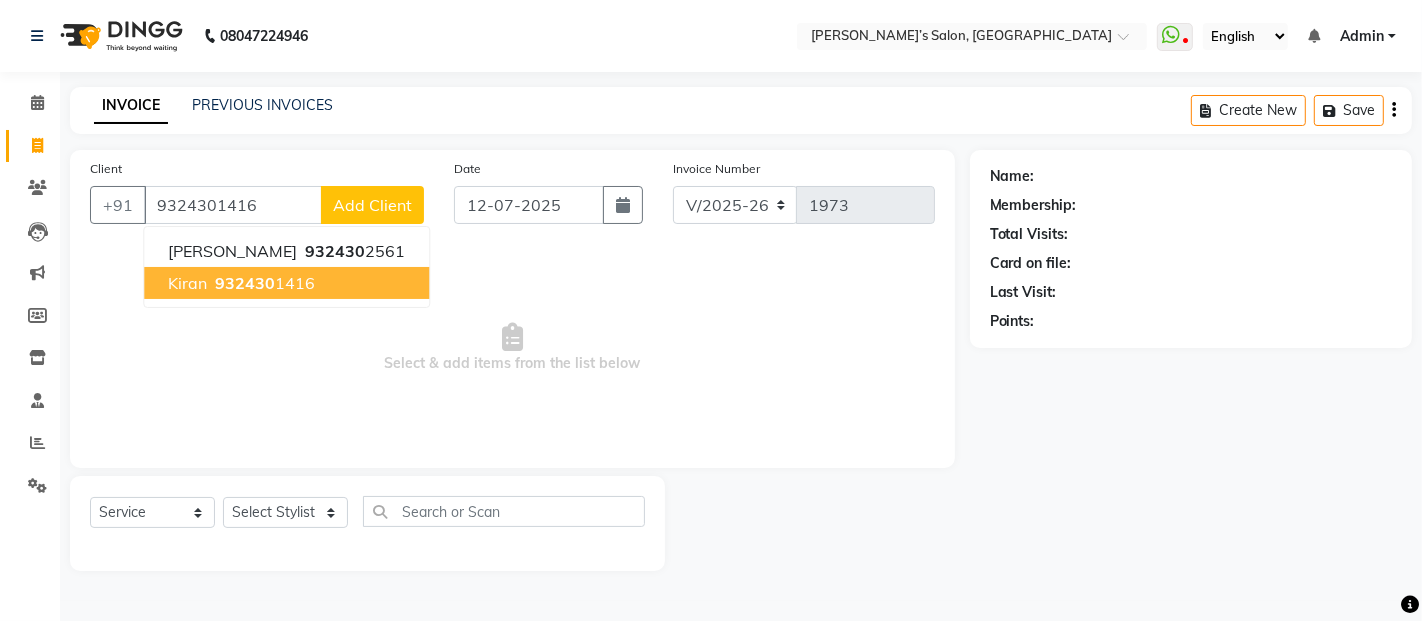 type on "9324301416" 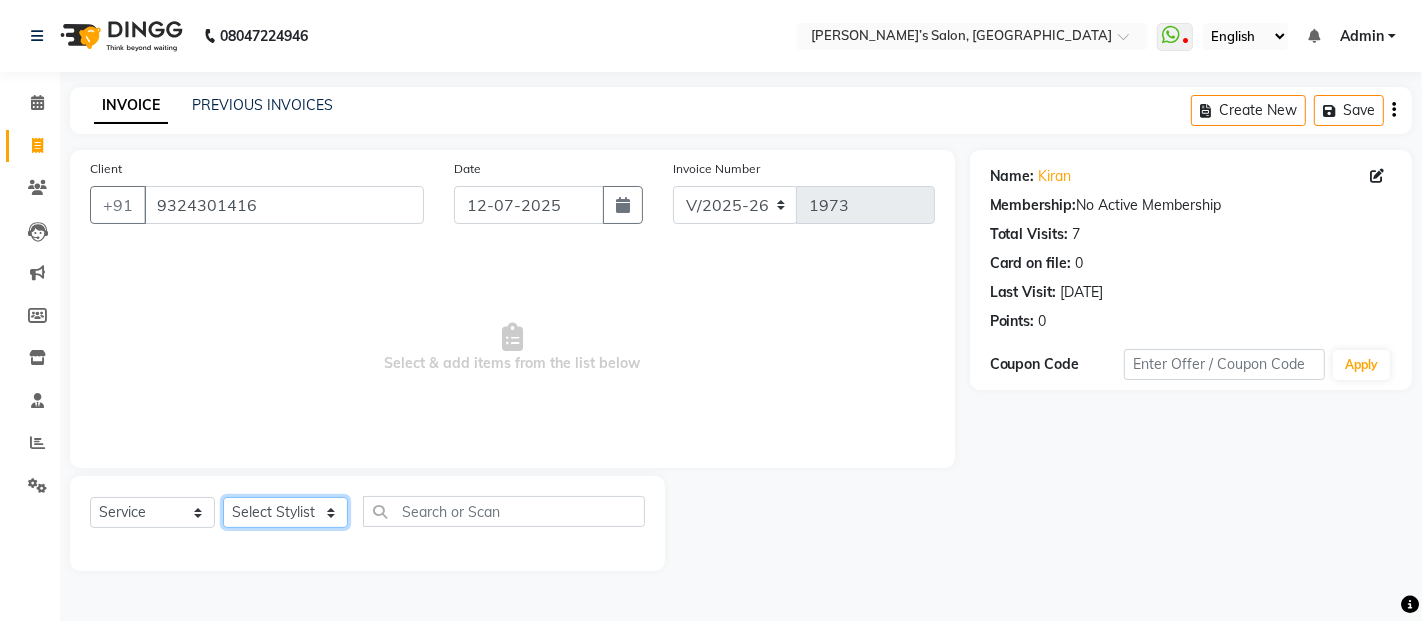 click on "Select Stylist [PERSON_NAME] [PERSON_NAME] Akshay [PERSON_NAME] Anas [PERSON_NAME] Manager [PERSON_NAME] [PERSON_NAME] [PERSON_NAME] Shruti [PERSON_NAME] [PERSON_NAME]" 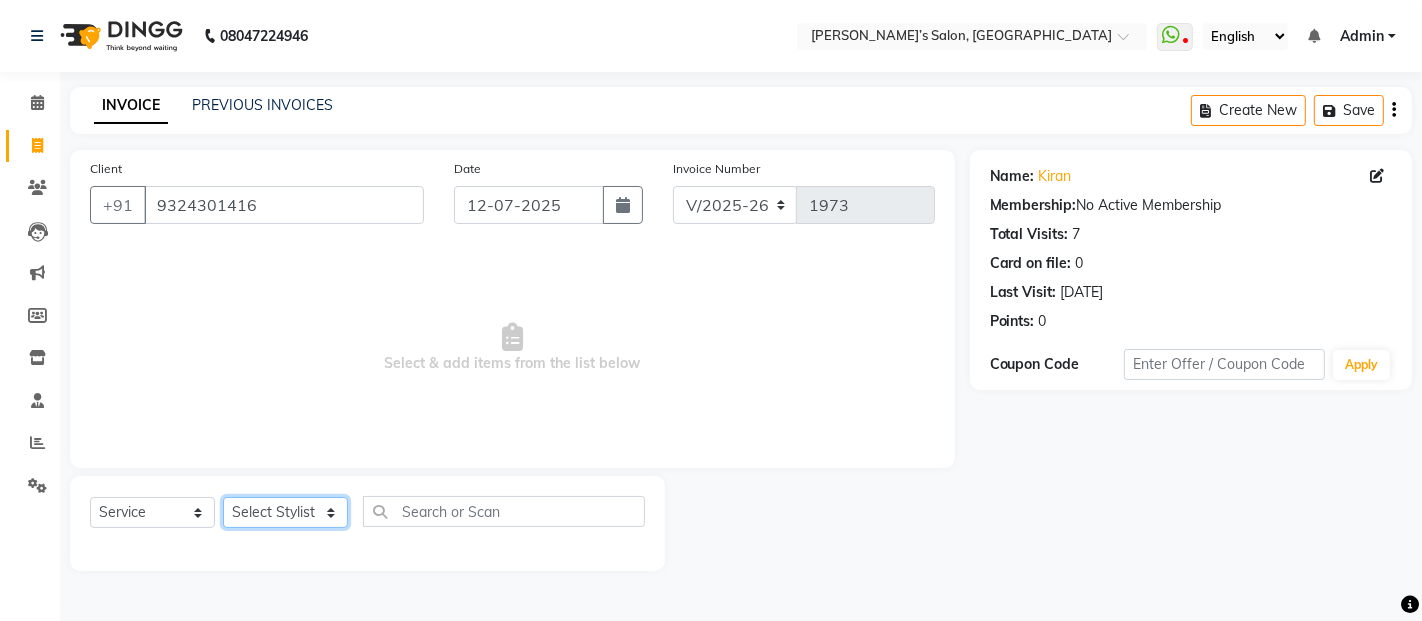 select on "46161" 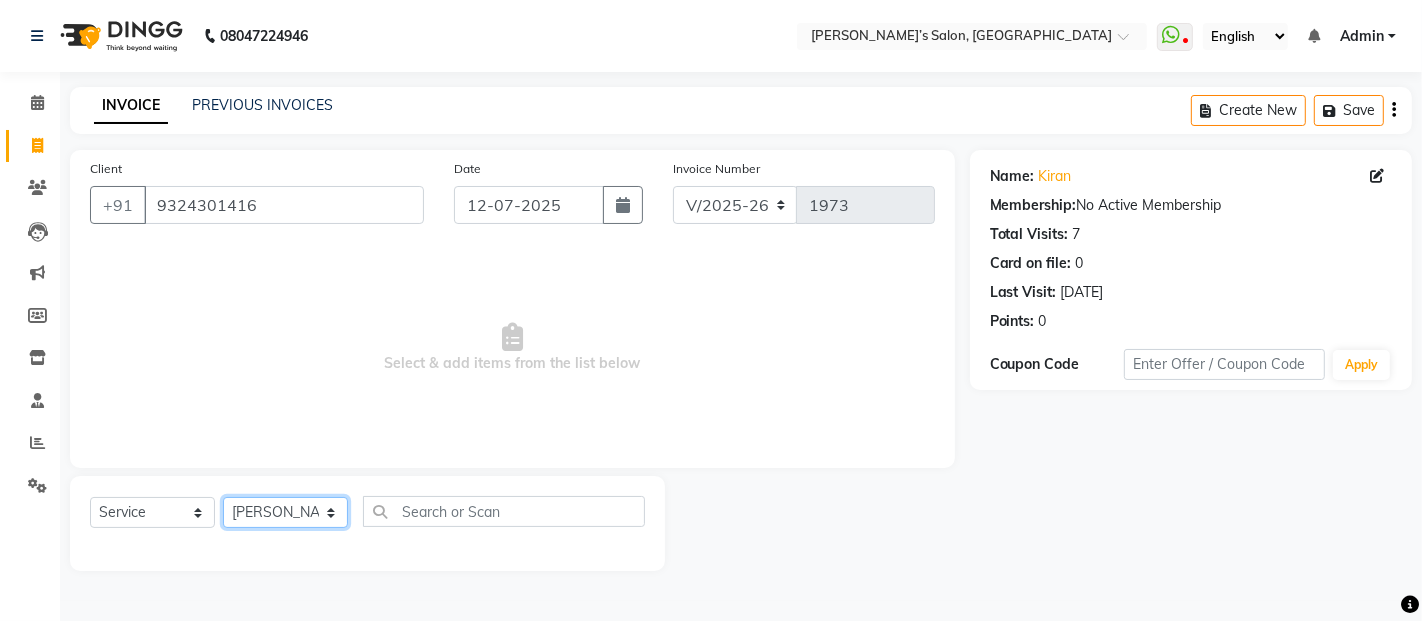 click on "Select Stylist [PERSON_NAME] [PERSON_NAME] Akshay [PERSON_NAME] Anas [PERSON_NAME] Manager [PERSON_NAME] [PERSON_NAME] [PERSON_NAME] Shruti [PERSON_NAME] [PERSON_NAME]" 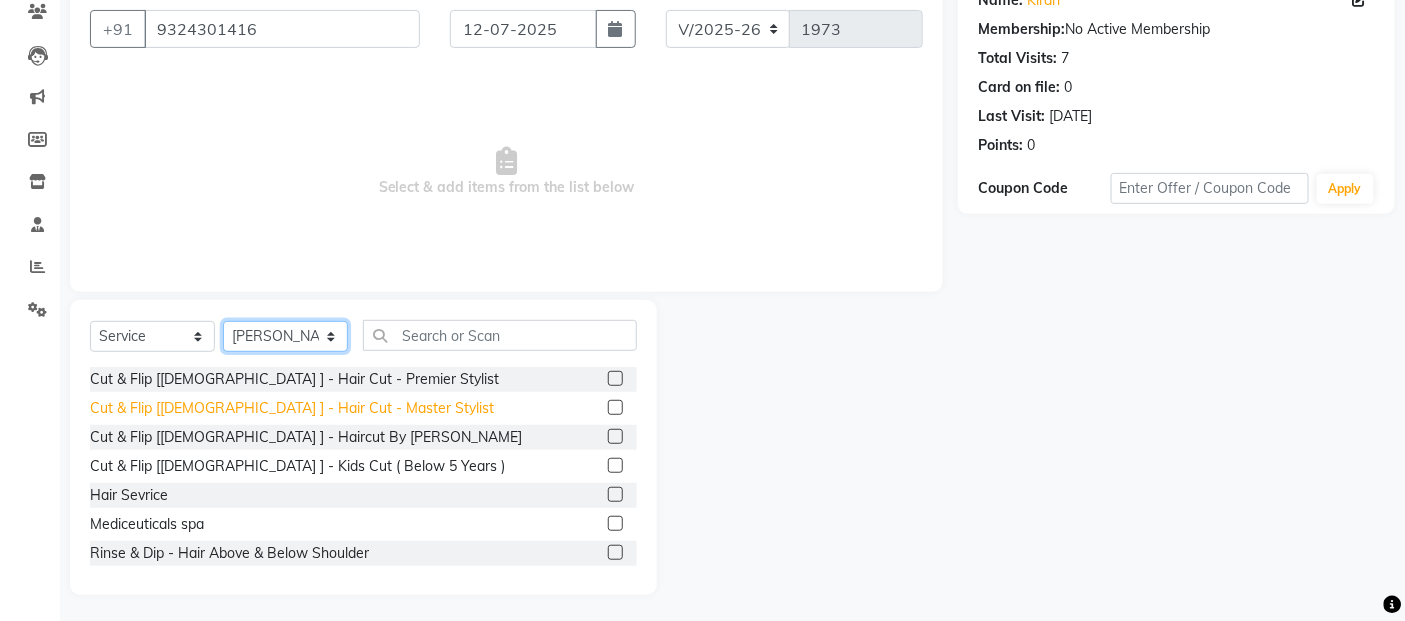 scroll, scrollTop: 180, scrollLeft: 0, axis: vertical 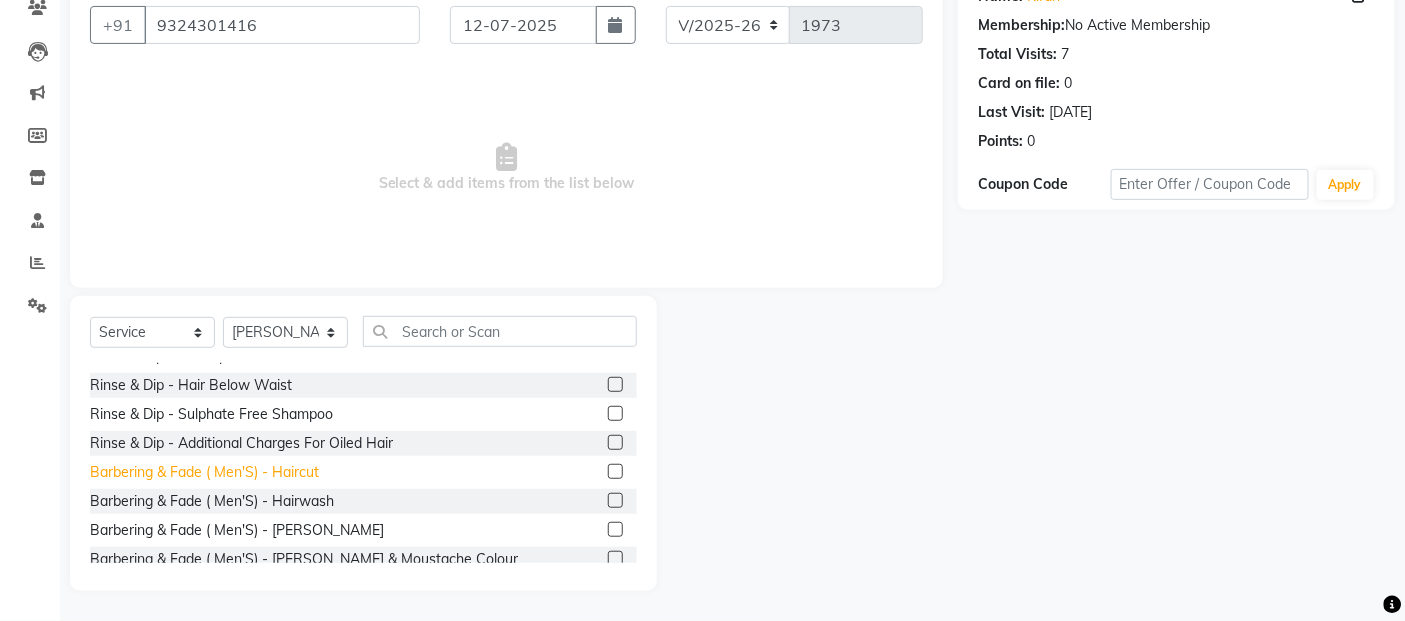 click on "Barbering & Fade  ( Men'S) - Haircut" 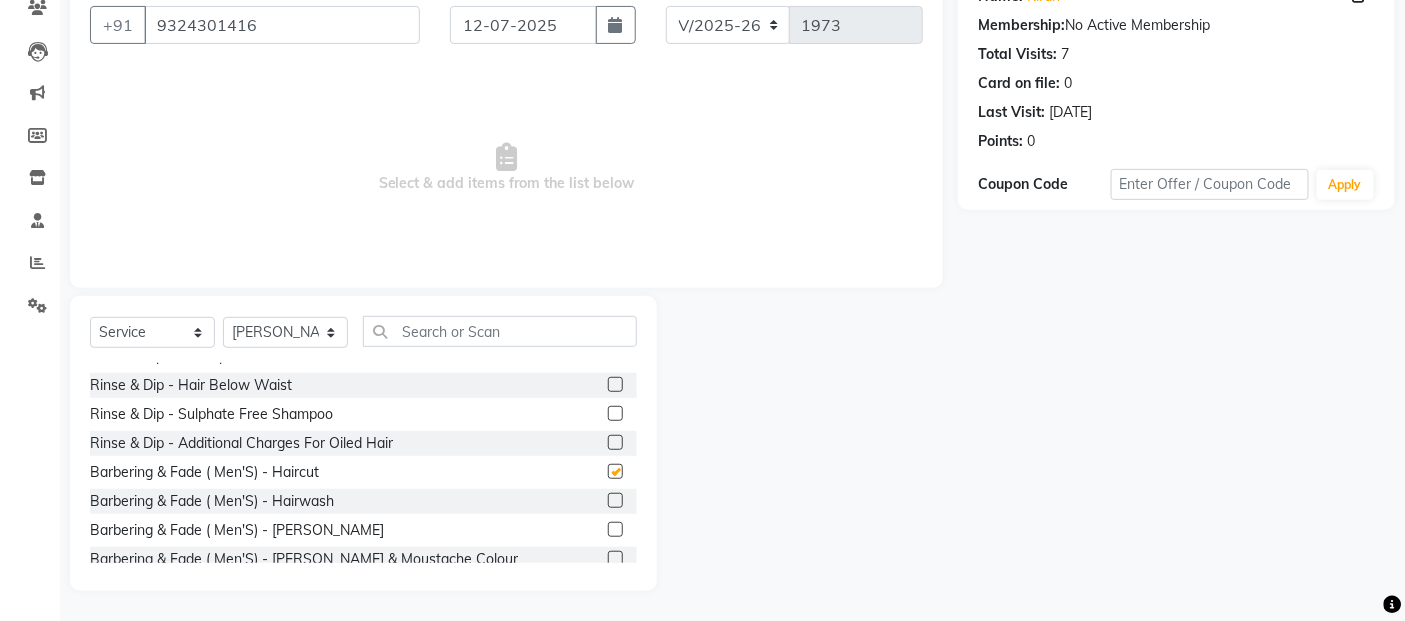 checkbox on "false" 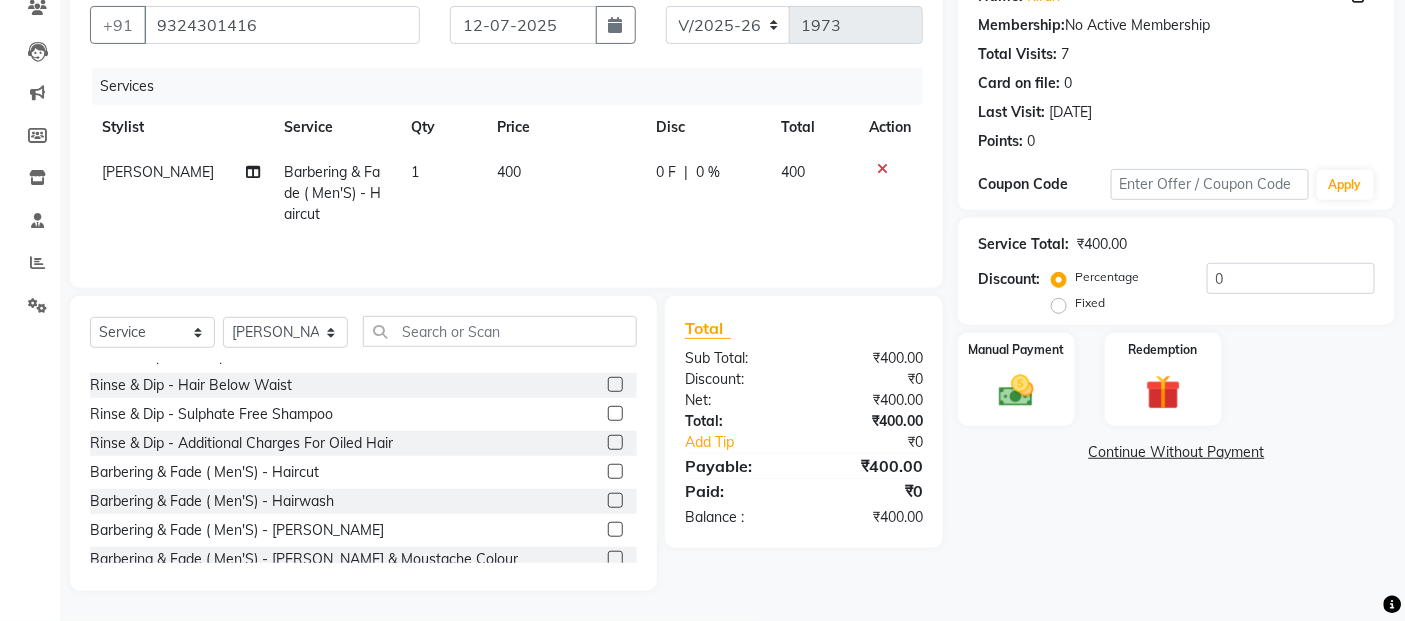 click on "400" 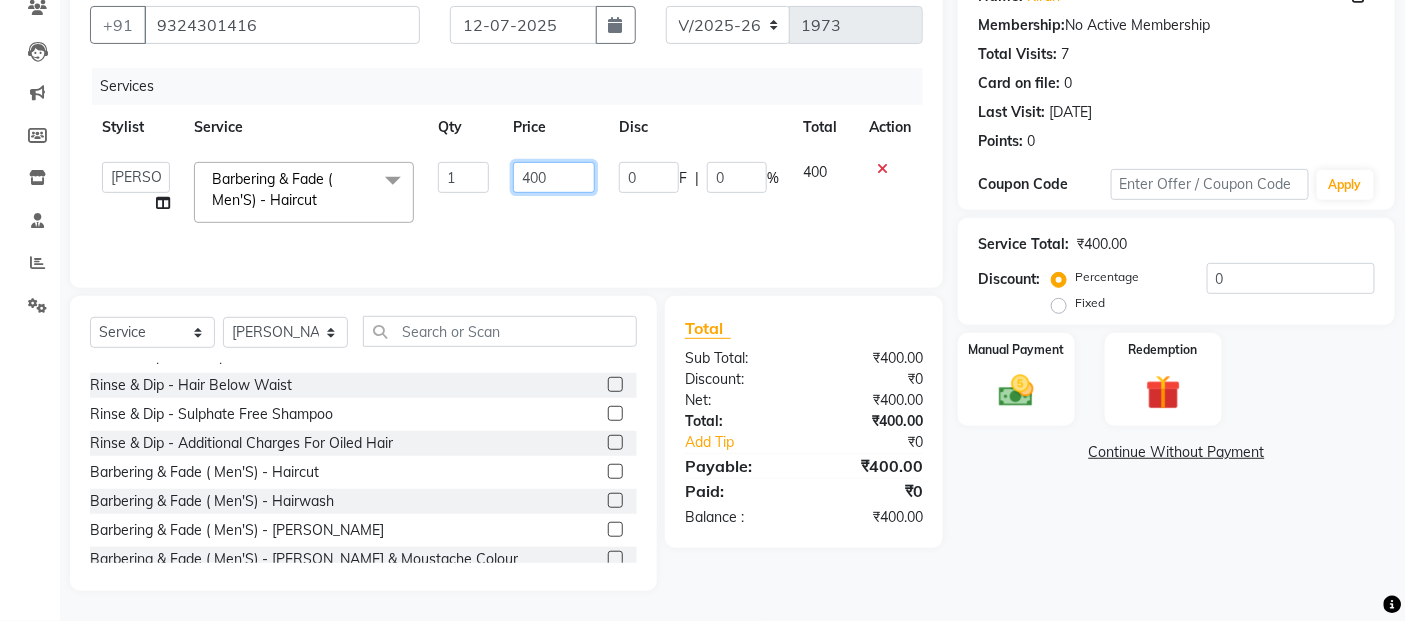 click on "400" 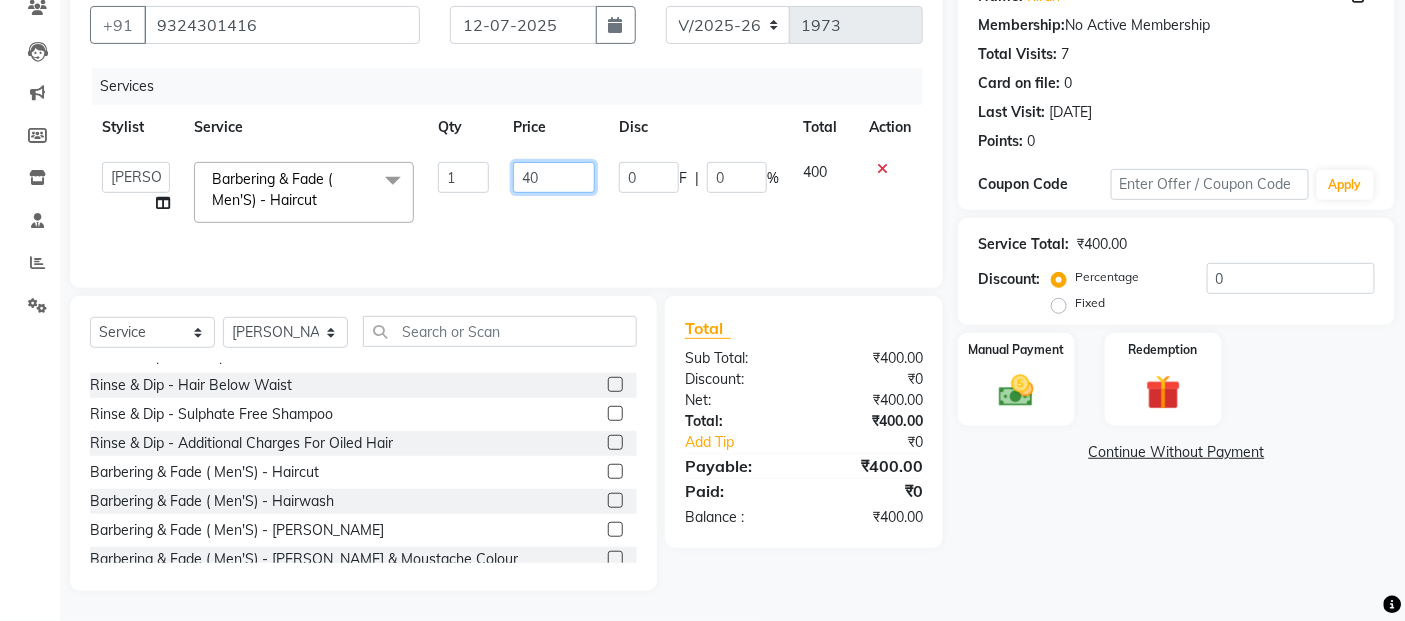 type on "4" 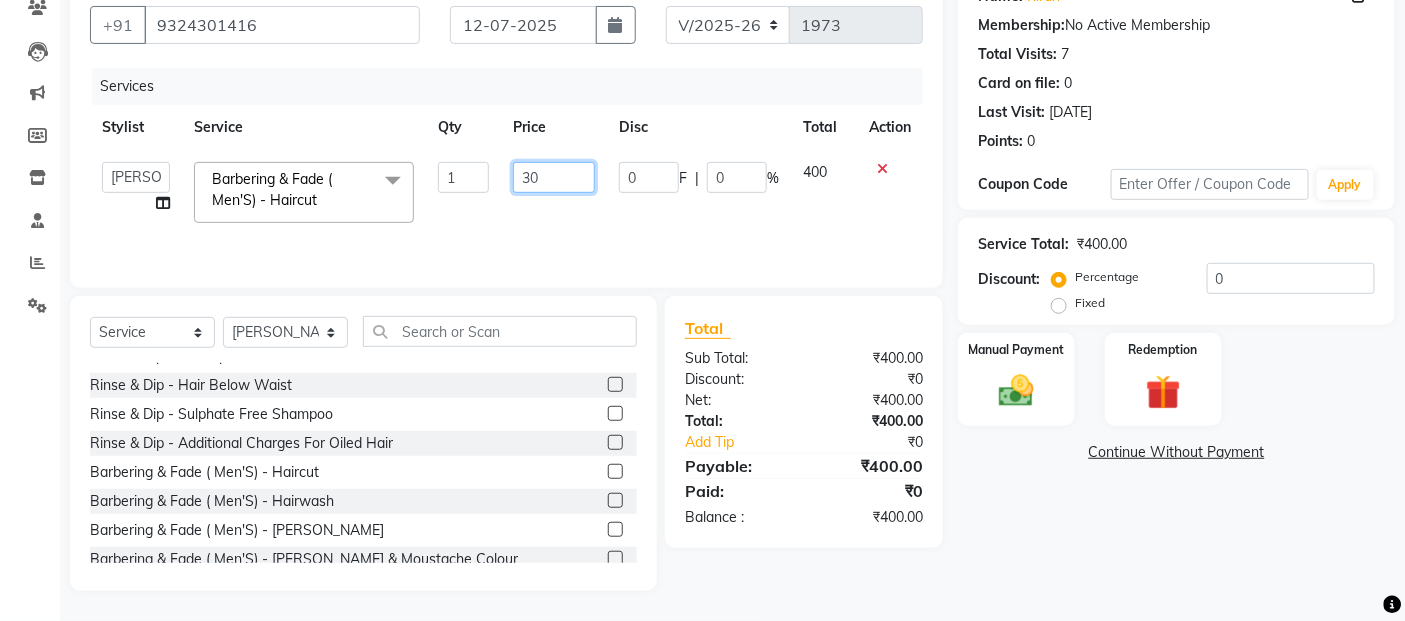 type on "300" 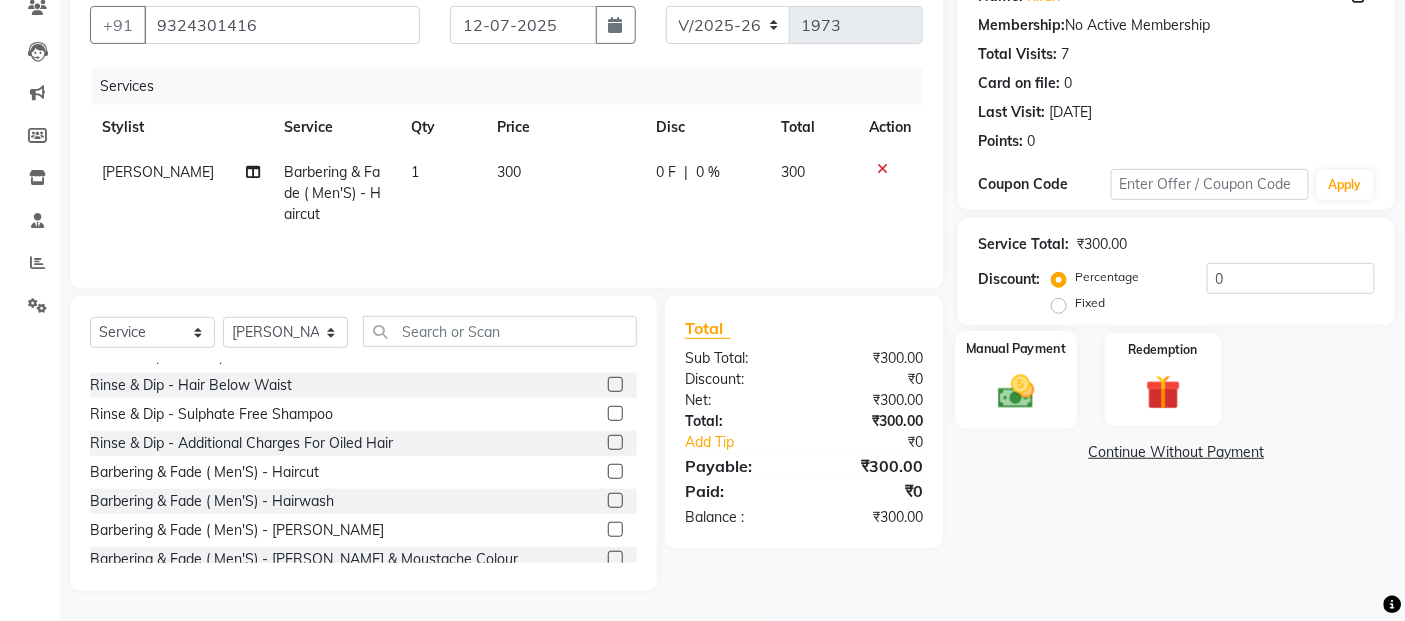 click 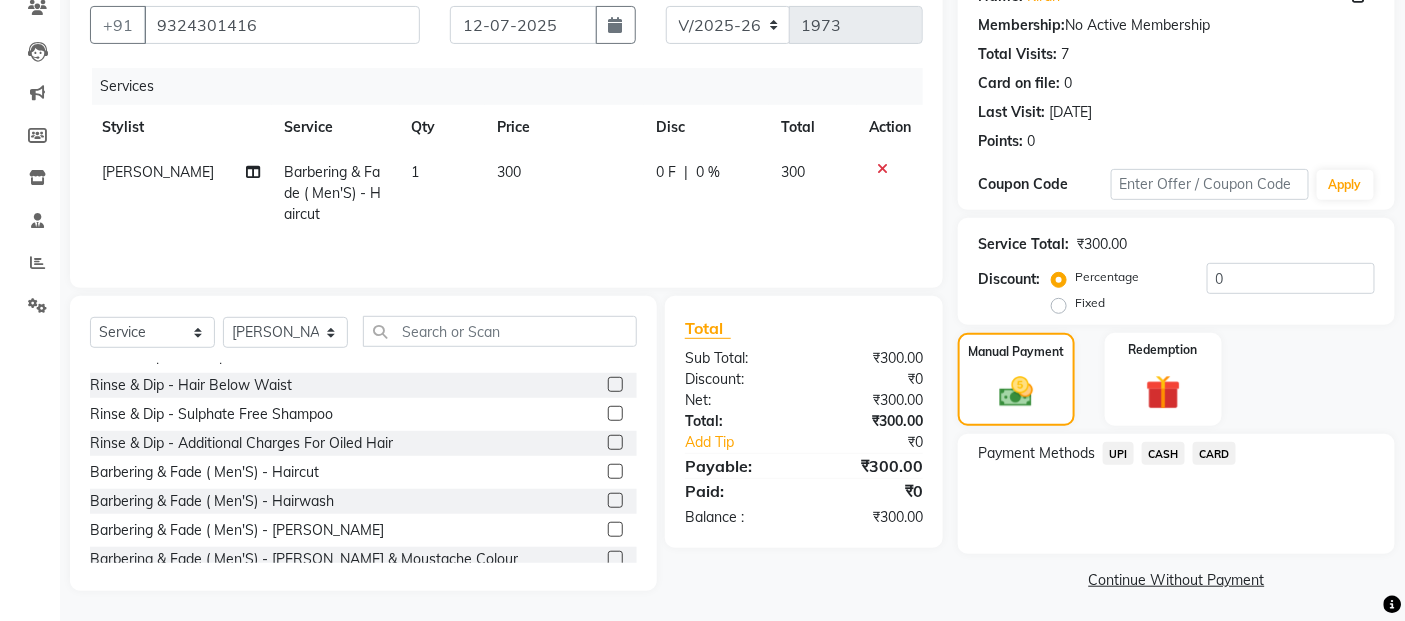 click on "UPI" 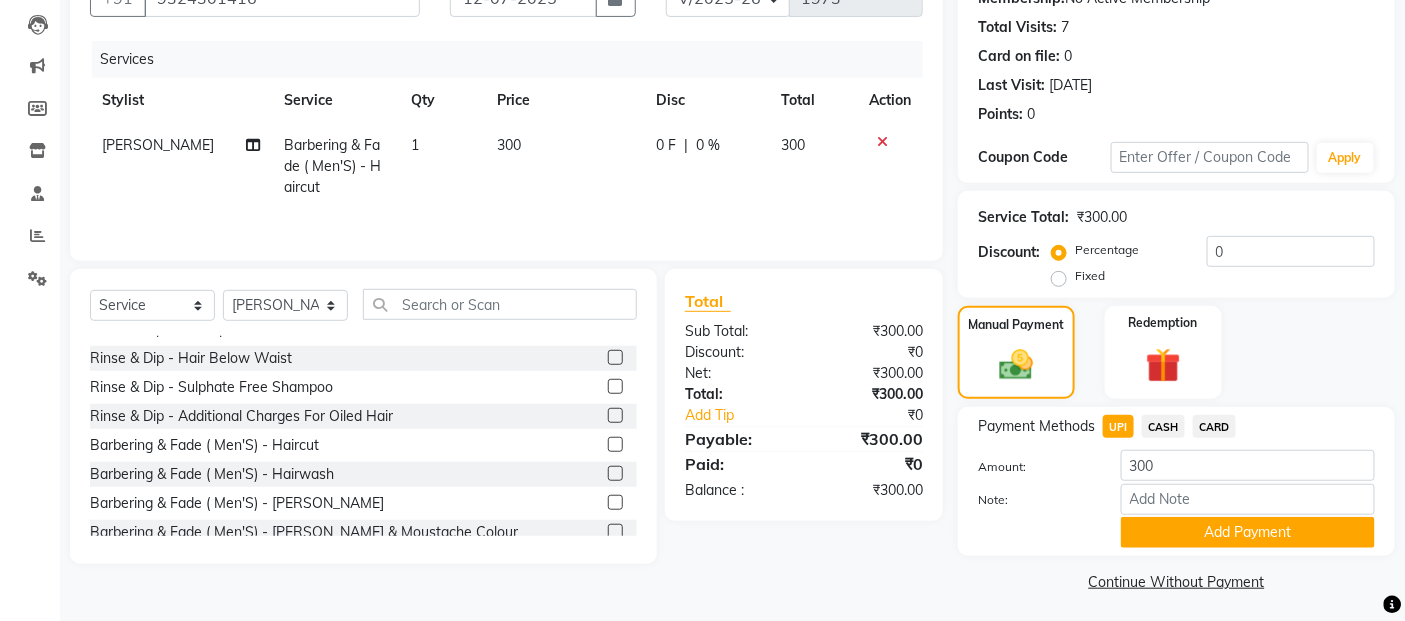 scroll, scrollTop: 214, scrollLeft: 0, axis: vertical 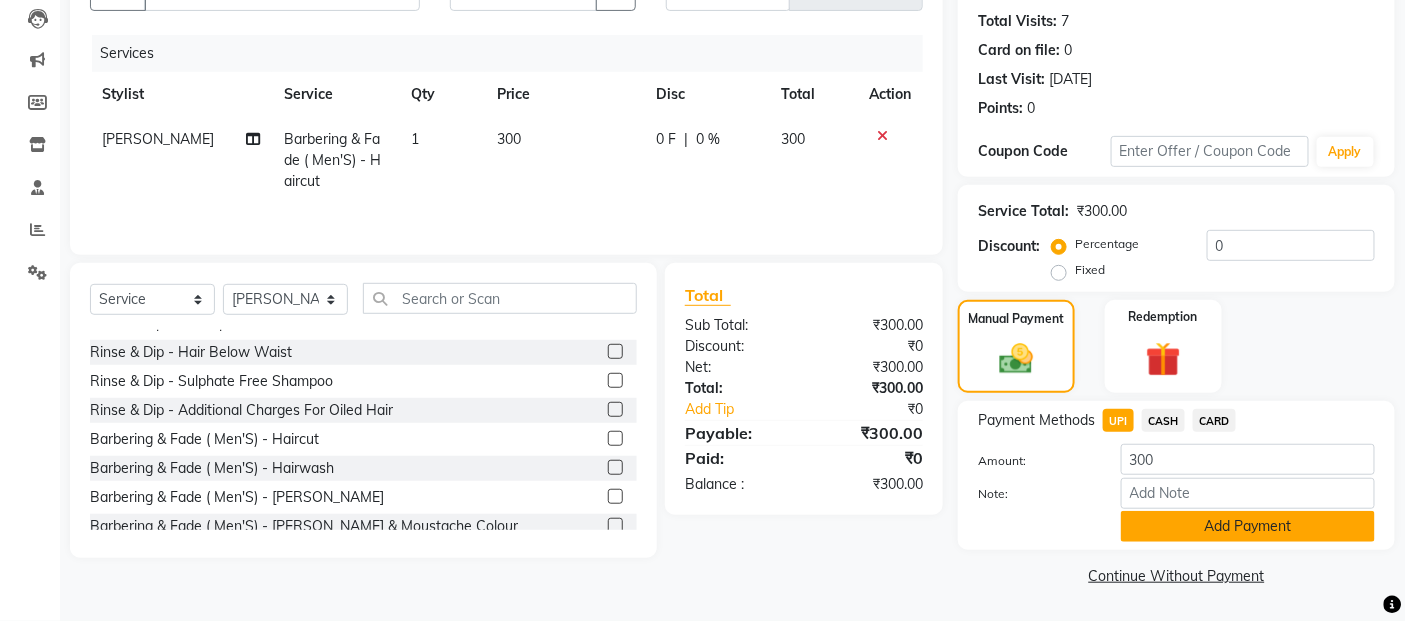 click on "Add Payment" 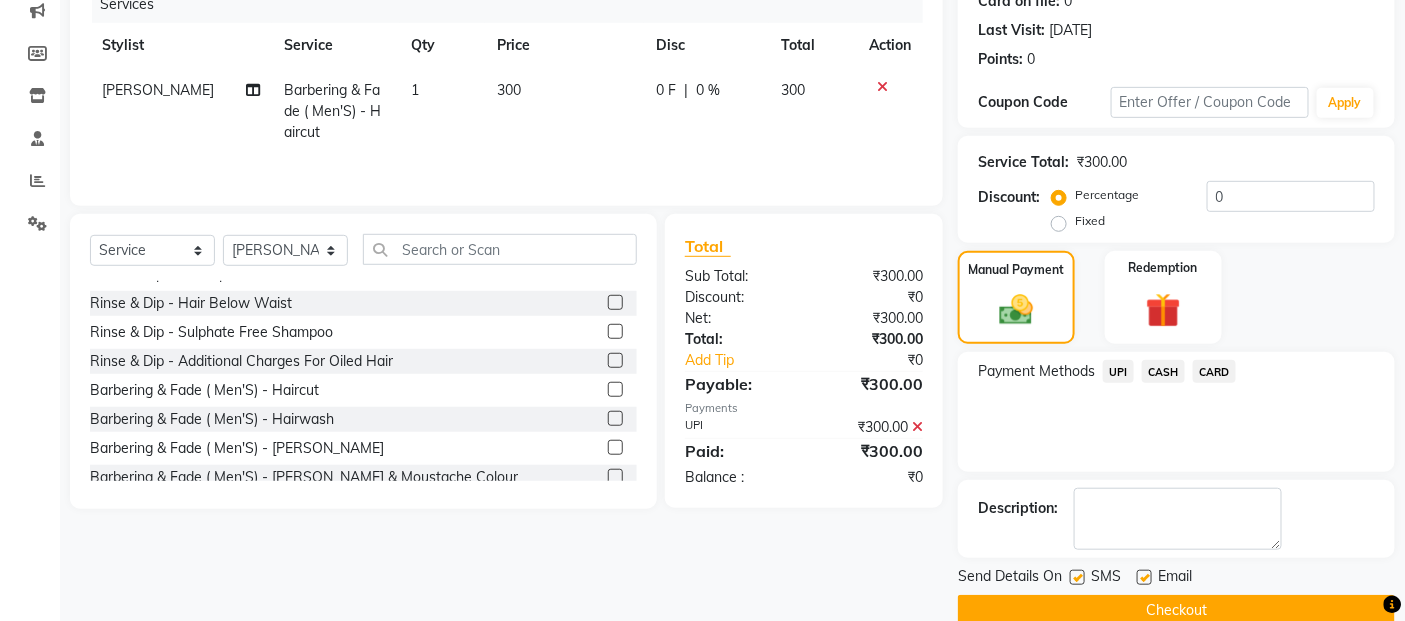 scroll, scrollTop: 297, scrollLeft: 0, axis: vertical 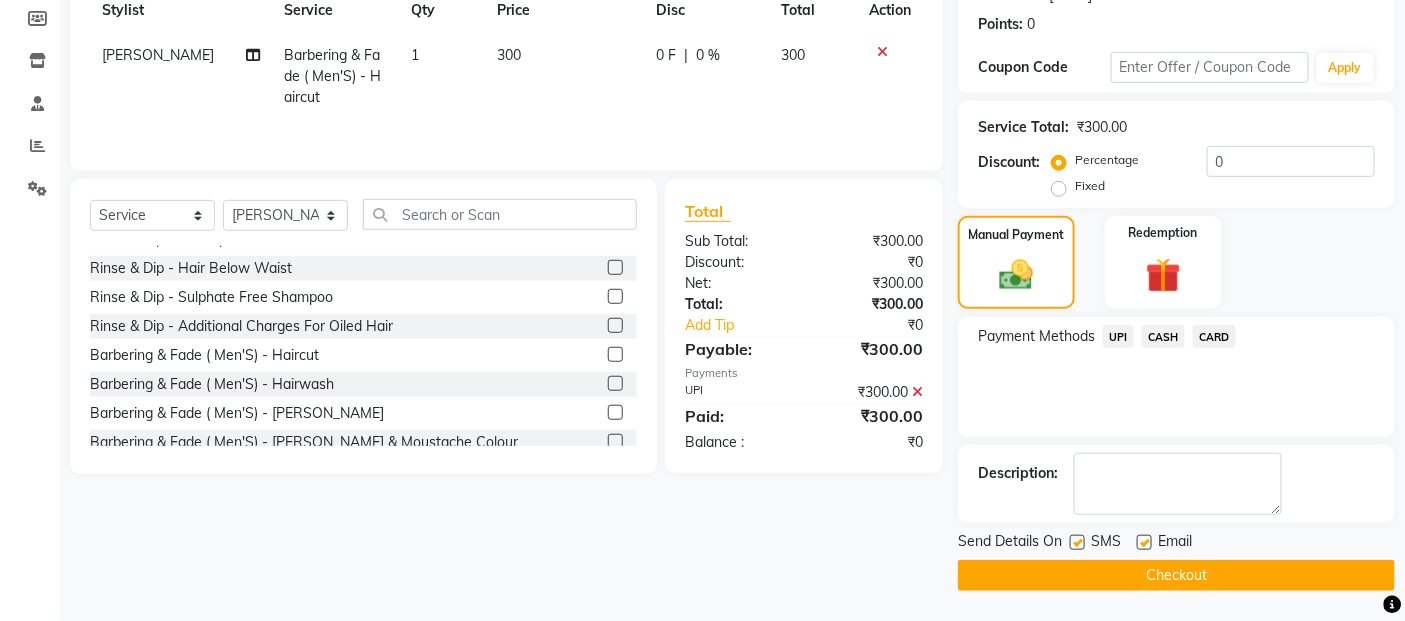 click on "Checkout" 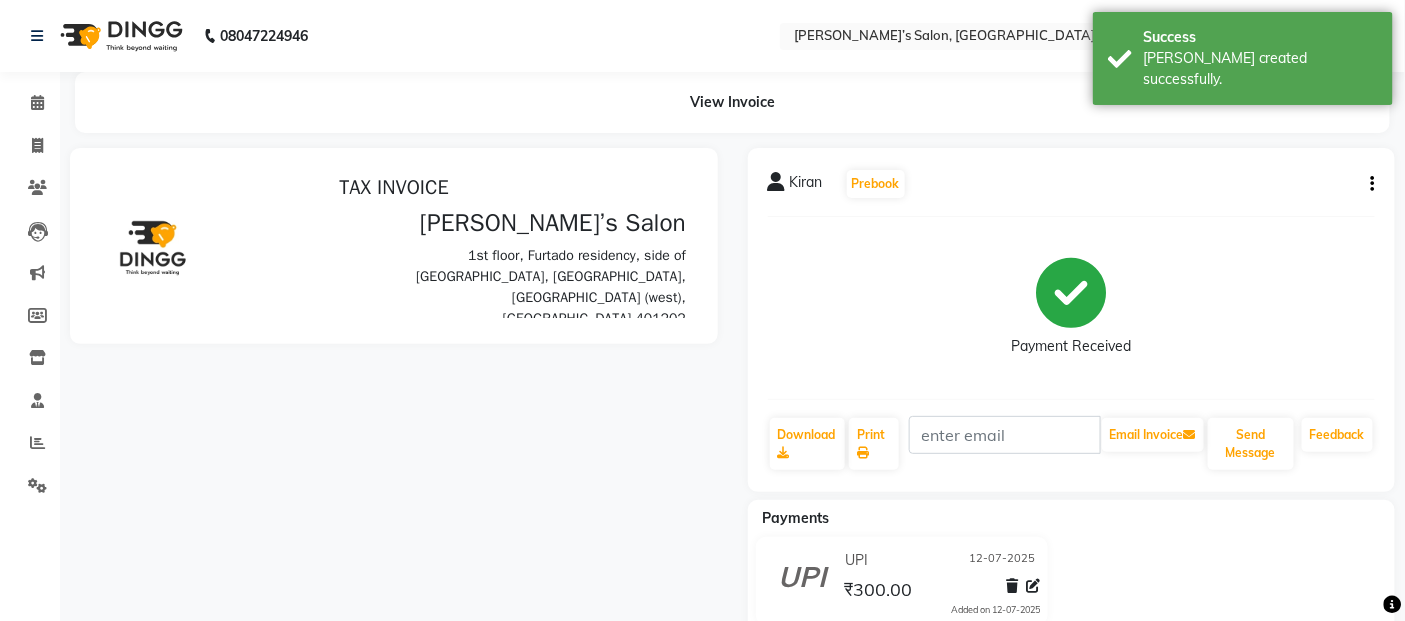 scroll, scrollTop: 0, scrollLeft: 0, axis: both 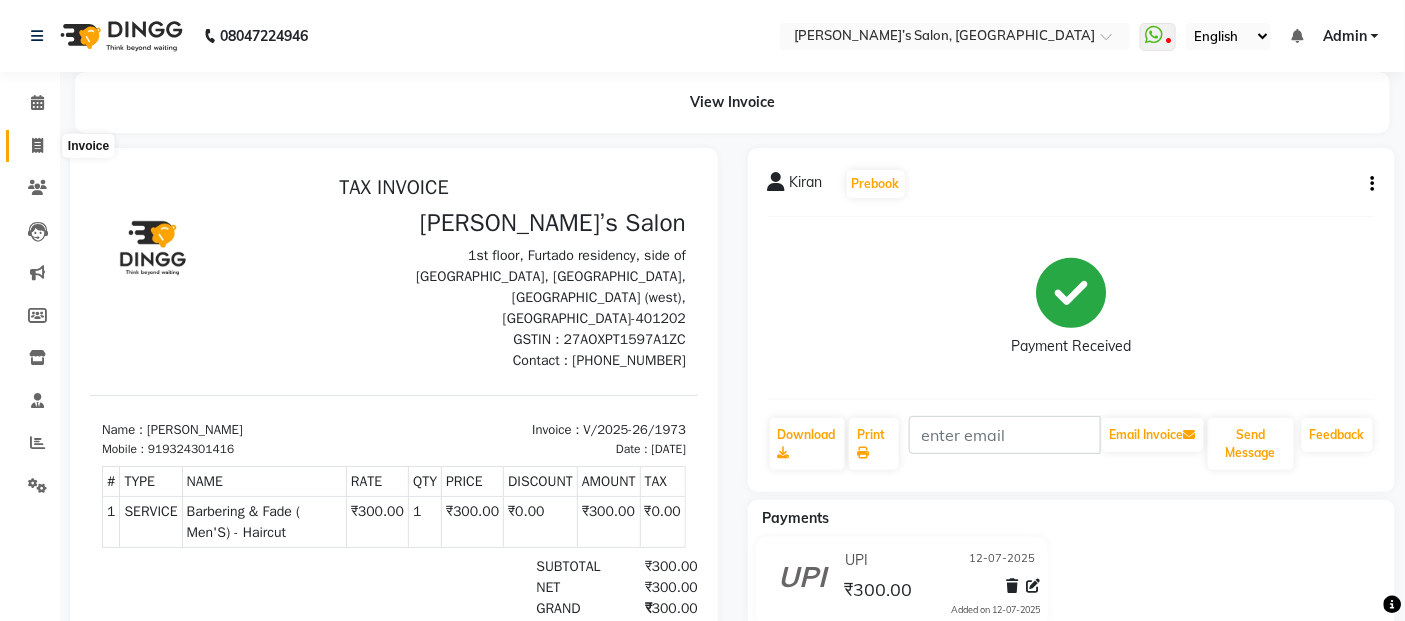 click 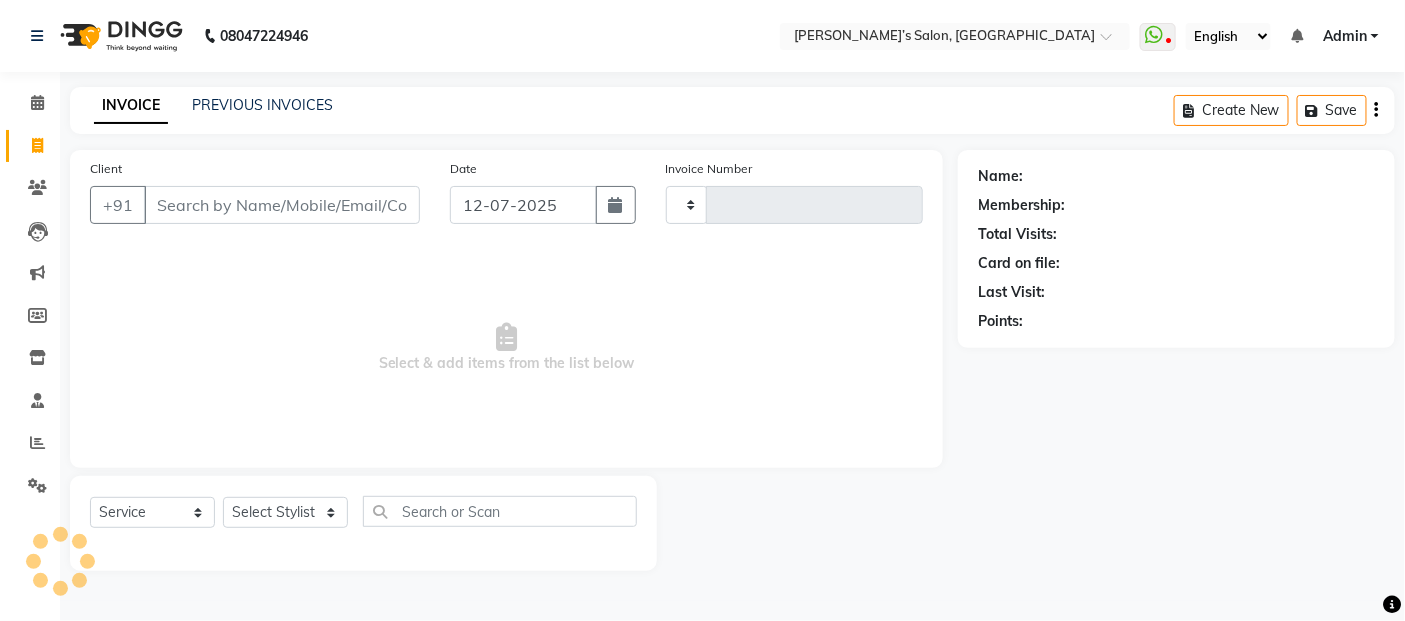 type on "1974" 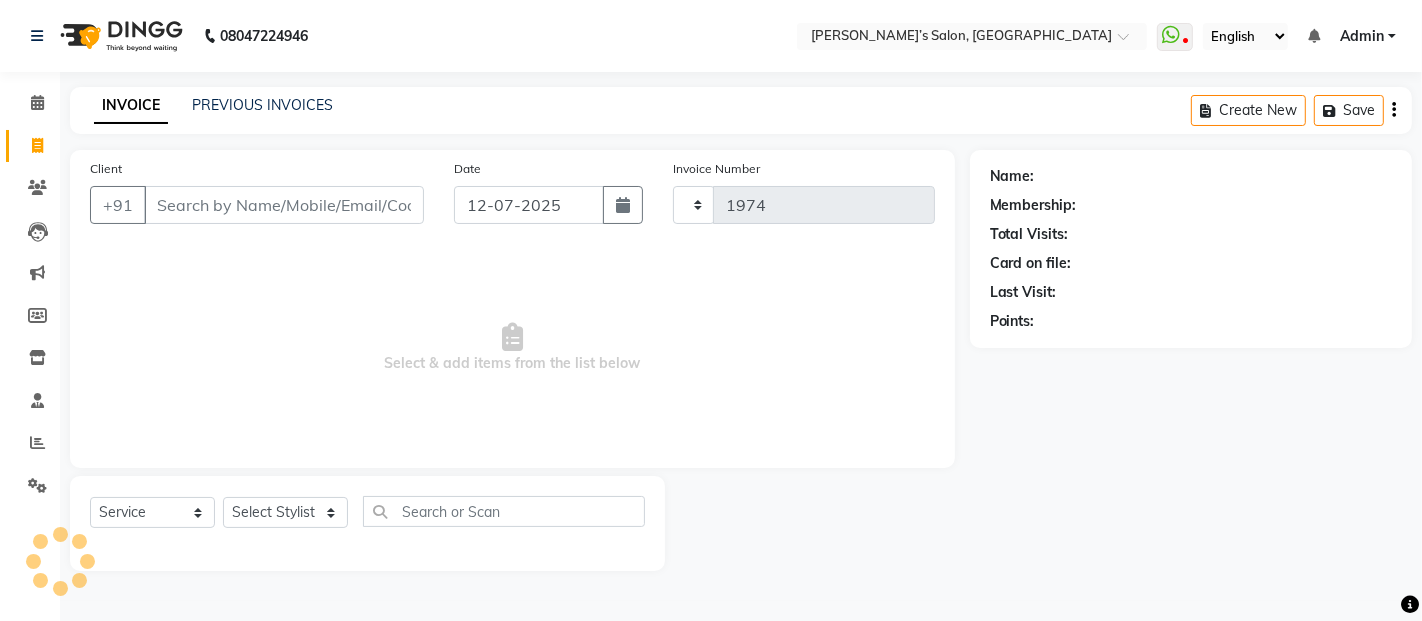 select on "5150" 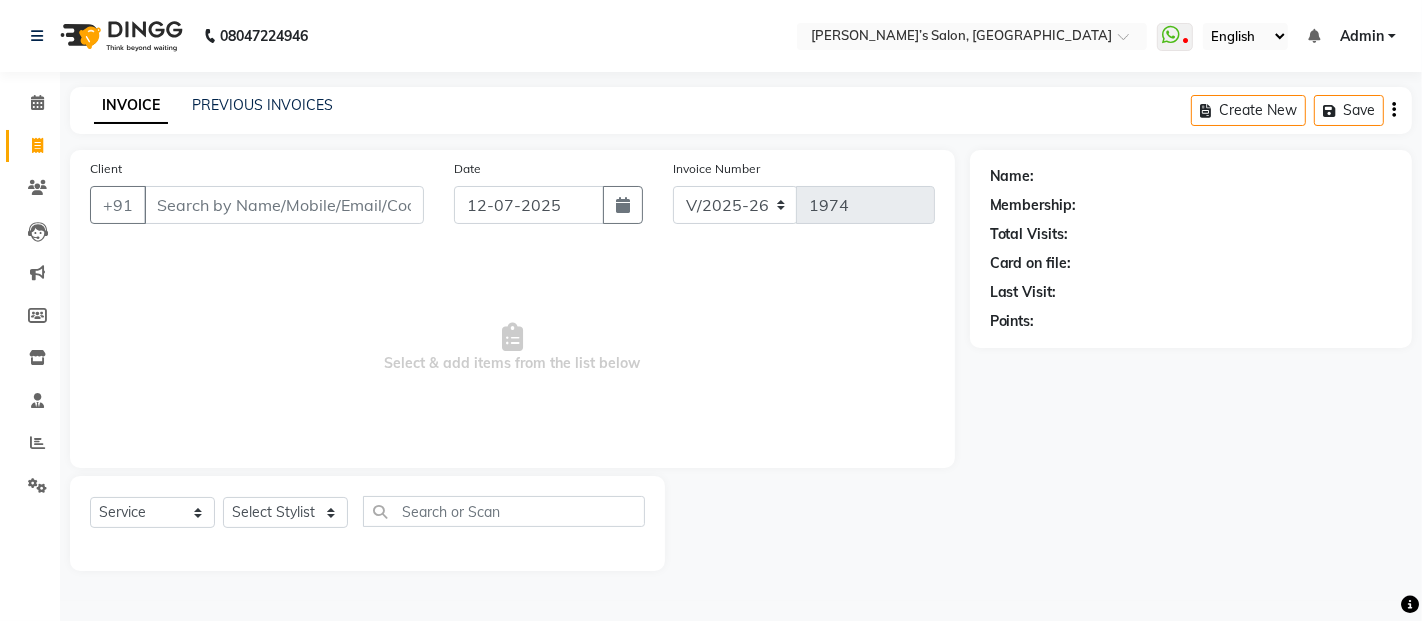 click on "Client" at bounding box center (284, 205) 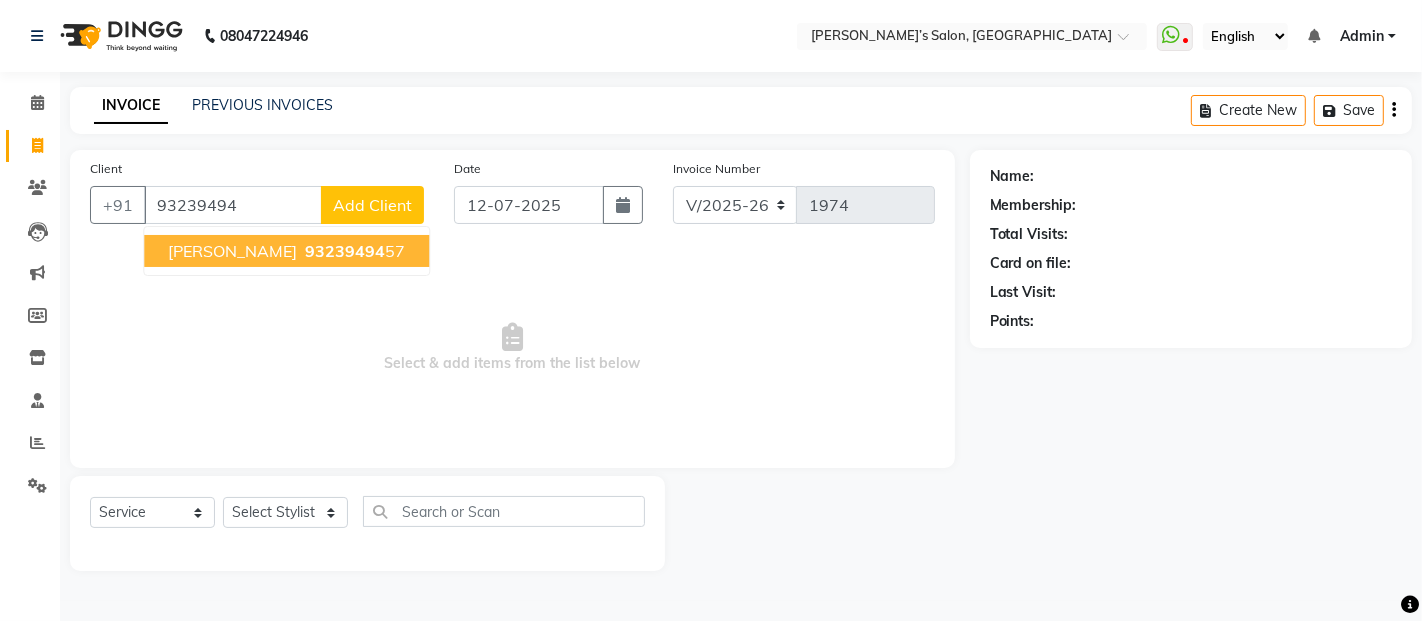 click on "[PERSON_NAME]" at bounding box center (232, 251) 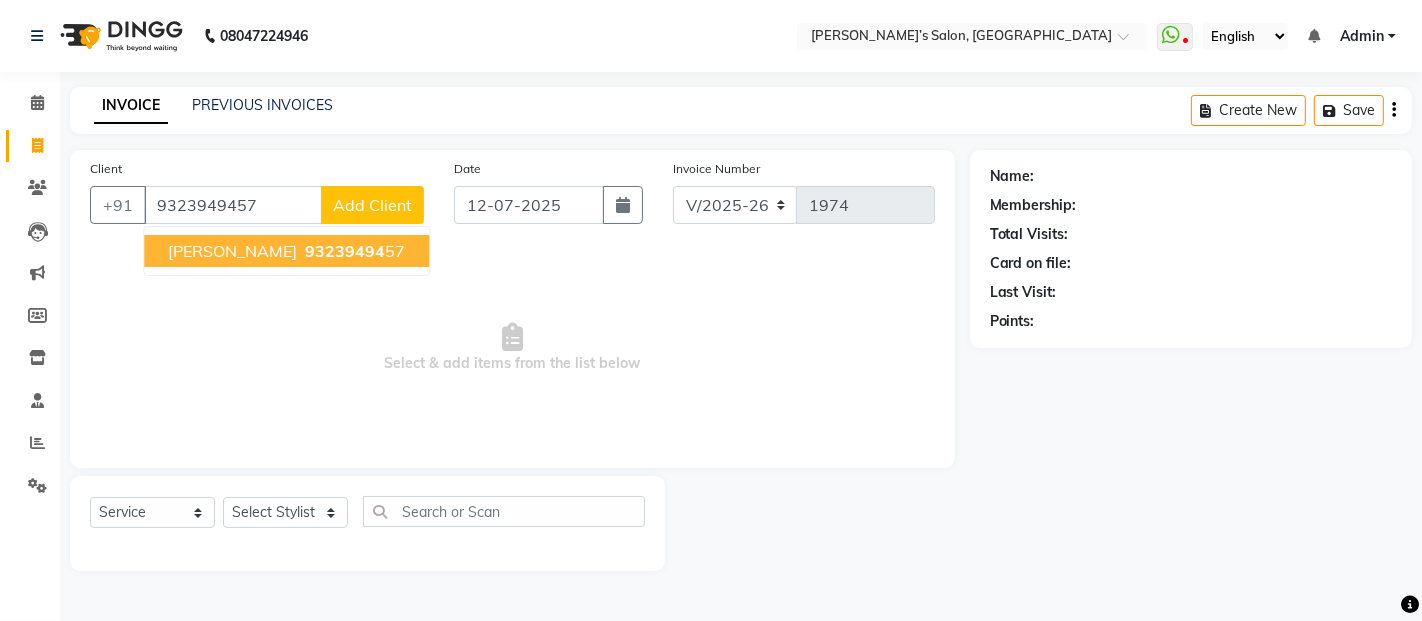 type on "9323949457" 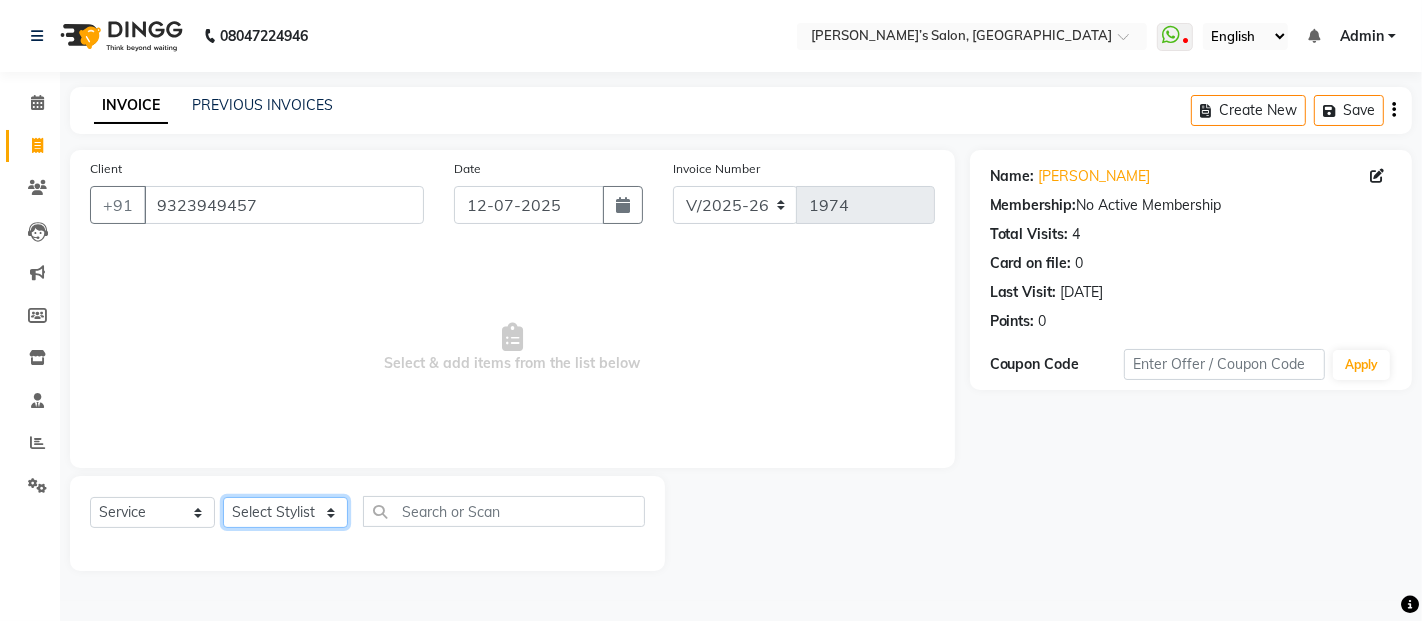click on "Select Stylist [PERSON_NAME] [PERSON_NAME] Akshay [PERSON_NAME] Anas [PERSON_NAME] Manager [PERSON_NAME] [PERSON_NAME] [PERSON_NAME] Shruti [PERSON_NAME] [PERSON_NAME]" 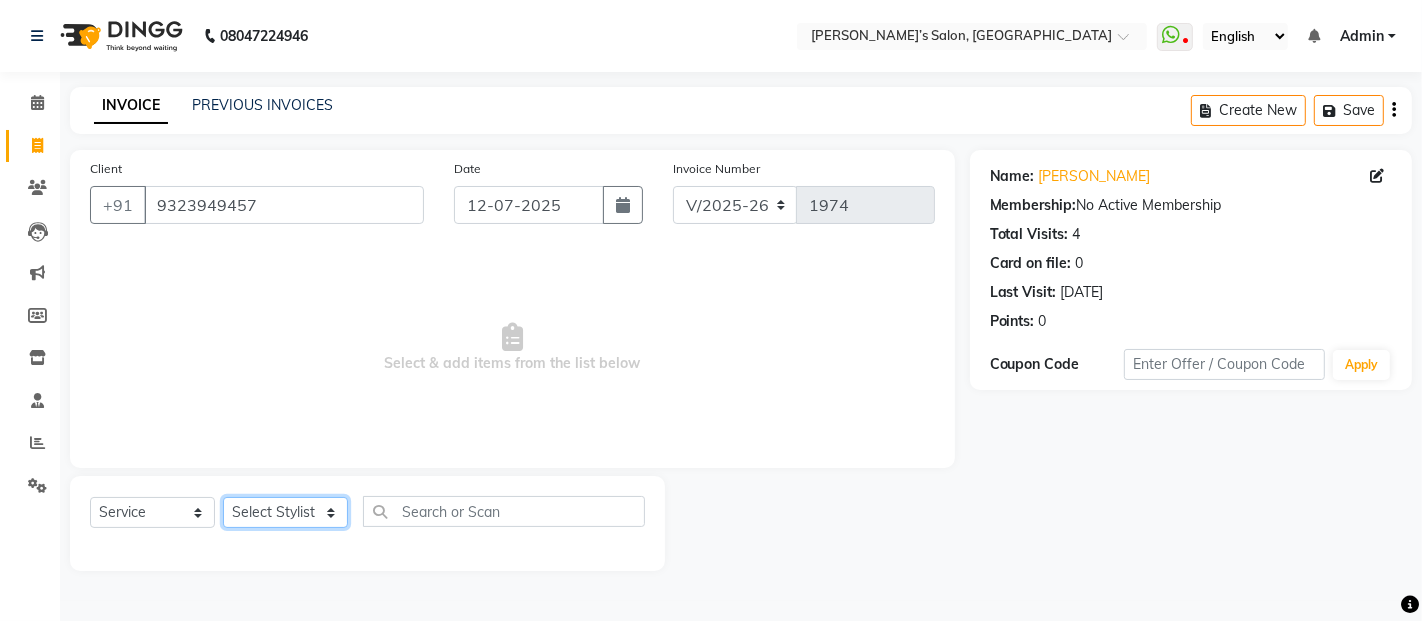 select on "35044" 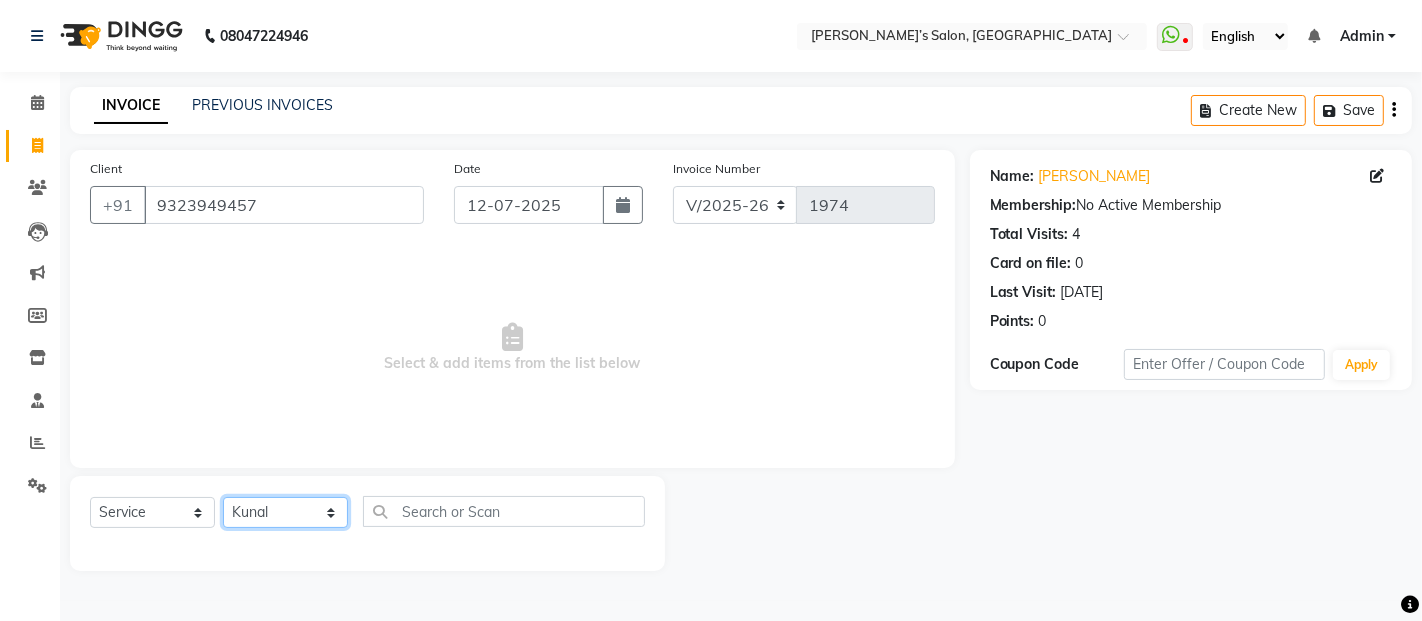 click on "Select Stylist [PERSON_NAME] [PERSON_NAME] Akshay [PERSON_NAME] Anas [PERSON_NAME] Manager [PERSON_NAME] [PERSON_NAME] [PERSON_NAME] Shruti [PERSON_NAME] [PERSON_NAME]" 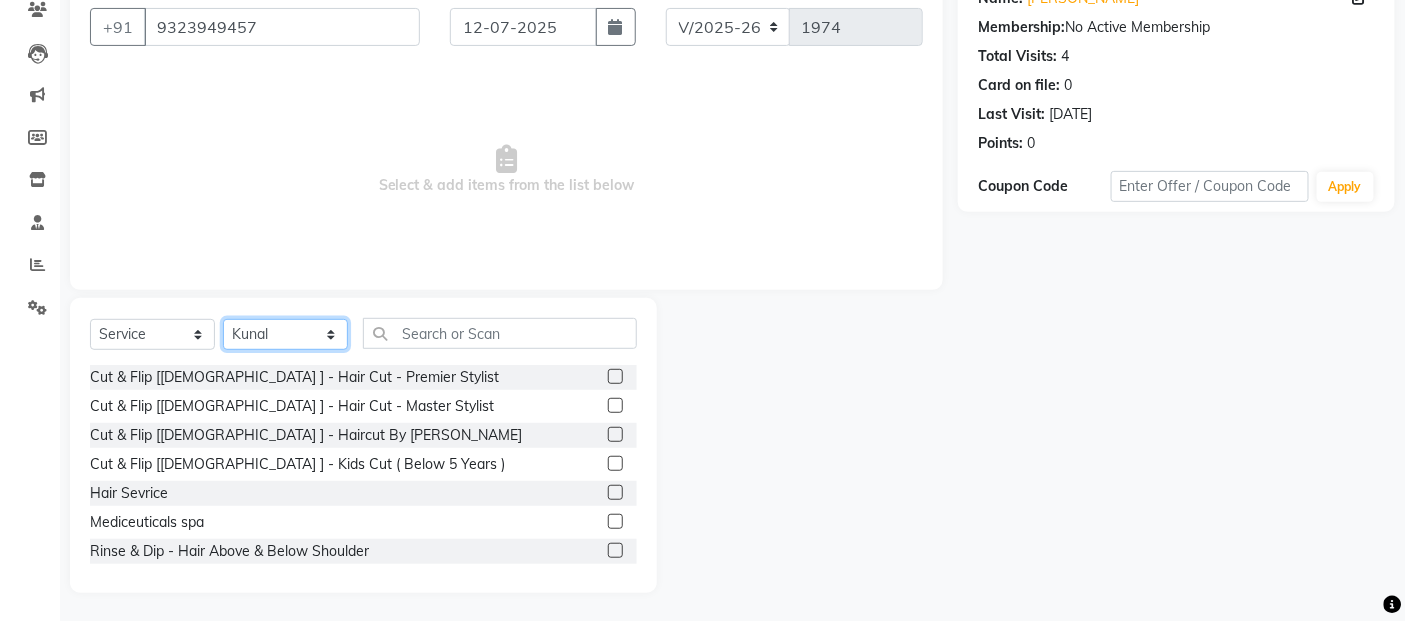 scroll, scrollTop: 180, scrollLeft: 0, axis: vertical 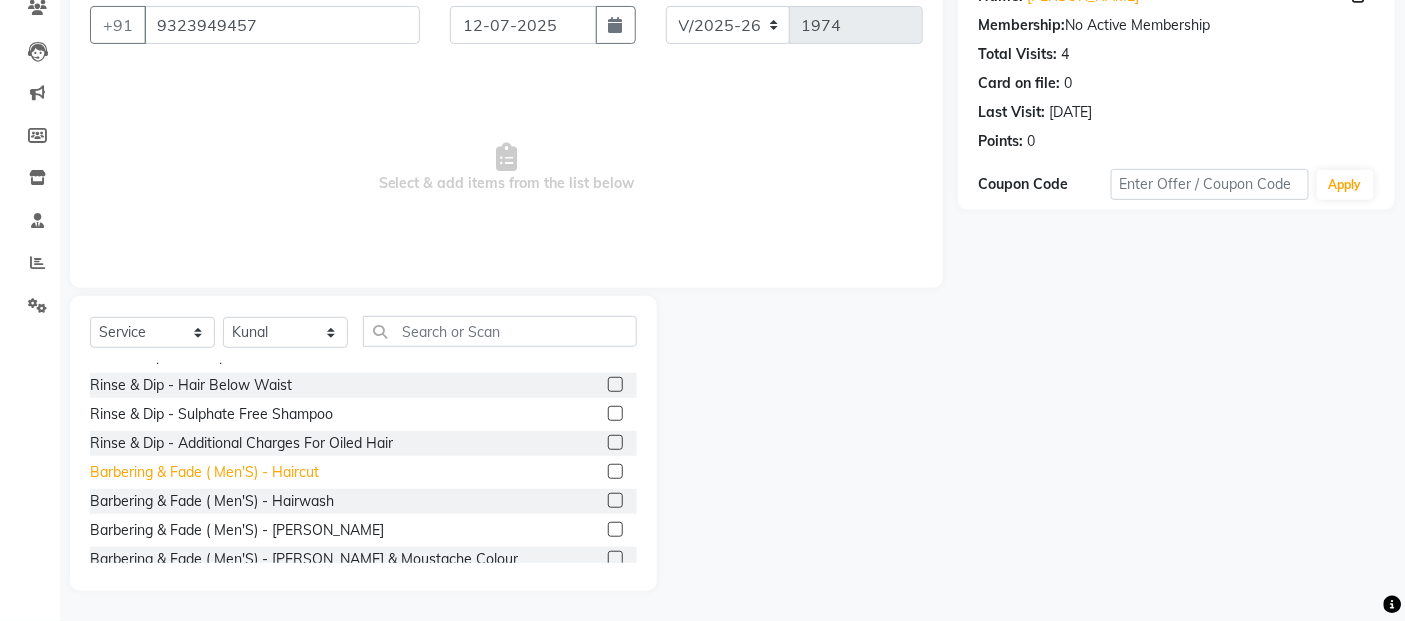click on "Barbering & Fade  ( Men'S) - Haircut" 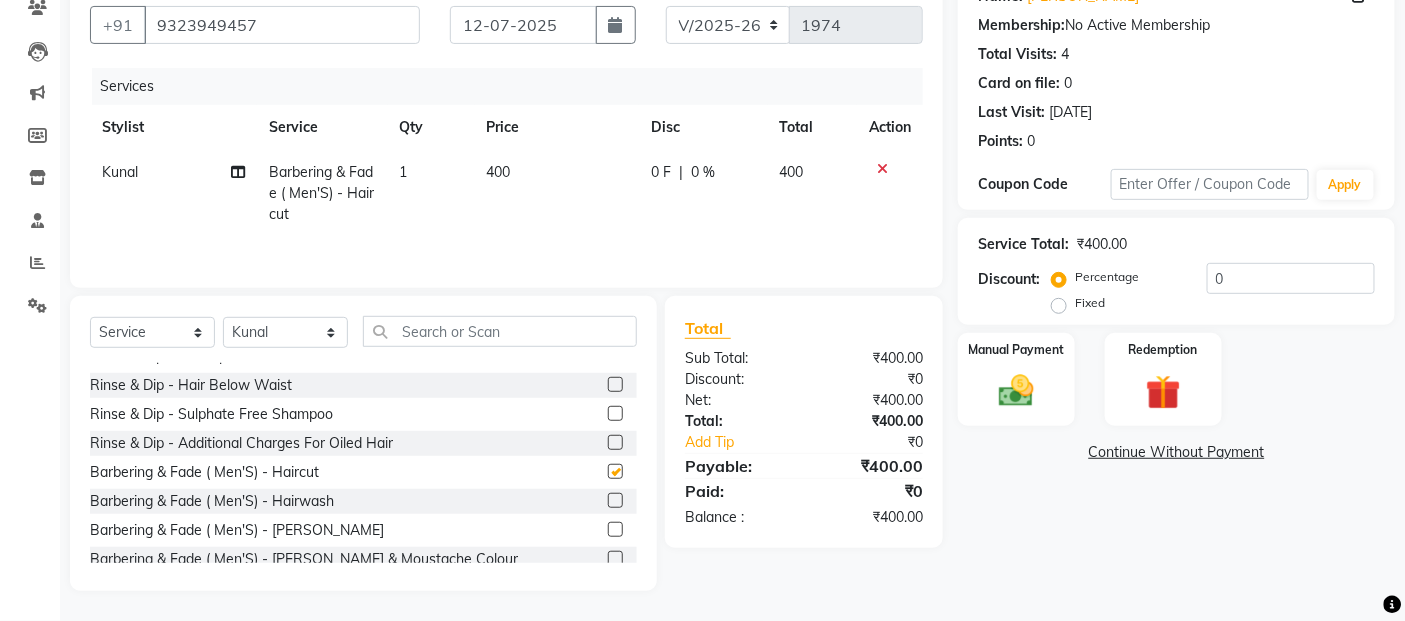 checkbox on "false" 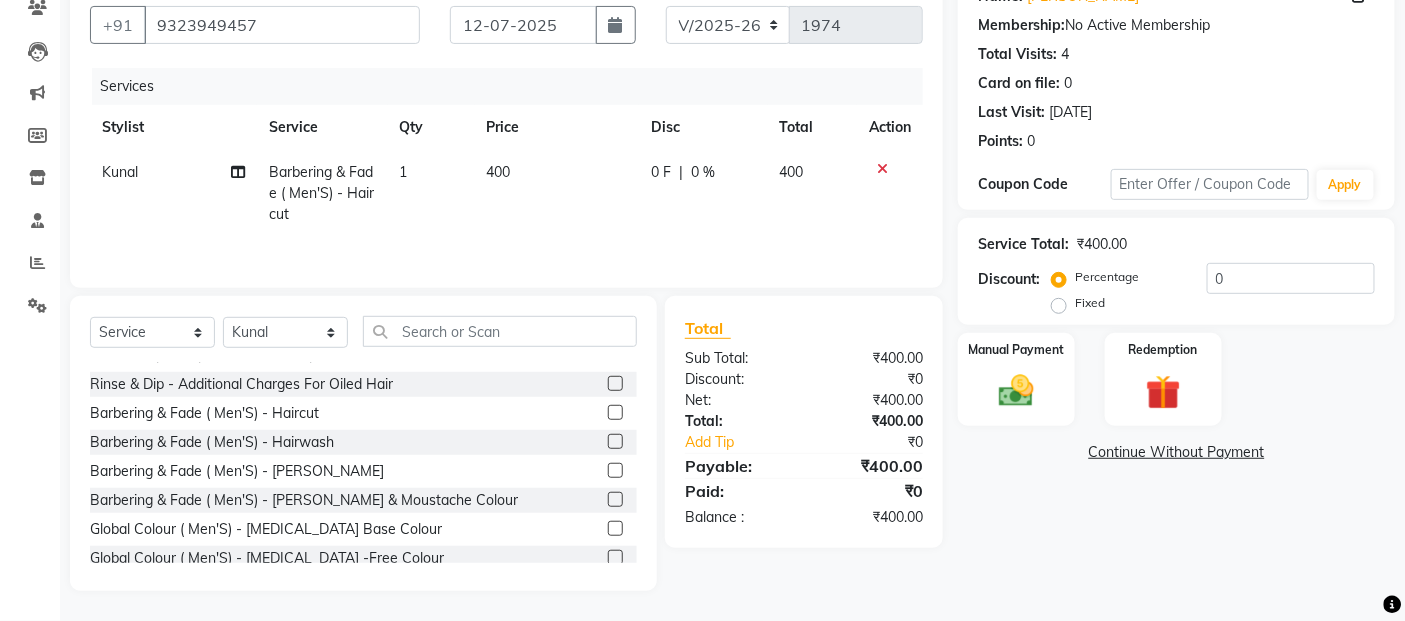 scroll, scrollTop: 333, scrollLeft: 0, axis: vertical 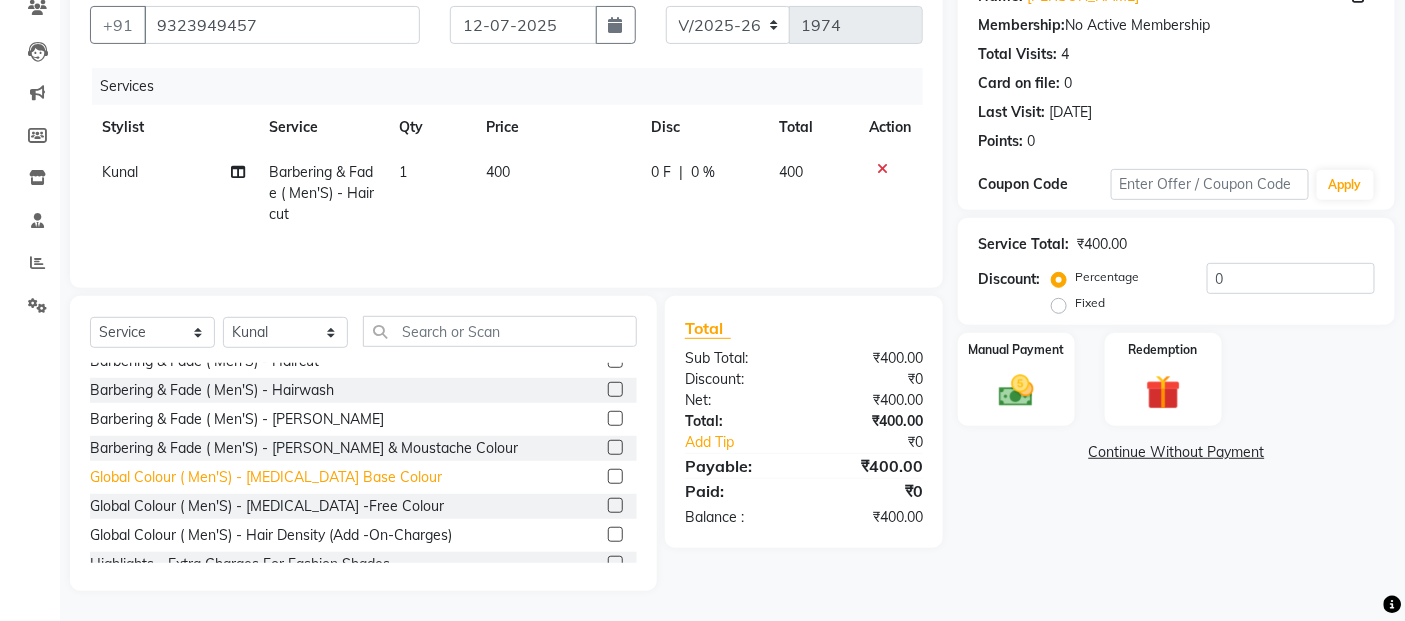 click on "Global Colour ( Men'S) - [MEDICAL_DATA] Base Colour" 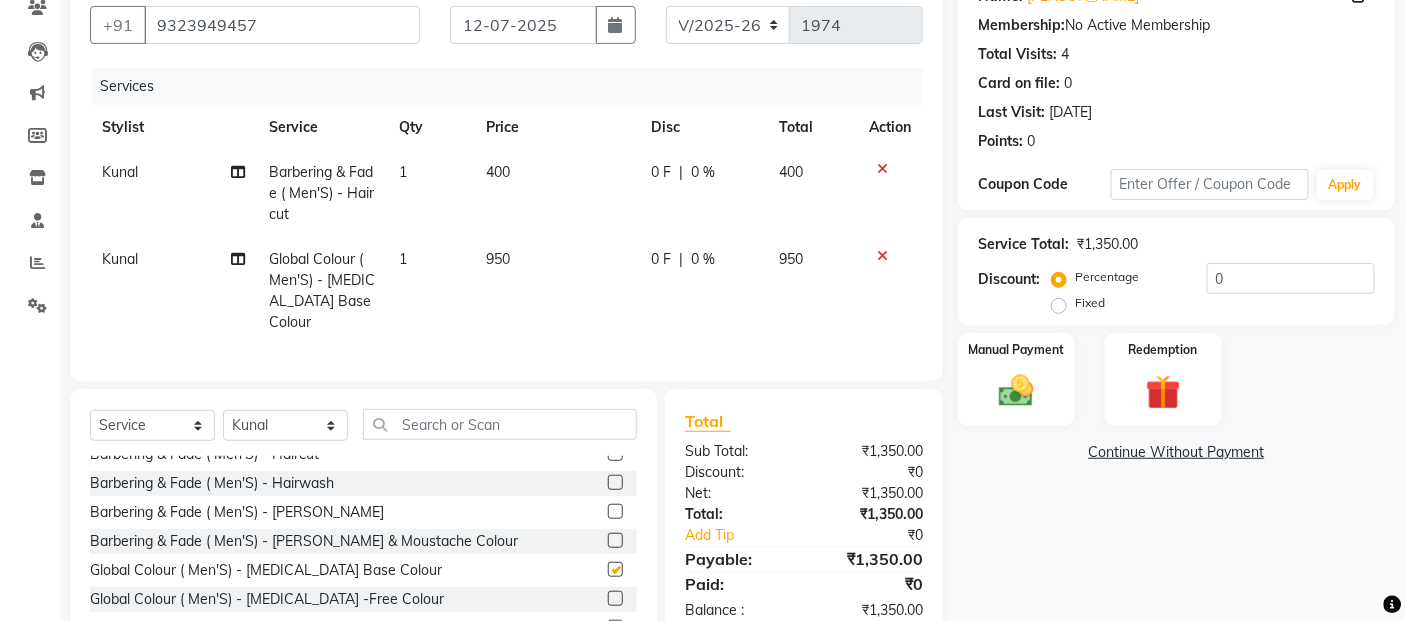 checkbox on "false" 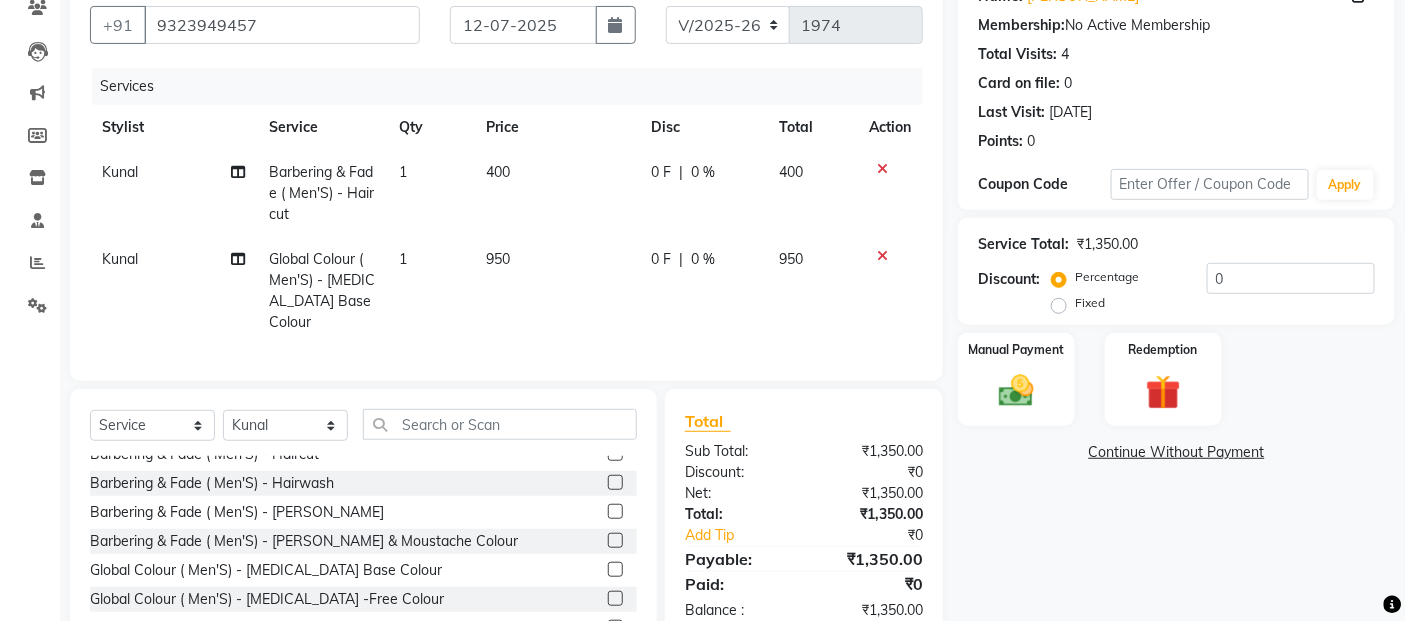 click on "1" 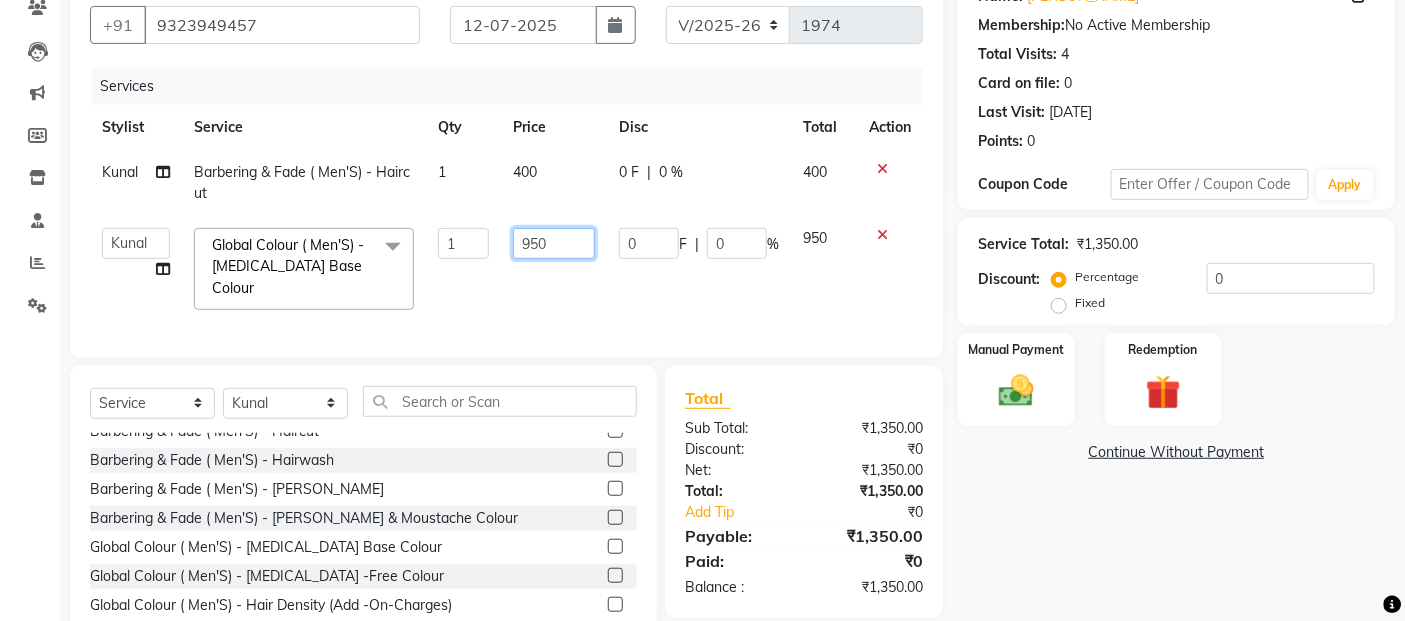 click on "950" 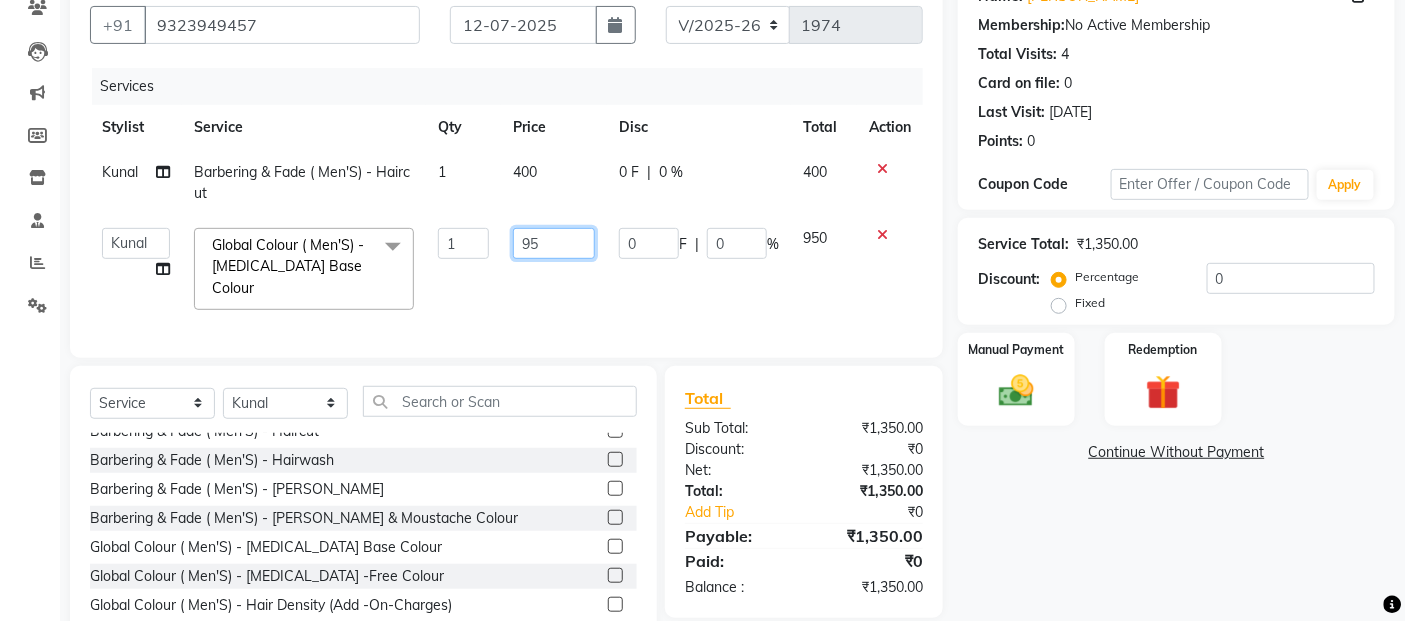 type on "9" 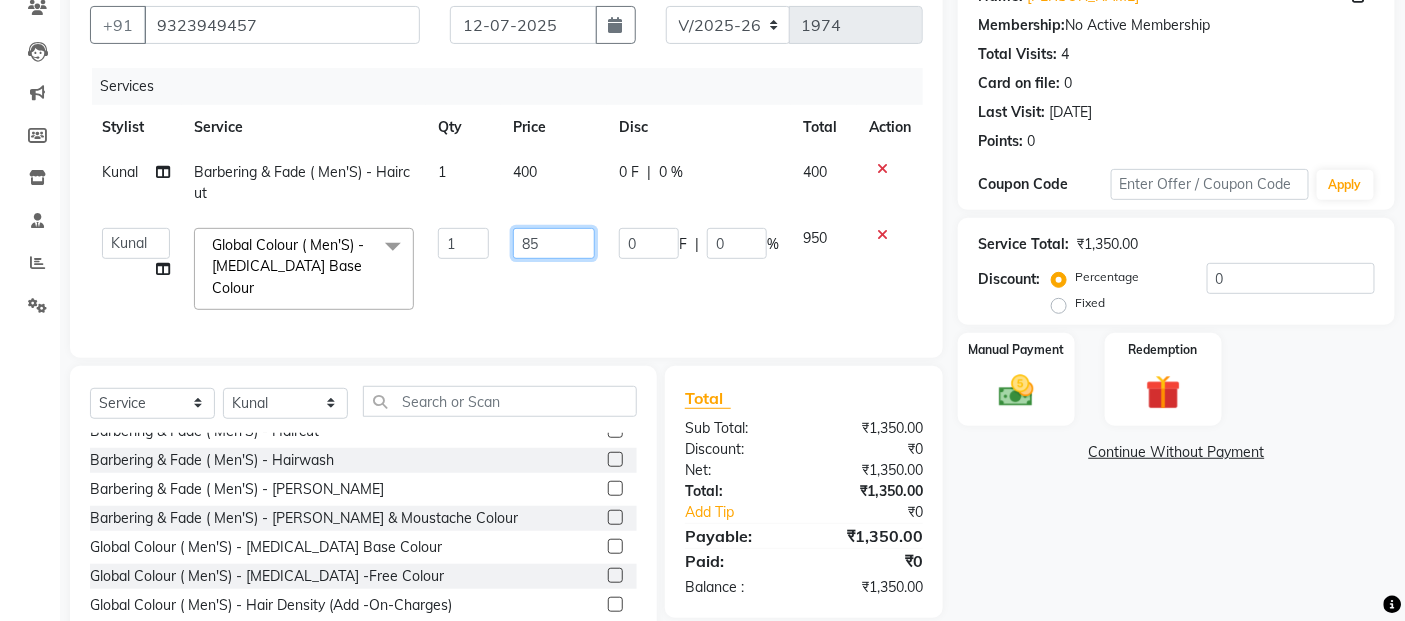 type on "850" 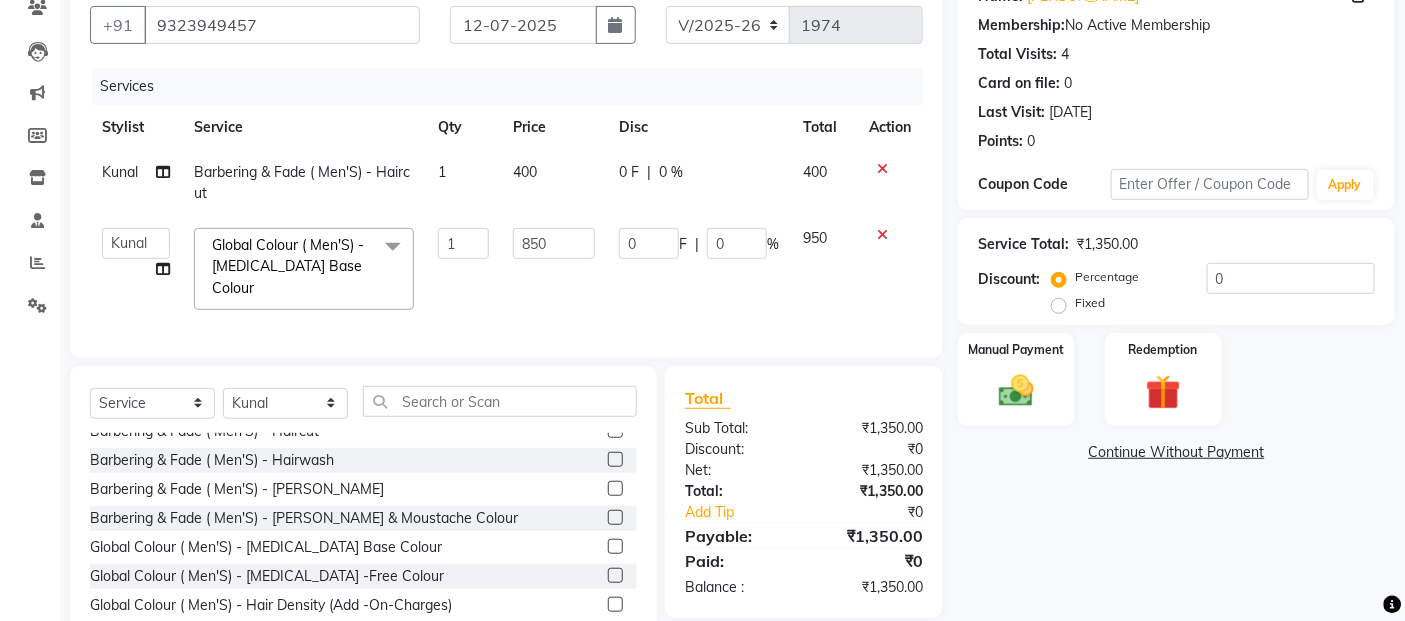 click on "400" 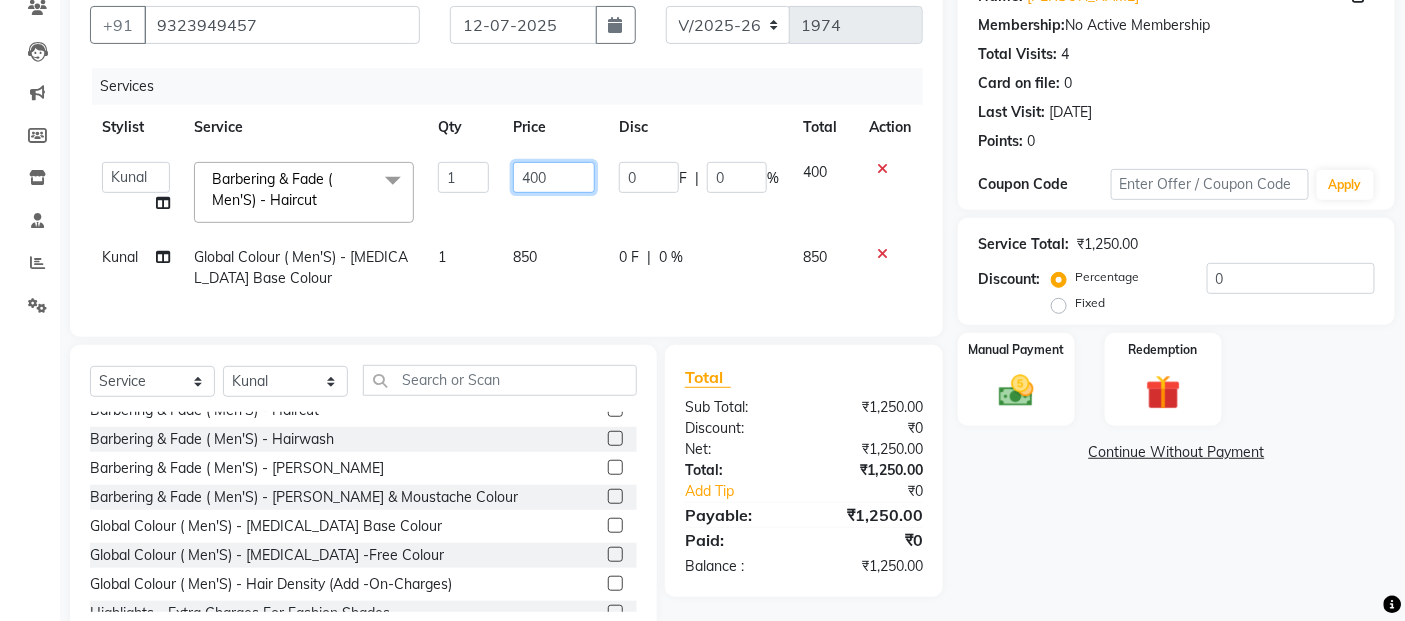 click on "400" 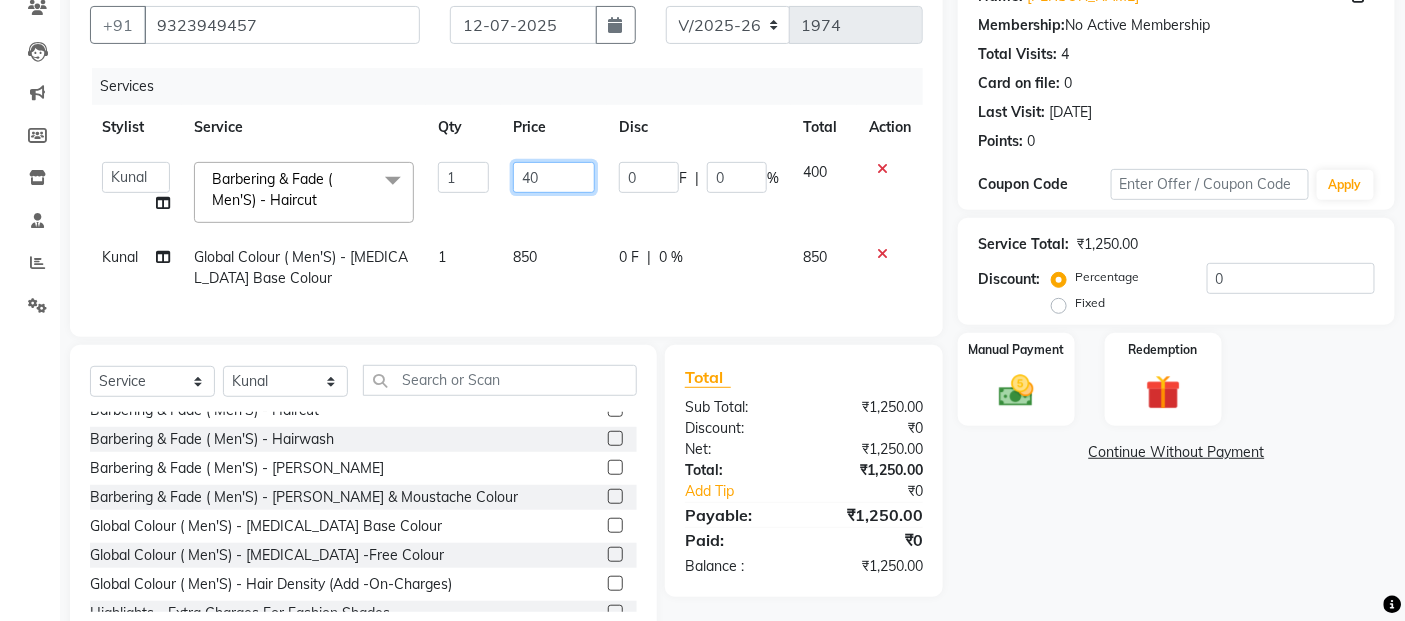type on "4" 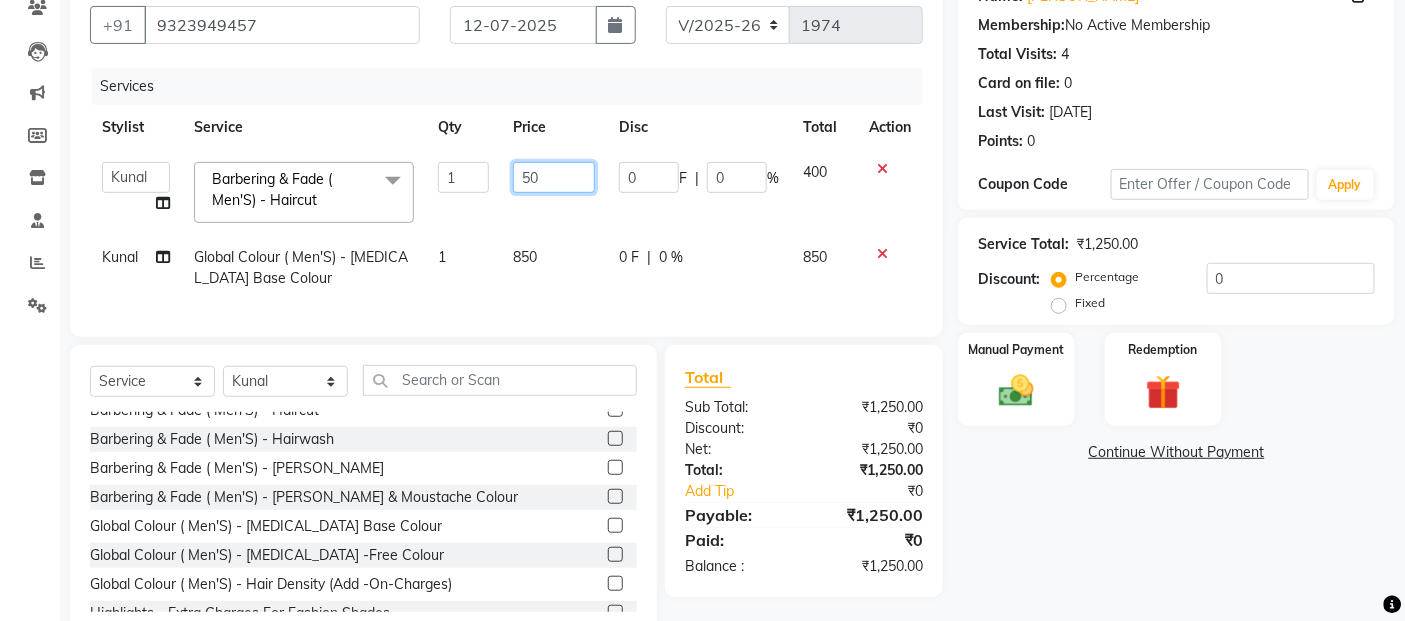 type on "500" 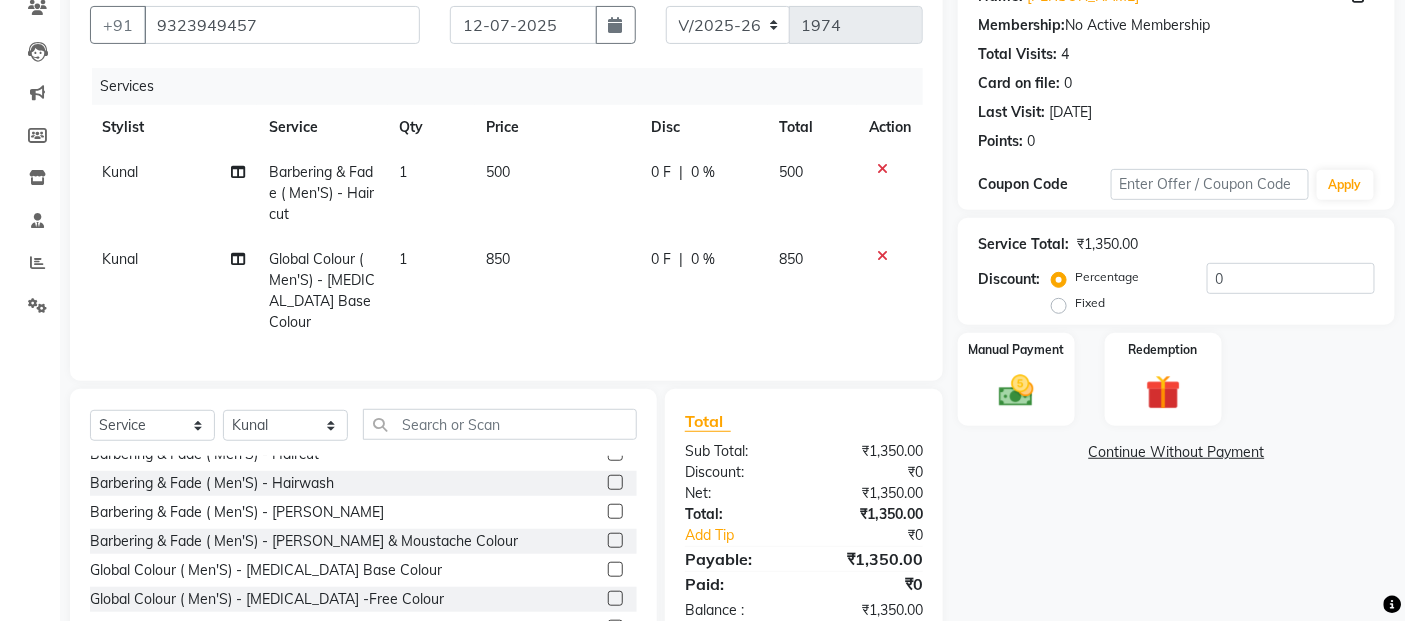 click on "Name: [PERSON_NAME]  Membership:  No Active Membership  Total Visits:  4 Card on file:  0 Last Visit:   [DATE] Points:   0  Coupon Code Apply Service Total:  ₹1,350.00  Discount:  Percentage   Fixed  0 Manual Payment Redemption  Continue Without Payment" 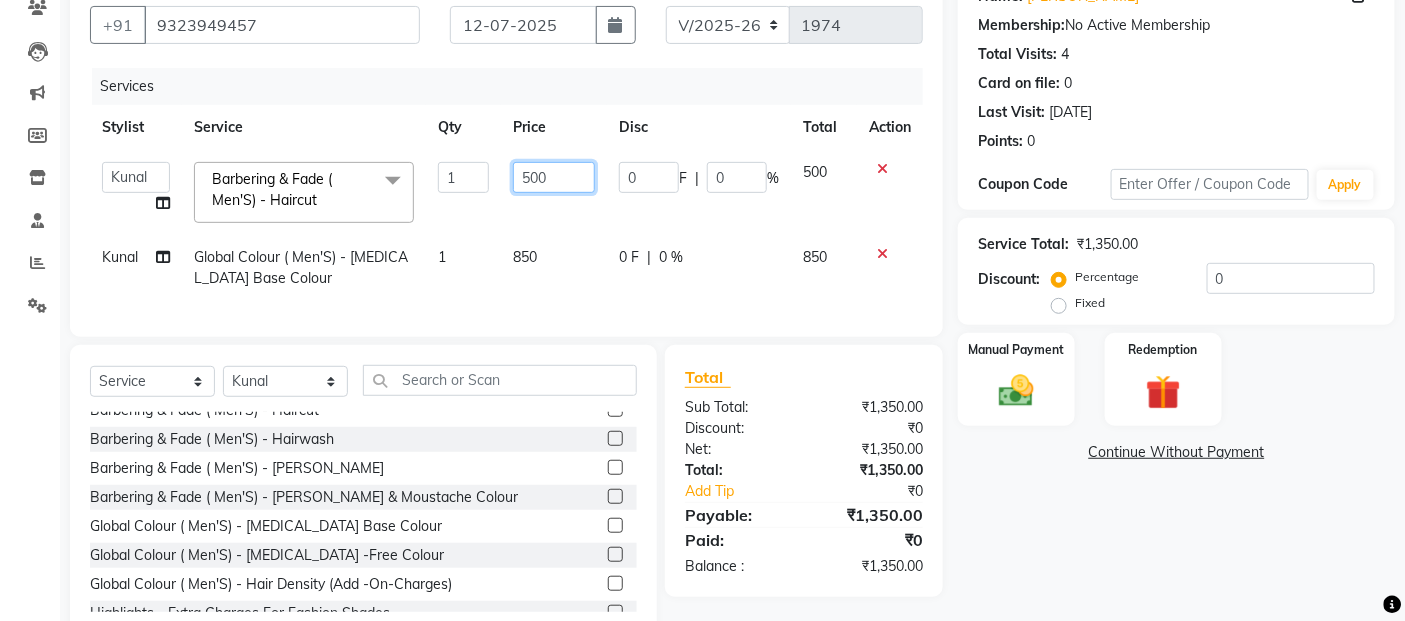 click on "500" 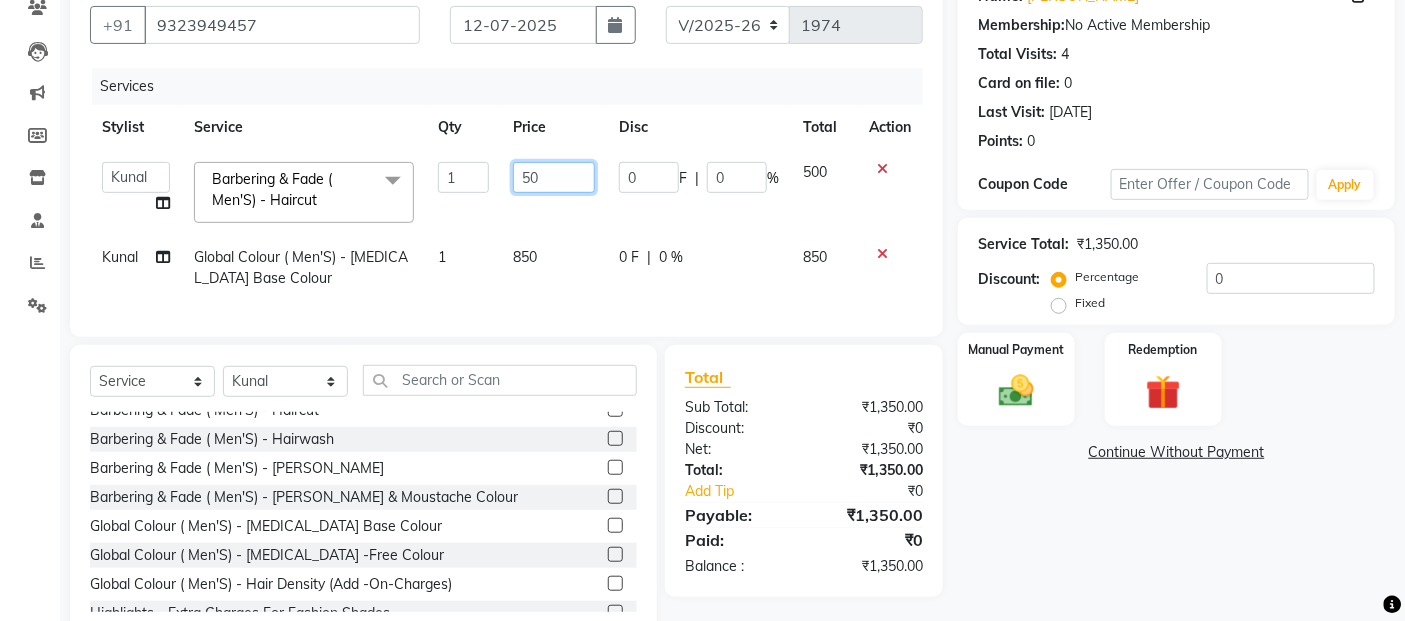 type on "5" 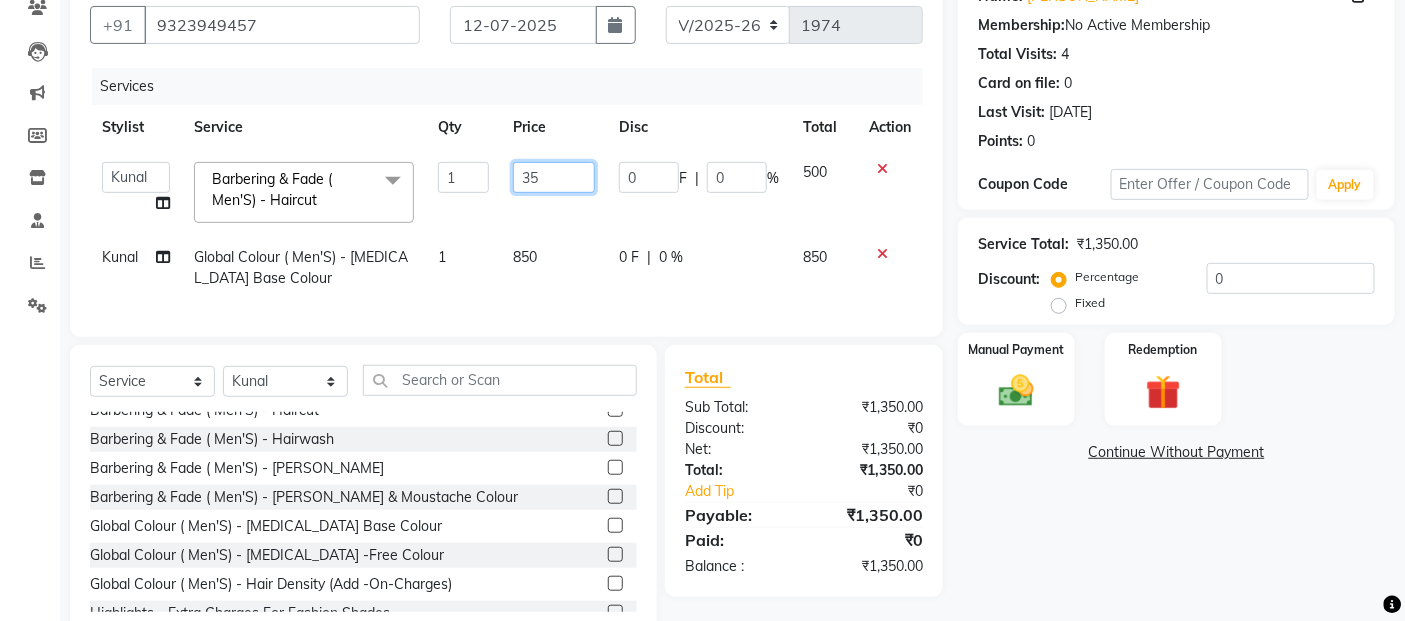 type on "350" 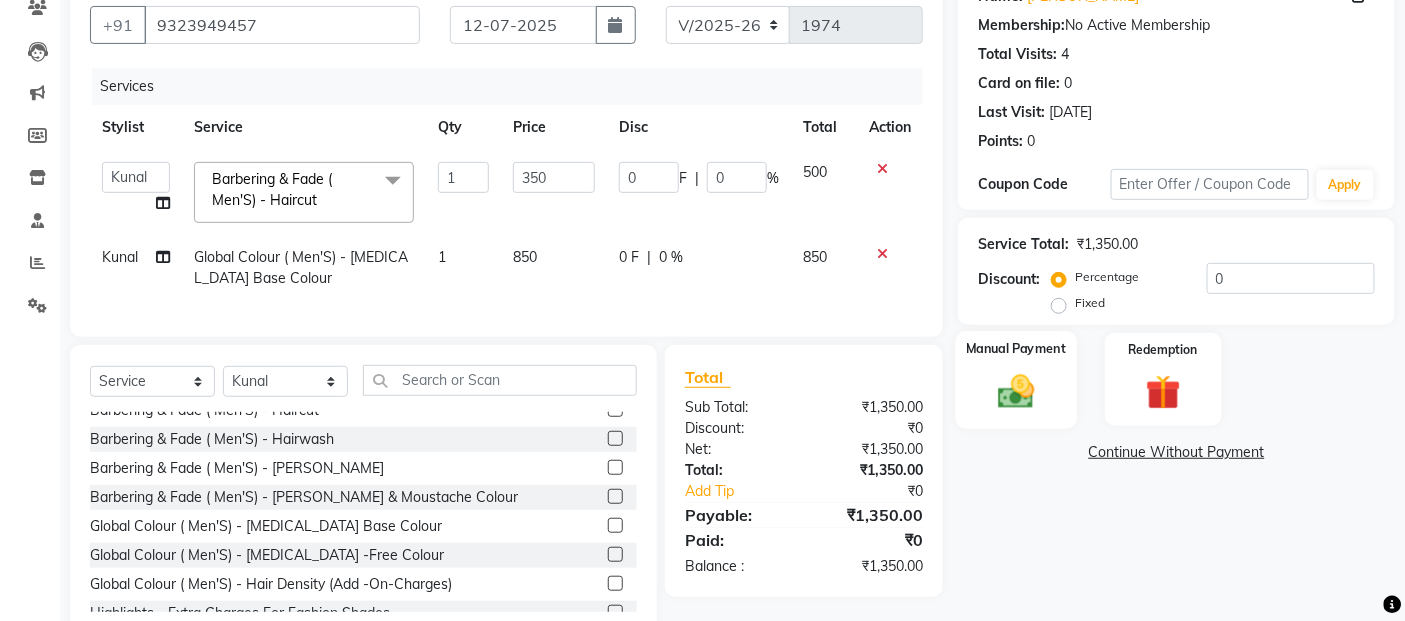 click 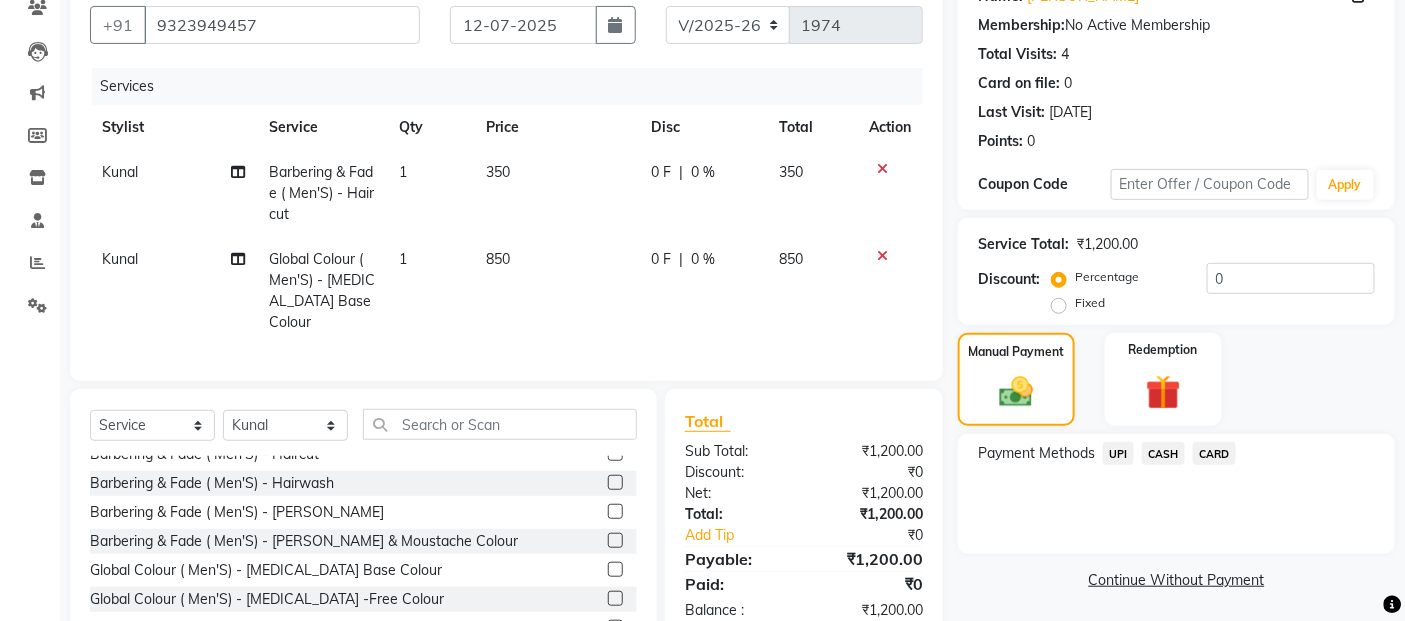 click on "UPI" 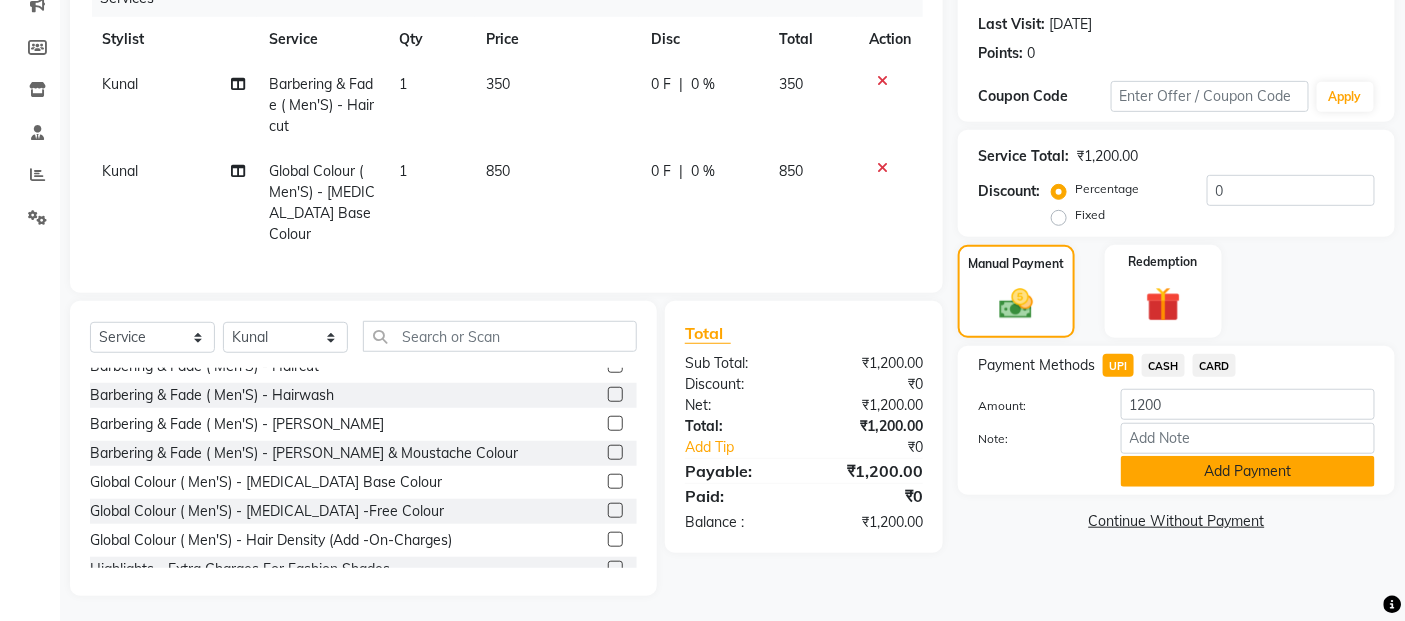 click on "Add Payment" 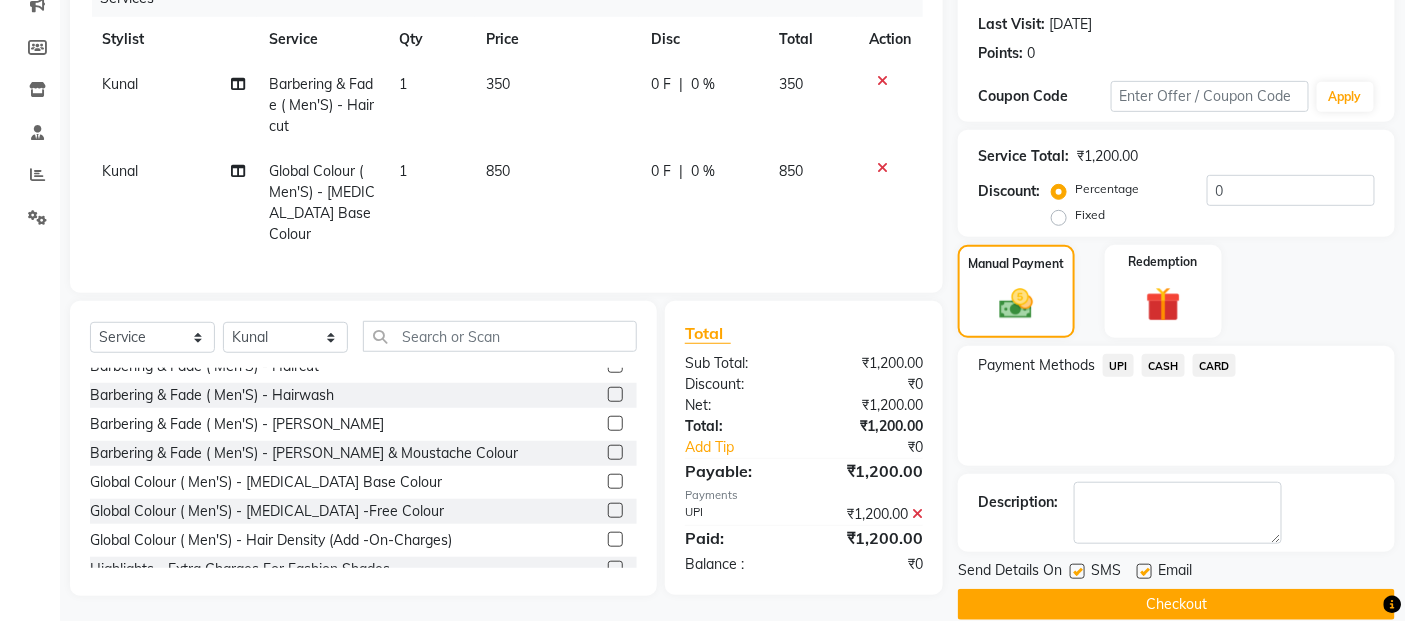 scroll, scrollTop: 297, scrollLeft: 0, axis: vertical 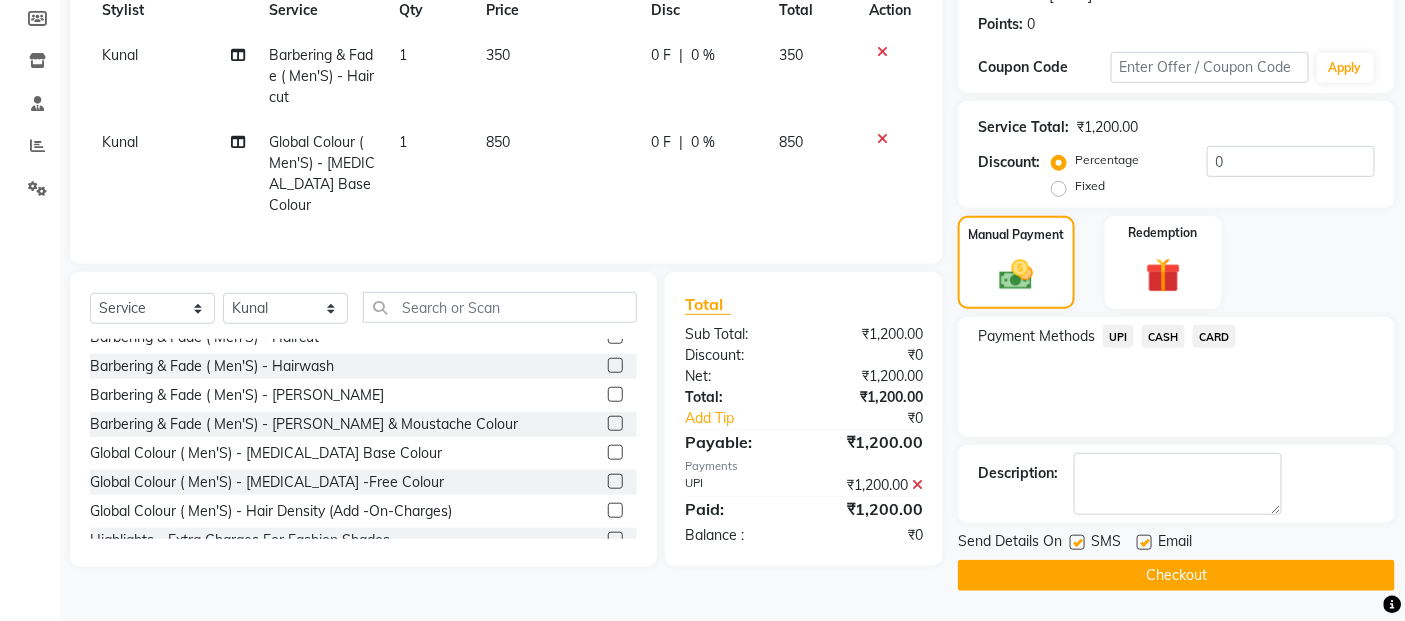 click on "Checkout" 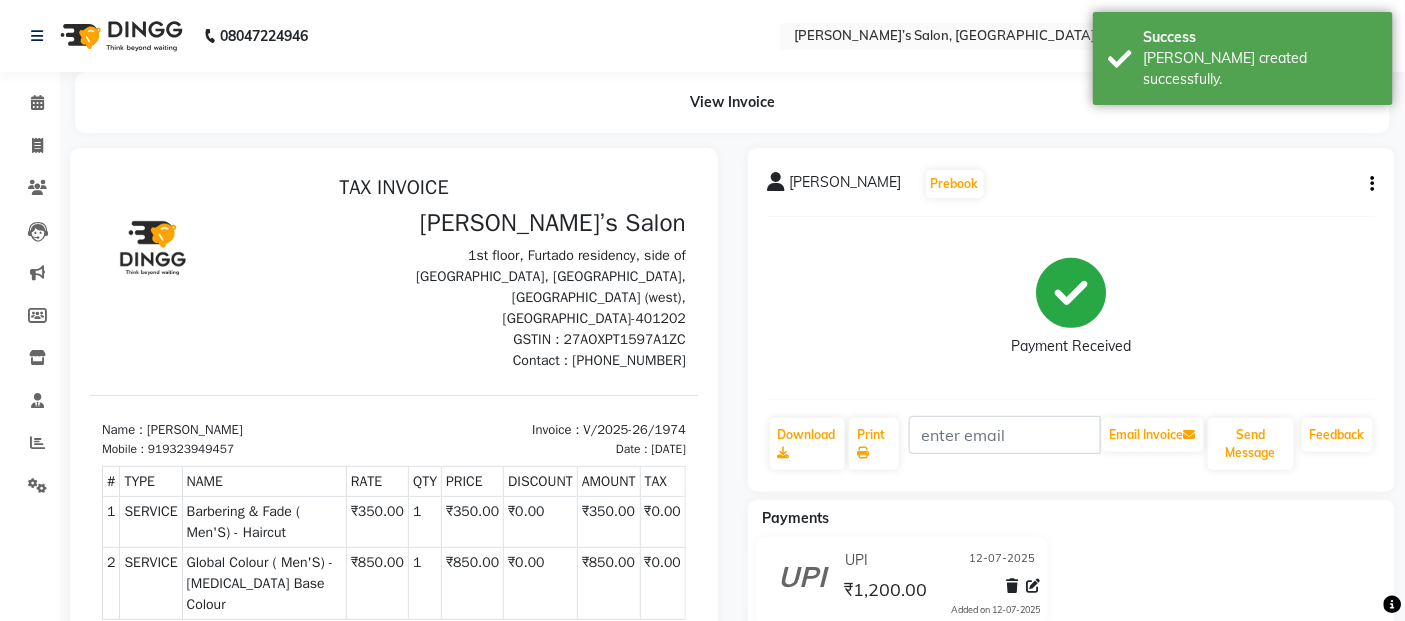 scroll, scrollTop: 0, scrollLeft: 0, axis: both 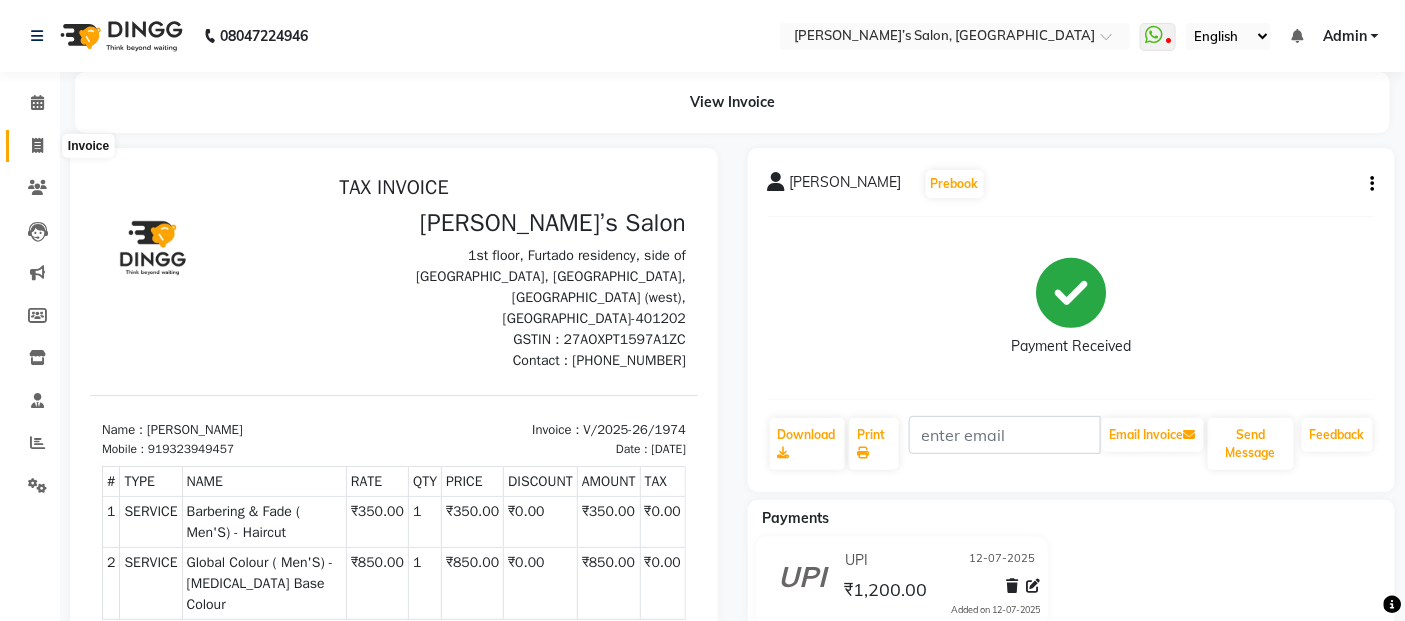 drag, startPoint x: 40, startPoint y: 147, endPoint x: 73, endPoint y: 132, distance: 36.249138 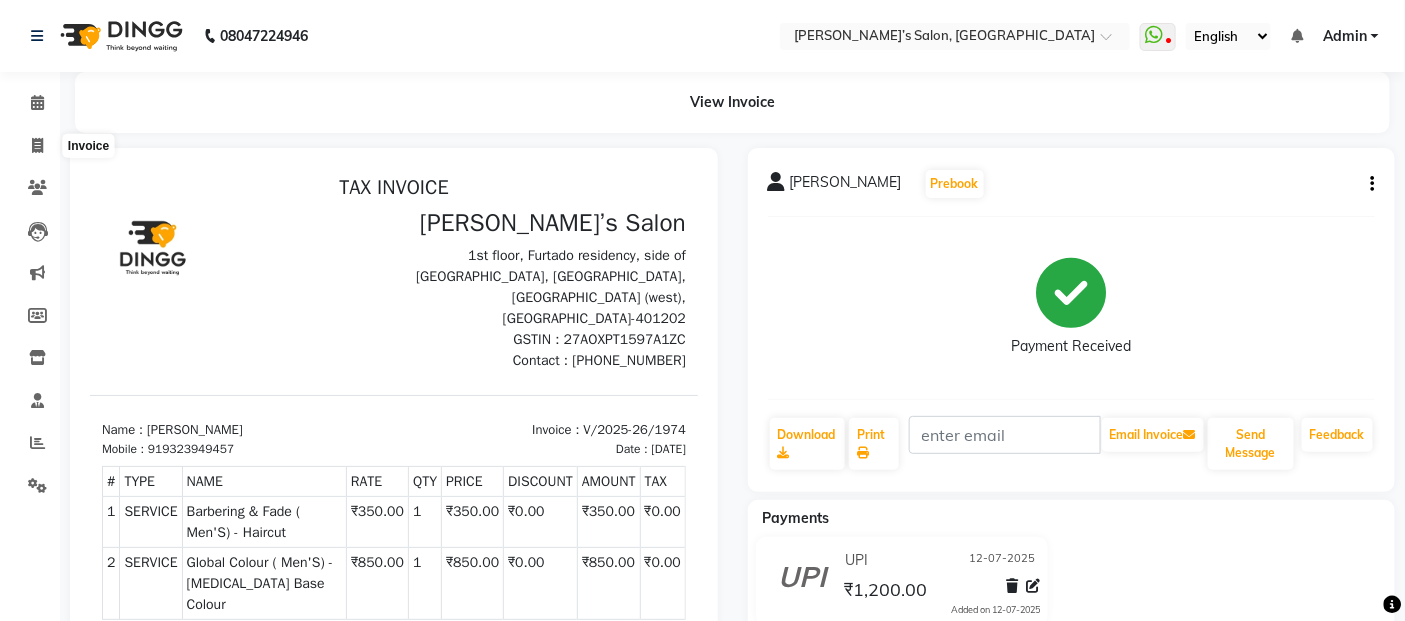 select on "service" 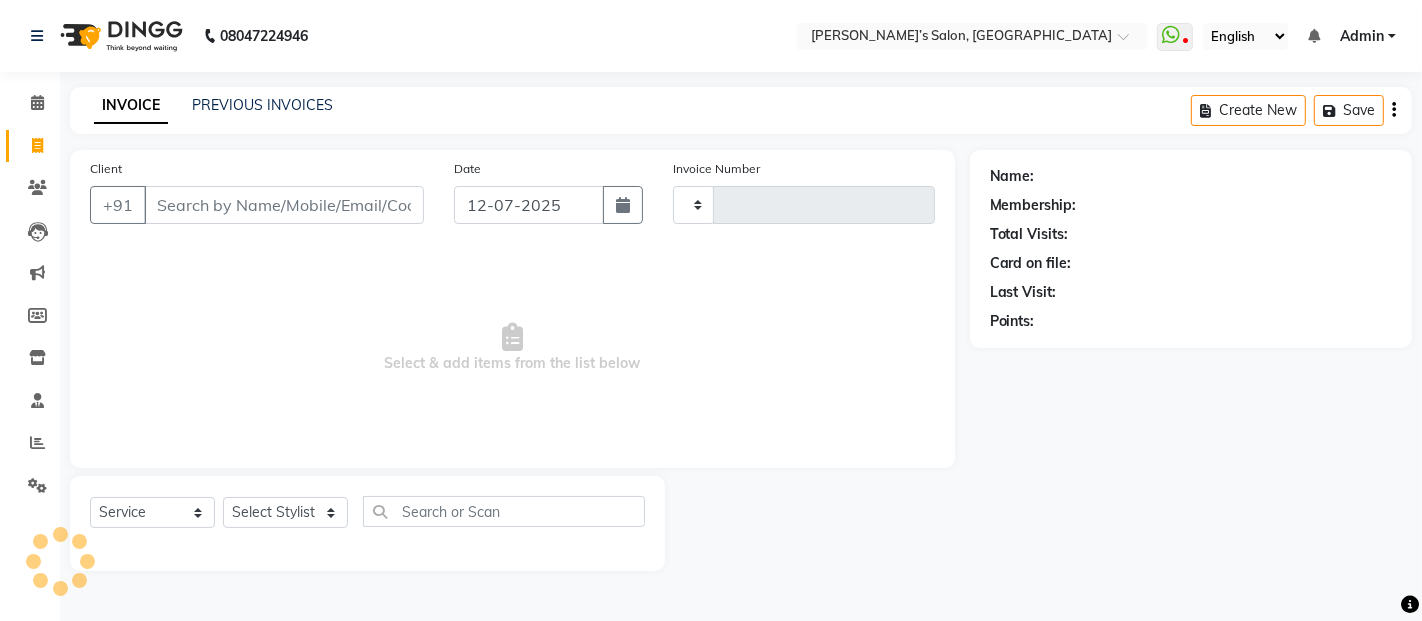 type on "1975" 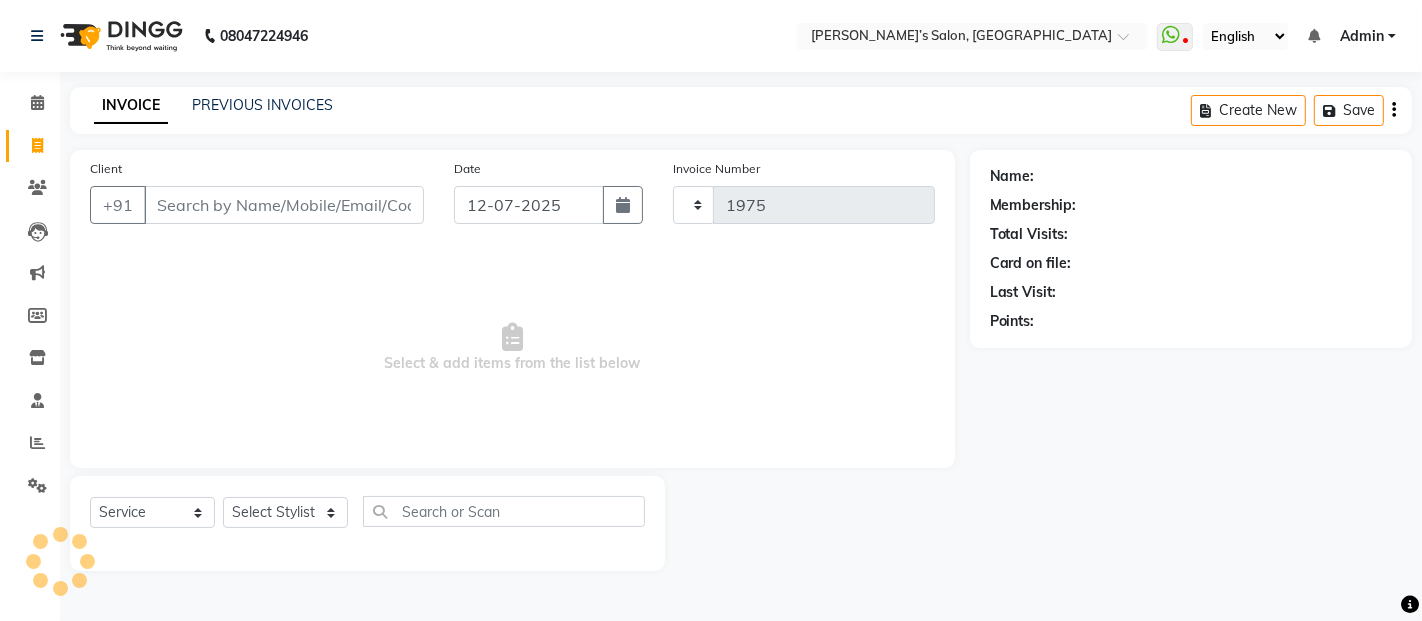 select on "5150" 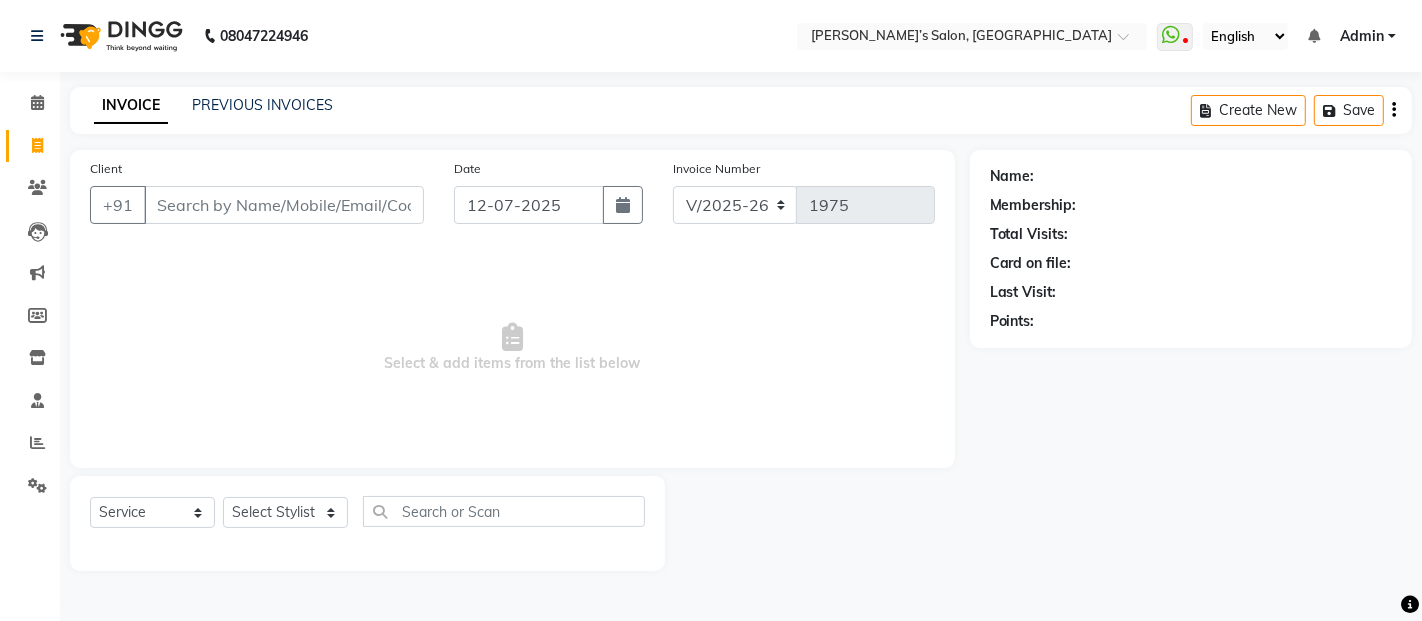 click on "Select & add items from the list below" at bounding box center [512, 348] 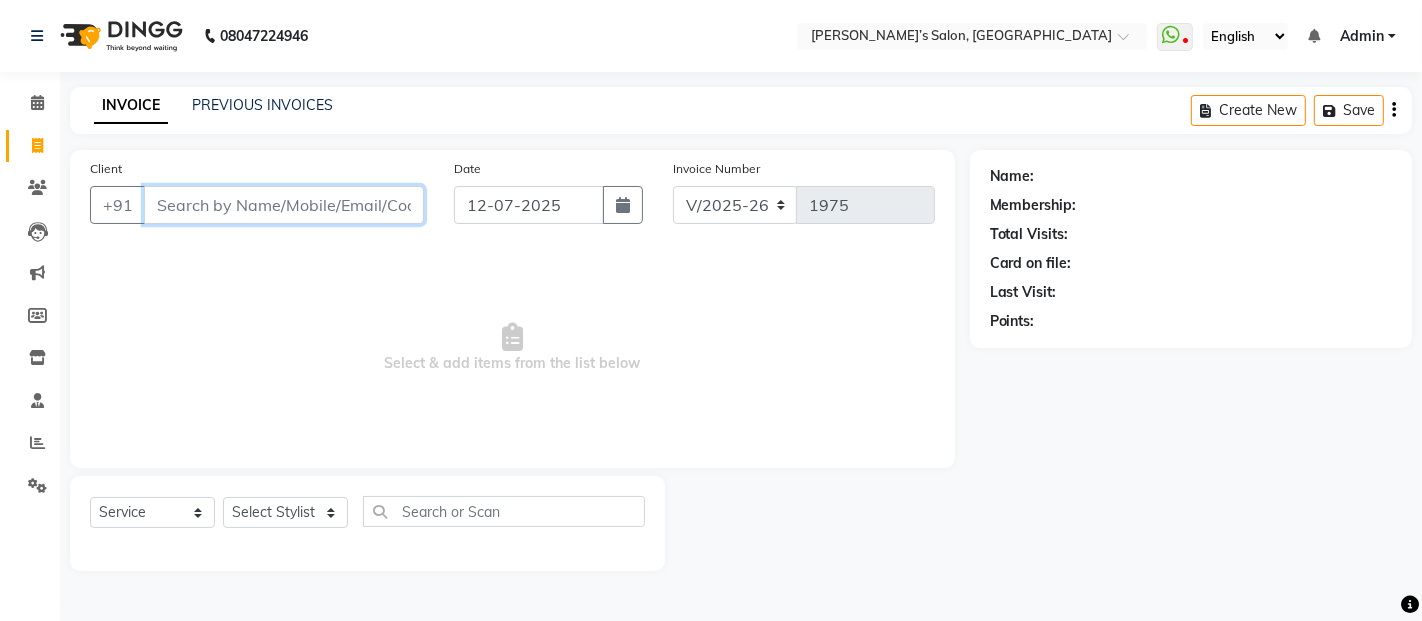 click on "Client" at bounding box center (284, 205) 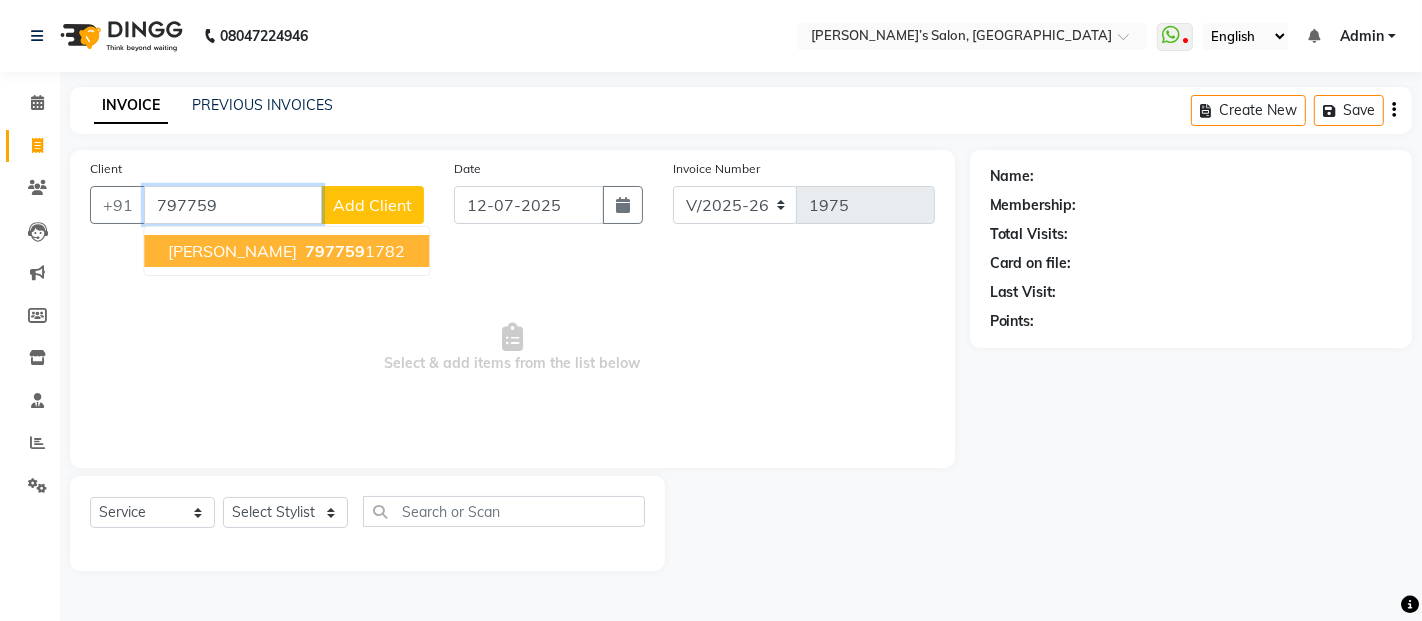 click on "797759 1782" at bounding box center [353, 251] 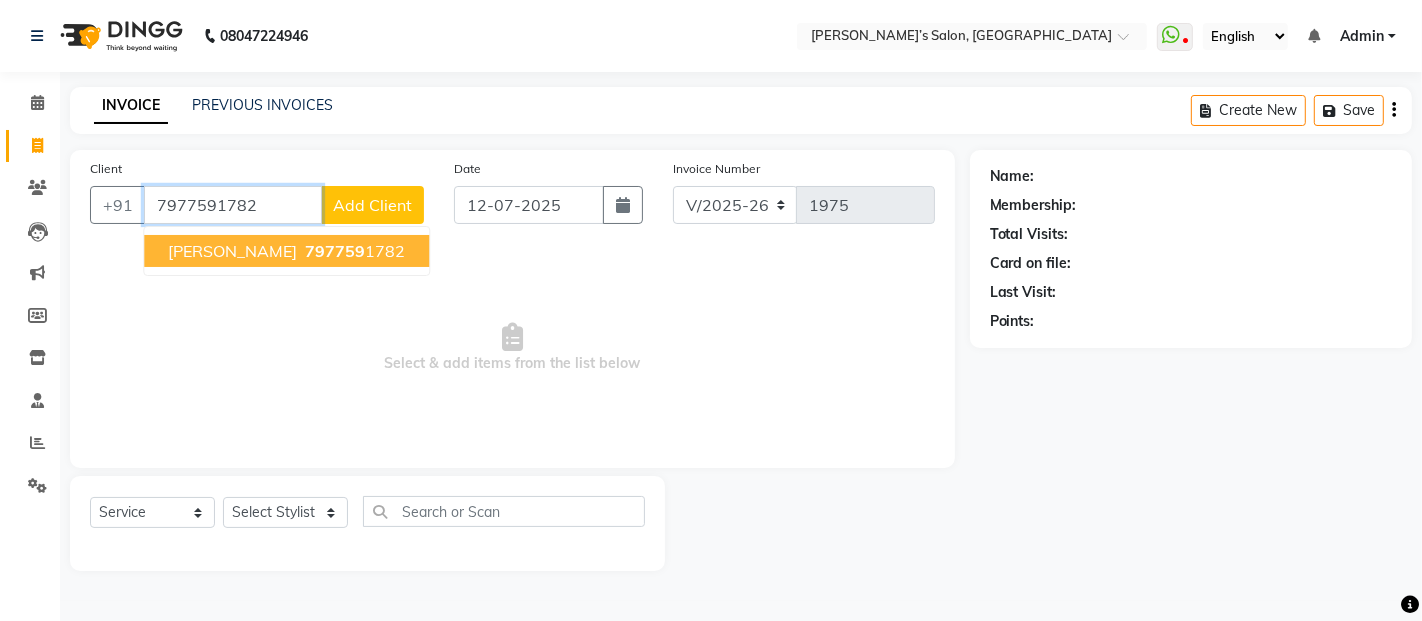 type on "7977591782" 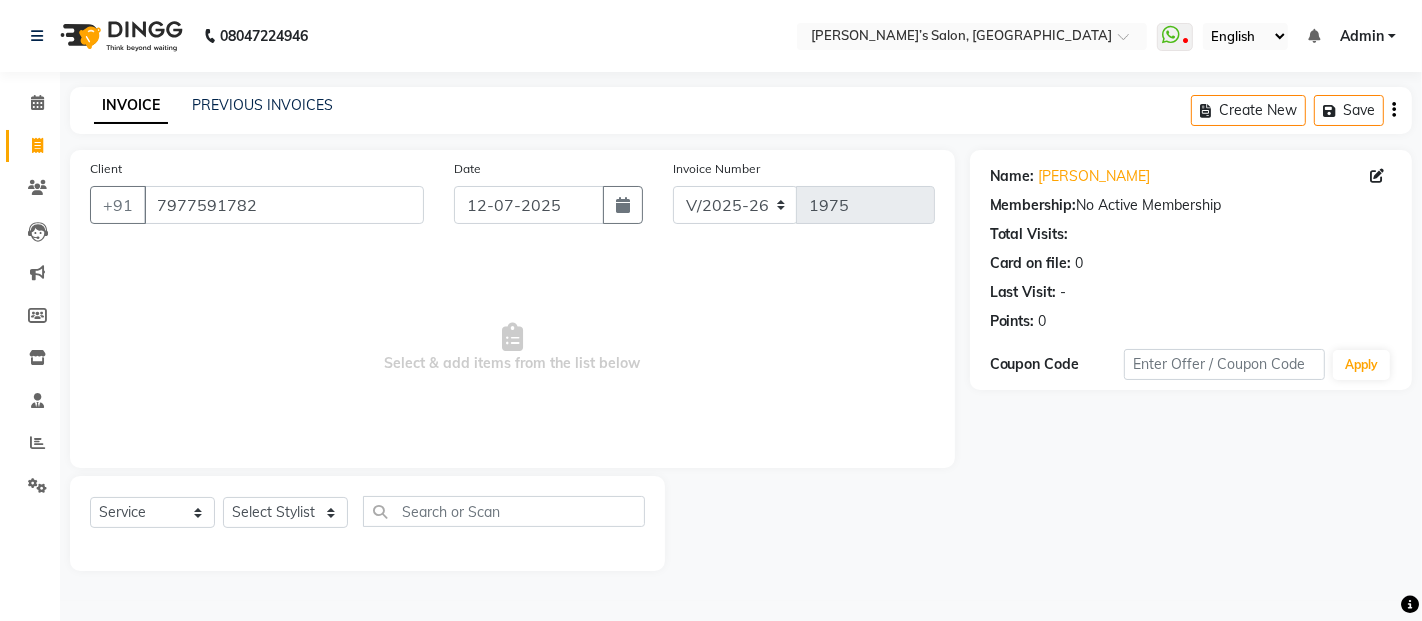 click on "Select & add items from the list below" at bounding box center (512, 348) 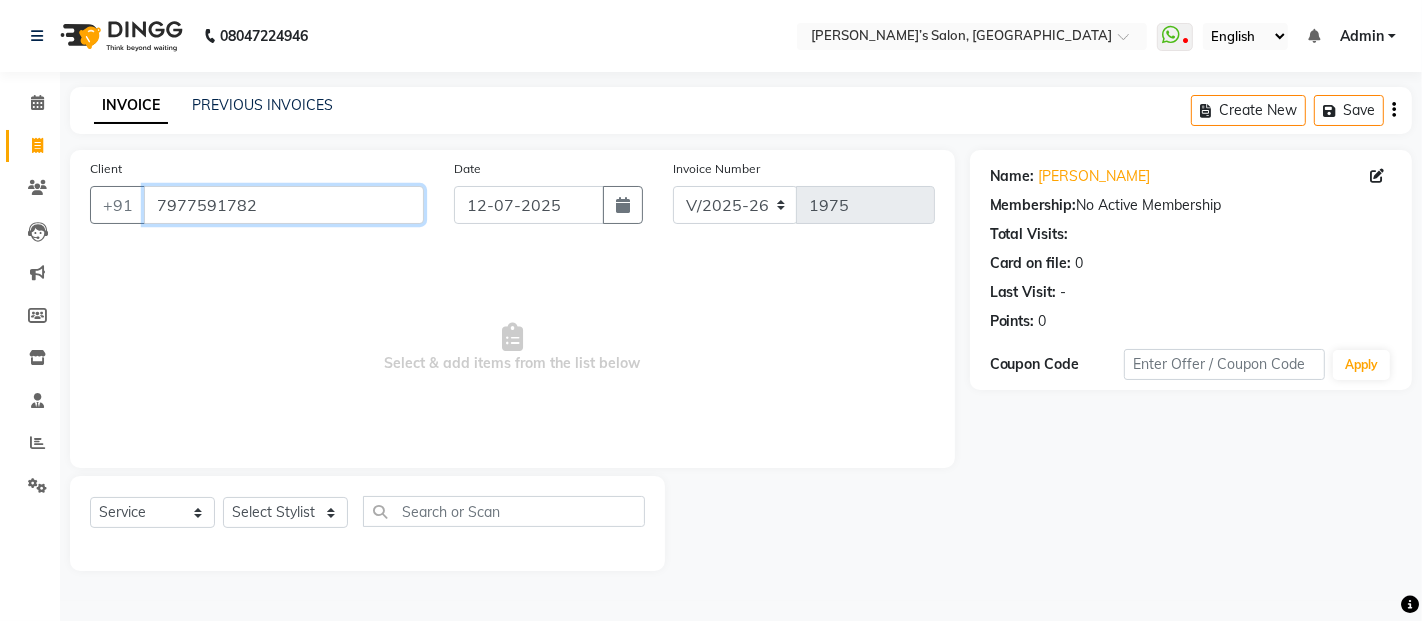 drag, startPoint x: 278, startPoint y: 200, endPoint x: 103, endPoint y: 177, distance: 176.50496 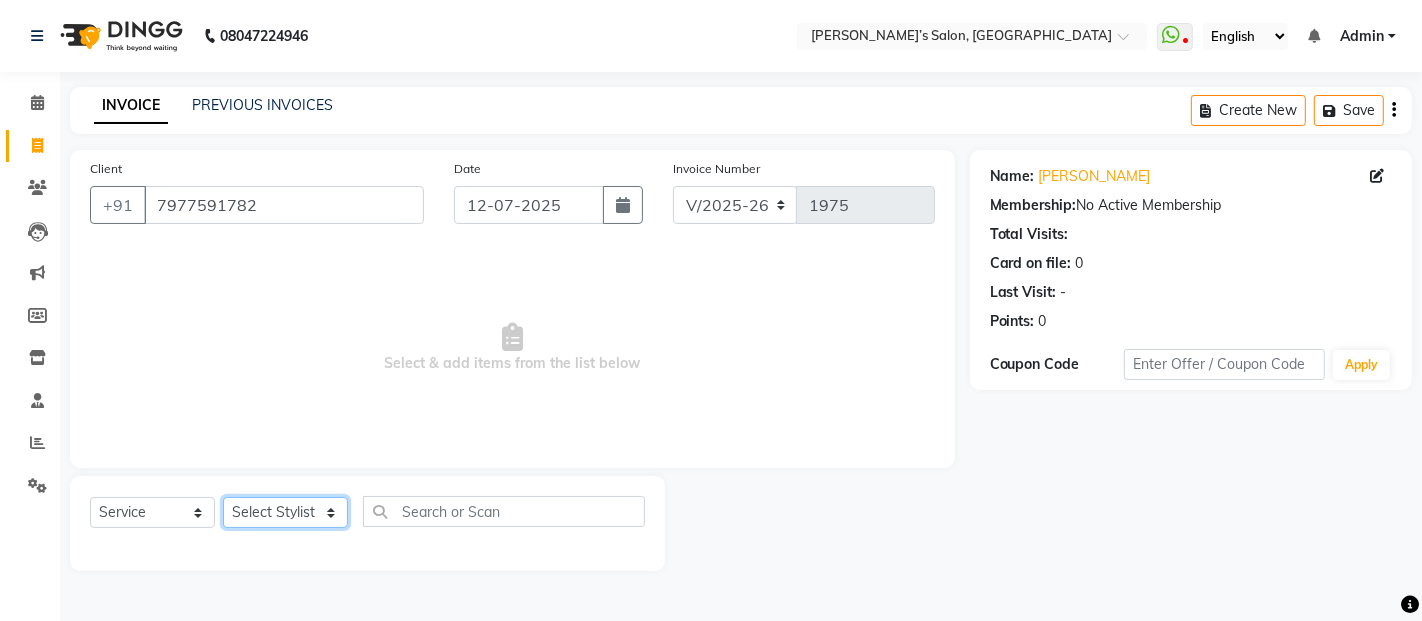 click on "Select Stylist [PERSON_NAME] [PERSON_NAME] Akshay [PERSON_NAME] Anas [PERSON_NAME] Manager [PERSON_NAME] [PERSON_NAME] [PERSON_NAME] Shruti [PERSON_NAME] [PERSON_NAME]" 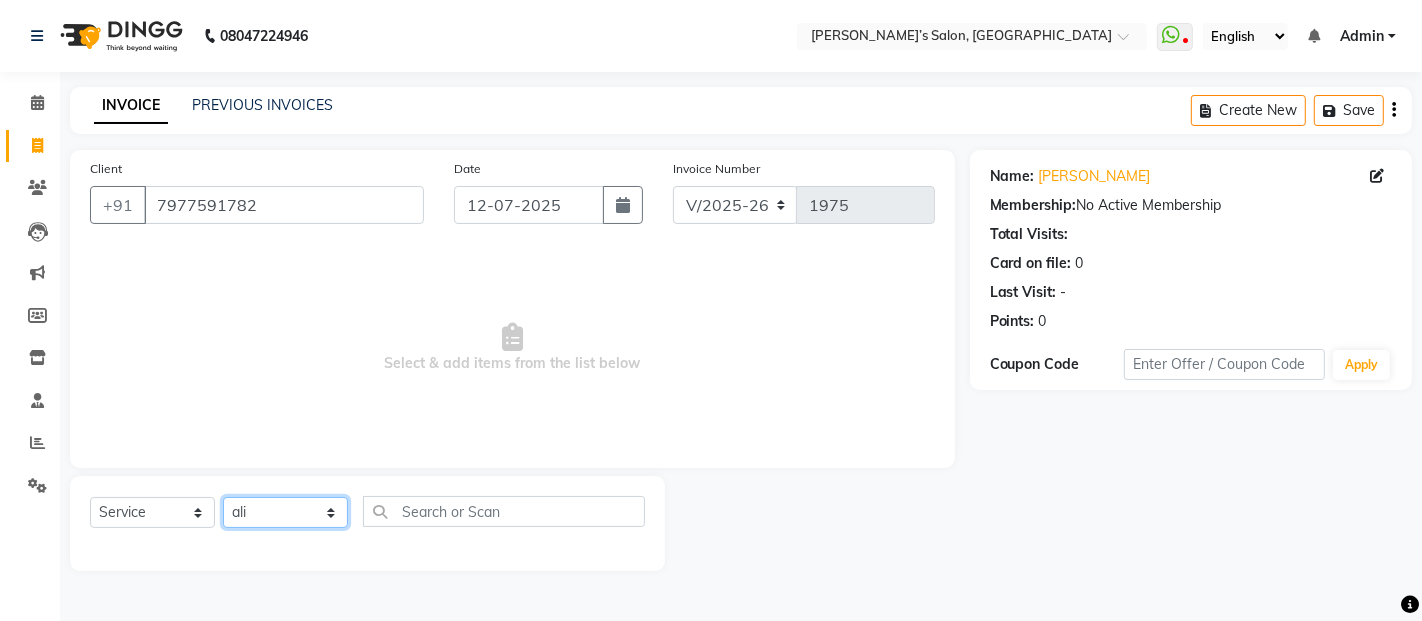click on "Select Stylist [PERSON_NAME] [PERSON_NAME] Akshay [PERSON_NAME] Anas [PERSON_NAME] Manager [PERSON_NAME] [PERSON_NAME] [PERSON_NAME] Shruti [PERSON_NAME] [PERSON_NAME]" 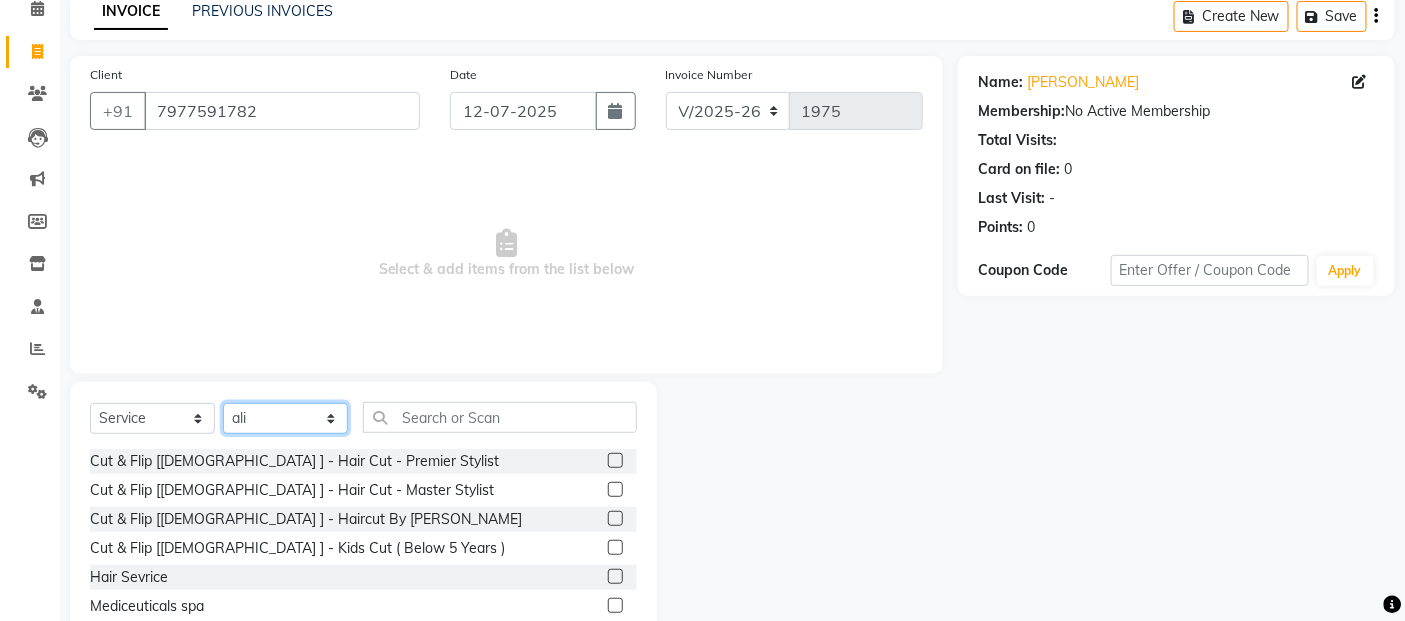 scroll, scrollTop: 180, scrollLeft: 0, axis: vertical 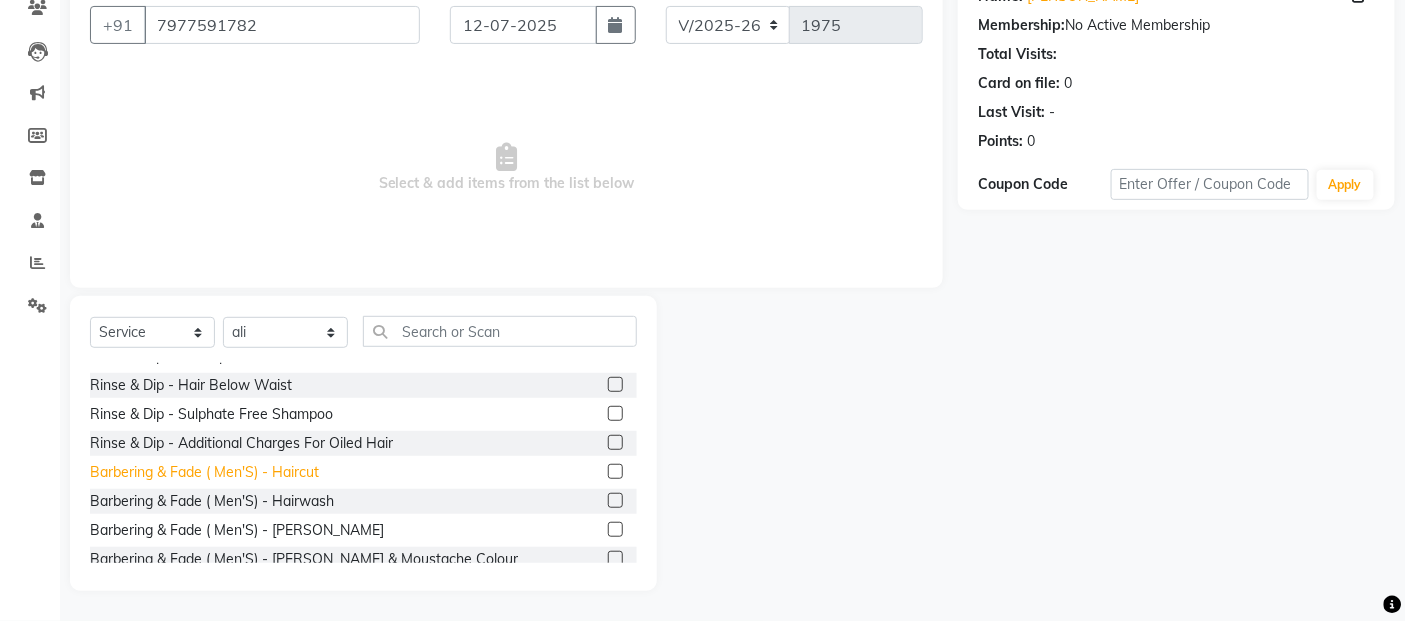 click on "Barbering & Fade  ( Men'S) - Haircut" 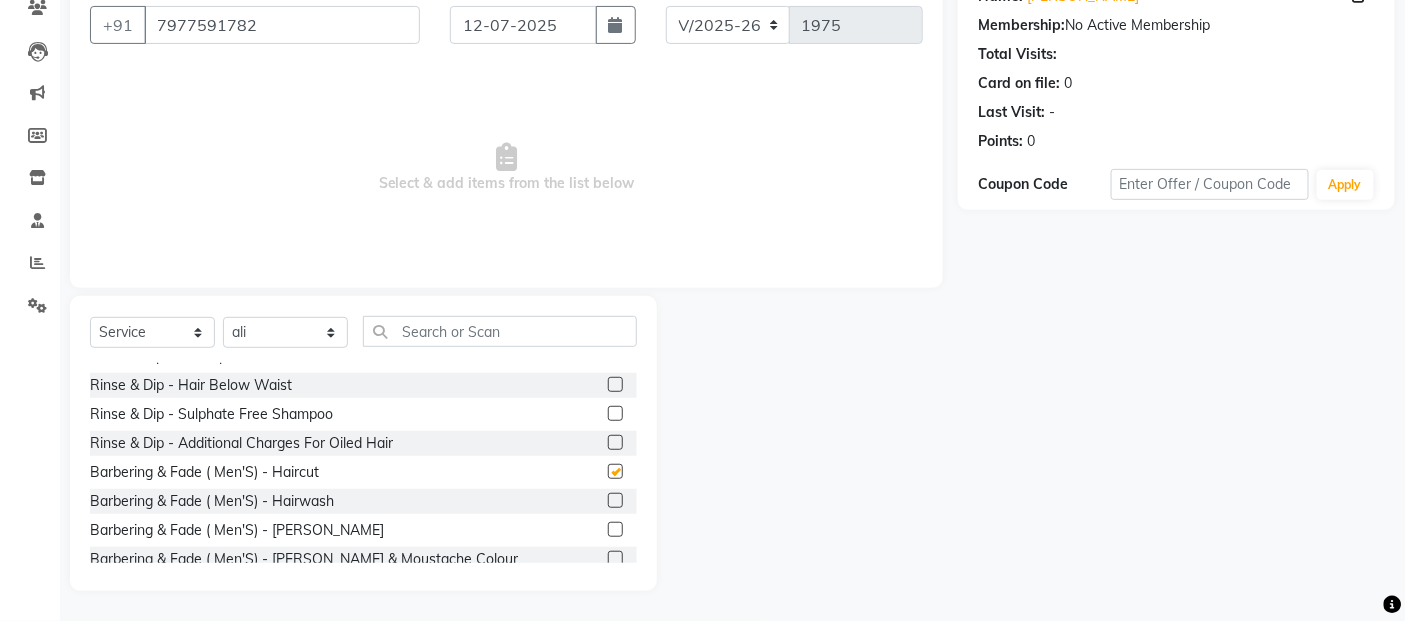 checkbox on "false" 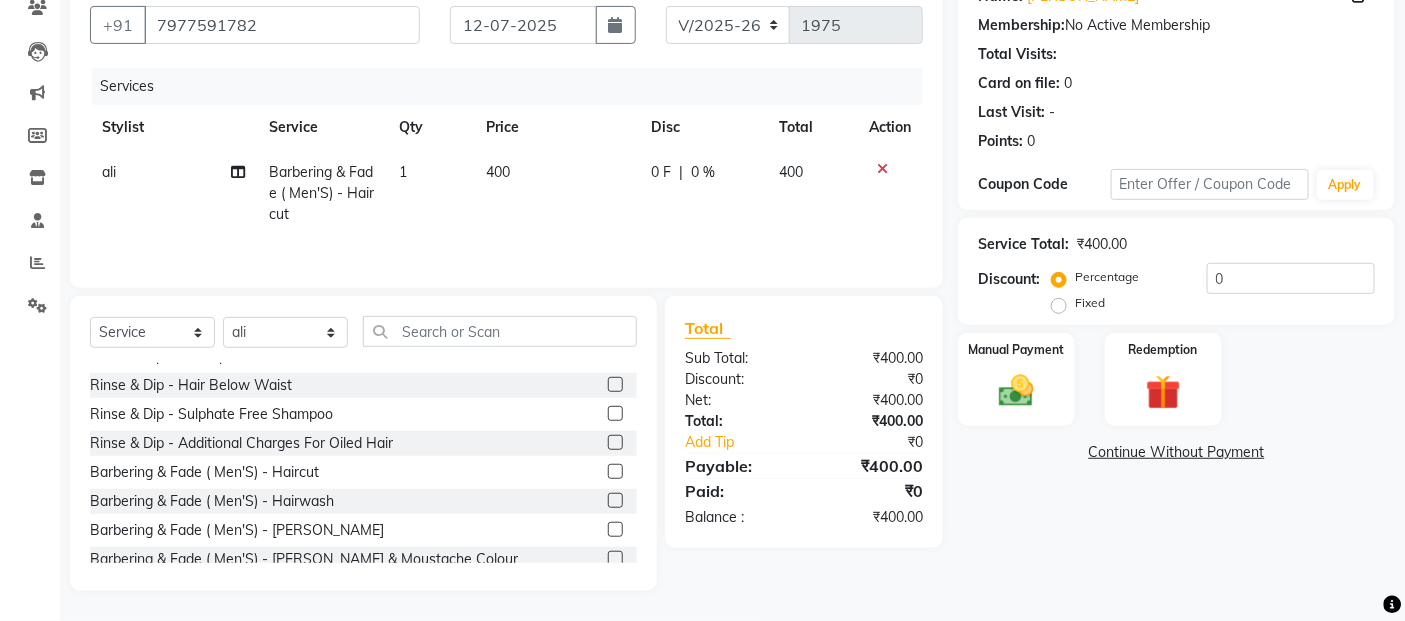 click on "400" 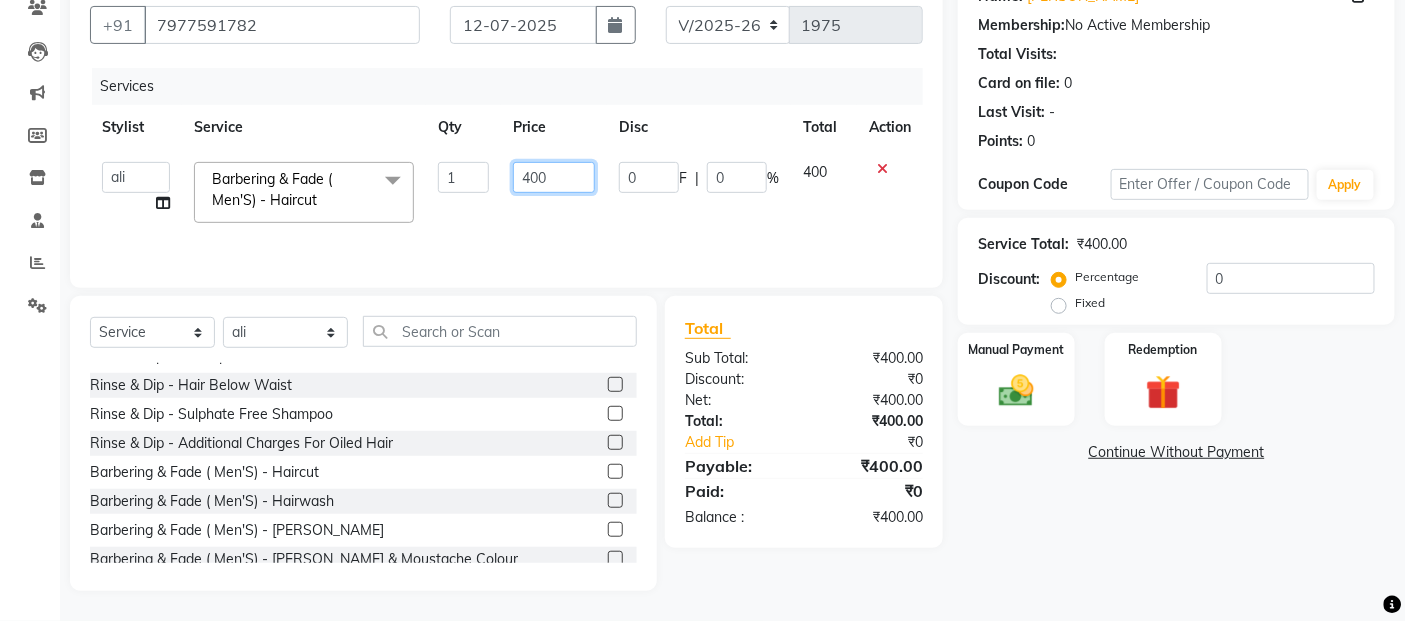 click on "400" 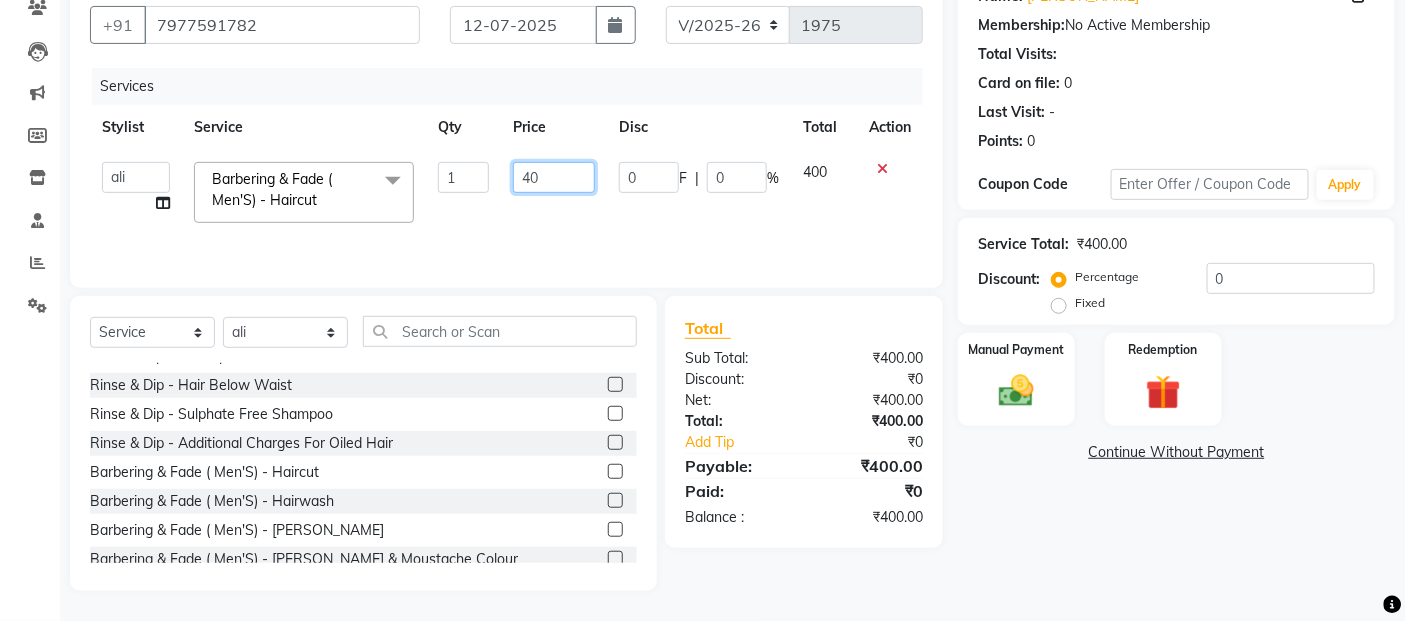 type on "4" 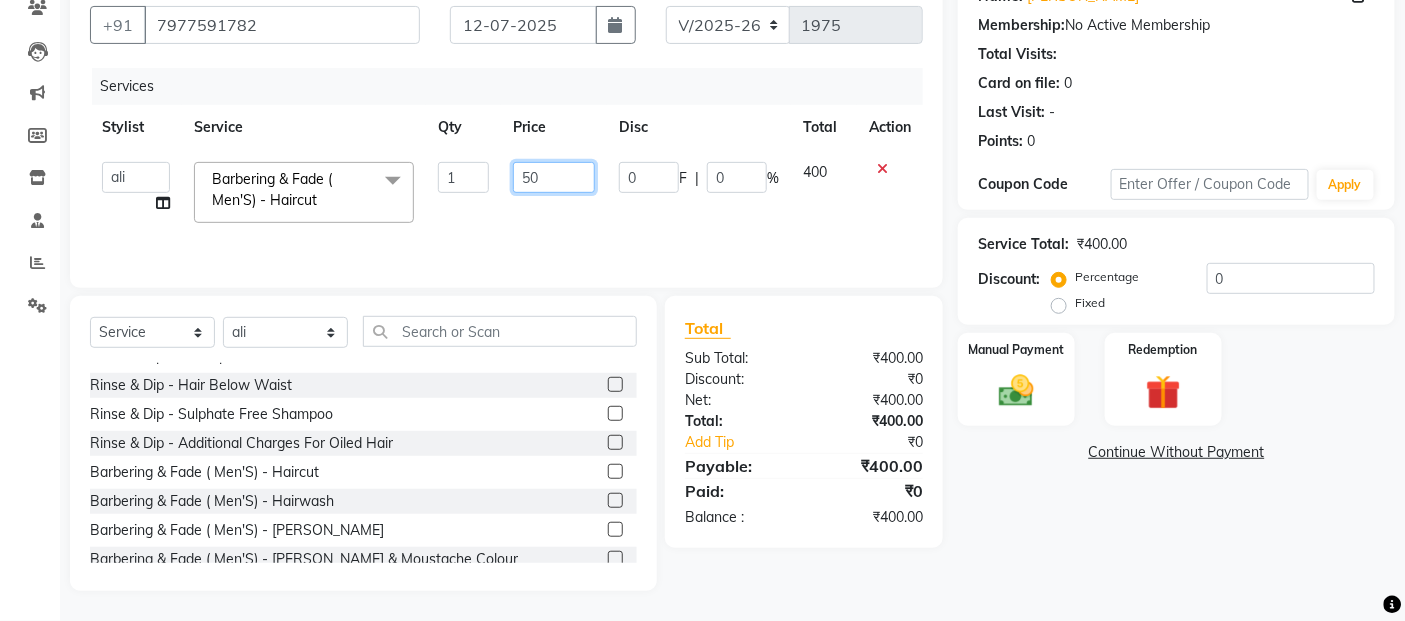 type on "500" 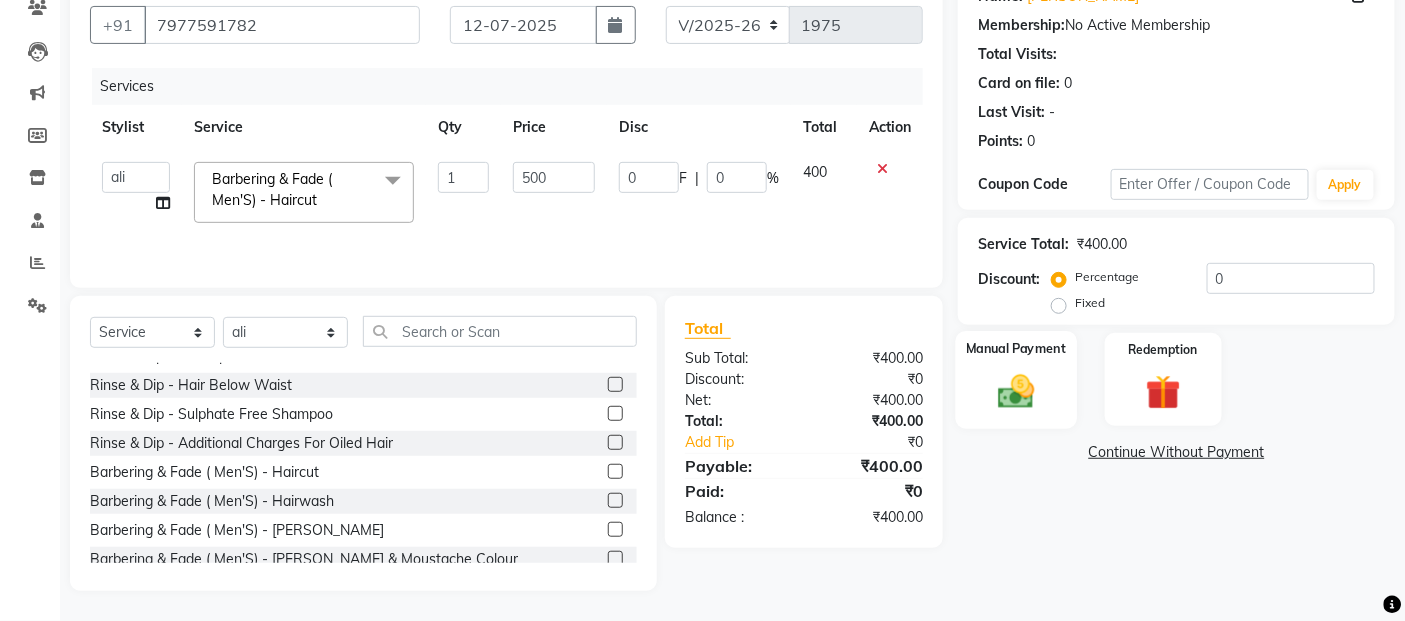 click 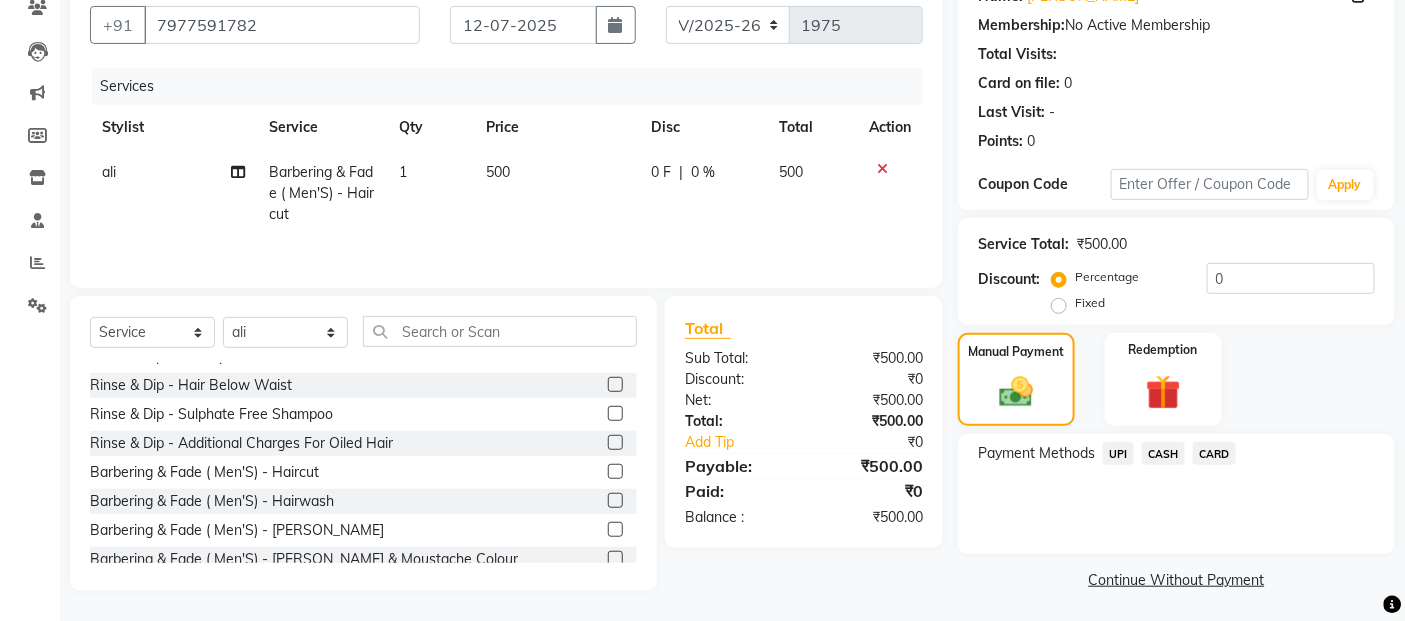 click on "UPI" 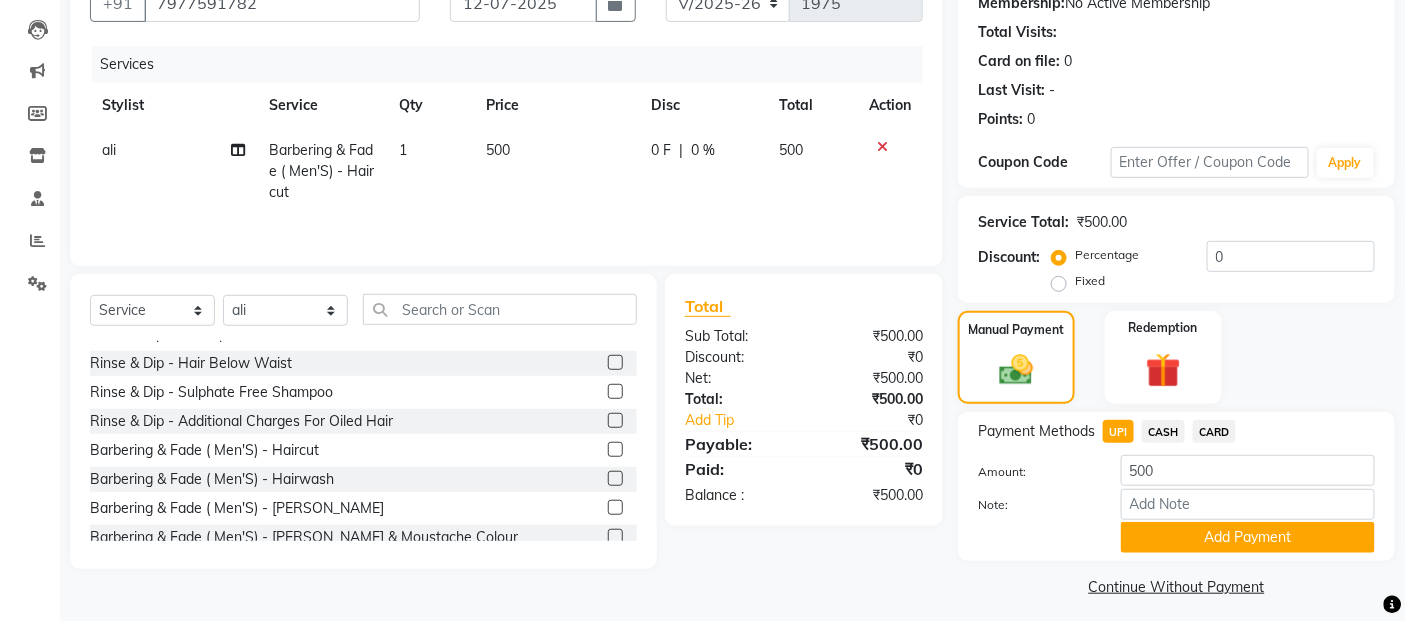 scroll, scrollTop: 214, scrollLeft: 0, axis: vertical 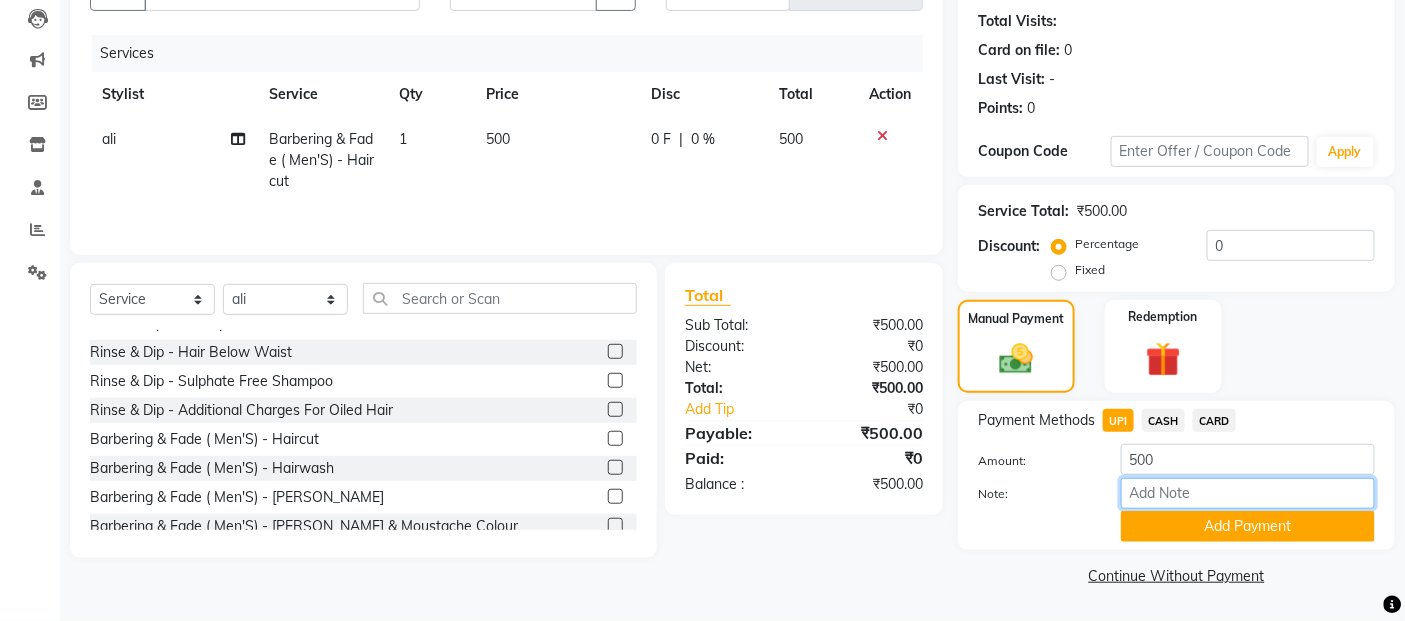 click on "Note:" at bounding box center [1248, 493] 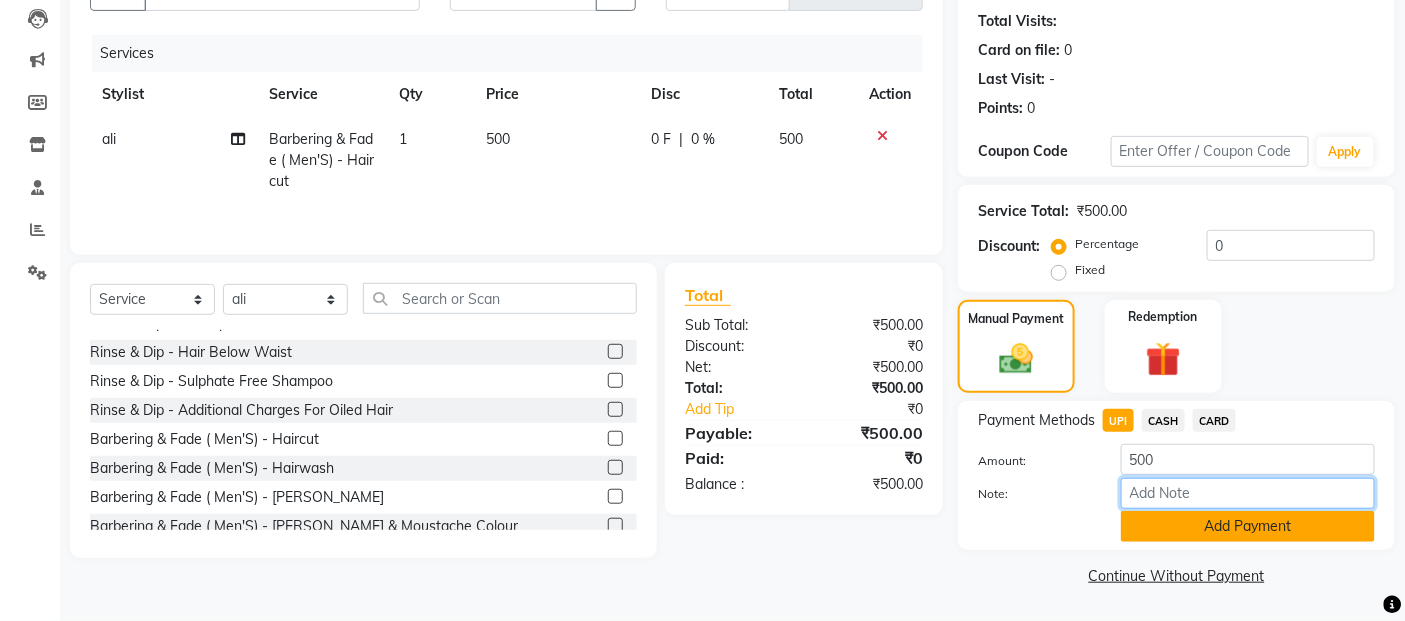click on "Amount: 500 Note: Add Payment" 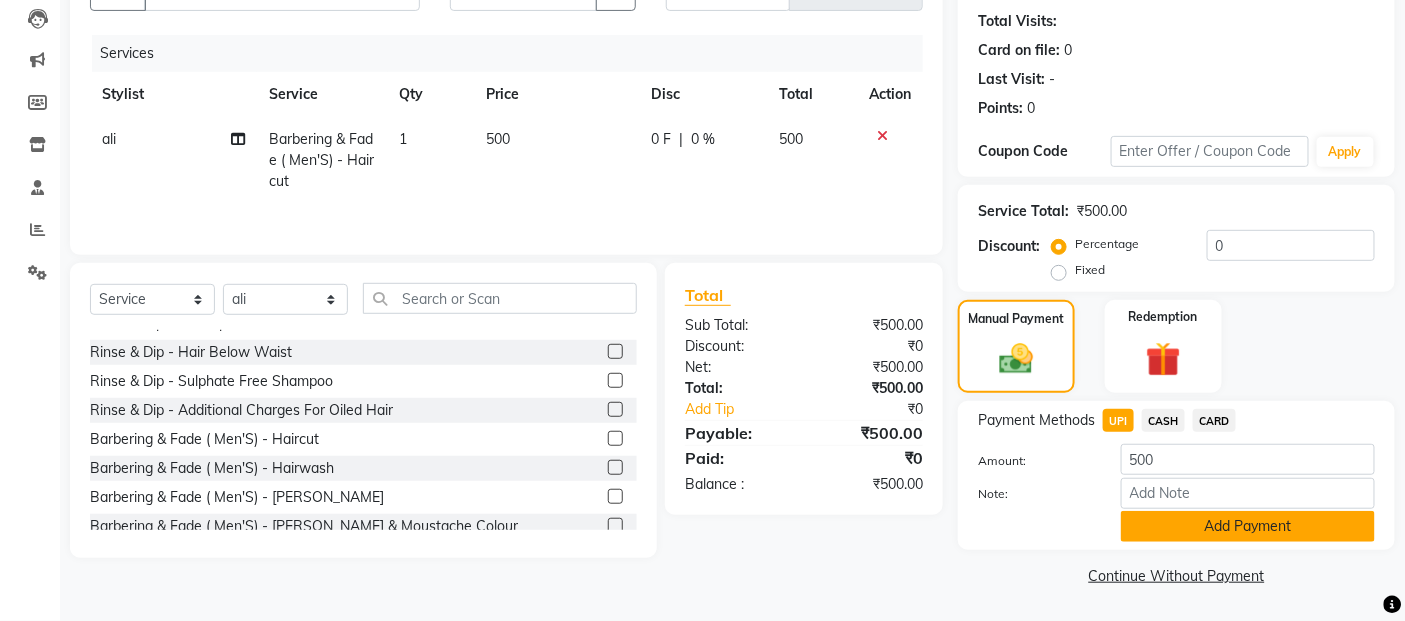 click on "Add Payment" 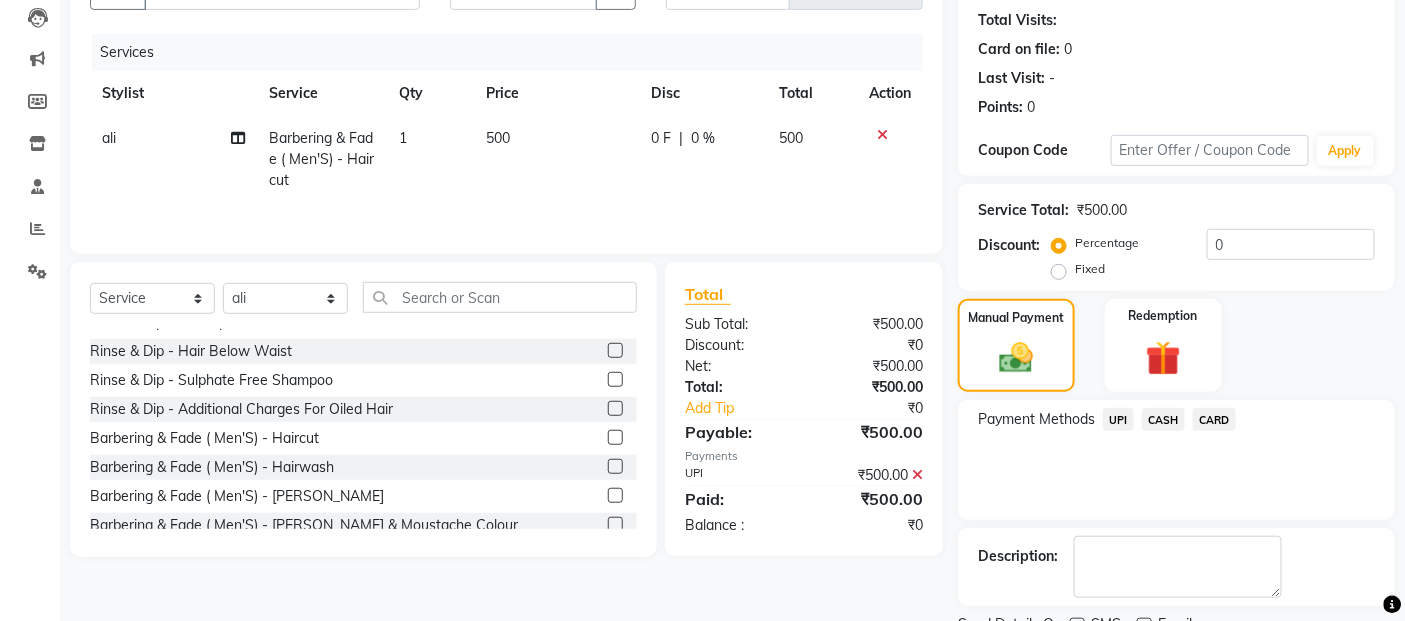 scroll, scrollTop: 297, scrollLeft: 0, axis: vertical 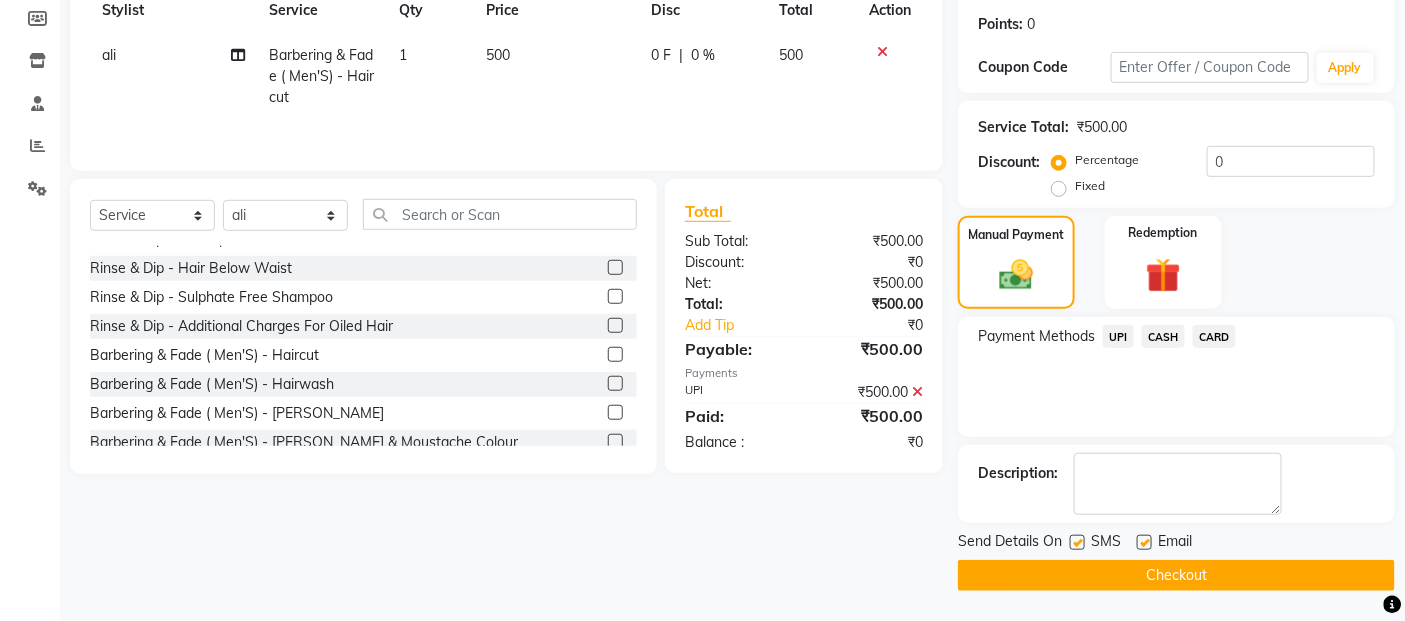 click on "Checkout" 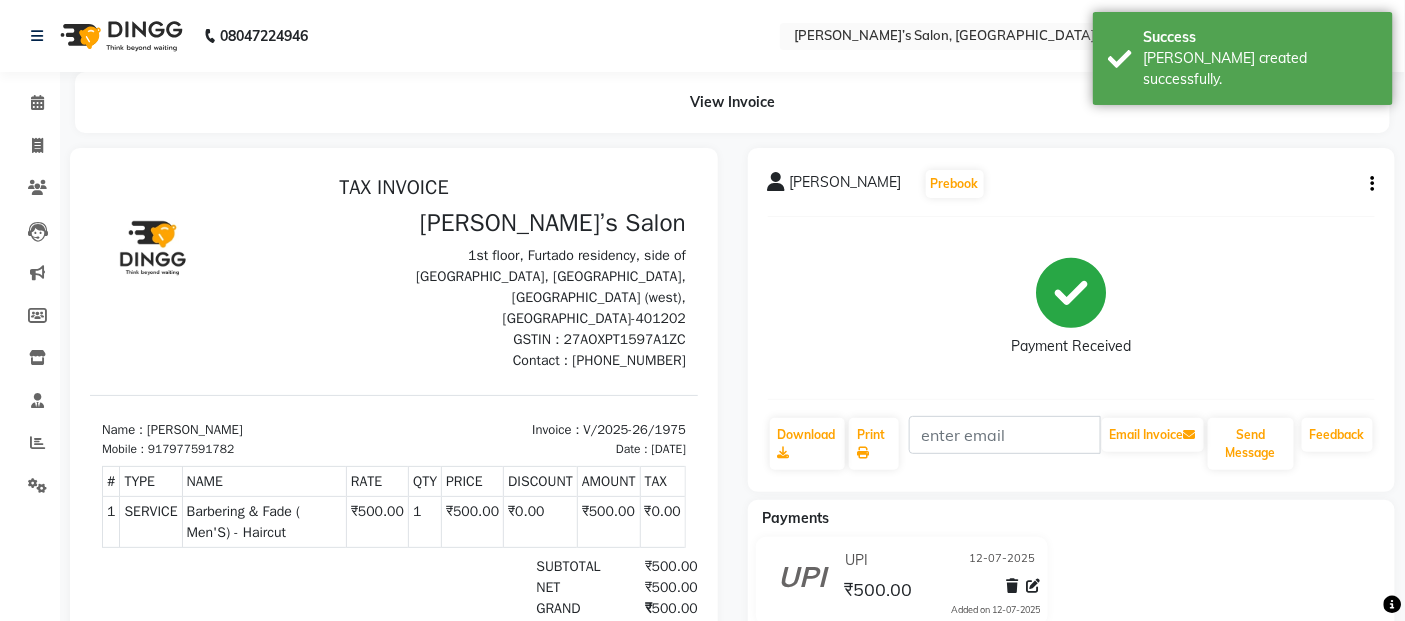 scroll, scrollTop: 0, scrollLeft: 0, axis: both 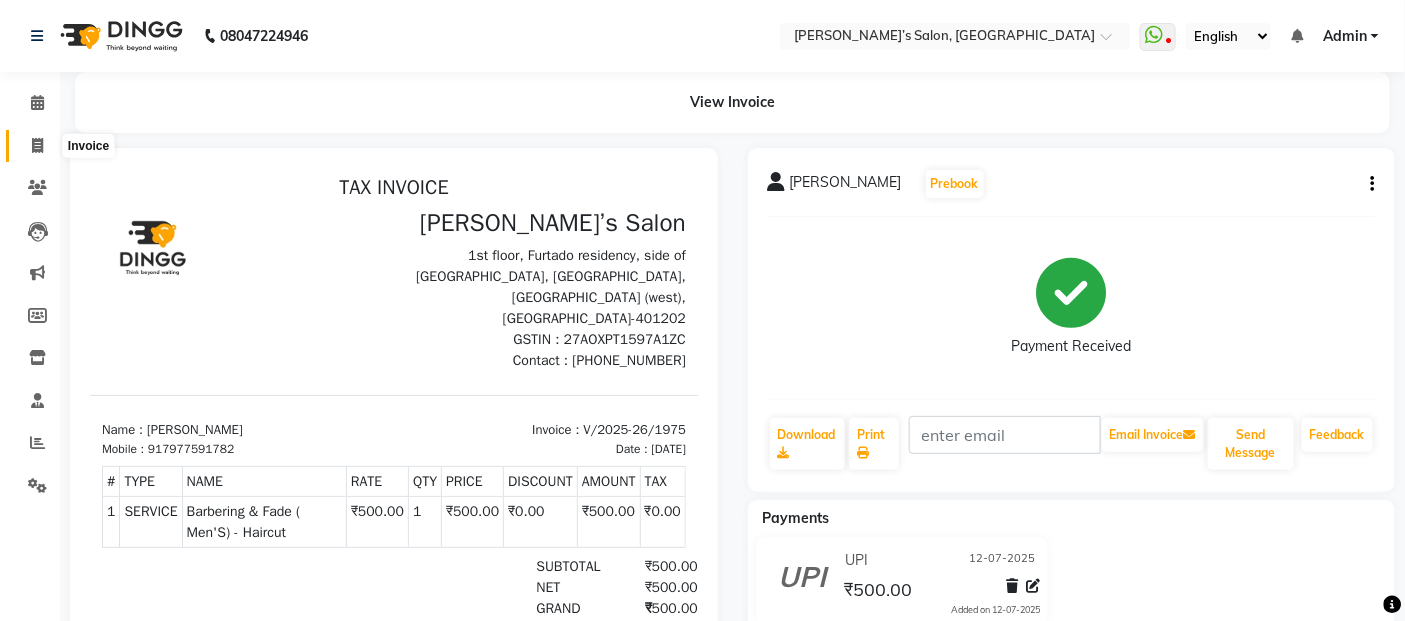 click 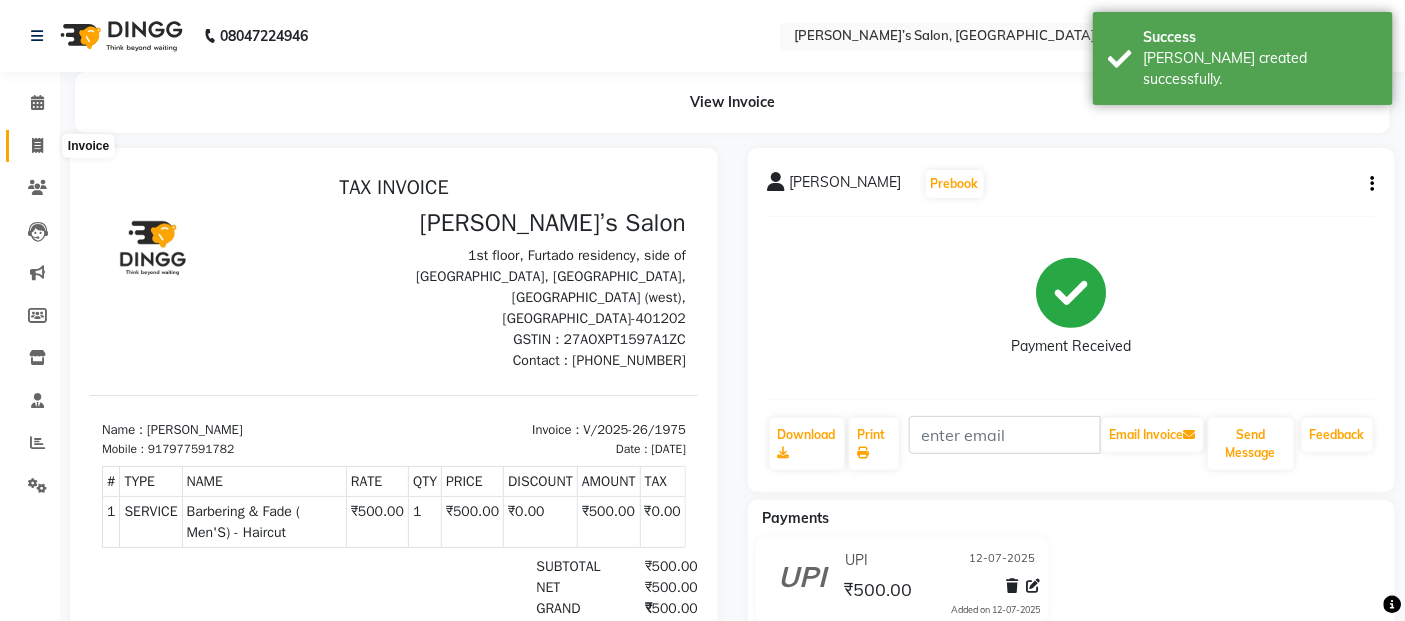 select on "5150" 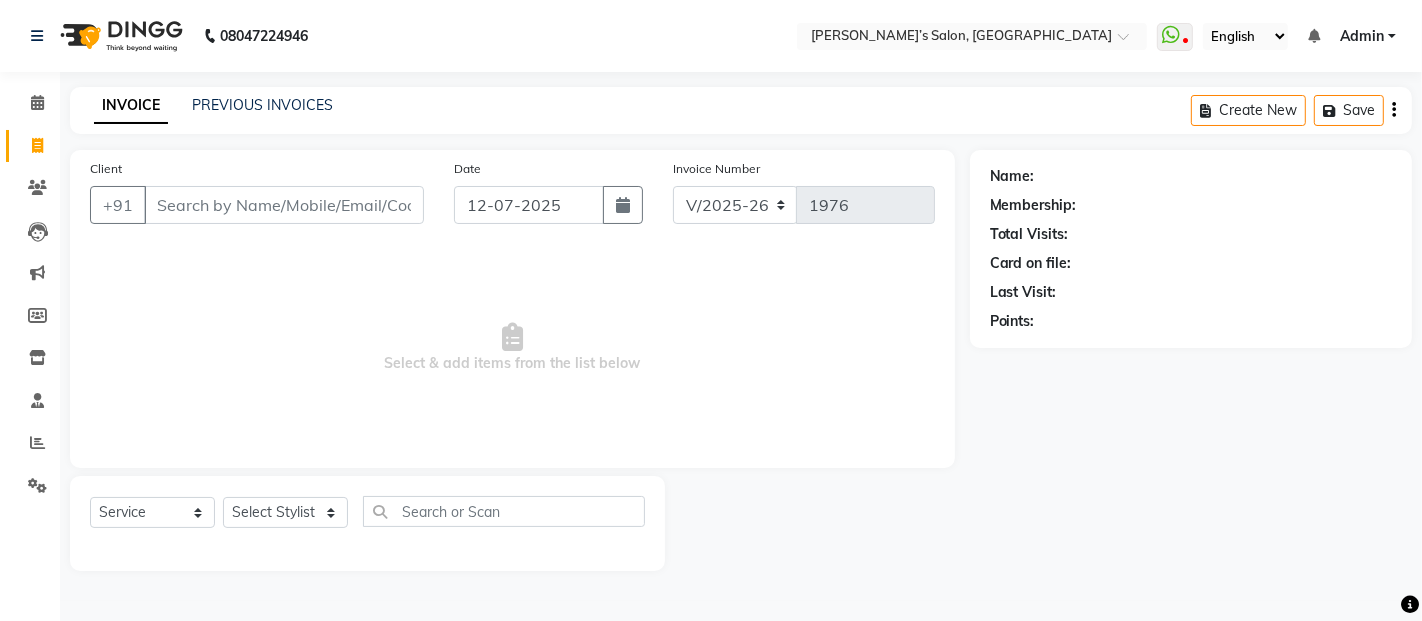 click on "Client" at bounding box center (284, 205) 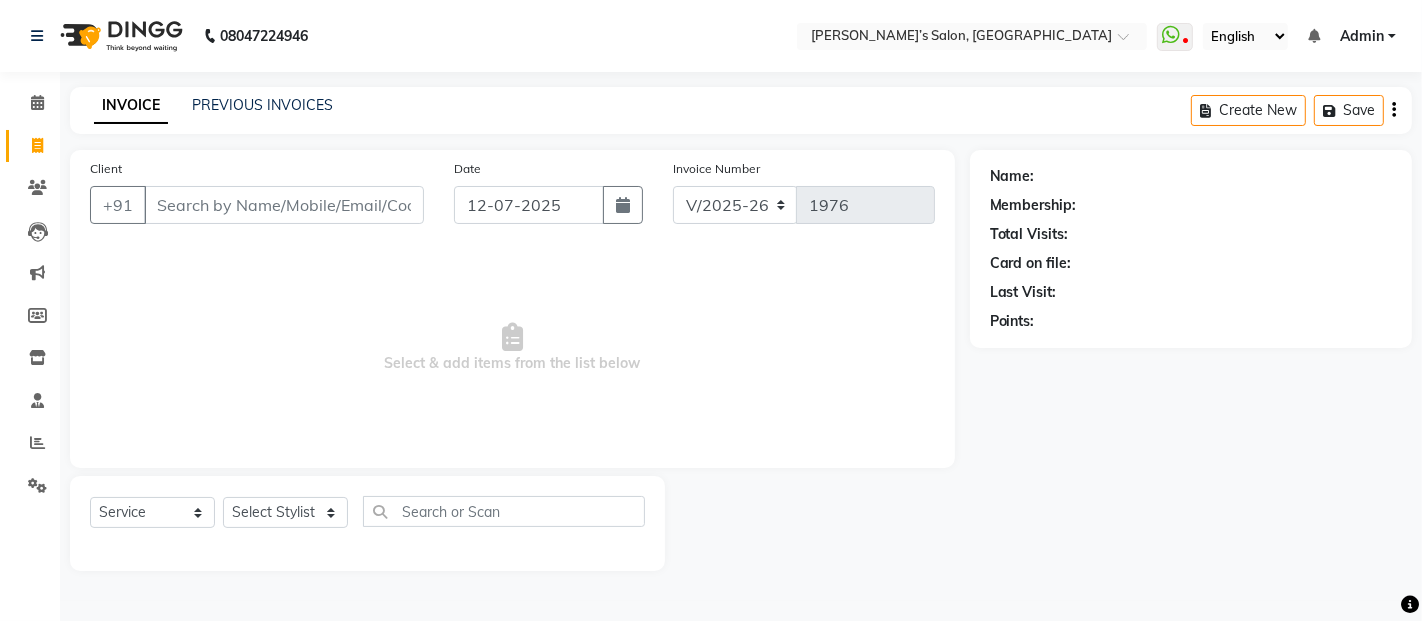click on "Select & add items from the list below" at bounding box center (512, 348) 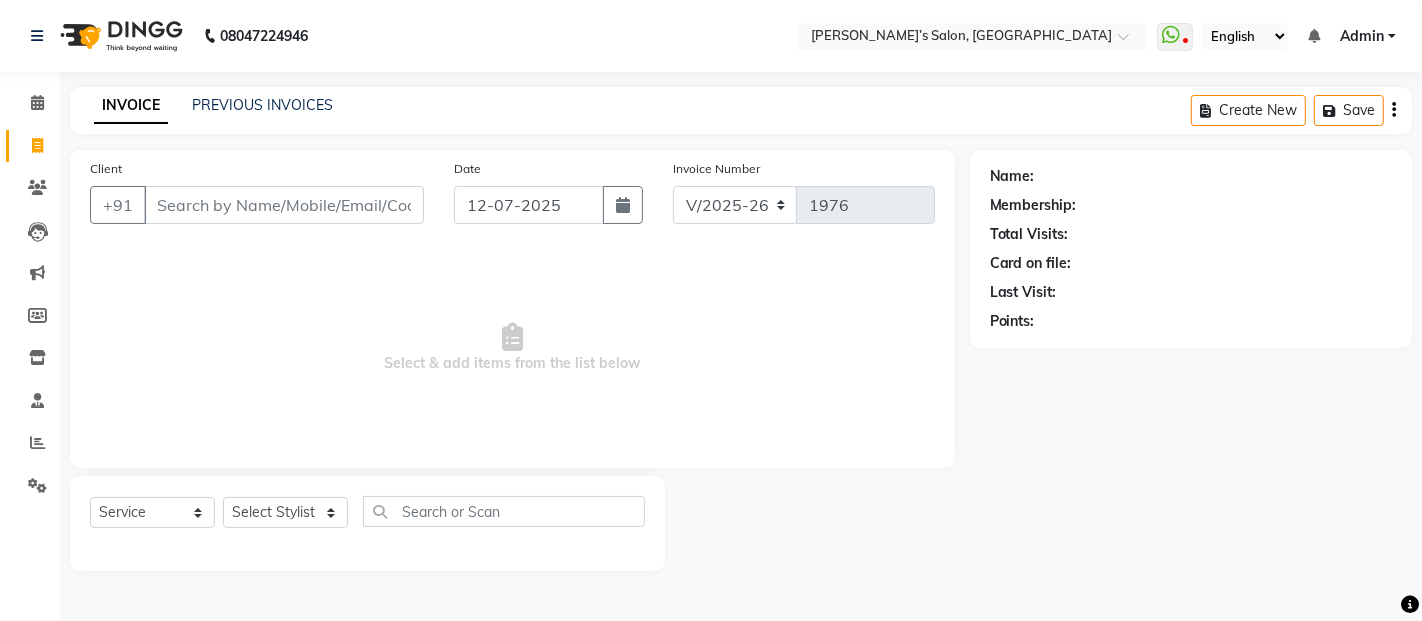 click on "Select & add items from the list below" at bounding box center [512, 348] 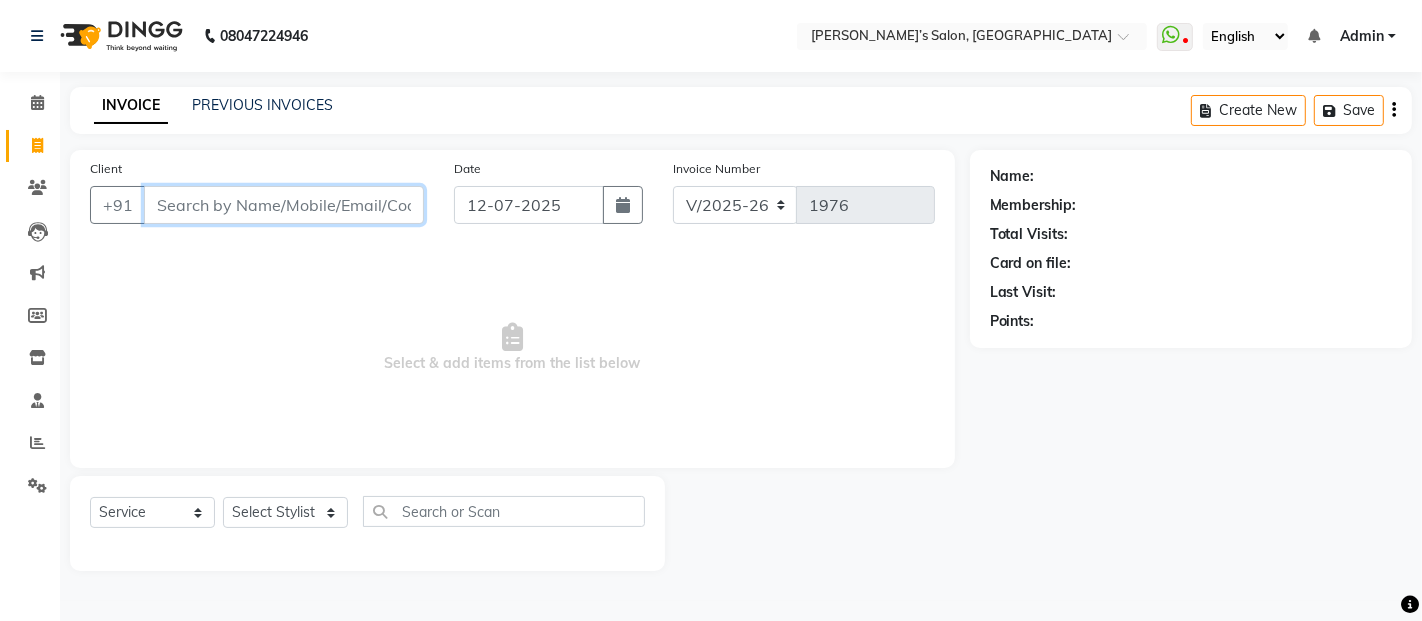 click on "Client" at bounding box center (284, 205) 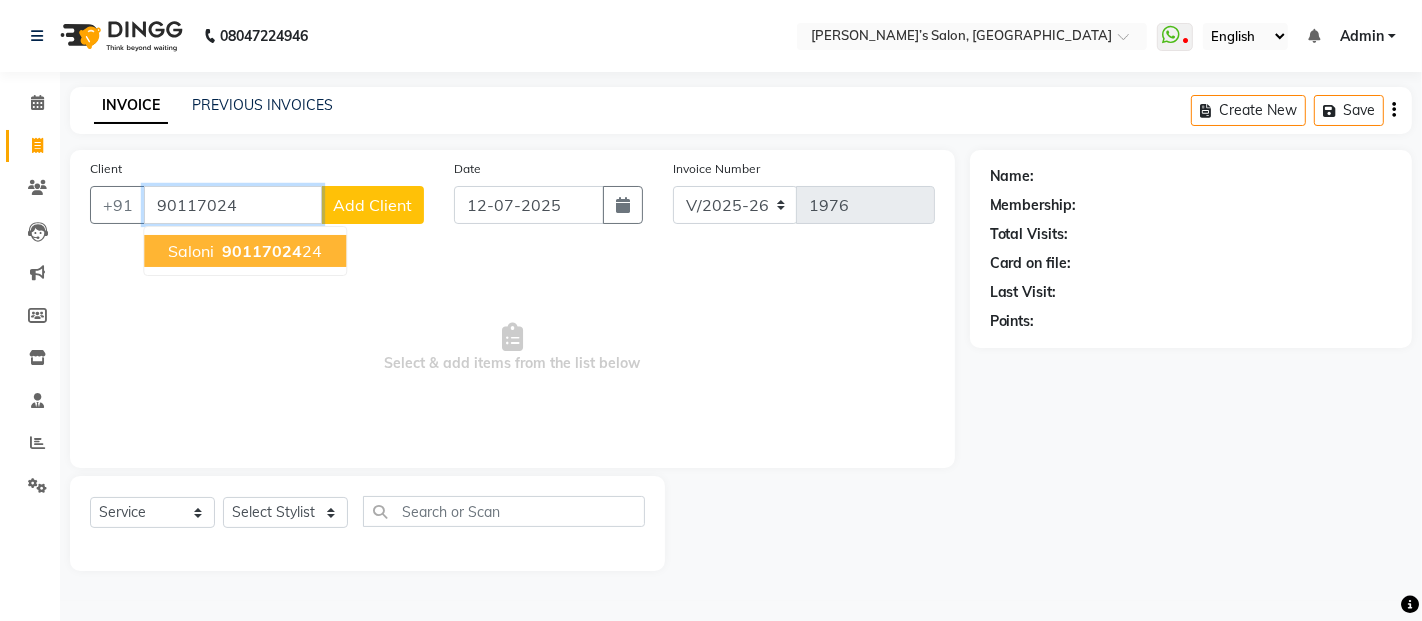 click on "90117024 24" at bounding box center (270, 251) 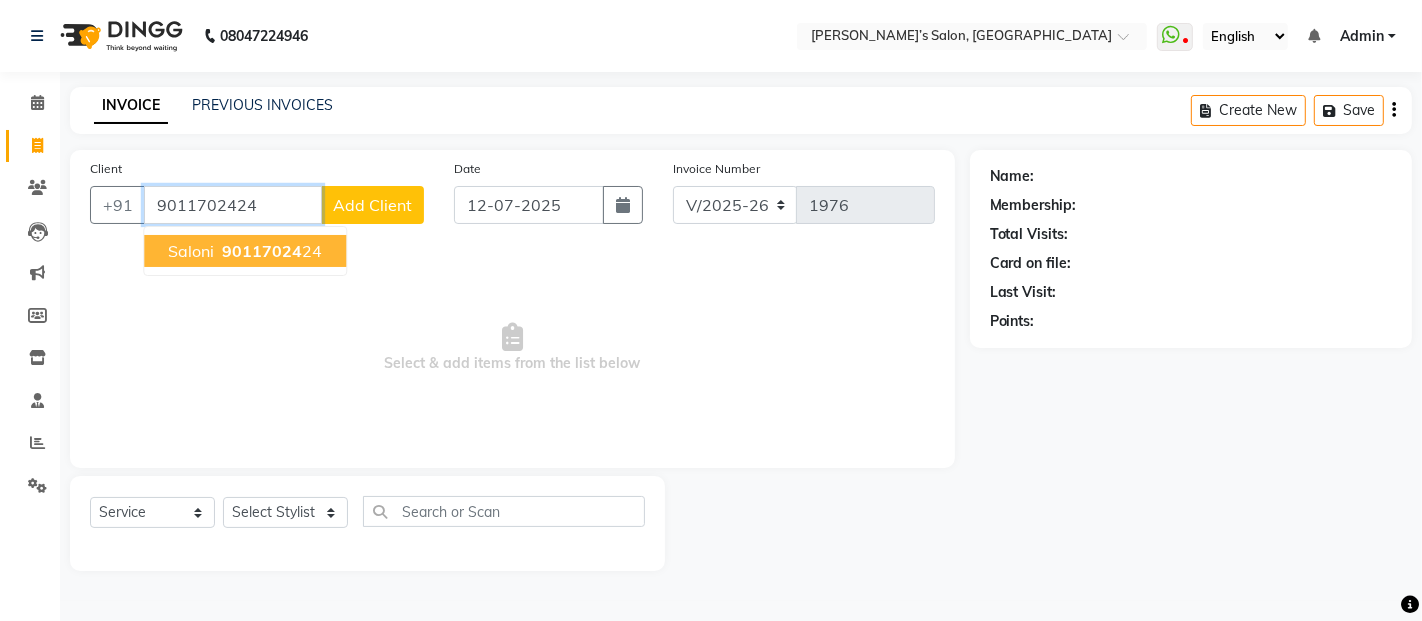 type on "9011702424" 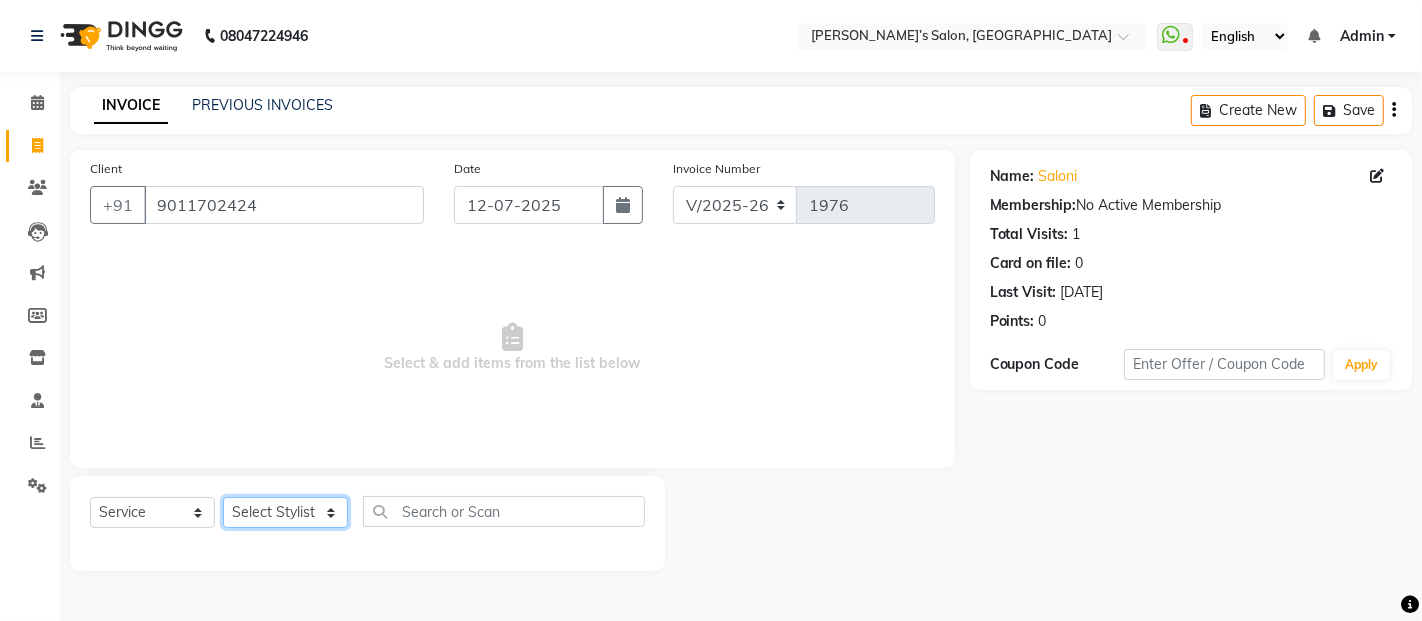 click on "Select Stylist [PERSON_NAME] [PERSON_NAME] Akshay [PERSON_NAME] Anas [PERSON_NAME] Manager [PERSON_NAME] [PERSON_NAME] [PERSON_NAME] Shruti [PERSON_NAME] [PERSON_NAME]" 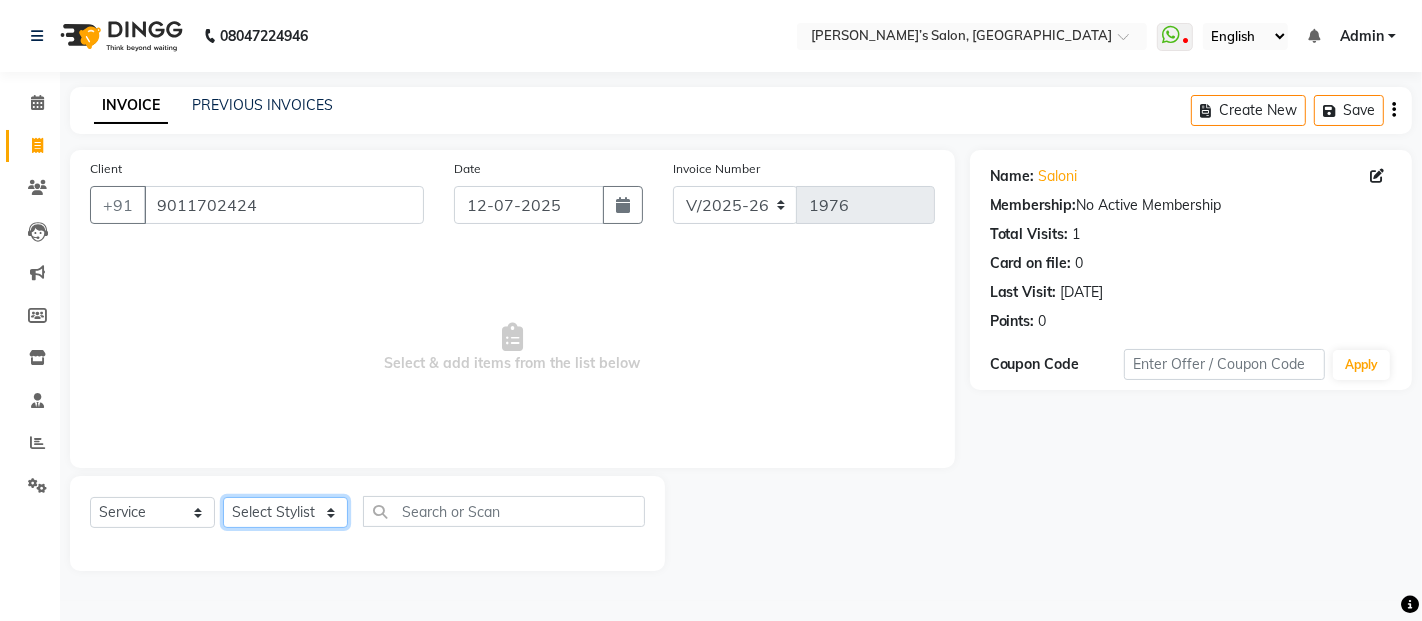 select on "33170" 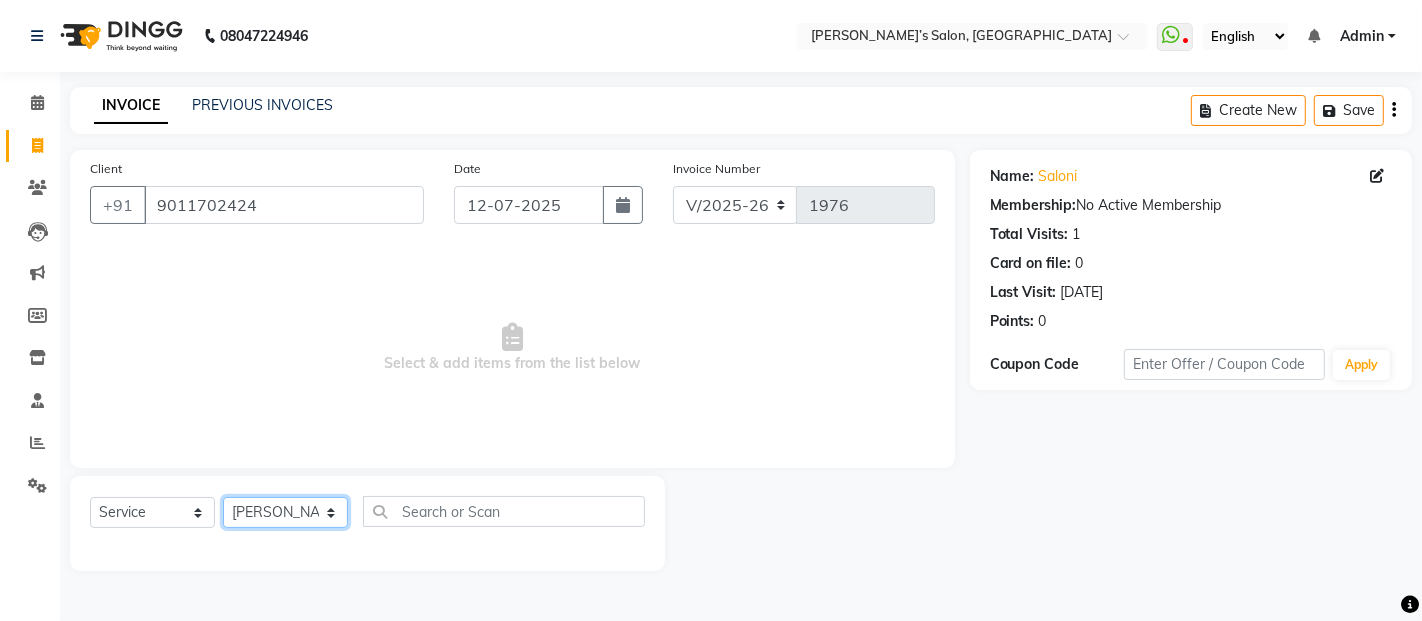 click on "Select Stylist [PERSON_NAME] [PERSON_NAME] Akshay [PERSON_NAME] Anas [PERSON_NAME] Manager [PERSON_NAME] [PERSON_NAME] [PERSON_NAME] Shruti [PERSON_NAME] [PERSON_NAME]" 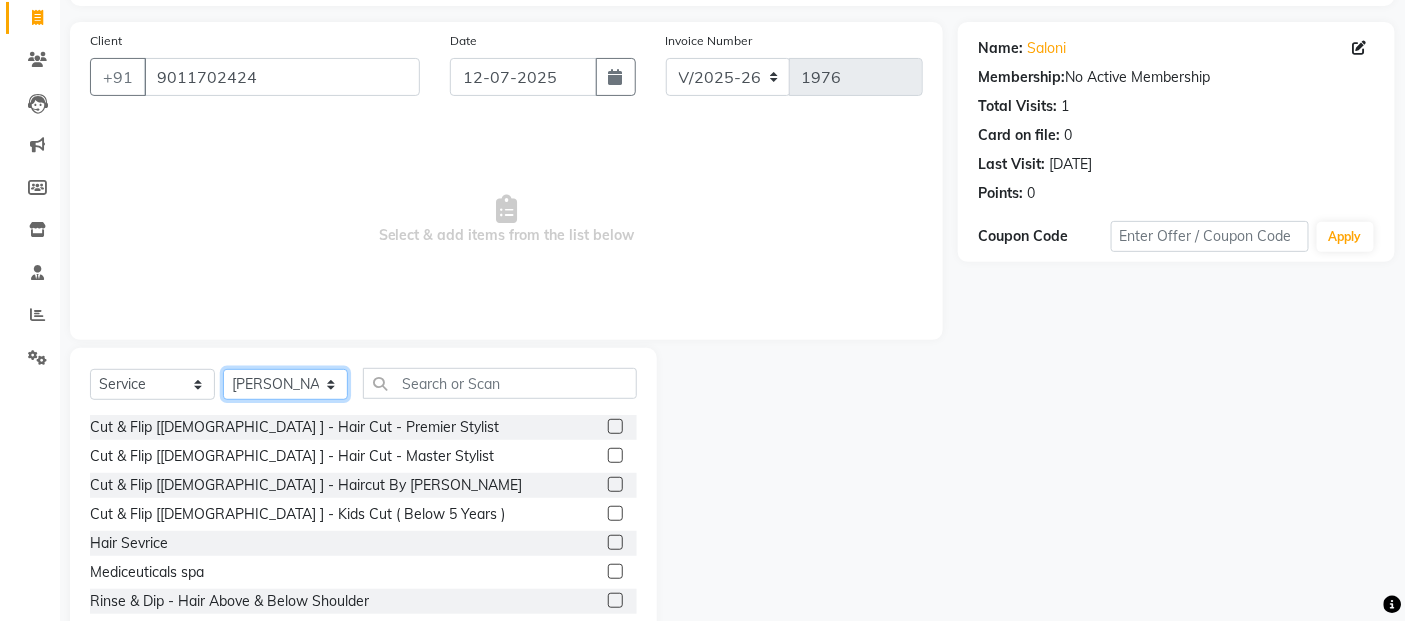scroll, scrollTop: 180, scrollLeft: 0, axis: vertical 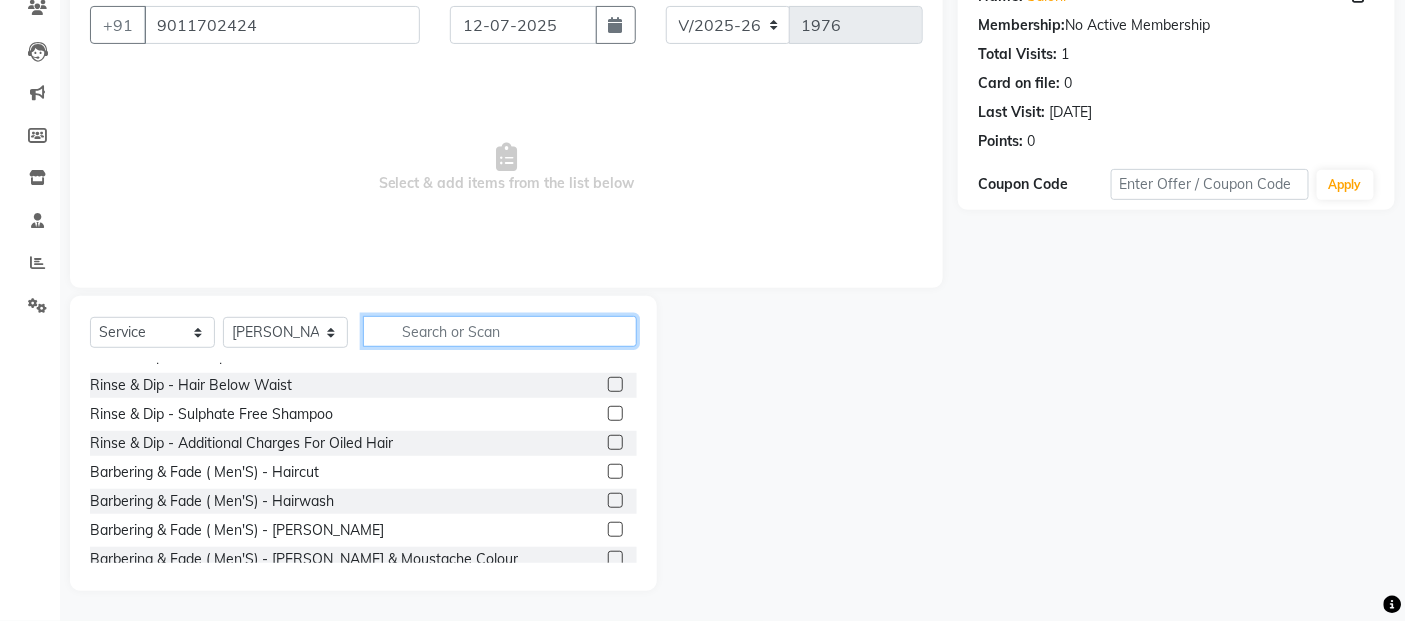 click 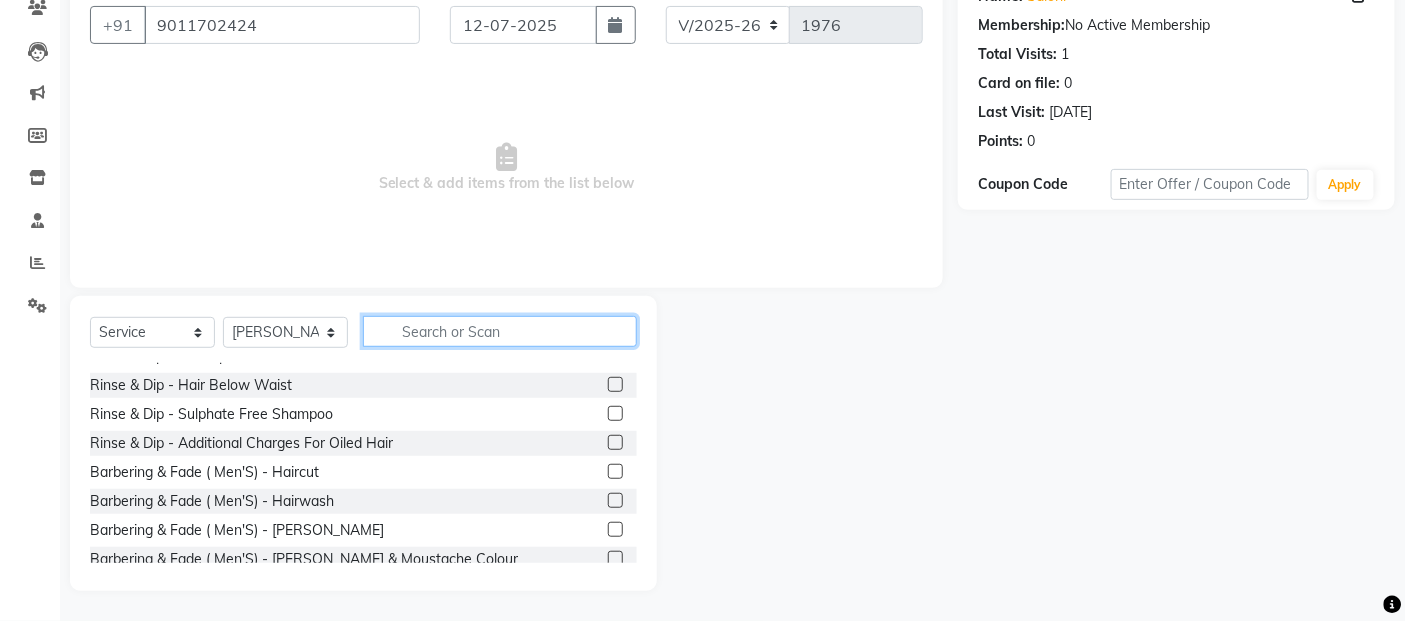 click 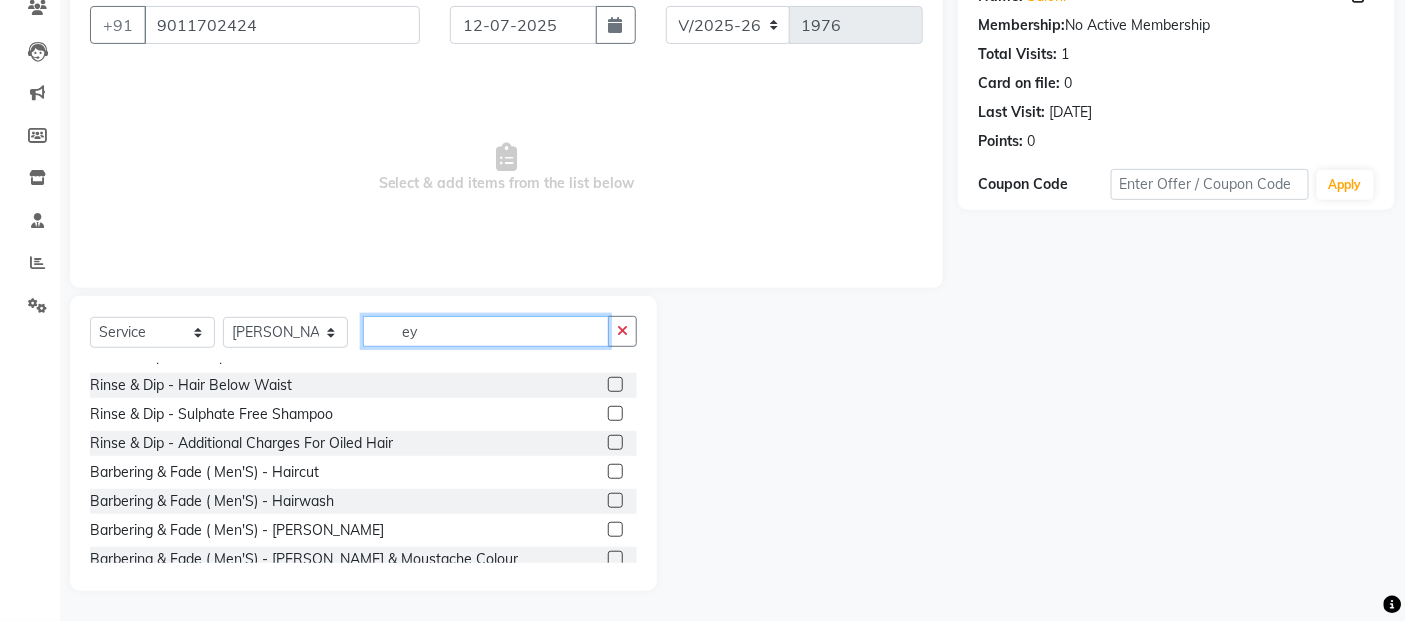 scroll, scrollTop: 67, scrollLeft: 0, axis: vertical 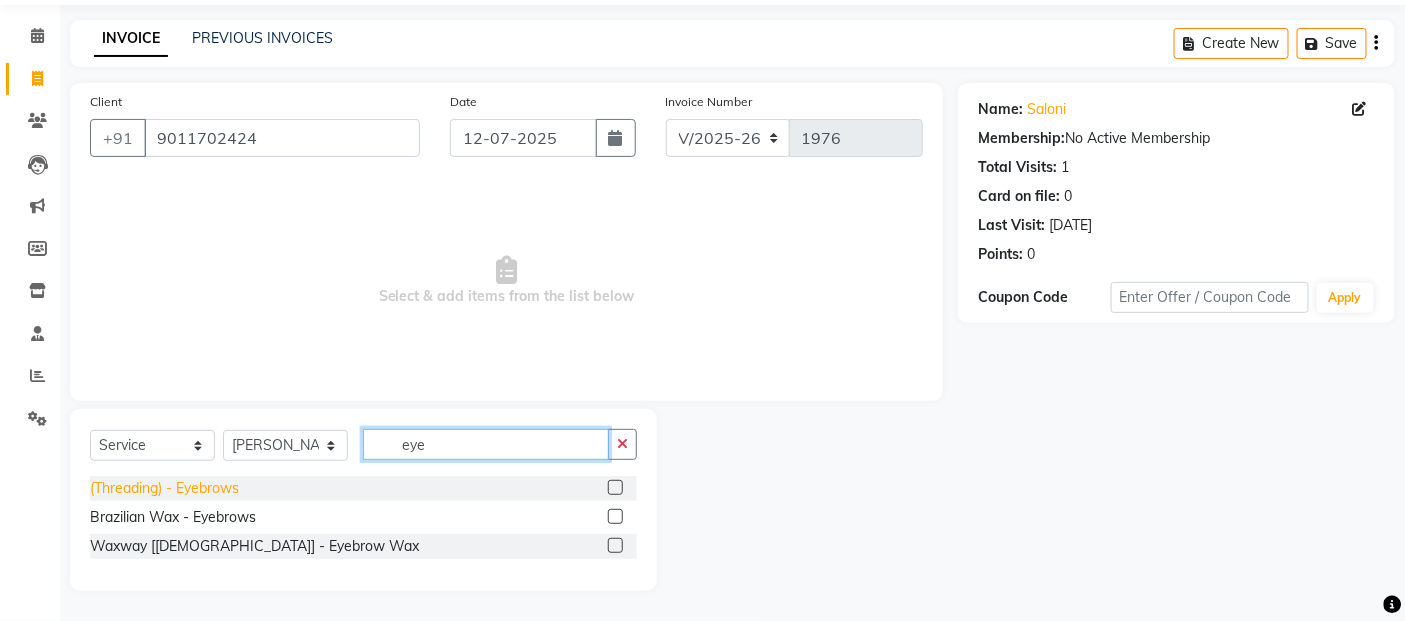 type on "eye" 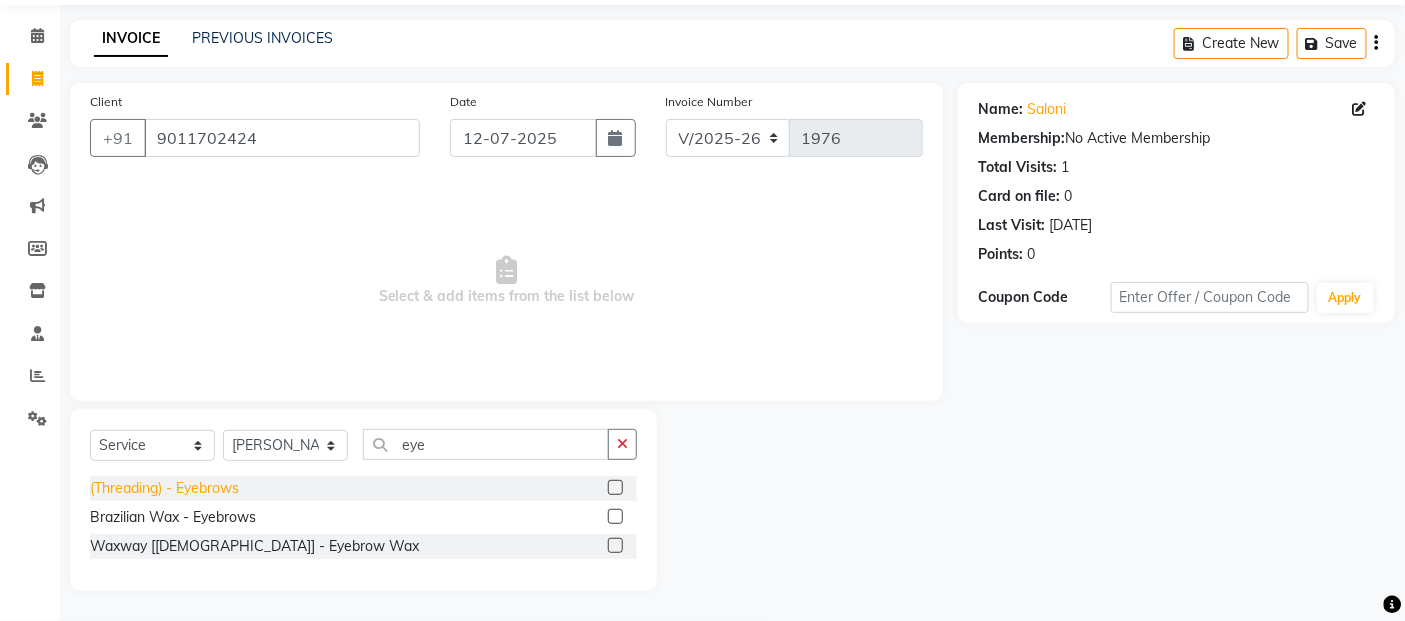 click on "(Threading) - Eyebrows" 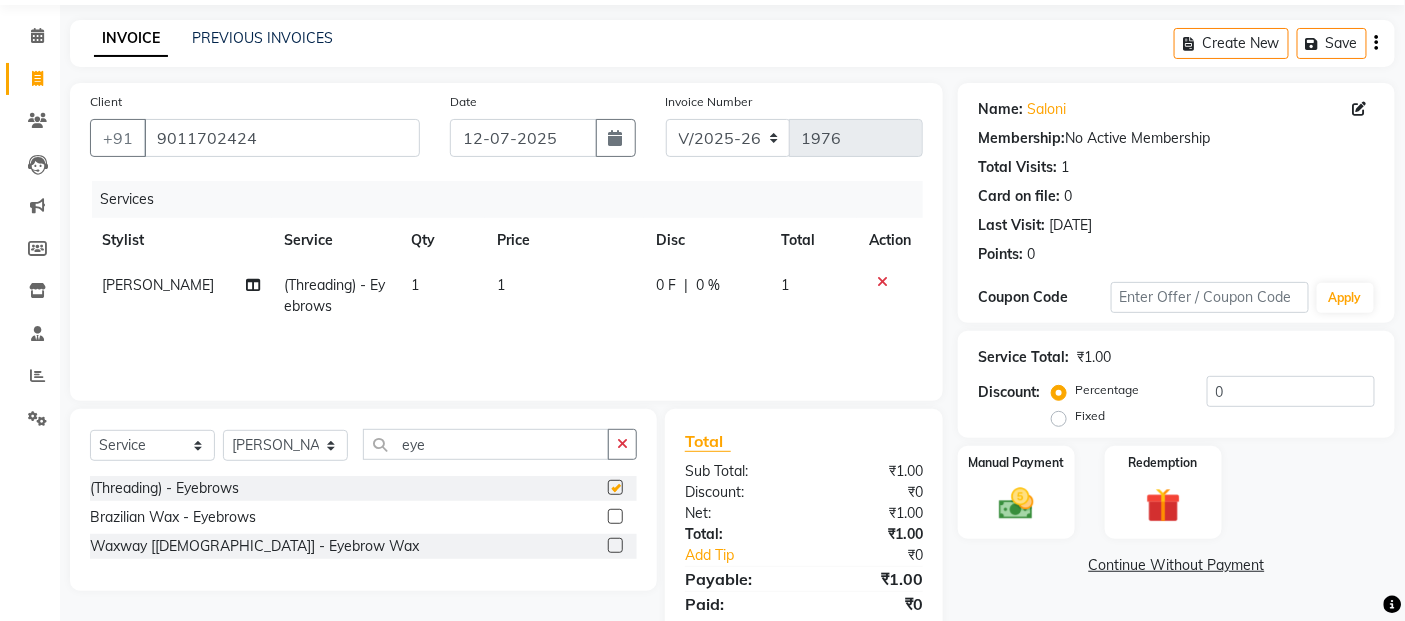 checkbox on "false" 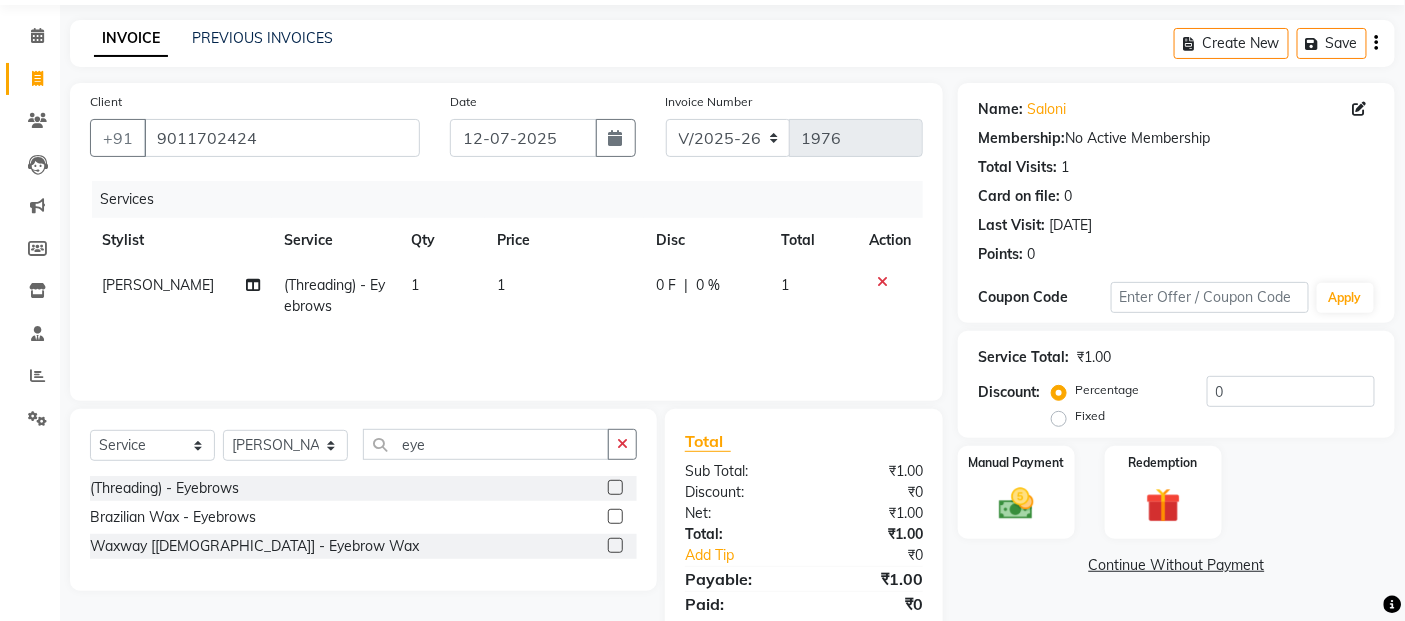 click on "1" 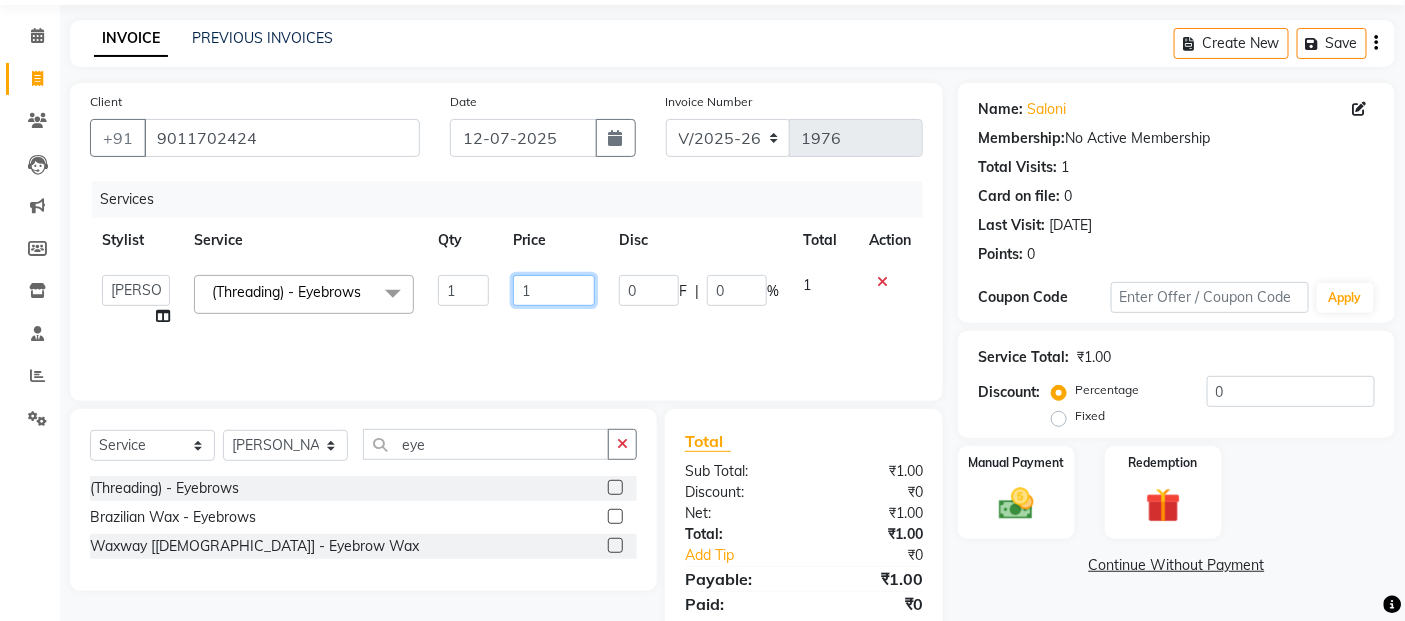 click on "1" 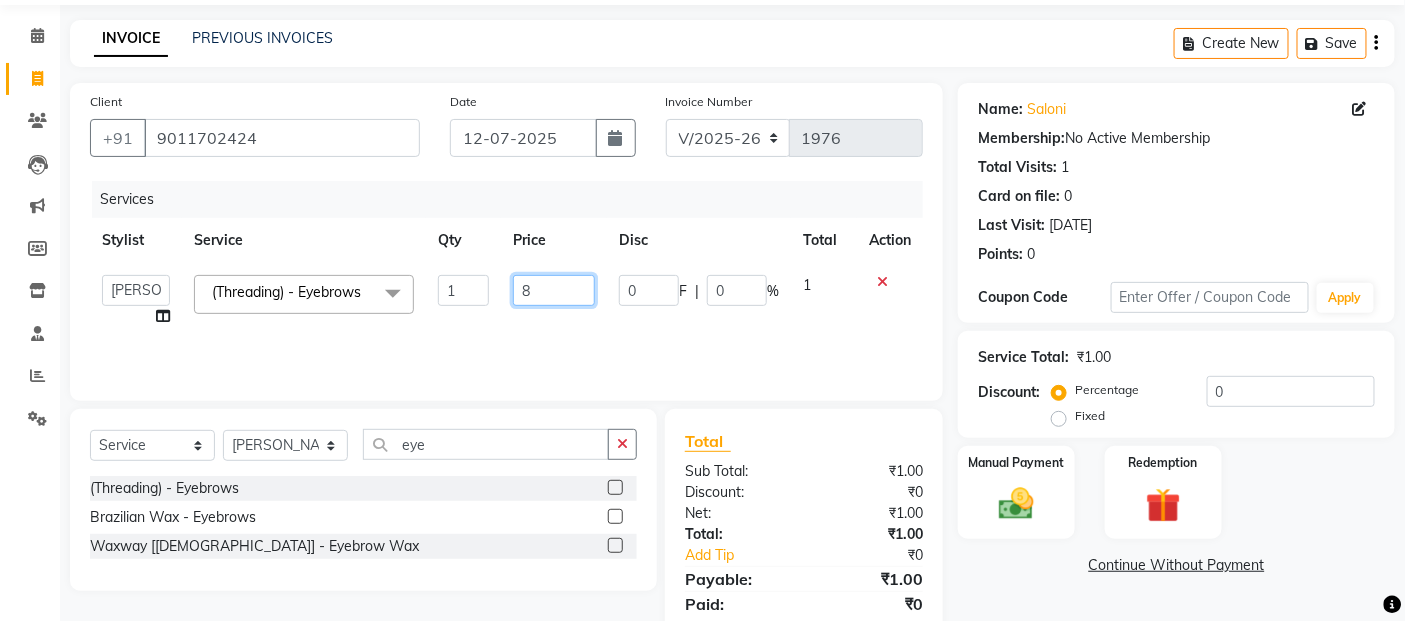 type on "80" 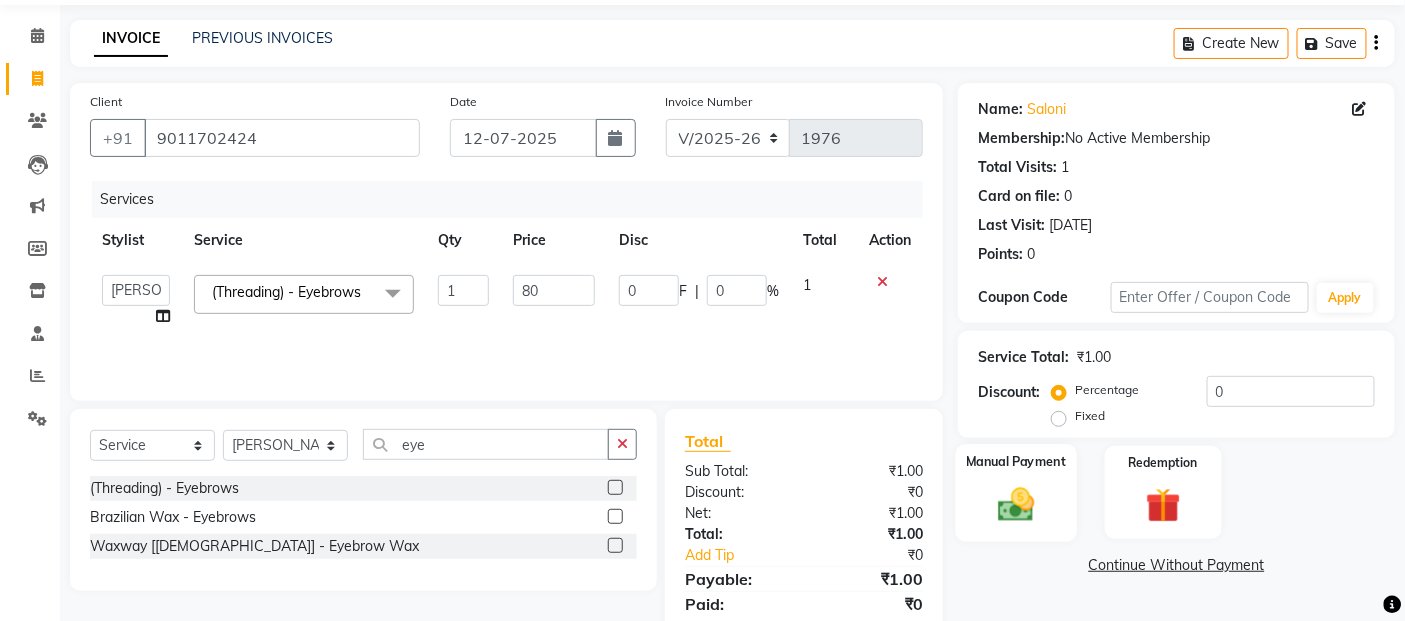 click 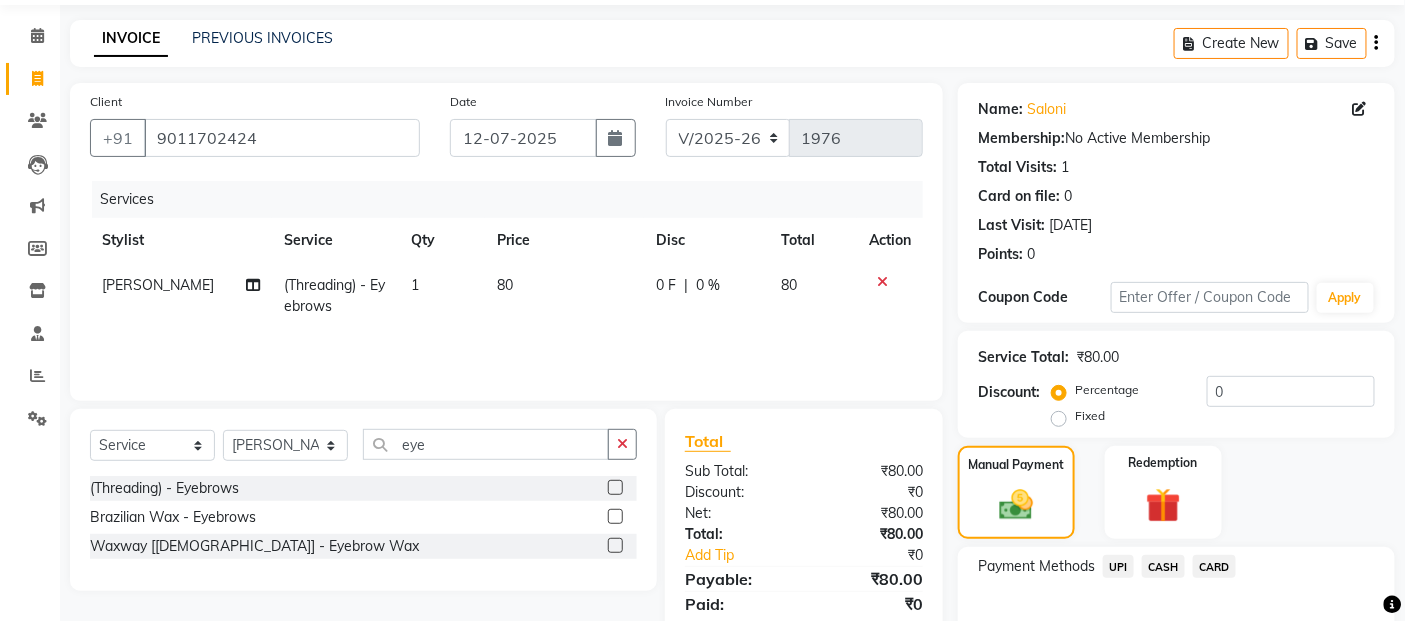 click on "CASH" 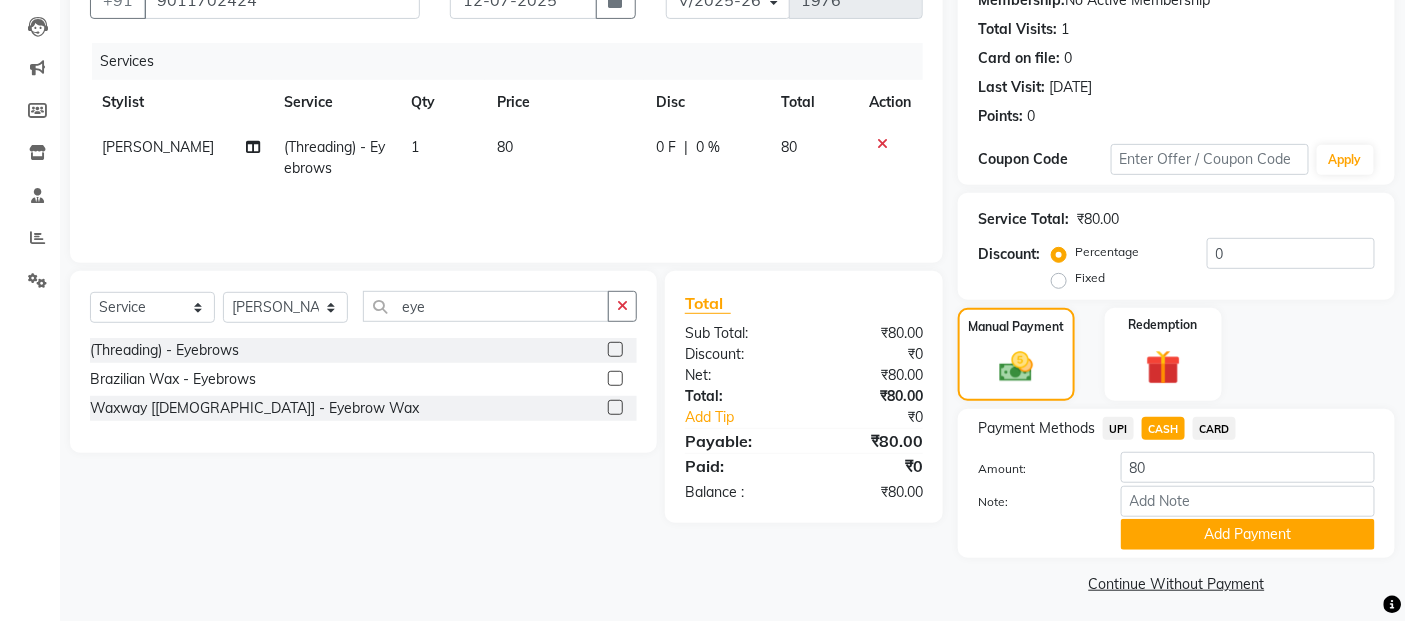 scroll, scrollTop: 214, scrollLeft: 0, axis: vertical 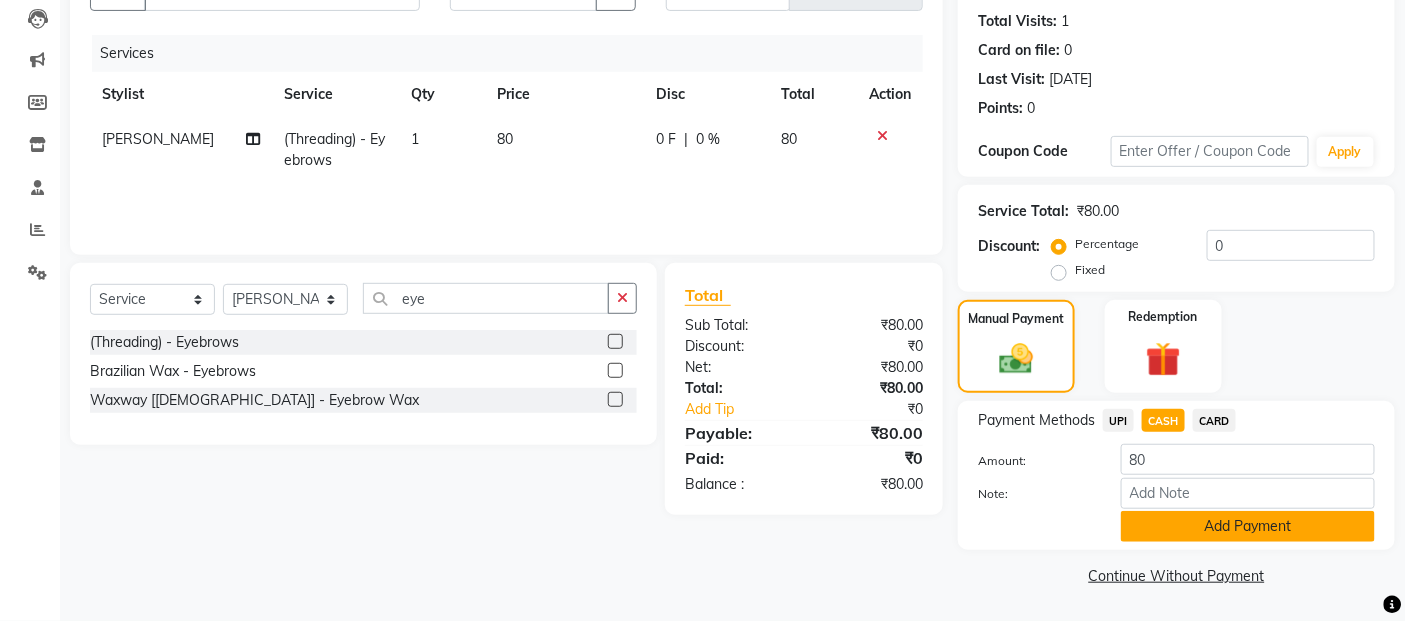 click on "Add Payment" 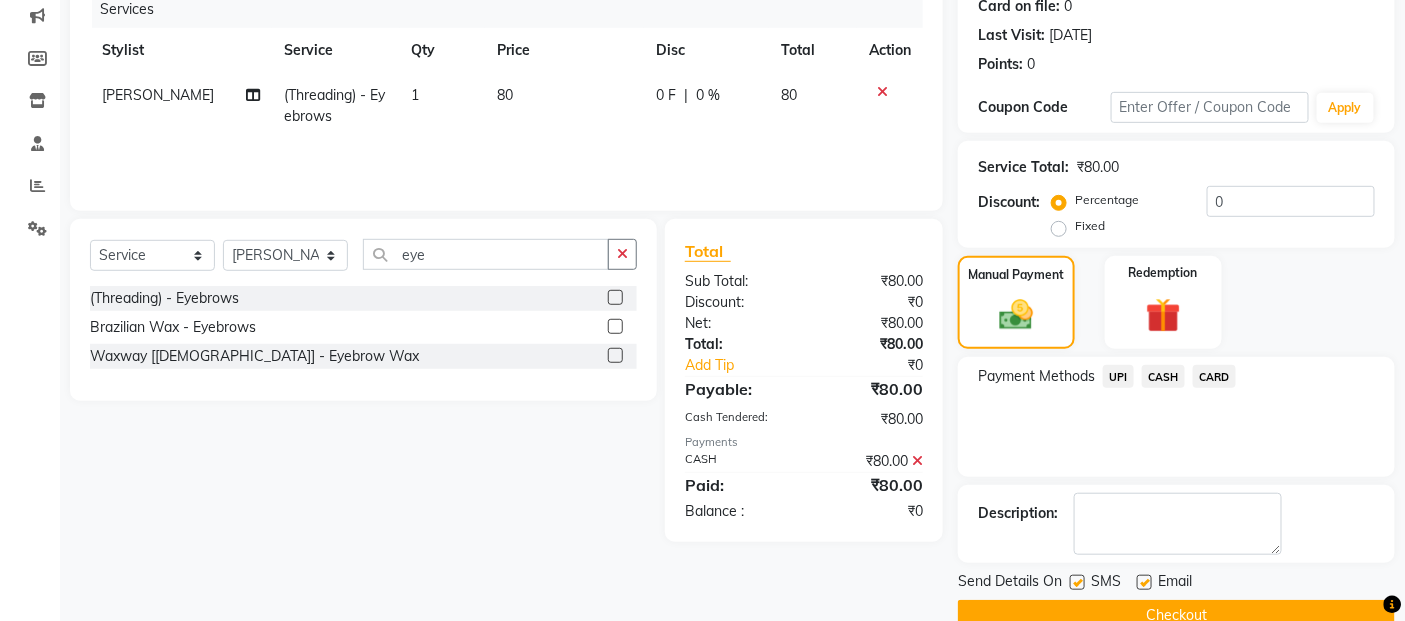 scroll, scrollTop: 297, scrollLeft: 0, axis: vertical 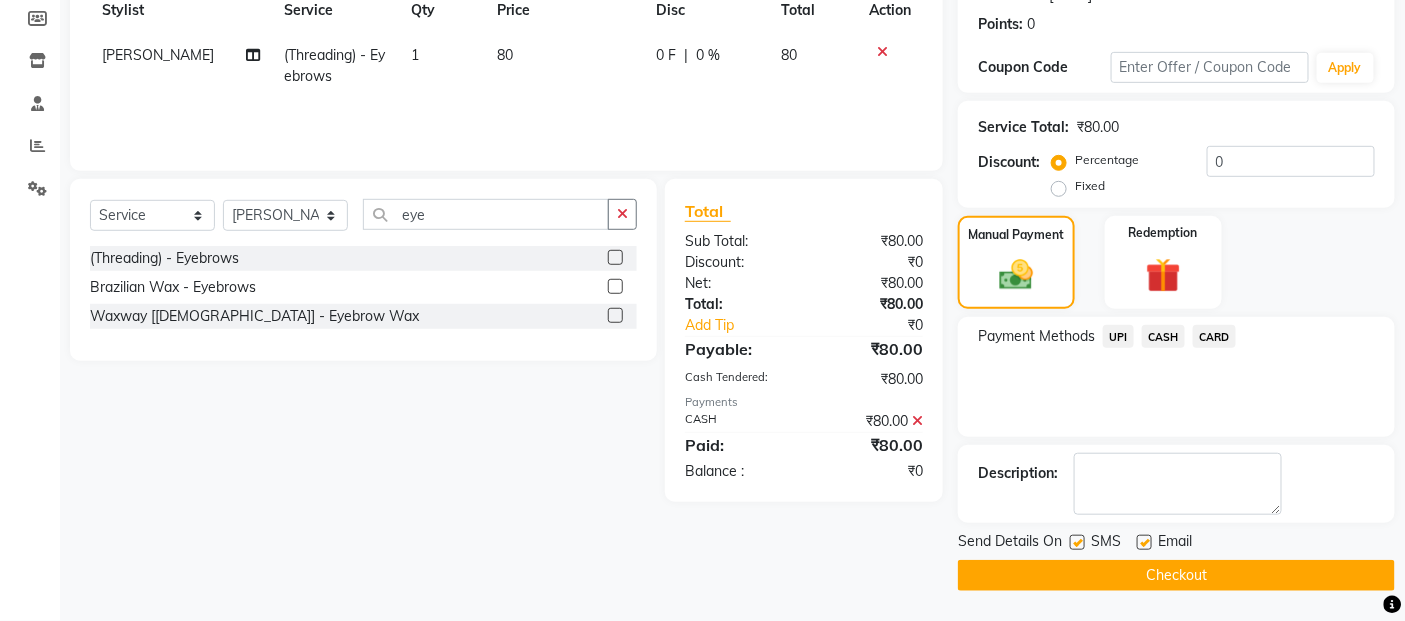 click on "Checkout" 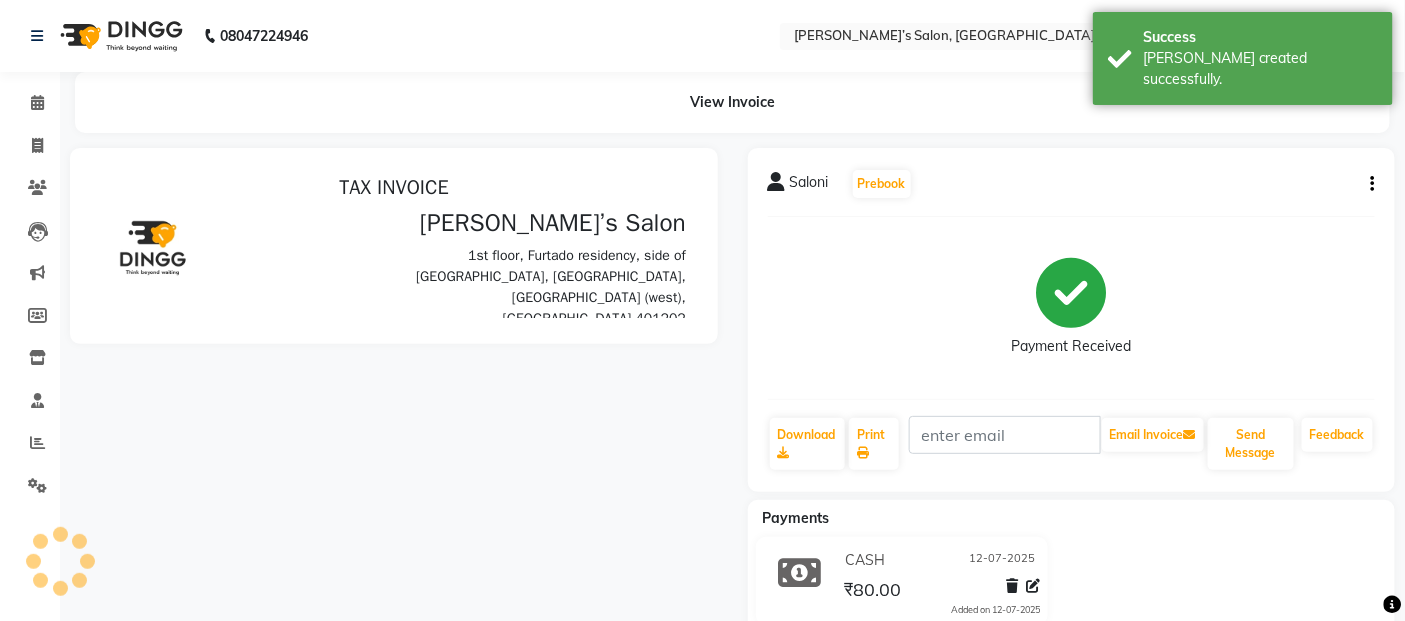 scroll, scrollTop: 0, scrollLeft: 0, axis: both 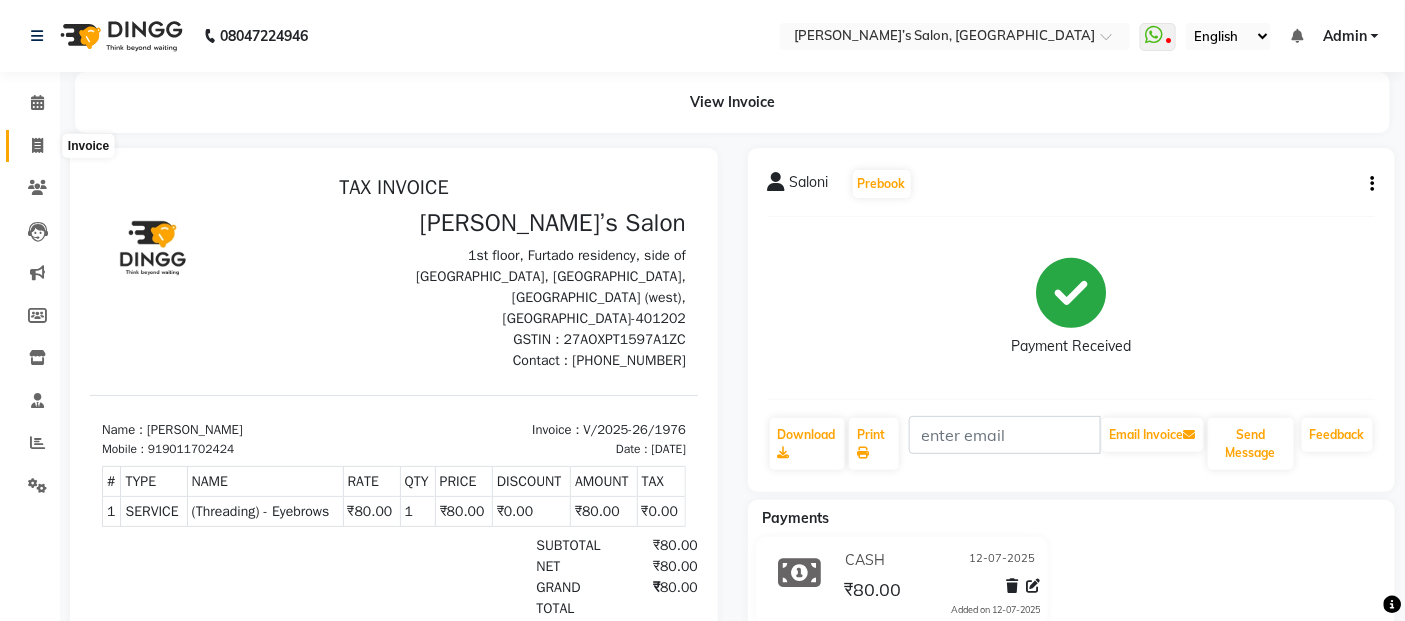 click 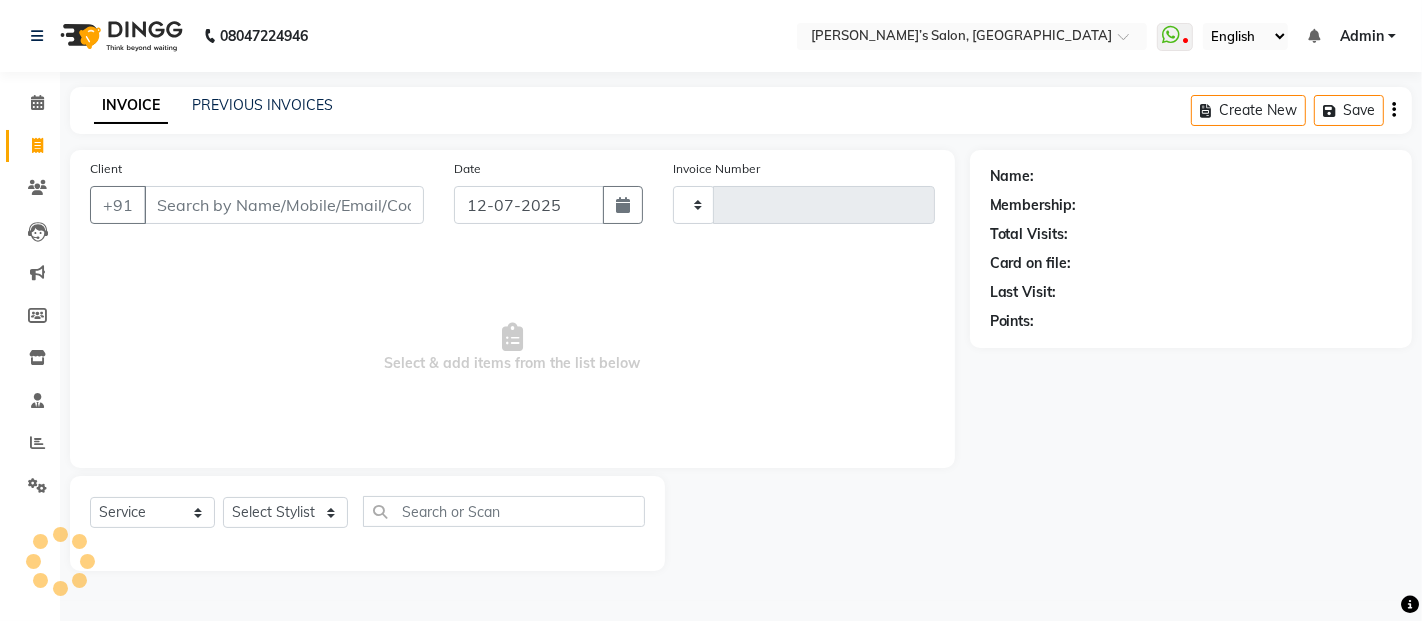 type on "1977" 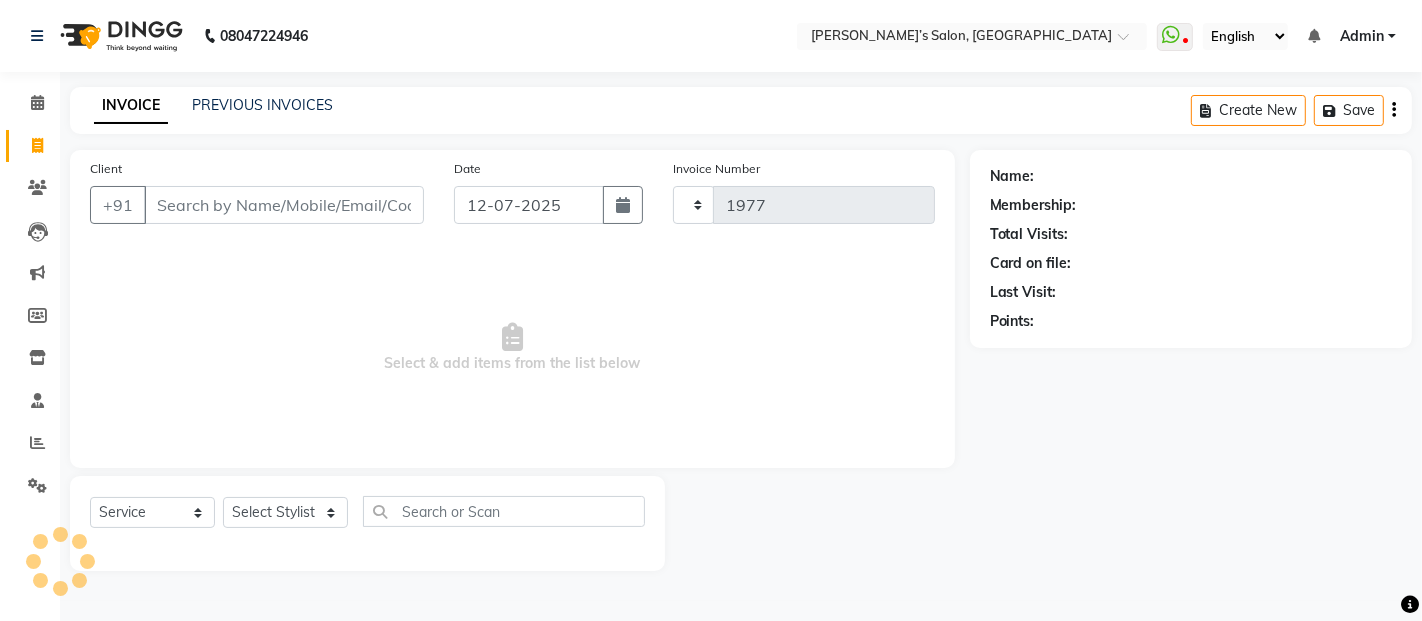 select on "5150" 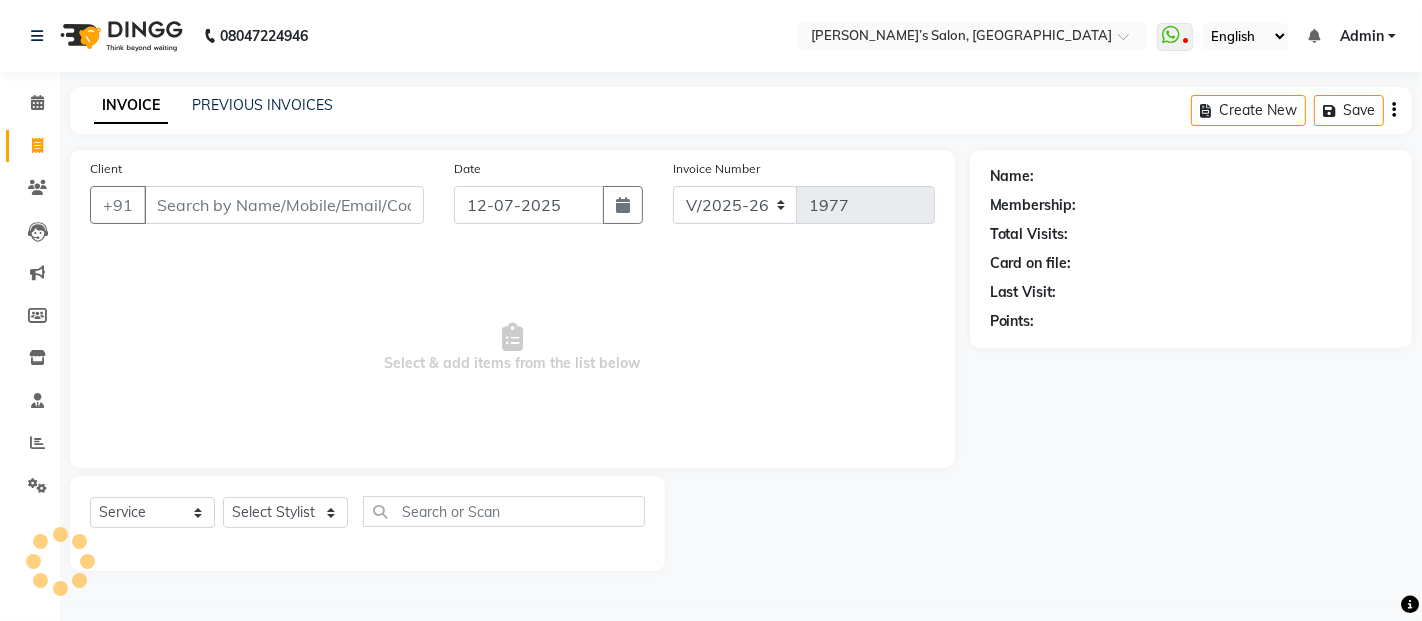 click on "Client" at bounding box center [284, 205] 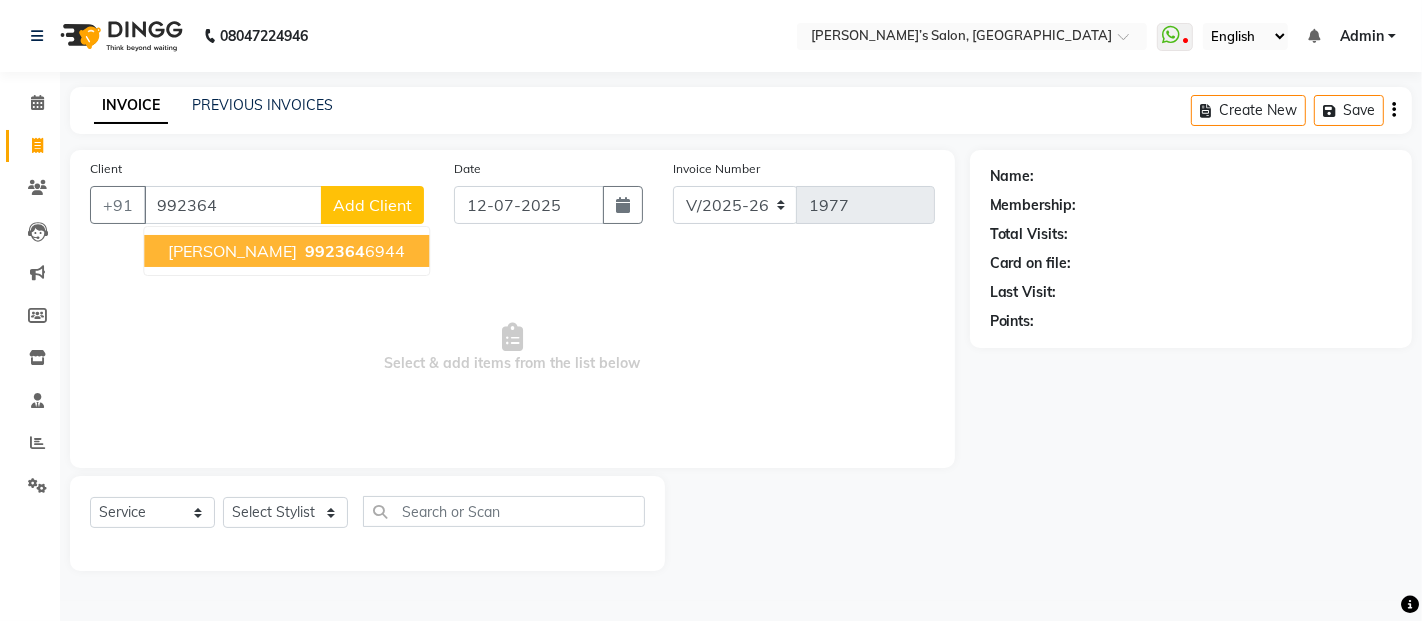 click on "992364 6944" at bounding box center [353, 251] 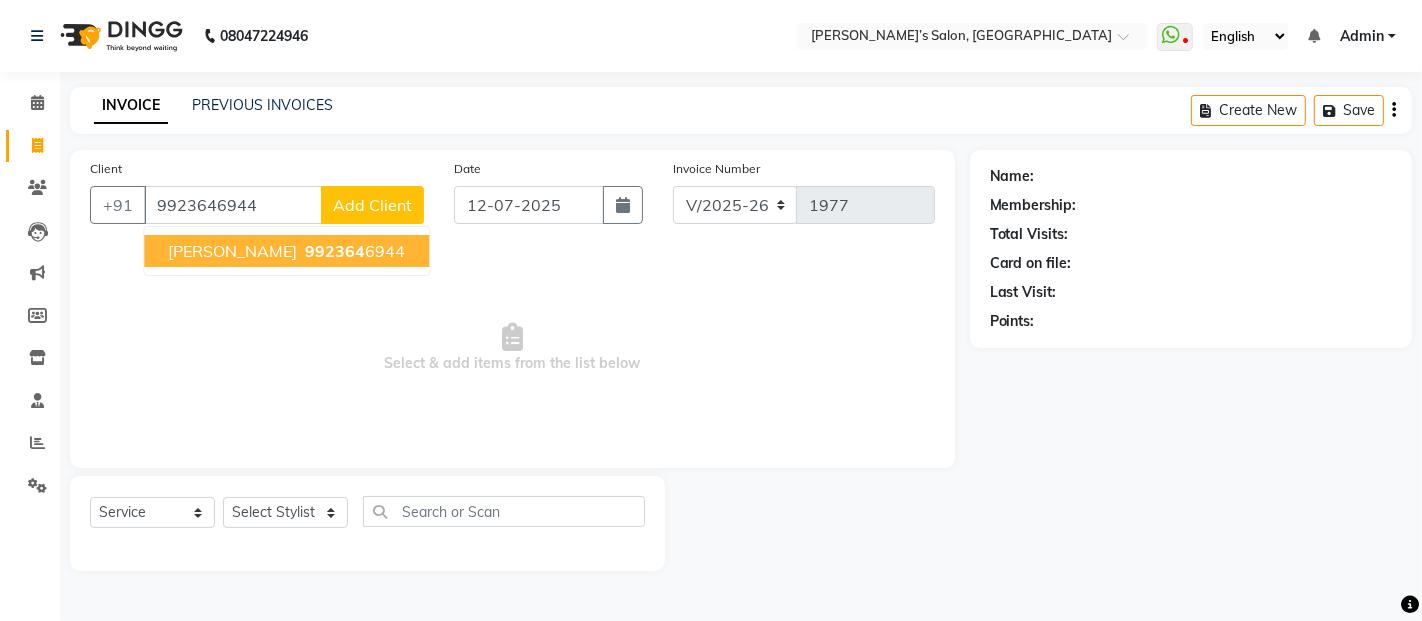 type on "9923646944" 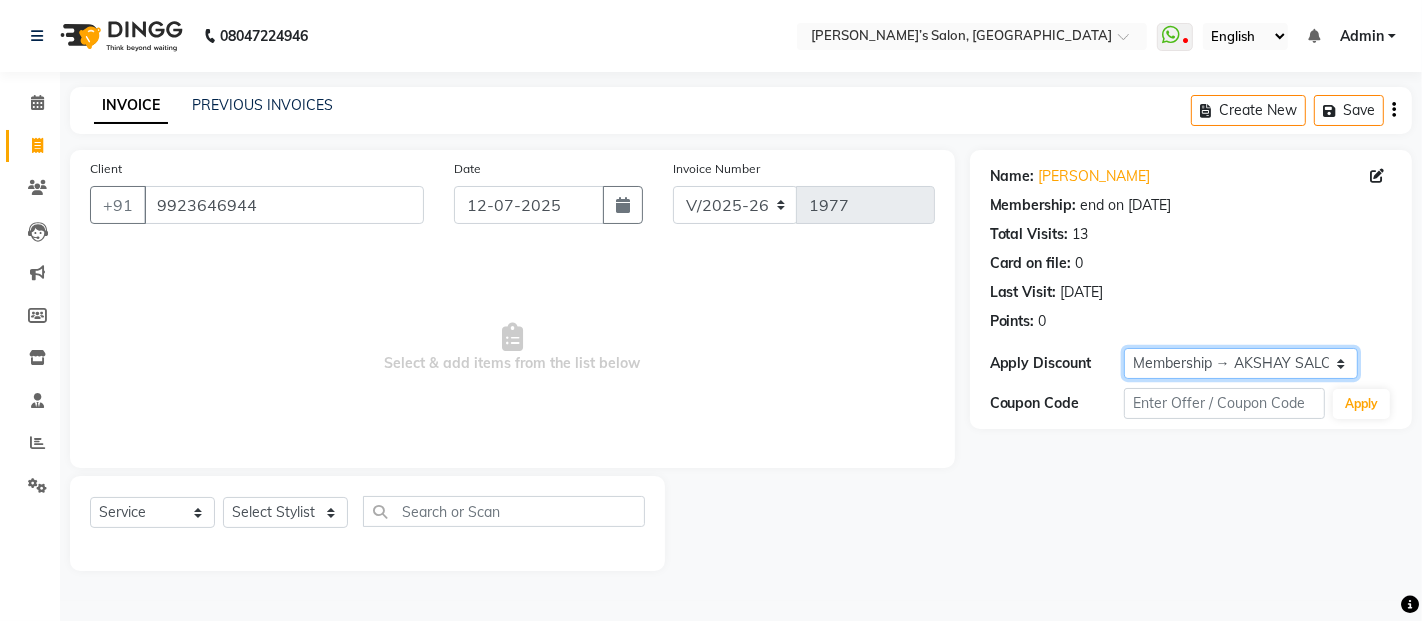 click on "Select Membership → AKSHAY SALON" 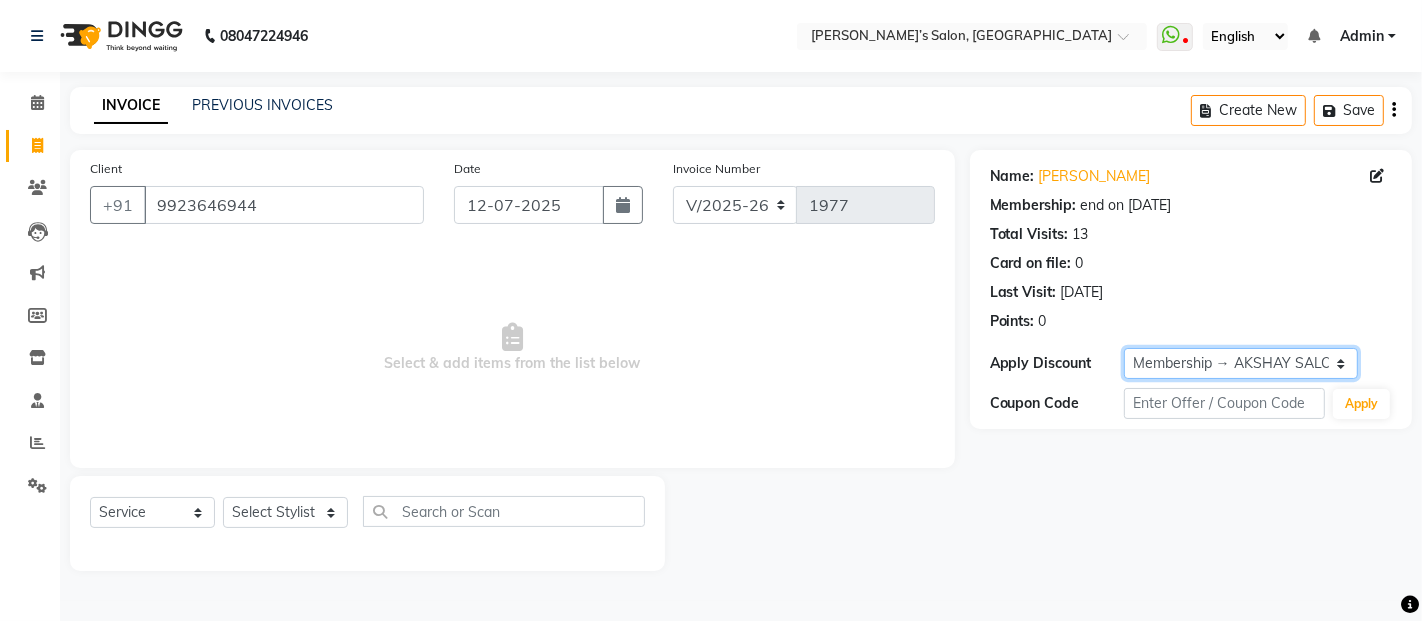 select on "0:" 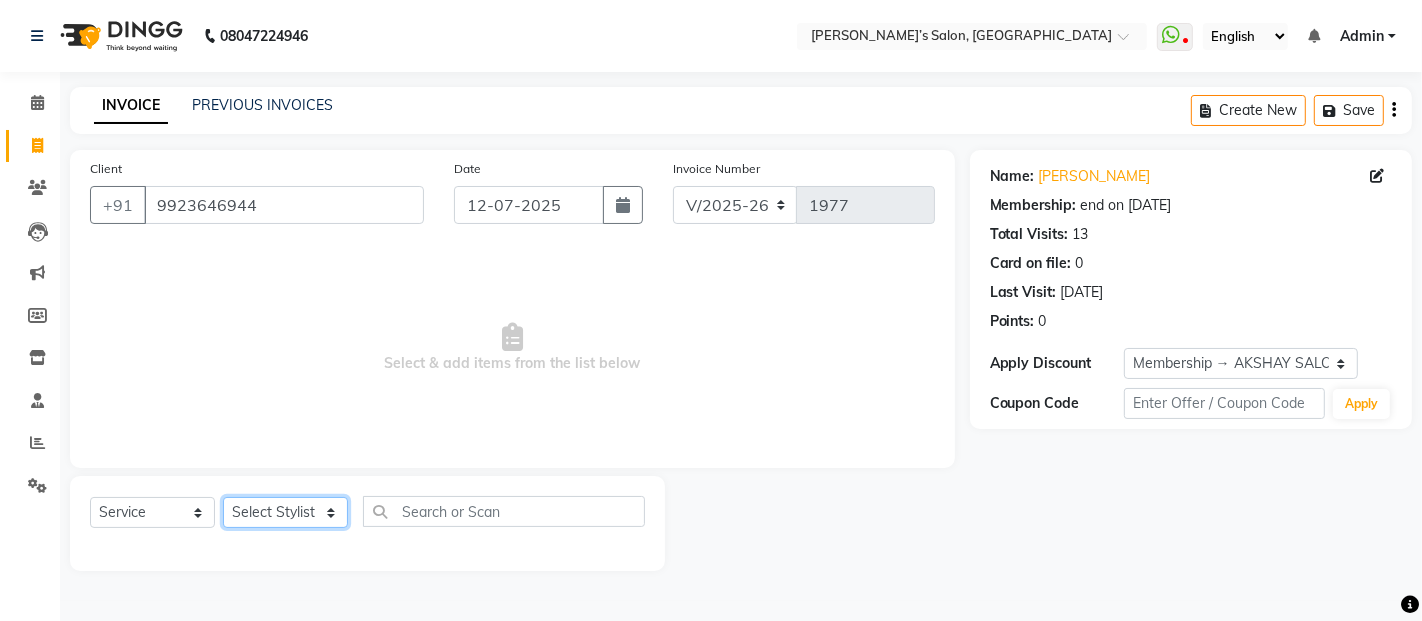 drag, startPoint x: 287, startPoint y: 522, endPoint x: 297, endPoint y: 513, distance: 13.453624 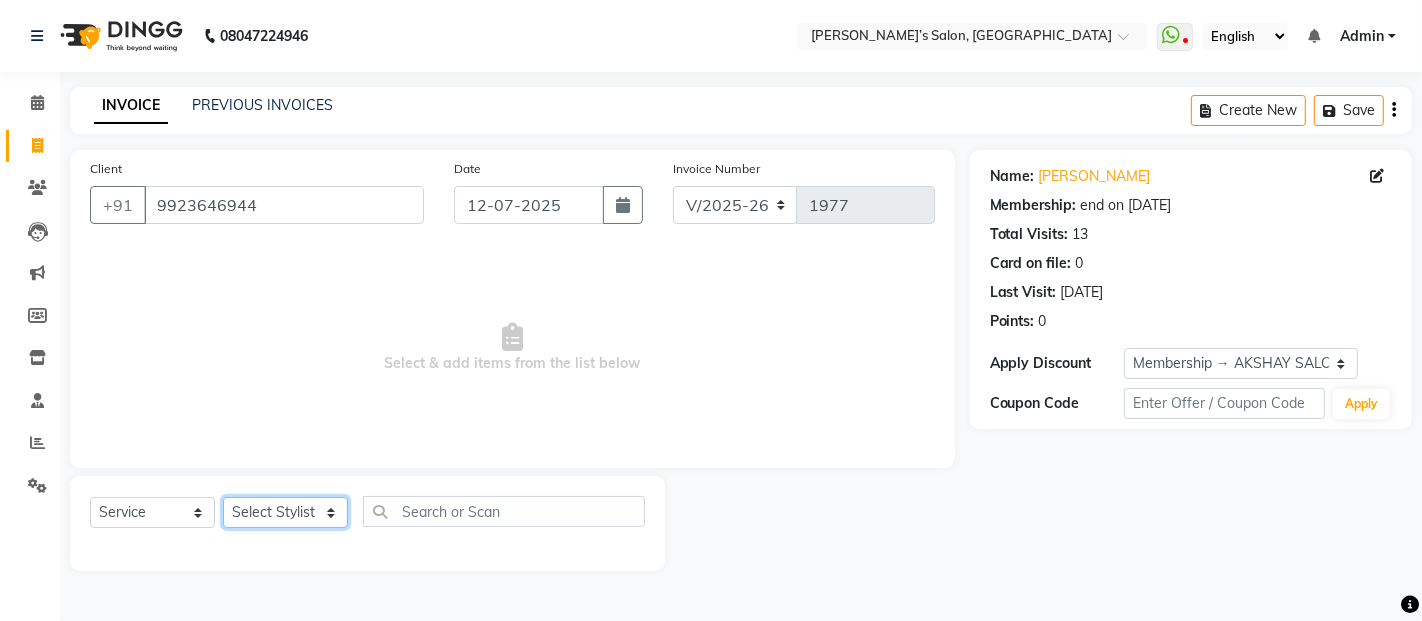 select on "62920" 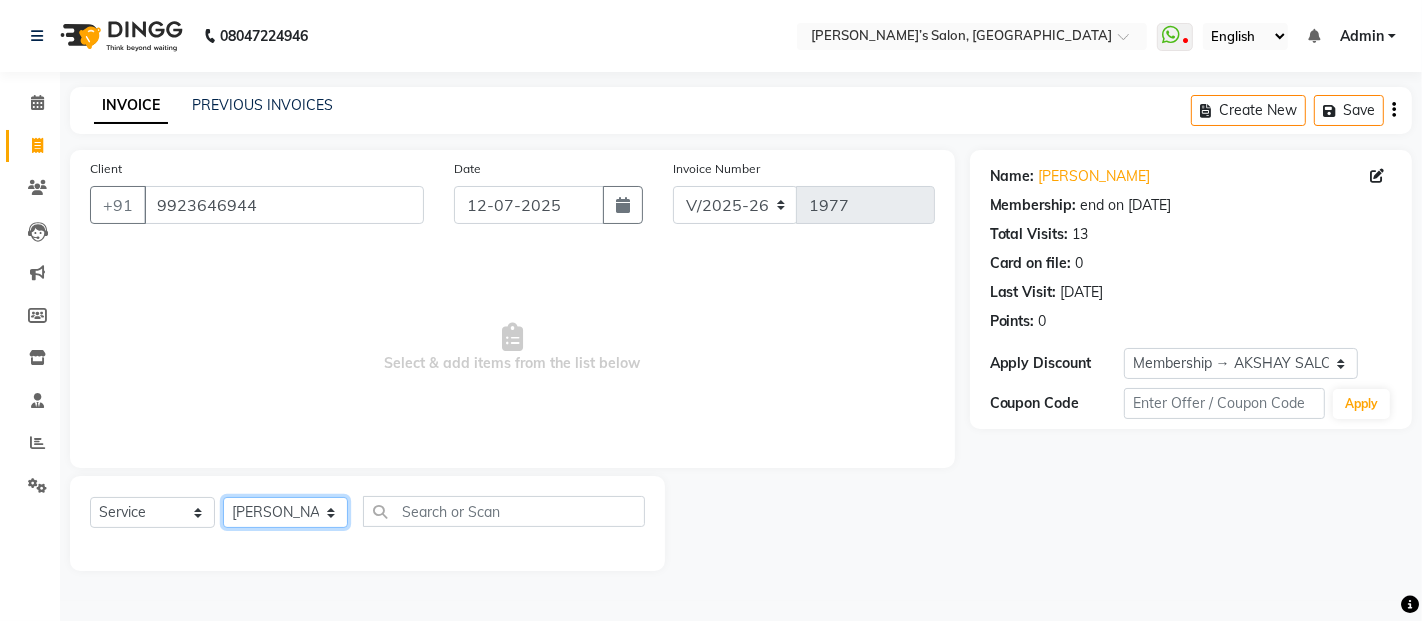 click on "Select Stylist [PERSON_NAME] [PERSON_NAME] Akshay [PERSON_NAME] Anas [PERSON_NAME] Manager [PERSON_NAME] [PERSON_NAME] [PERSON_NAME] Shruti [PERSON_NAME] [PERSON_NAME]" 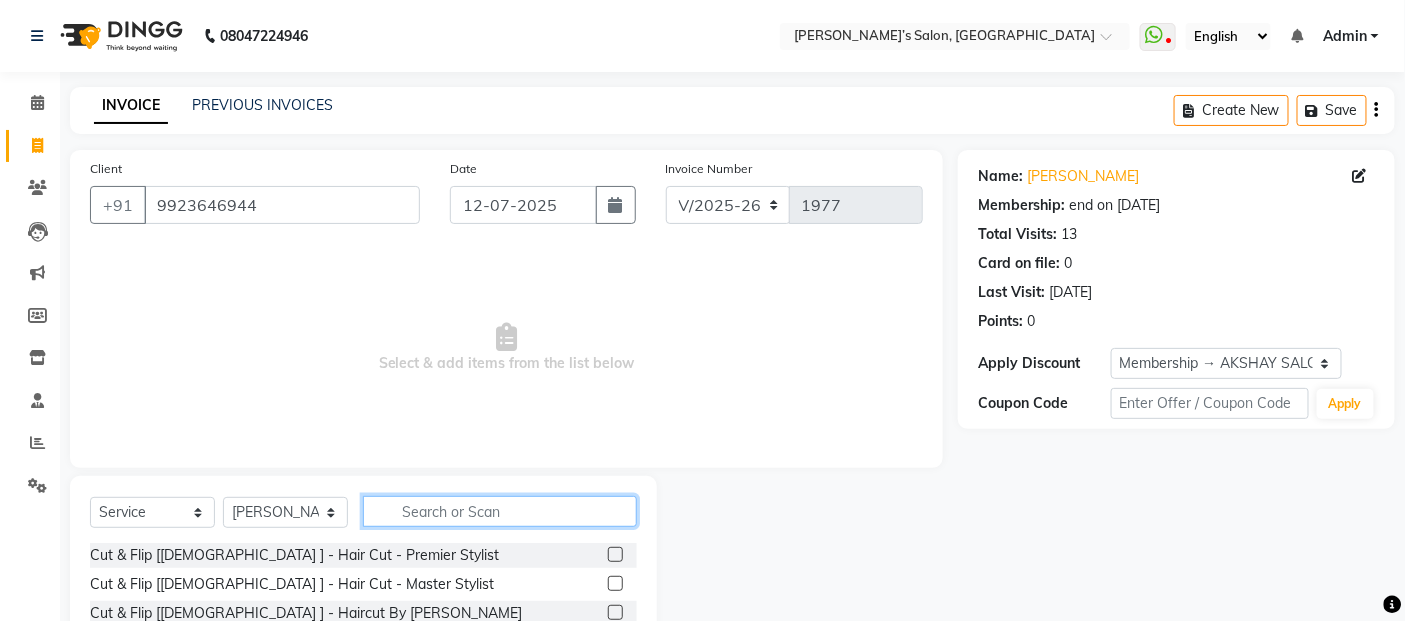 click 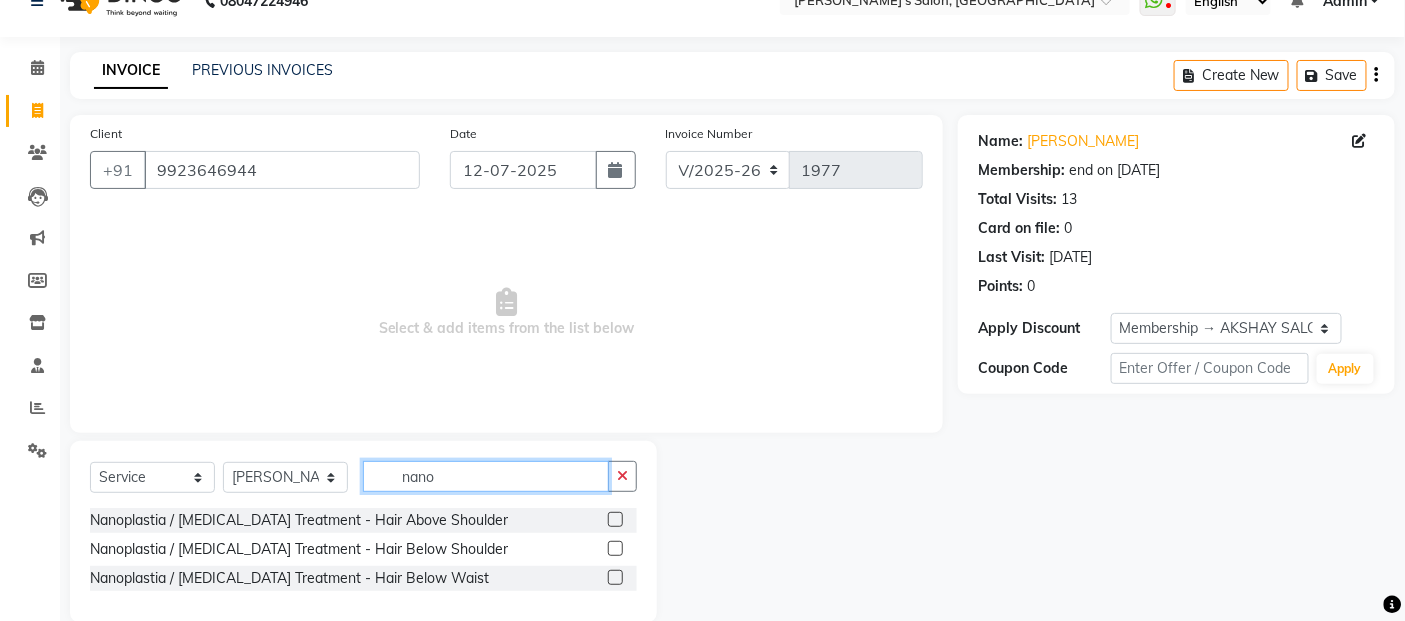 scroll, scrollTop: 67, scrollLeft: 0, axis: vertical 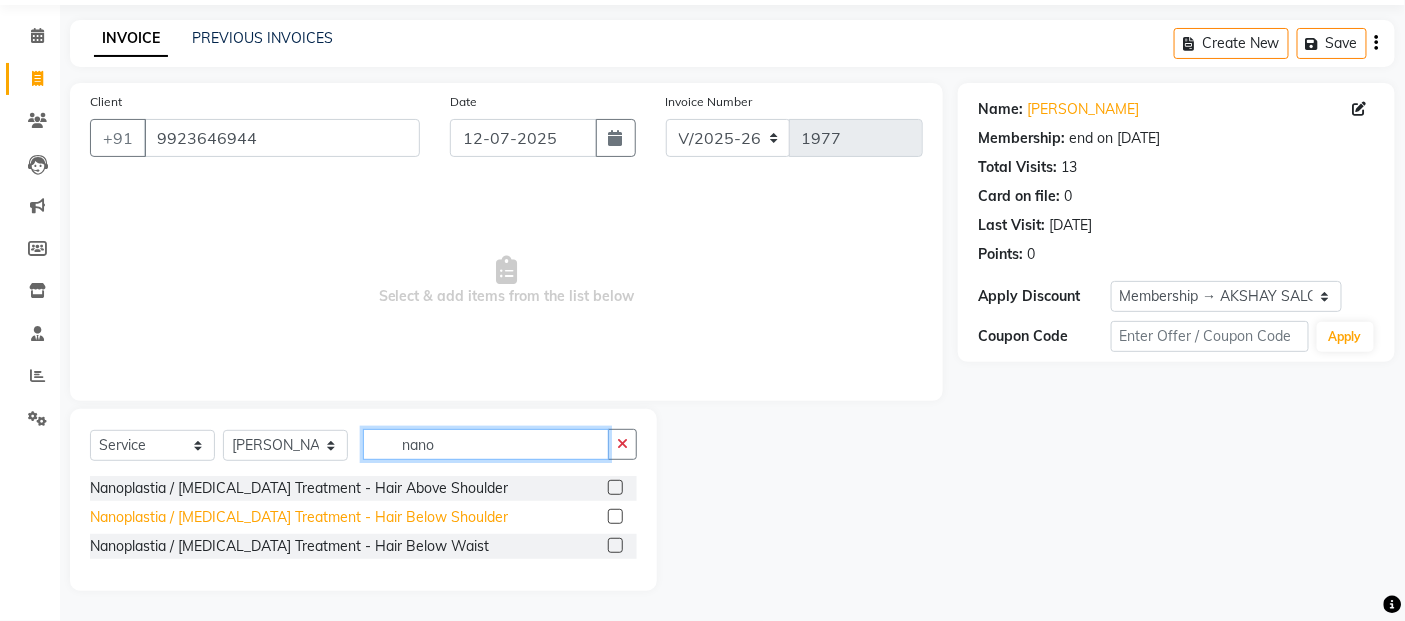 type on "nano" 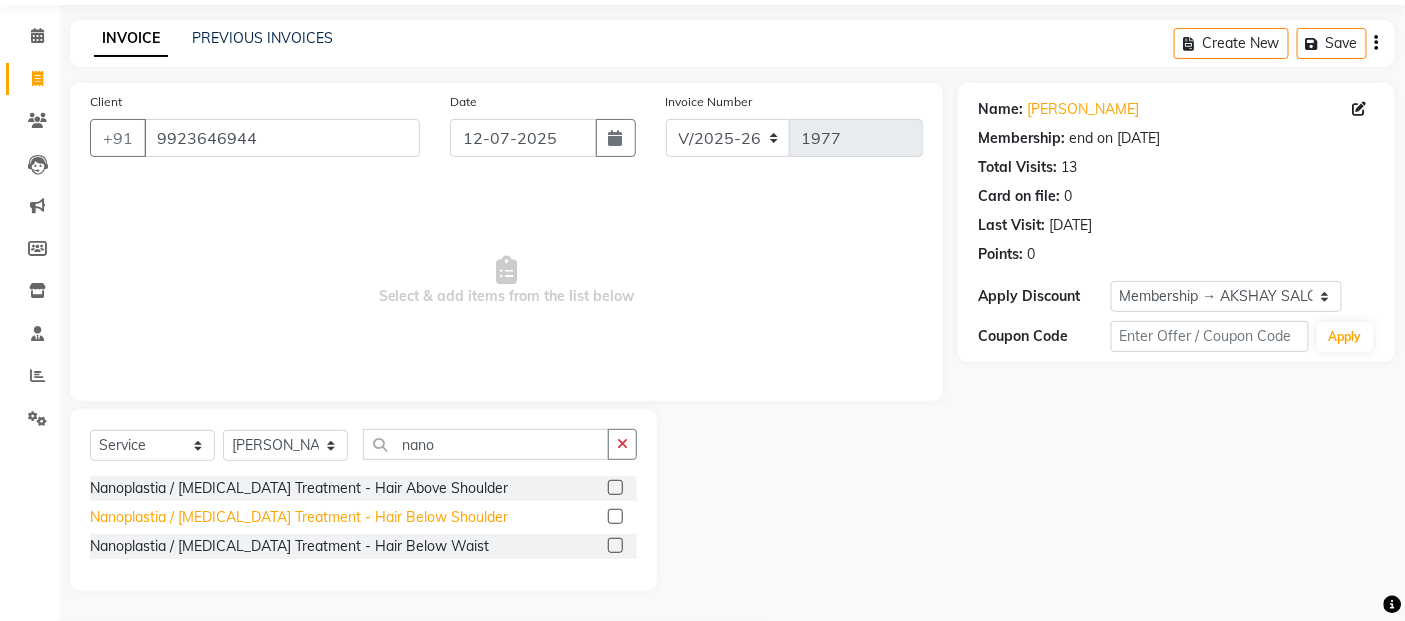 click on "Nanoplastia / [MEDICAL_DATA] Treatment   - Hair Below Shoulder" 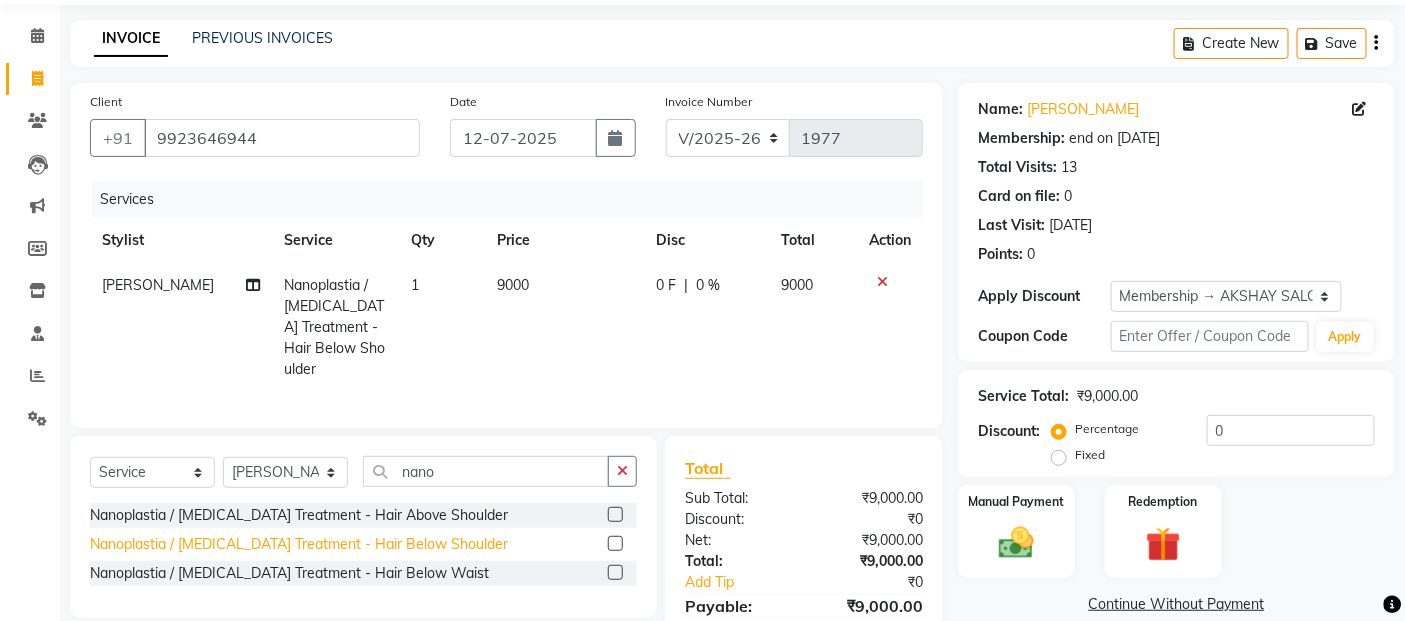 click on "Nanoplastia / [MEDICAL_DATA] Treatment   - Hair Below Shoulder" 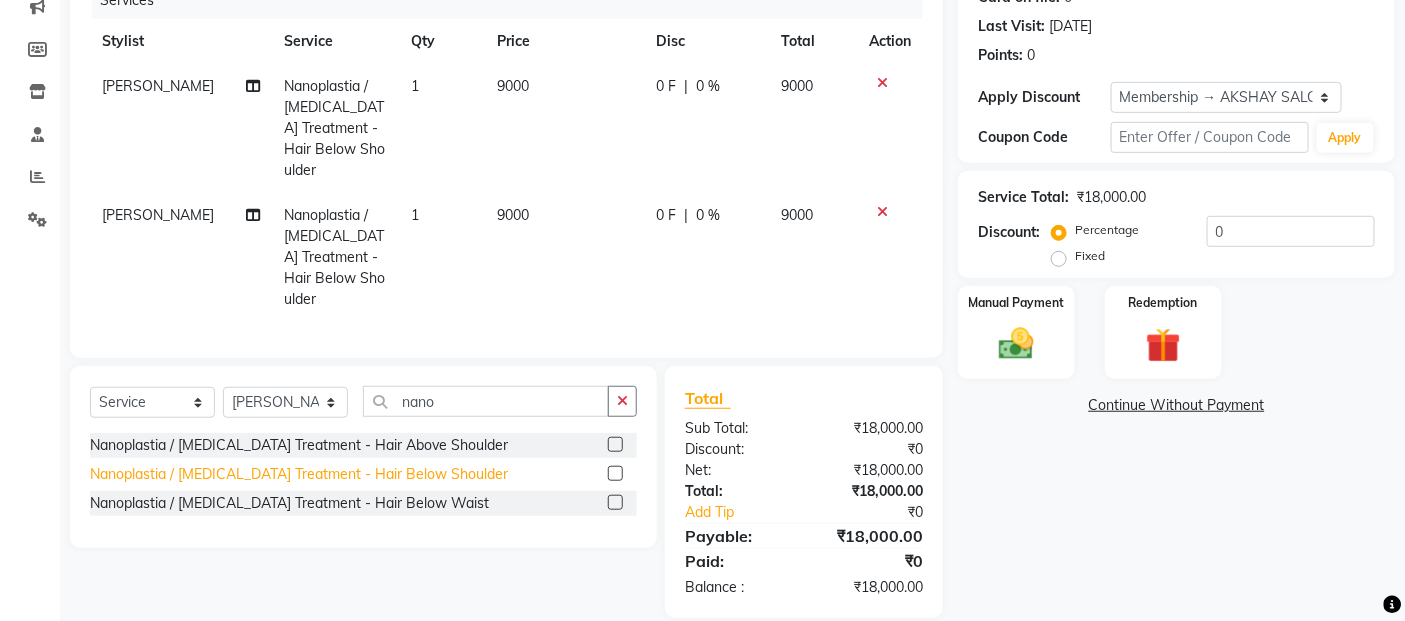 scroll, scrollTop: 267, scrollLeft: 0, axis: vertical 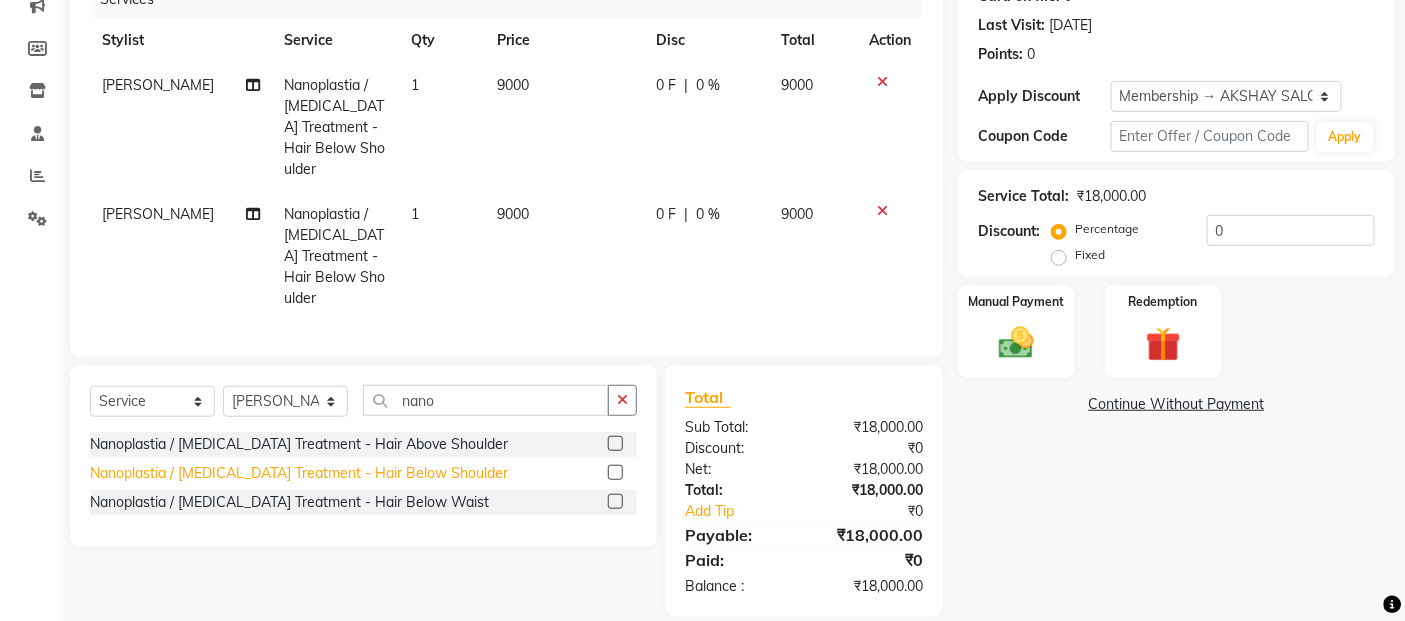 click on "Nanoplastia / [MEDICAL_DATA] Treatment   - Hair Below Shoulder" 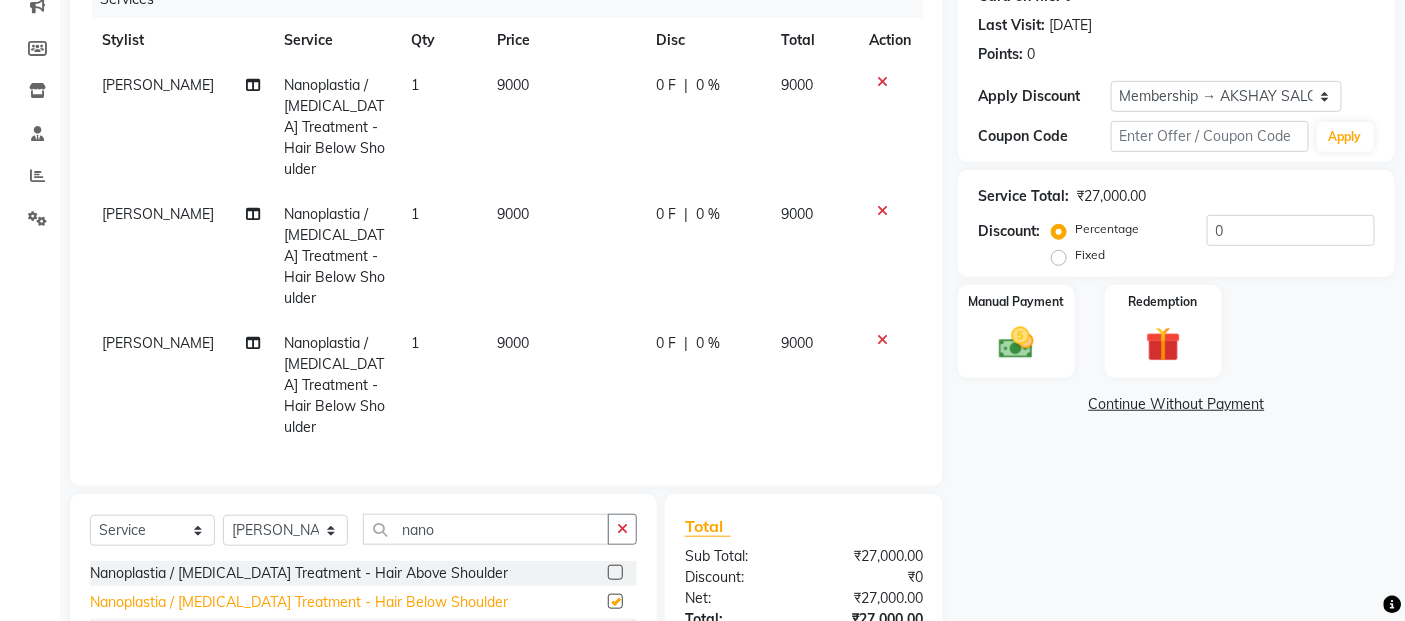checkbox on "false" 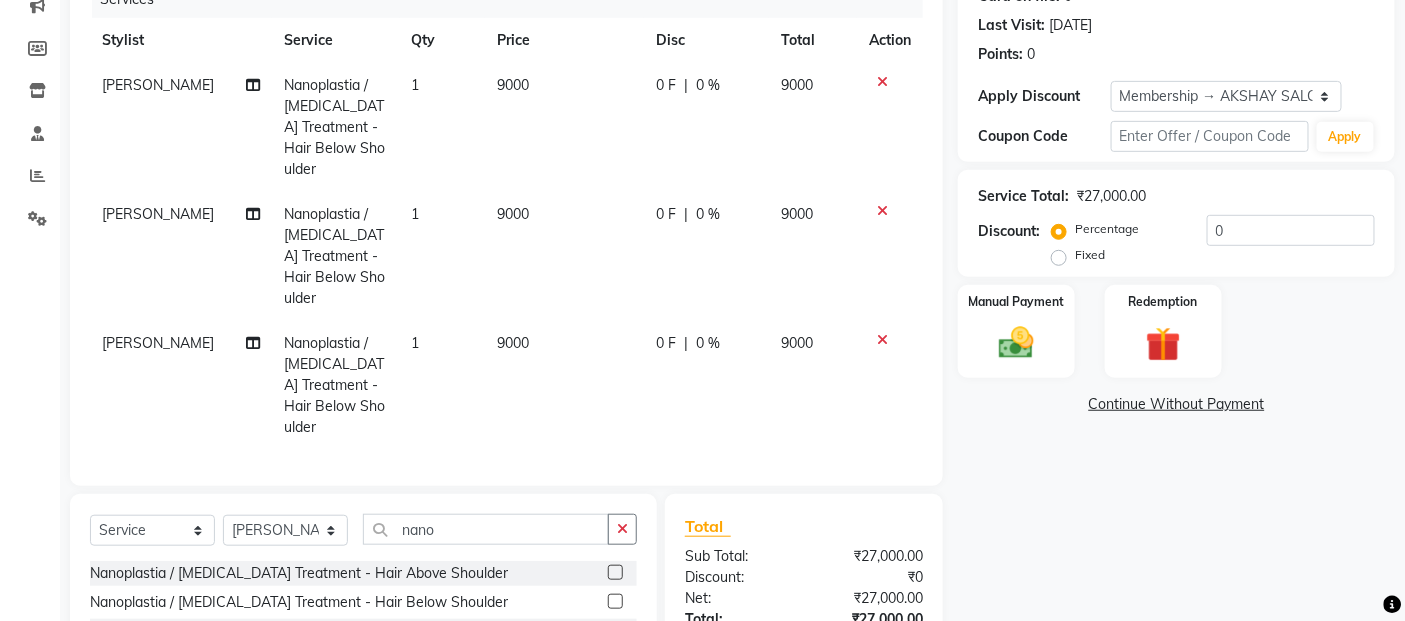 click on "9000" 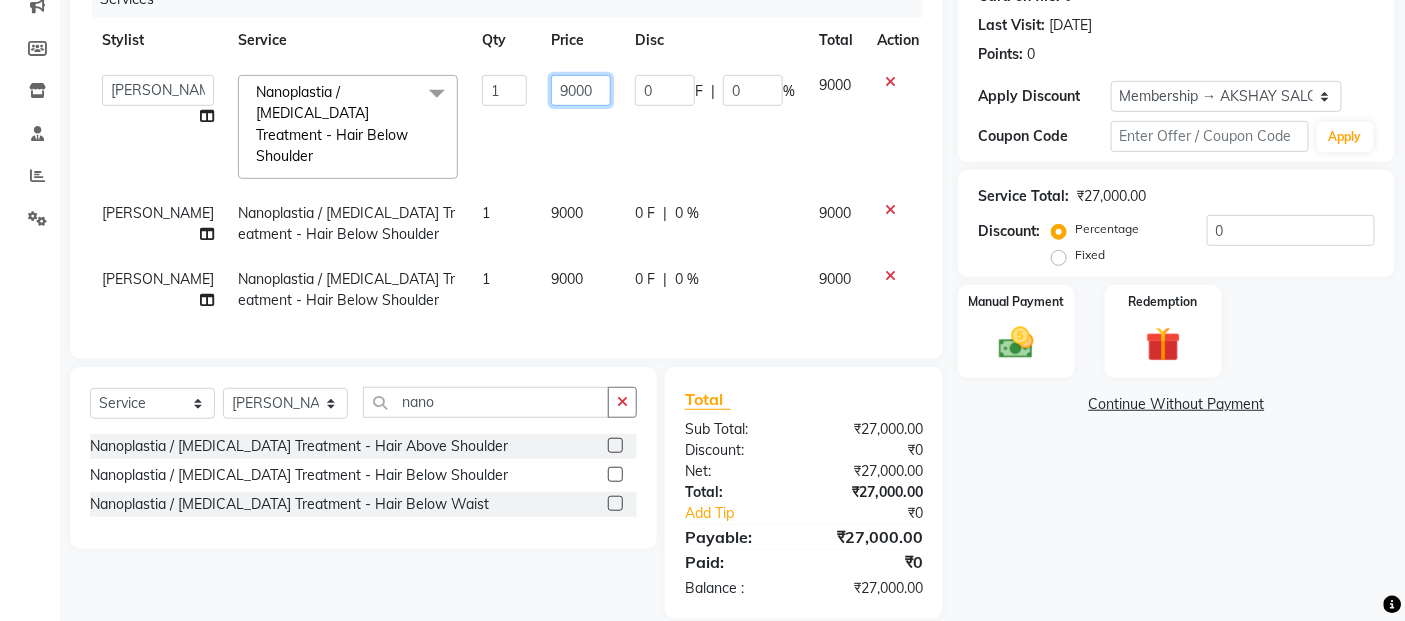 click on "9000" 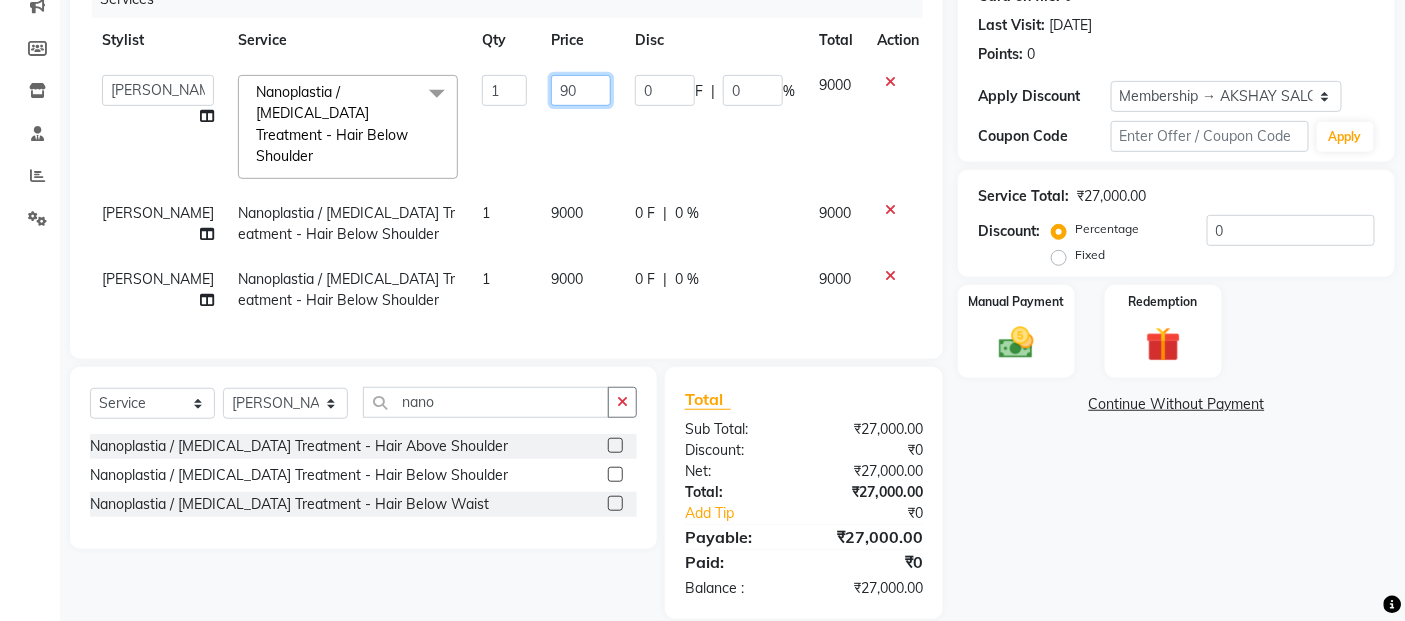 type on "9" 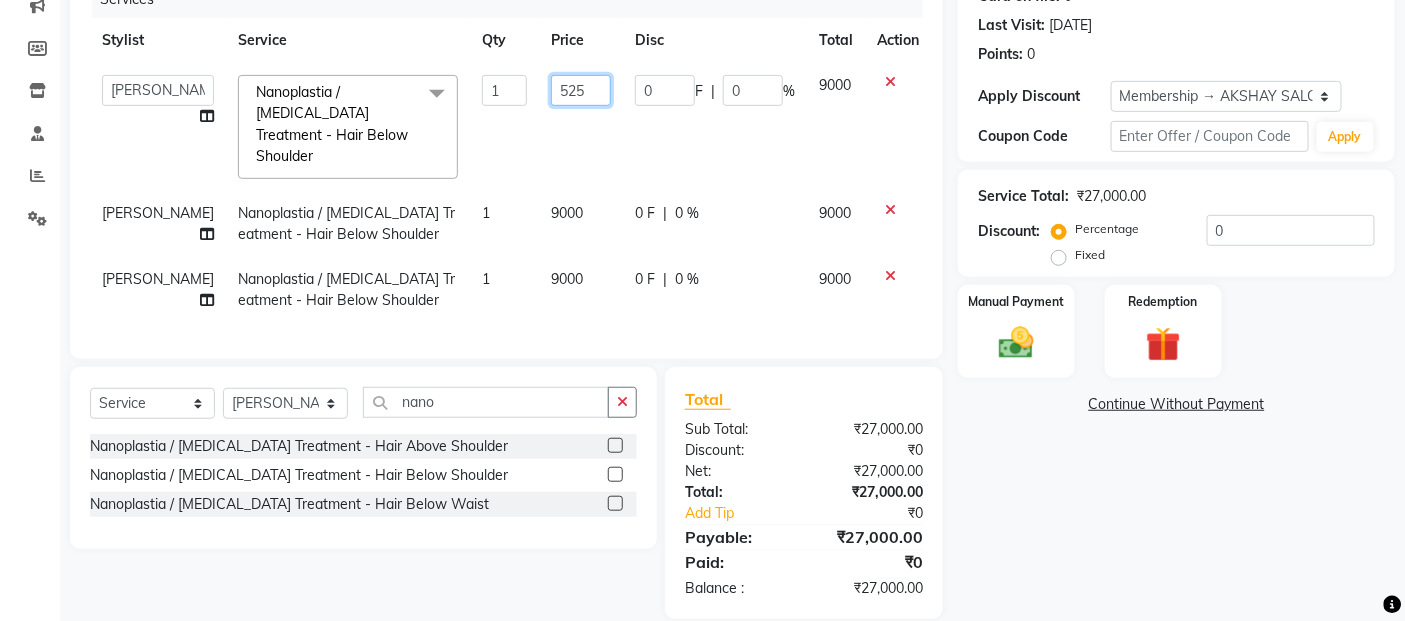 type on "5250" 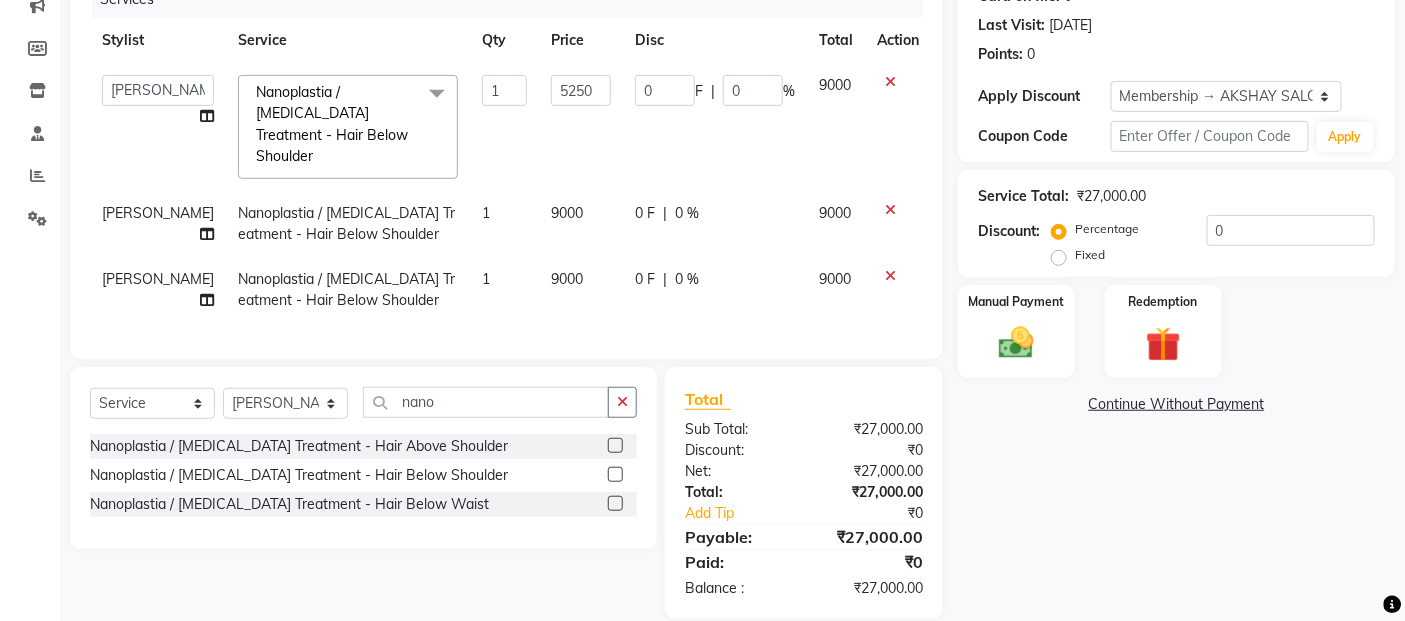 click on "[PERSON_NAME]" 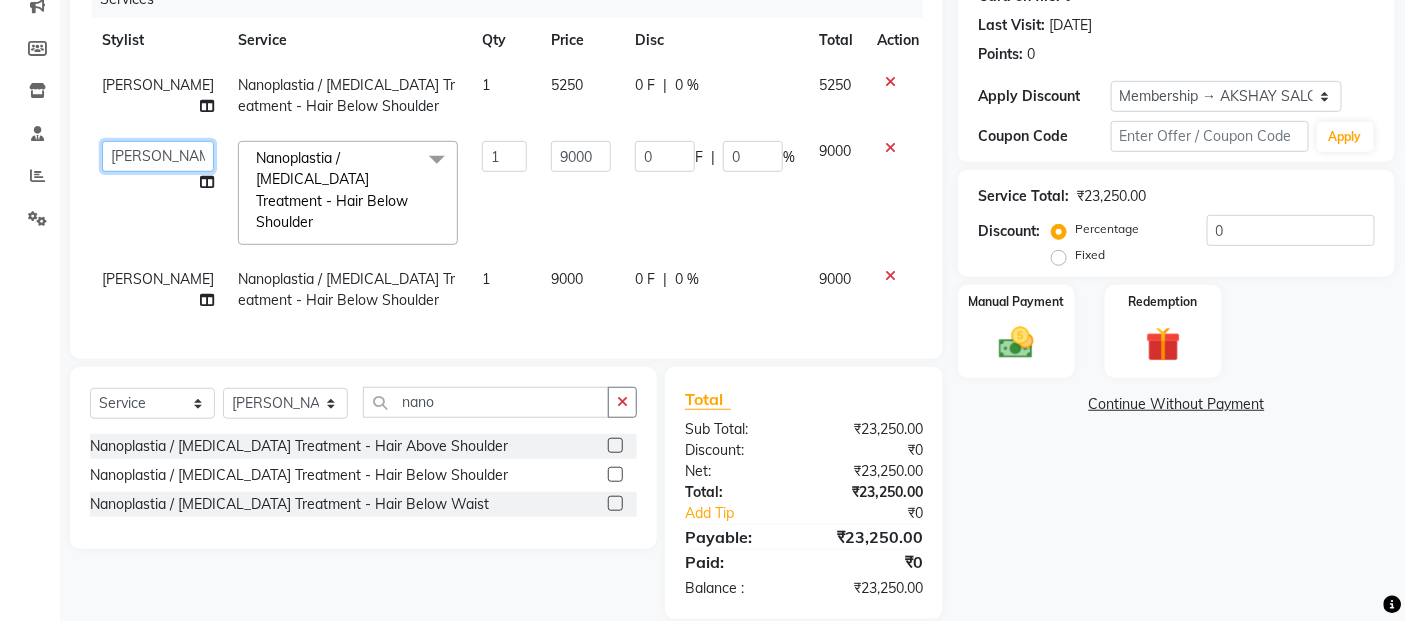 click on "[PERSON_NAME]   [PERSON_NAME]   Akshay [PERSON_NAME]   [PERSON_NAME]   Manager   [PERSON_NAME]   [PERSON_NAME]   [PERSON_NAME]   Shruti   [PERSON_NAME]   [PERSON_NAME]" 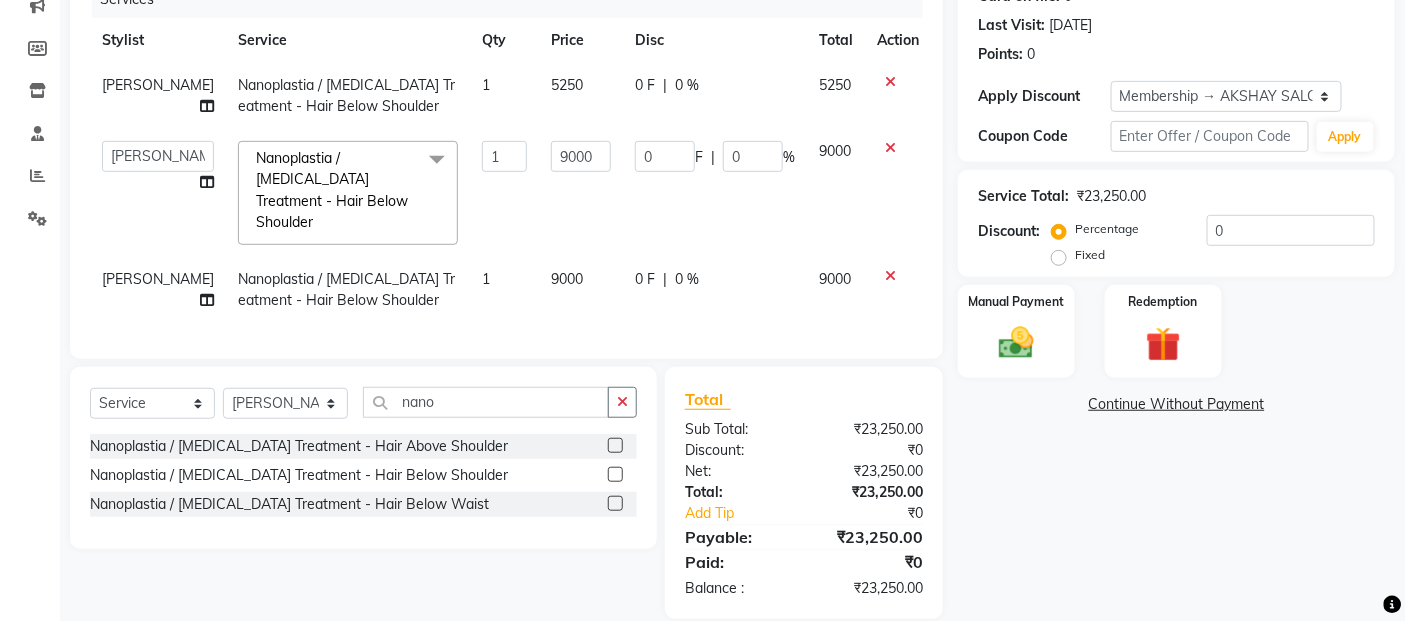 select on "32735" 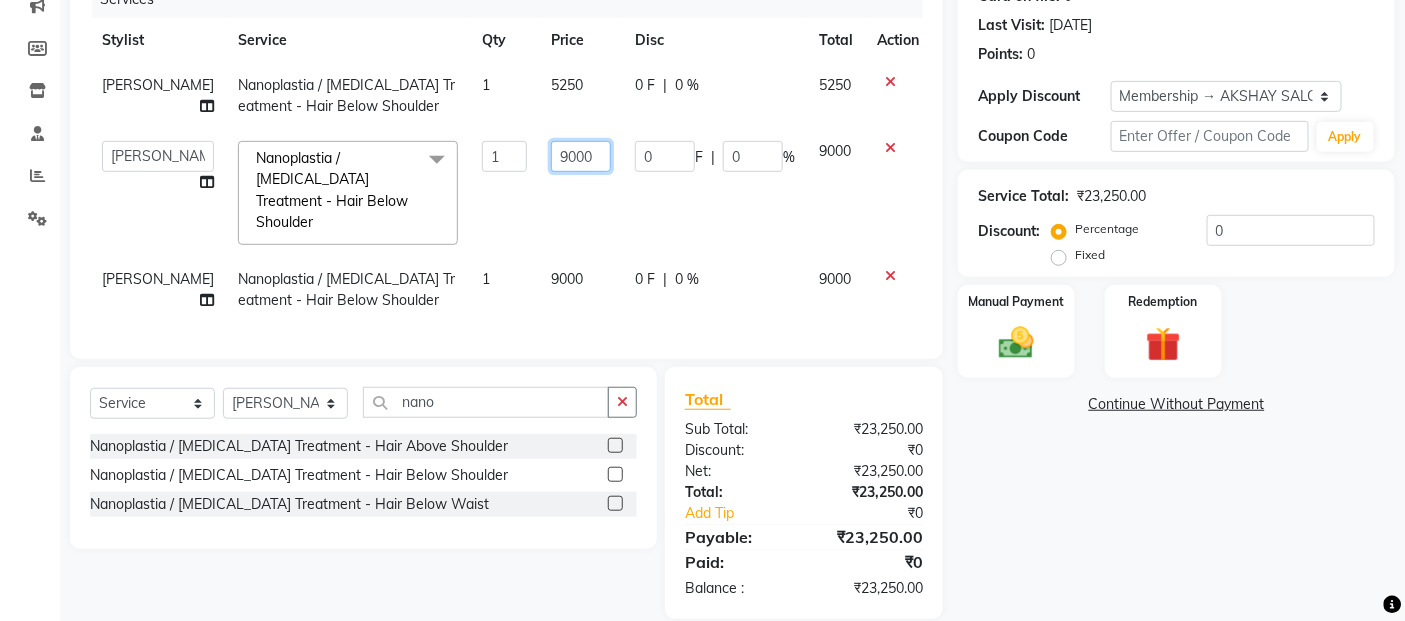 click on "9000" 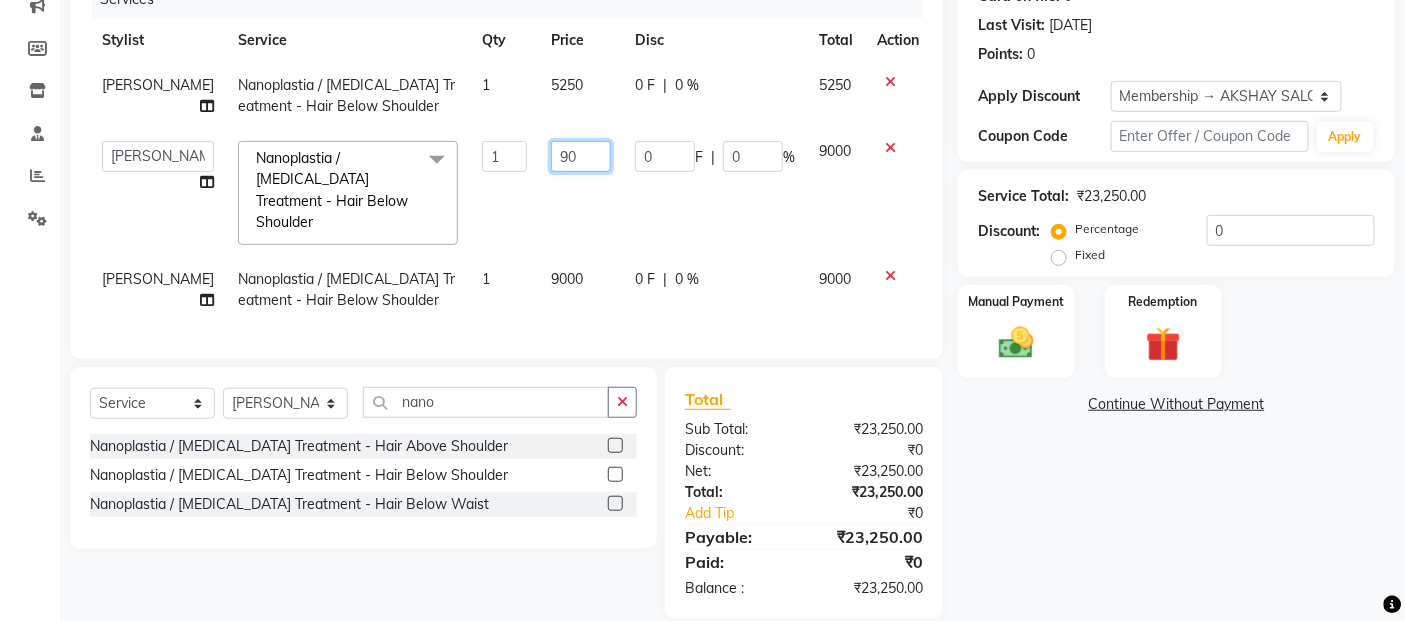 type on "9" 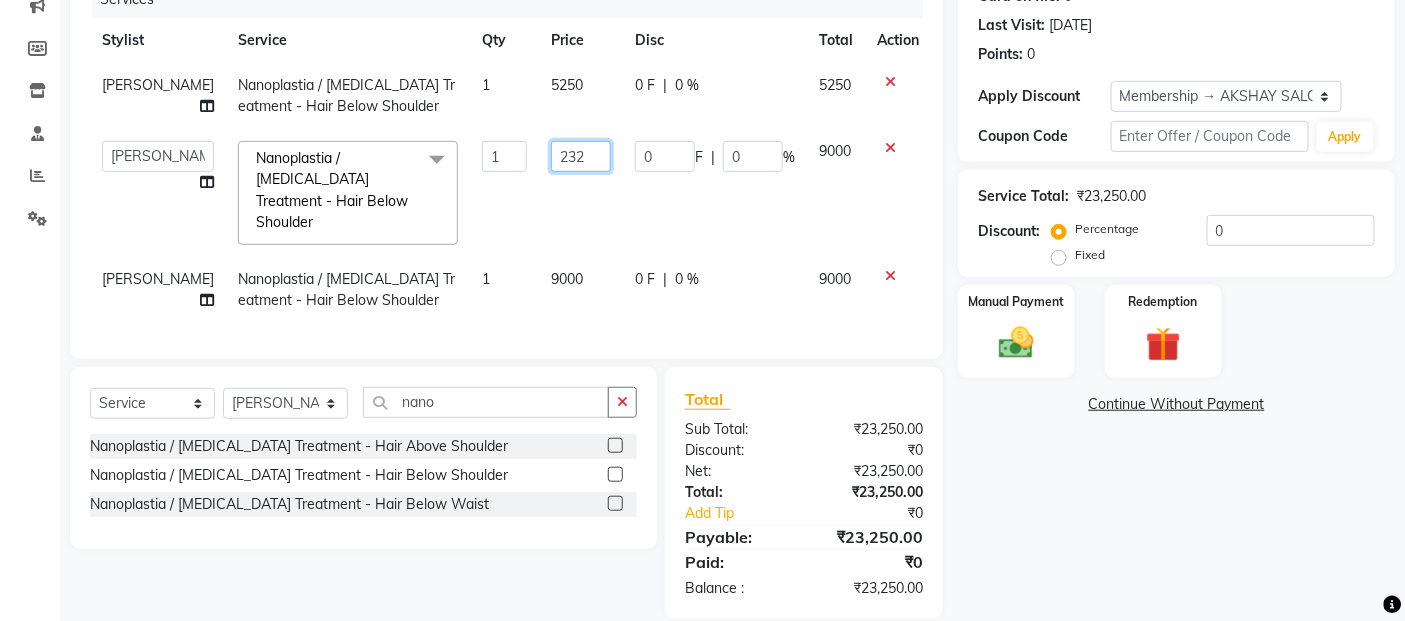 type on "2325" 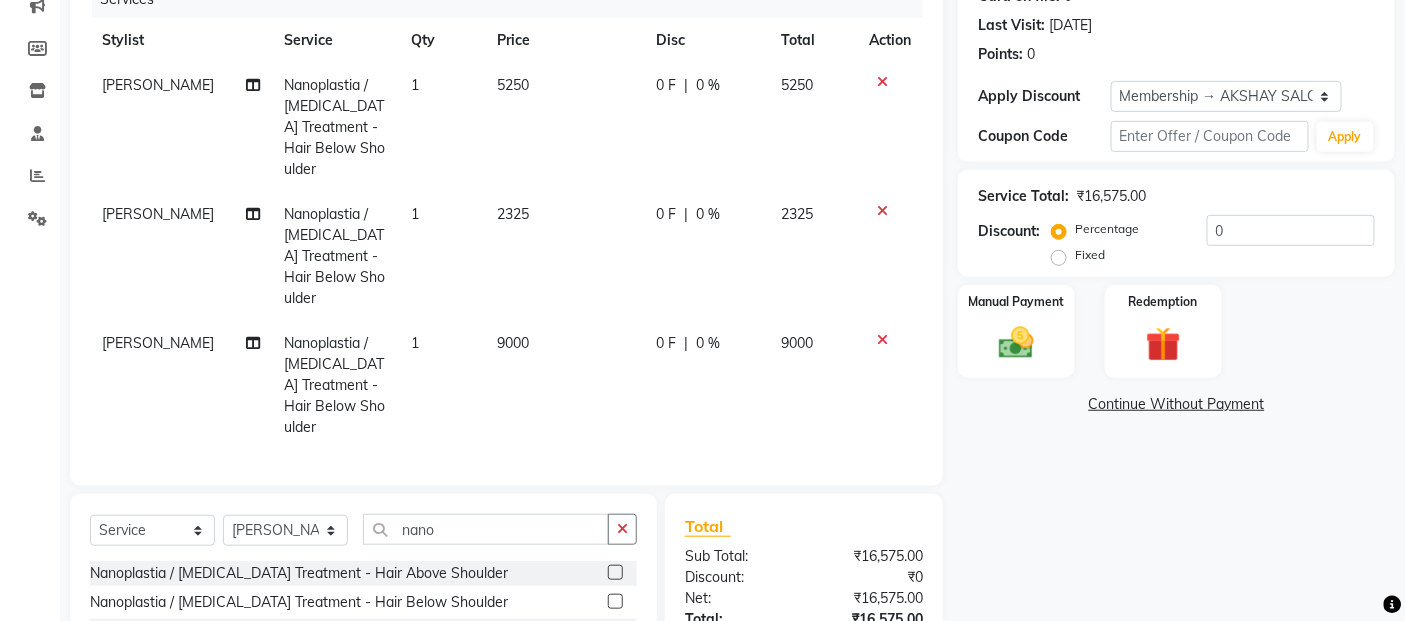 click on "[PERSON_NAME] Nanoplastia / [MEDICAL_DATA] Treatment   - Hair Below Shoulder 1 5250 0 F | 0 % 5250 [PERSON_NAME] Nanoplastia / [MEDICAL_DATA] Treatment   - Hair Below Shoulder 1 2325 0 F | 0 % 2325 [PERSON_NAME] Nanoplastia / [MEDICAL_DATA] Treatment   - Hair Below Shoulder 1 9000 0 F | 0 % 9000" 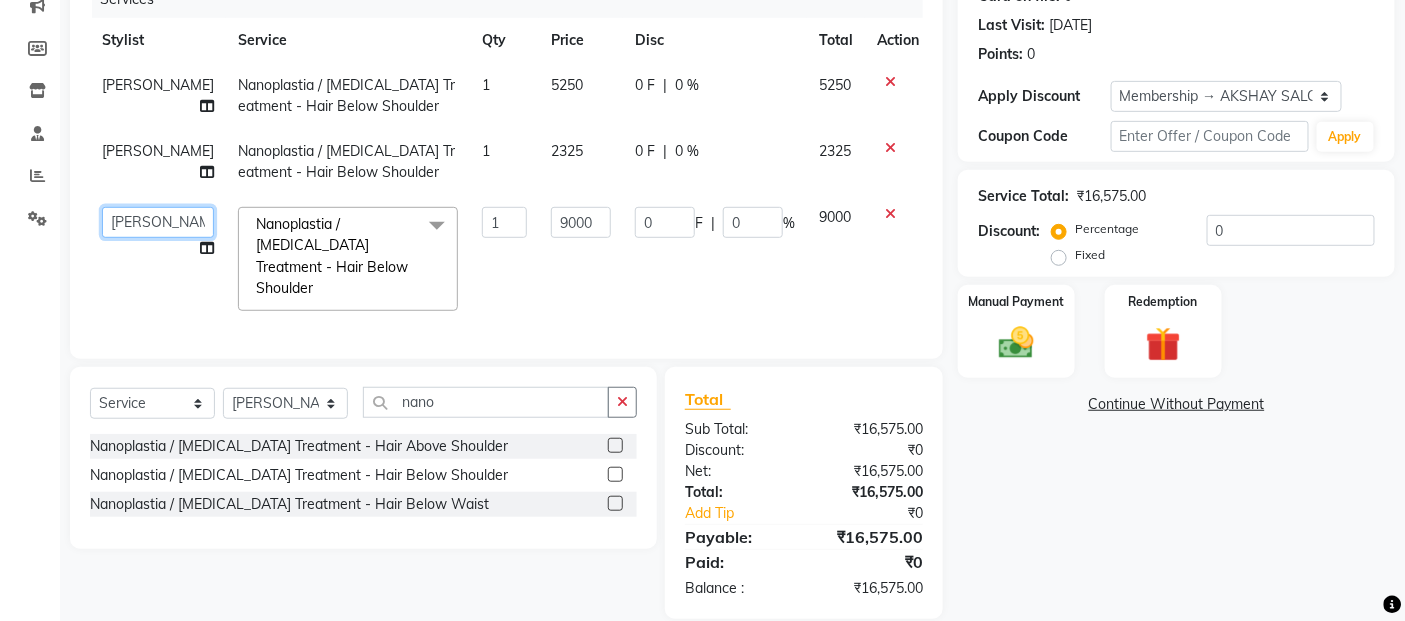 click on "[PERSON_NAME]   [PERSON_NAME]   Akshay [PERSON_NAME]   [PERSON_NAME]   Manager   [PERSON_NAME]   [PERSON_NAME]   [PERSON_NAME]   Shruti   [PERSON_NAME]   [PERSON_NAME]" 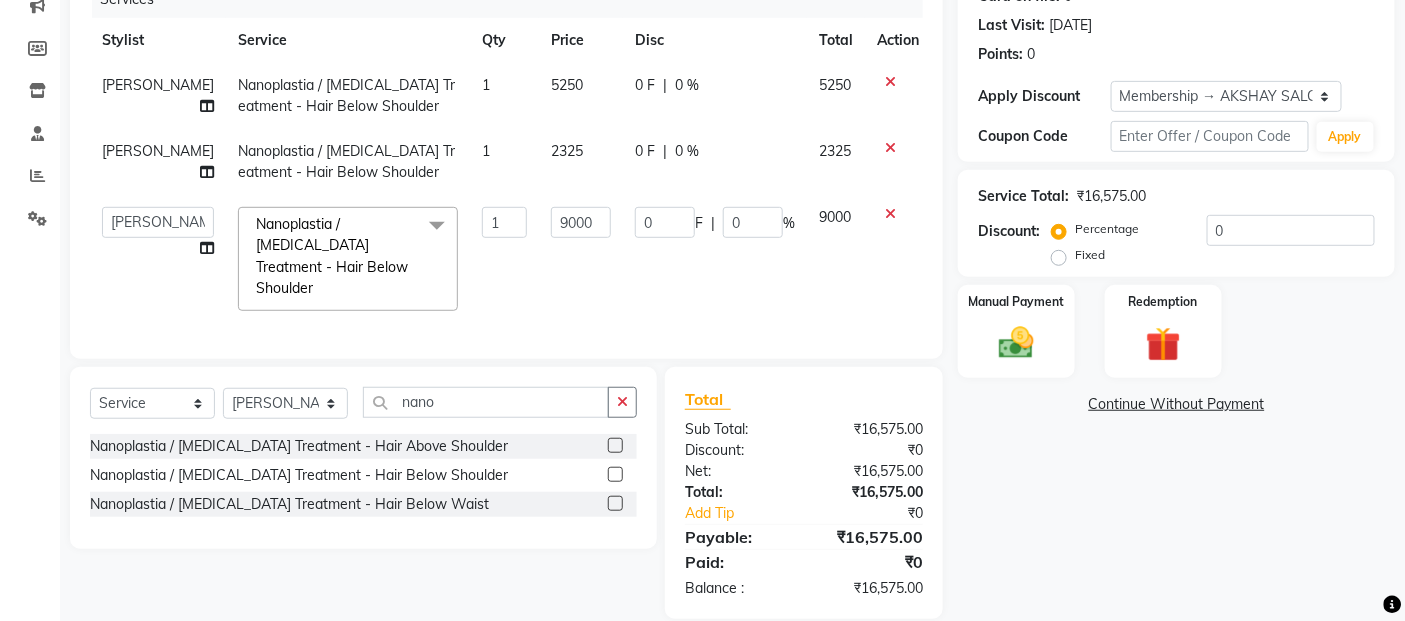 select on "32734" 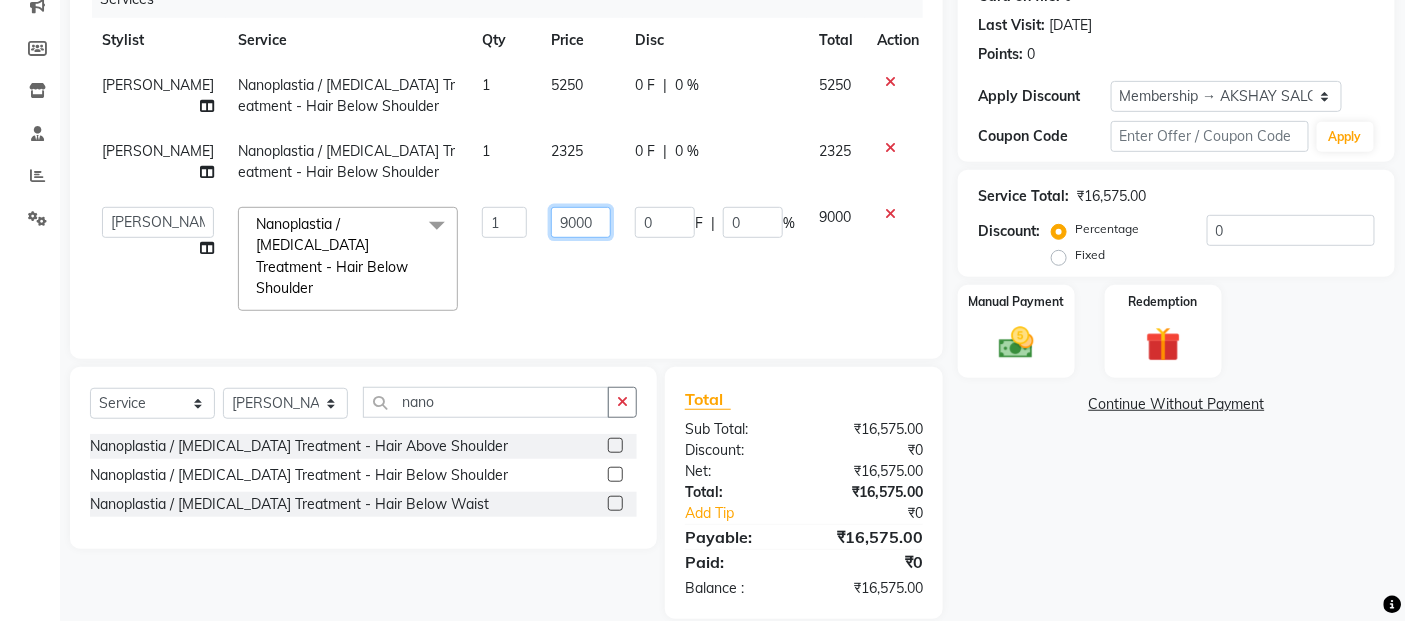 click on "9000" 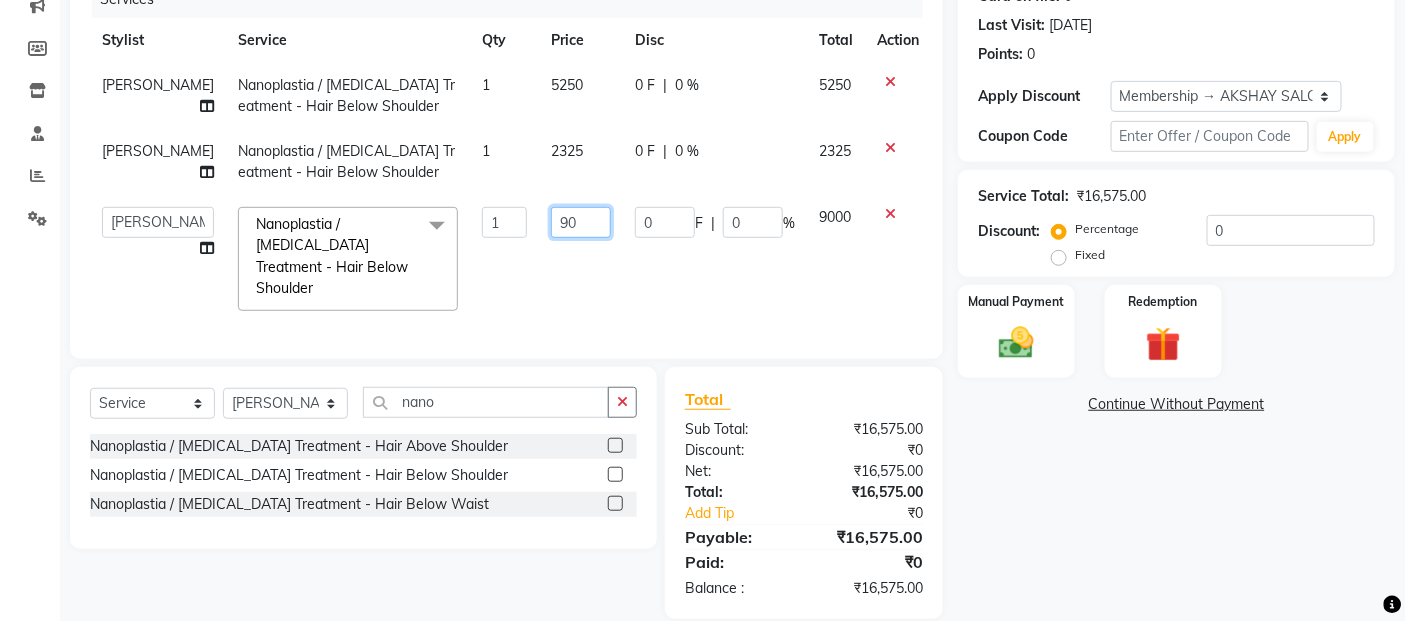 type on "9" 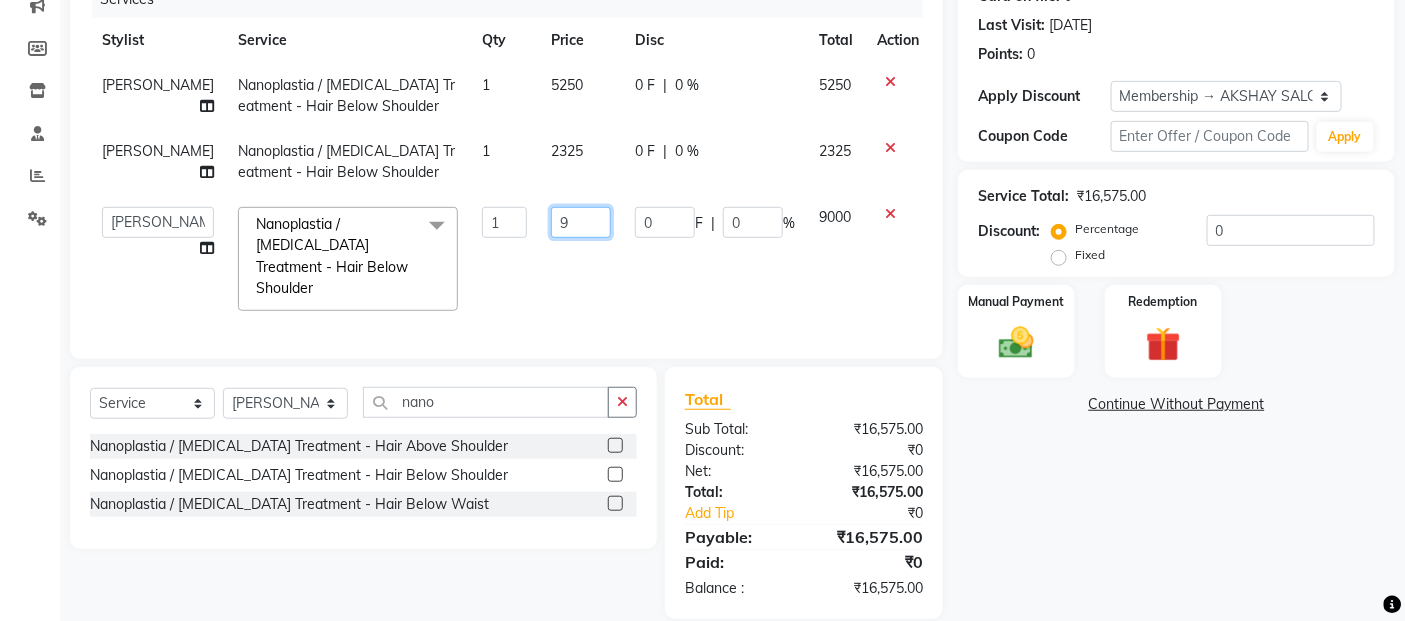type 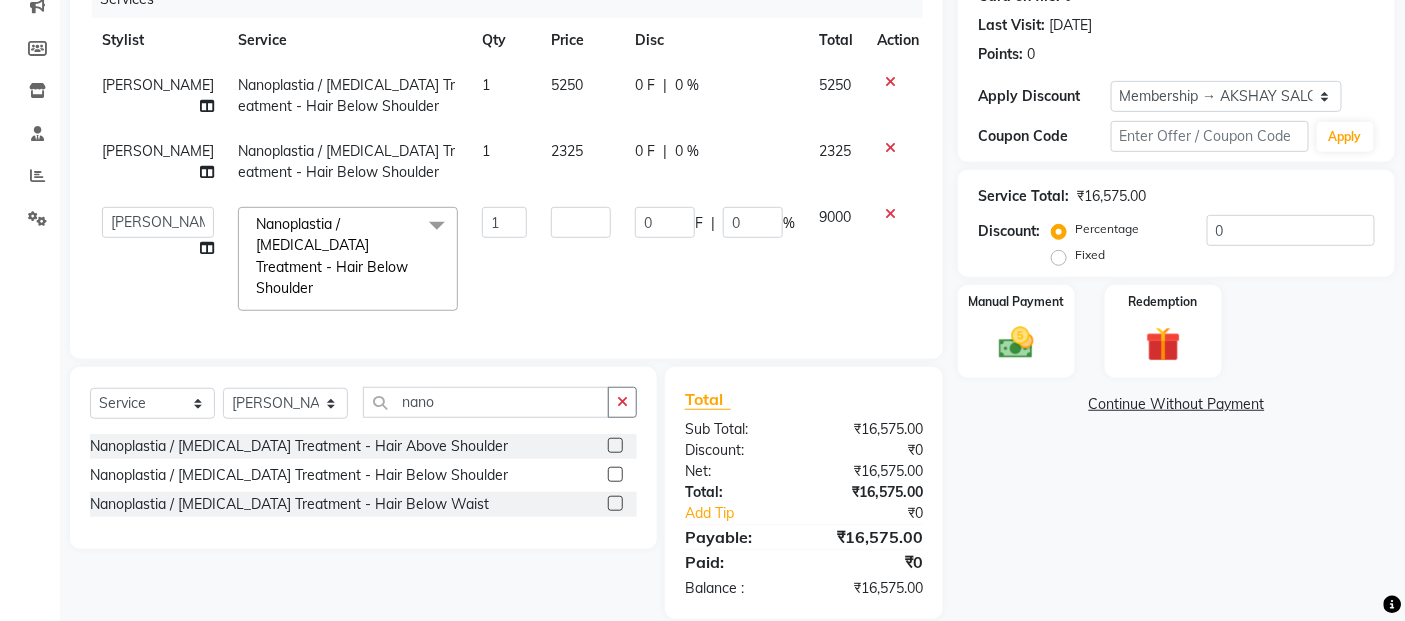 click on "2325" 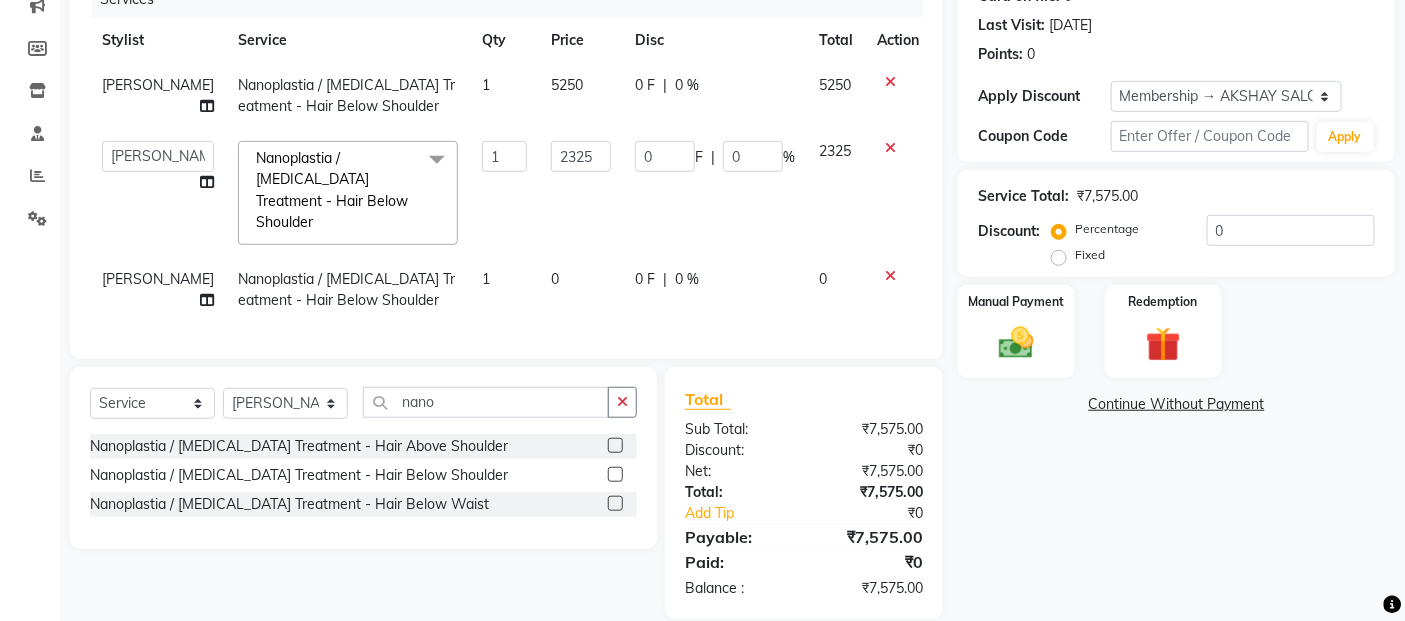 click on "2325" 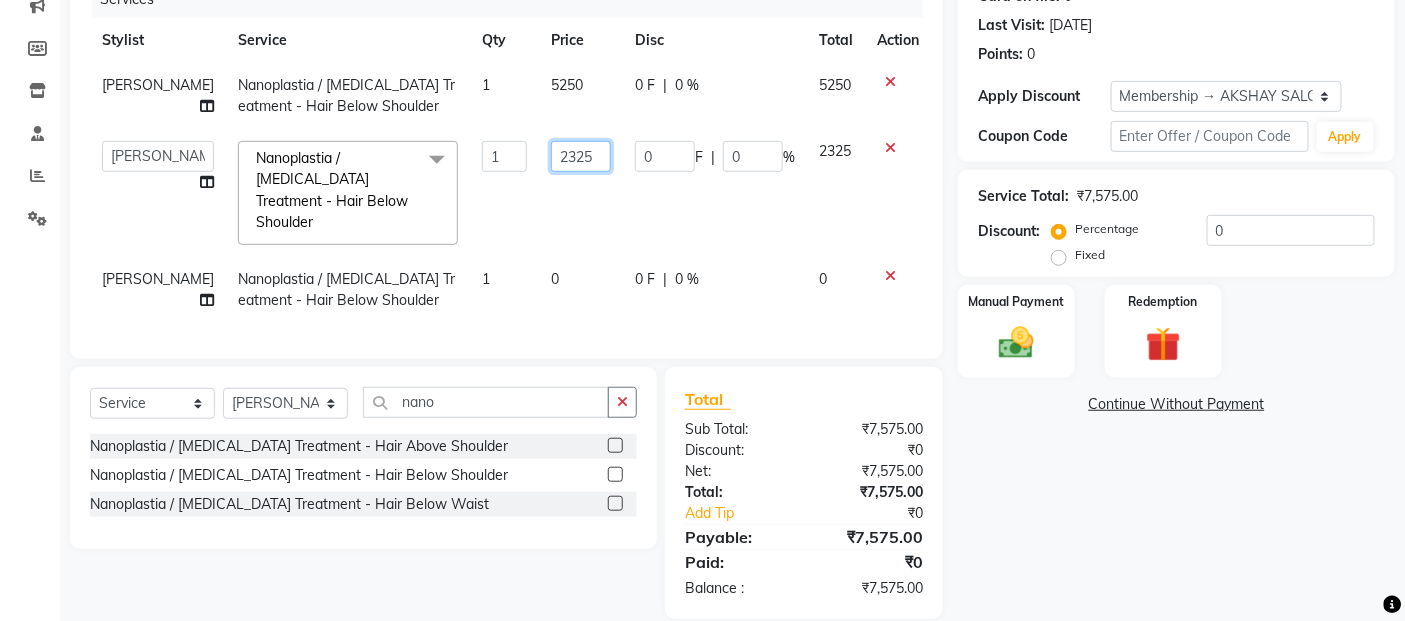 click on "2325" 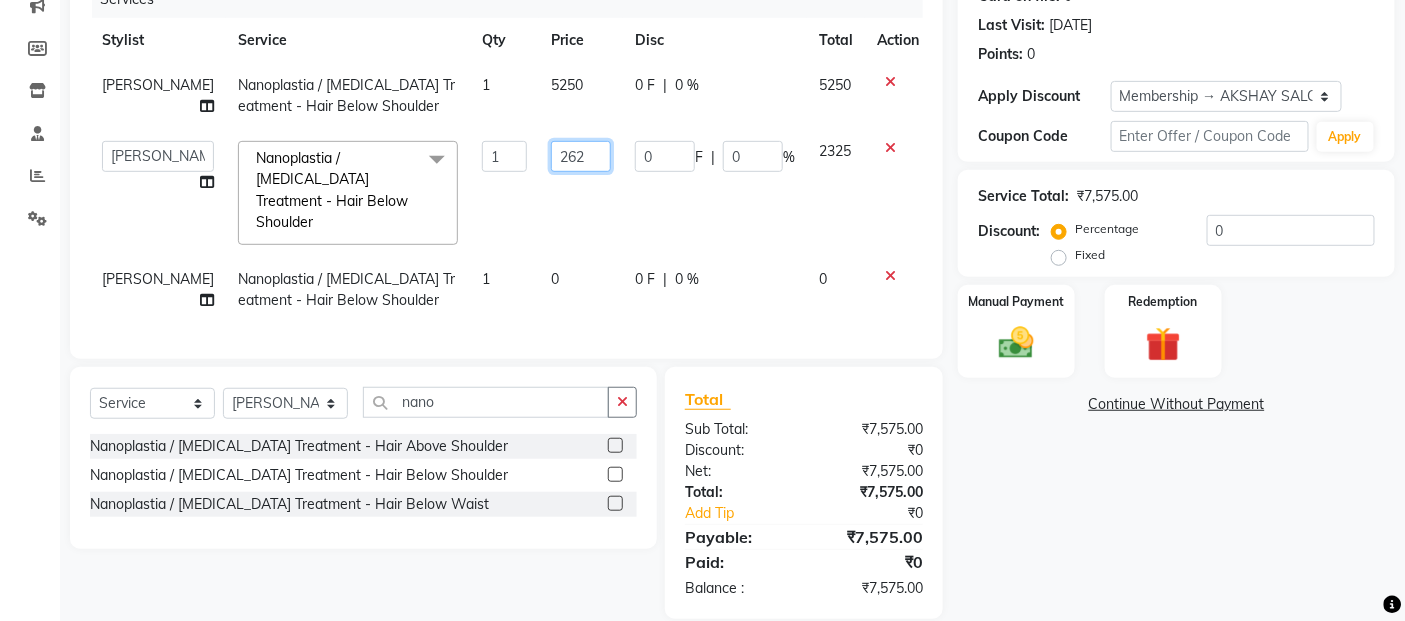 type on "2625" 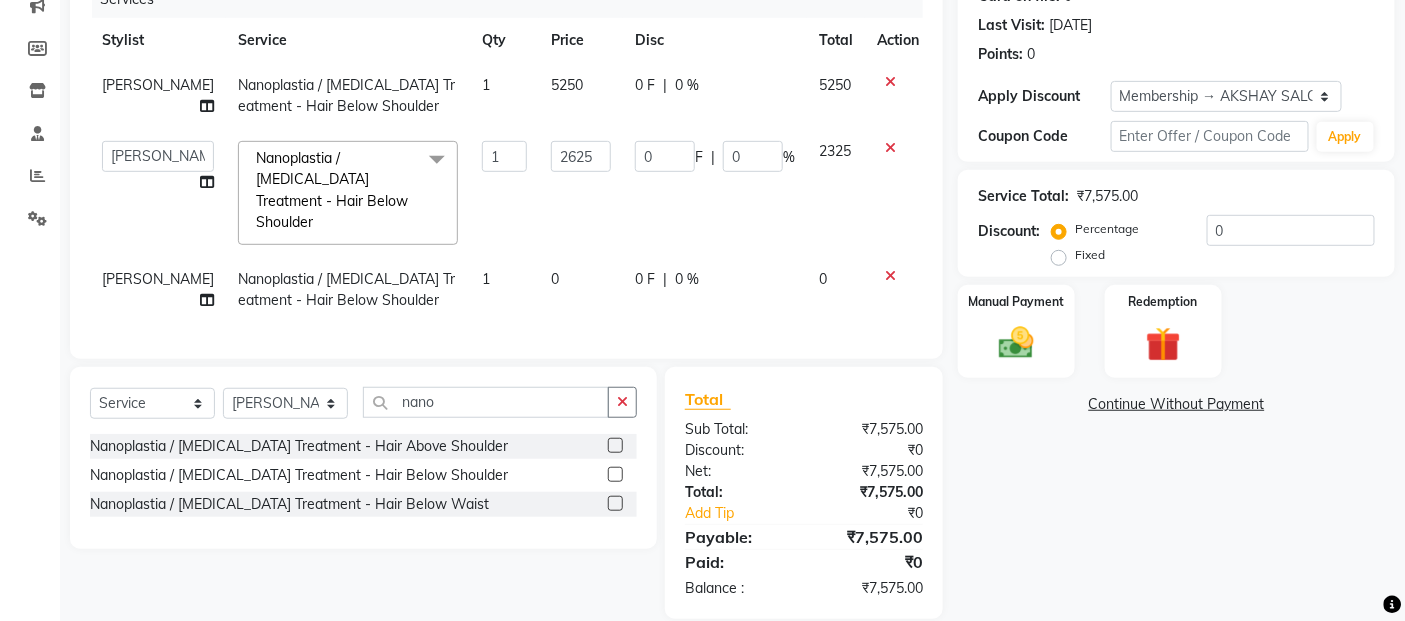 click on "[PERSON_NAME] Nanoplastia / [MEDICAL_DATA] Treatment   - Hair Below Shoulder 1 5250 0 F | 0 % 5250  [PERSON_NAME]   [PERSON_NAME]   Akshay [PERSON_NAME]   Anas   [PERSON_NAME]   [PERSON_NAME]   Manager   [PERSON_NAME]   [PERSON_NAME]   [PERSON_NAME]   Shruti   [PERSON_NAME]   [PERSON_NAME]  Nanoplastia / [MEDICAL_DATA] Treatment   - Hair Below Shoulder  x Cut & Flip [[DEMOGRAPHIC_DATA] ] - Hair Cut - Premier Stylist Cut & Flip [[DEMOGRAPHIC_DATA] ] - Hair Cut - Master Stylist Cut & Flip [[DEMOGRAPHIC_DATA] ] - Haircut By Akshay Cut & Flip [[DEMOGRAPHIC_DATA] ] - Kids Cut ( Below 5 Years ) Hair Sevrice Mediceuticals  spa Rinse & Dip - Hair Above & Below Shoulder Rinse & Dip - Hair Upto Waist Rinse & Dip - Hair Below Waist Rinse & Dip - Sulphate Free Shampoo Rinse & Dip - Additional Charges For Oiled Hair Barbering & Fade  ( Men'S) - Haircut Barbering & Fade  ( Men'S) - Hairwash Barbering & Fade  ( Men'S) - [PERSON_NAME] Barbering & Fade  ( Men'S) - [PERSON_NAME] & Moustache Colour Global Colour ( Men'S) - [MEDICAL_DATA] Base Colour Global Colour ( Men'S) - [MEDICAL_DATA] -Free Colour Calm & Relax [[DEMOGRAPHIC_DATA]] - Oil Massage" 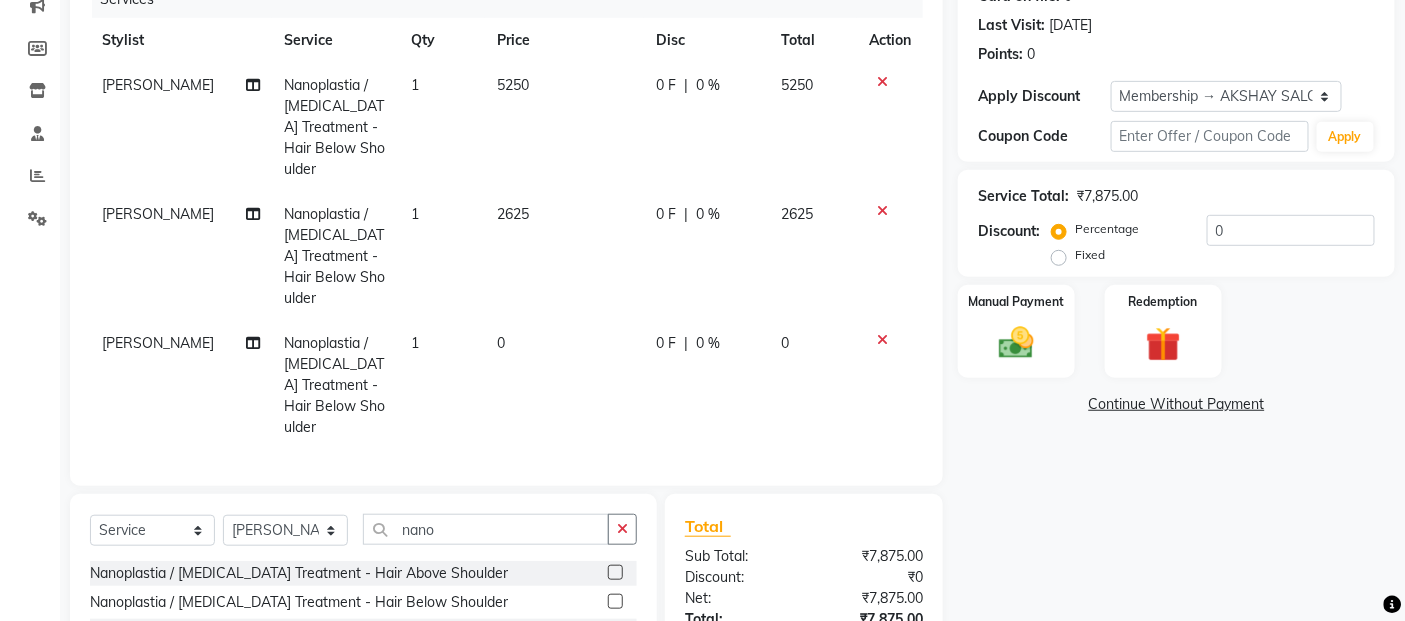 click on "0" 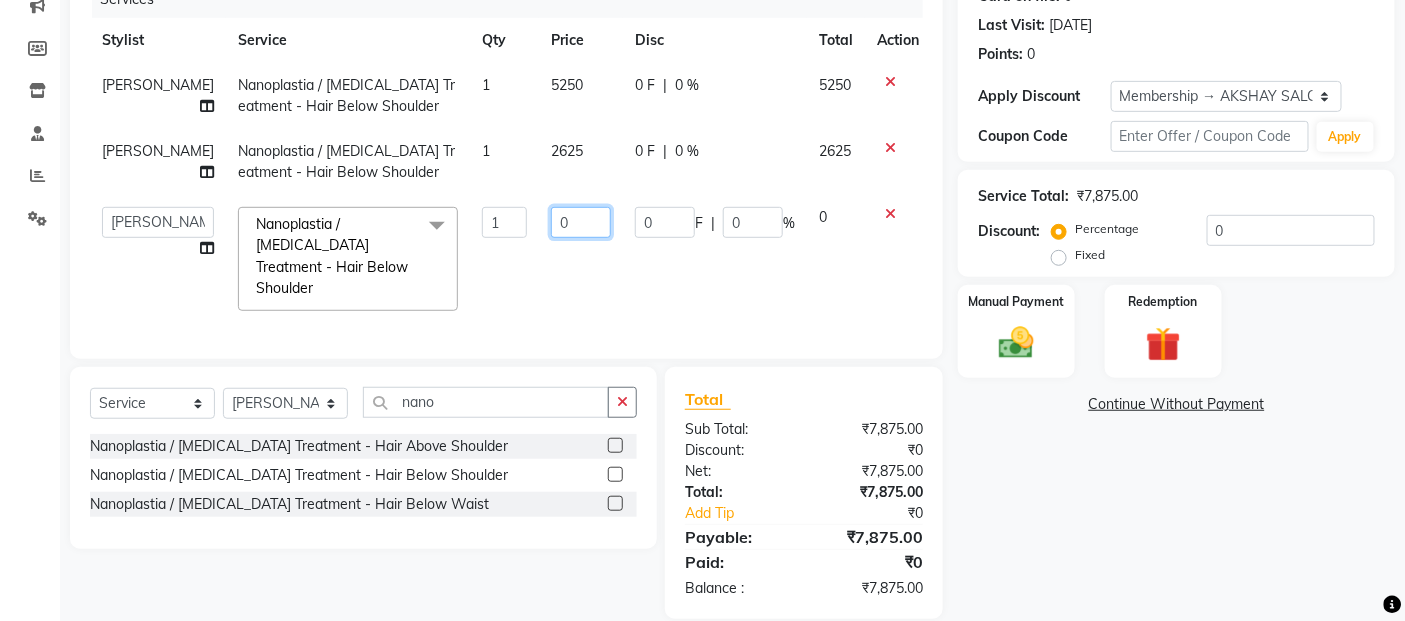 click on "0" 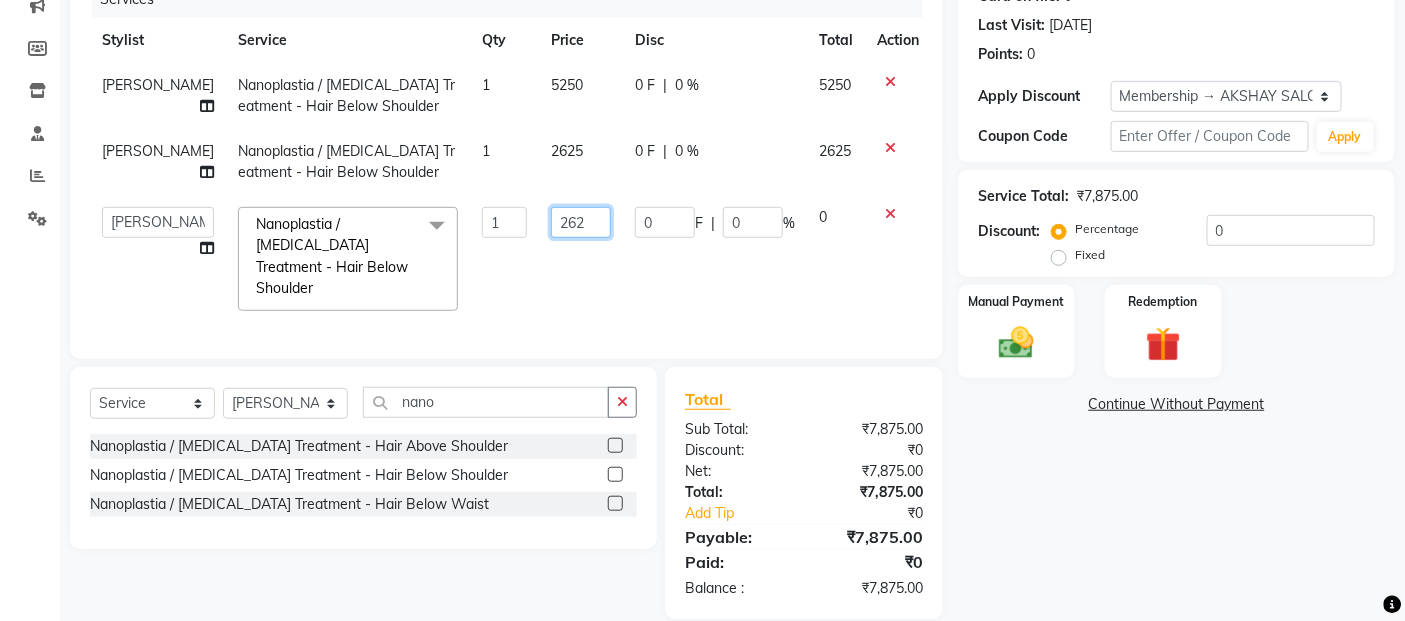 type on "2625" 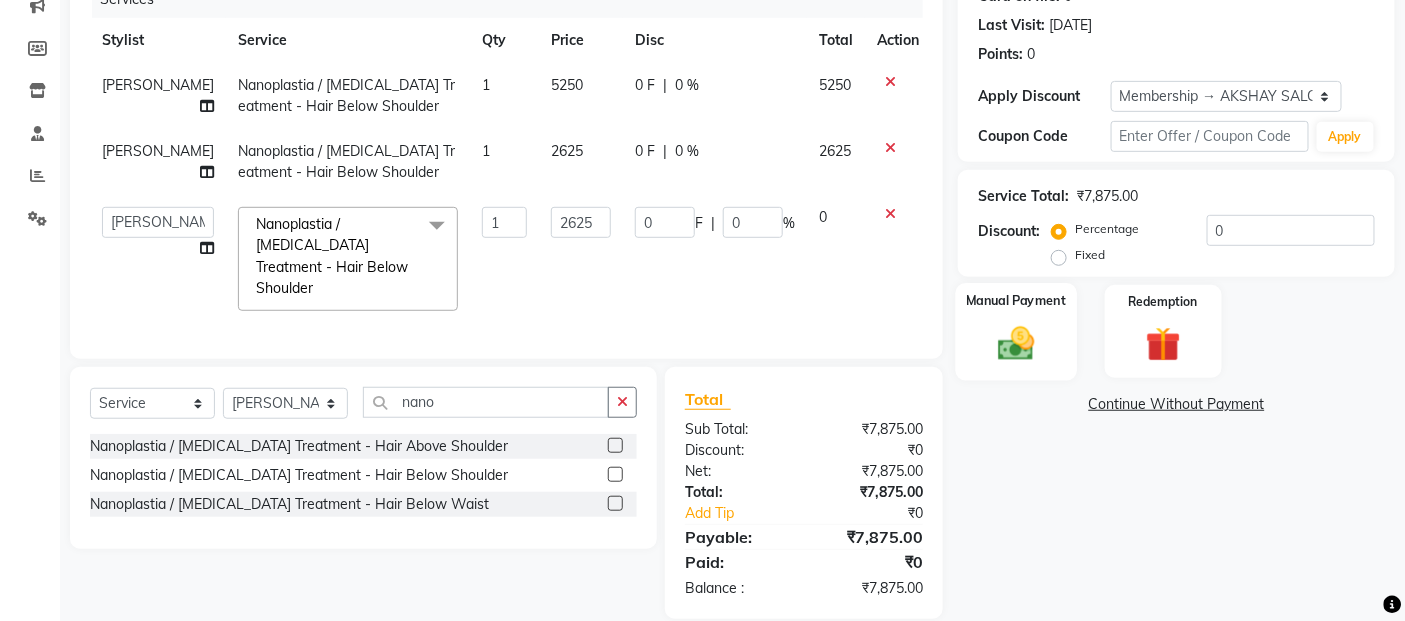 click on "Manual Payment" 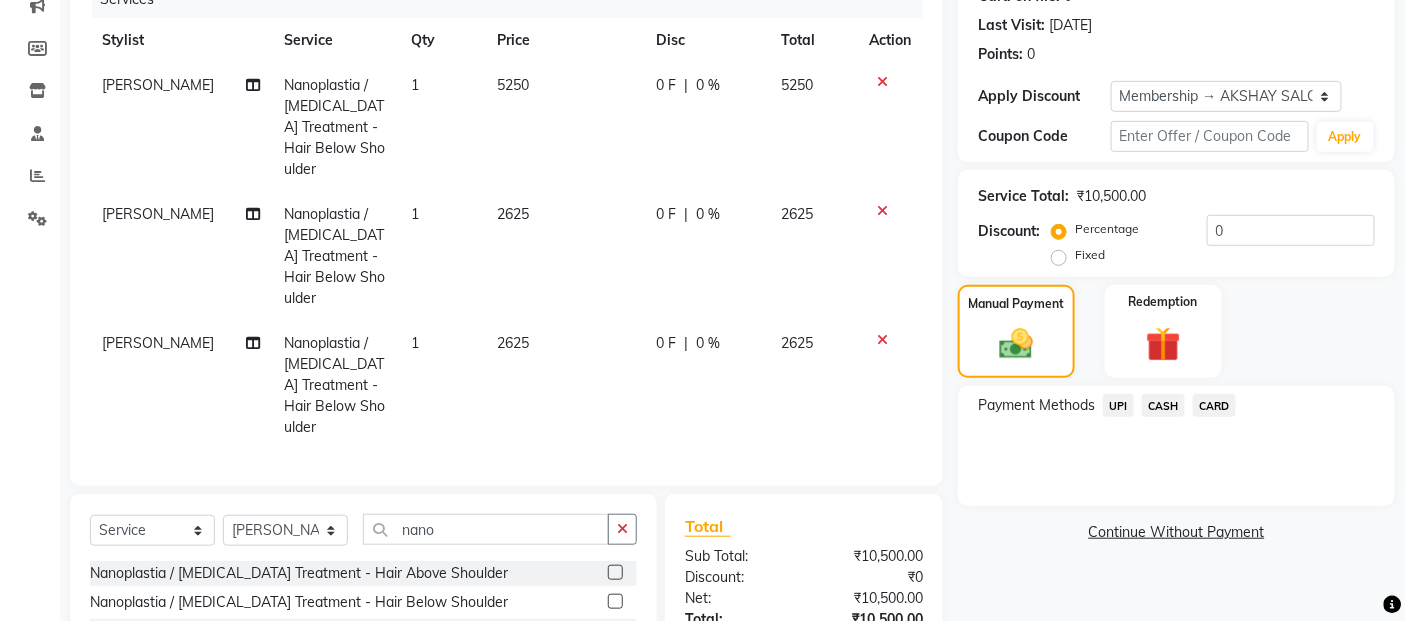 click on "CASH" 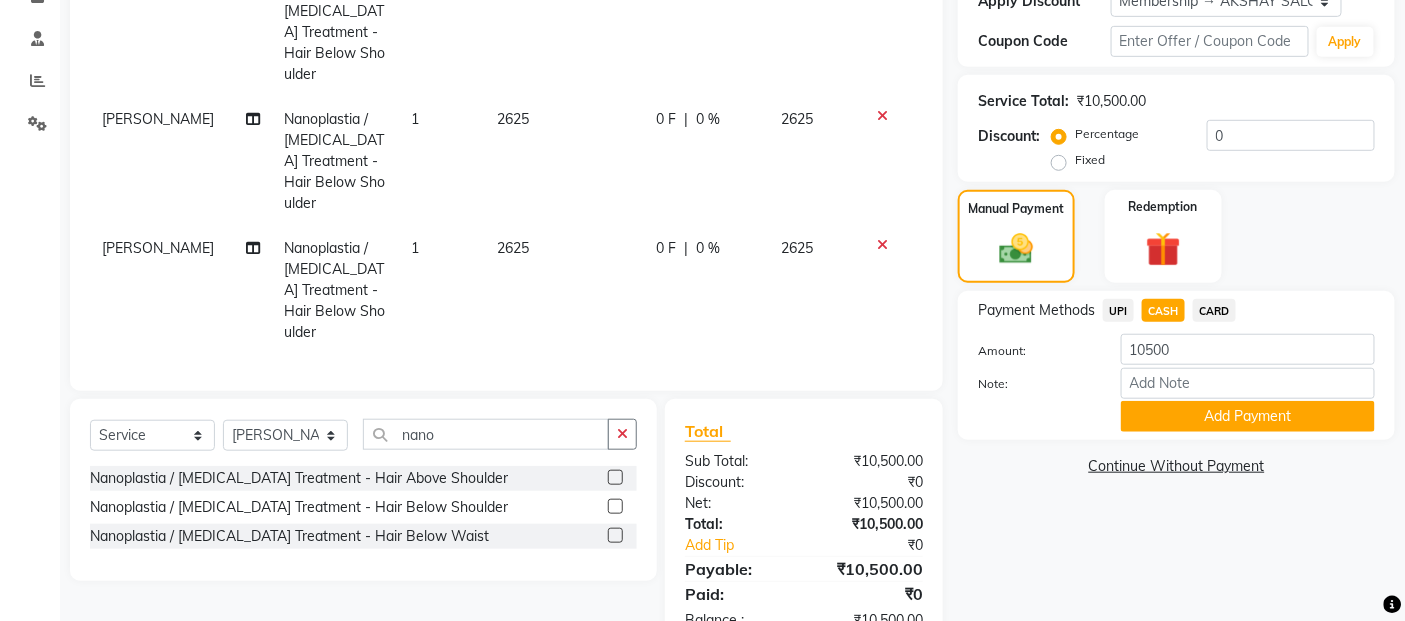 scroll, scrollTop: 375, scrollLeft: 0, axis: vertical 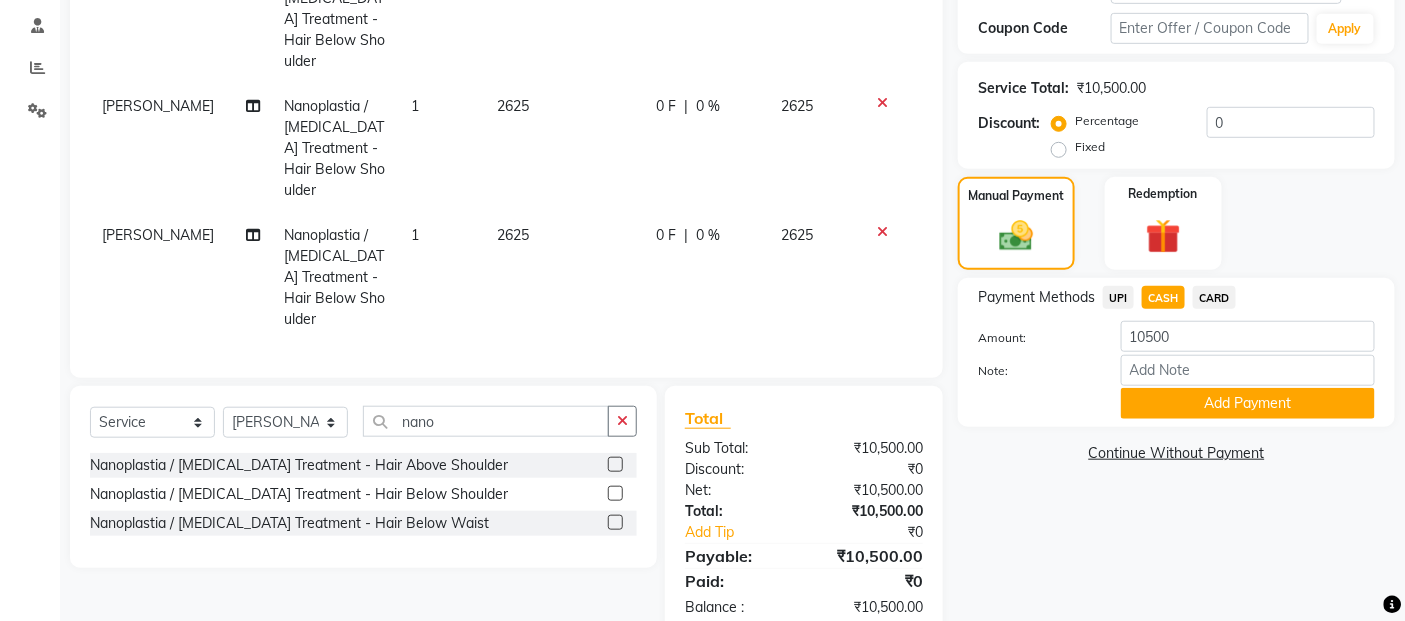 click on "Payment Methods  UPI   CASH   CARD  Amount: 10500 Note: Add Payment" 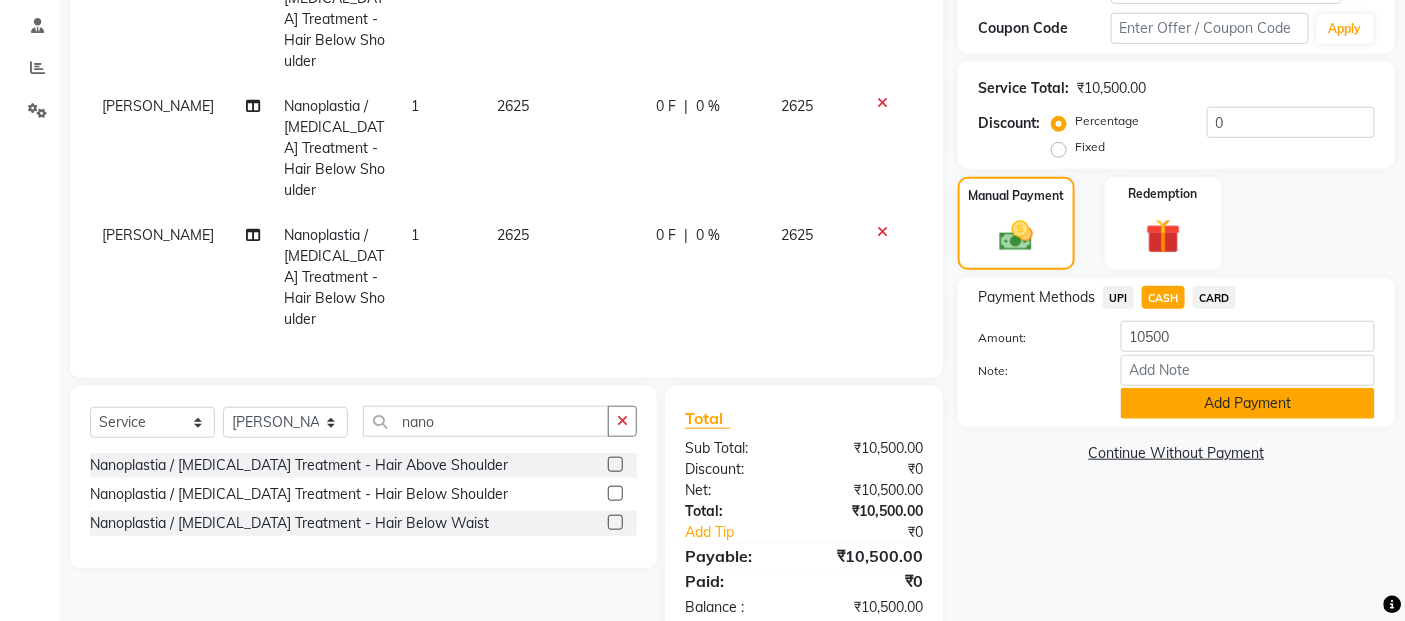 click on "Add Payment" 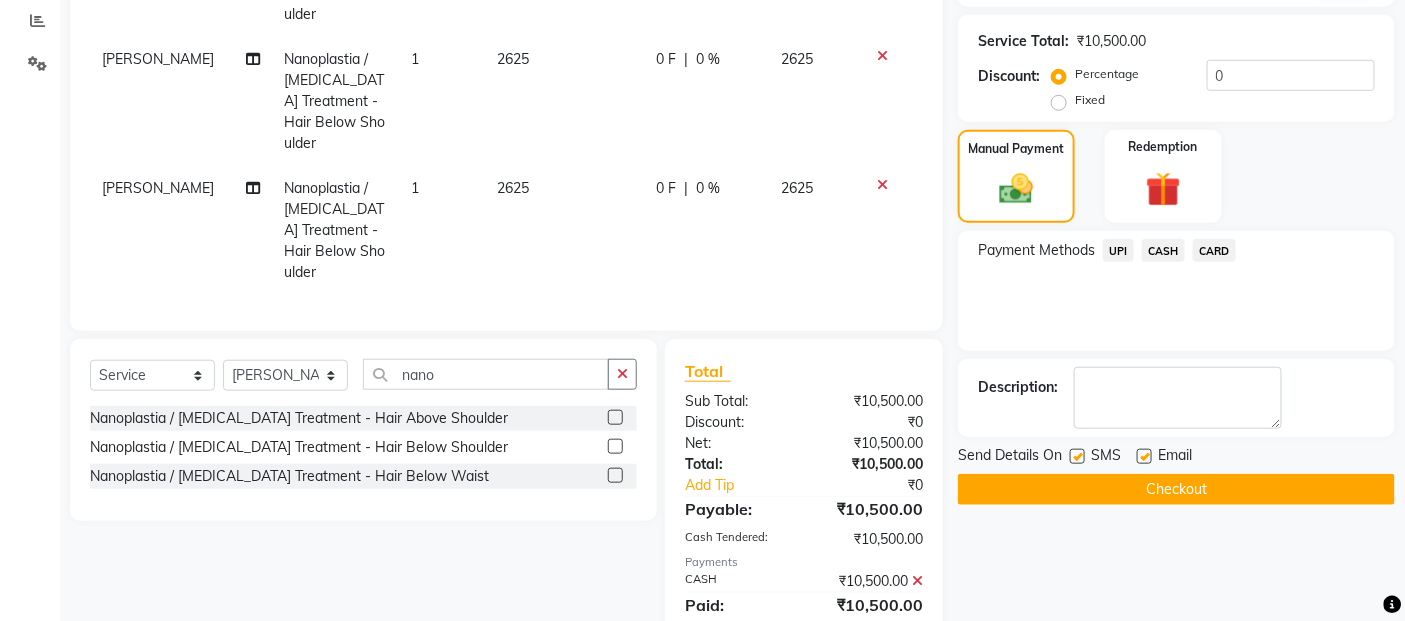 scroll, scrollTop: 446, scrollLeft: 0, axis: vertical 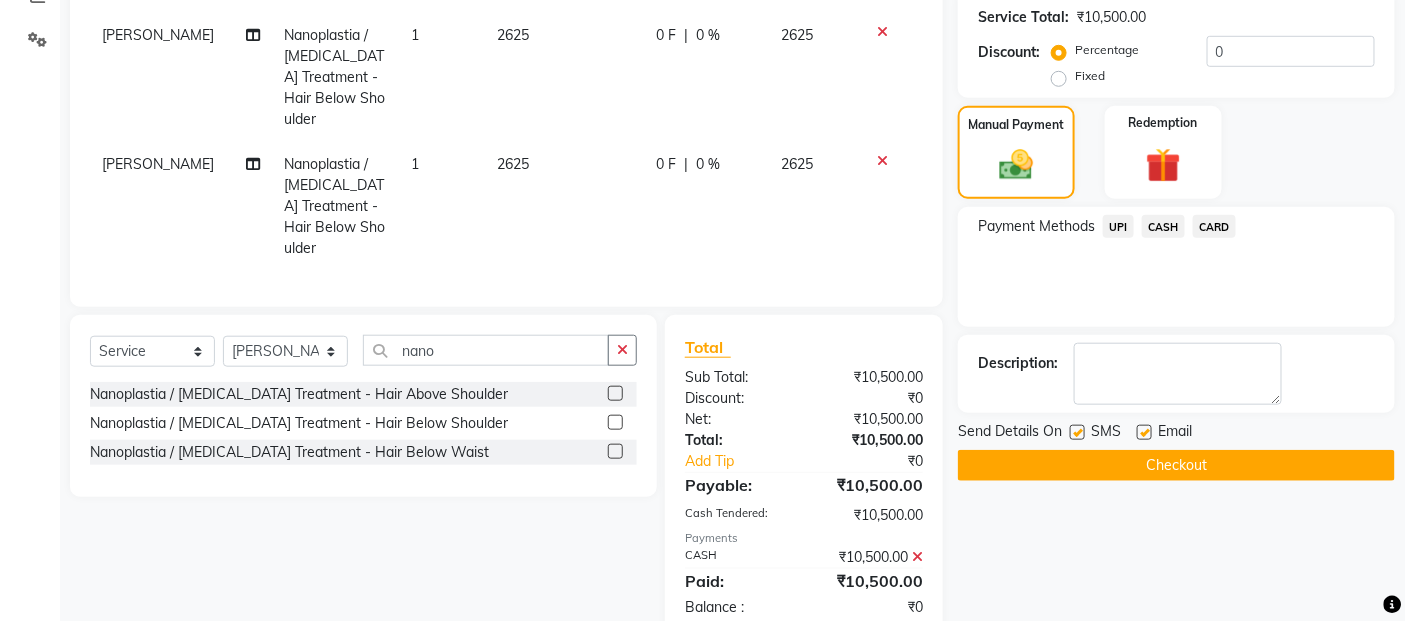 click on "Checkout" 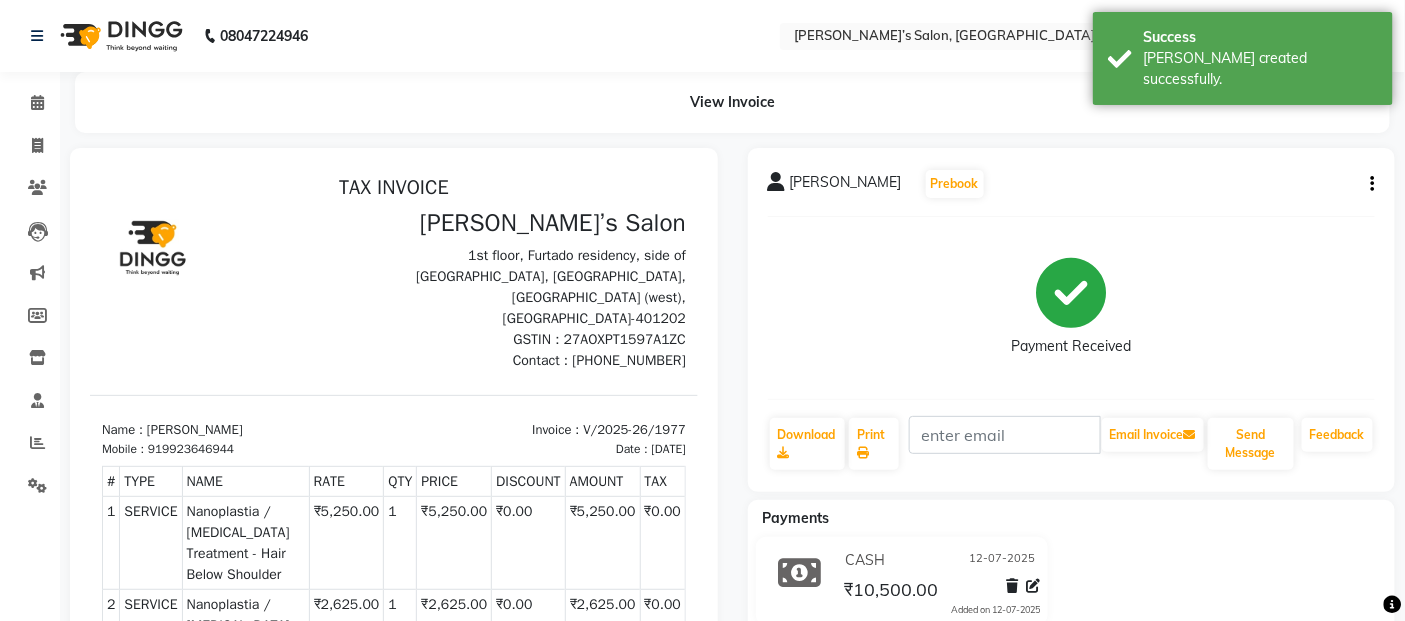 scroll, scrollTop: 0, scrollLeft: 0, axis: both 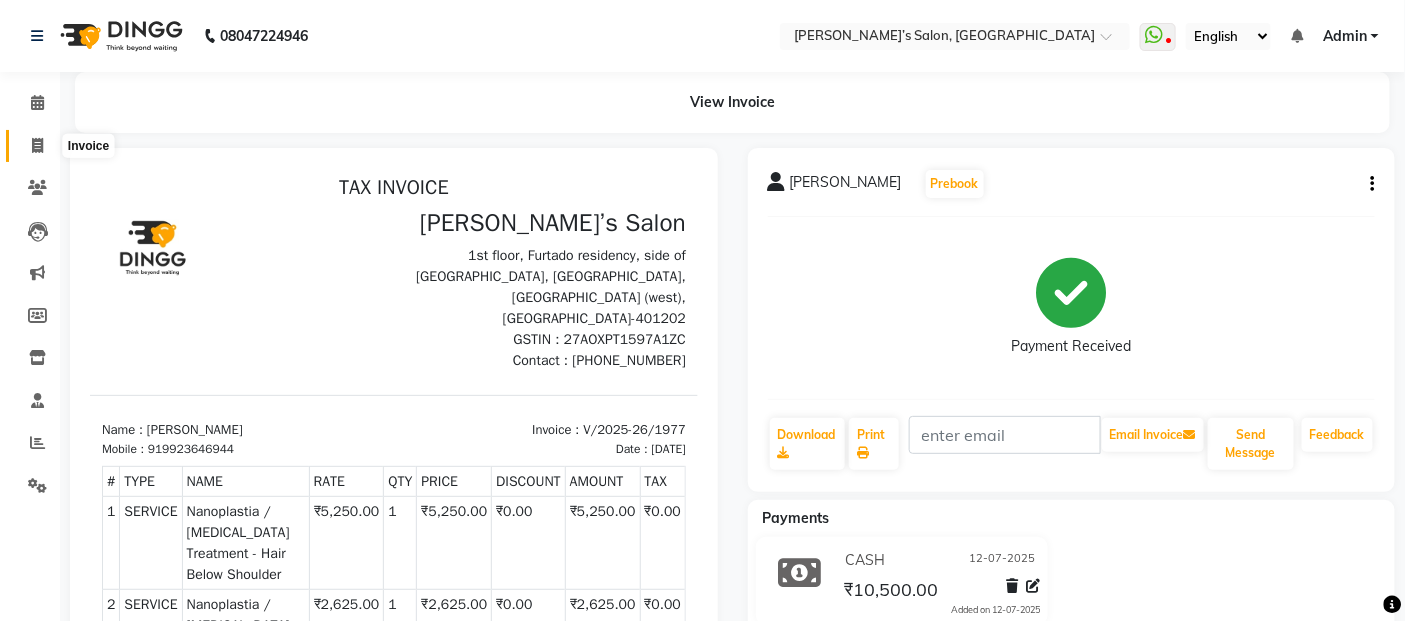 click 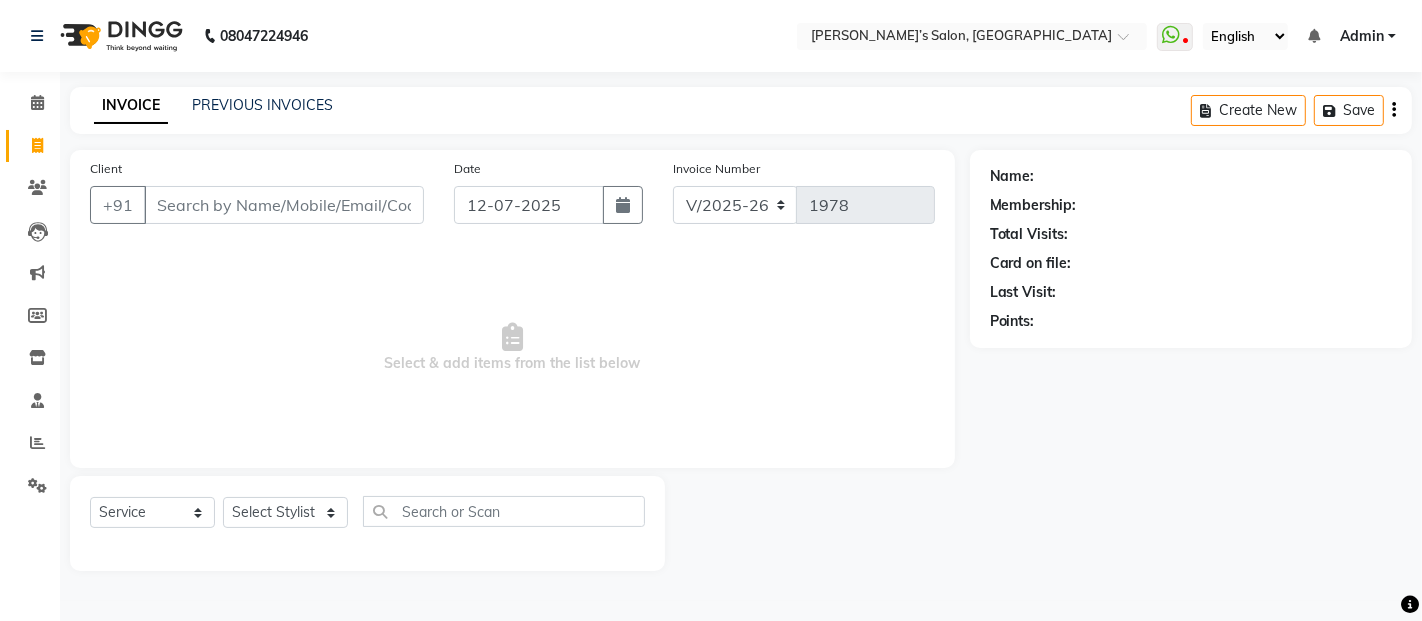 click on "Client" at bounding box center [284, 205] 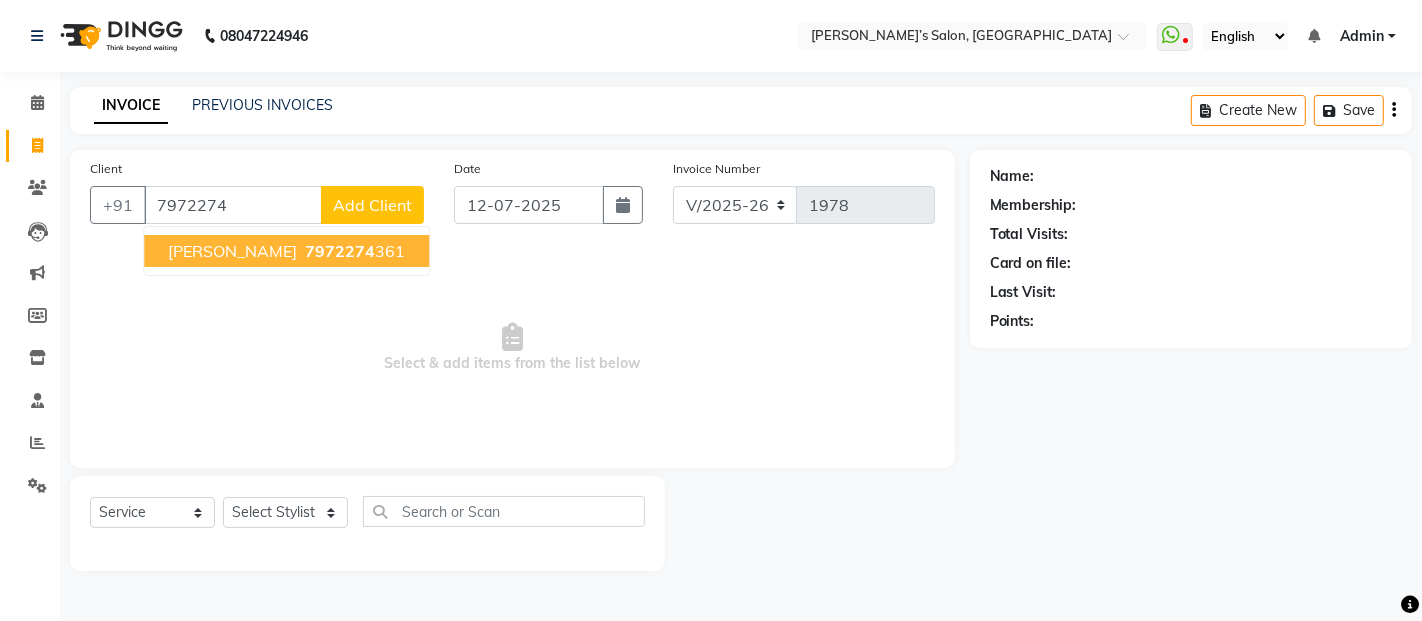 click on "7972274 361" at bounding box center [353, 251] 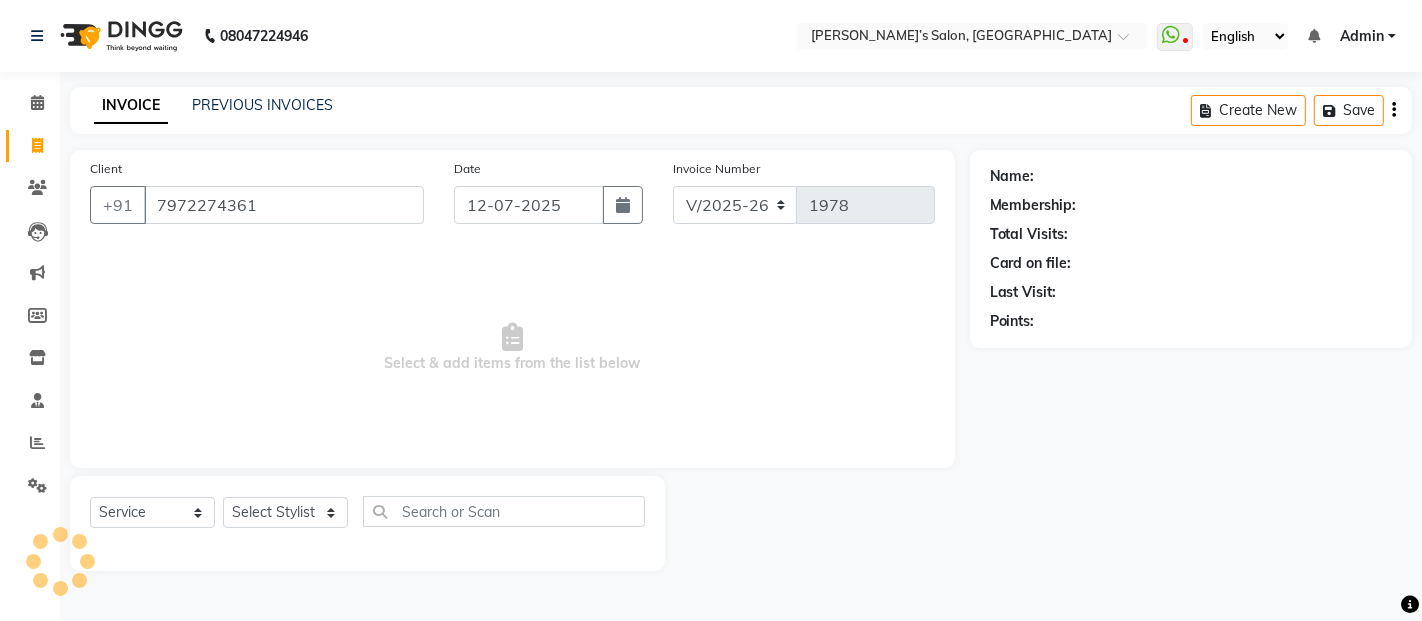 type on "7972274361" 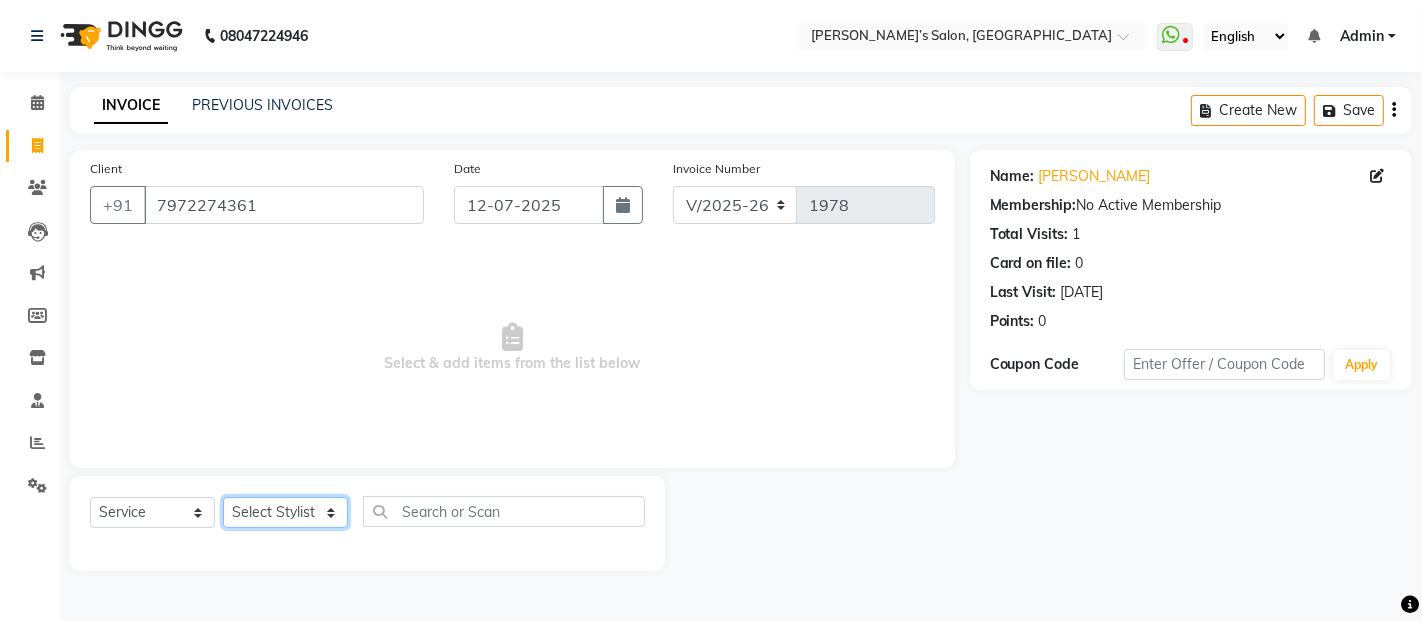 click on "Select Stylist [PERSON_NAME] [PERSON_NAME] Akshay [PERSON_NAME] Anas [PERSON_NAME] Manager [PERSON_NAME] [PERSON_NAME] [PERSON_NAME] Shruti [PERSON_NAME] [PERSON_NAME]" 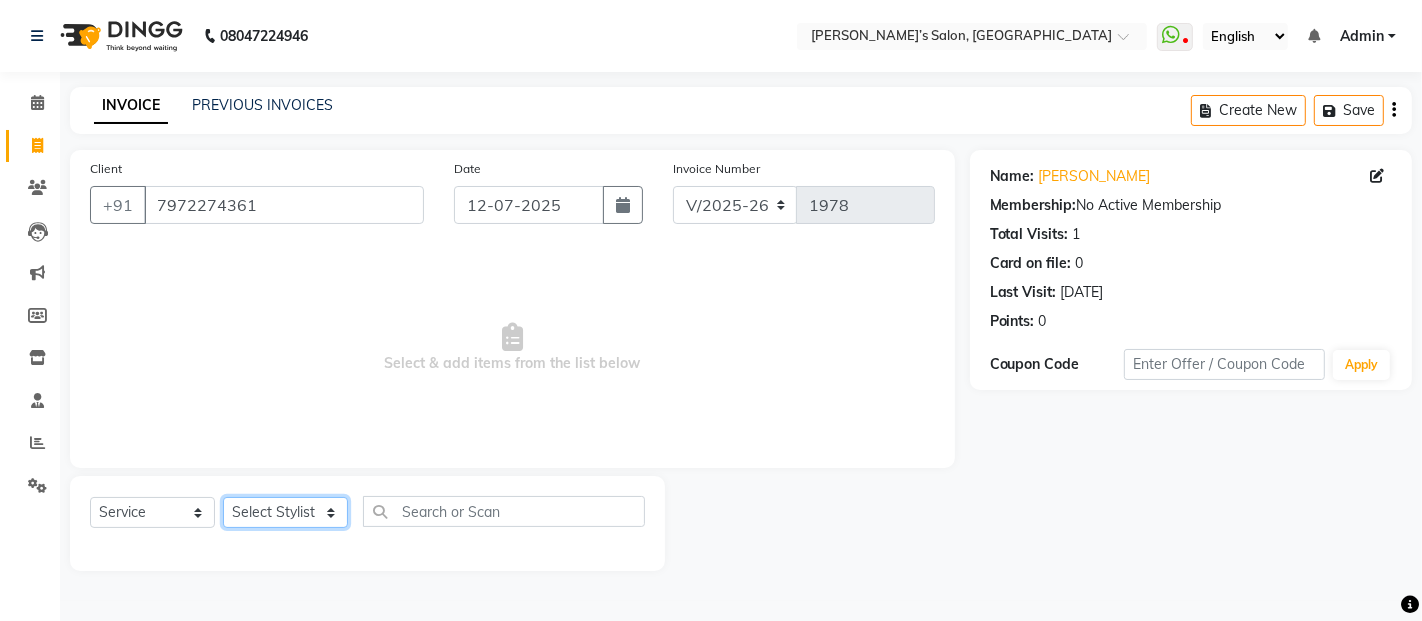 select on "46161" 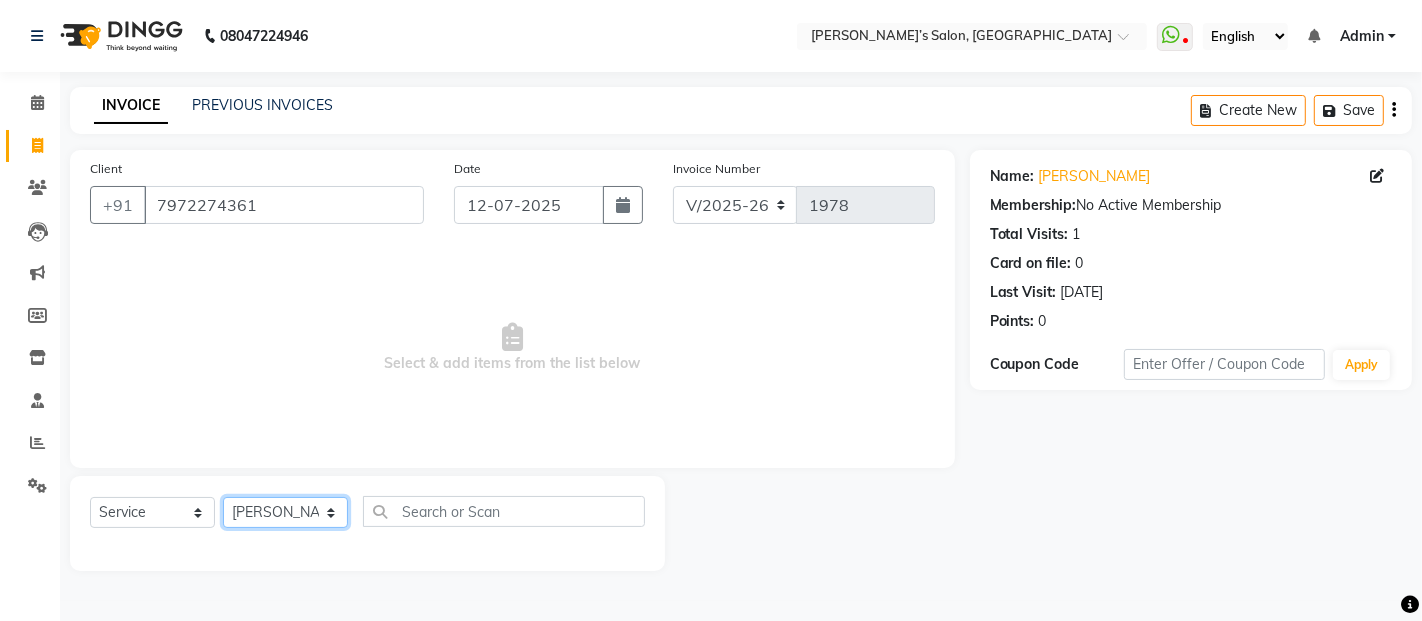 click on "Select Stylist [PERSON_NAME] [PERSON_NAME] Akshay [PERSON_NAME] Anas [PERSON_NAME] Manager [PERSON_NAME] [PERSON_NAME] [PERSON_NAME] Shruti [PERSON_NAME] [PERSON_NAME]" 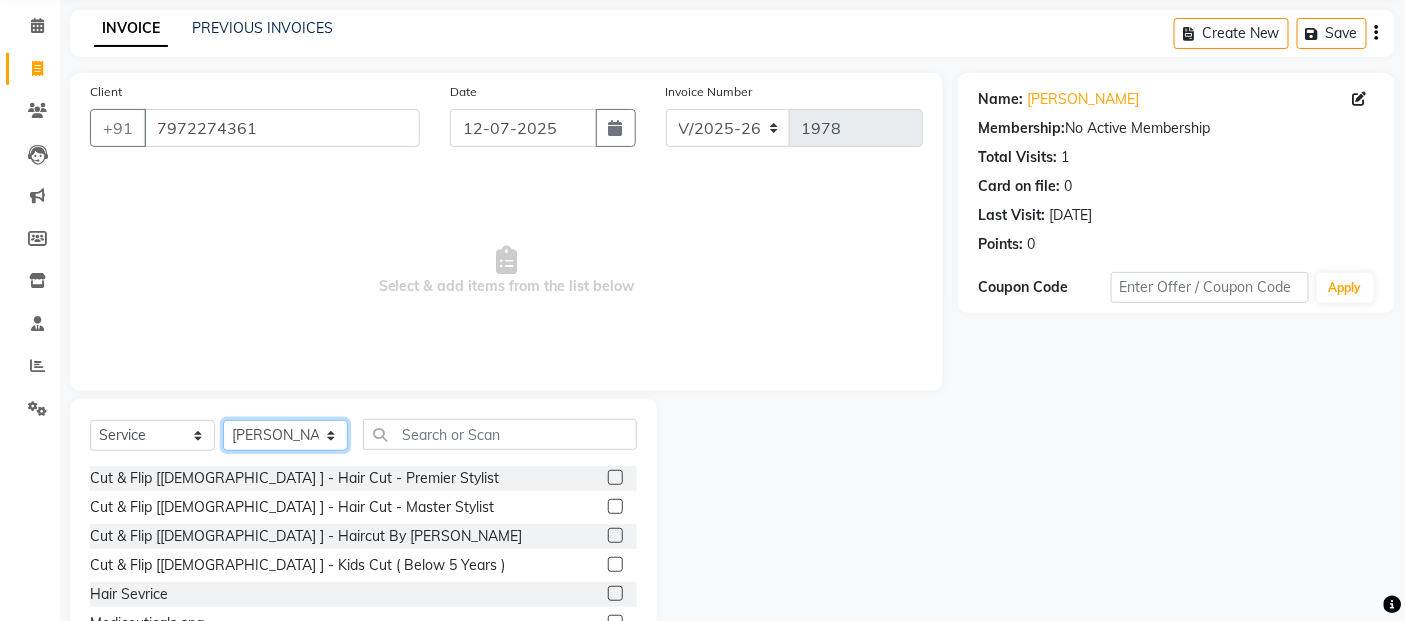 scroll, scrollTop: 180, scrollLeft: 0, axis: vertical 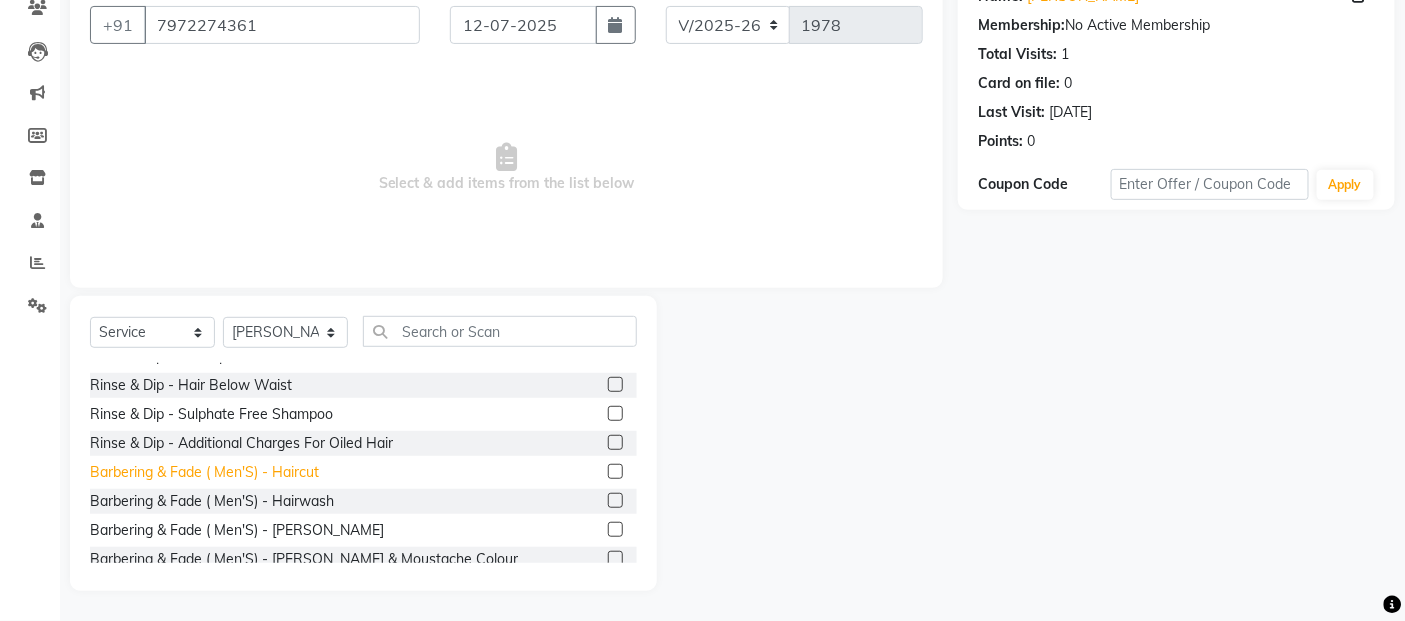 click on "Barbering & Fade  ( Men'S) - Haircut" 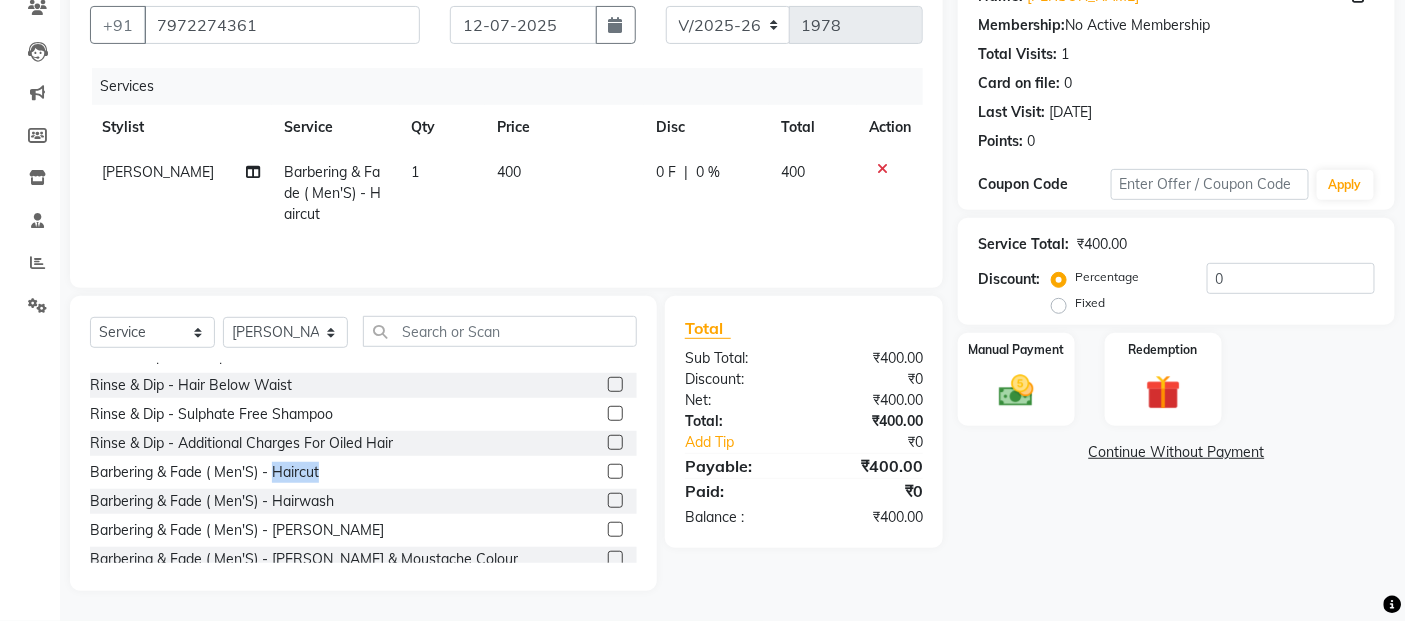 drag, startPoint x: 282, startPoint y: 475, endPoint x: 323, endPoint y: 457, distance: 44.777225 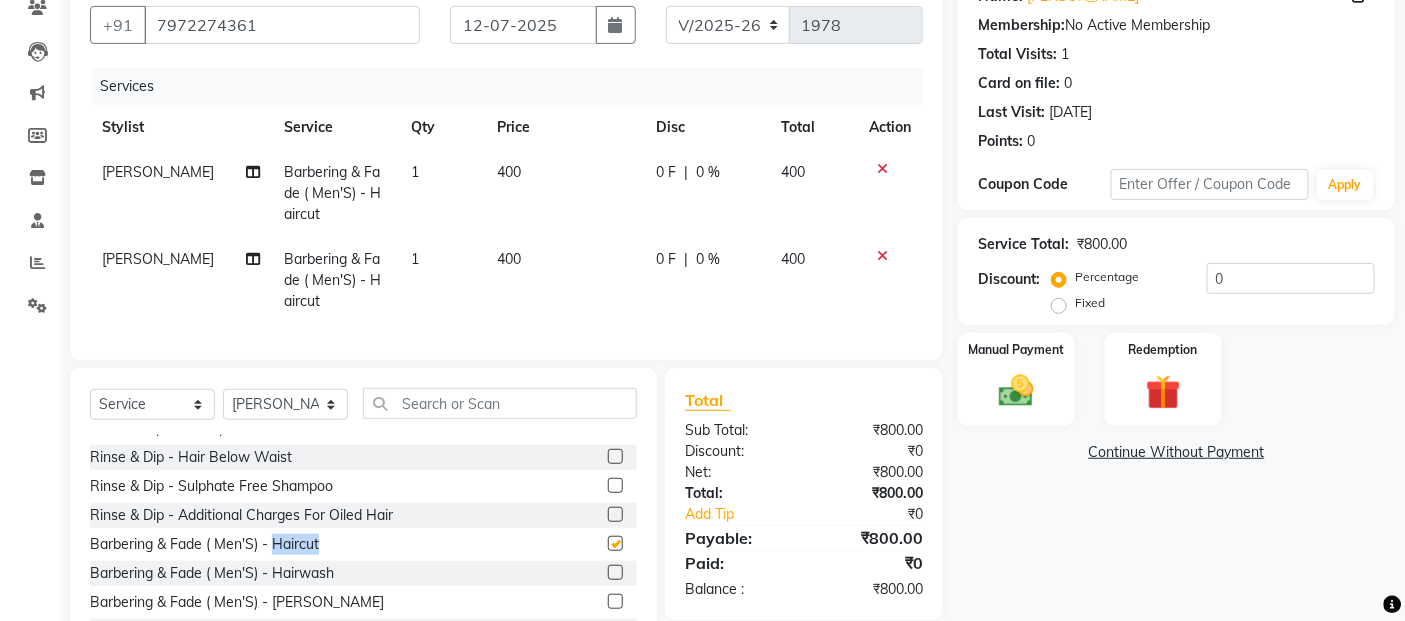 checkbox on "false" 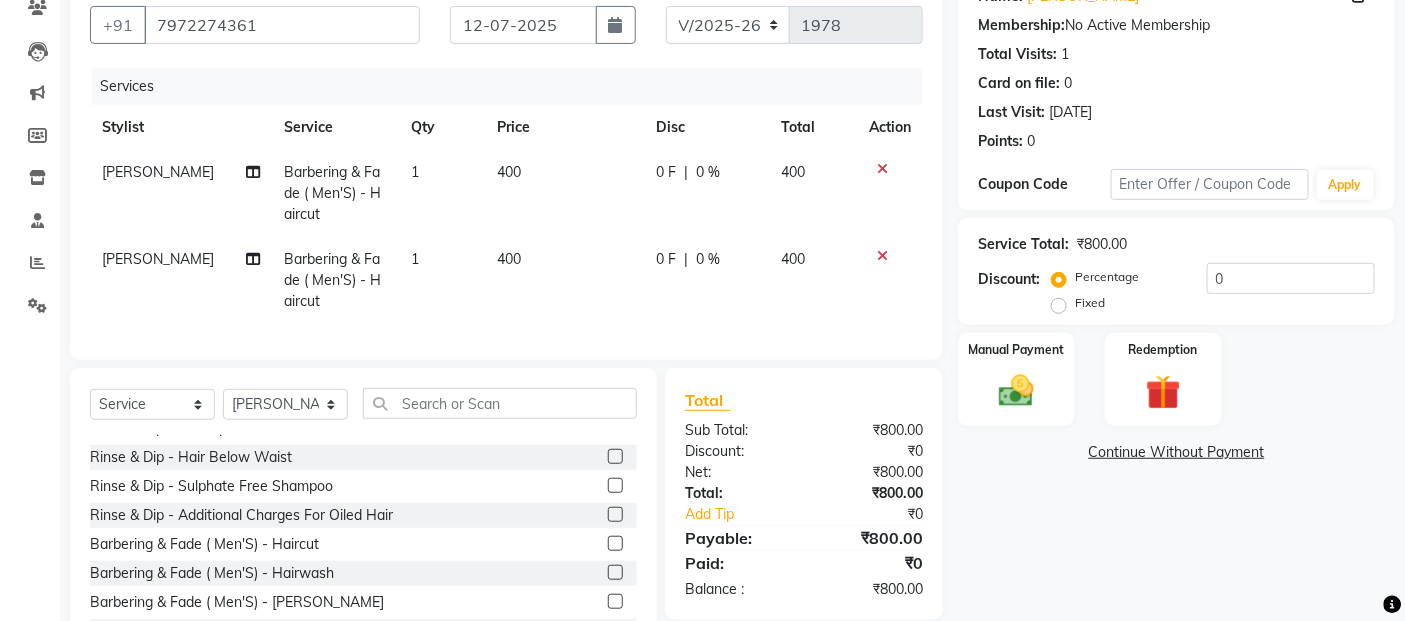click on "400" 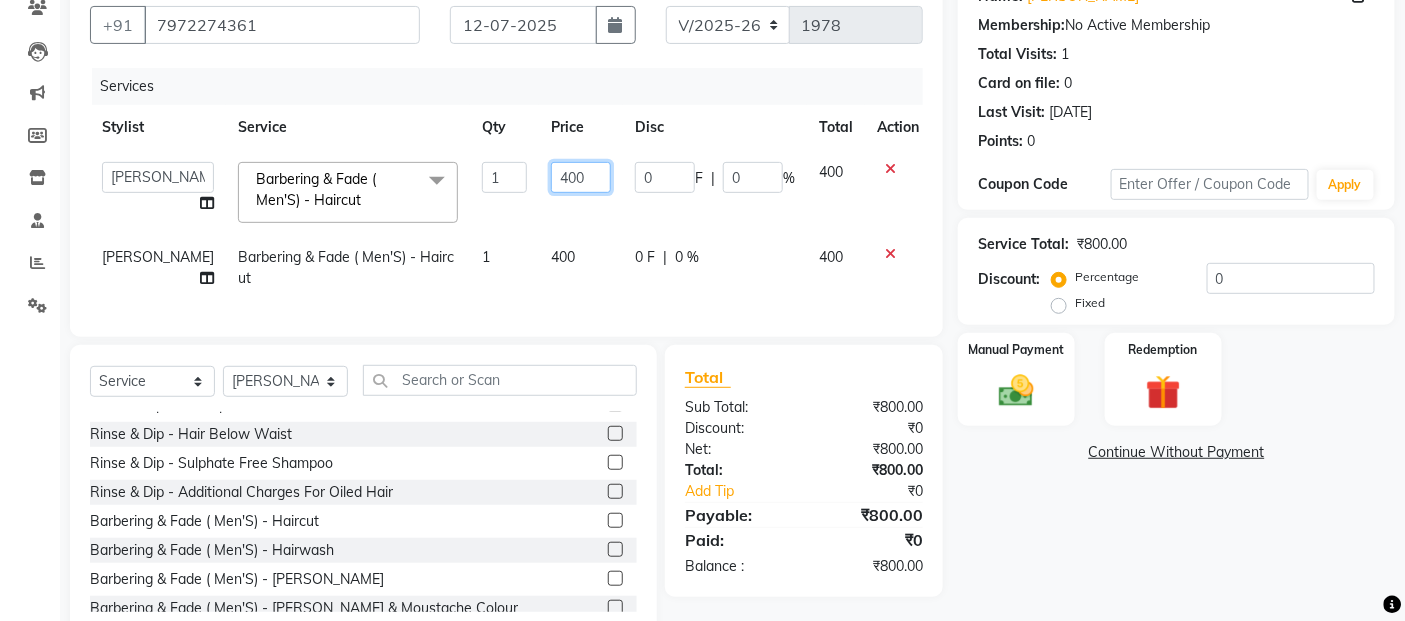 click on "400" 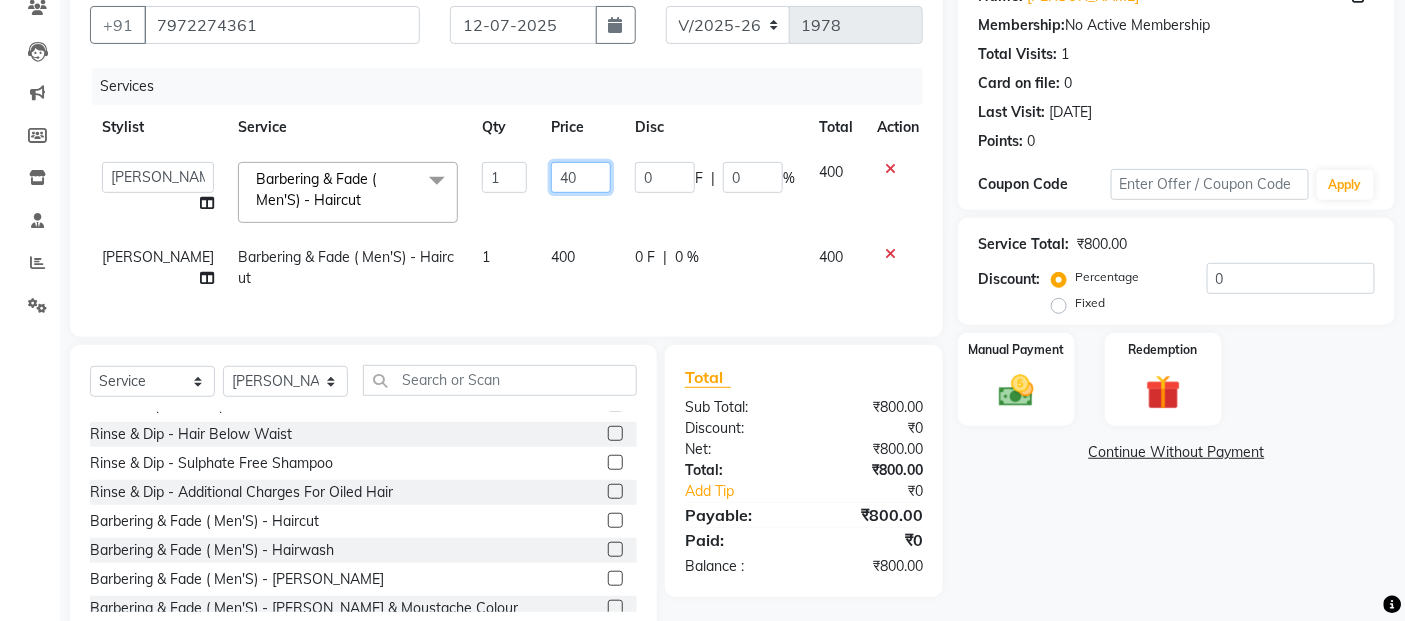 type on "4" 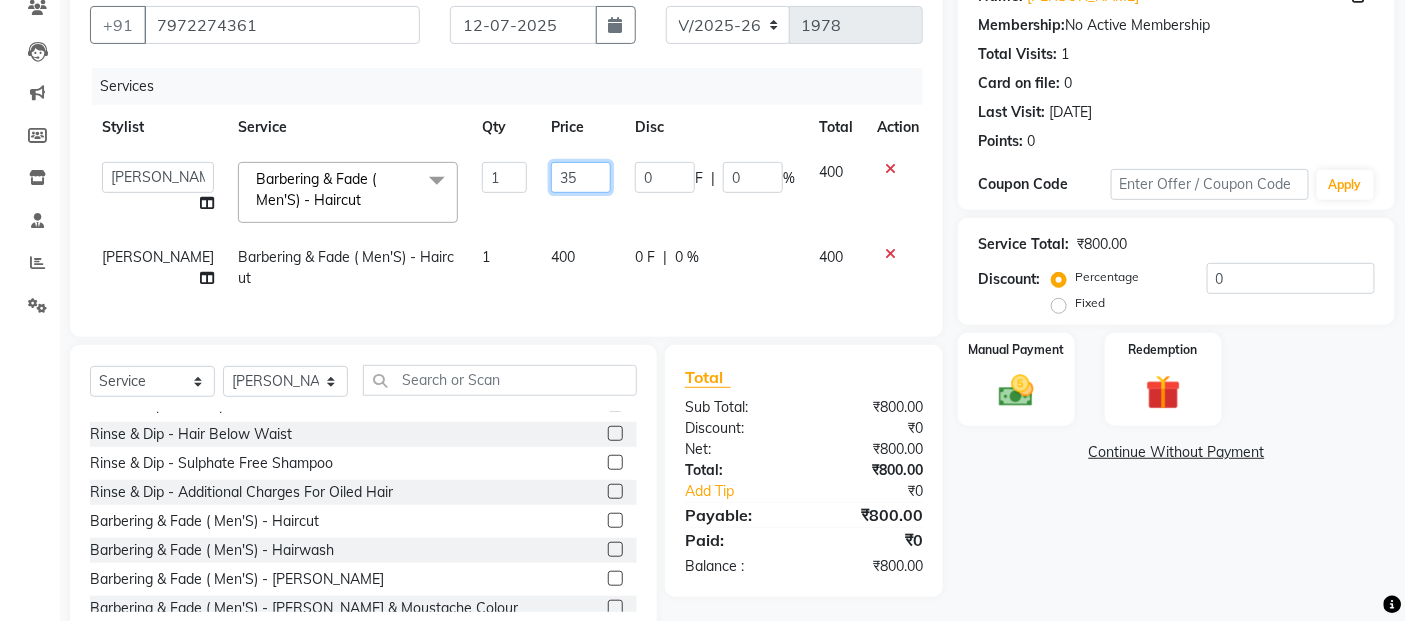 type on "350" 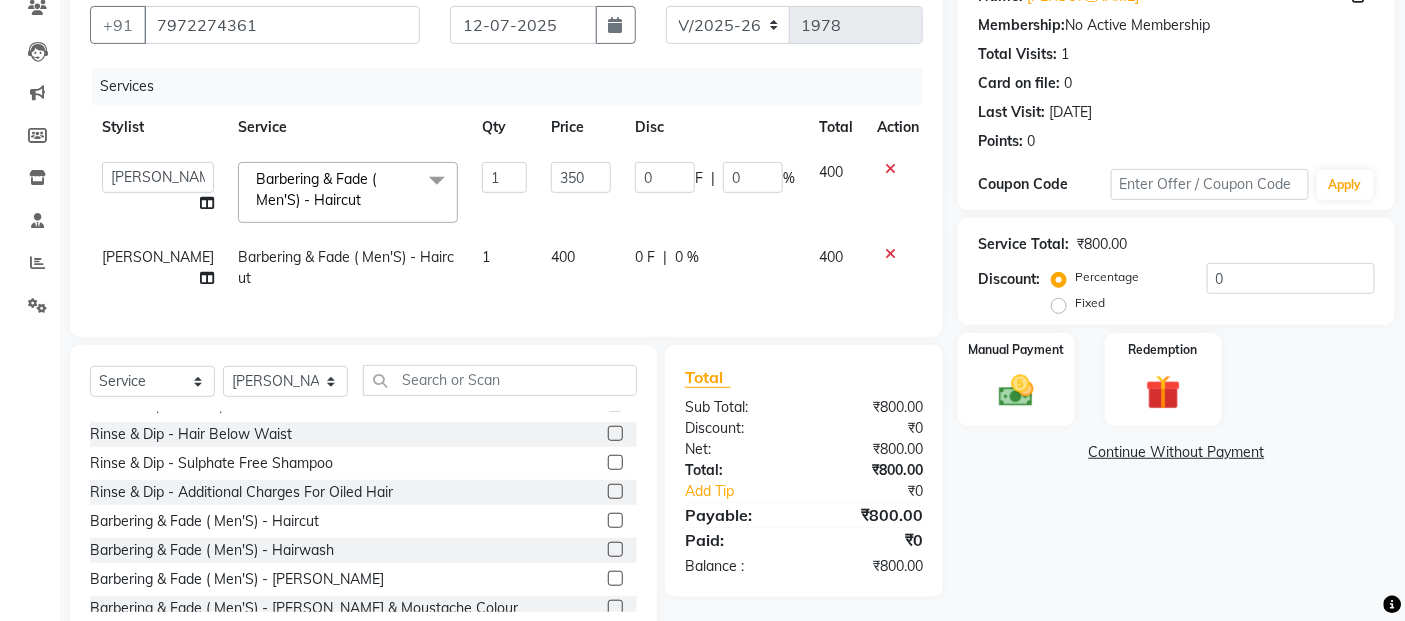 click on "400" 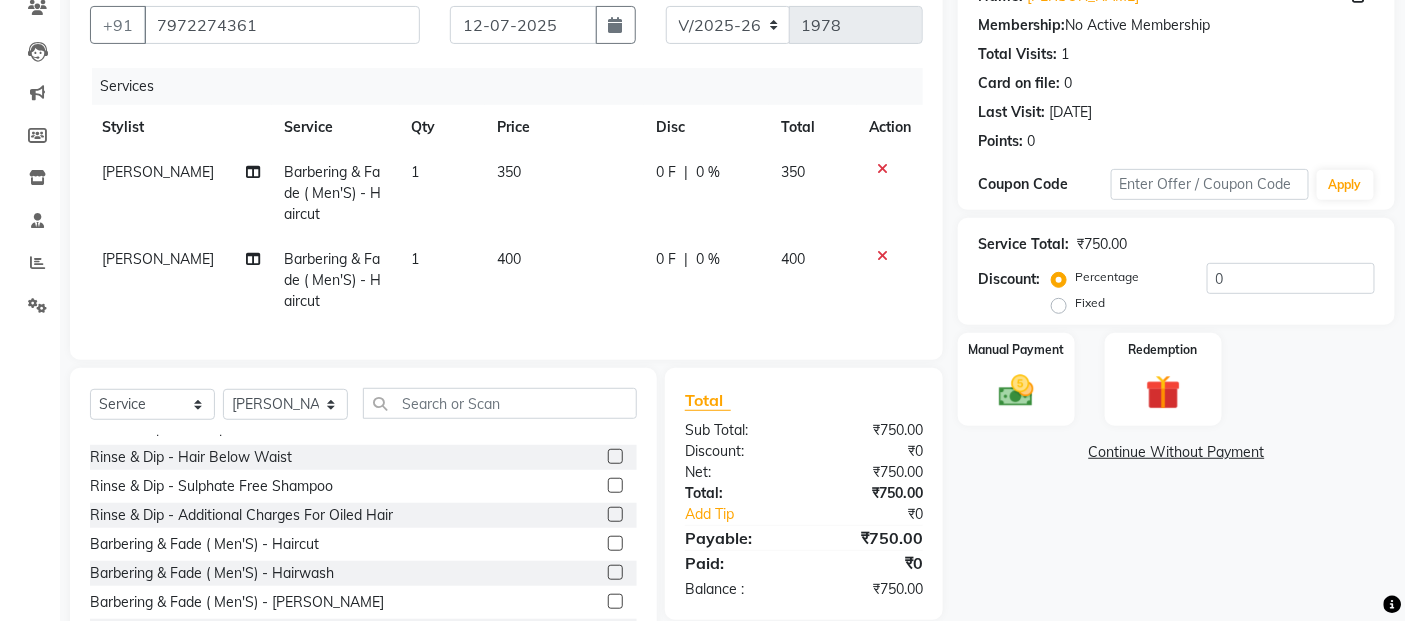 click on "[PERSON_NAME]" 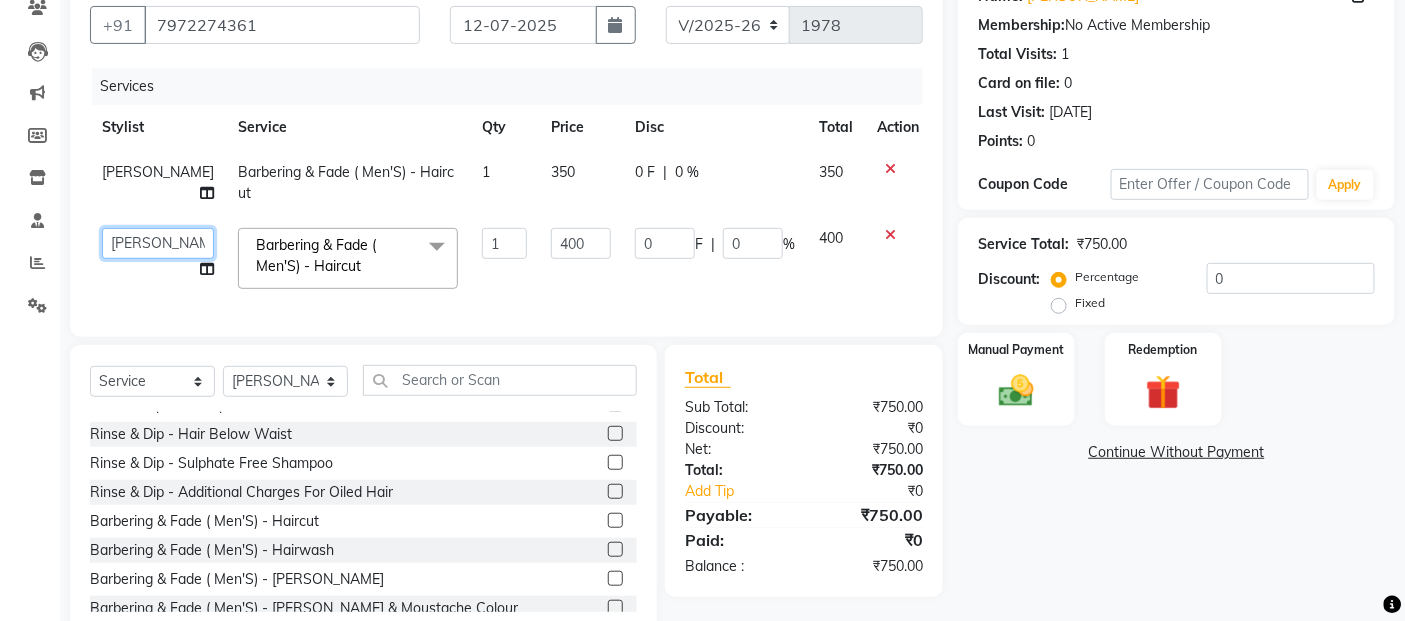 click on "[PERSON_NAME]   [PERSON_NAME]   Akshay [PERSON_NAME]   [PERSON_NAME]   Manager   [PERSON_NAME]   [PERSON_NAME]   [PERSON_NAME]   Shruti   [PERSON_NAME]   [PERSON_NAME]" 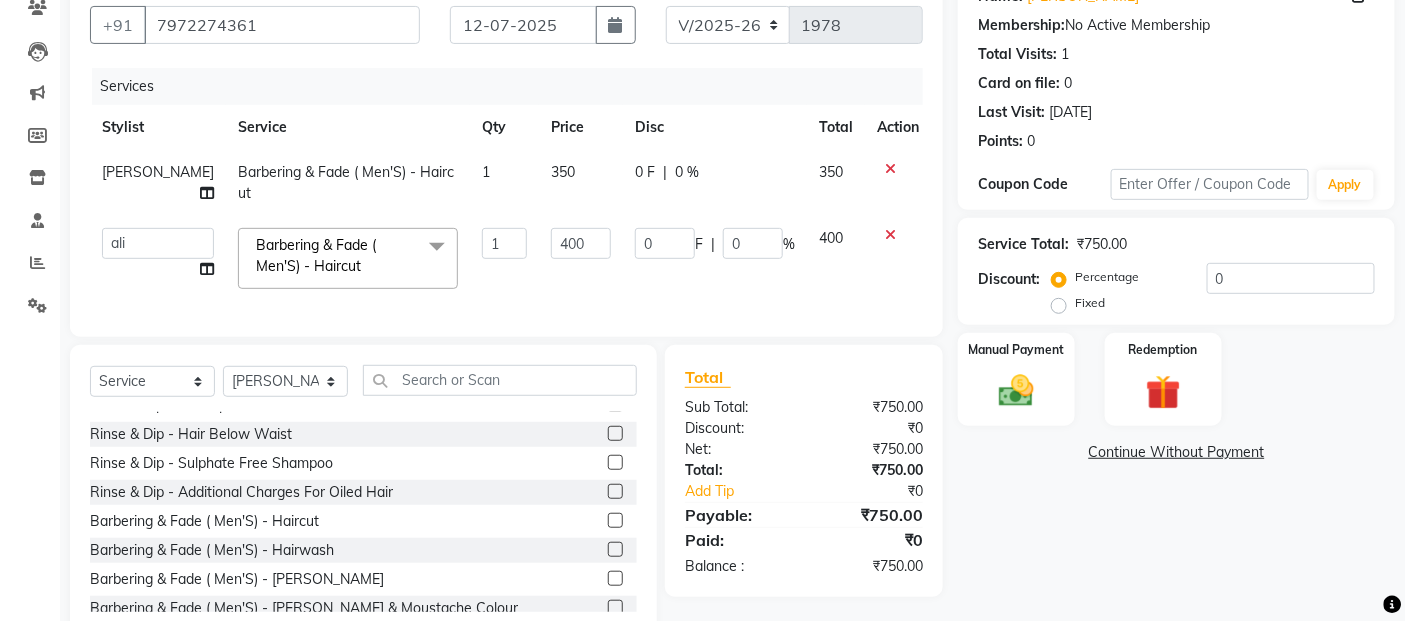 select on "52310" 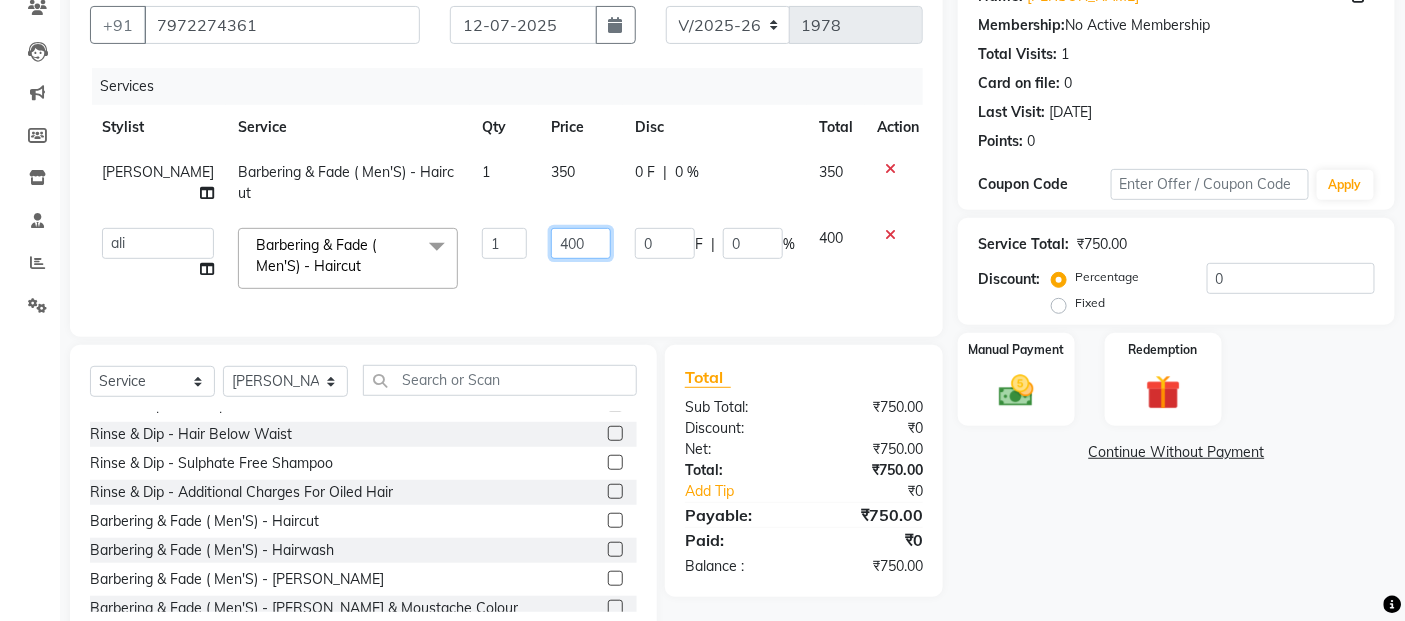 click on "400" 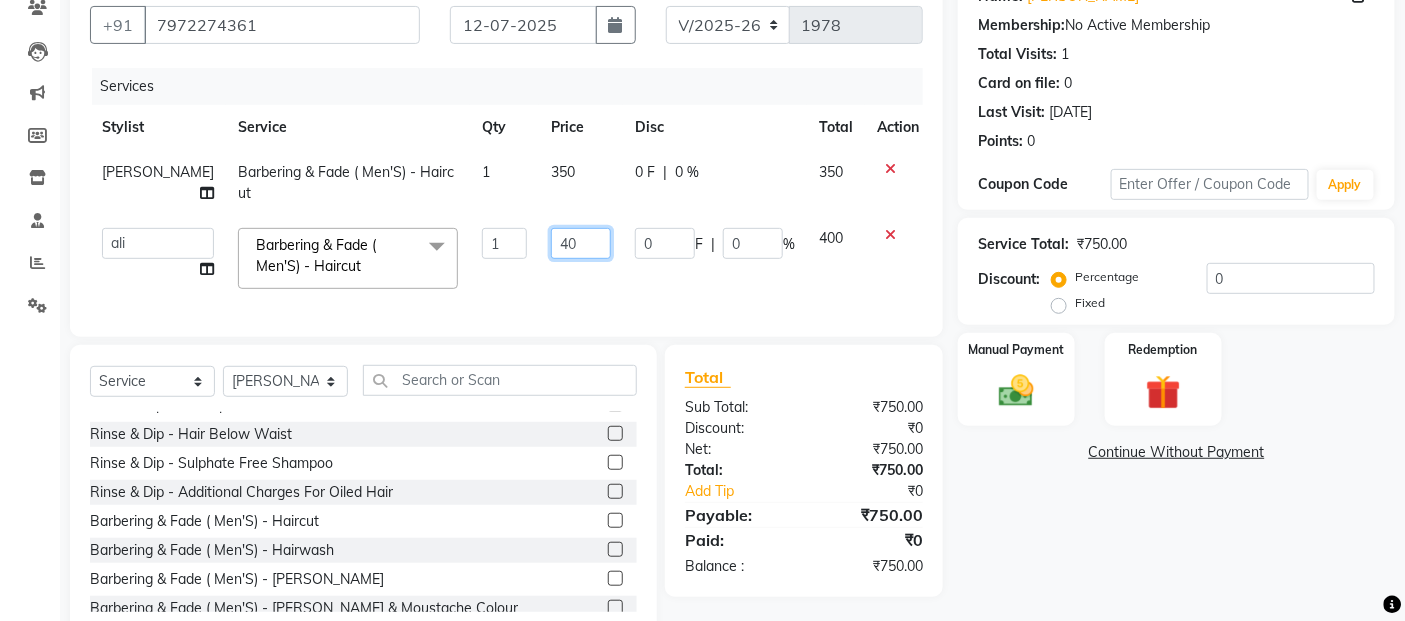 type on "4" 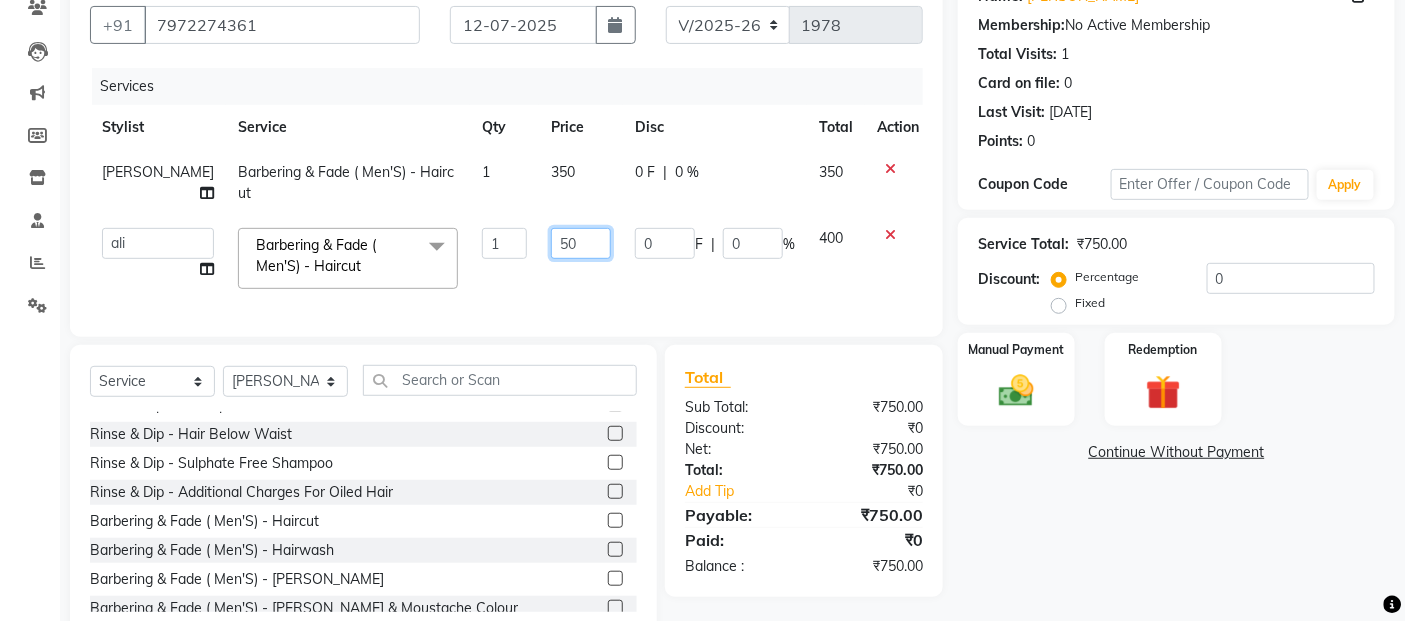 type on "500" 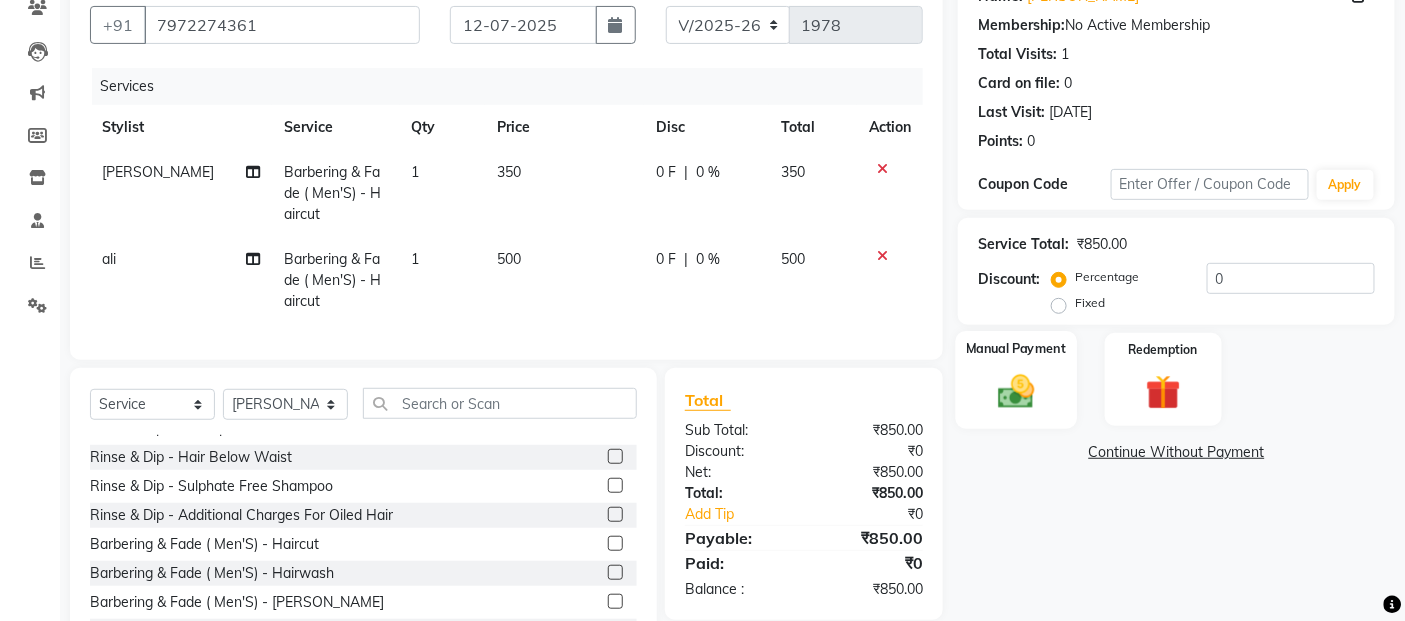 click 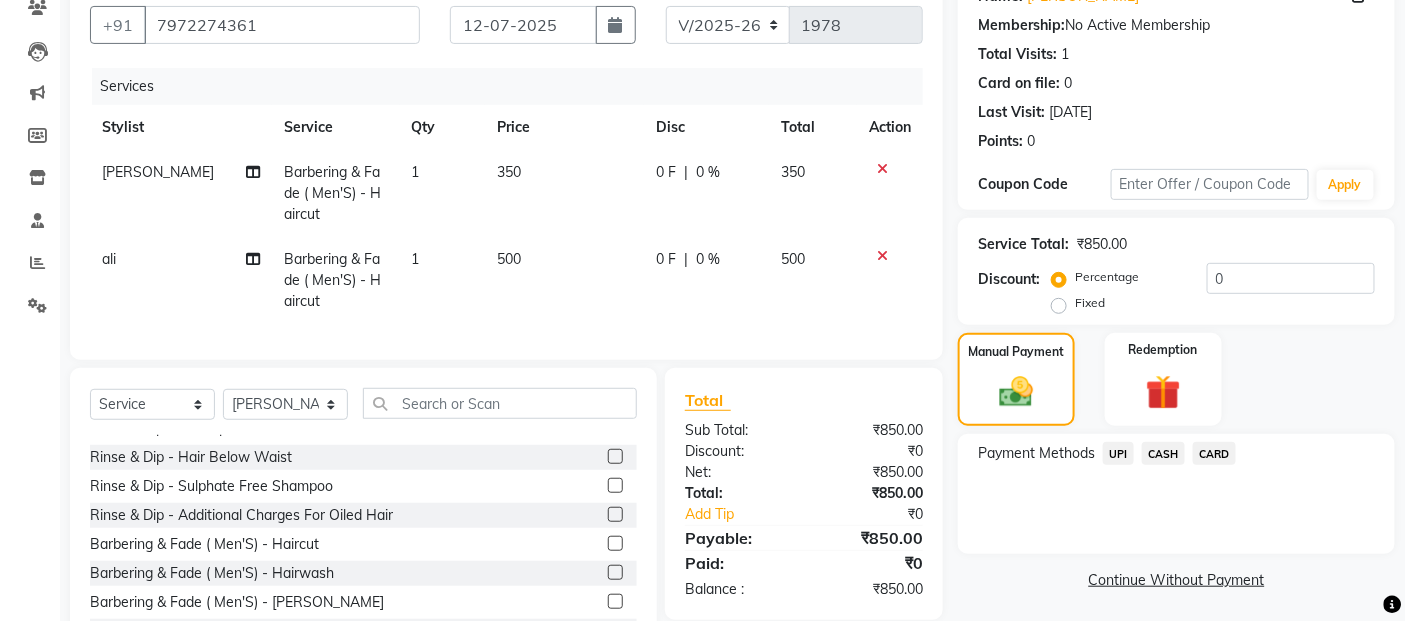 click on "CASH" 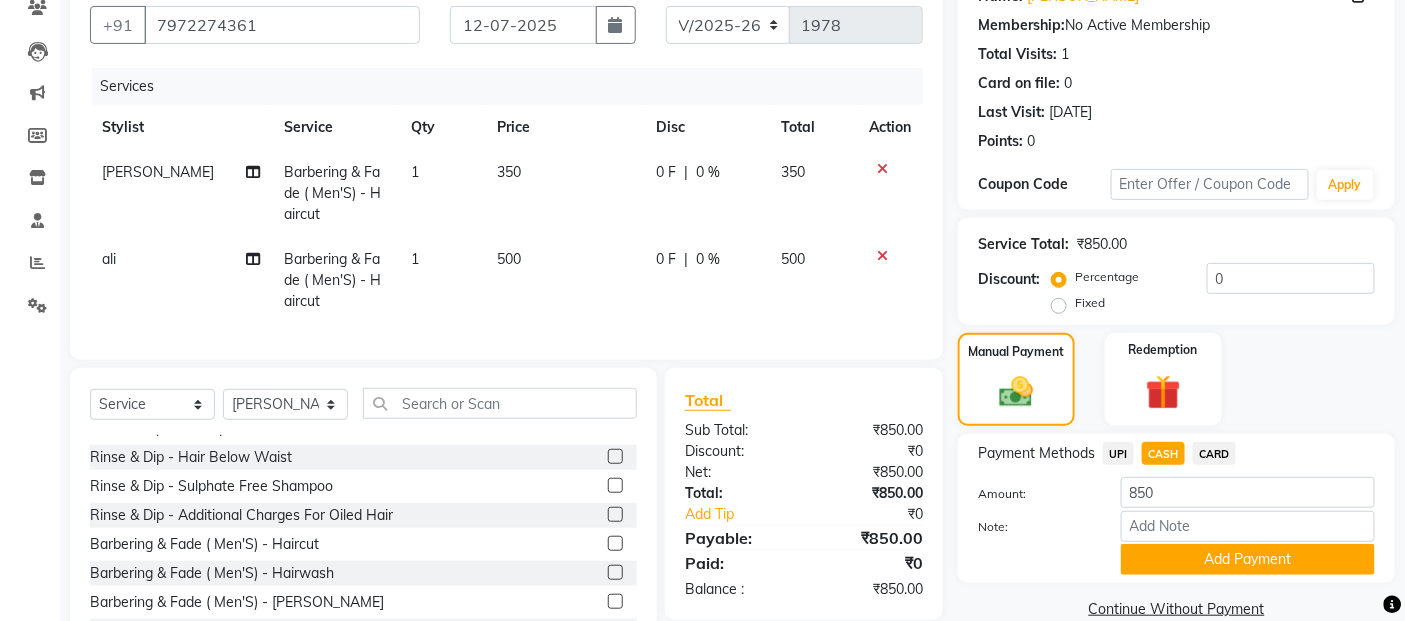 scroll, scrollTop: 268, scrollLeft: 0, axis: vertical 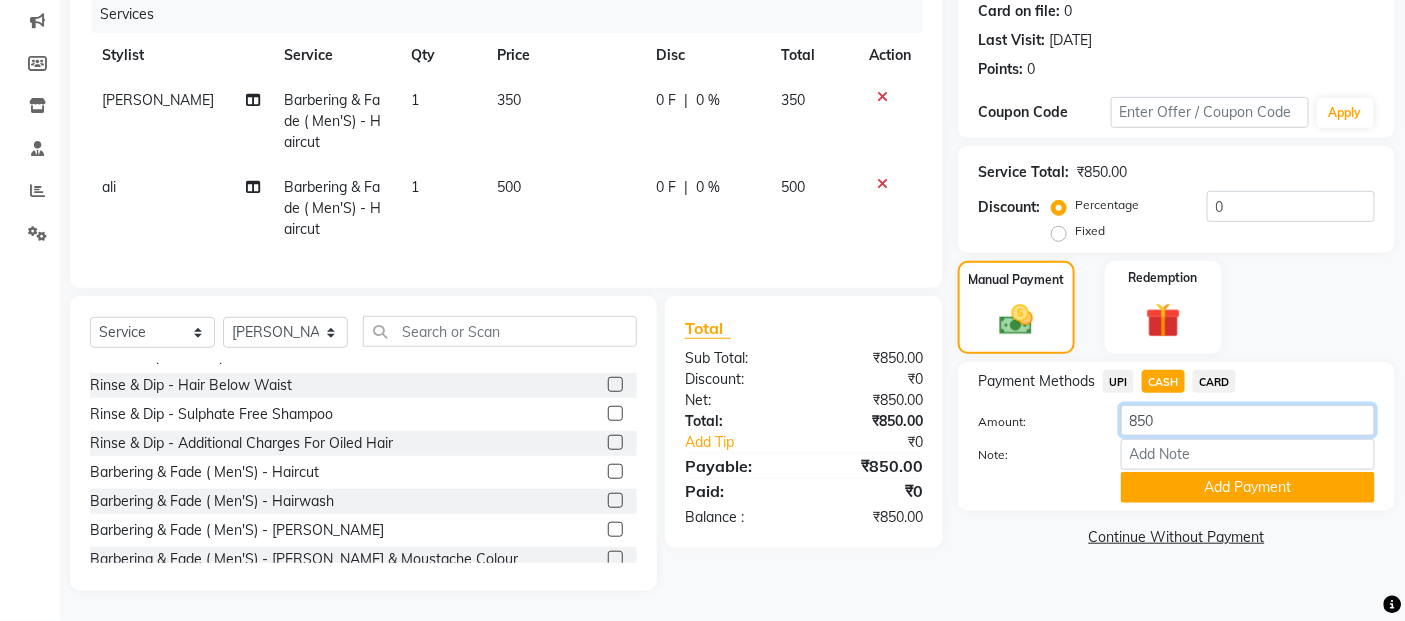 click on "850" 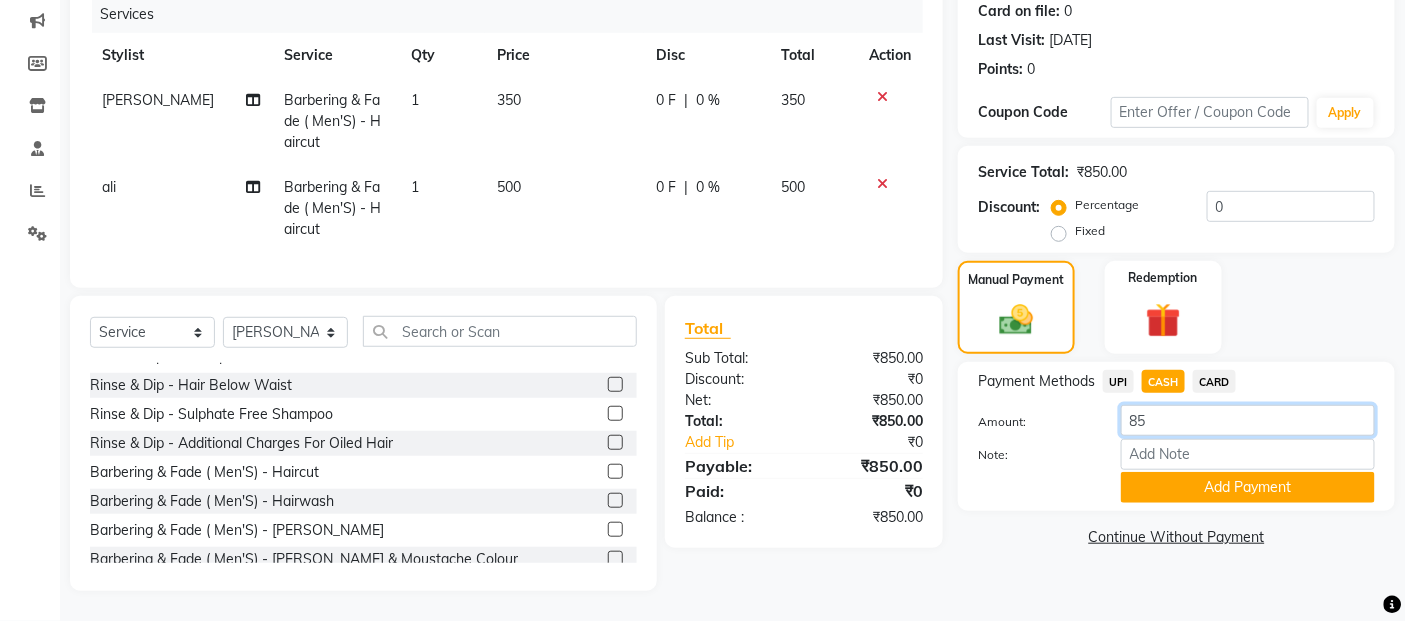 type on "8" 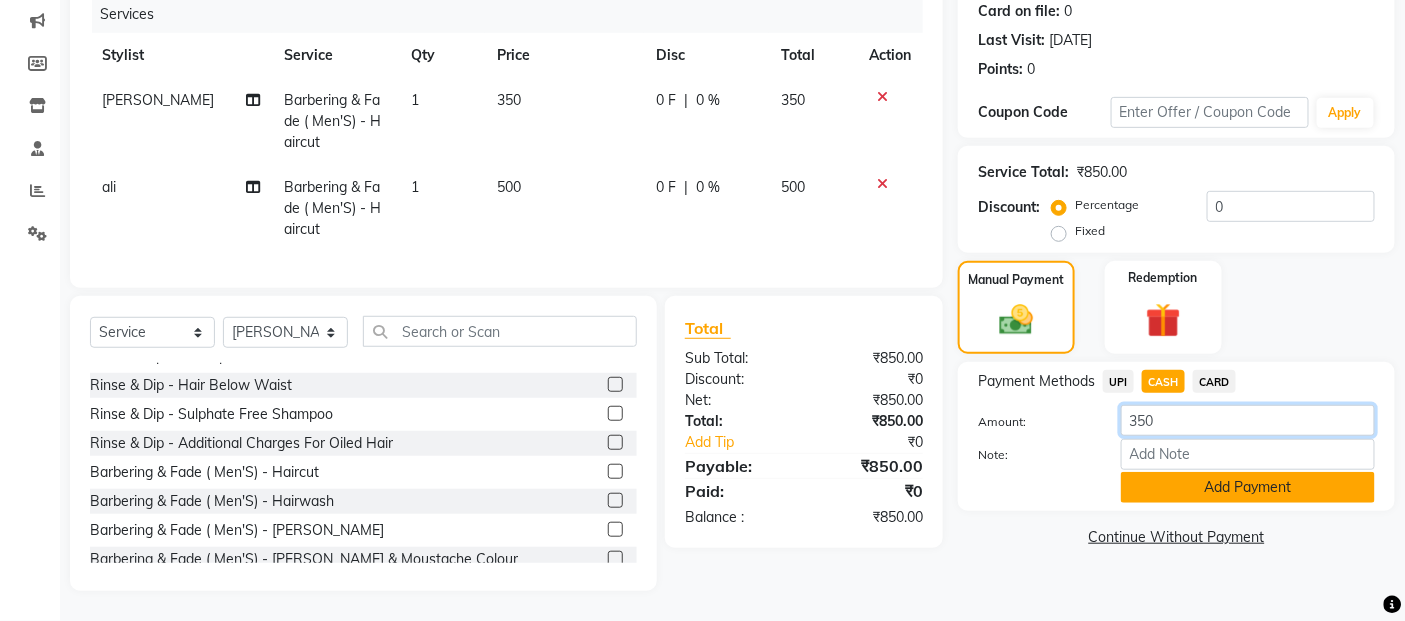 type on "350" 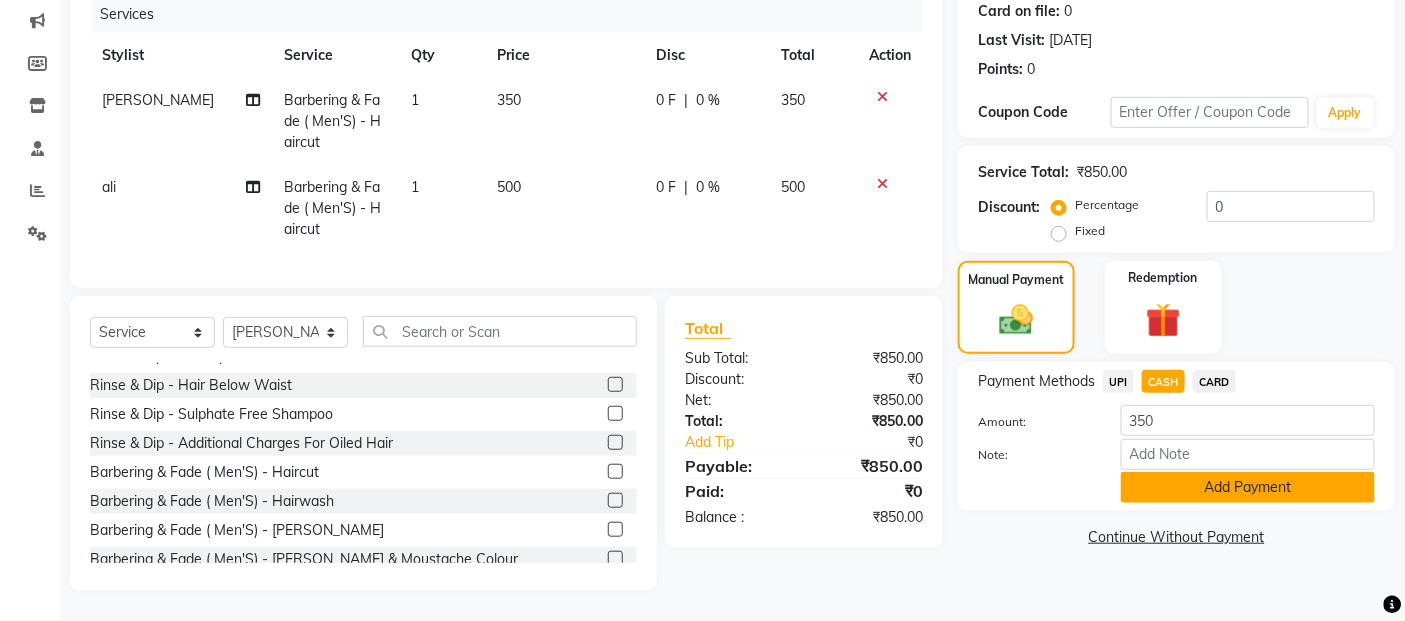 click on "Add Payment" 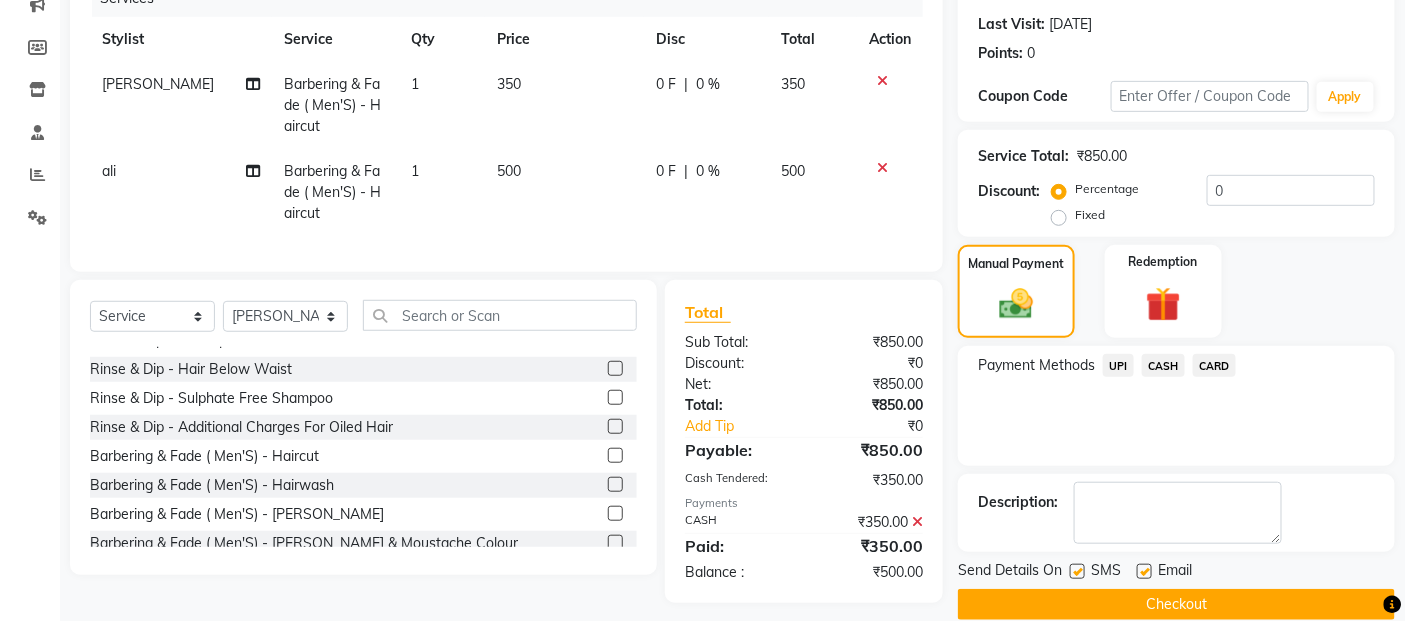 click on "UPI" 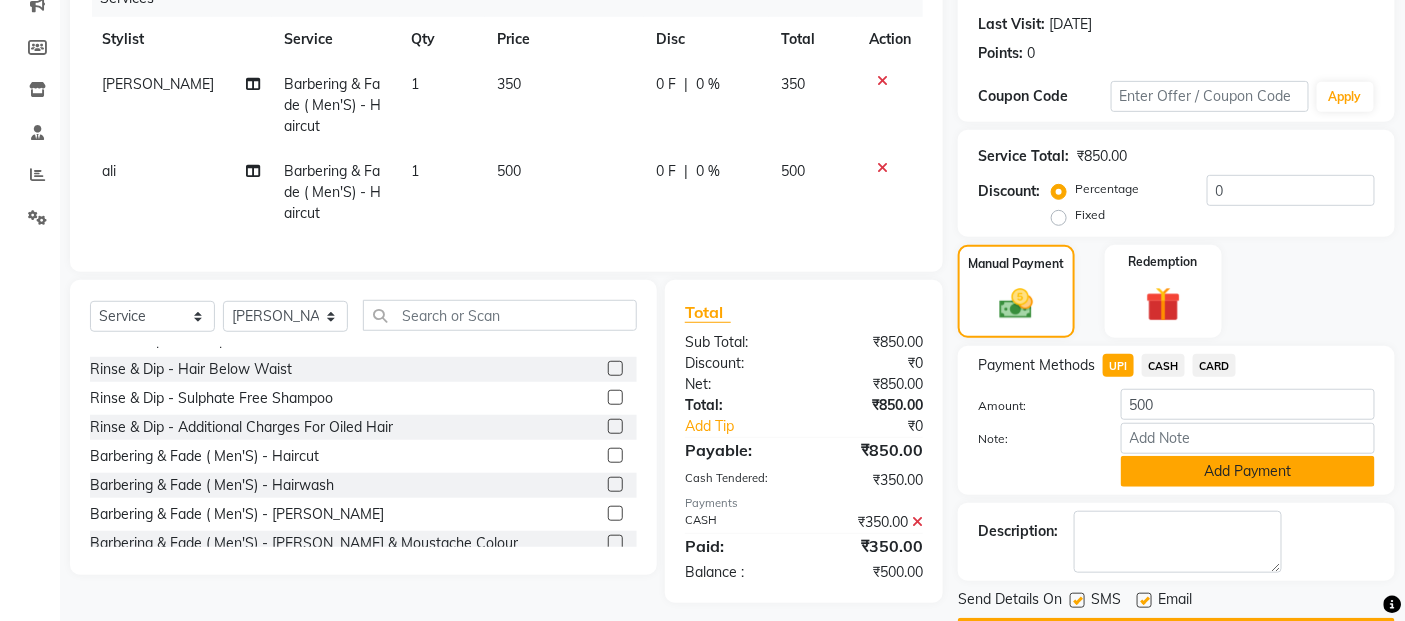 click on "Add Payment" 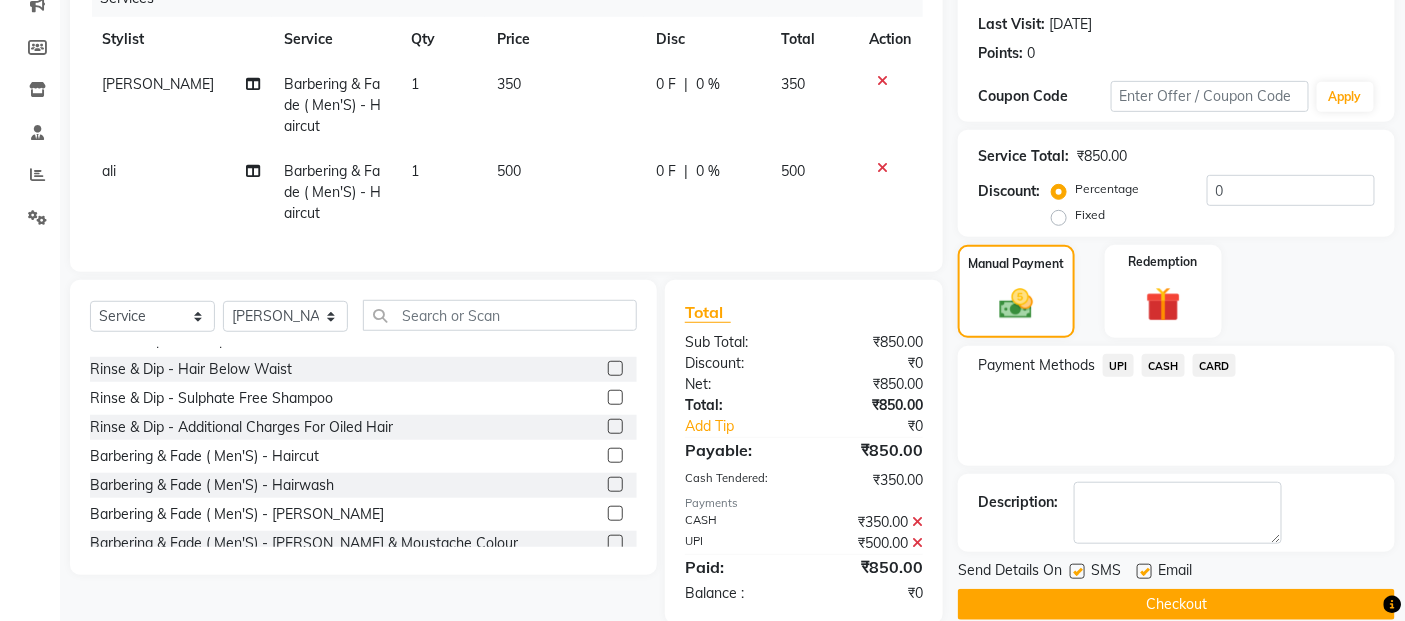 click on "Checkout" 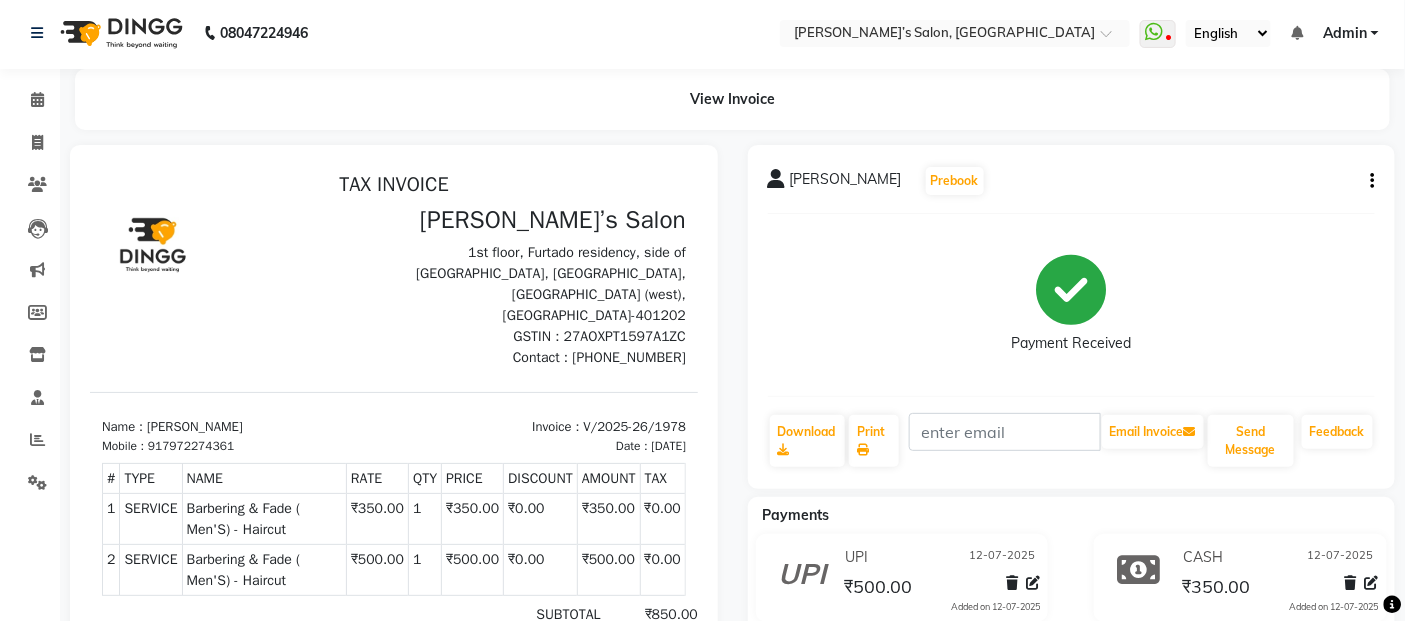 scroll, scrollTop: 0, scrollLeft: 0, axis: both 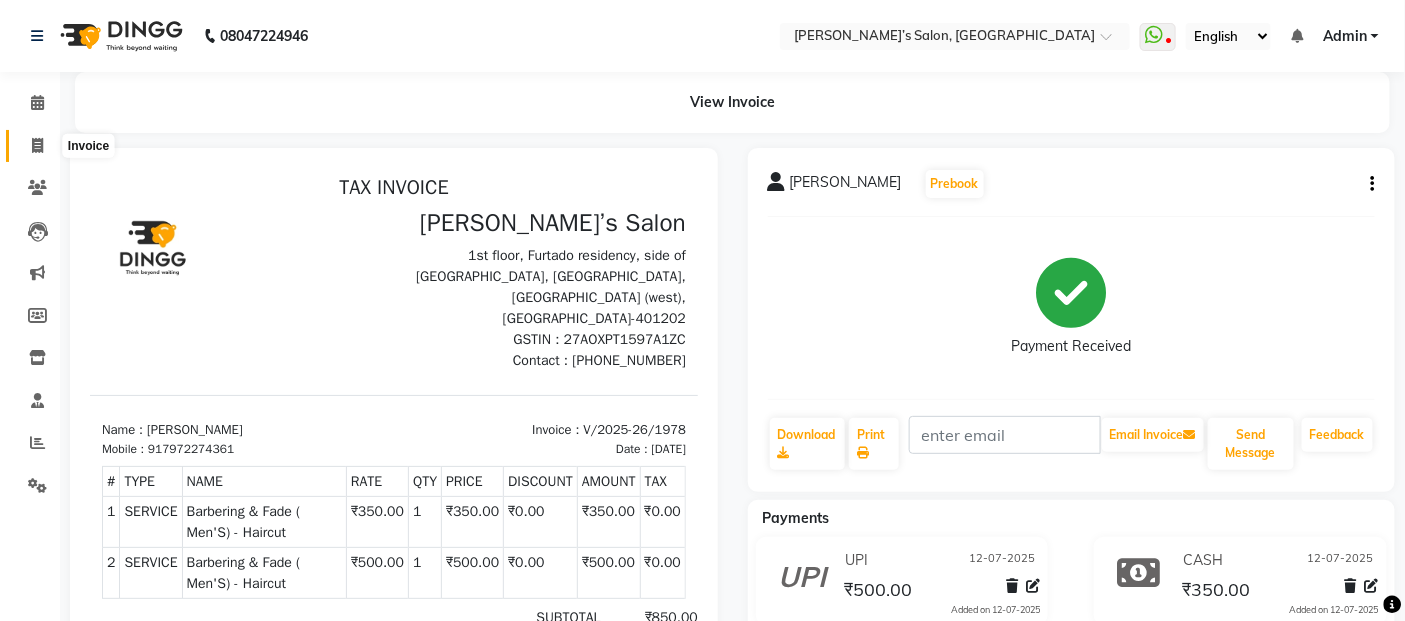 click 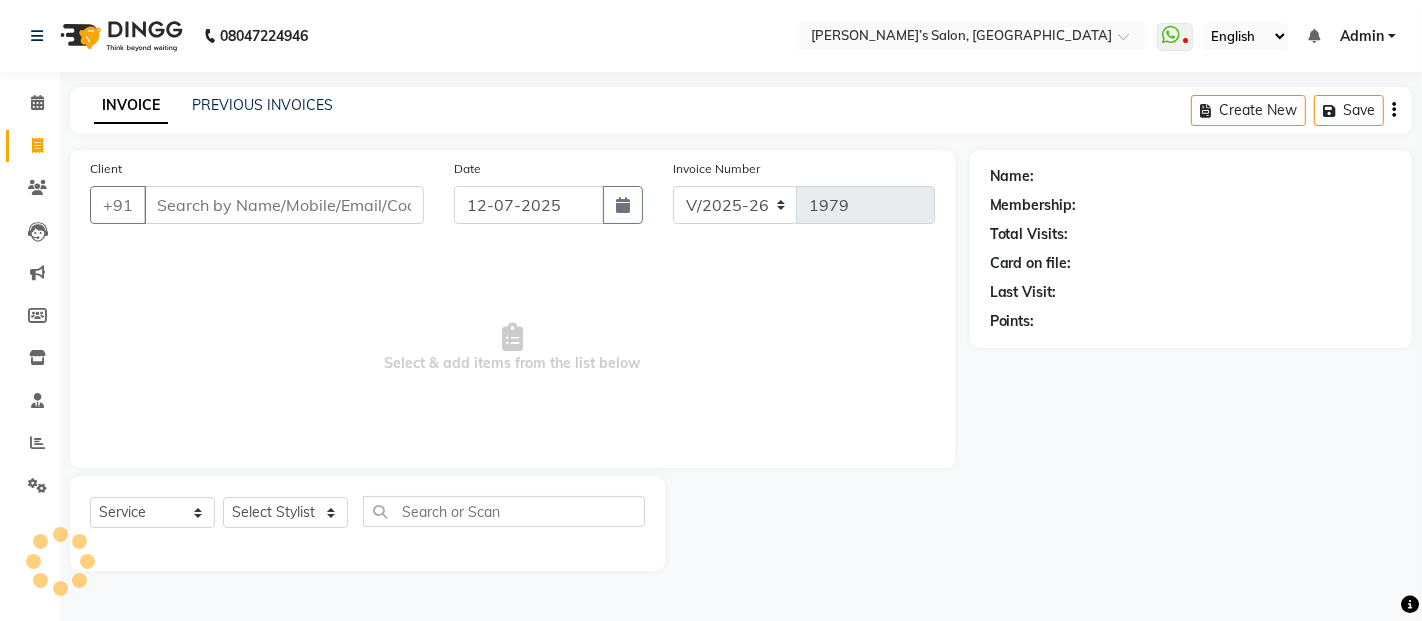 click on "Client" at bounding box center [284, 205] 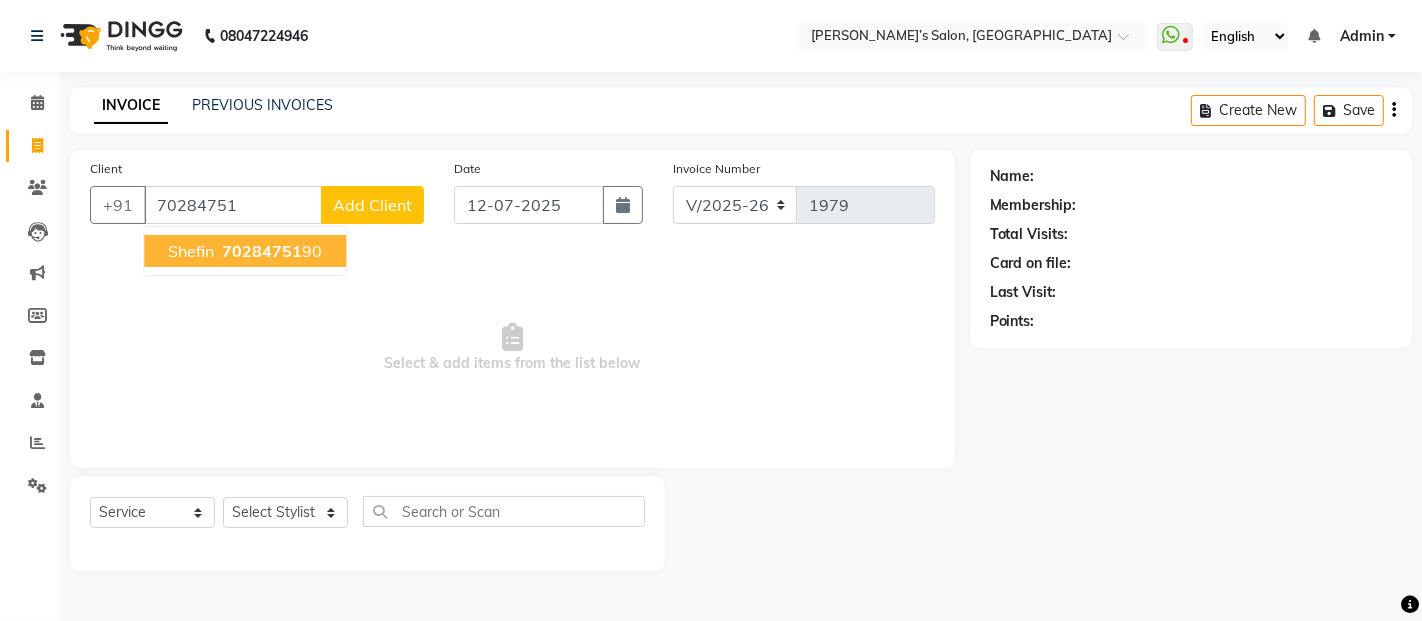 click on "70284751" at bounding box center [262, 251] 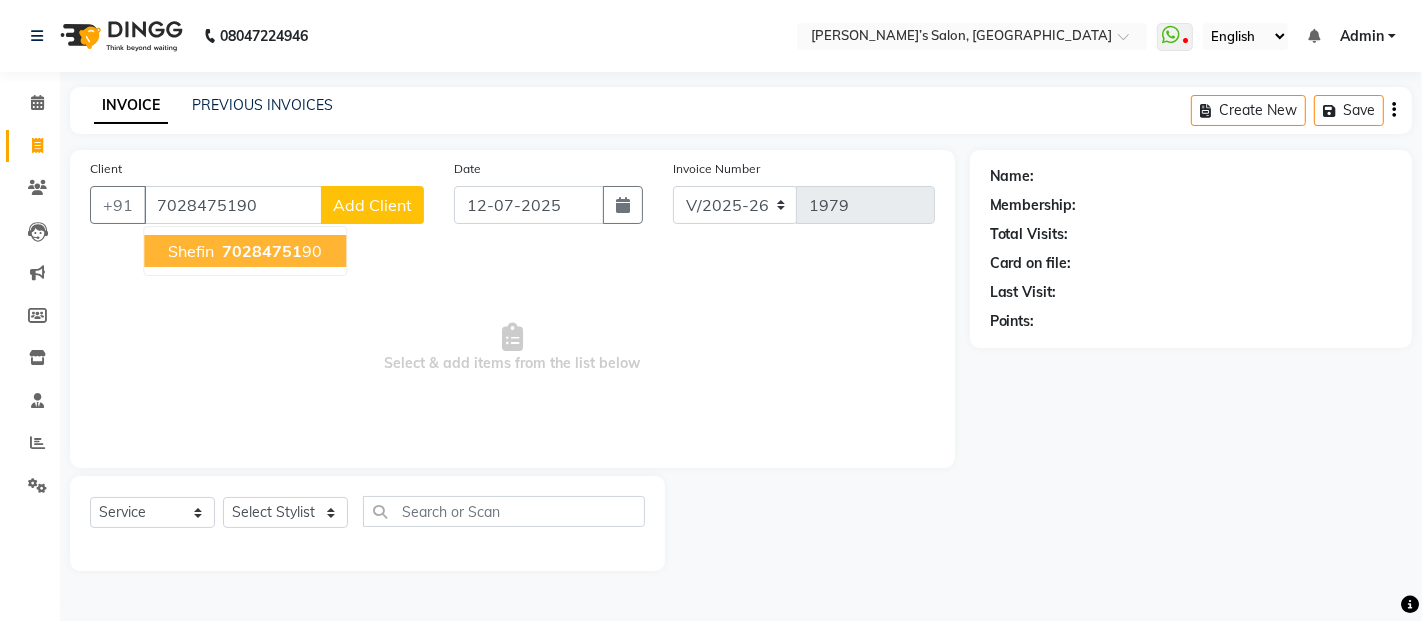 click on "Select & add items from the list below" at bounding box center [512, 348] 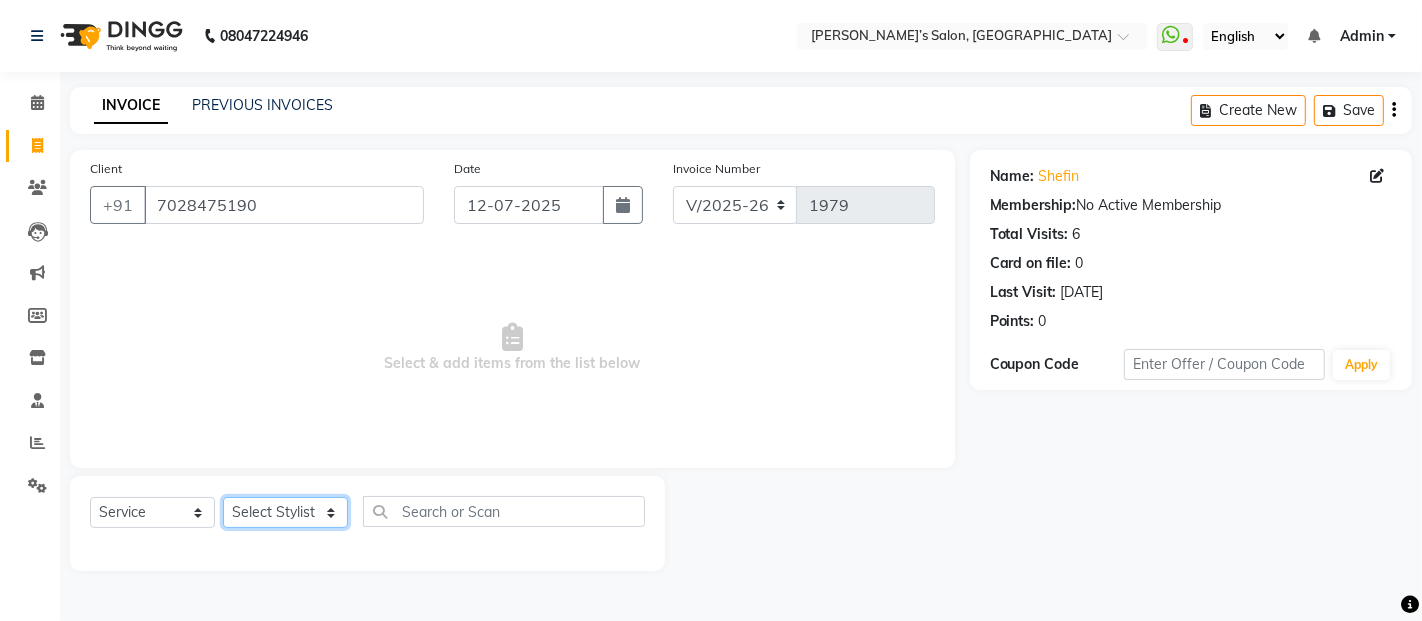 click on "Select Stylist [PERSON_NAME] [PERSON_NAME] Akshay [PERSON_NAME] Anas [PERSON_NAME] Manager [PERSON_NAME] [PERSON_NAME] [PERSON_NAME] Shruti [PERSON_NAME] [PERSON_NAME]" 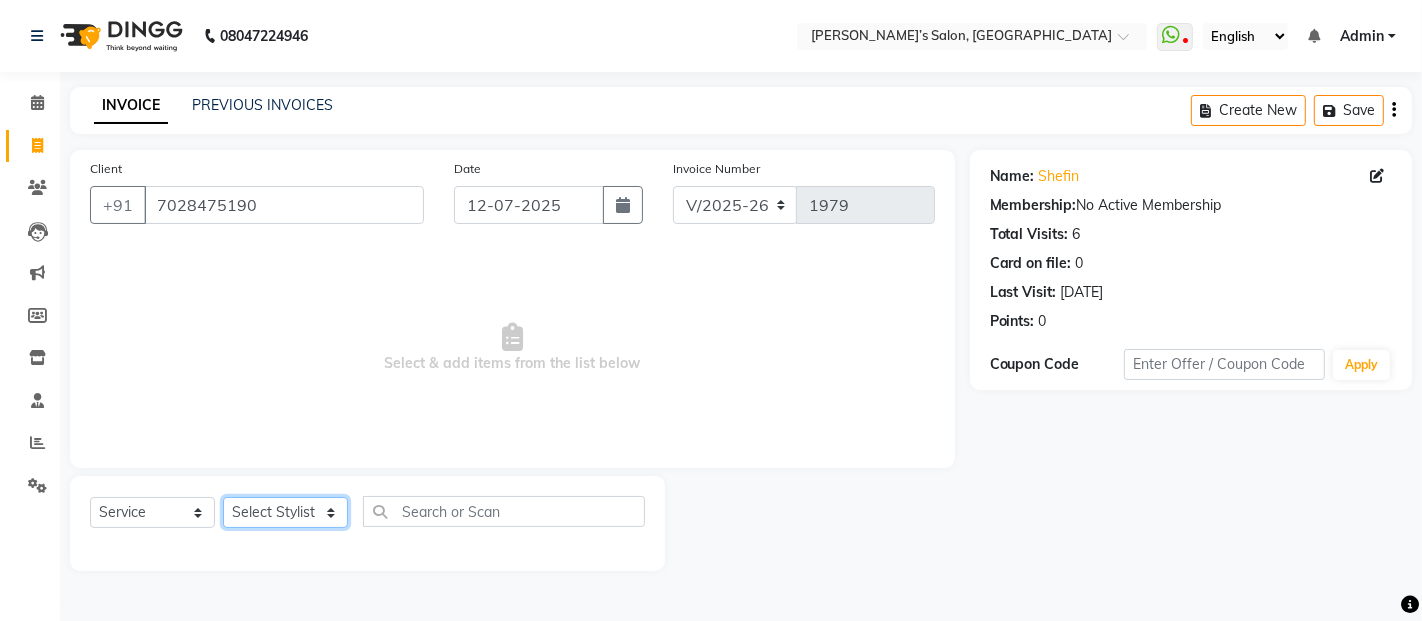 select on "37743" 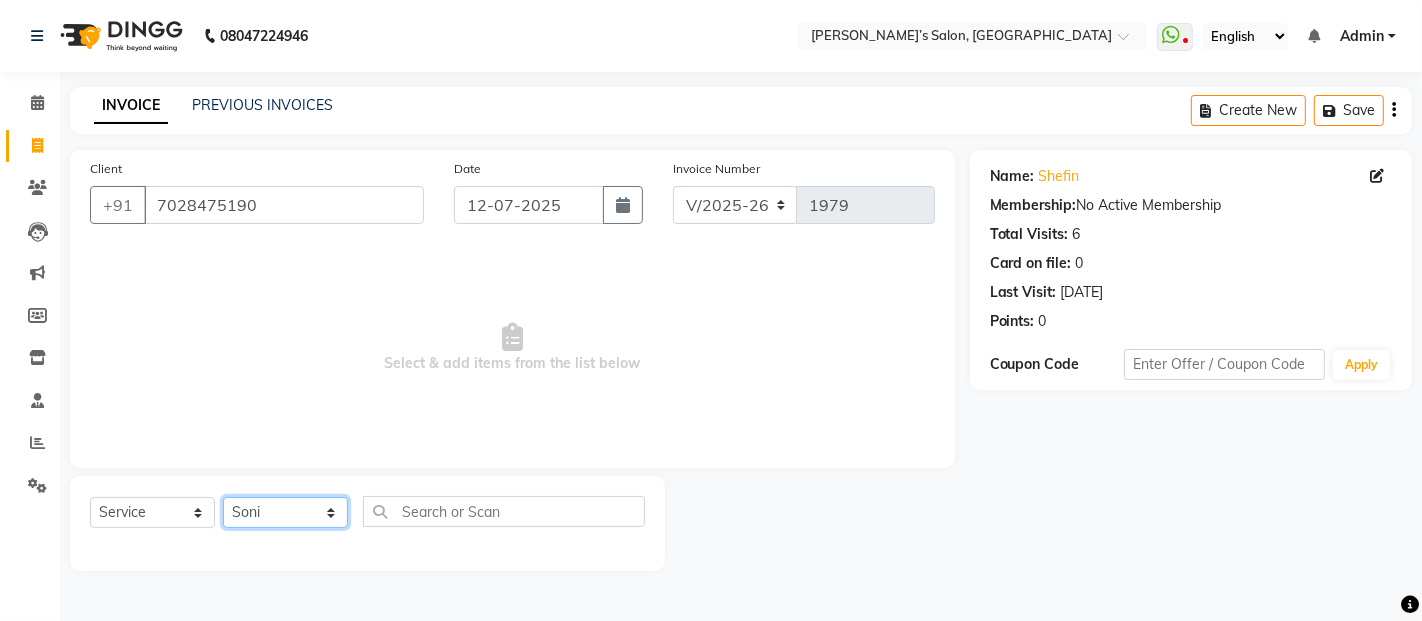 click on "Select Stylist [PERSON_NAME] [PERSON_NAME] Akshay [PERSON_NAME] Anas [PERSON_NAME] Manager [PERSON_NAME] [PERSON_NAME] [PERSON_NAME] Shruti [PERSON_NAME] [PERSON_NAME]" 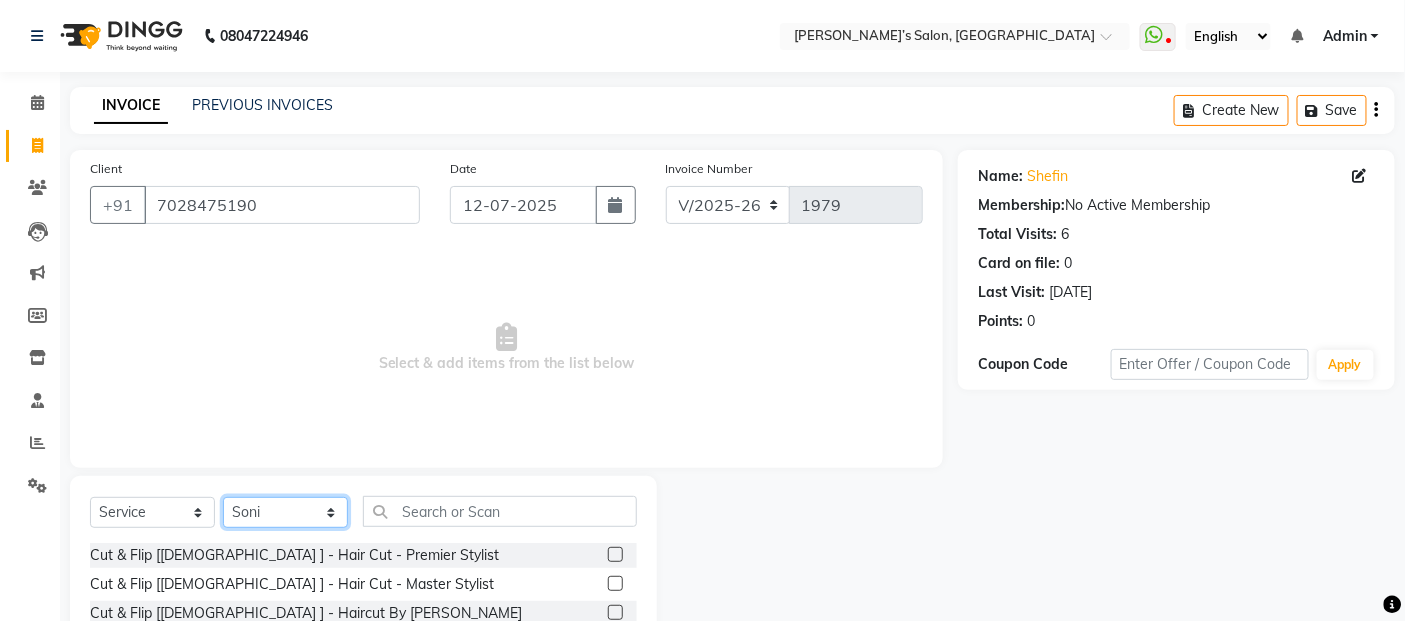 scroll, scrollTop: 180, scrollLeft: 0, axis: vertical 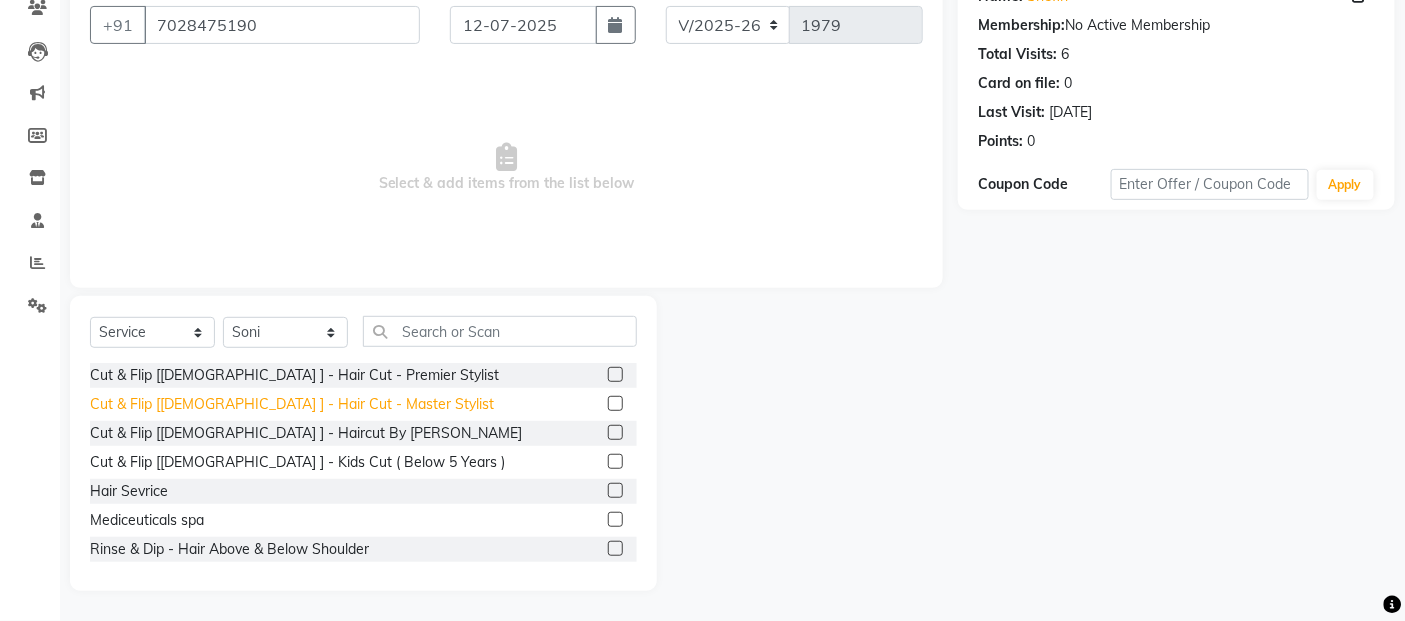 click on "Cut & Flip [[DEMOGRAPHIC_DATA] ] - Hair Cut - Master Stylist" 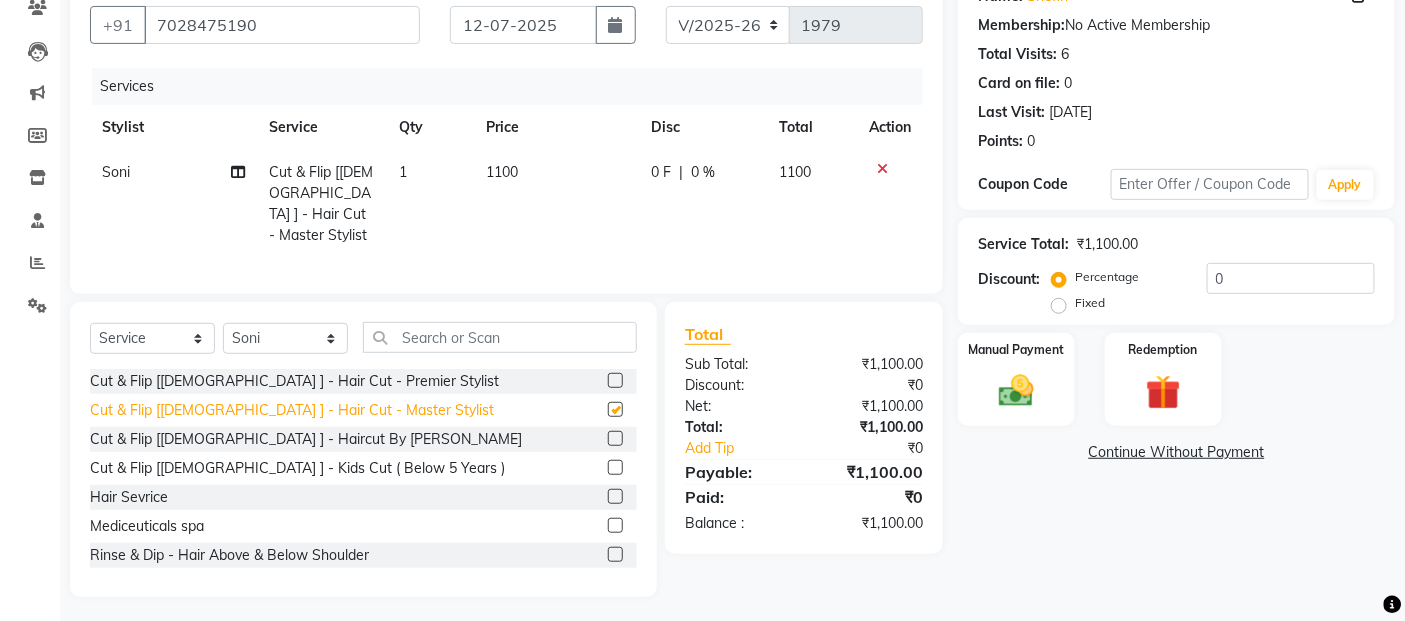 checkbox on "false" 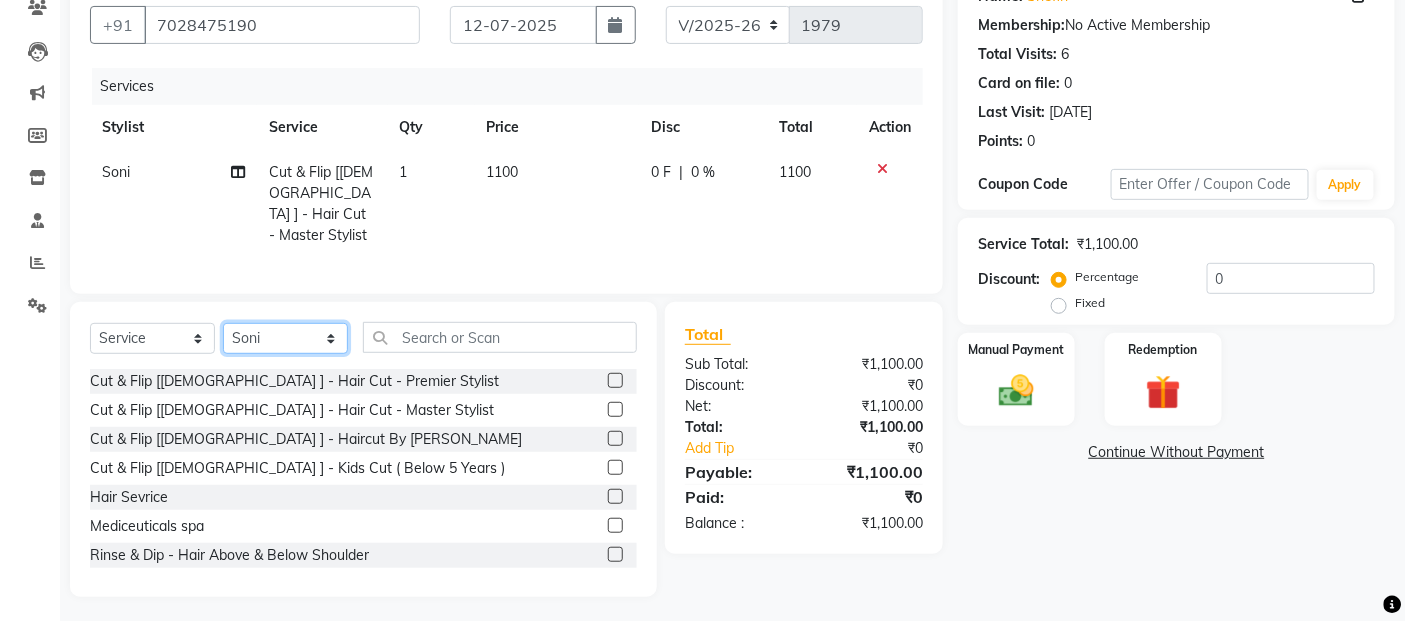 click on "Select Stylist [PERSON_NAME] [PERSON_NAME] Akshay [PERSON_NAME] Anas [PERSON_NAME] Manager [PERSON_NAME] [PERSON_NAME] [PERSON_NAME] Shruti [PERSON_NAME] [PERSON_NAME]" 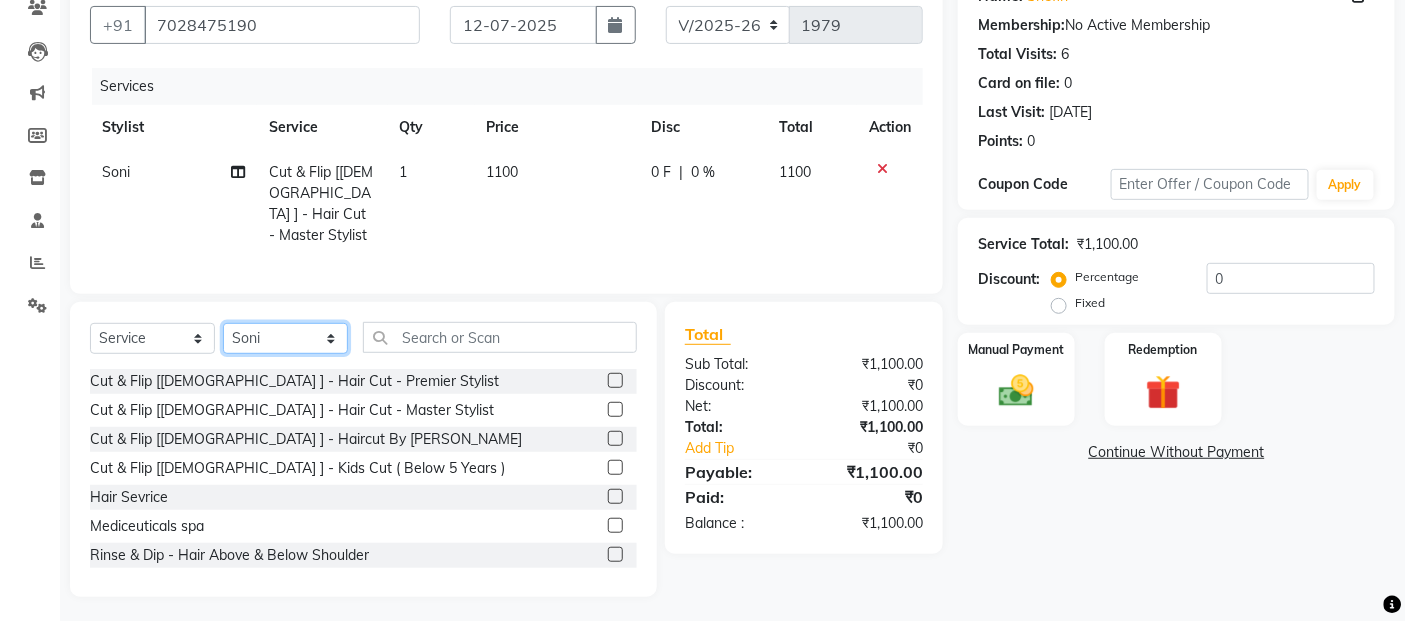 select on "62920" 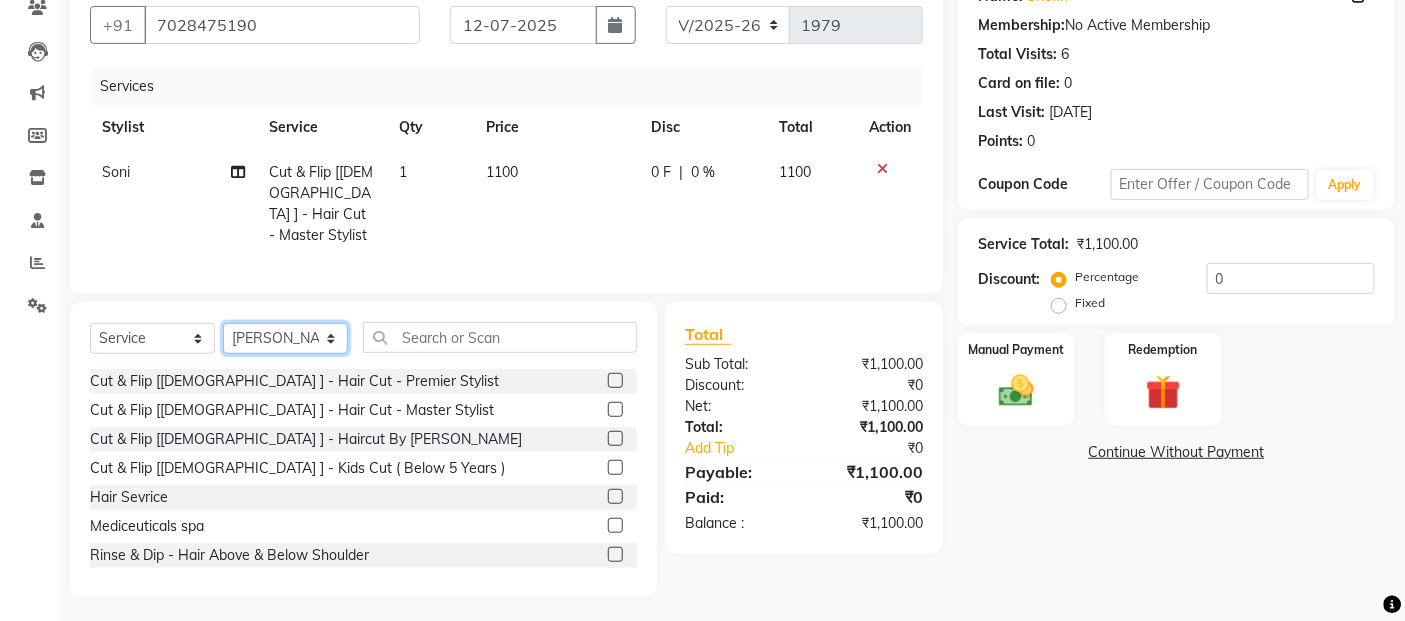 click on "Select Stylist [PERSON_NAME] [PERSON_NAME] Akshay [PERSON_NAME] Anas [PERSON_NAME] Manager [PERSON_NAME] [PERSON_NAME] [PERSON_NAME] Shruti [PERSON_NAME] [PERSON_NAME]" 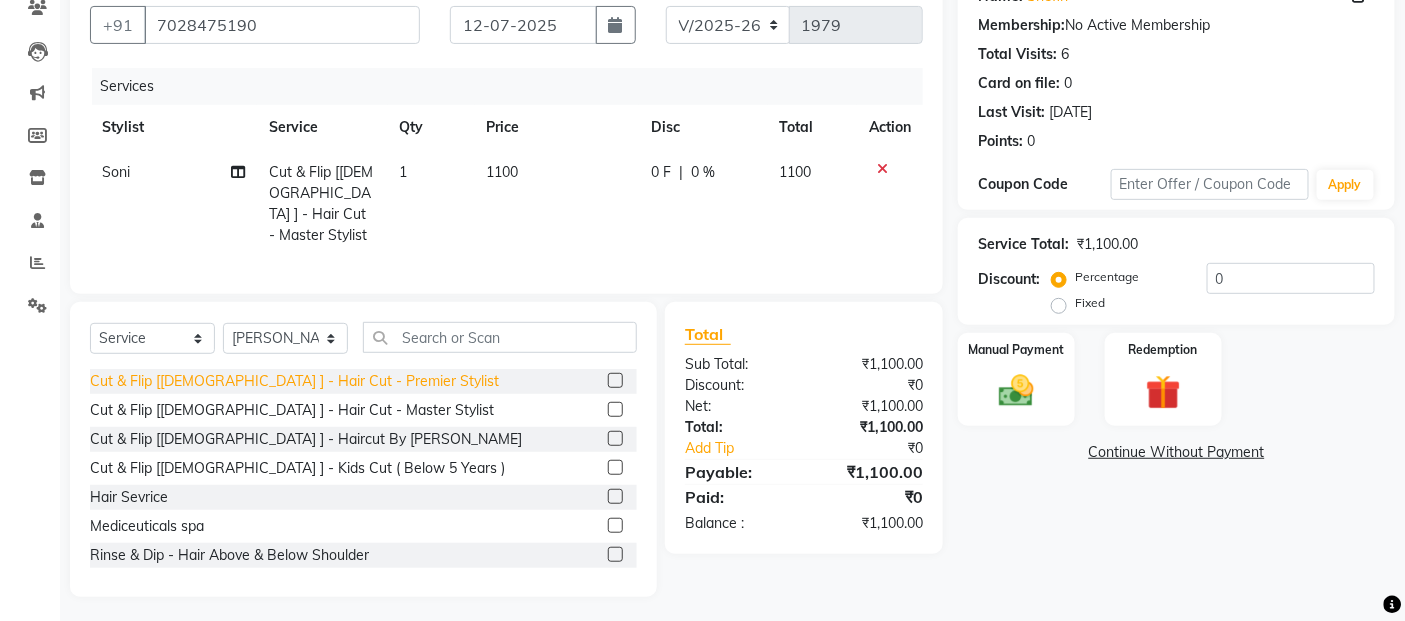 click on "Cut & Flip [[DEMOGRAPHIC_DATA] ] - Hair Cut - Premier Stylist" 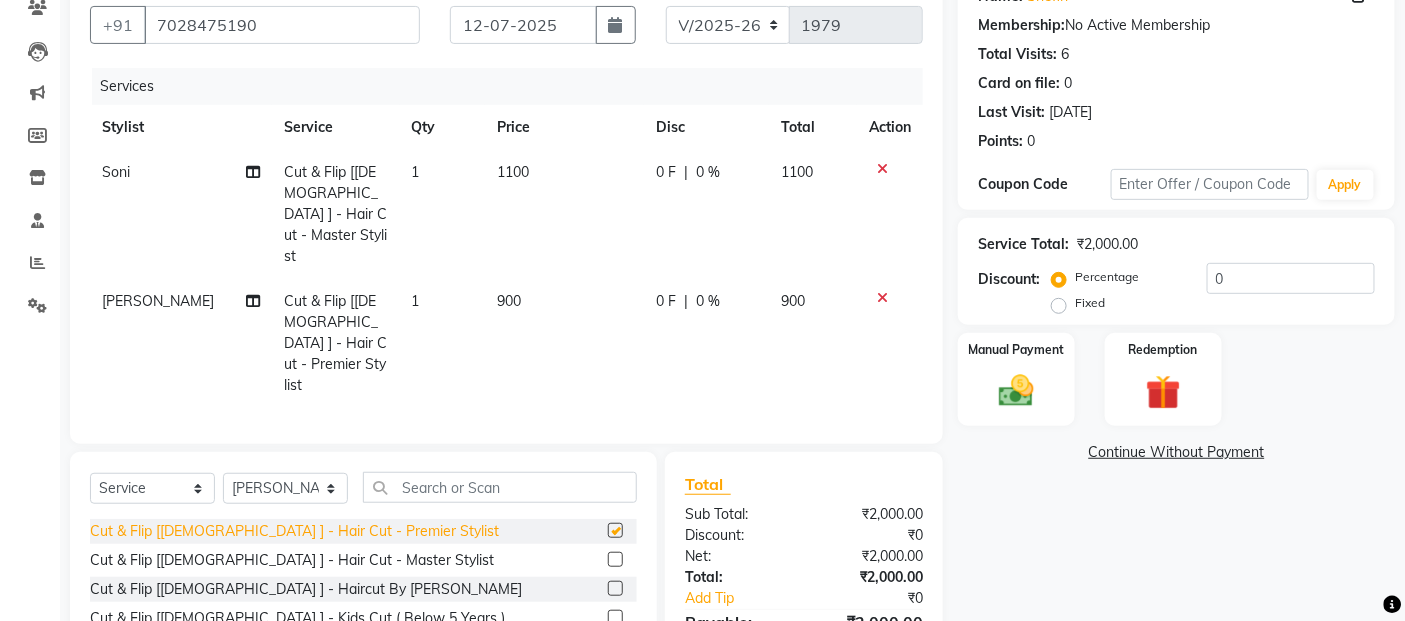checkbox on "false" 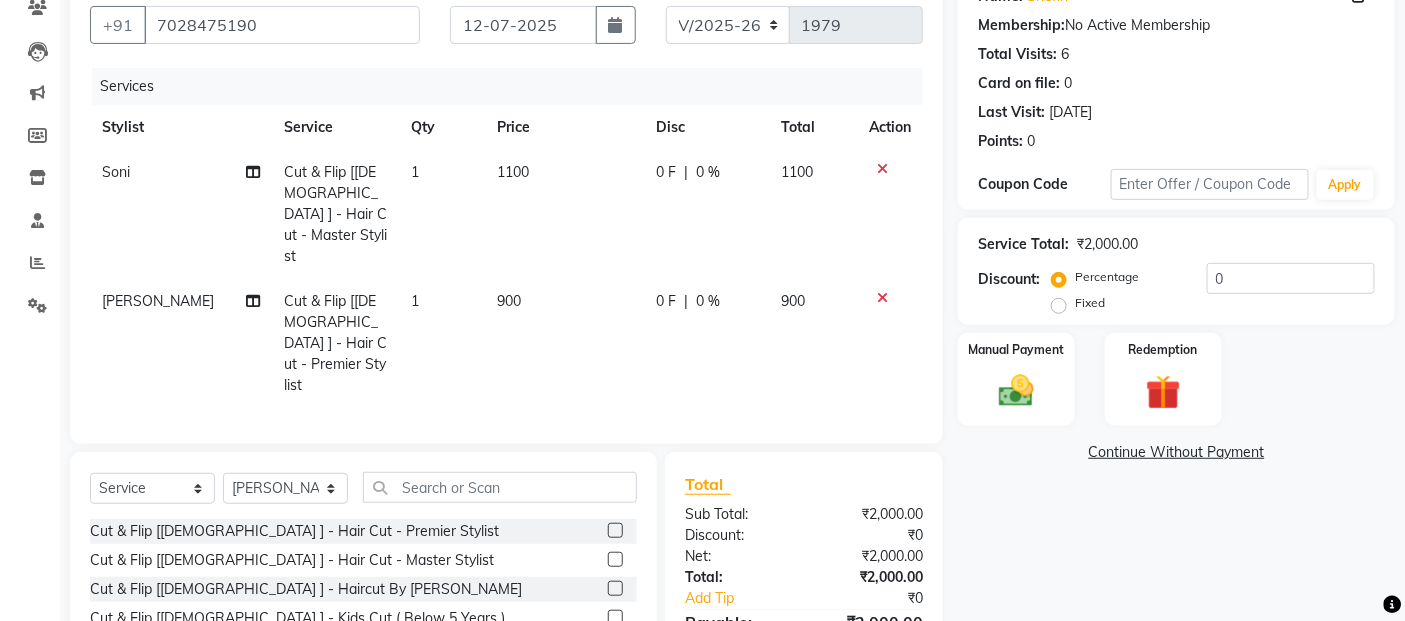 click on "900" 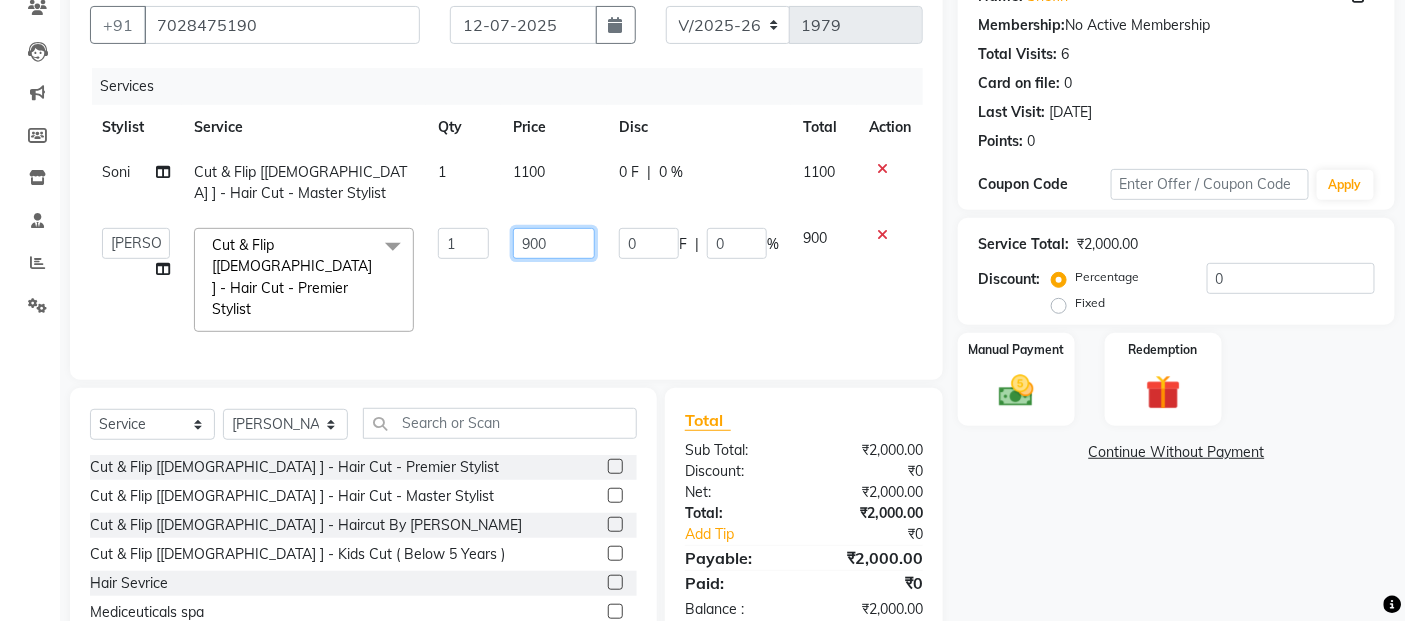 click on "900" 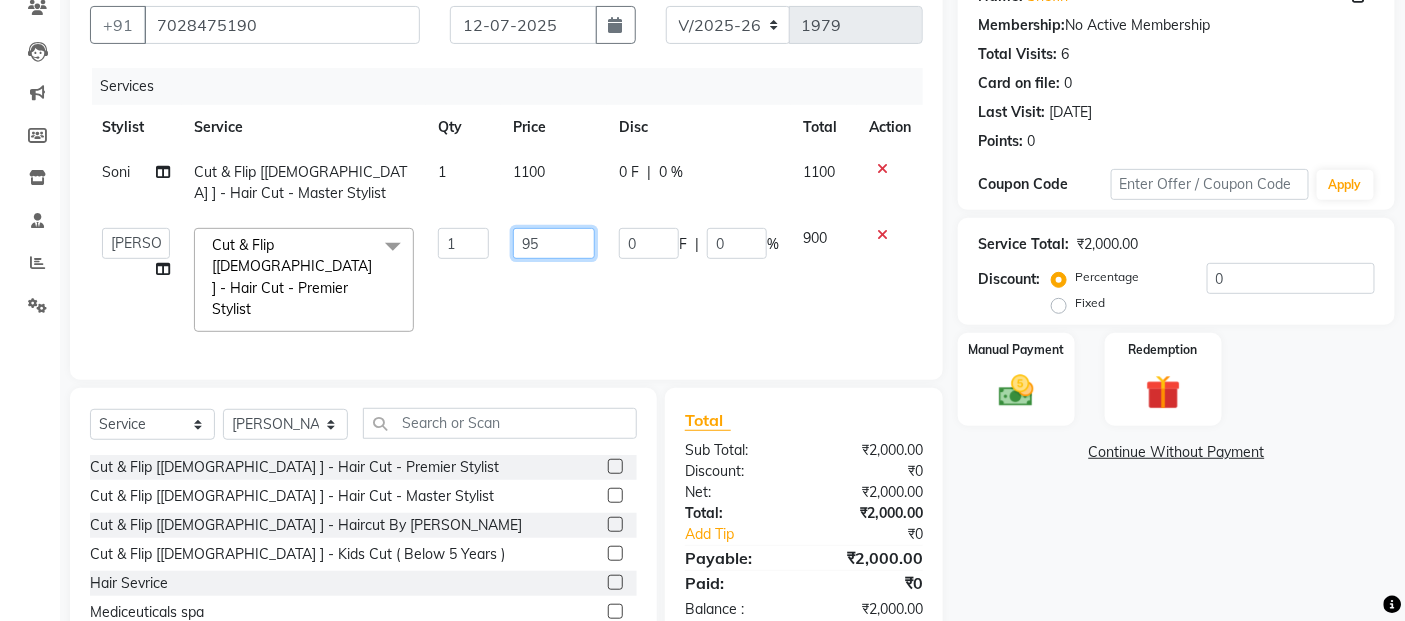 type on "950" 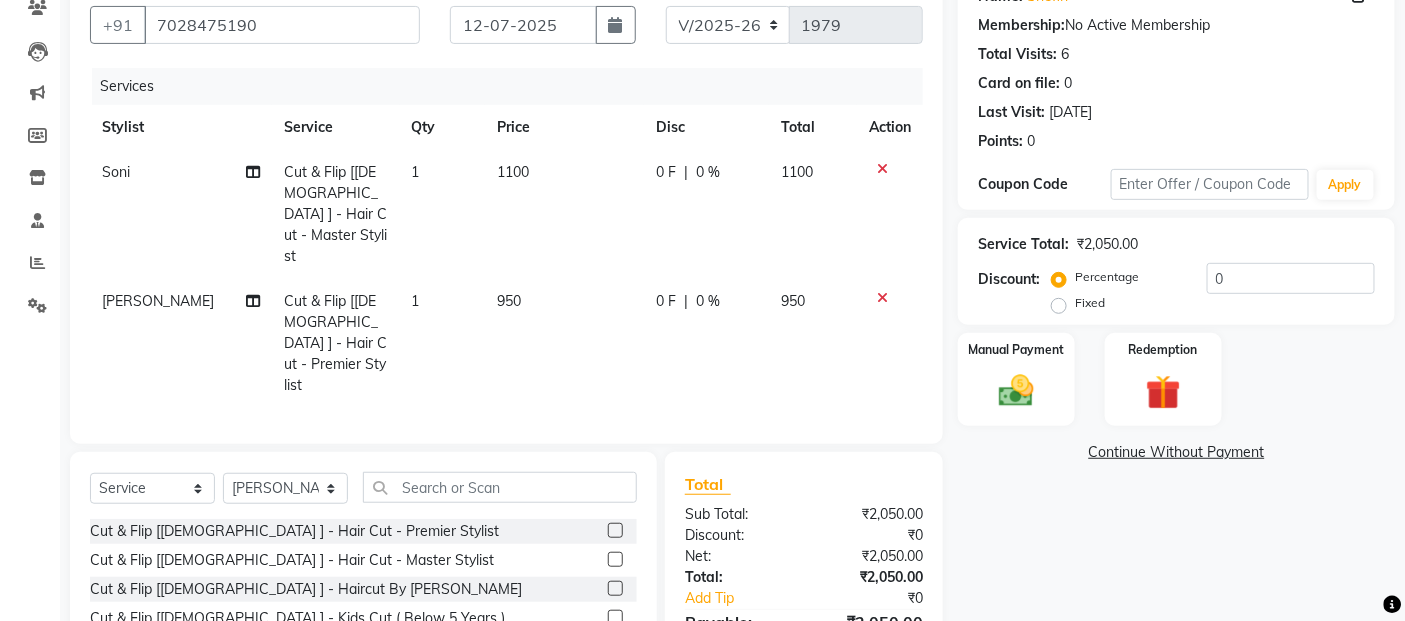 click on "1100" 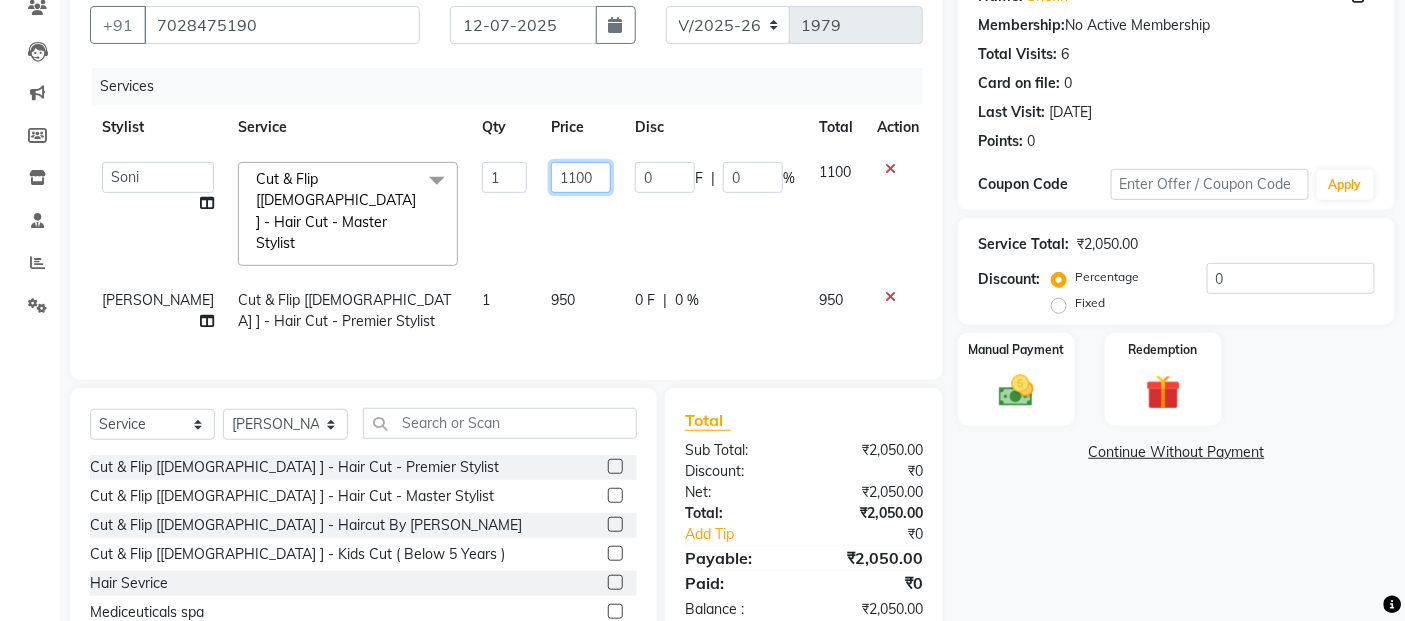 click on "1100" 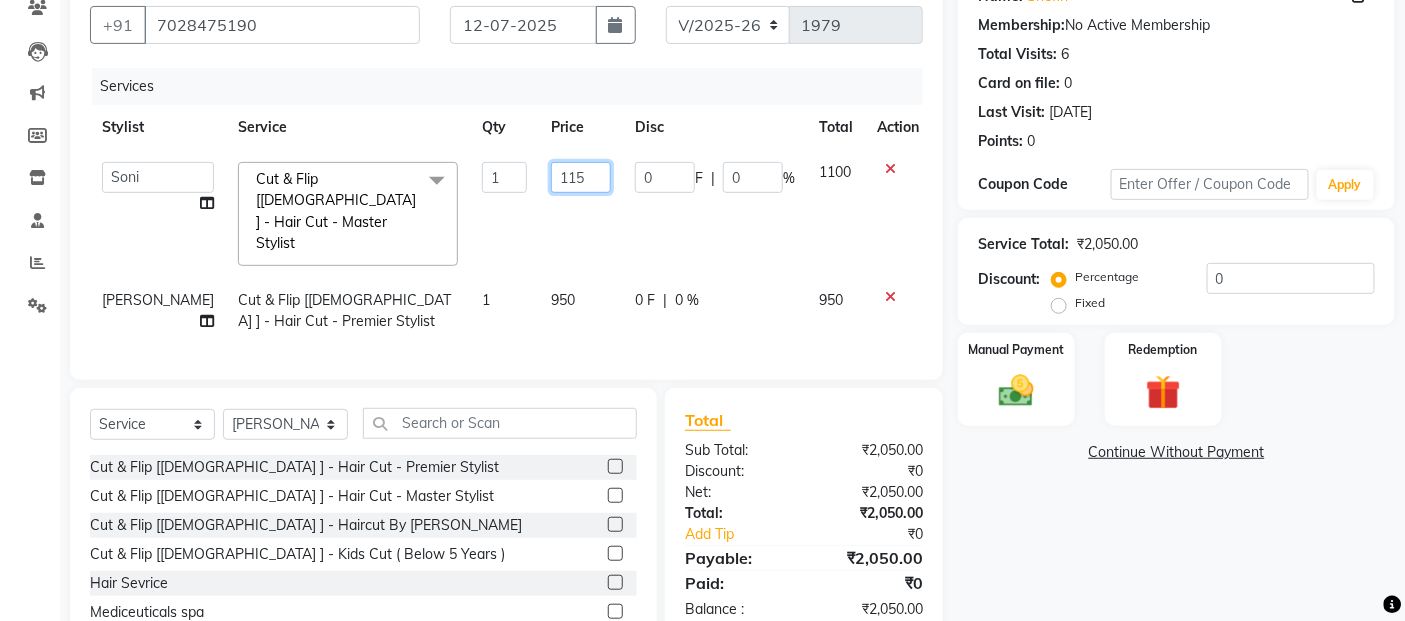 type on "1150" 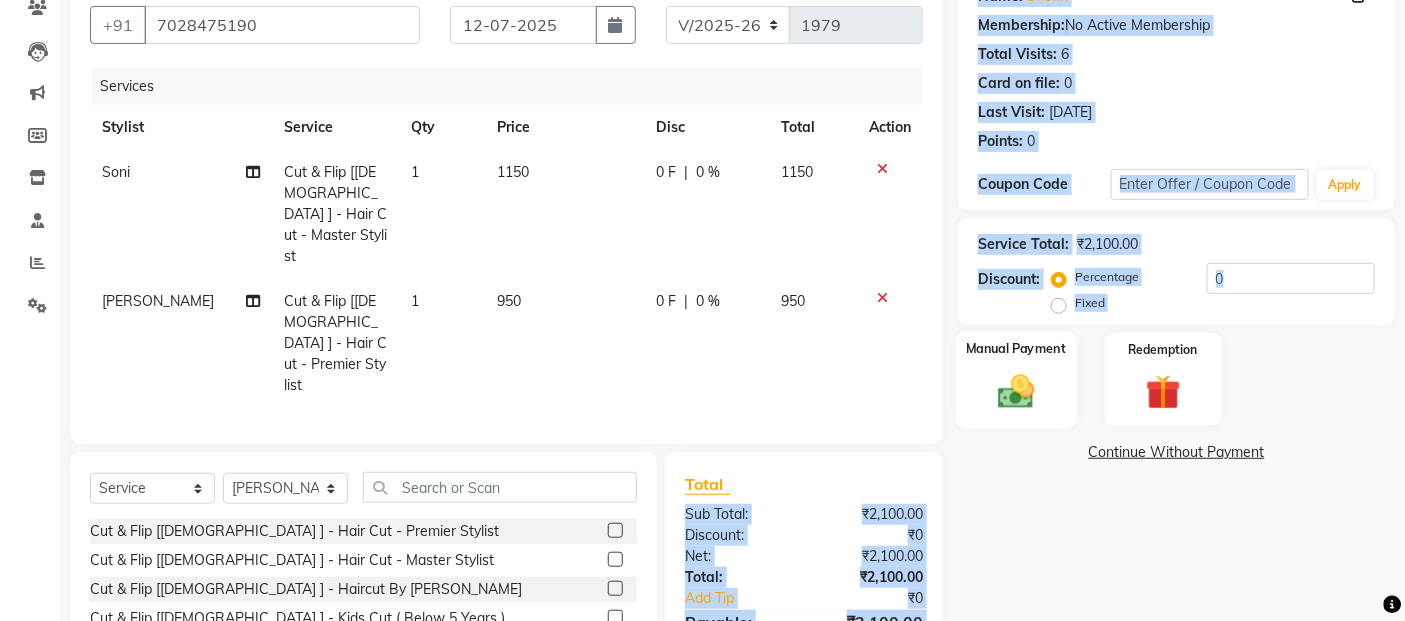 drag, startPoint x: 953, startPoint y: 386, endPoint x: 975, endPoint y: 392, distance: 22.803509 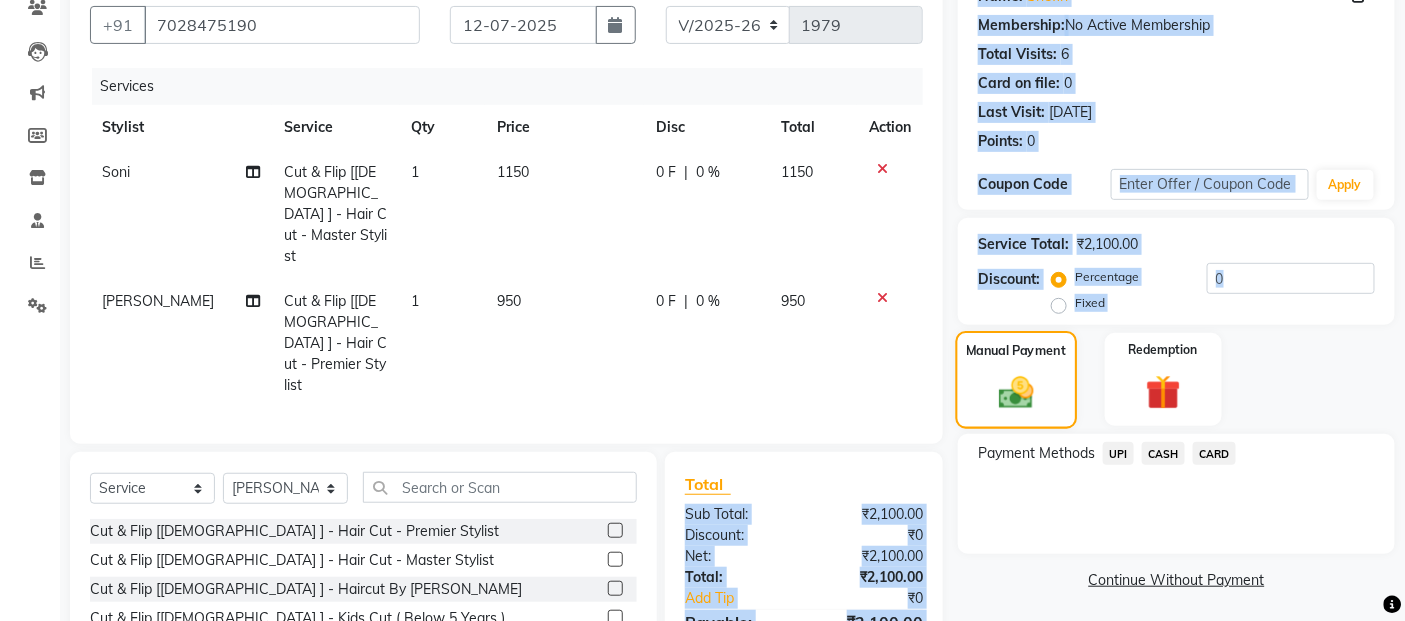 click 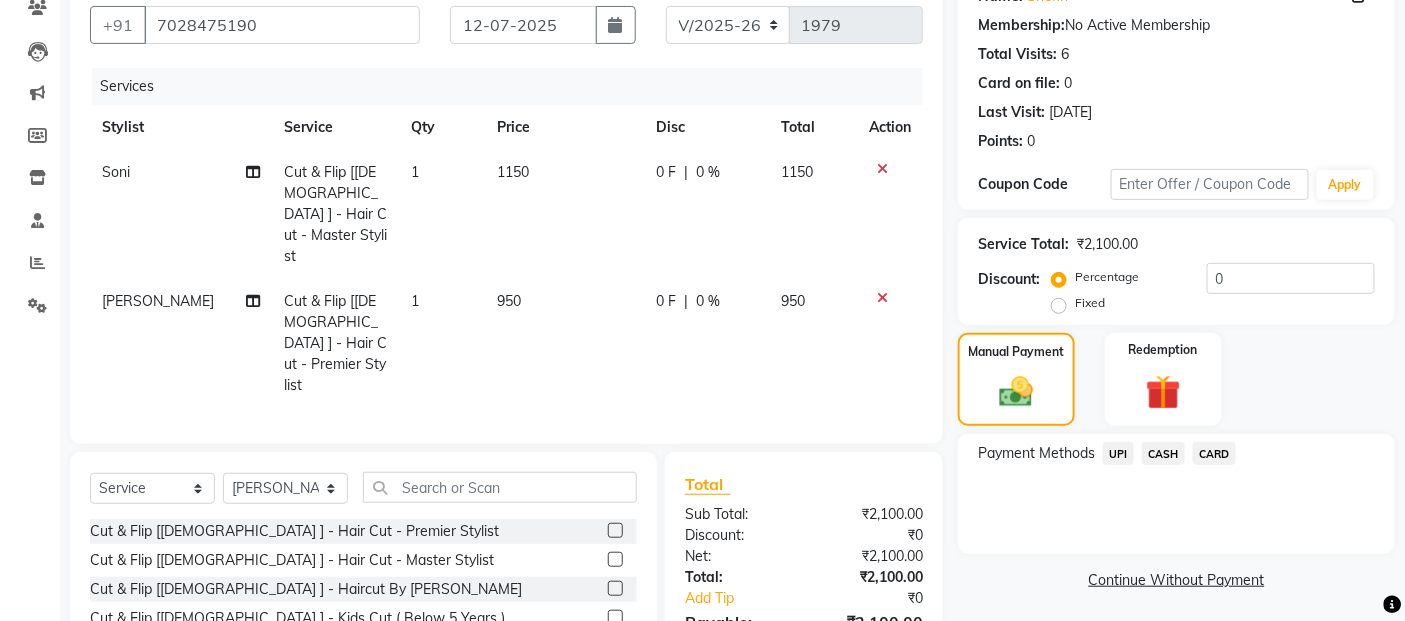 click on "Payment Methods  UPI   CASH   CARD" 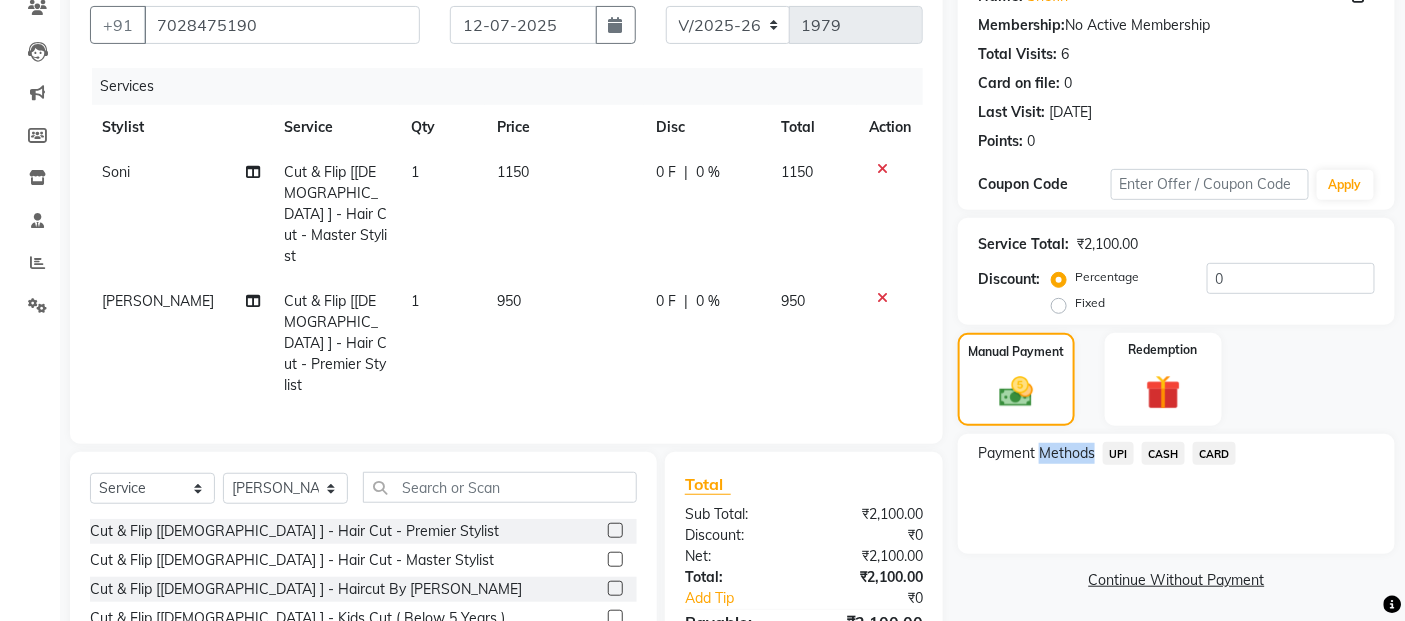 click on "Payment Methods  UPI   CASH   CARD" 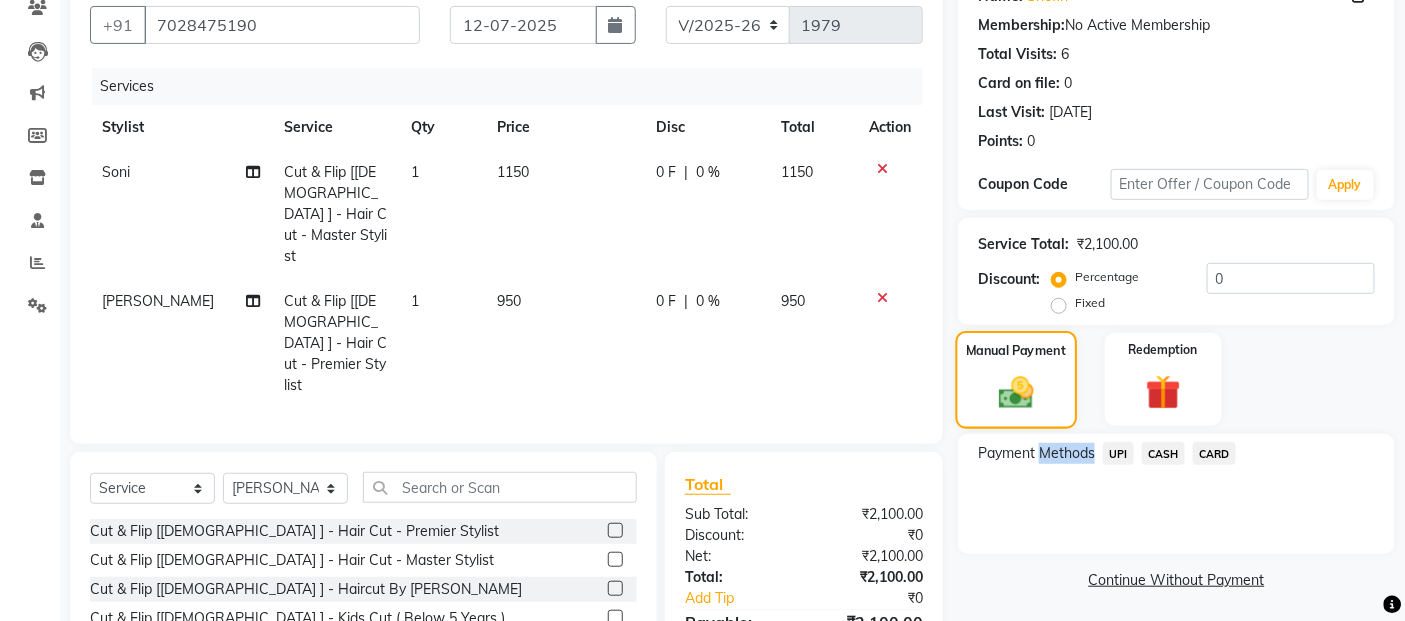 click 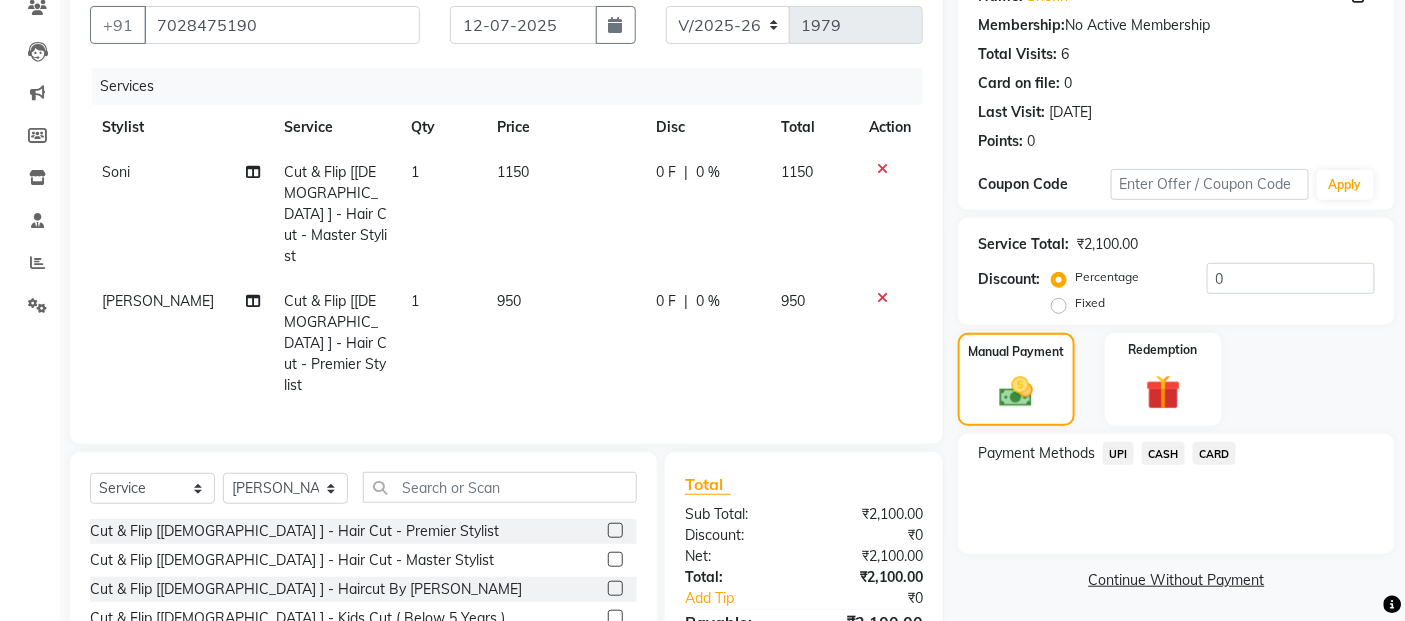 click on "UPI" 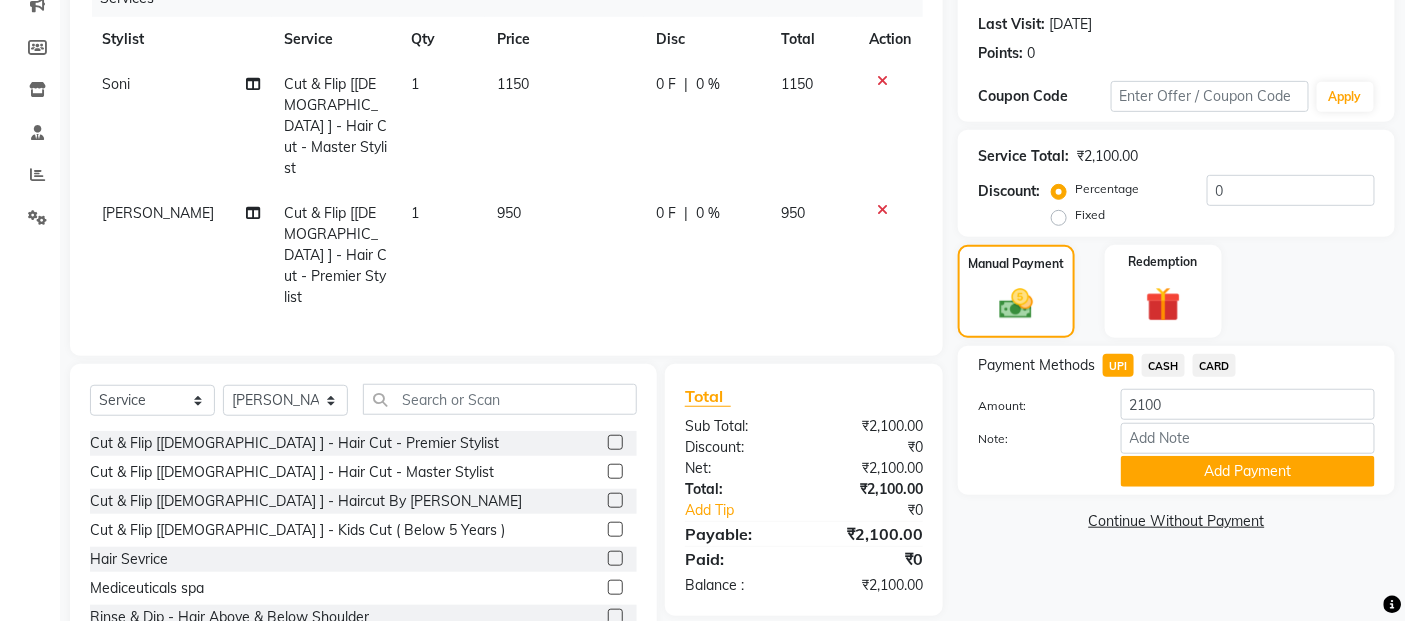 click on "Add Payment" 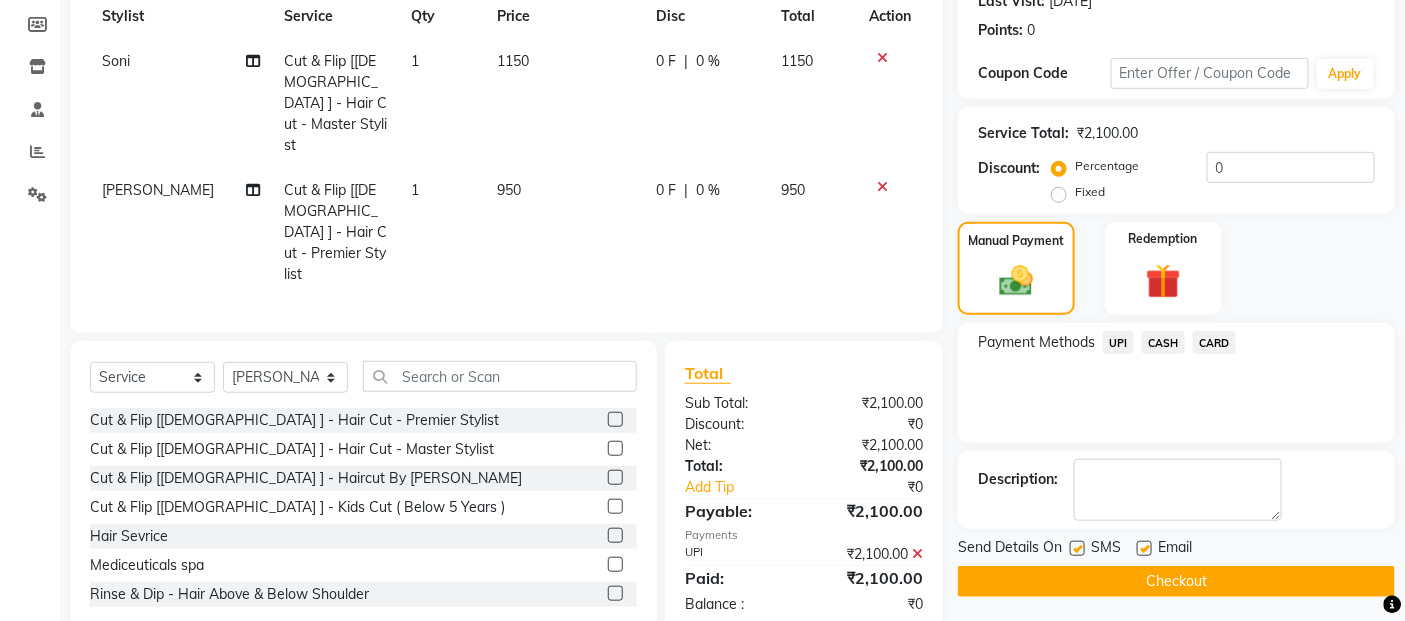 scroll, scrollTop: 297, scrollLeft: 0, axis: vertical 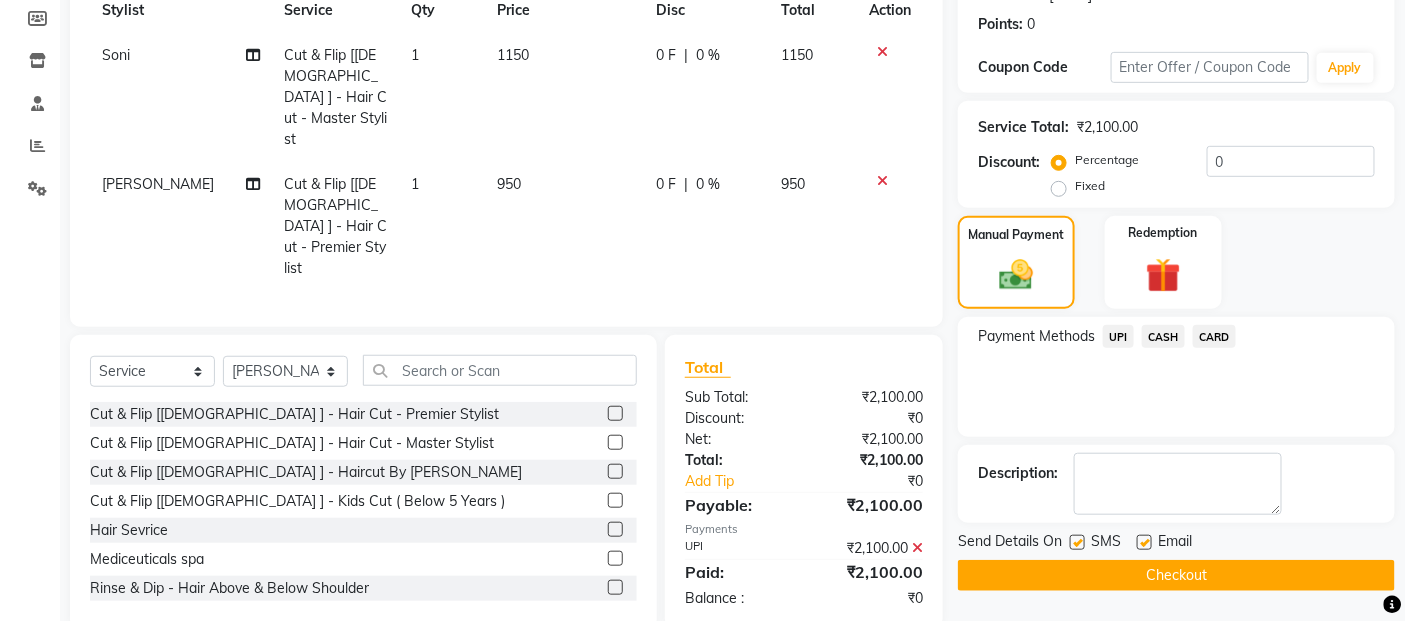 click on "Checkout" 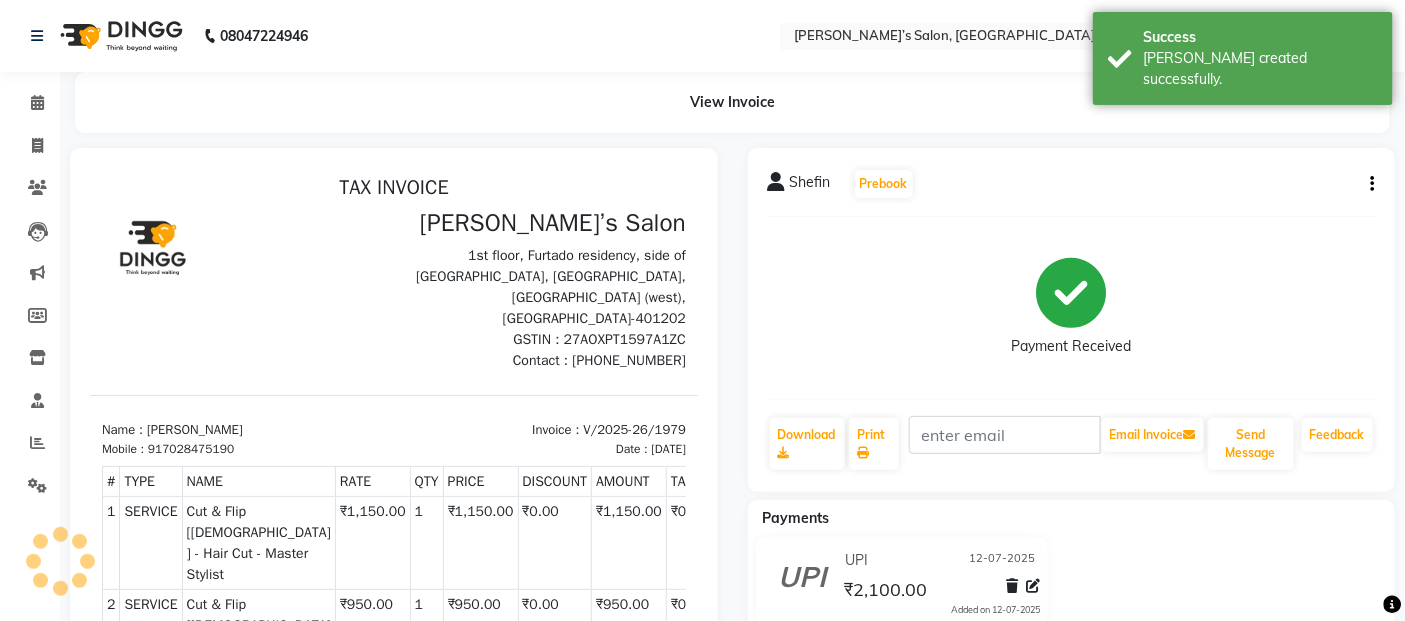 scroll, scrollTop: 0, scrollLeft: 0, axis: both 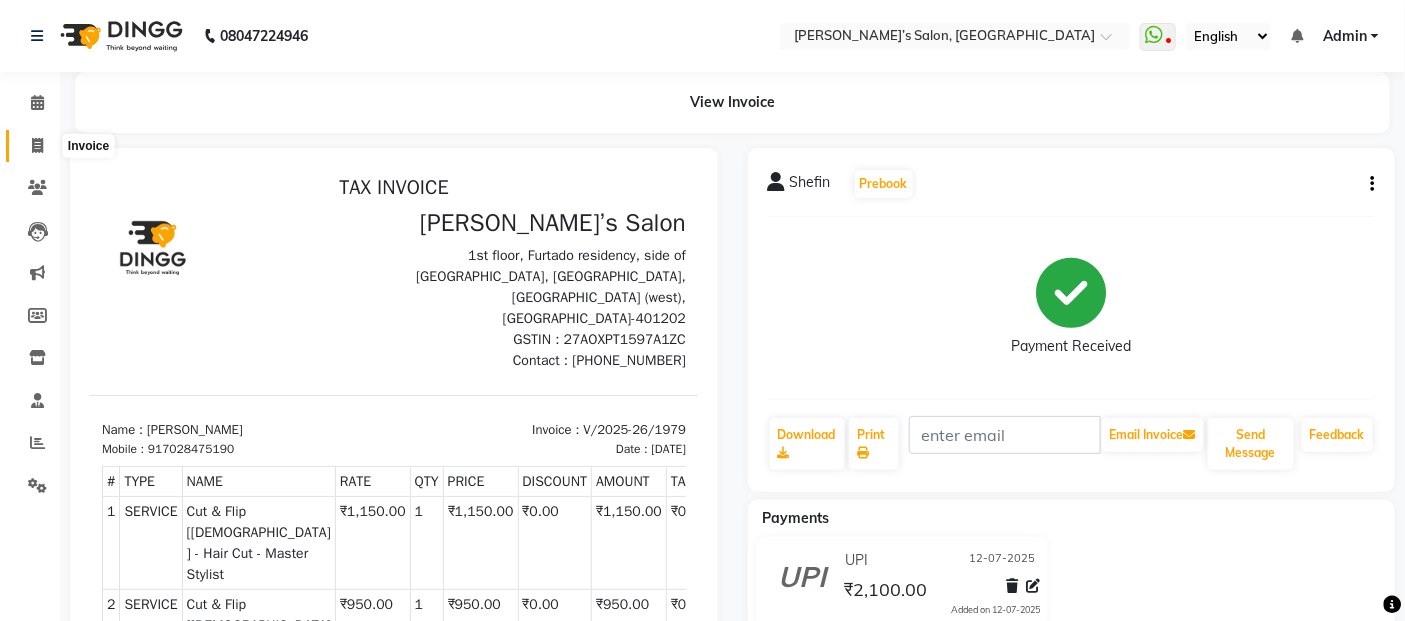 click 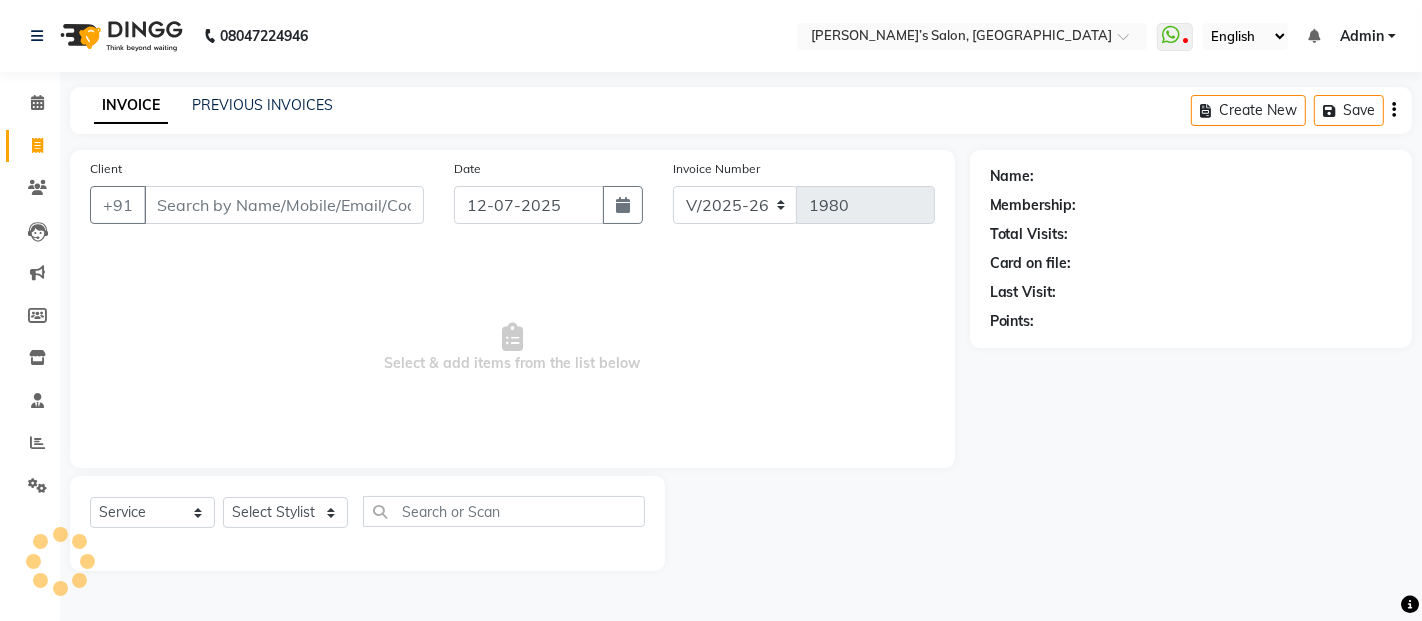 click on "Client" at bounding box center [284, 205] 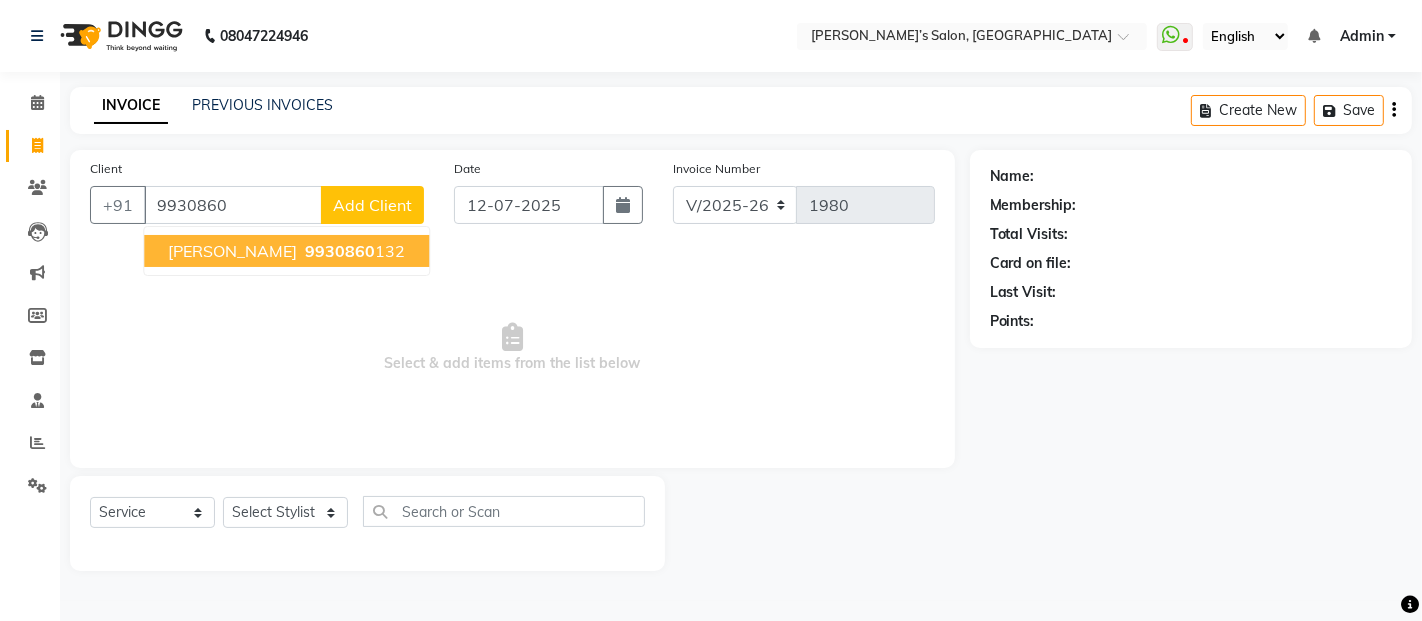 click on "9930860" at bounding box center (340, 251) 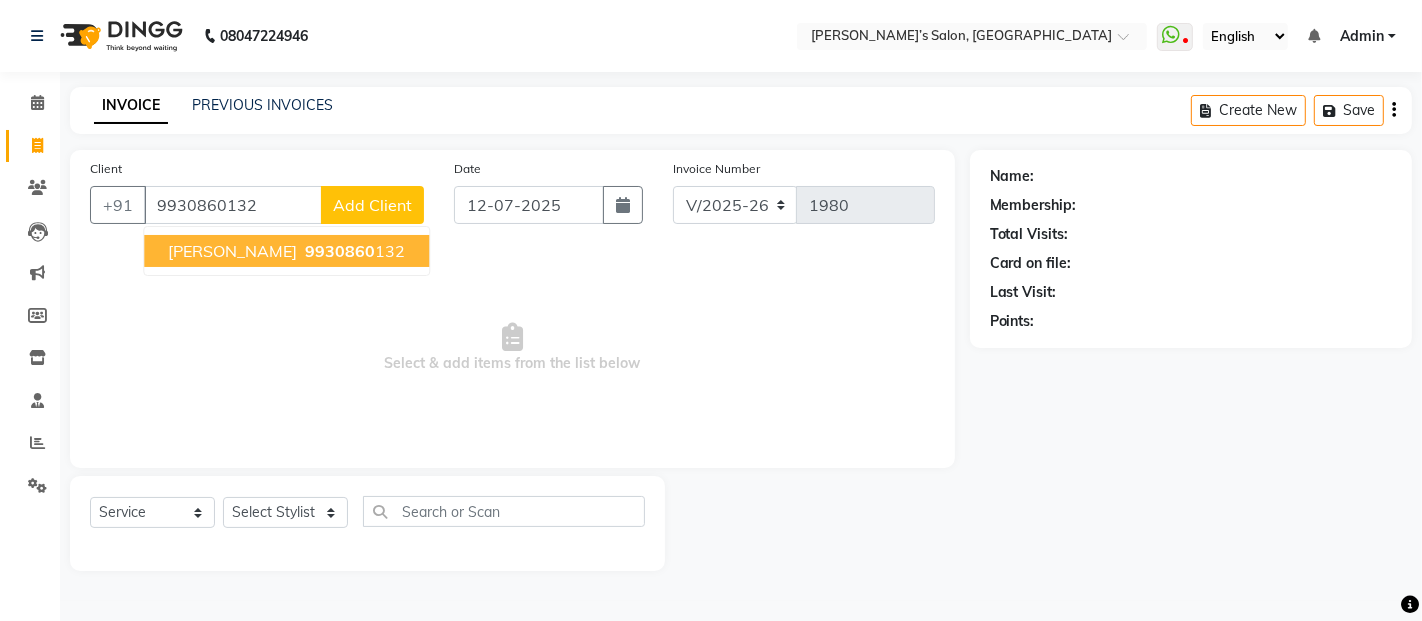 type on "9930860132" 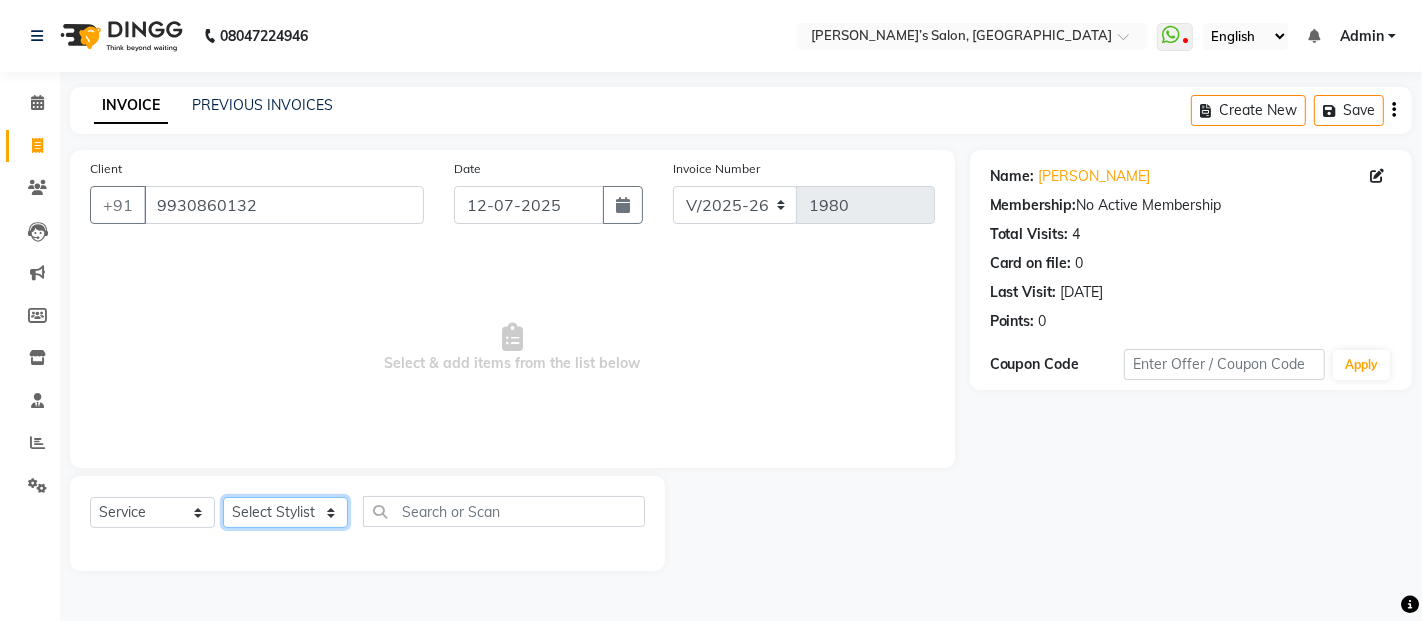 click on "Select Stylist [PERSON_NAME] [PERSON_NAME] Akshay [PERSON_NAME] Anas [PERSON_NAME] Manager [PERSON_NAME] [PERSON_NAME] [PERSON_NAME] Shruti [PERSON_NAME] [PERSON_NAME]" 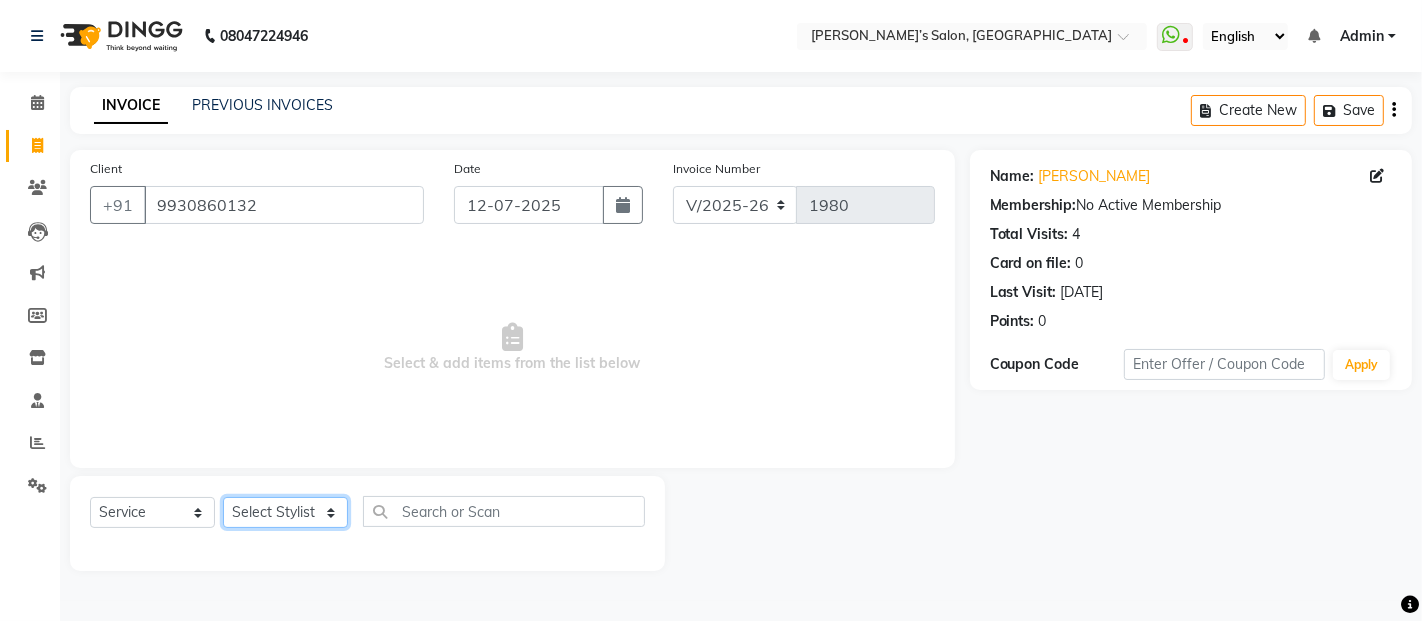 select on "46161" 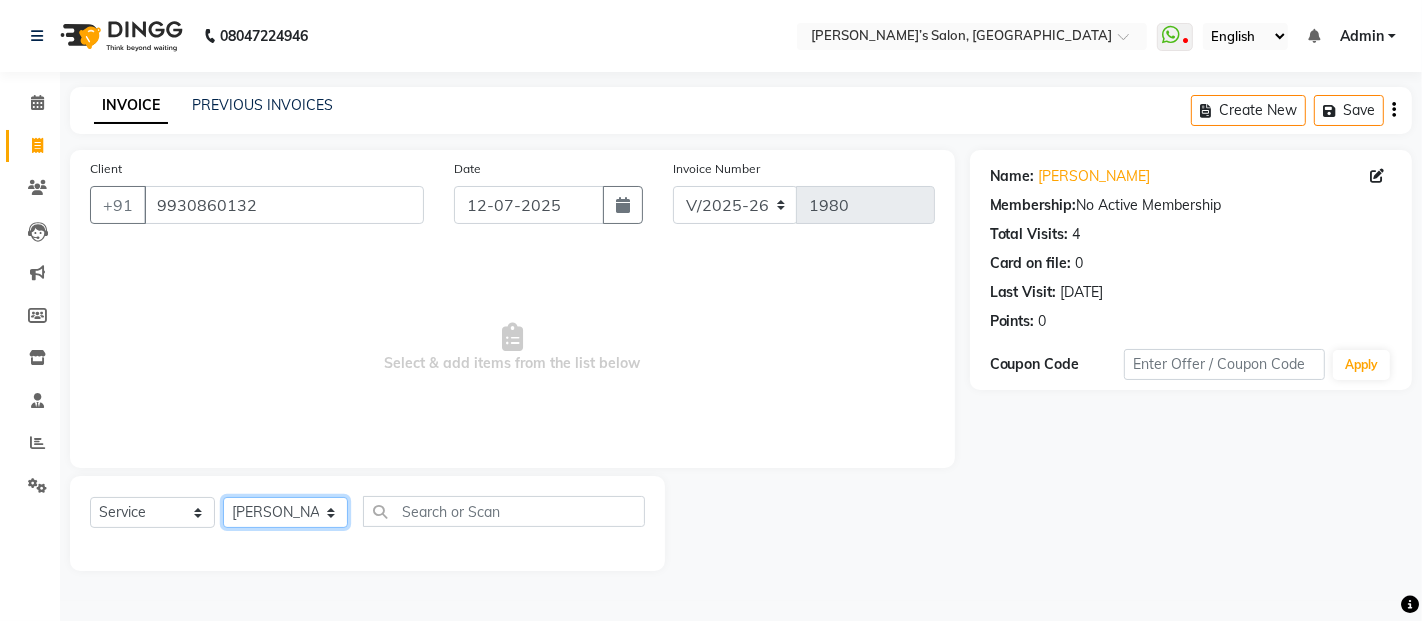 click on "Select Stylist [PERSON_NAME] [PERSON_NAME] Akshay [PERSON_NAME] Anas [PERSON_NAME] Manager [PERSON_NAME] [PERSON_NAME] [PERSON_NAME] Shruti [PERSON_NAME] [PERSON_NAME]" 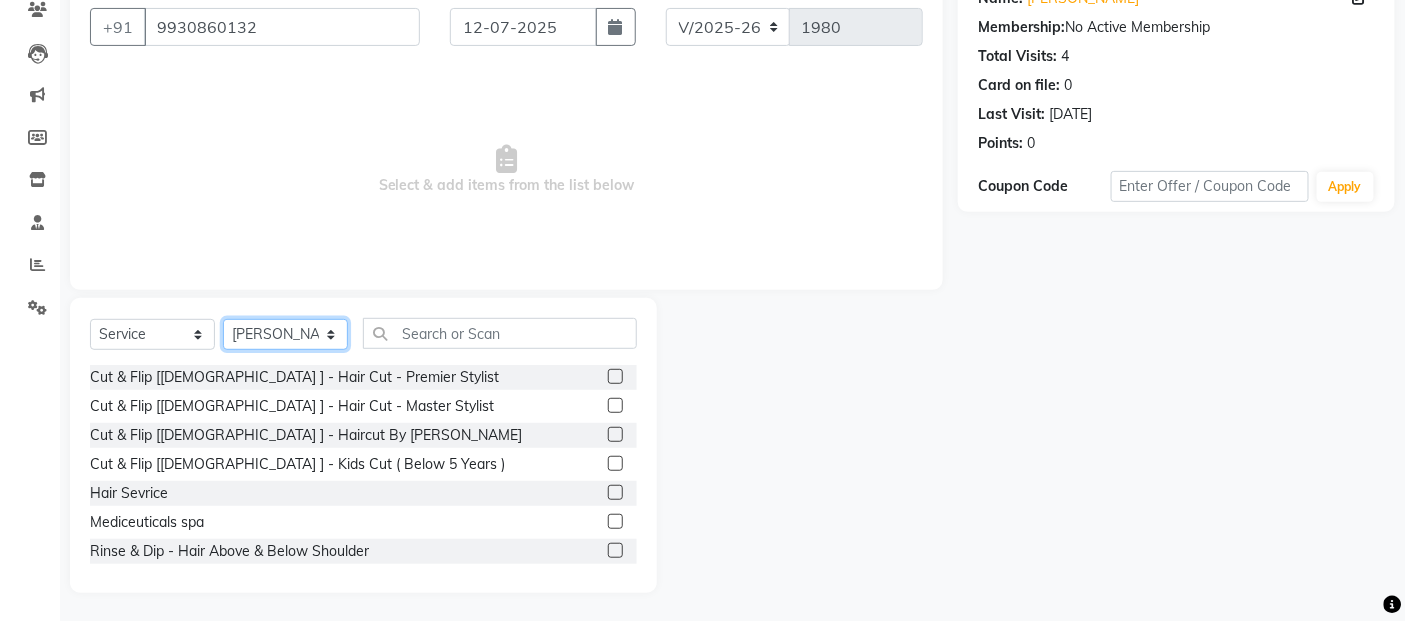 scroll, scrollTop: 180, scrollLeft: 0, axis: vertical 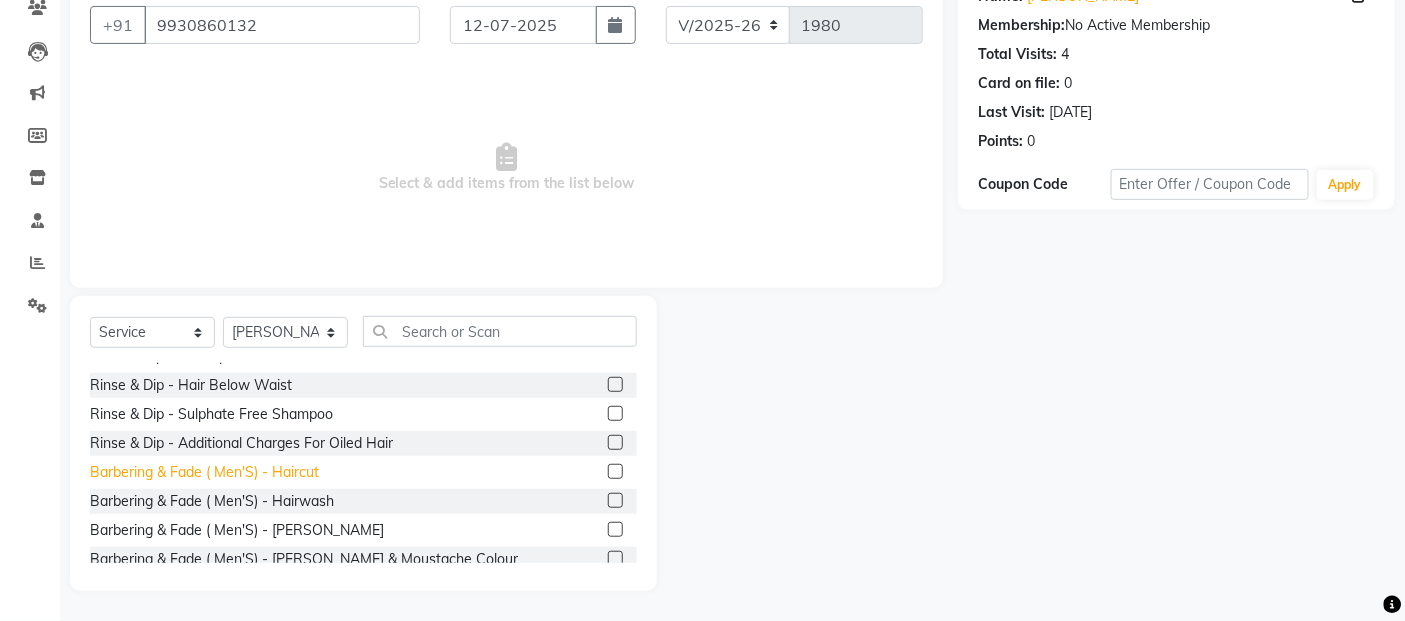 click on "Barbering & Fade  ( Men'S) - Haircut" 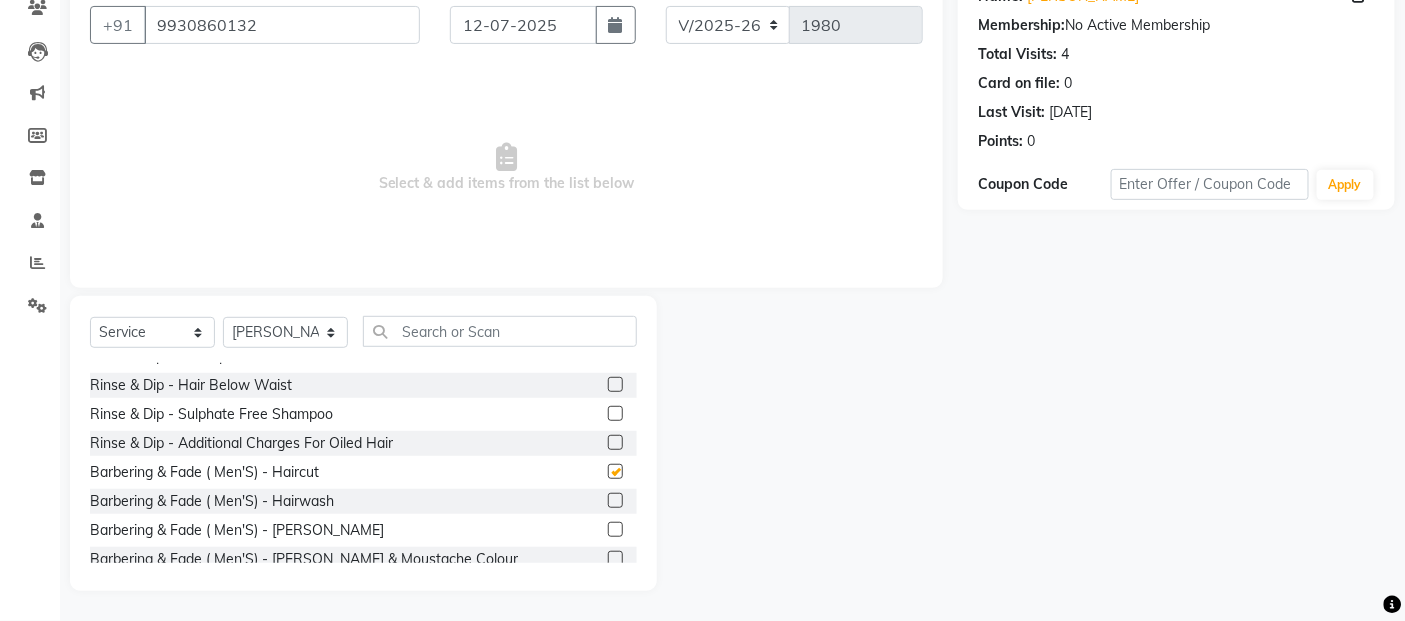 checkbox on "false" 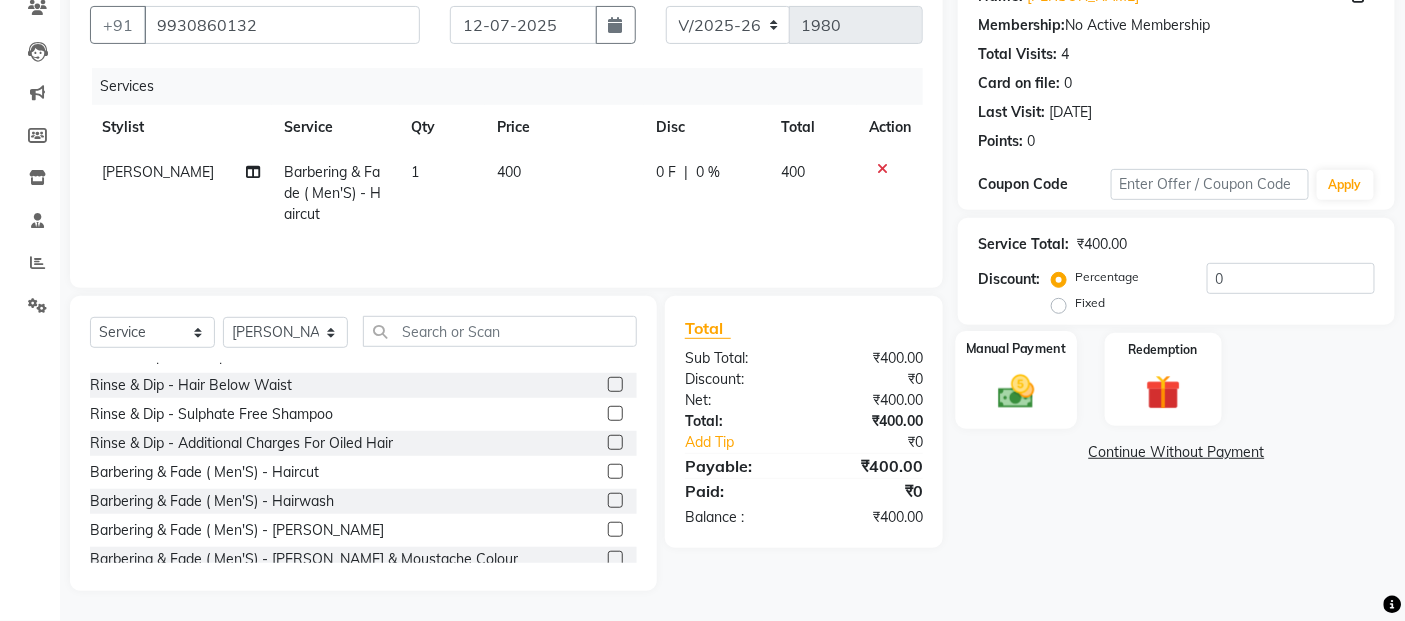click 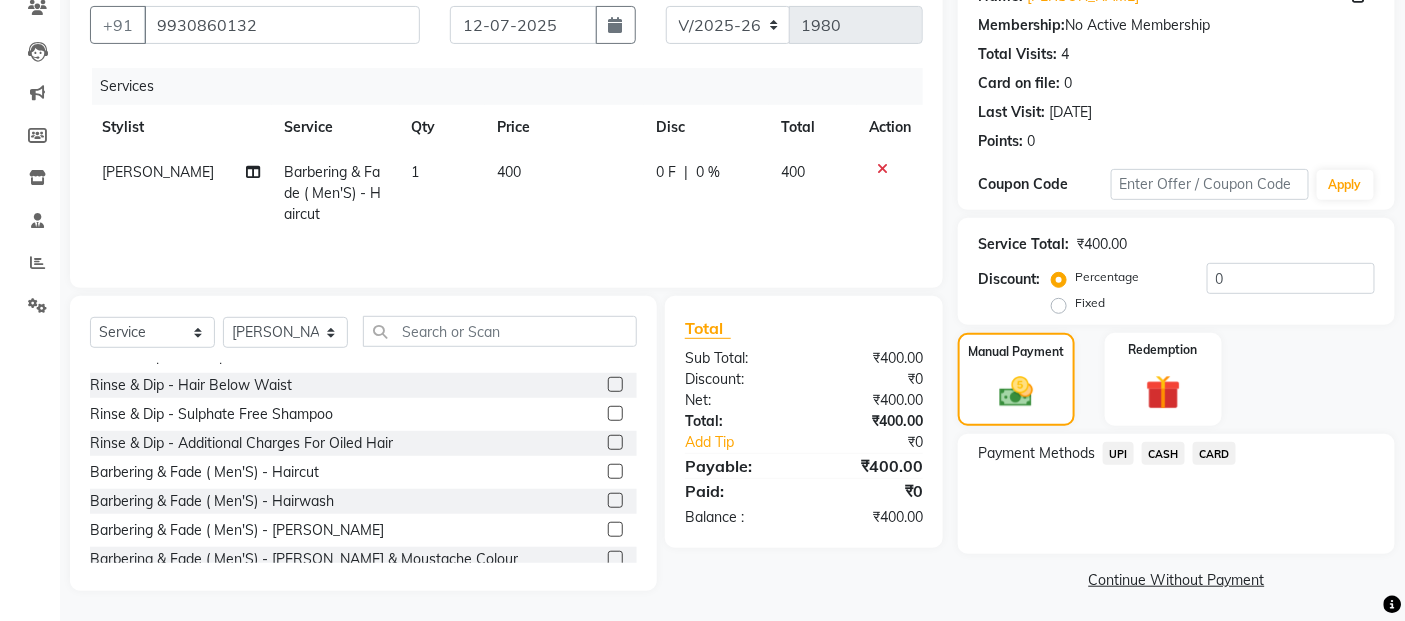 click on "UPI" 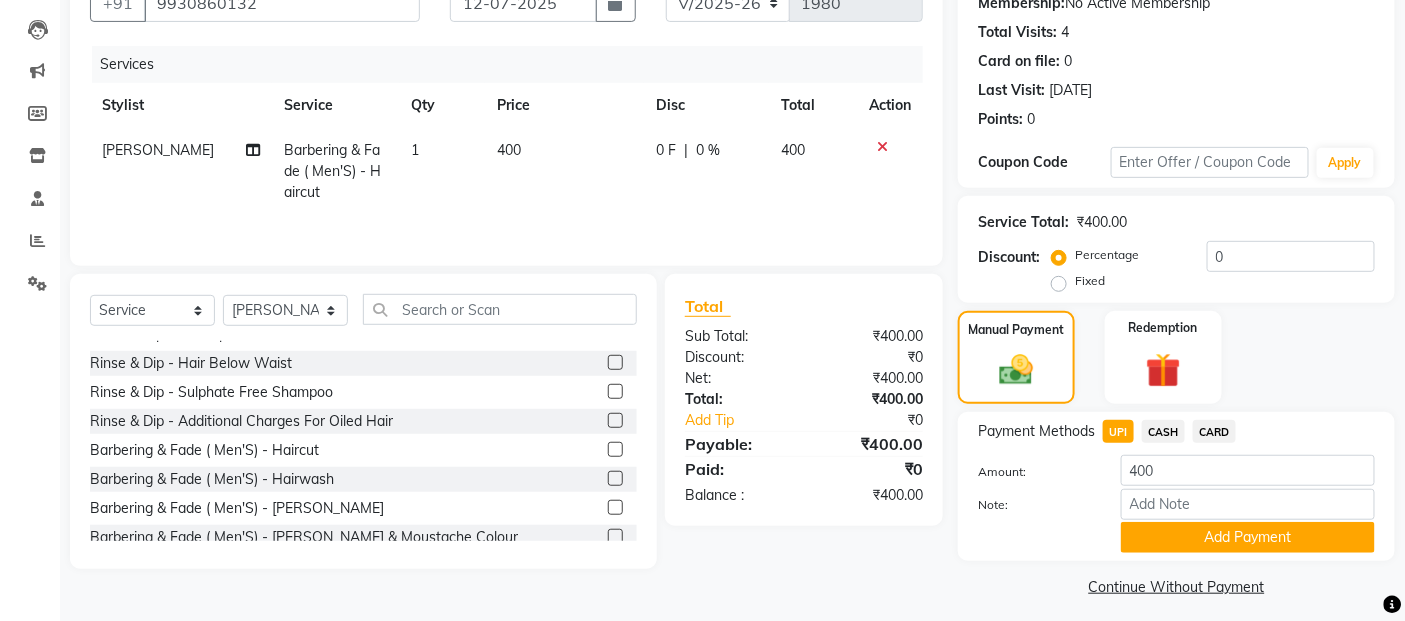 scroll, scrollTop: 214, scrollLeft: 0, axis: vertical 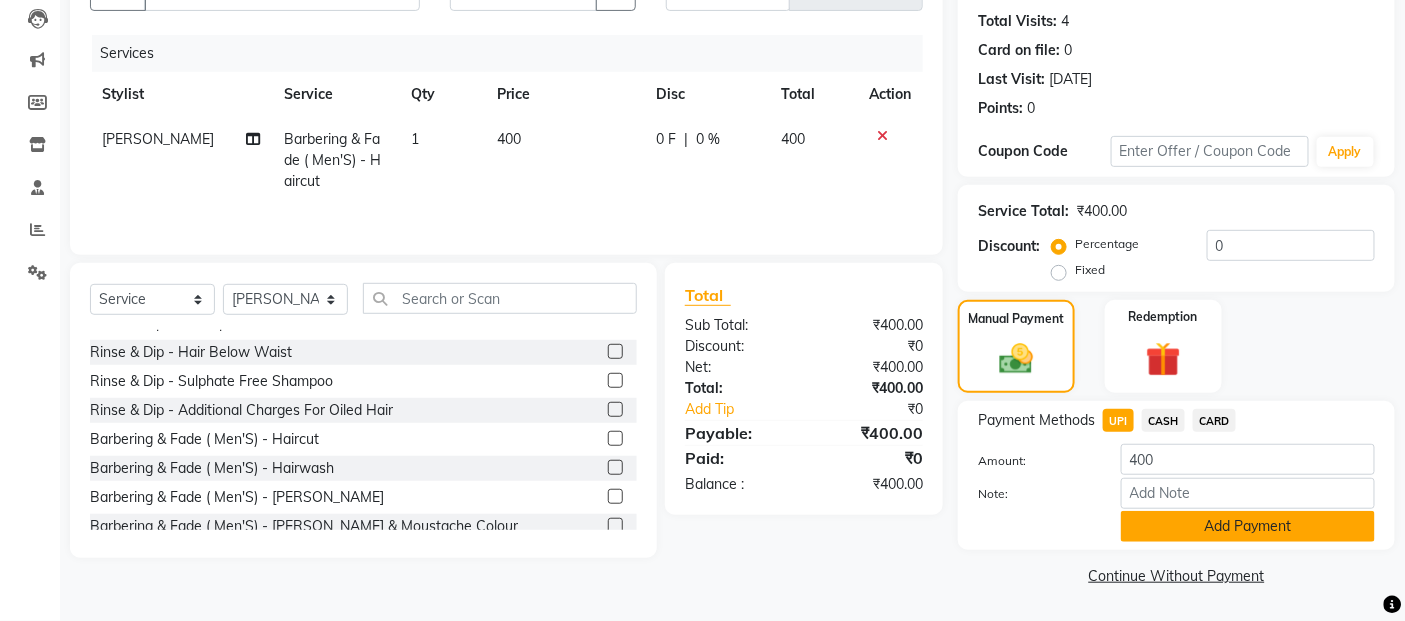 click on "Add Payment" 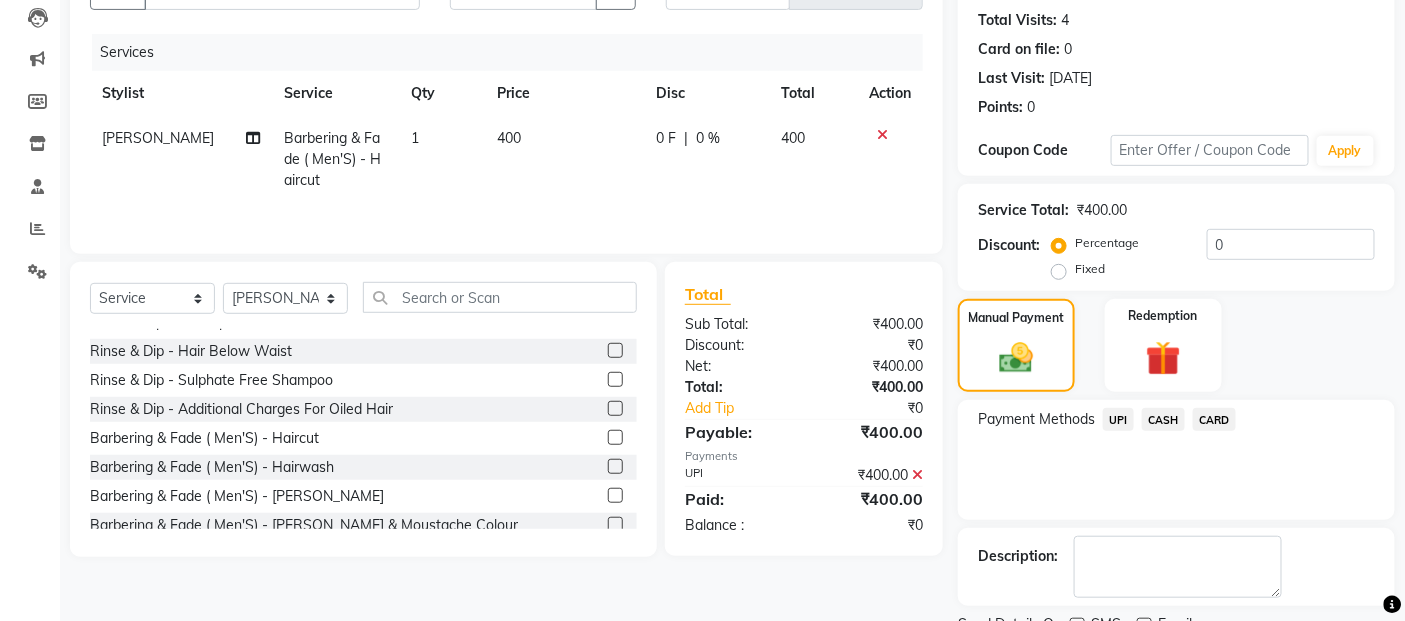 scroll, scrollTop: 297, scrollLeft: 0, axis: vertical 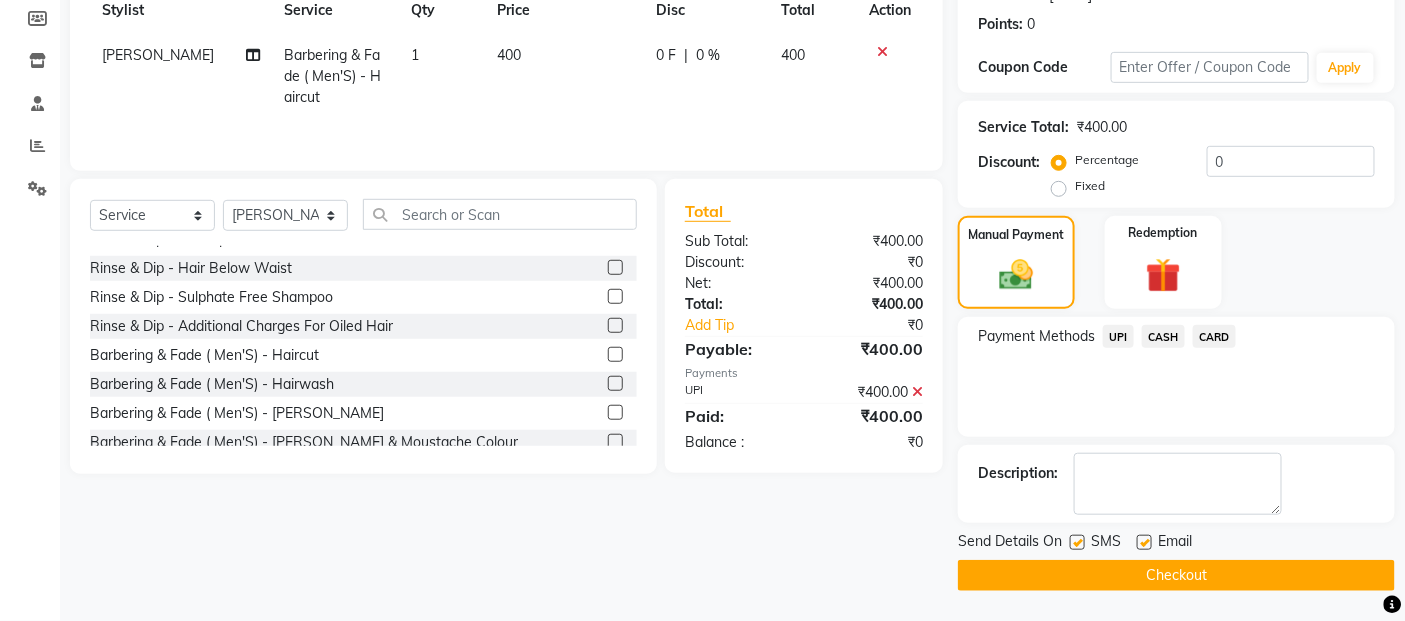click on "Checkout" 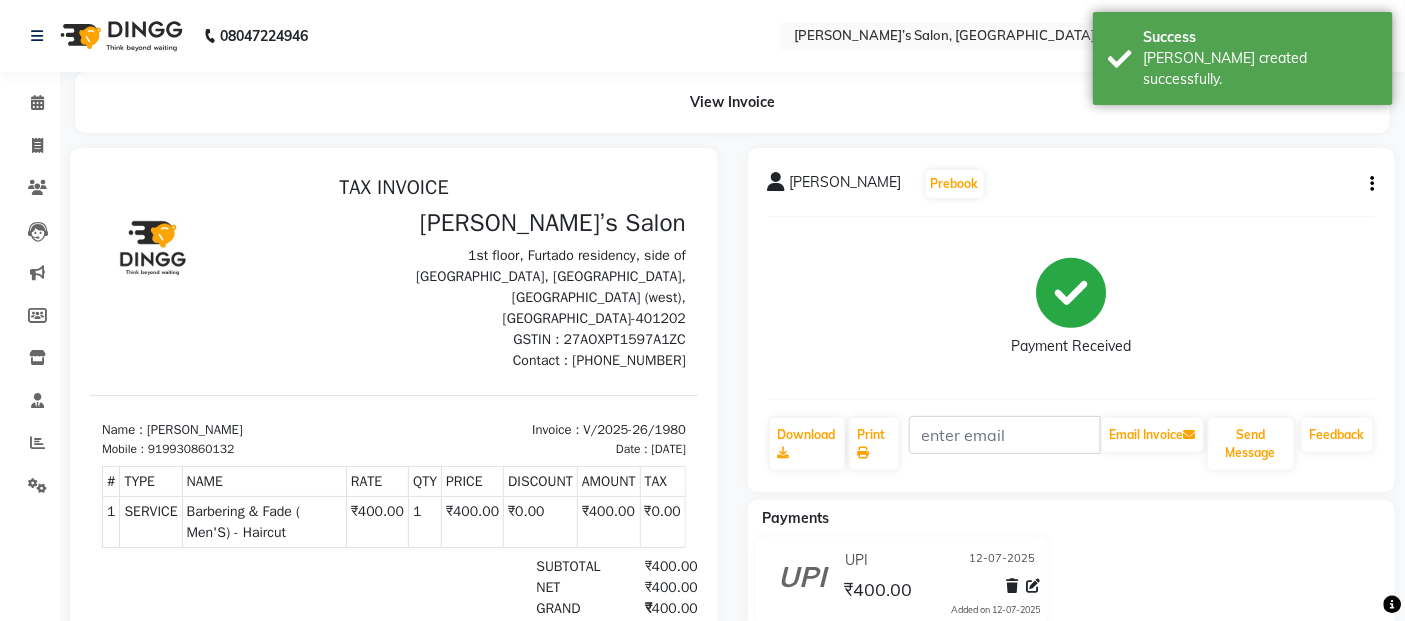 scroll, scrollTop: 0, scrollLeft: 0, axis: both 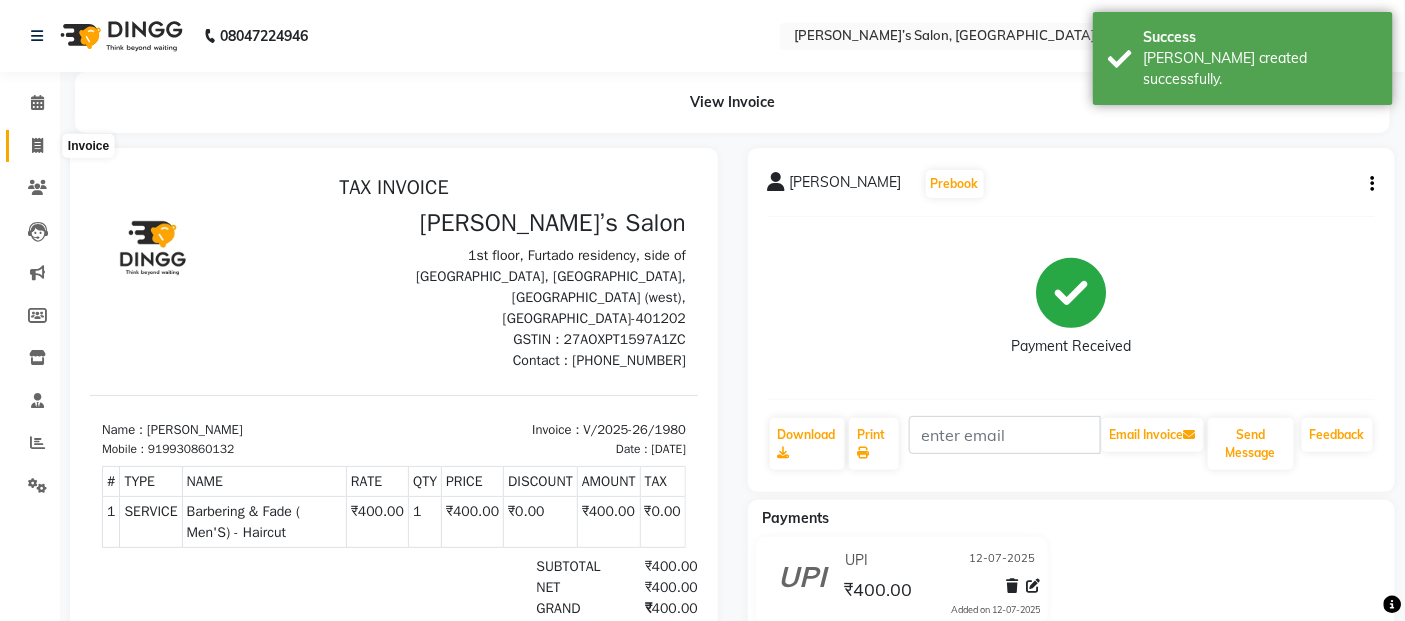 click 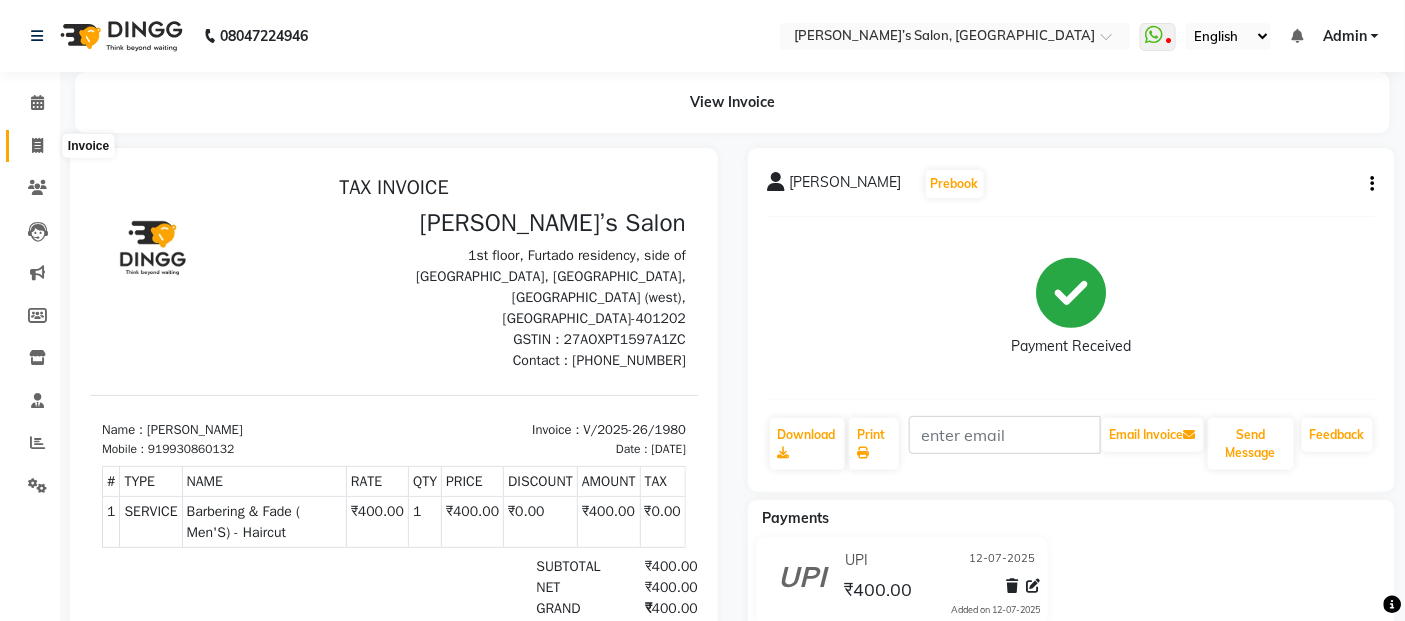 select on "5150" 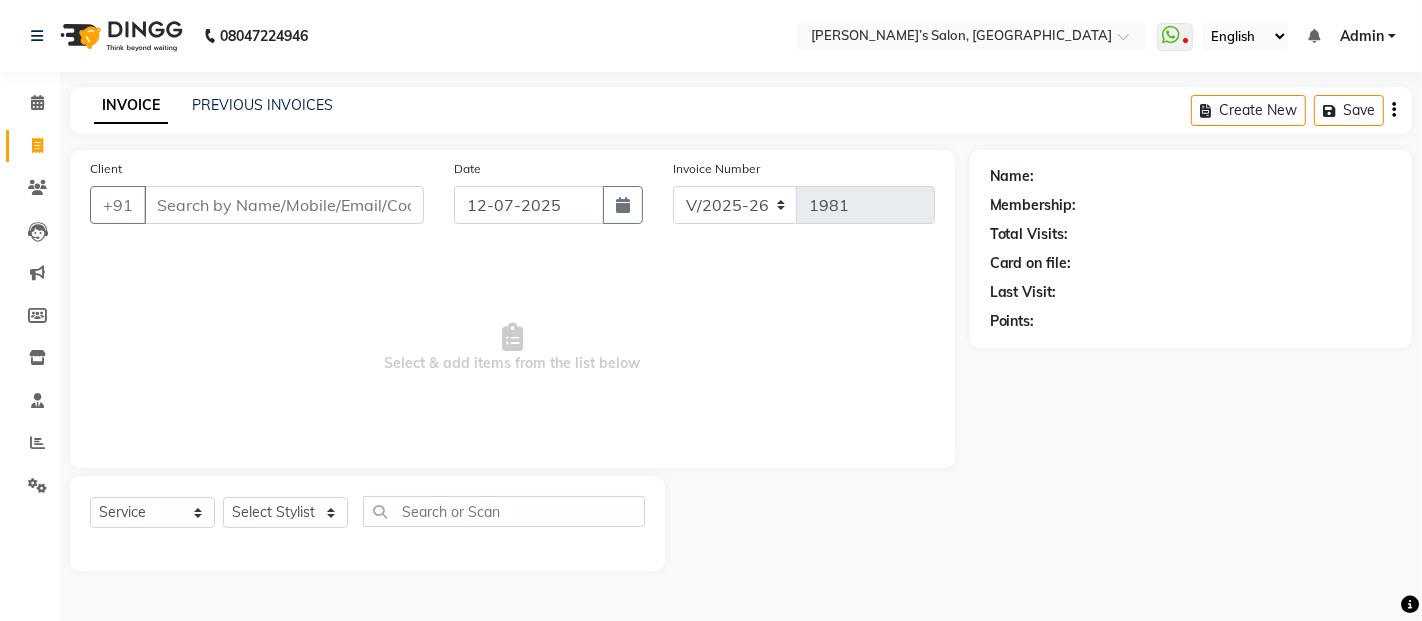 click on "Client" at bounding box center (284, 205) 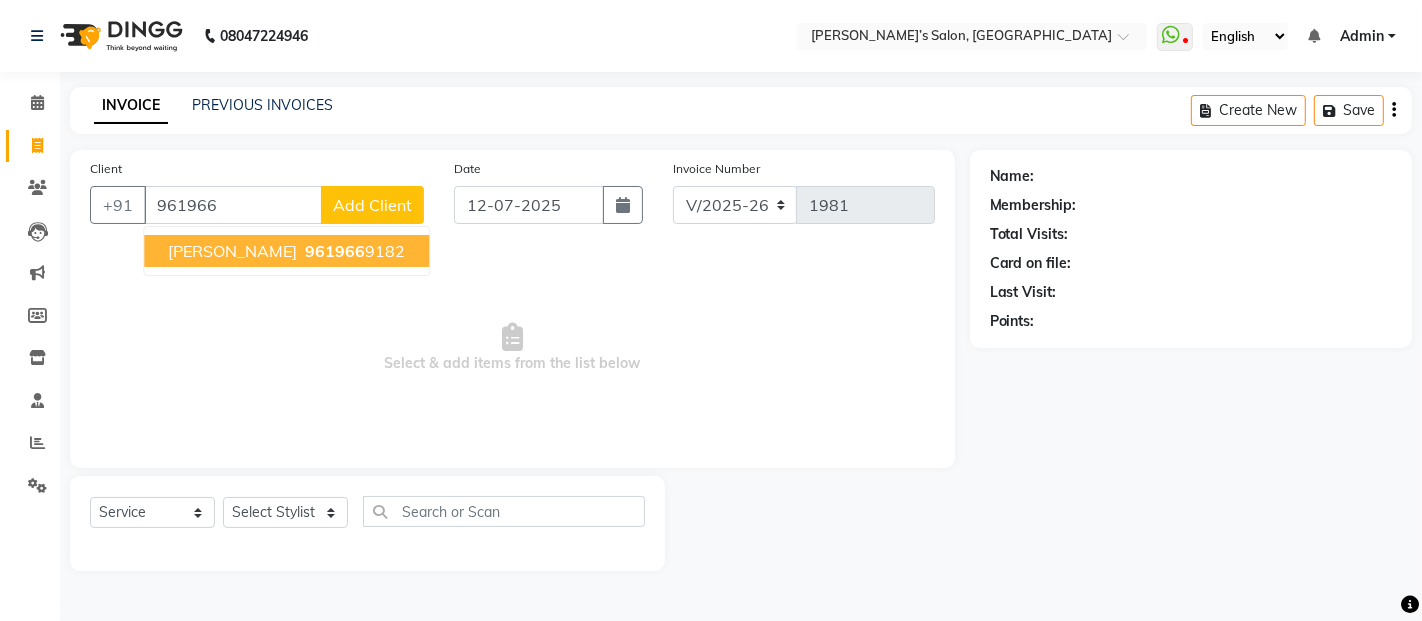 click on "[PERSON_NAME]" at bounding box center [232, 251] 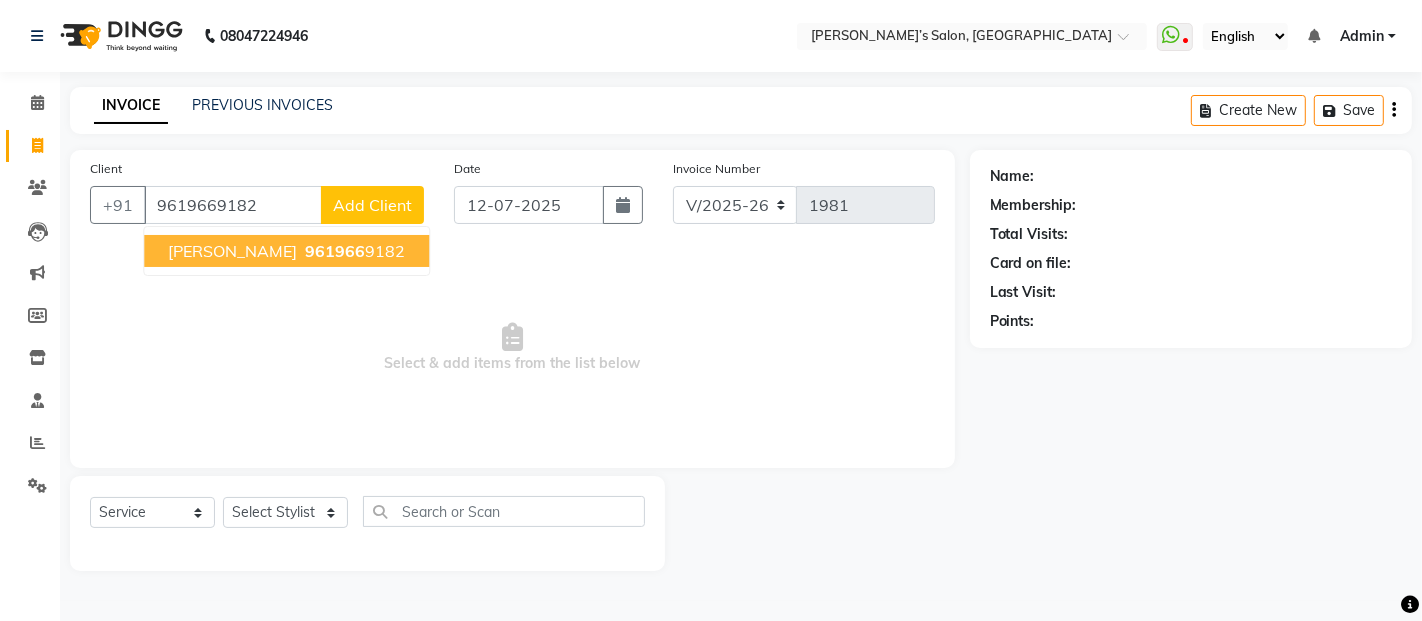 type on "9619669182" 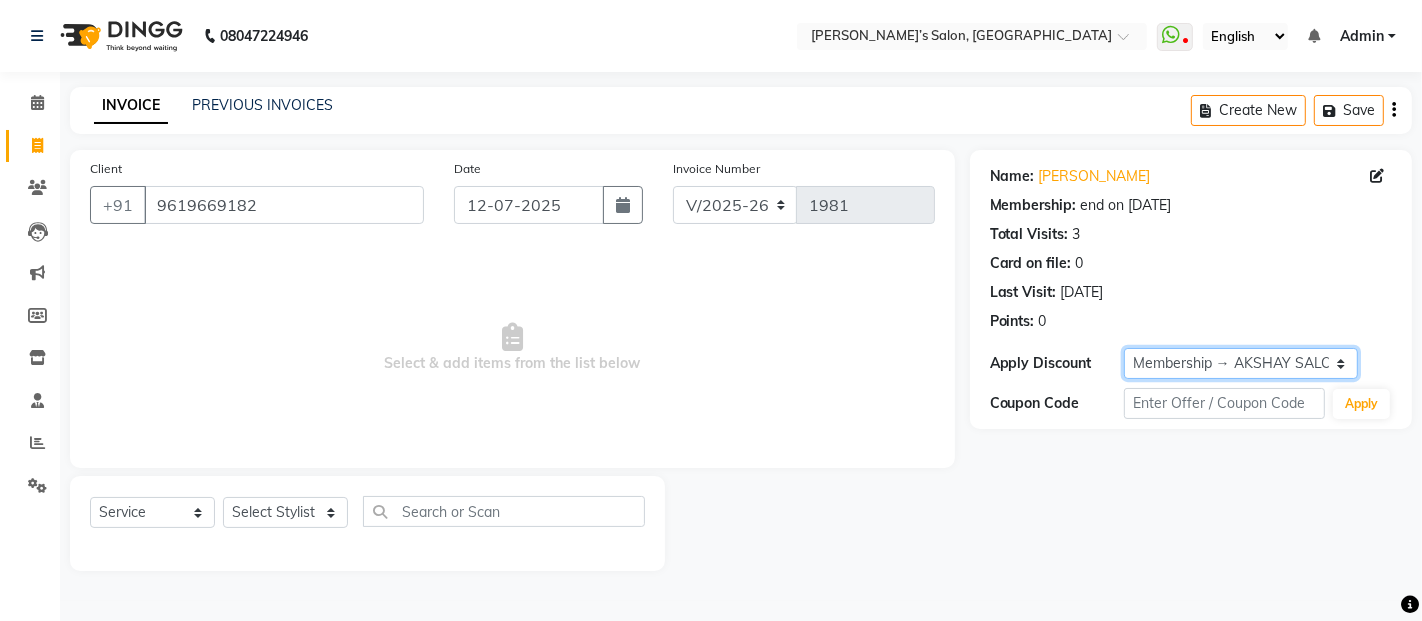 click on "Select Membership → AKSHAY SALON" 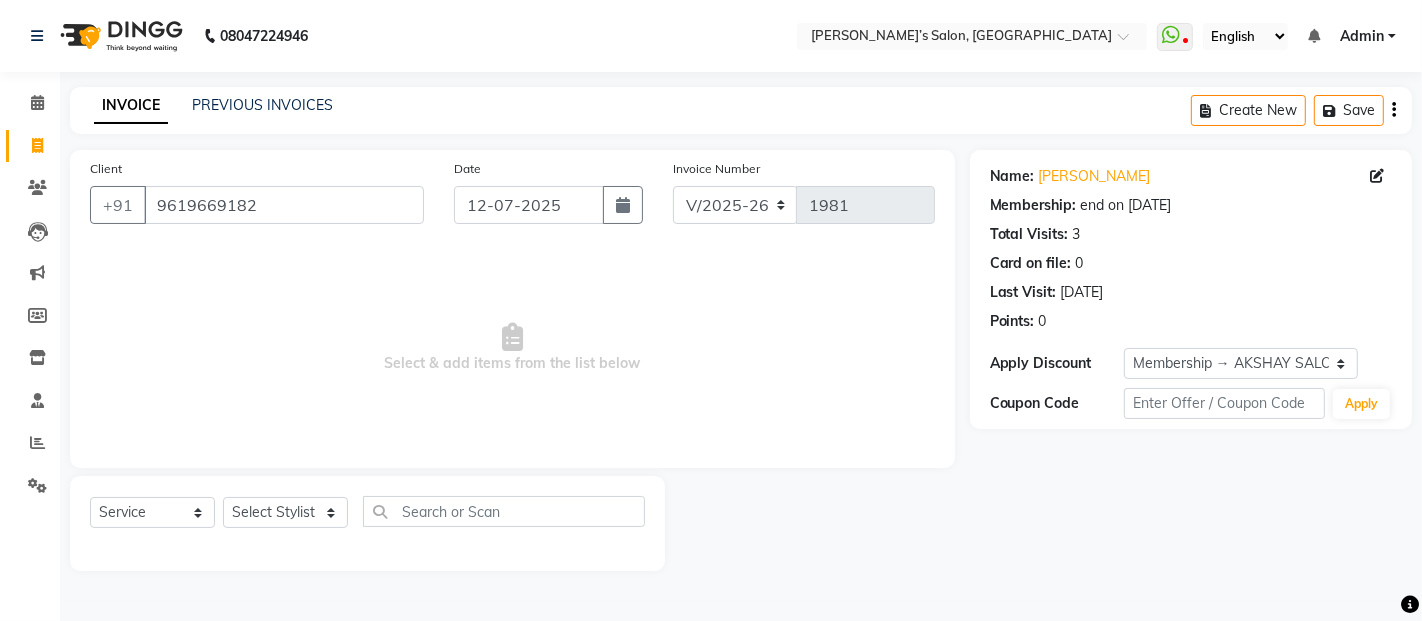 click on "Select  Service  Product  Membership  Package Voucher Prepaid Gift Card  Select Stylist [PERSON_NAME] [PERSON_NAME] [PERSON_NAME] Anas [PERSON_NAME] [PERSON_NAME] Manager [PERSON_NAME] [PERSON_NAME] [PERSON_NAME] Shruti [PERSON_NAME] [PERSON_NAME]" 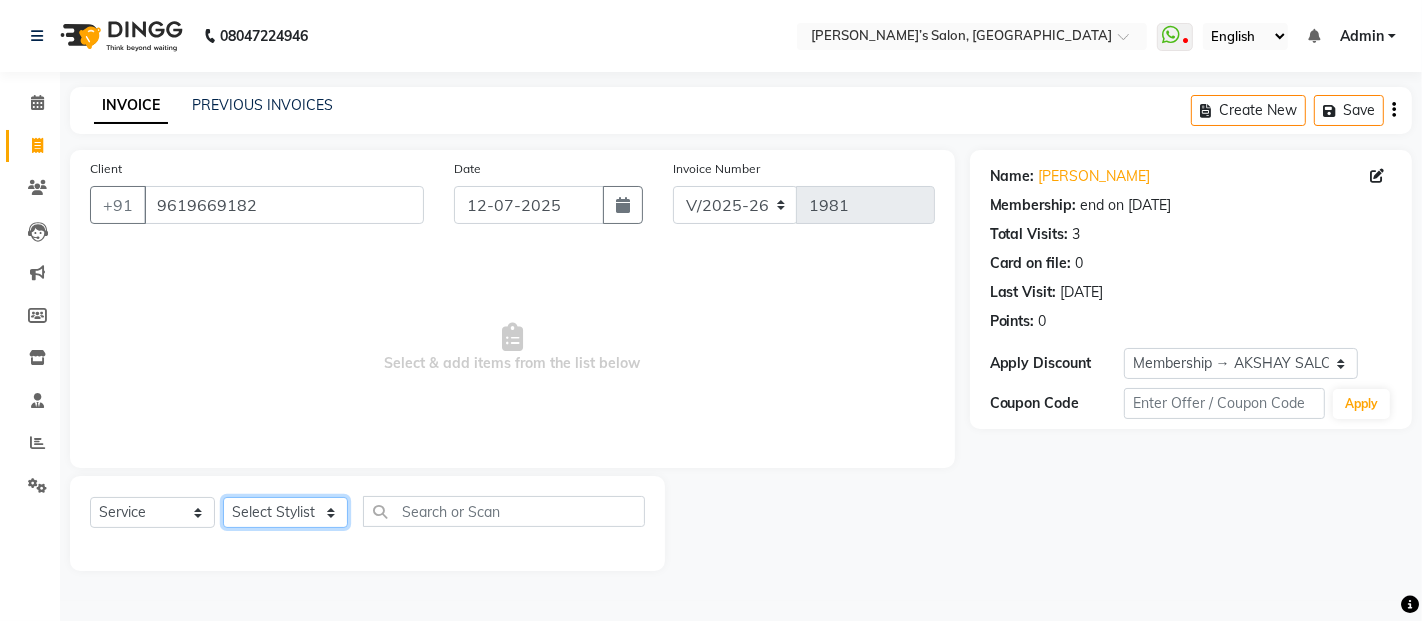 click on "Select Stylist [PERSON_NAME] [PERSON_NAME] Akshay [PERSON_NAME] Anas [PERSON_NAME] Manager [PERSON_NAME] [PERSON_NAME] [PERSON_NAME] Shruti [PERSON_NAME] [PERSON_NAME]" 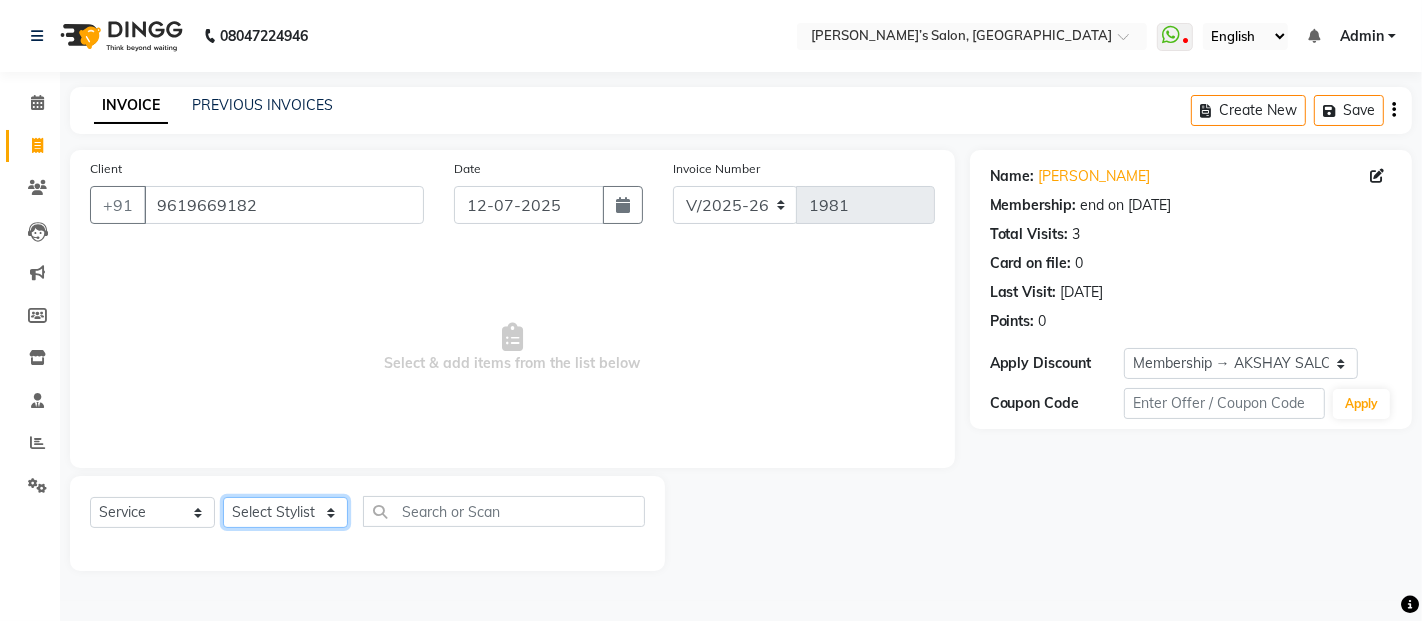 select on "35044" 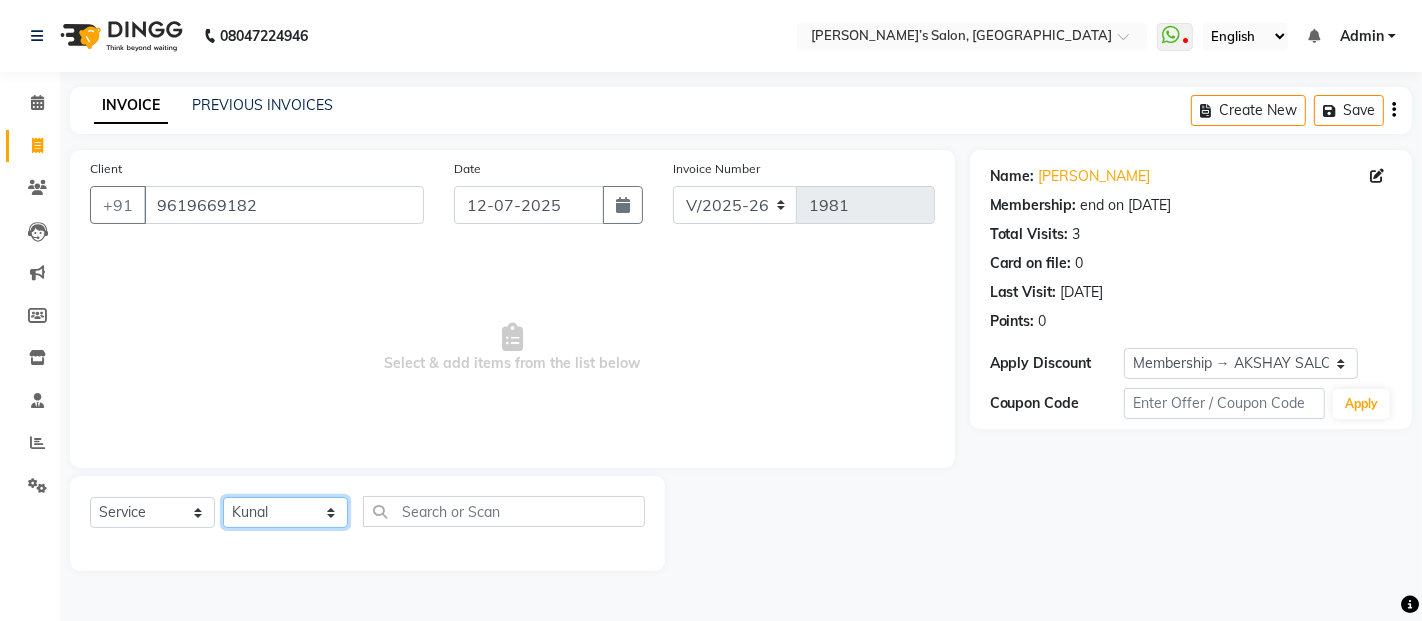 click on "Select Stylist [PERSON_NAME] [PERSON_NAME] Akshay [PERSON_NAME] Anas [PERSON_NAME] Manager [PERSON_NAME] [PERSON_NAME] [PERSON_NAME] Shruti [PERSON_NAME] [PERSON_NAME]" 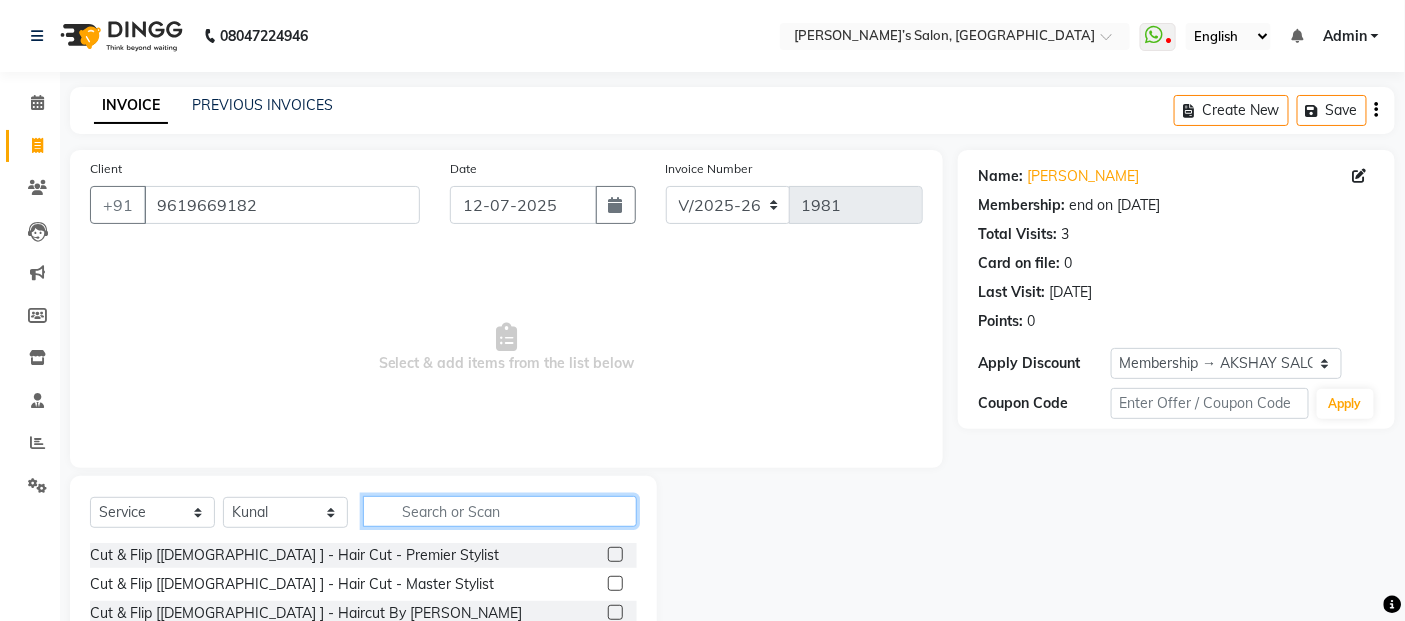 click 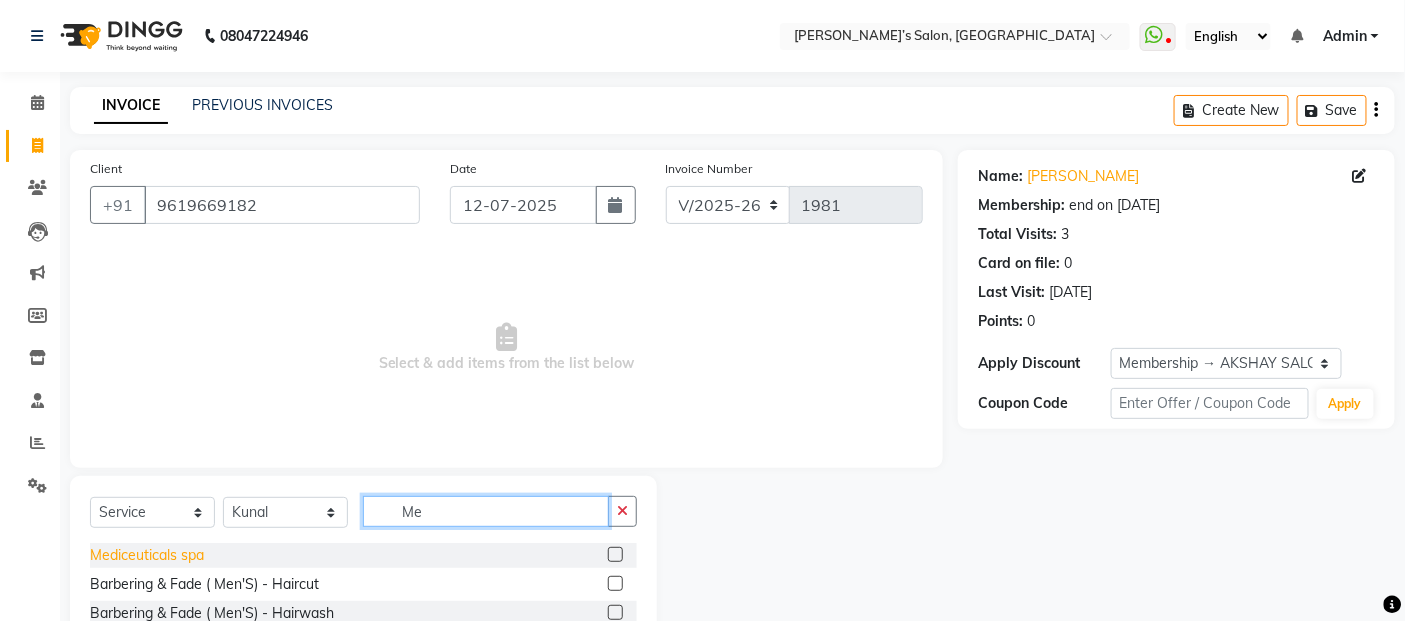 type on "Me" 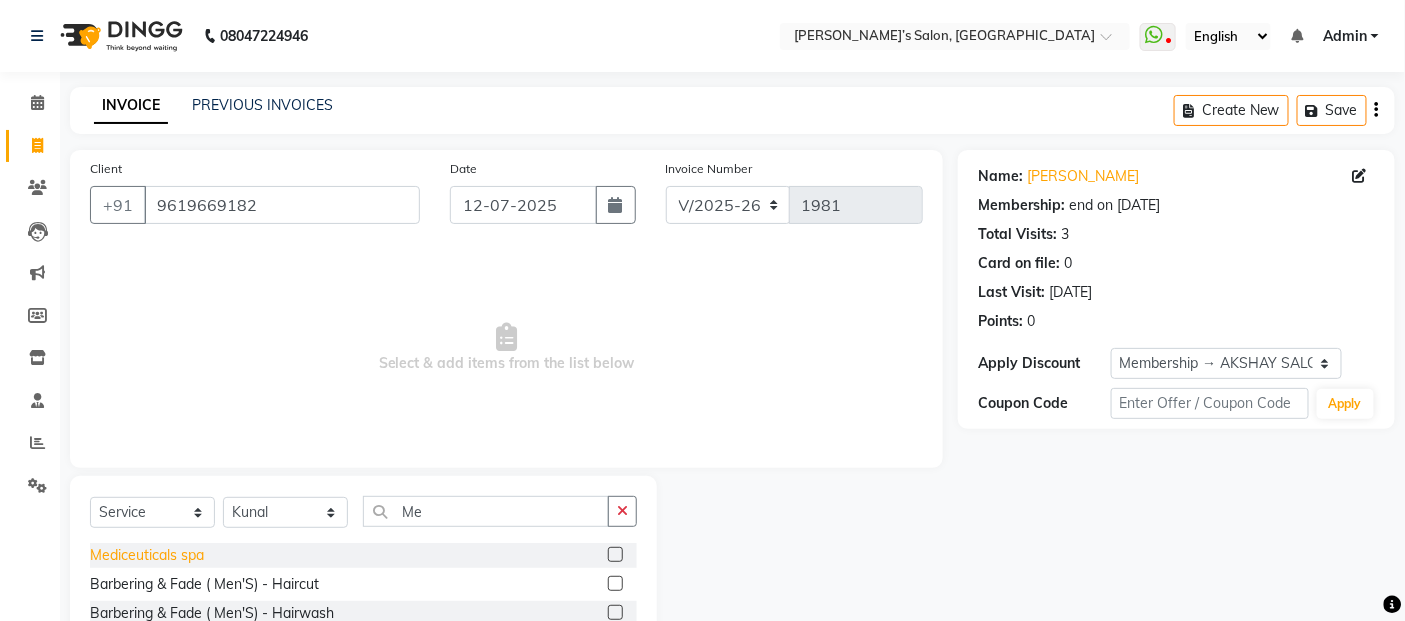 click on "Mediceuticals  spa" 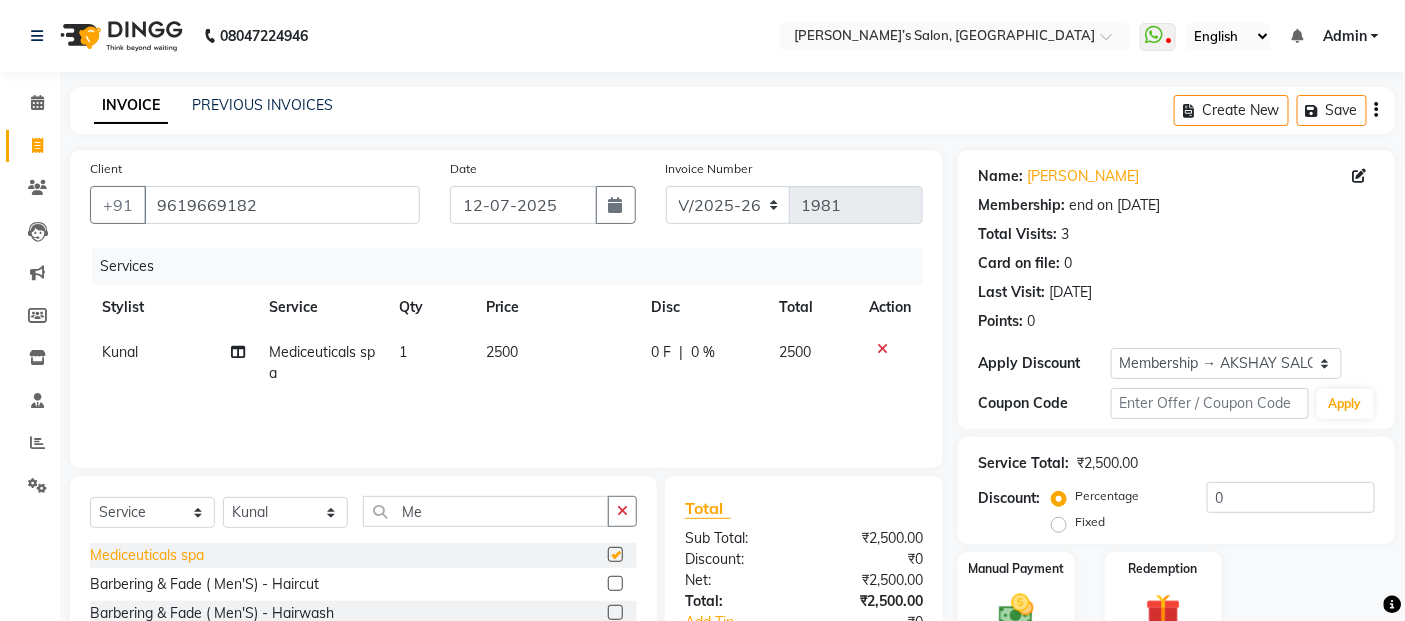 checkbox on "false" 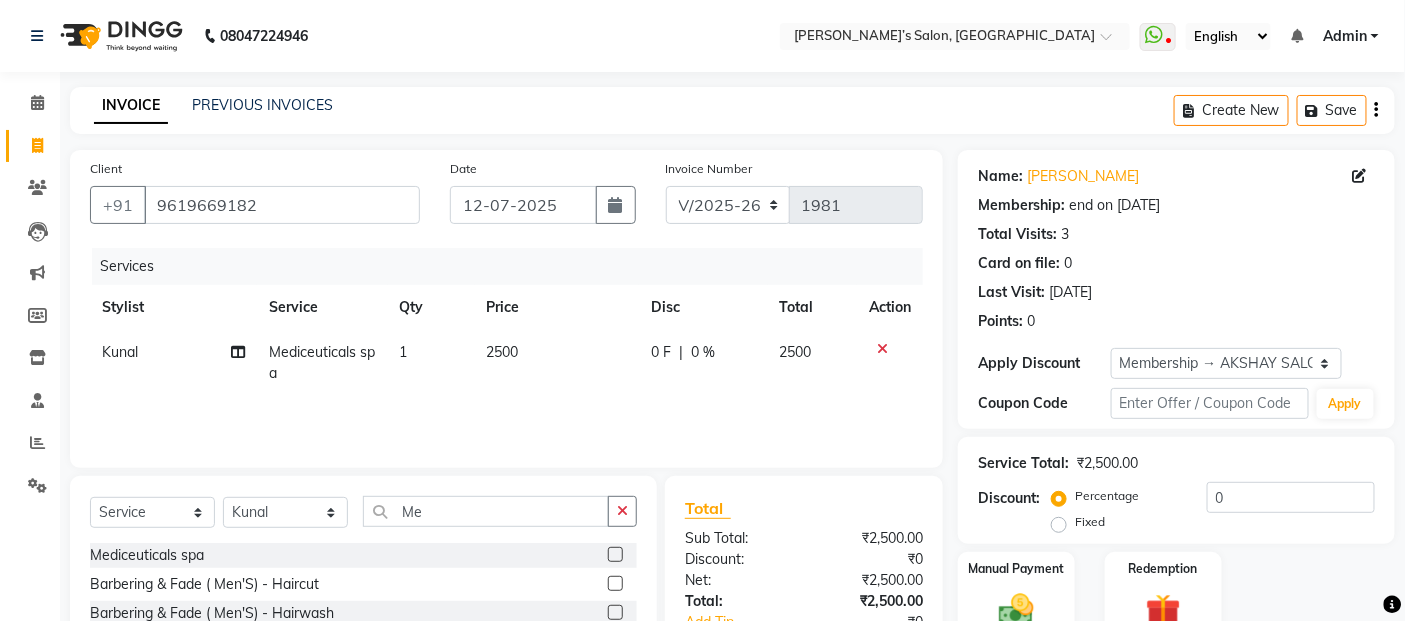 click on "2500" 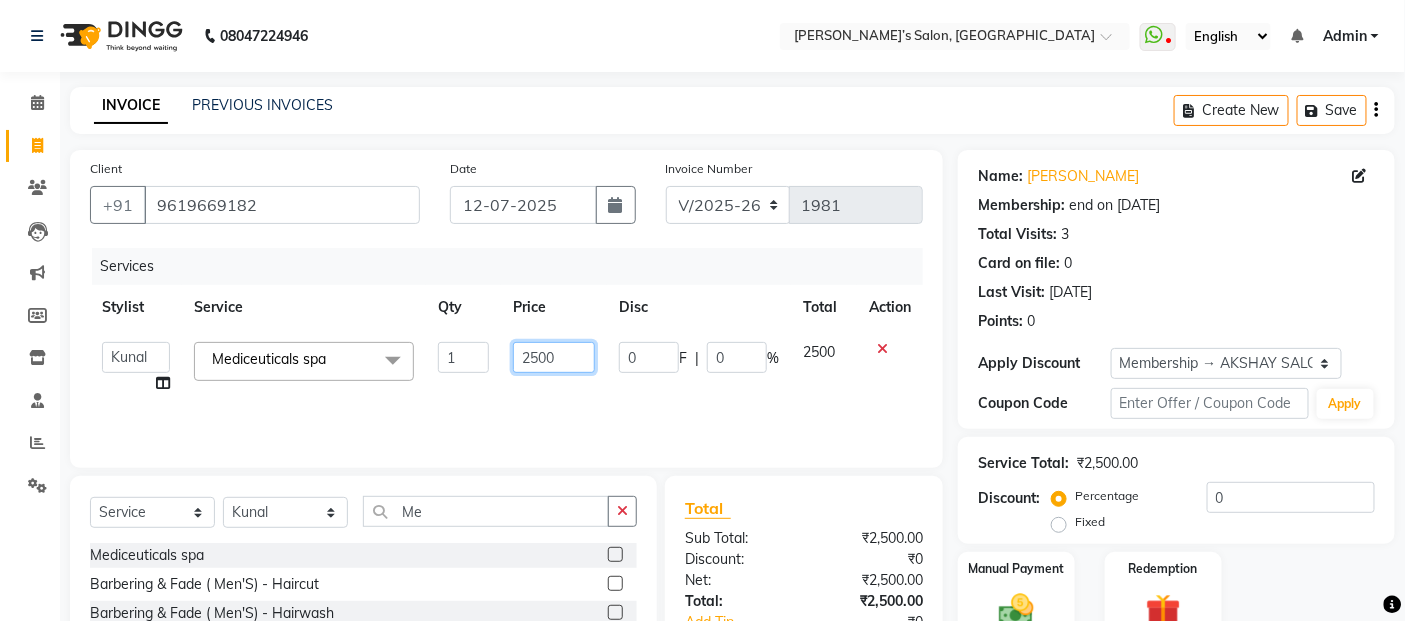 click on "2500" 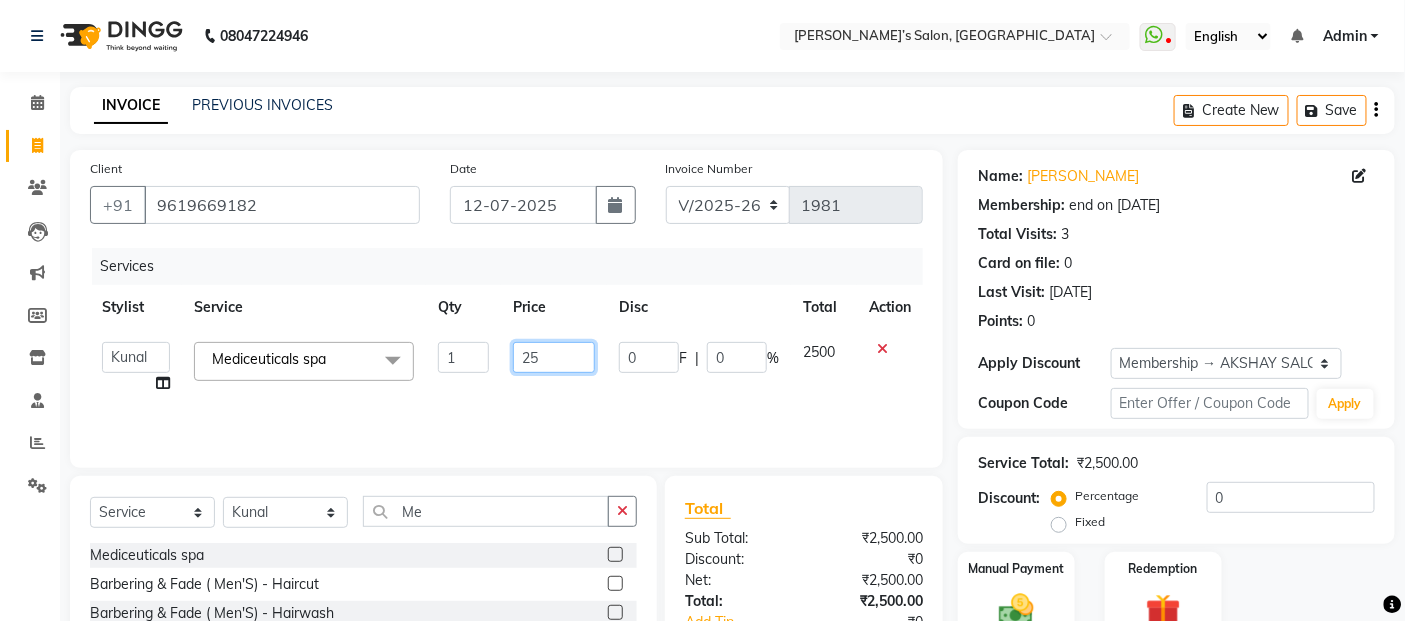 type on "2" 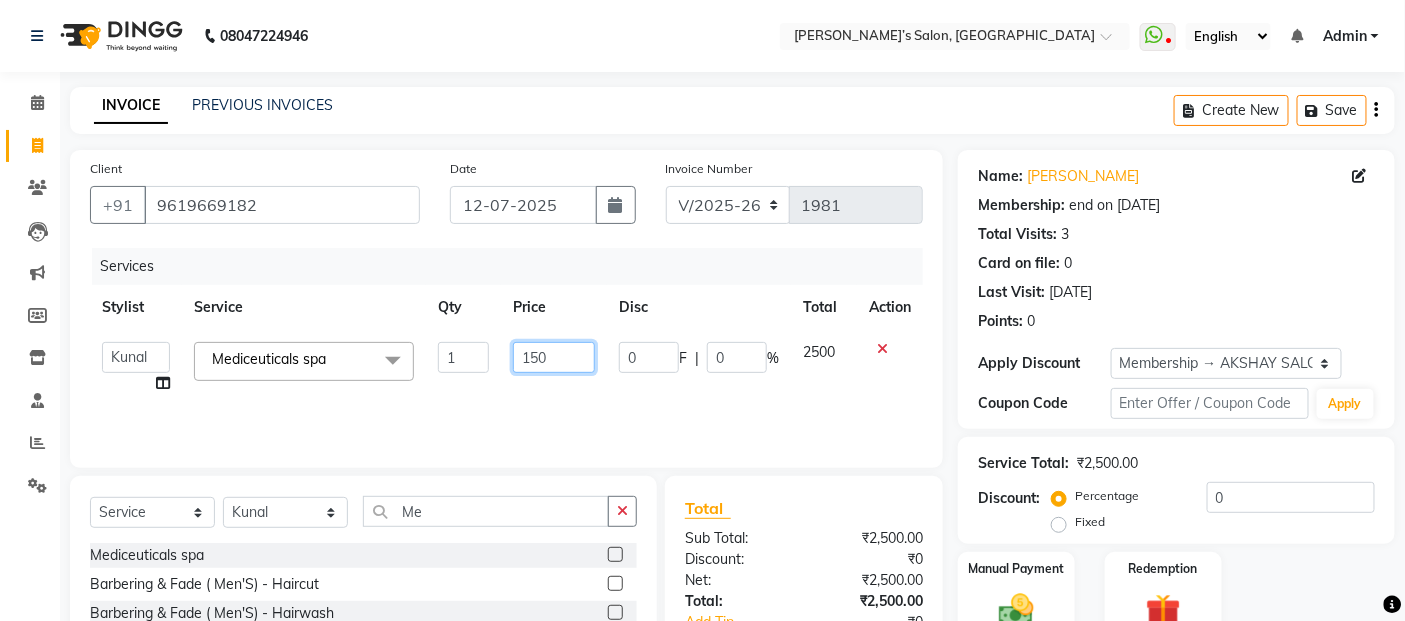 type on "1500" 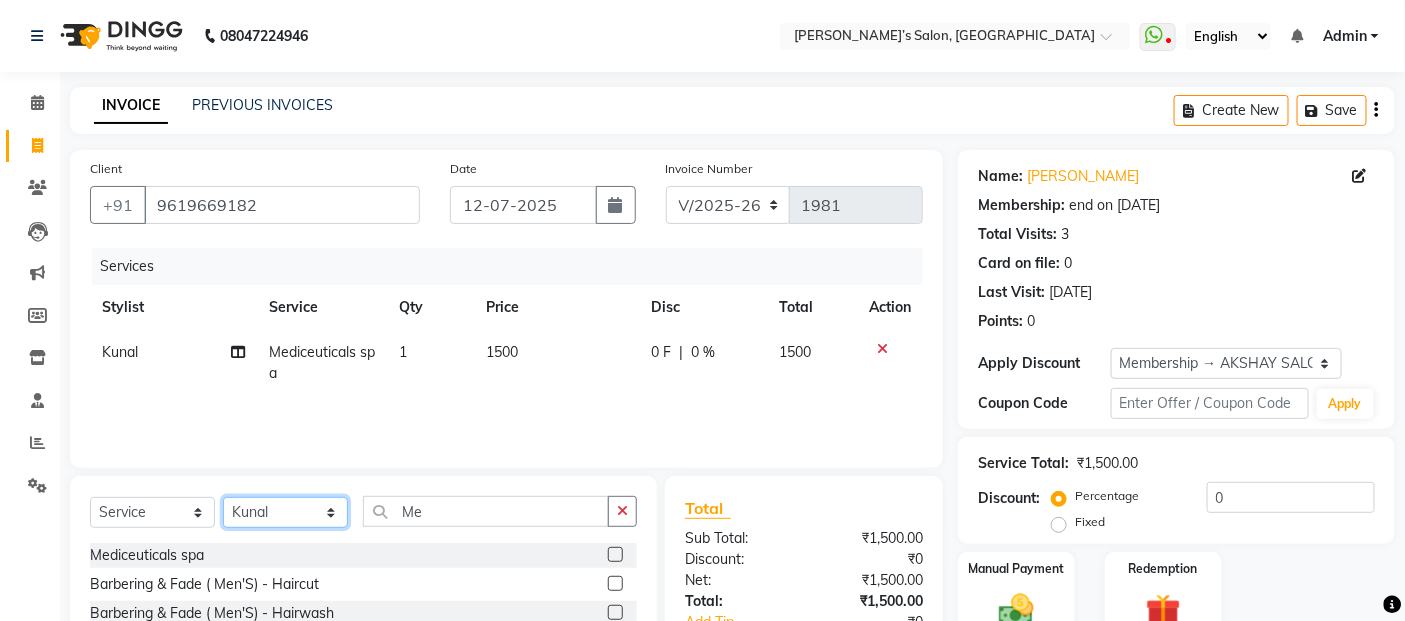 click on "Select Stylist [PERSON_NAME] [PERSON_NAME] Akshay [PERSON_NAME] Anas [PERSON_NAME] Manager [PERSON_NAME] [PERSON_NAME] [PERSON_NAME] Shruti [PERSON_NAME] [PERSON_NAME]" 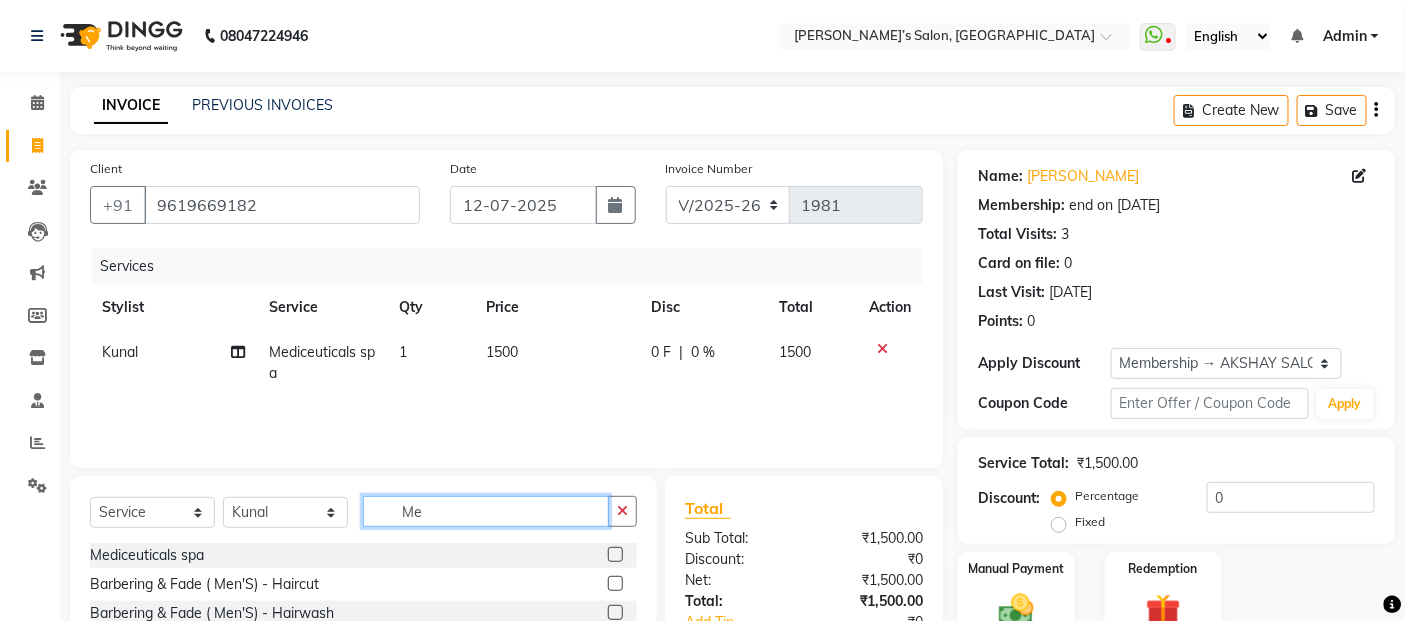 click on "Me" 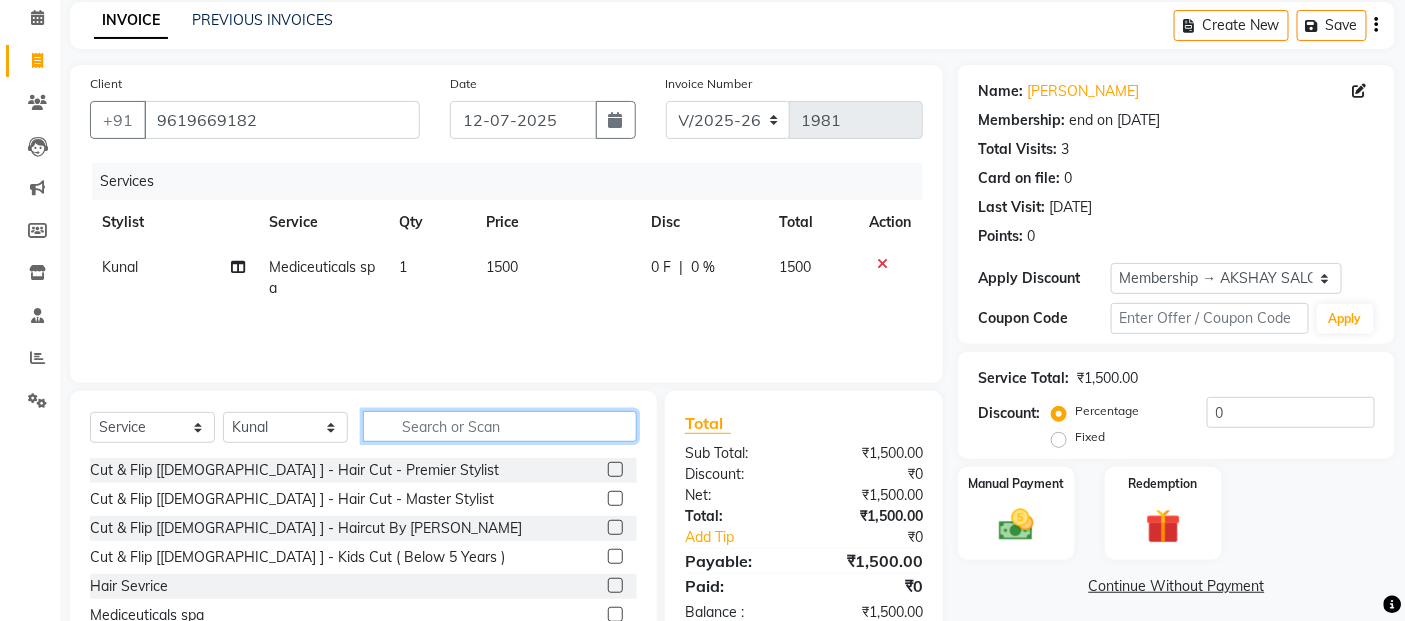 scroll, scrollTop: 180, scrollLeft: 0, axis: vertical 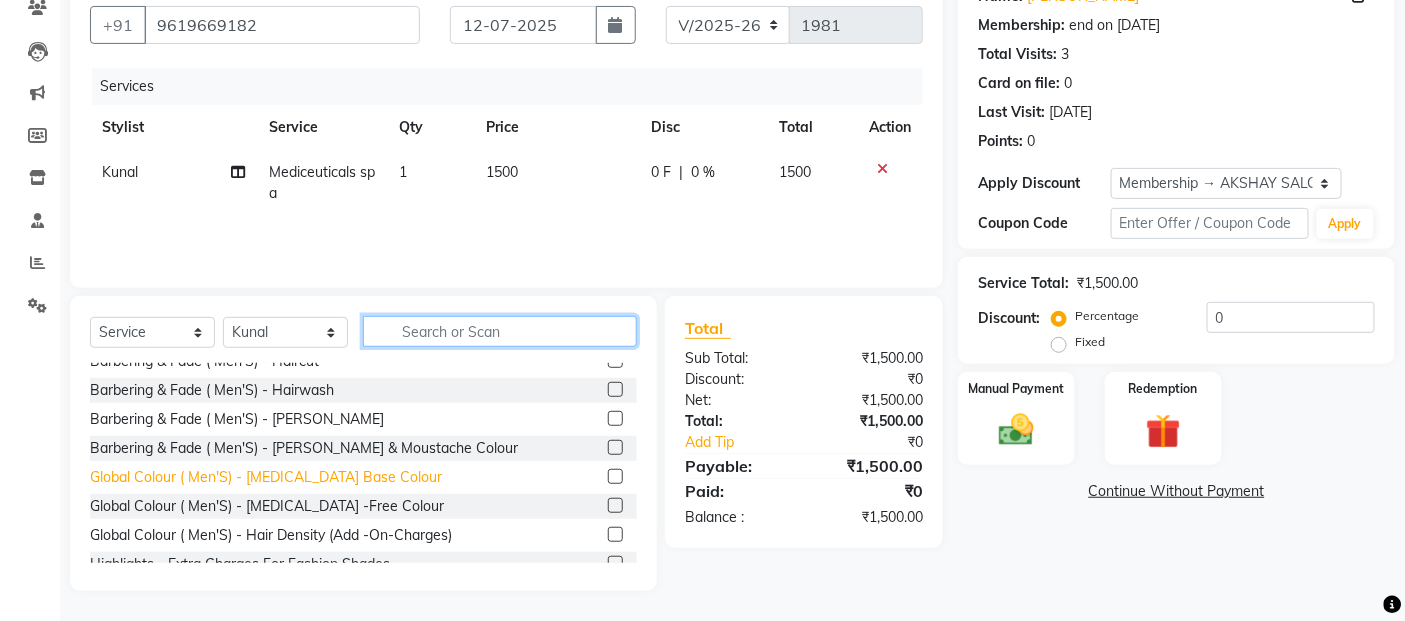 type 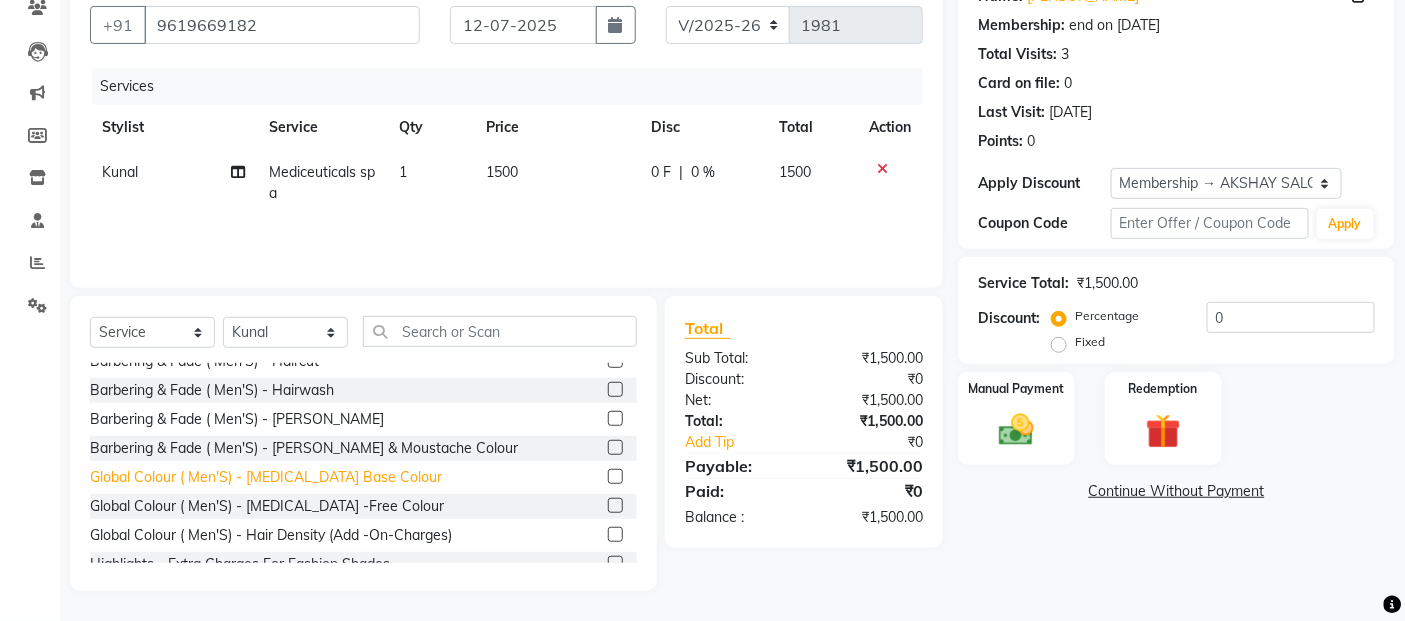 click on "Global Colour ( Men'S) - [MEDICAL_DATA] Base Colour" 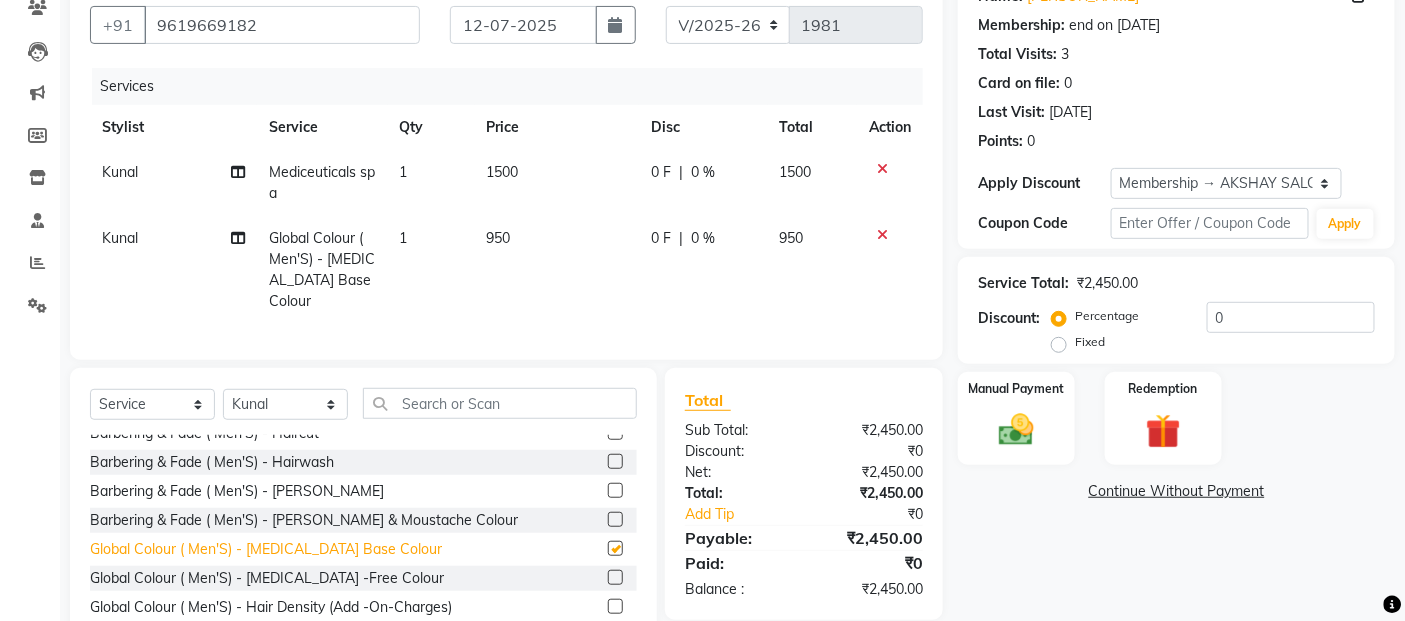 checkbox on "false" 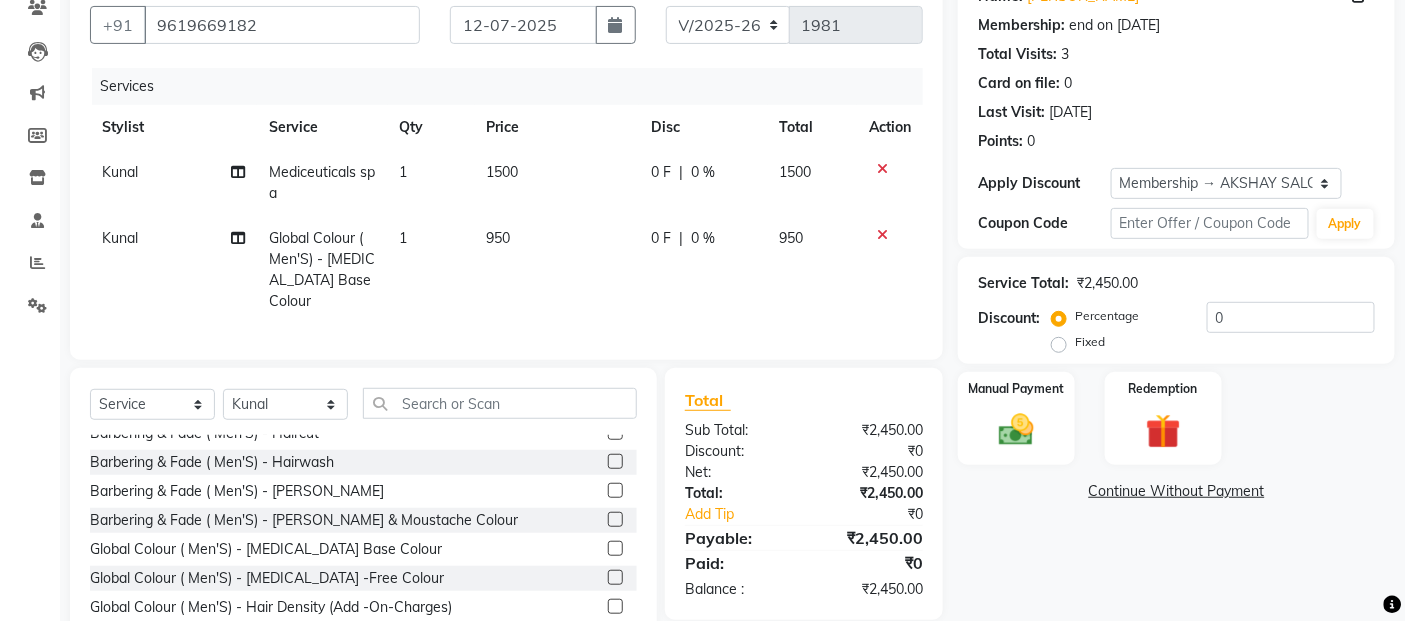 scroll, scrollTop: 222, scrollLeft: 0, axis: vertical 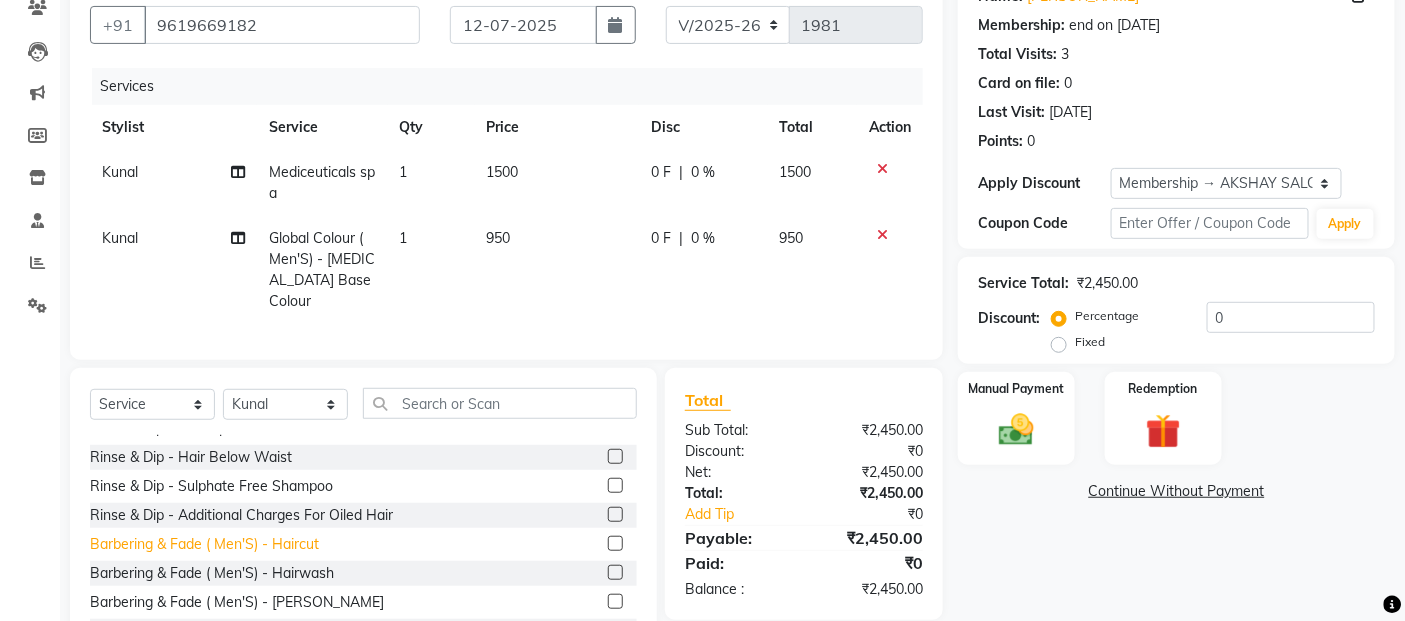click on "Barbering & Fade  ( Men'S) - Haircut" 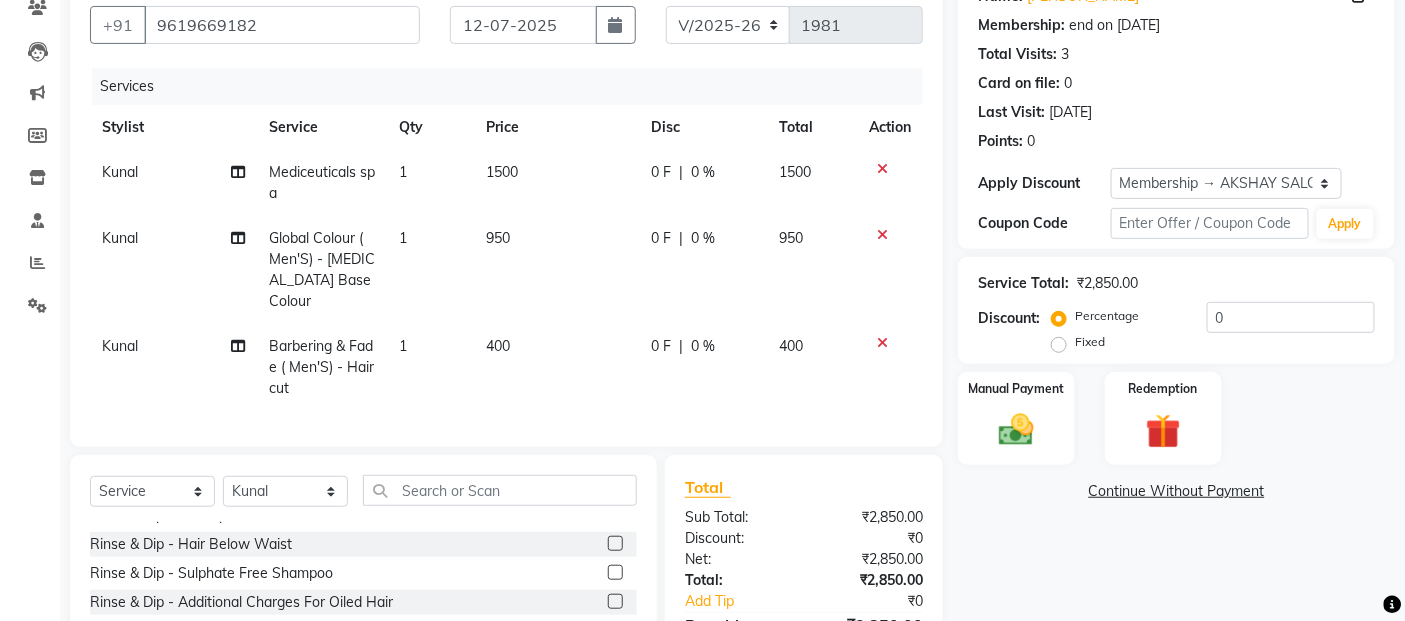 checkbox on "false" 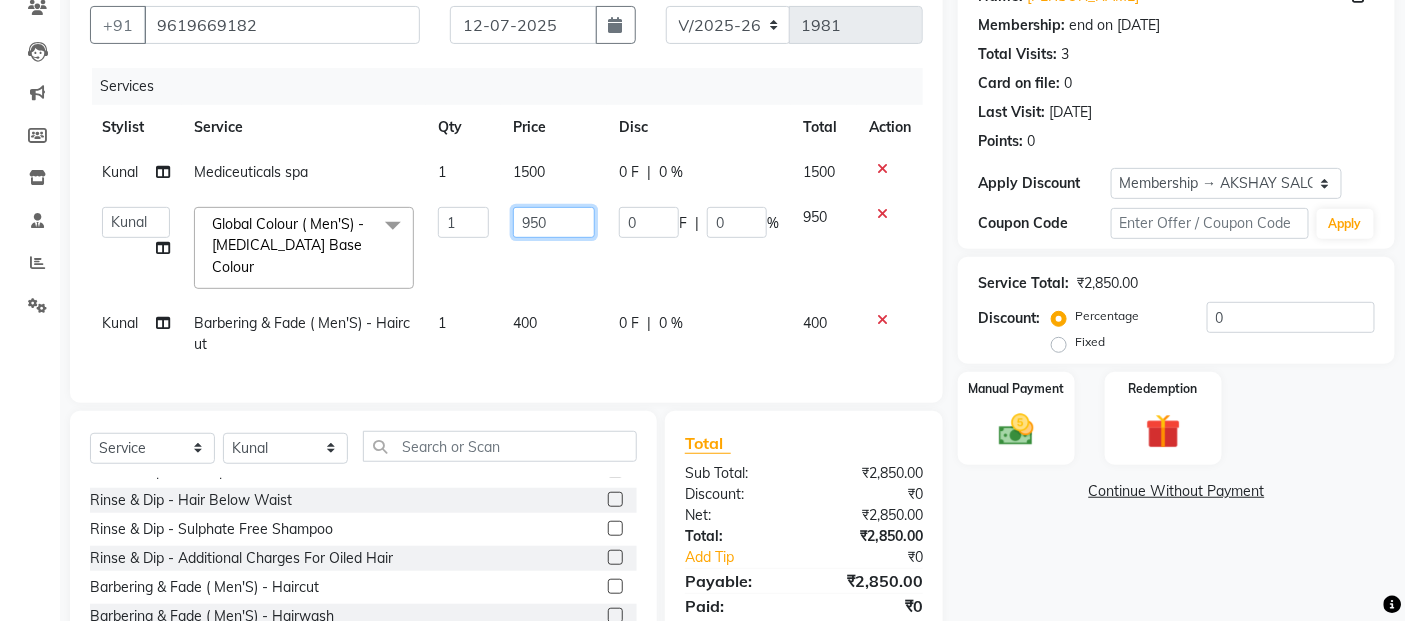 drag, startPoint x: 547, startPoint y: 236, endPoint x: 557, endPoint y: 231, distance: 11.18034 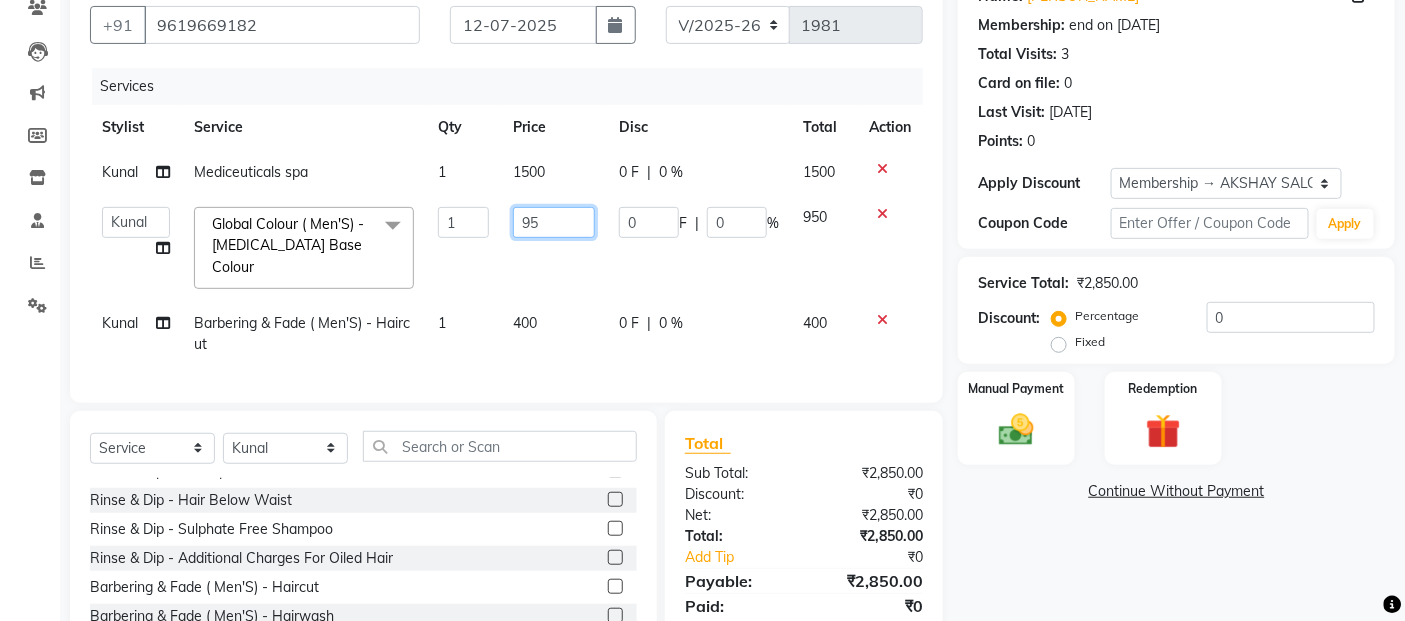 type on "9" 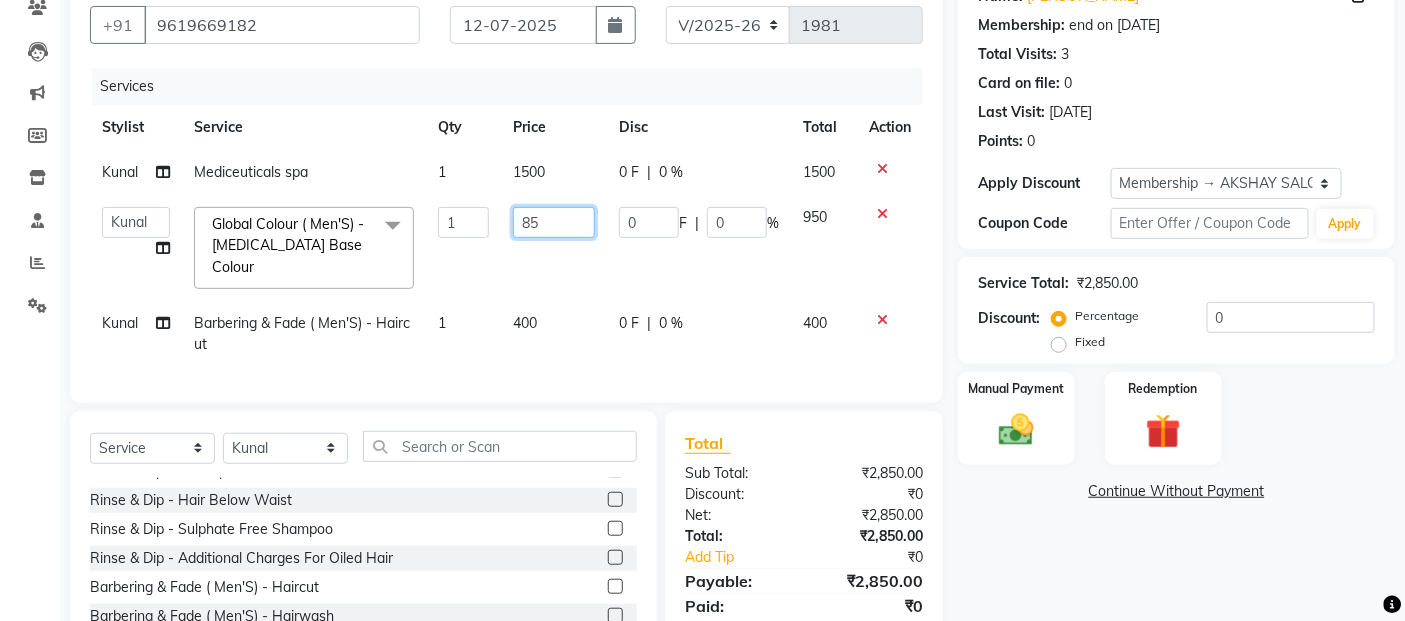 type on "850" 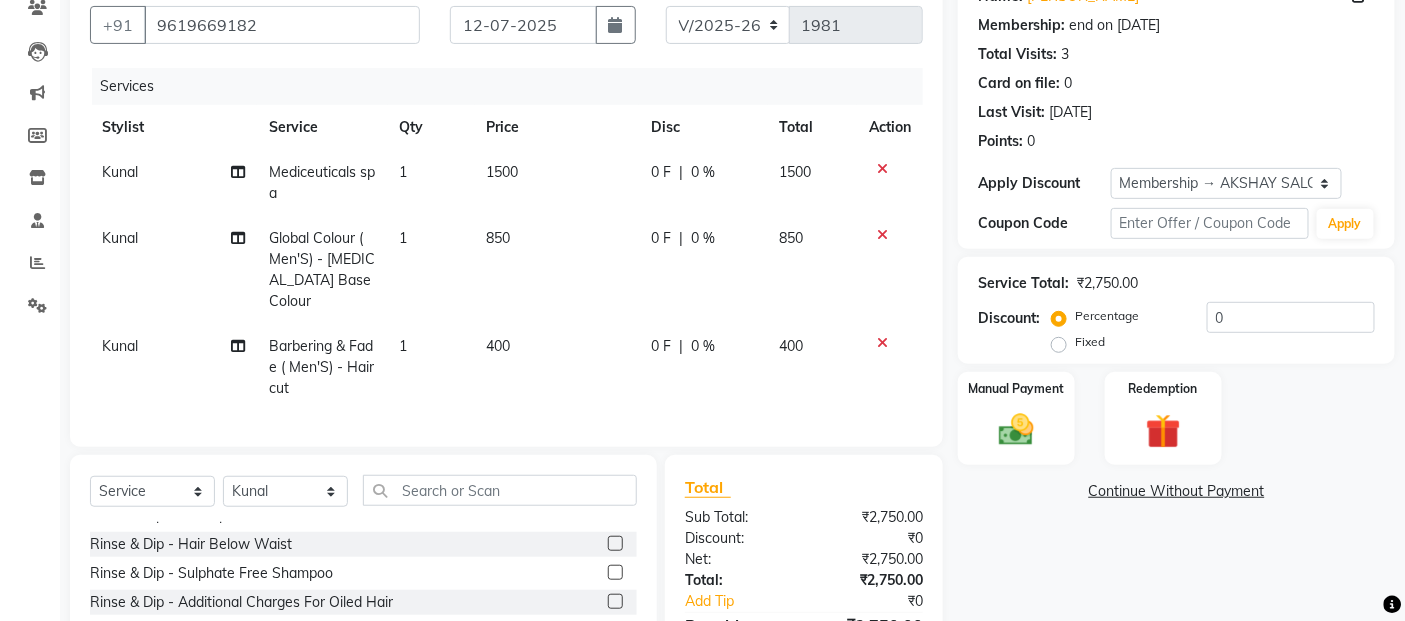 click on "Kunal Mediceuticals  spa 1 1500 0 F | 0 % 1500 Kunal Global Colour ( Men'S) - [MEDICAL_DATA] Base Colour 1 850 0 F | 0 % 850 Kunal Barbering & Fade  ( Men'S) - Haircut 1 400 0 F | 0 % 400" 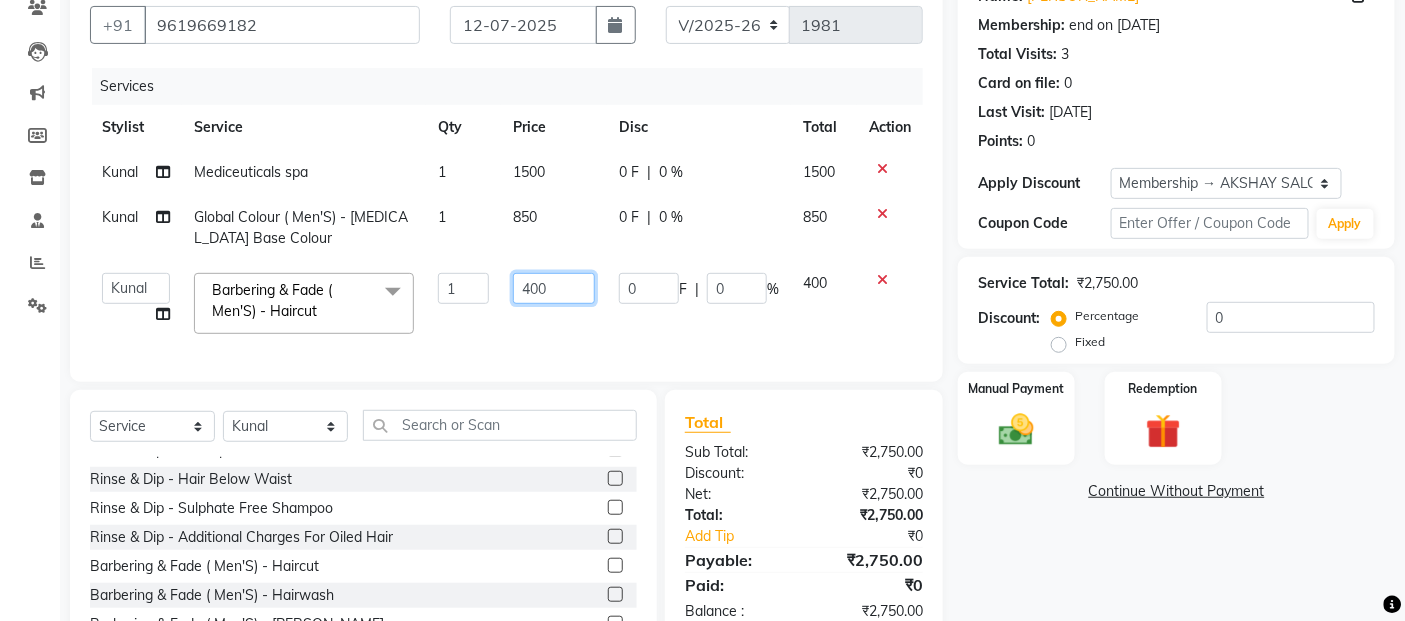 click on "400" 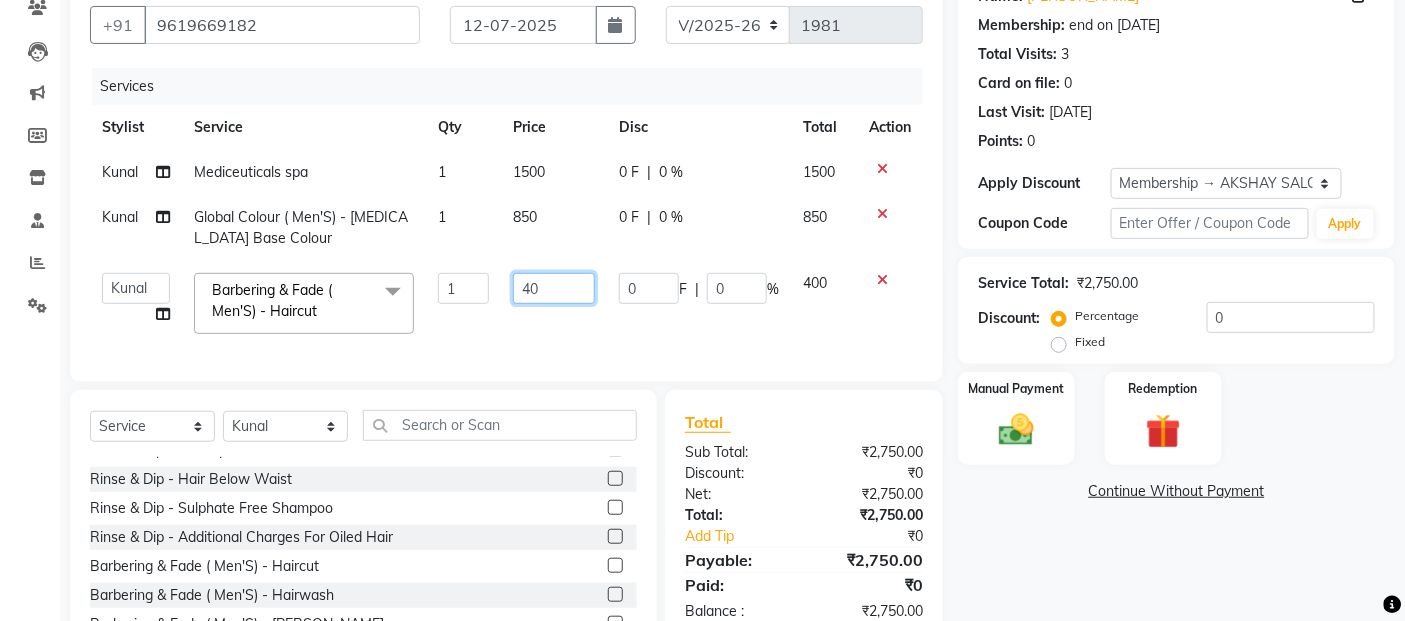 type on "4" 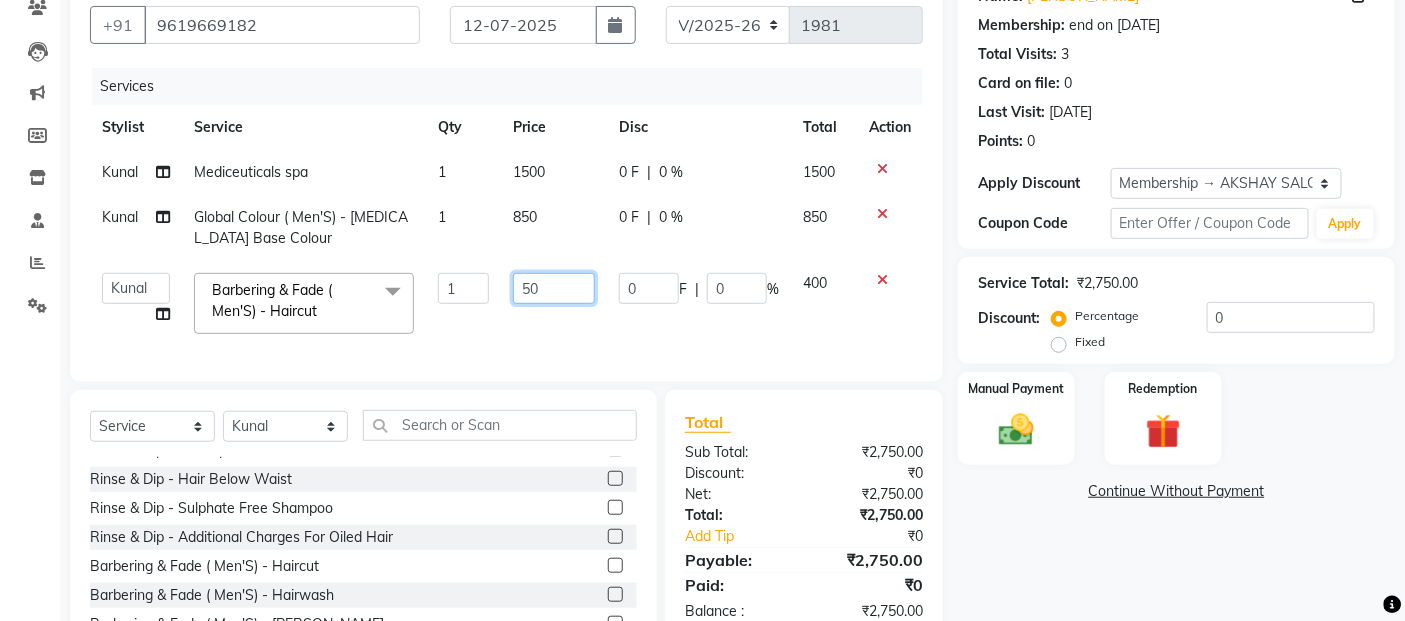 type on "500" 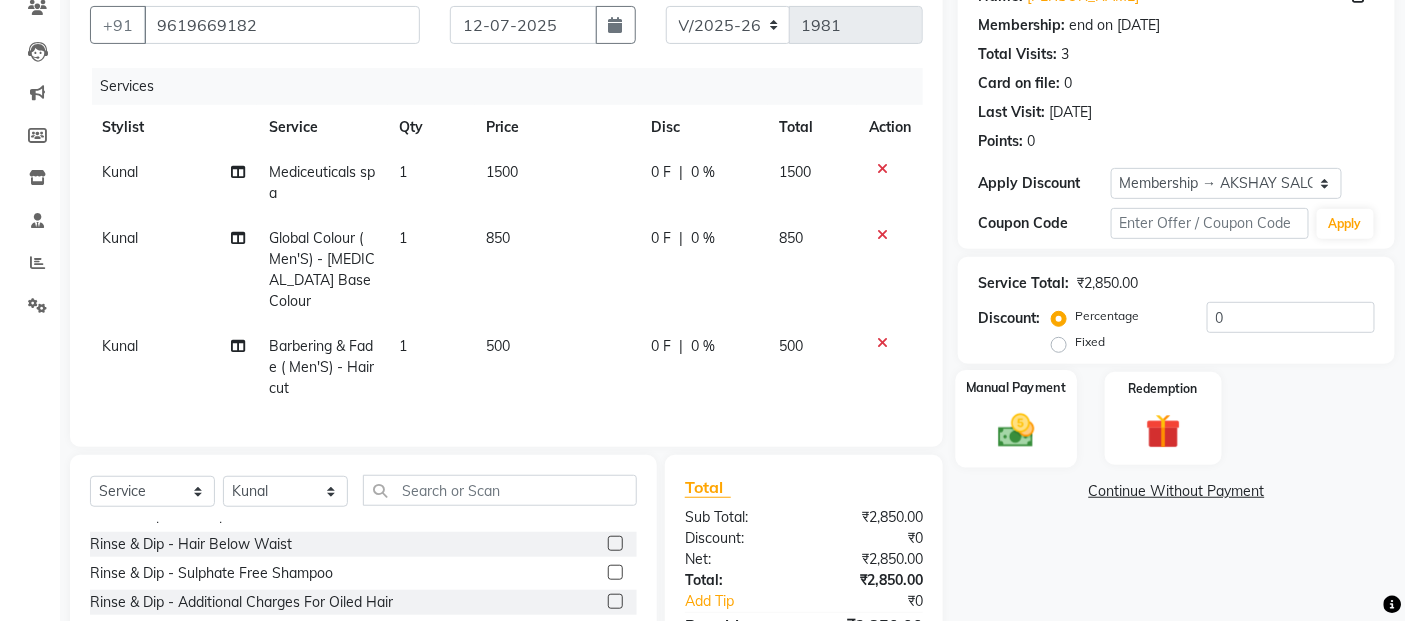 click on "Manual Payment" 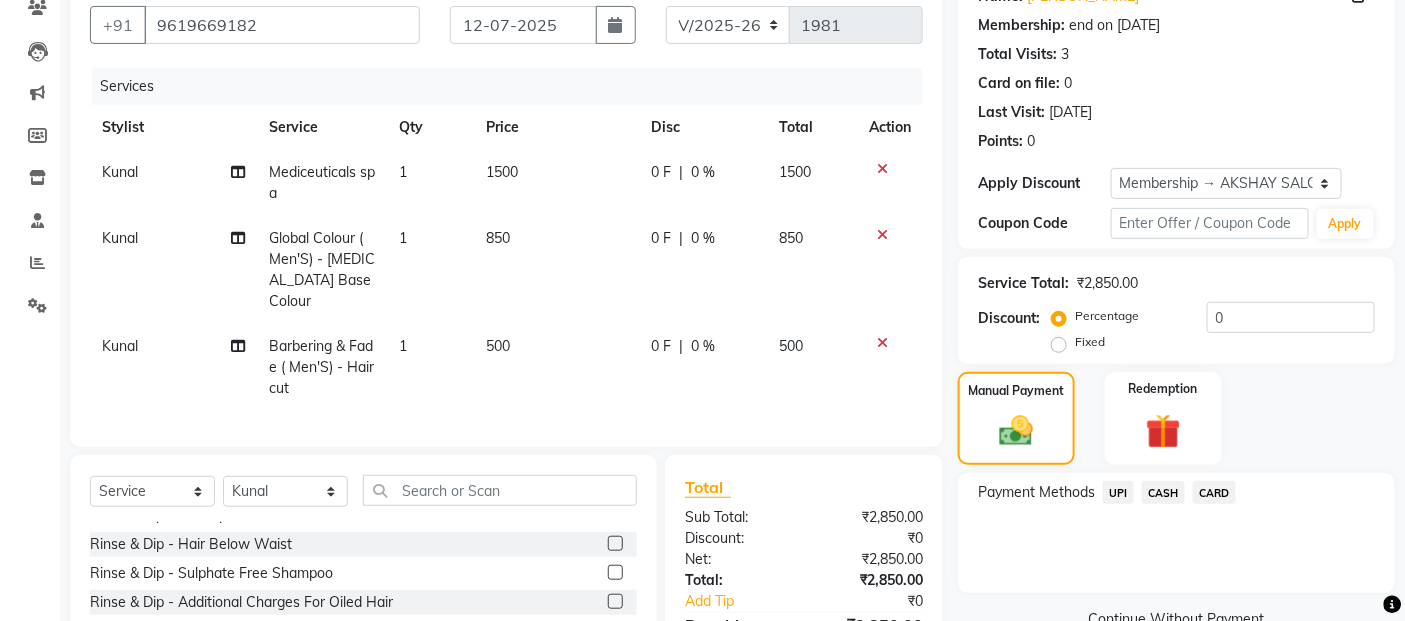 click on "UPI" 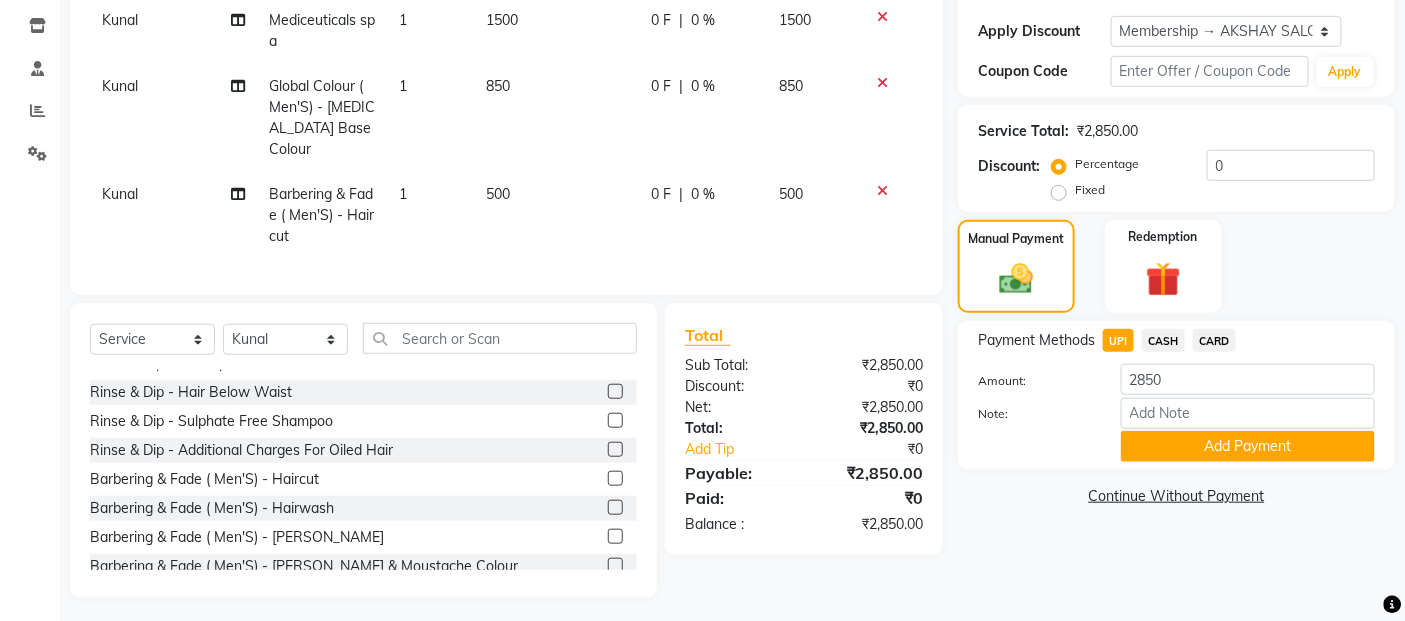 scroll, scrollTop: 334, scrollLeft: 0, axis: vertical 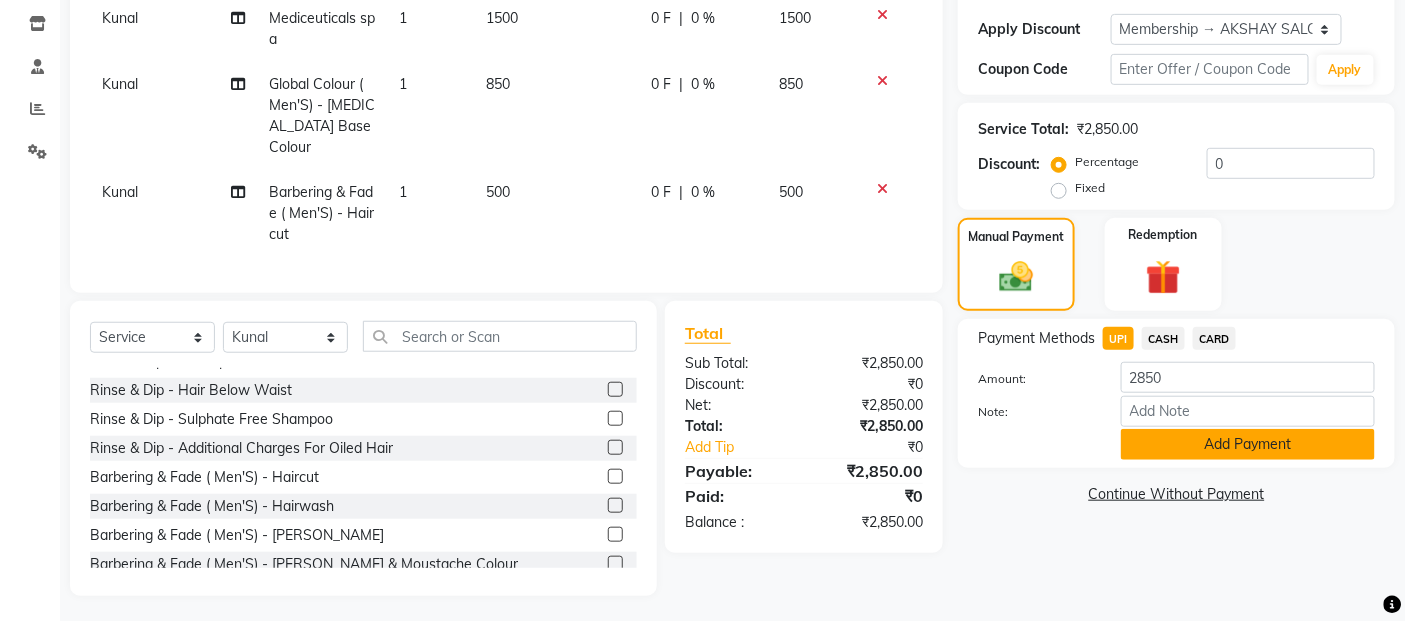 click on "Add Payment" 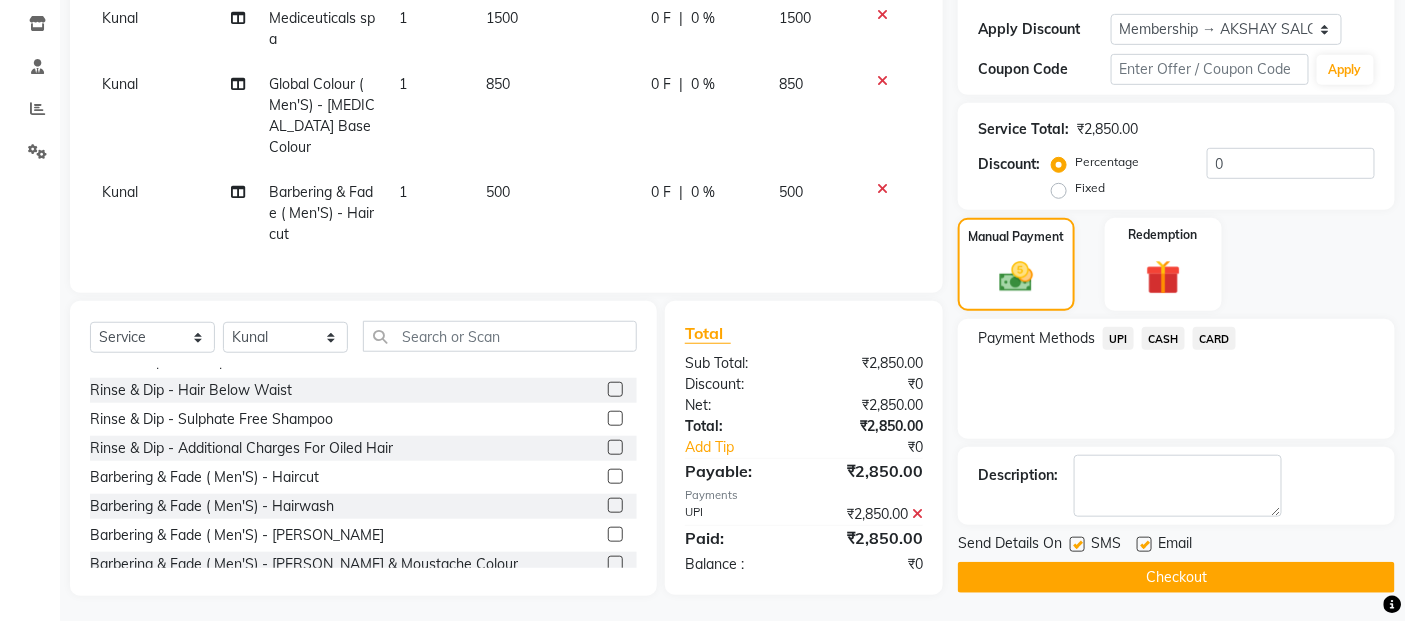 scroll, scrollTop: 336, scrollLeft: 0, axis: vertical 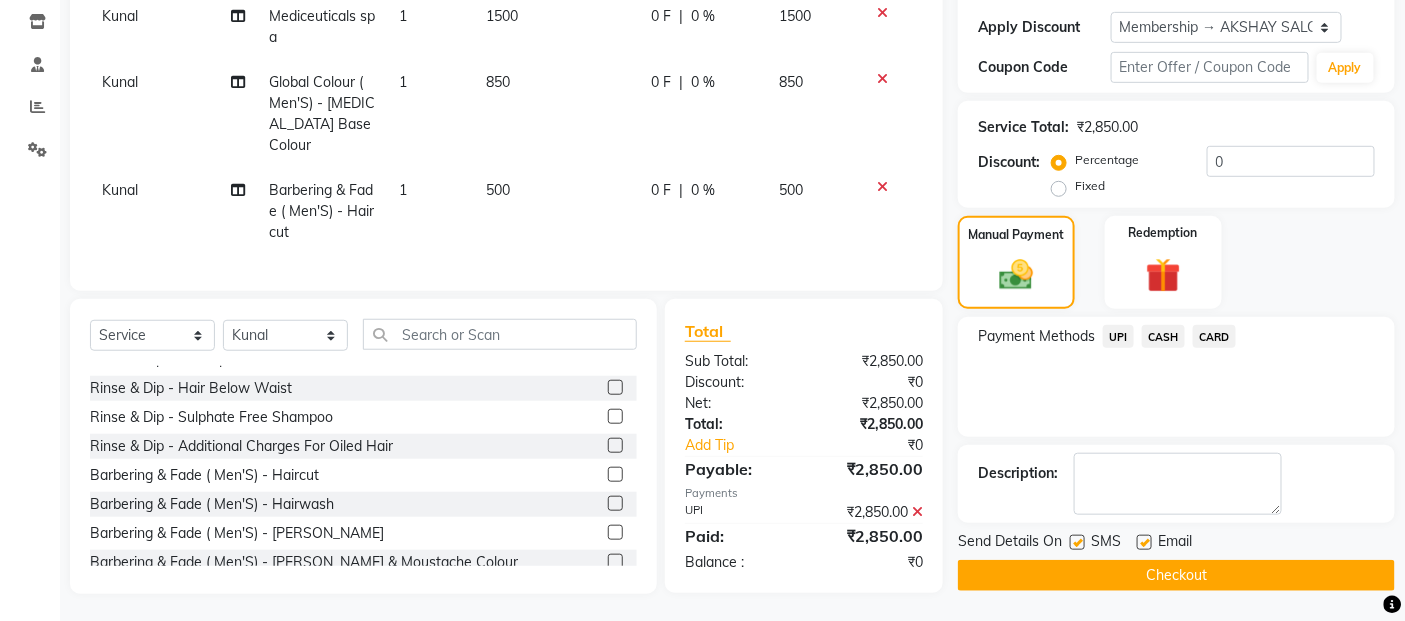 click on "Checkout" 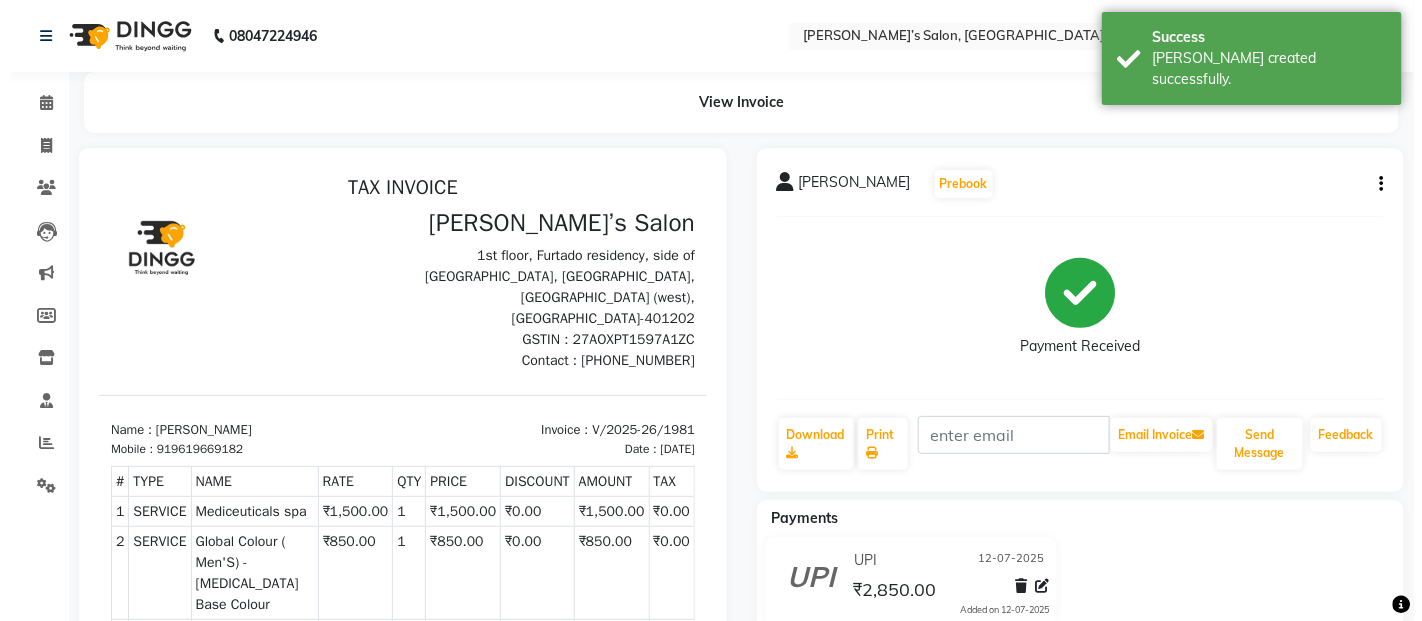 scroll, scrollTop: 0, scrollLeft: 0, axis: both 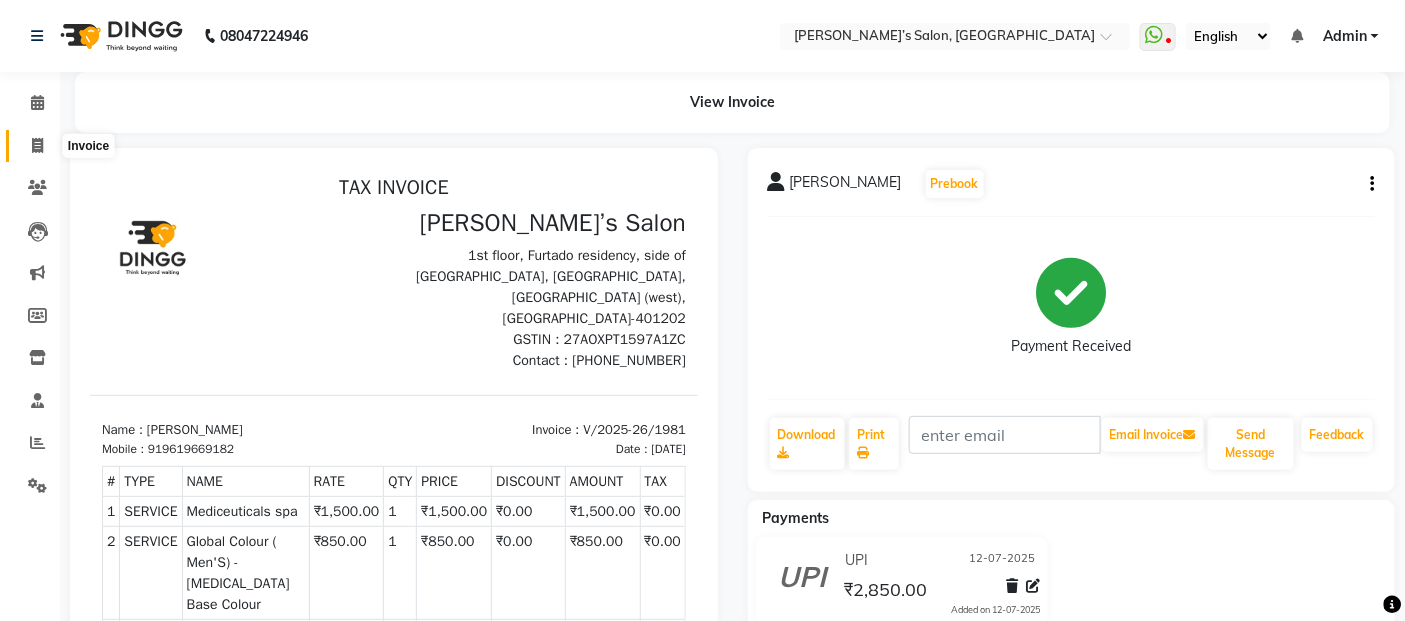 click 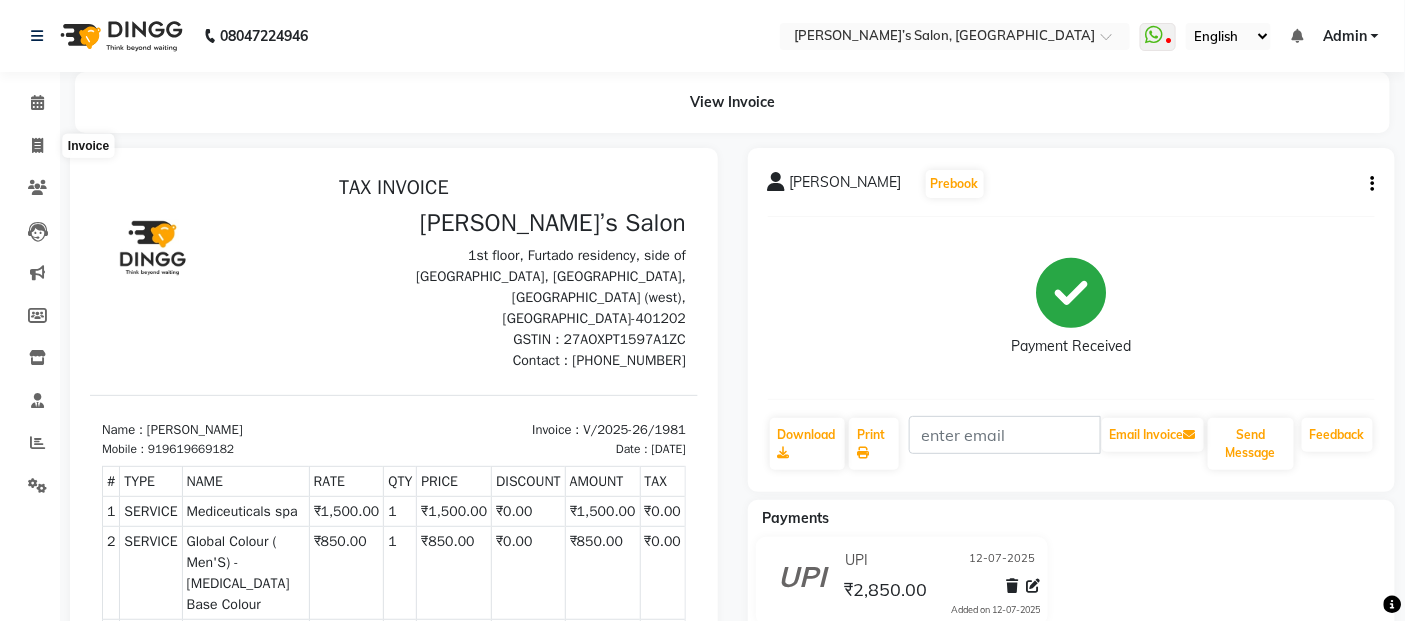 select on "5150" 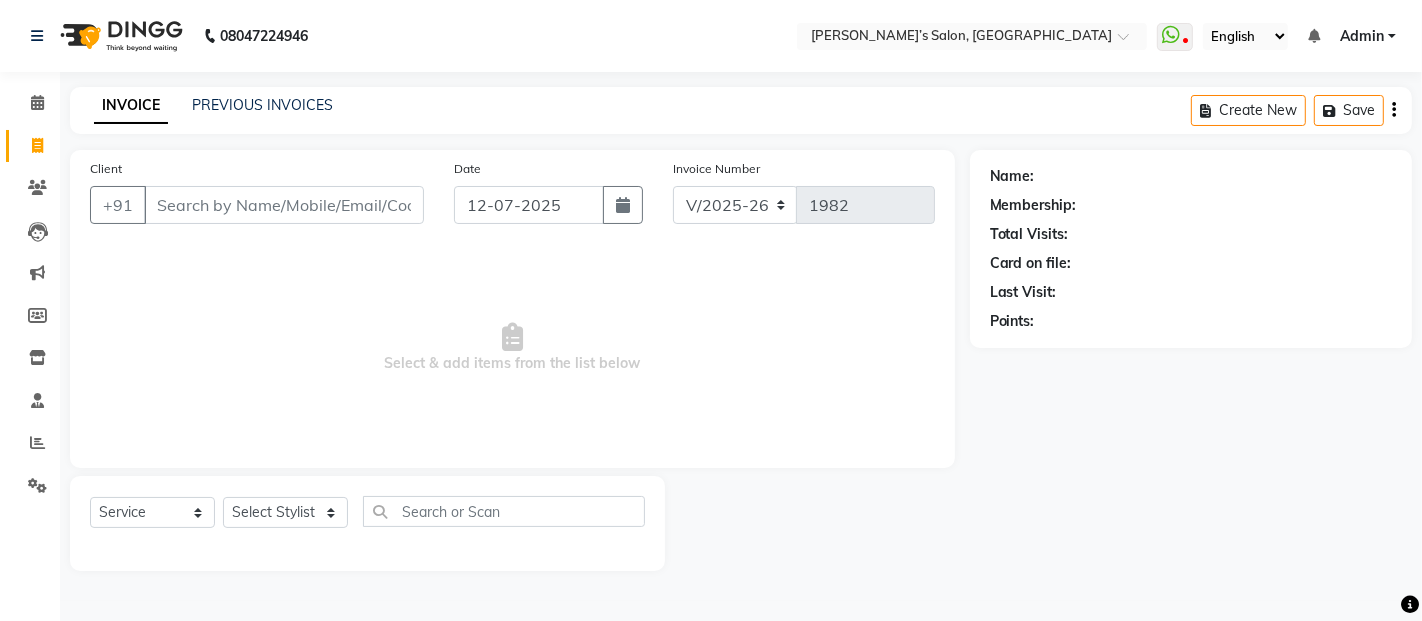 click on "Client" at bounding box center [284, 205] 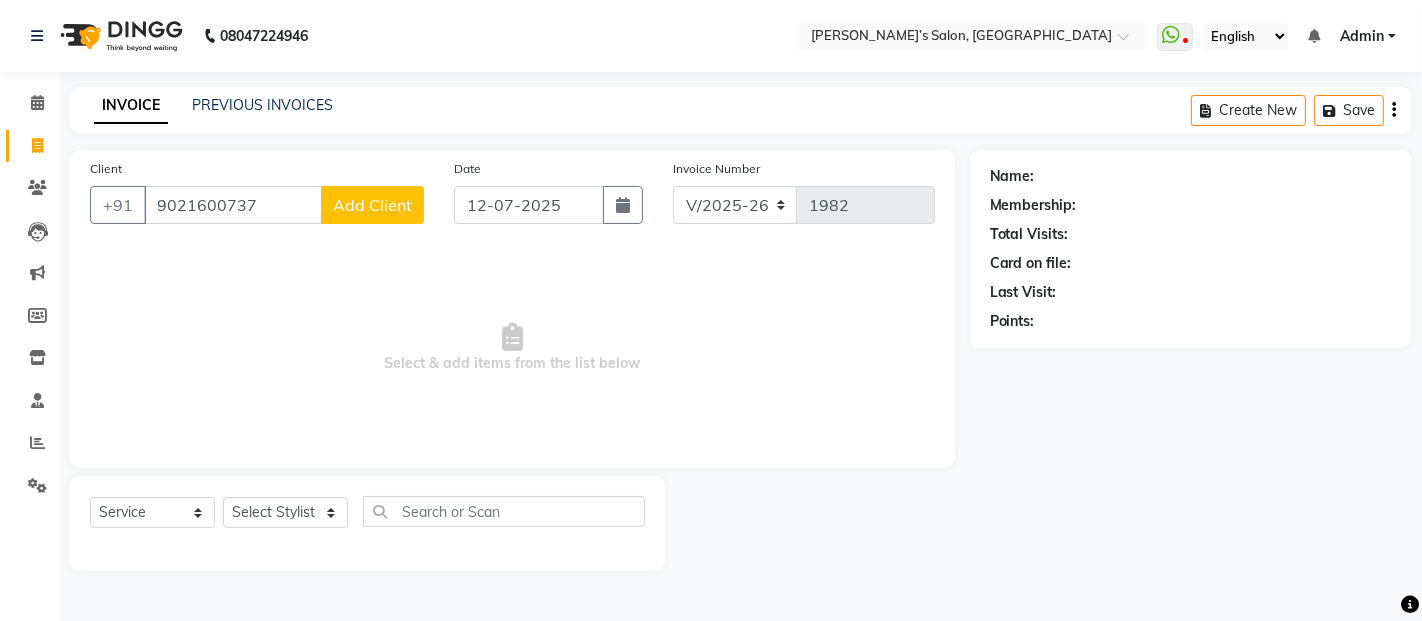 type on "9021600737" 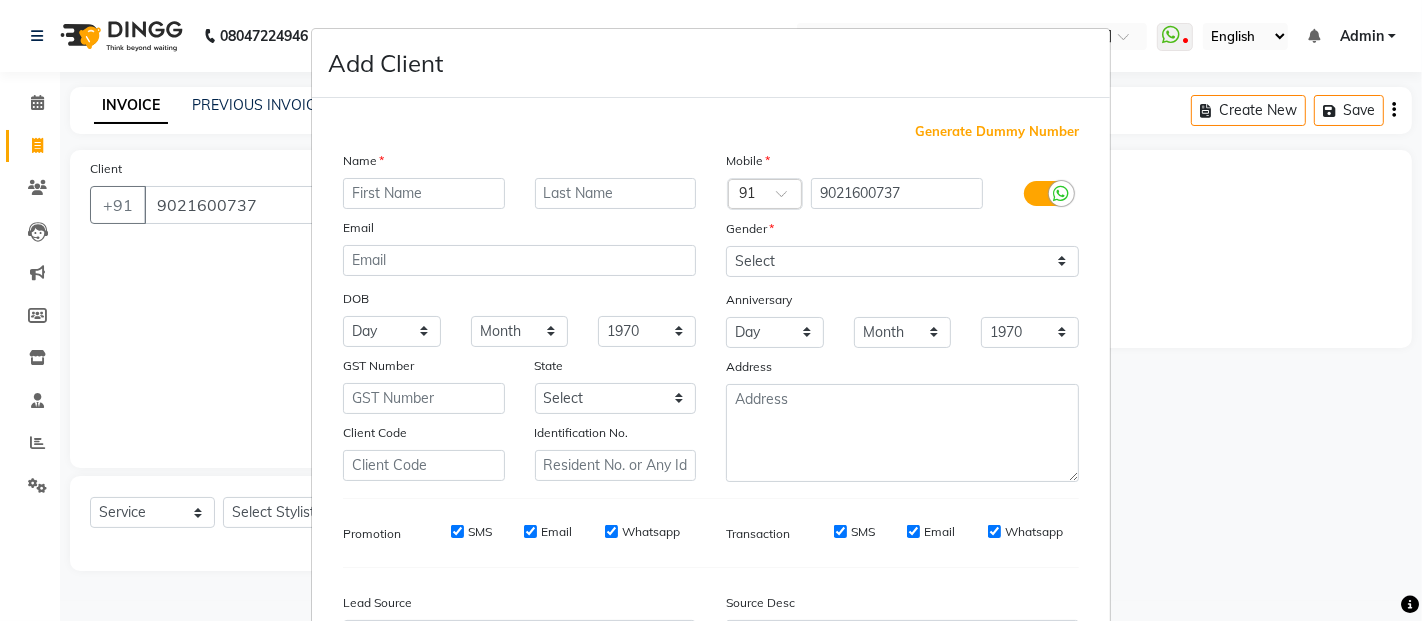 click at bounding box center (616, 193) 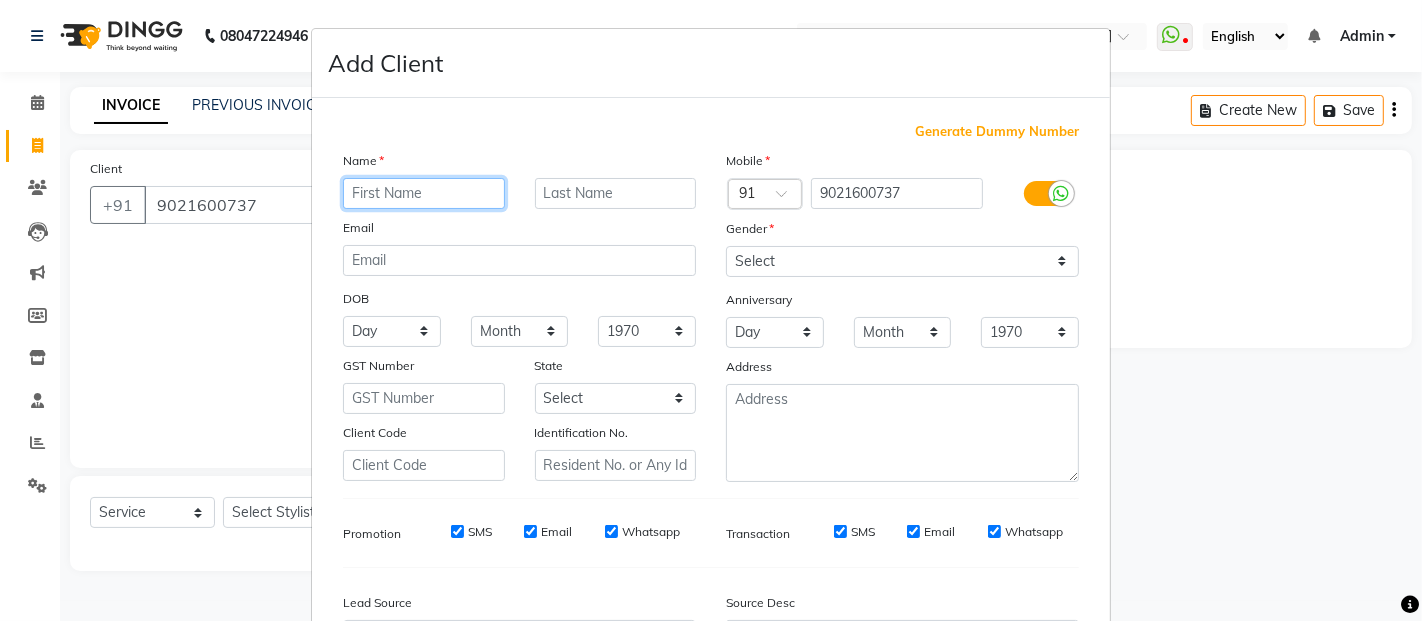click at bounding box center [424, 193] 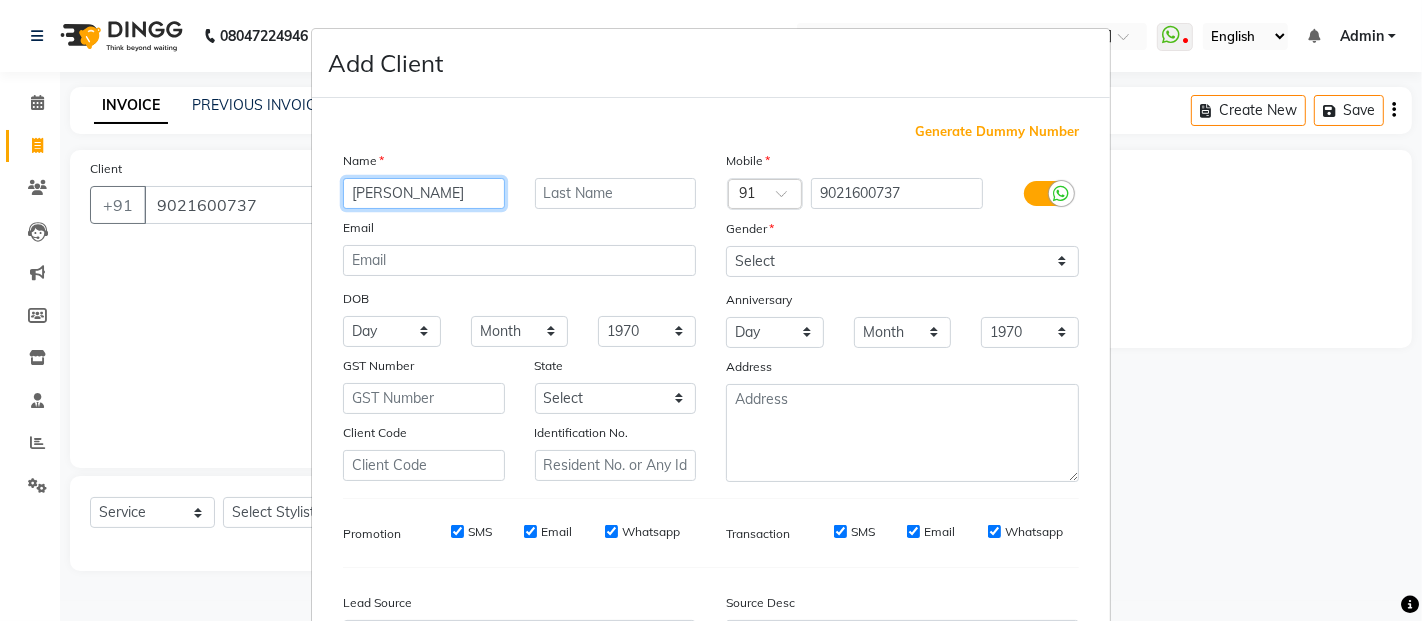 type on "[PERSON_NAME]" 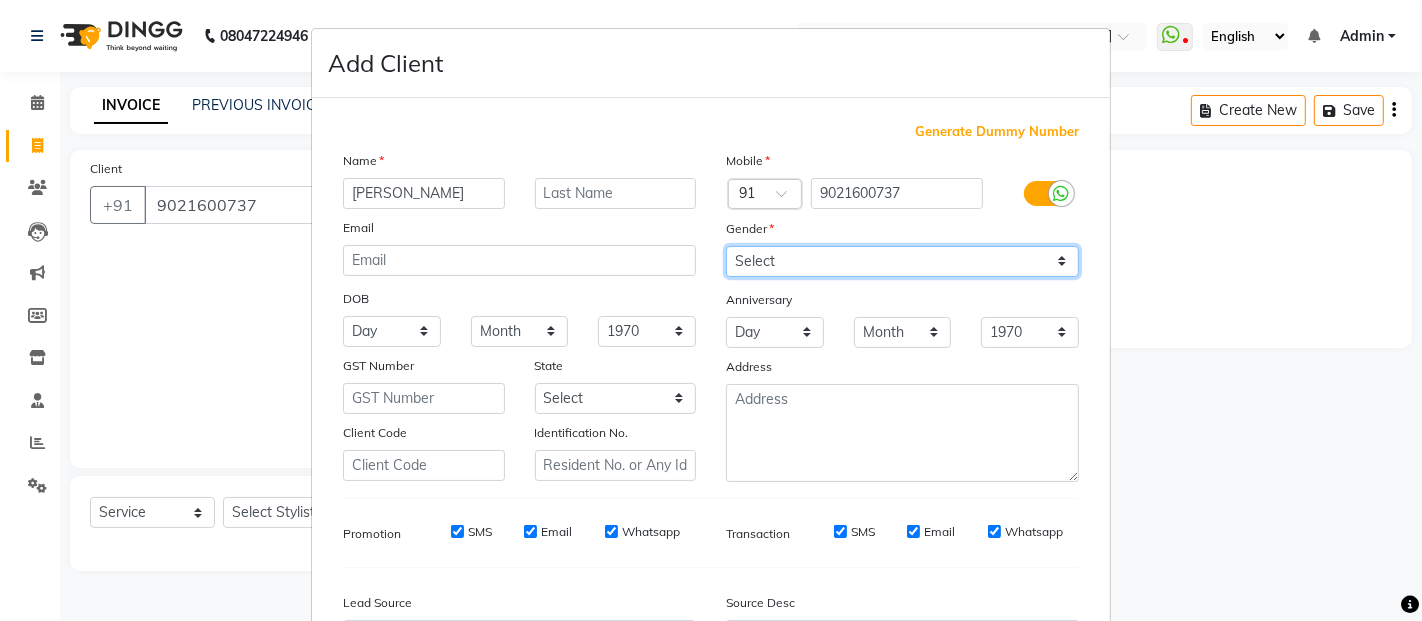 click on "Select [DEMOGRAPHIC_DATA] [DEMOGRAPHIC_DATA] Other Prefer Not To Say" at bounding box center (902, 261) 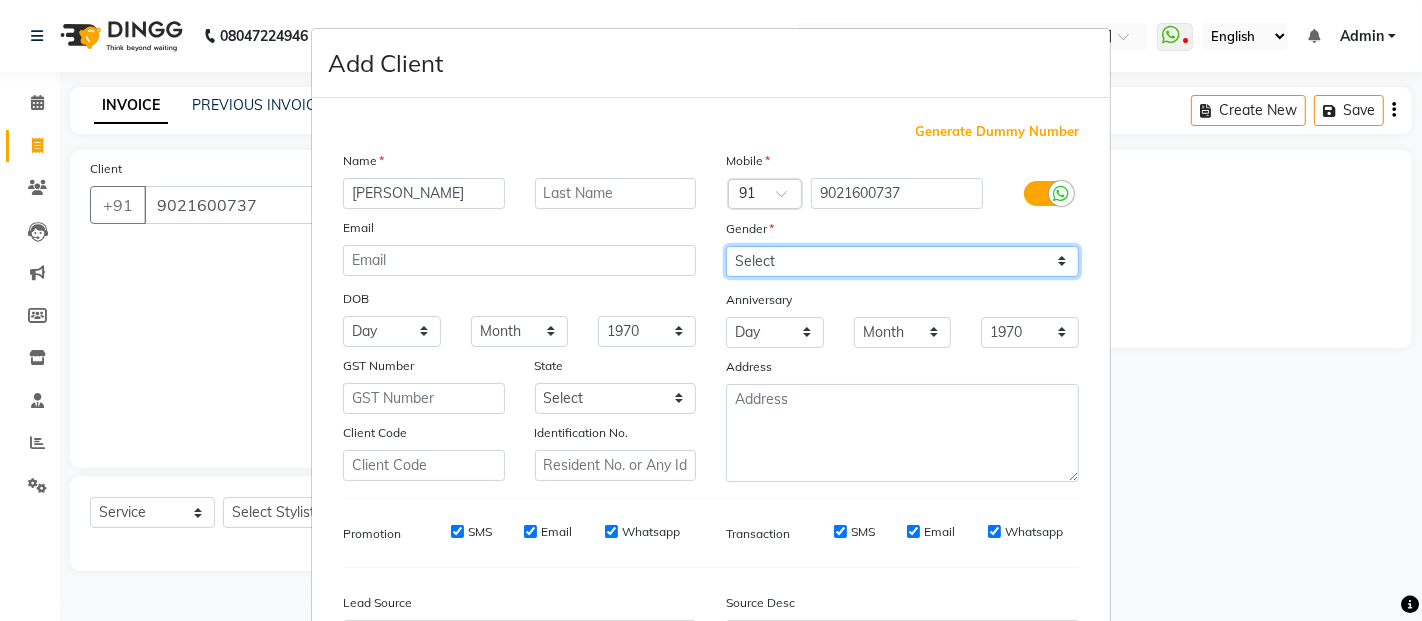 select on "[DEMOGRAPHIC_DATA]" 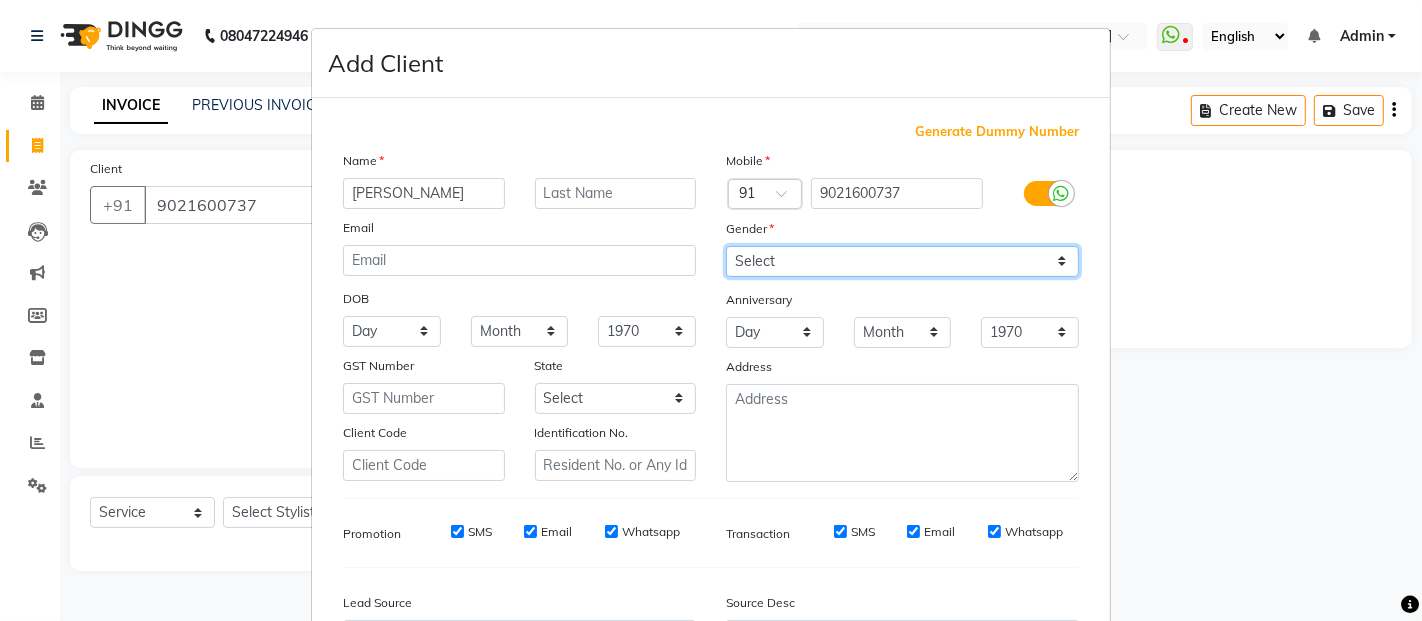 click on "Select [DEMOGRAPHIC_DATA] [DEMOGRAPHIC_DATA] Other Prefer Not To Say" at bounding box center (902, 261) 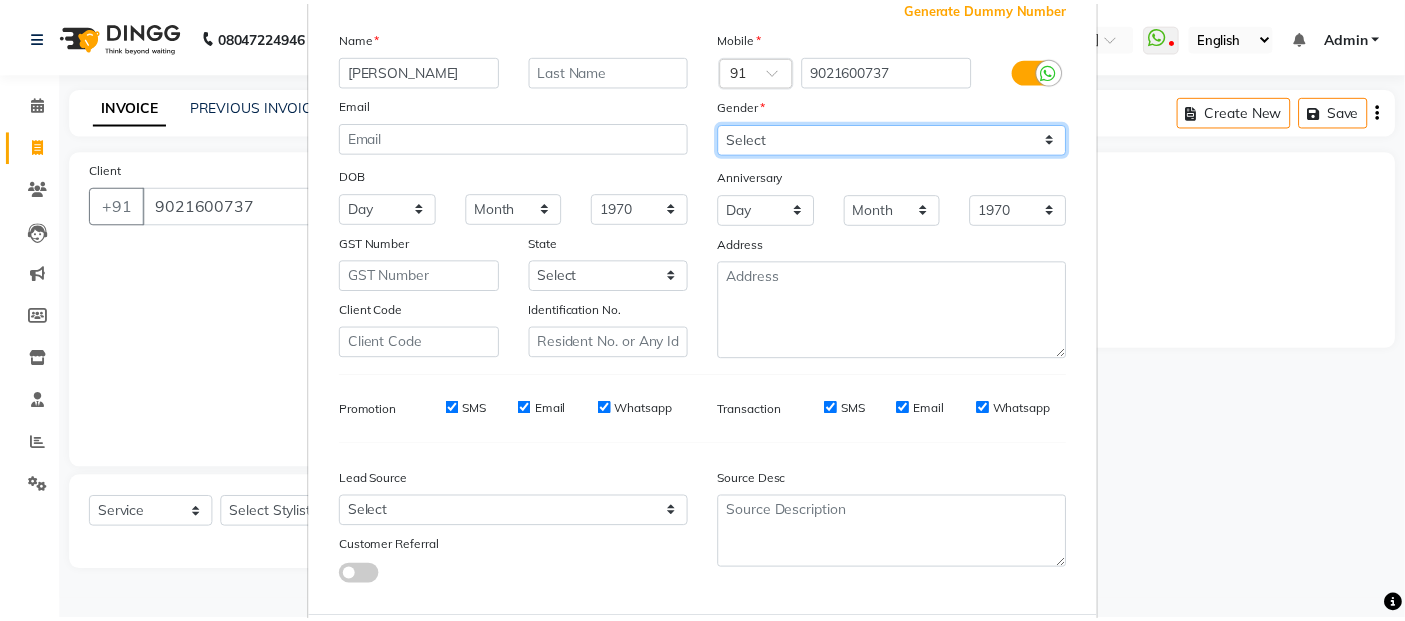 scroll, scrollTop: 230, scrollLeft: 0, axis: vertical 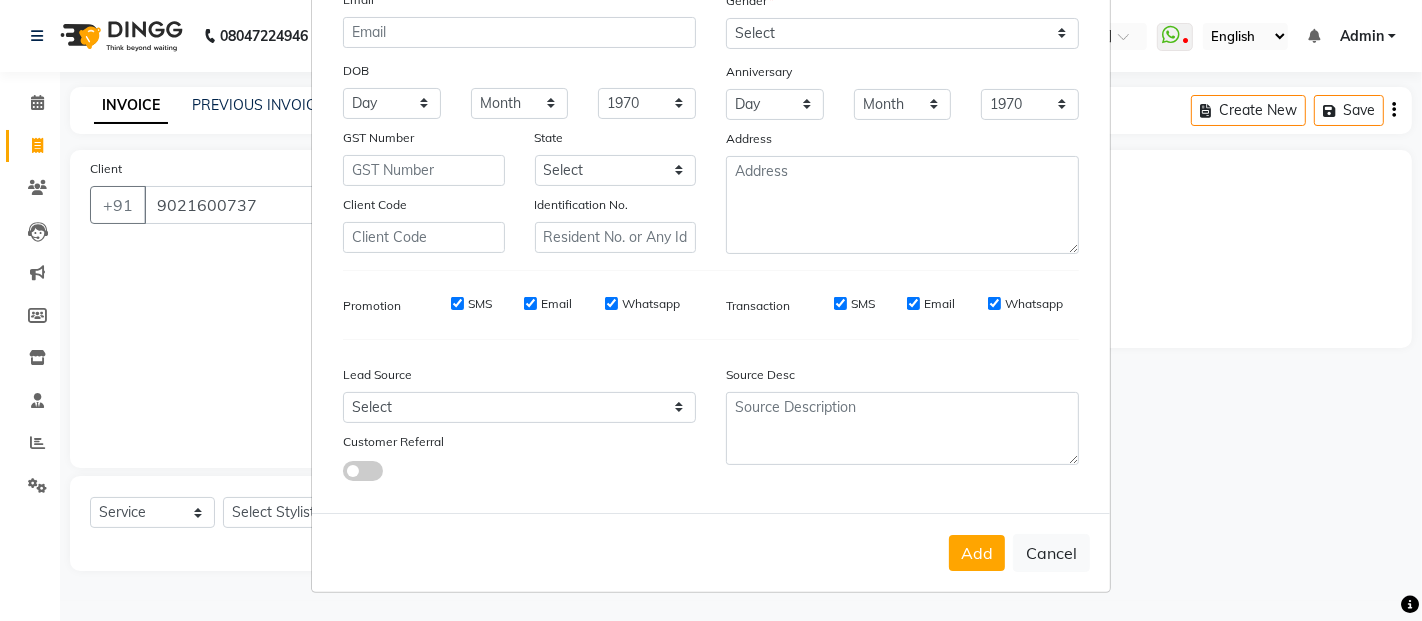 click on "Add" at bounding box center [977, 553] 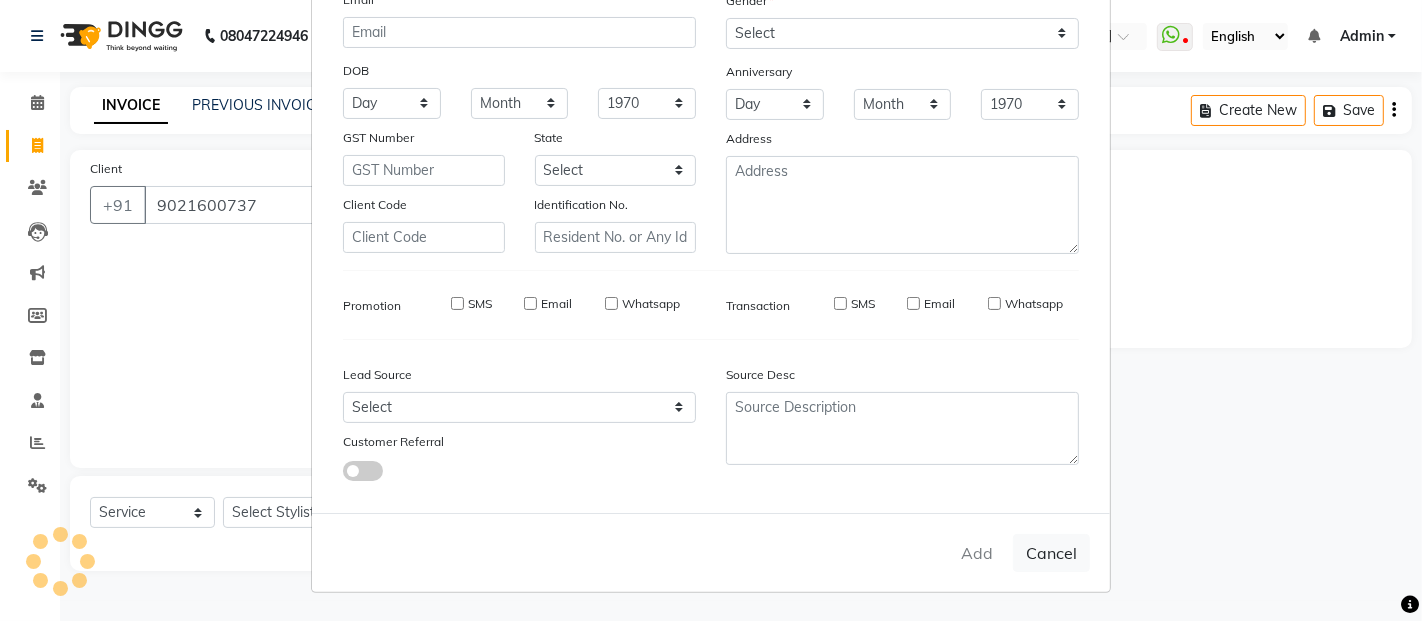 type 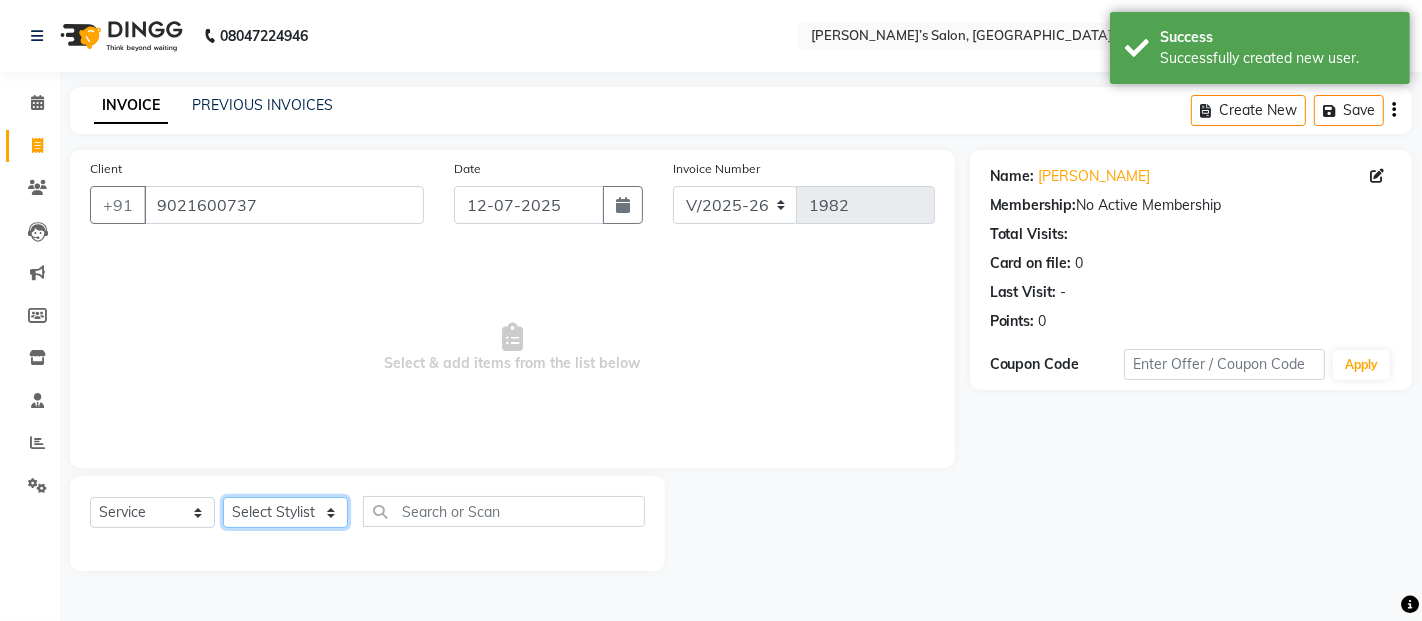 click on "Select Stylist [PERSON_NAME] [PERSON_NAME] Akshay [PERSON_NAME] Anas [PERSON_NAME] Manager [PERSON_NAME] [PERSON_NAME] [PERSON_NAME] Shruti [PERSON_NAME] [PERSON_NAME]" 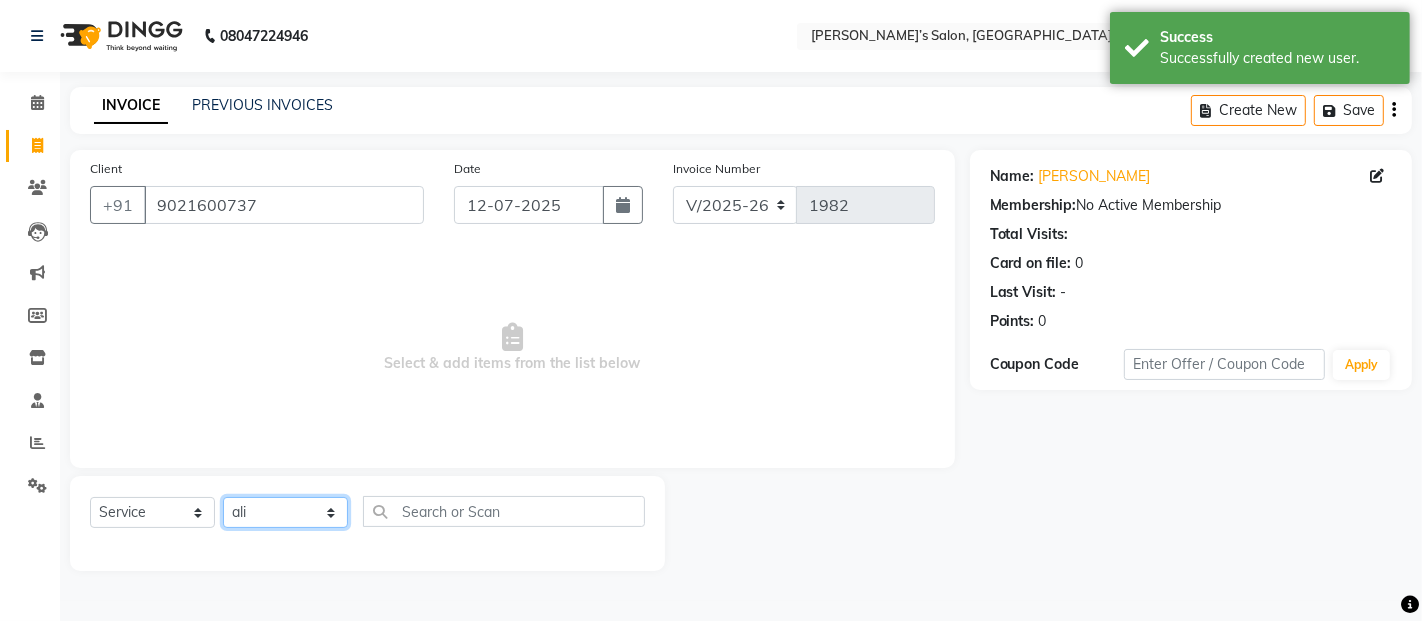 click on "Select Stylist [PERSON_NAME] [PERSON_NAME] Akshay [PERSON_NAME] Anas [PERSON_NAME] Manager [PERSON_NAME] [PERSON_NAME] [PERSON_NAME] Shruti [PERSON_NAME] [PERSON_NAME]" 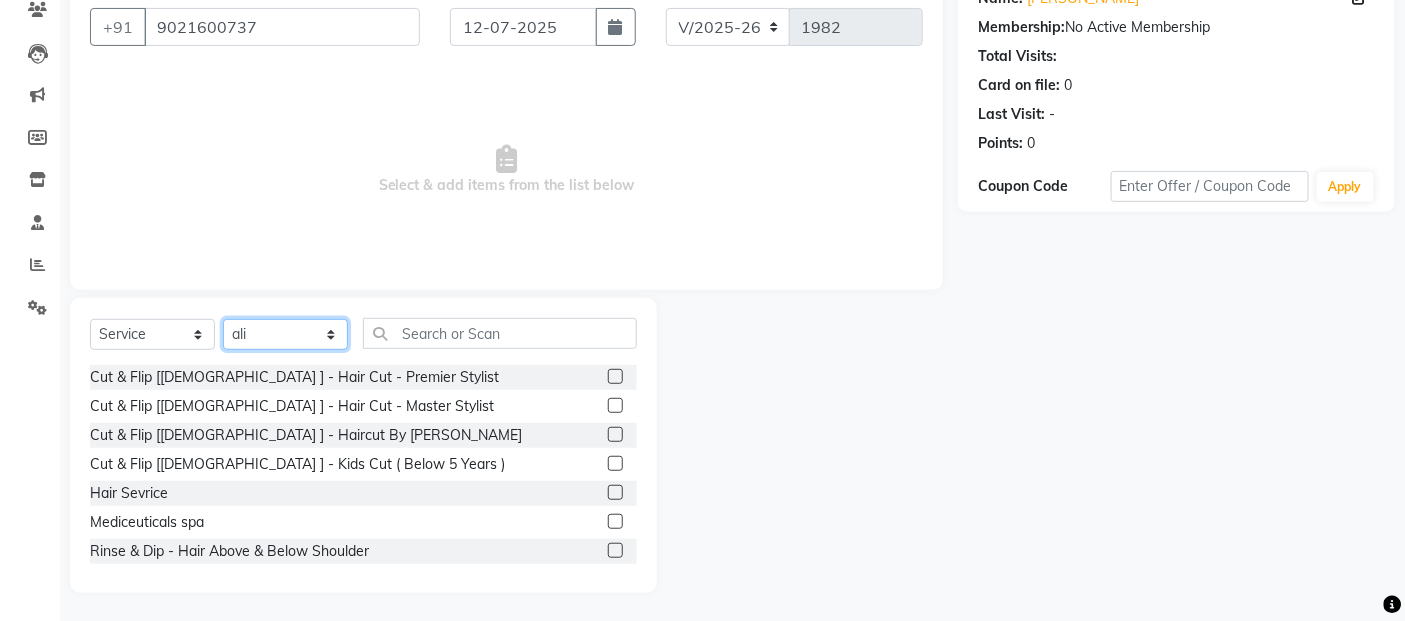scroll, scrollTop: 180, scrollLeft: 0, axis: vertical 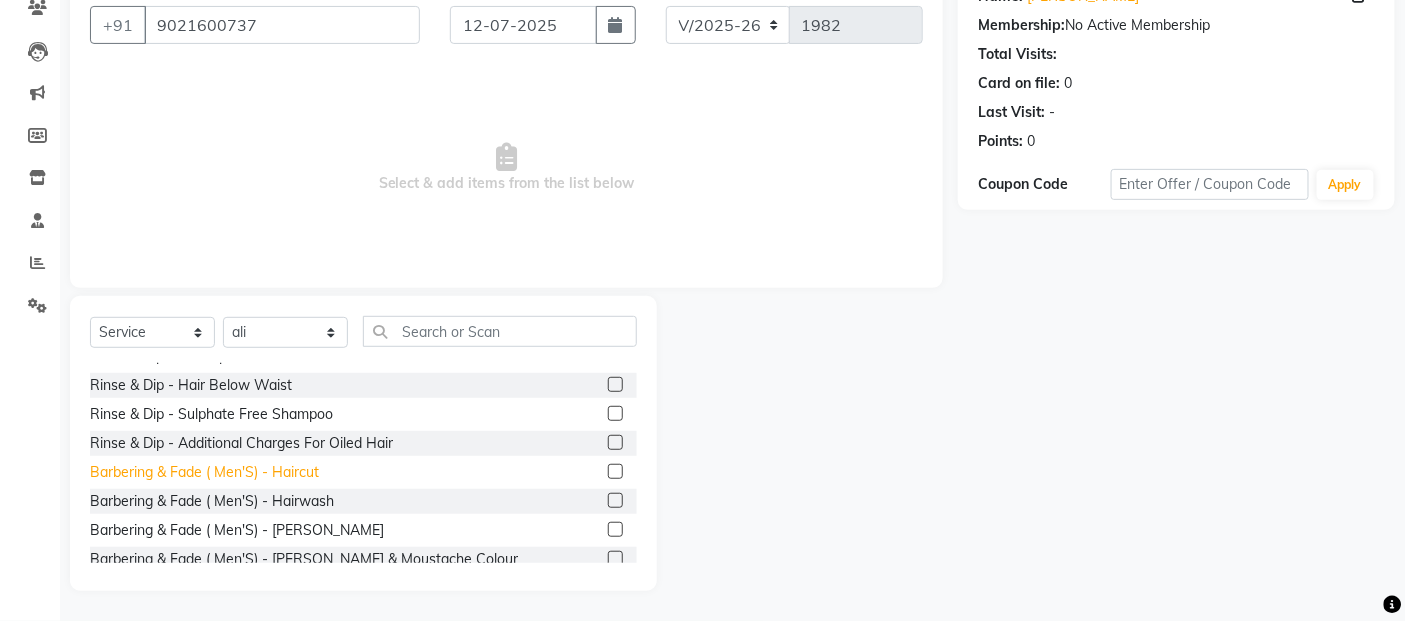click on "Barbering & Fade  ( Men'S) - Haircut" 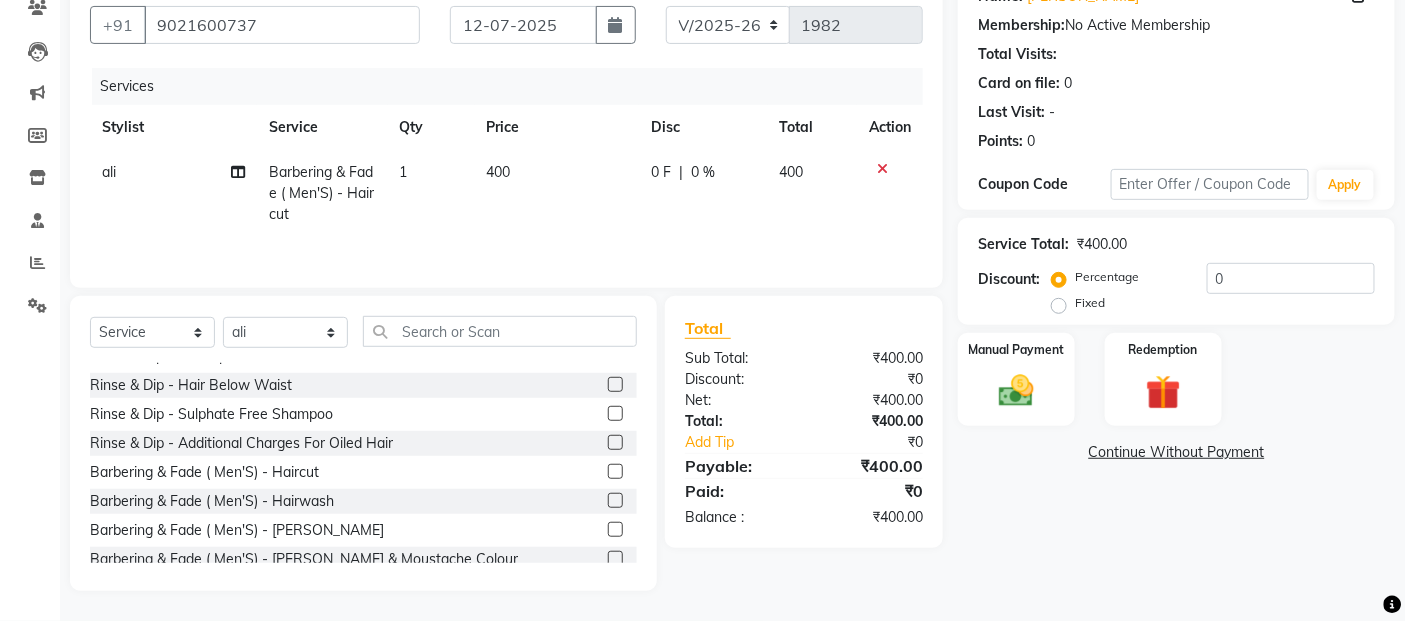 click on "400" 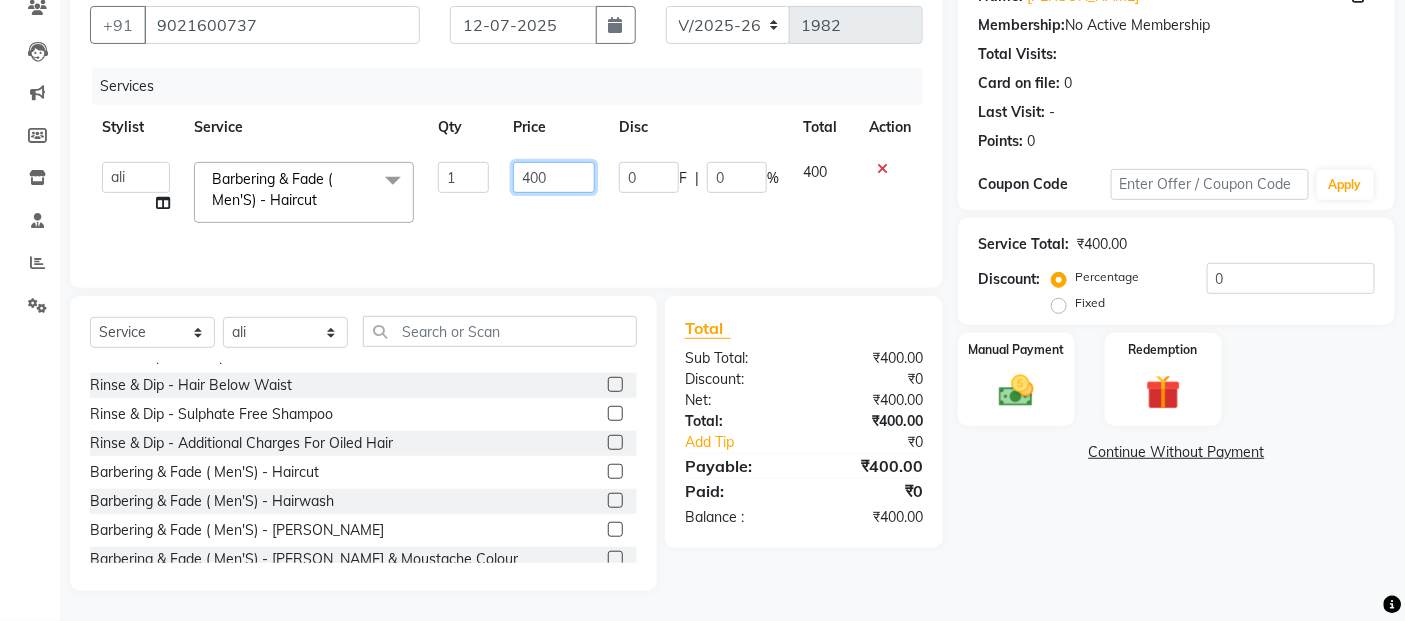 click on "400" 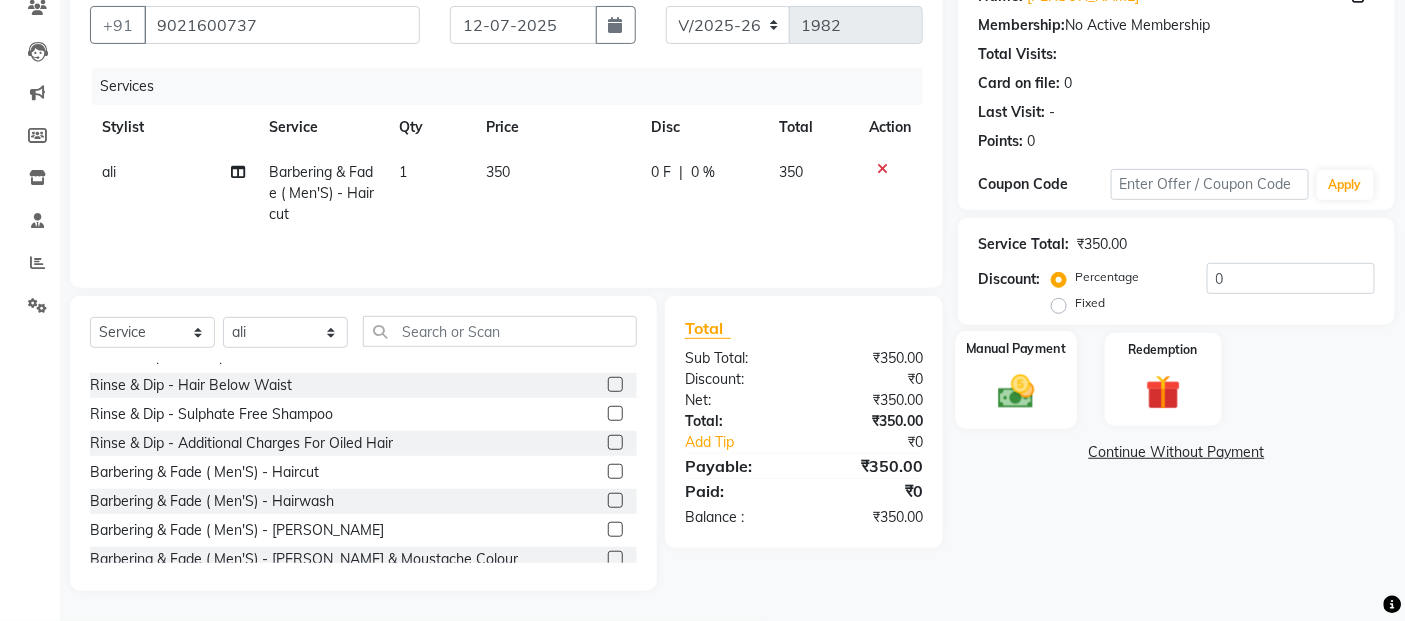 click 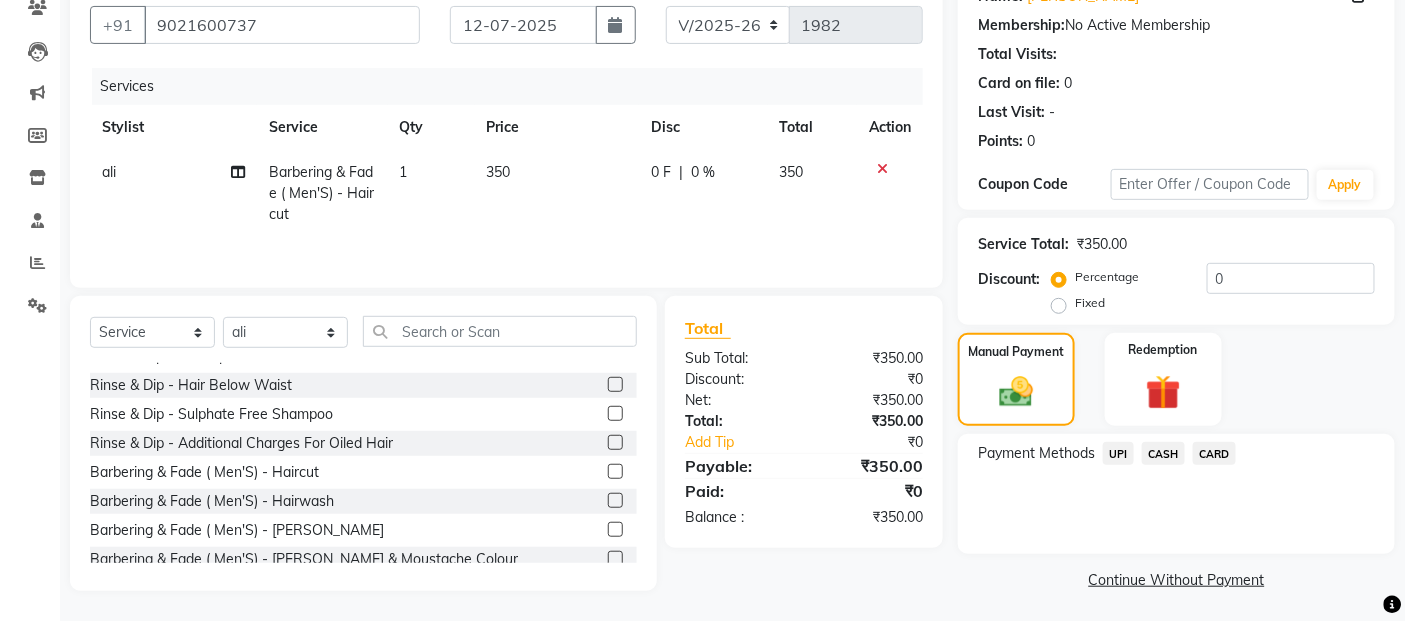 click on "CASH" 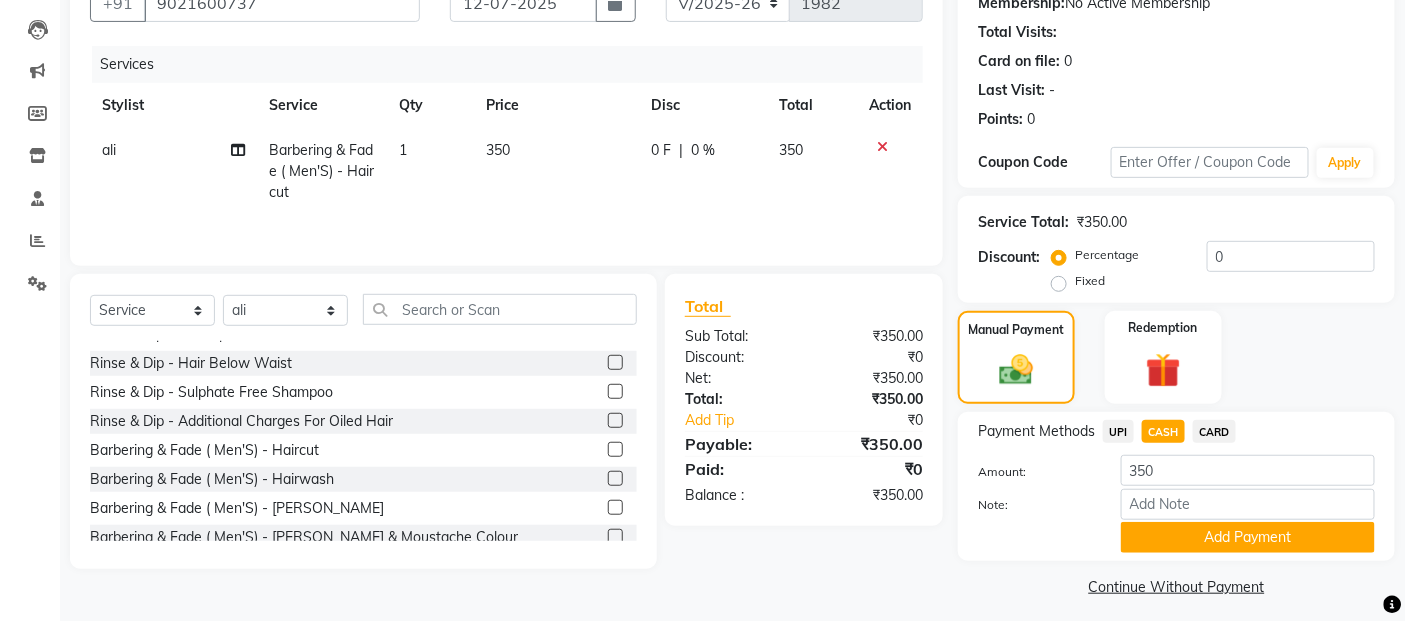scroll, scrollTop: 214, scrollLeft: 0, axis: vertical 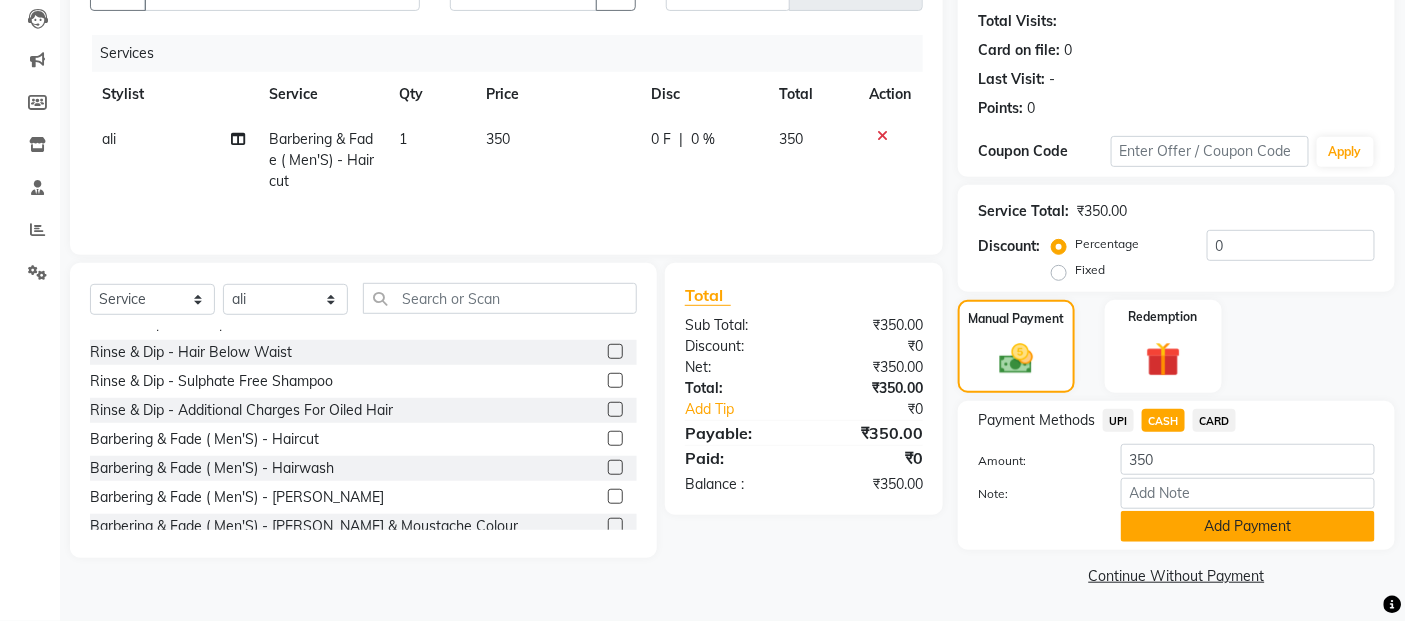 click on "Add Payment" 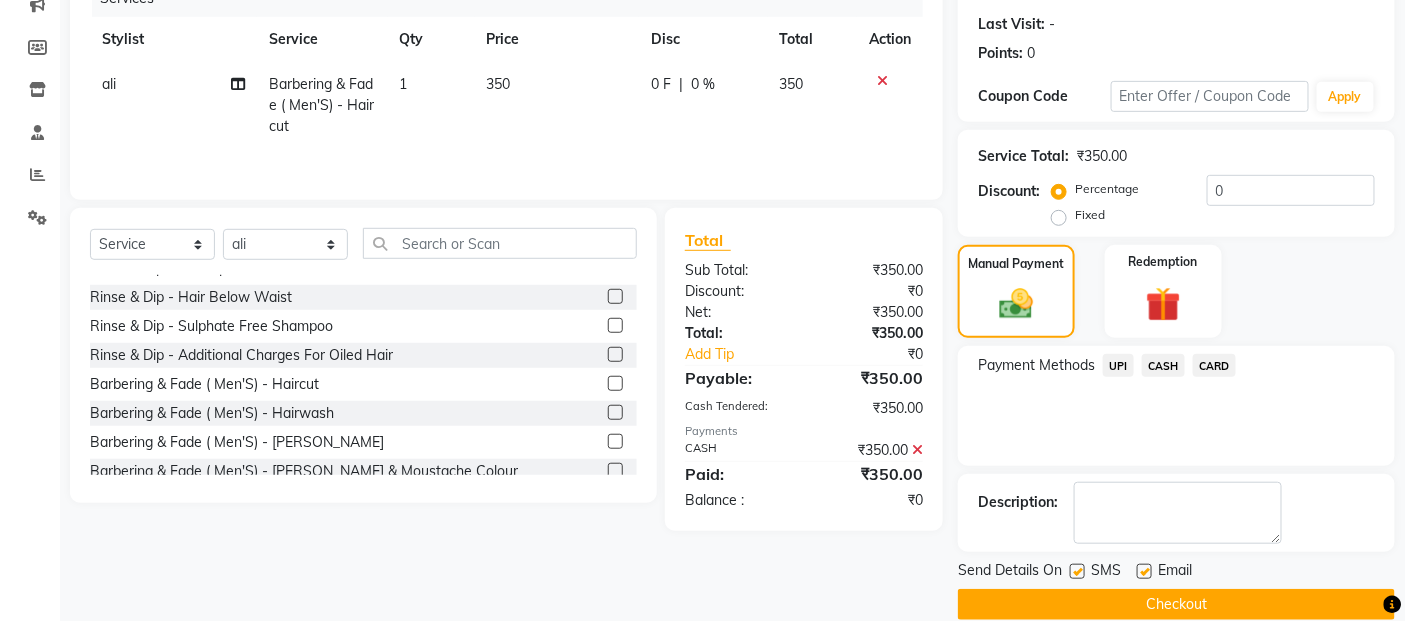 scroll, scrollTop: 297, scrollLeft: 0, axis: vertical 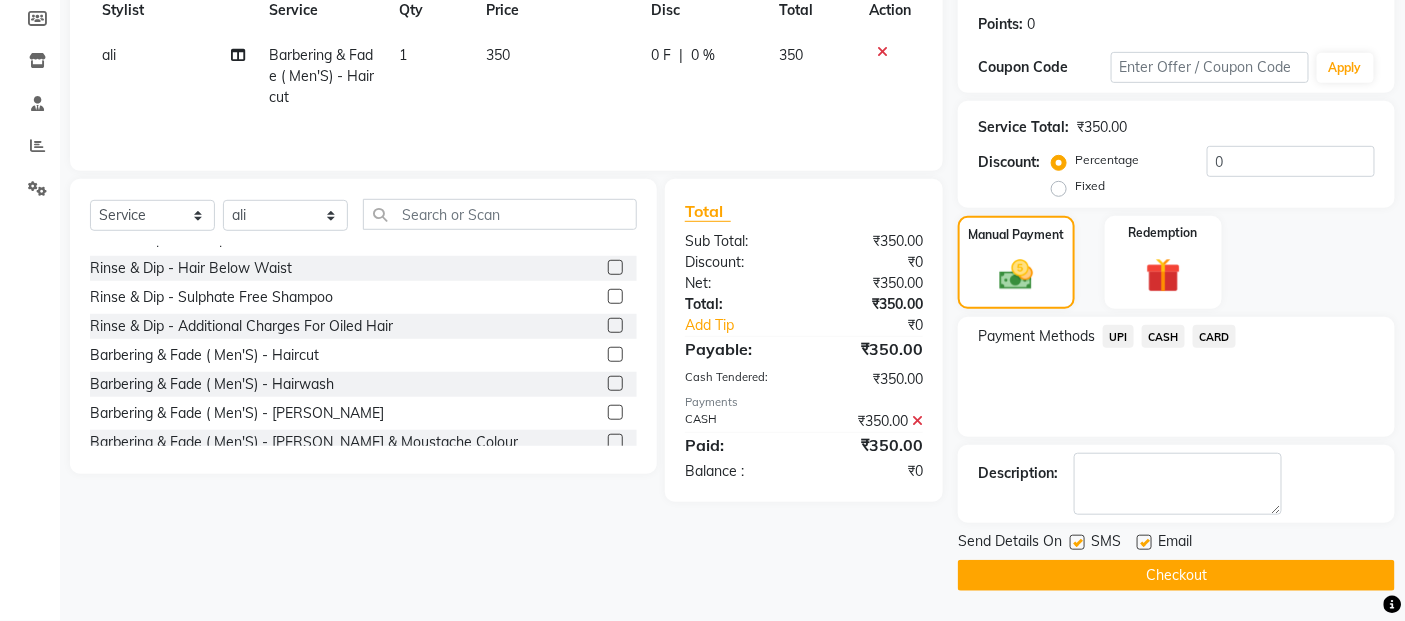 click on "Checkout" 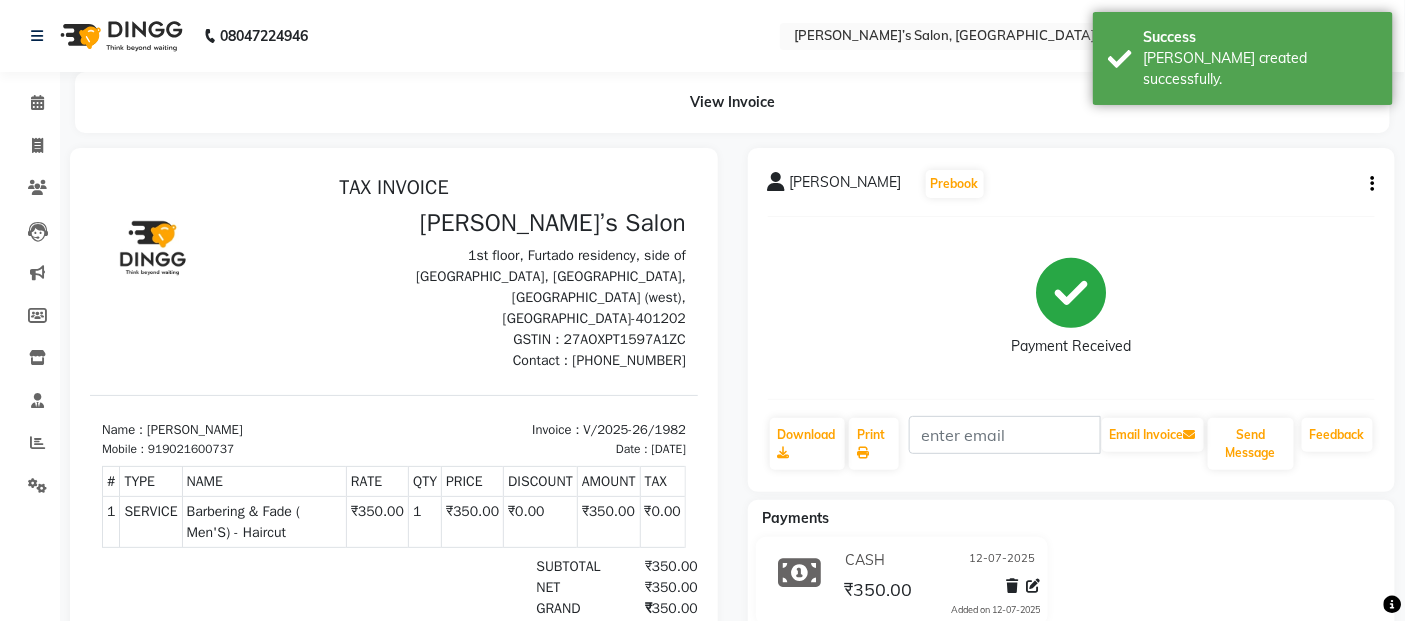 scroll, scrollTop: 0, scrollLeft: 0, axis: both 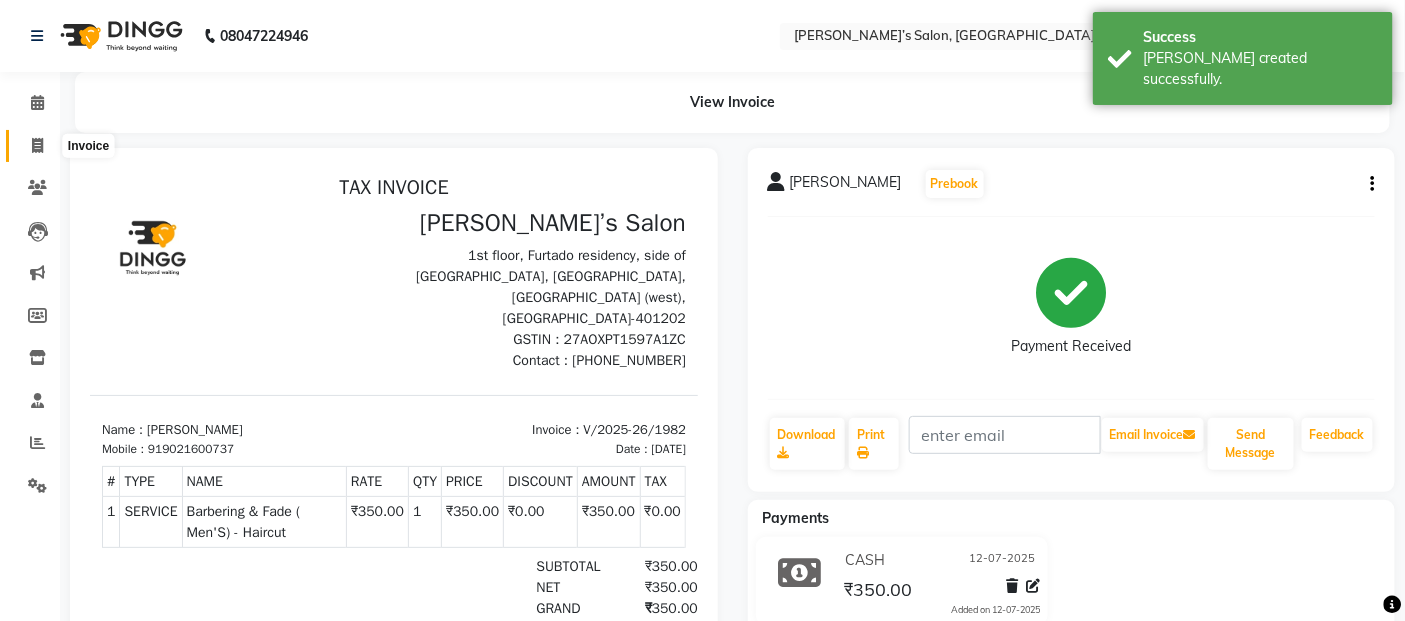 click 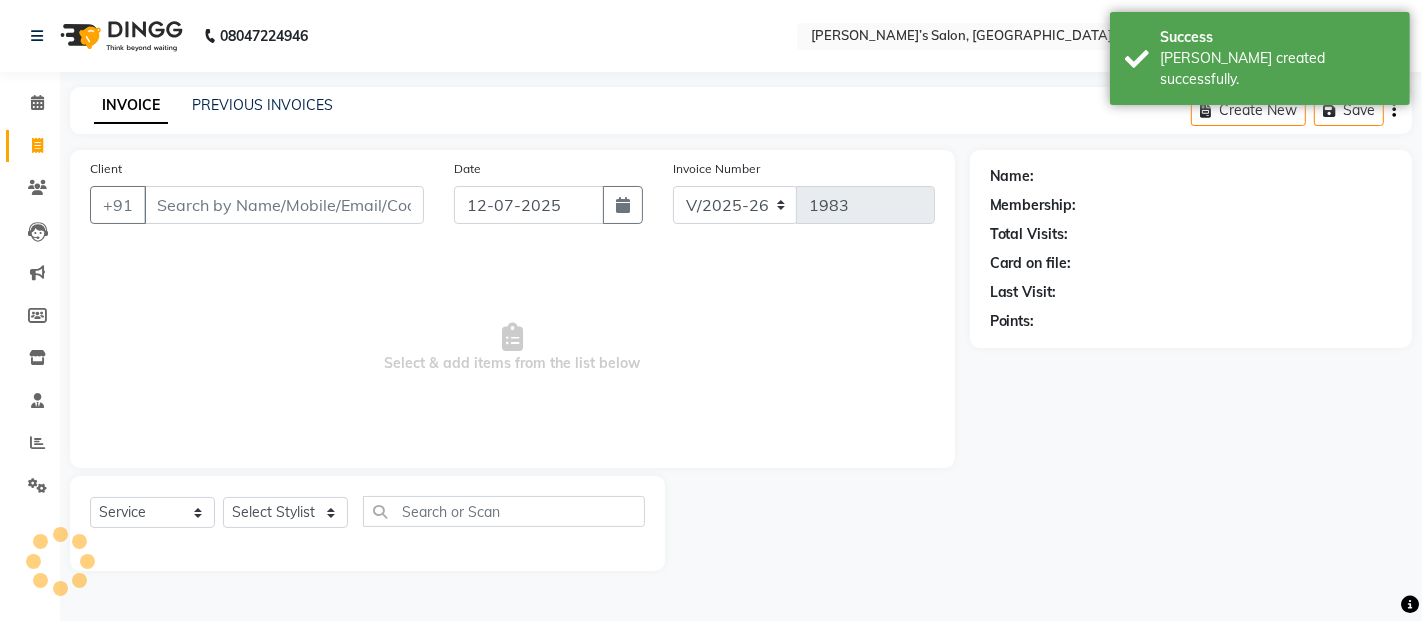 click on "Client" at bounding box center (284, 205) 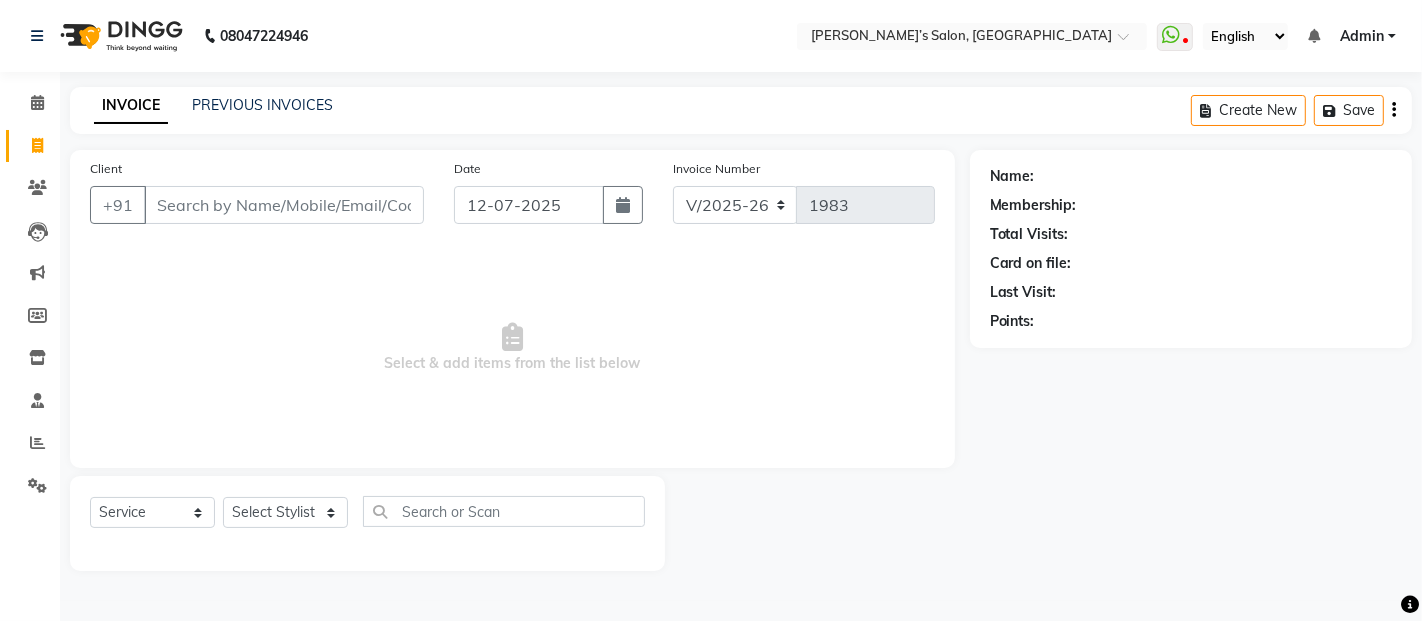 click on "Client" at bounding box center [284, 205] 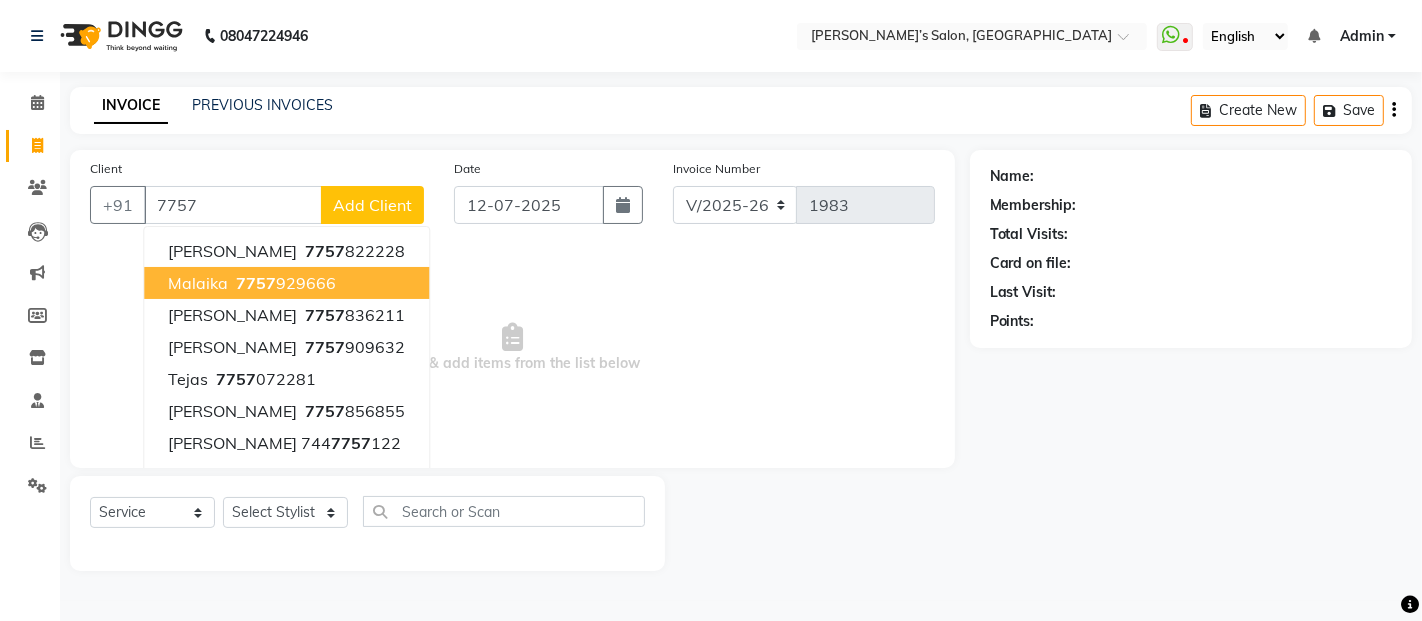 click on "7757 929666" at bounding box center [284, 283] 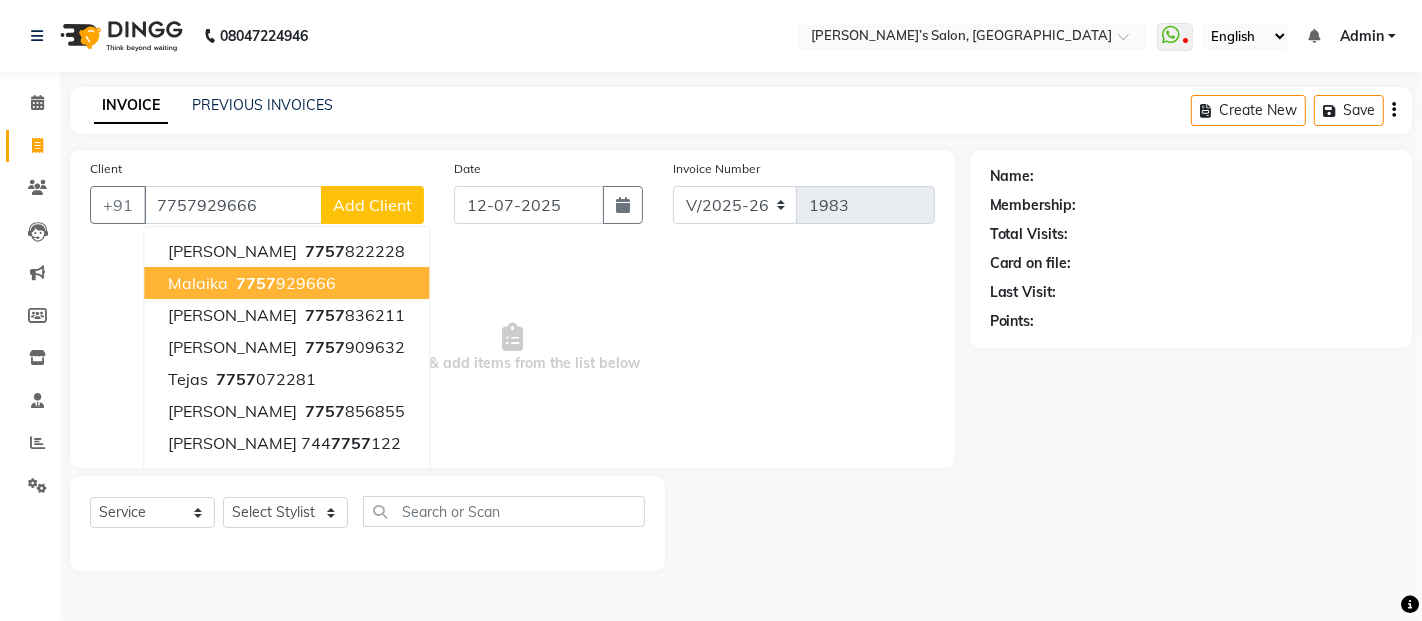 click on "Select & add items from the list below" at bounding box center [512, 348] 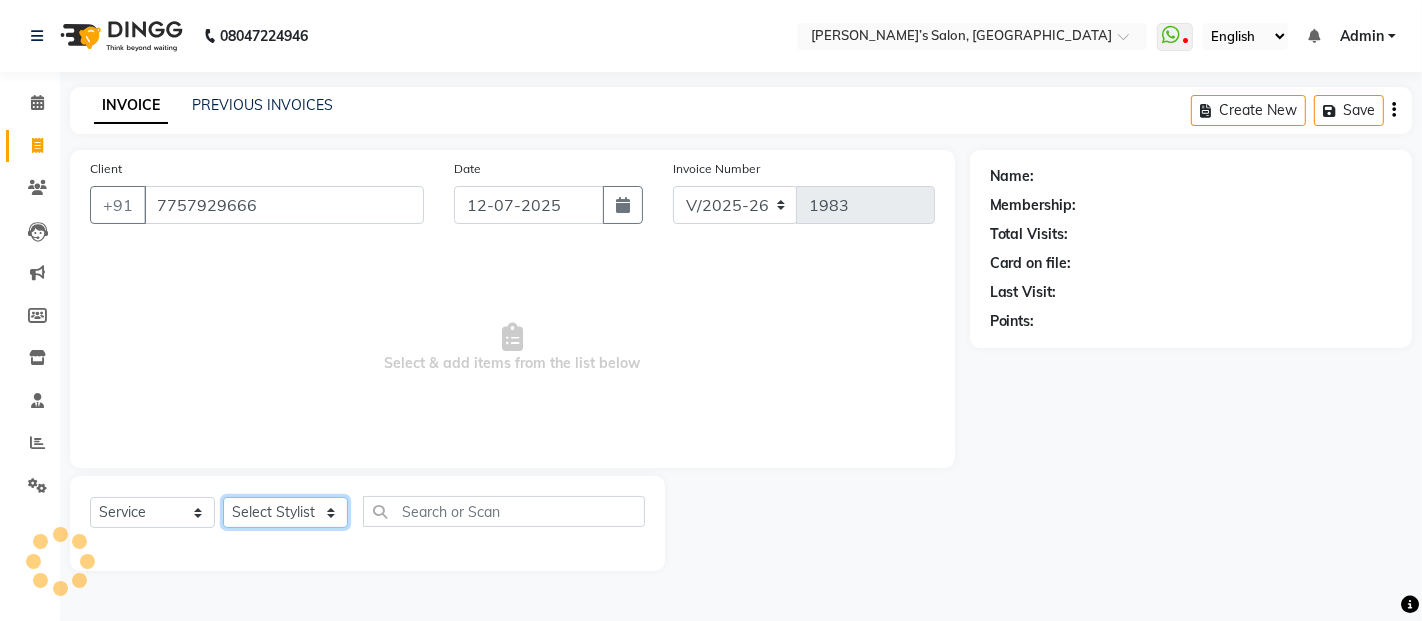 click on "Select Stylist [PERSON_NAME] [PERSON_NAME] Akshay [PERSON_NAME] Anas [PERSON_NAME] Manager [PERSON_NAME] [PERSON_NAME] [PERSON_NAME] Shruti [PERSON_NAME] [PERSON_NAME]" 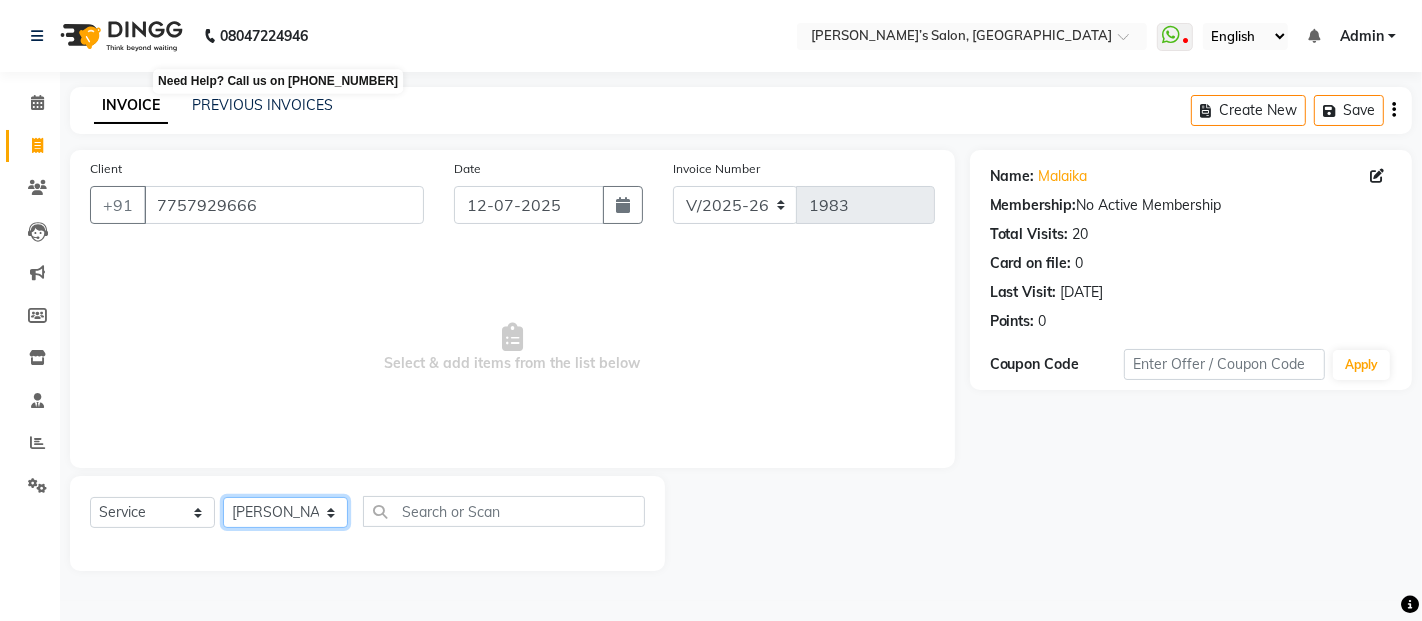 click on "Select Stylist [PERSON_NAME] [PERSON_NAME] Akshay [PERSON_NAME] Anas [PERSON_NAME] Manager [PERSON_NAME] [PERSON_NAME] [PERSON_NAME] Shruti [PERSON_NAME] [PERSON_NAME]" 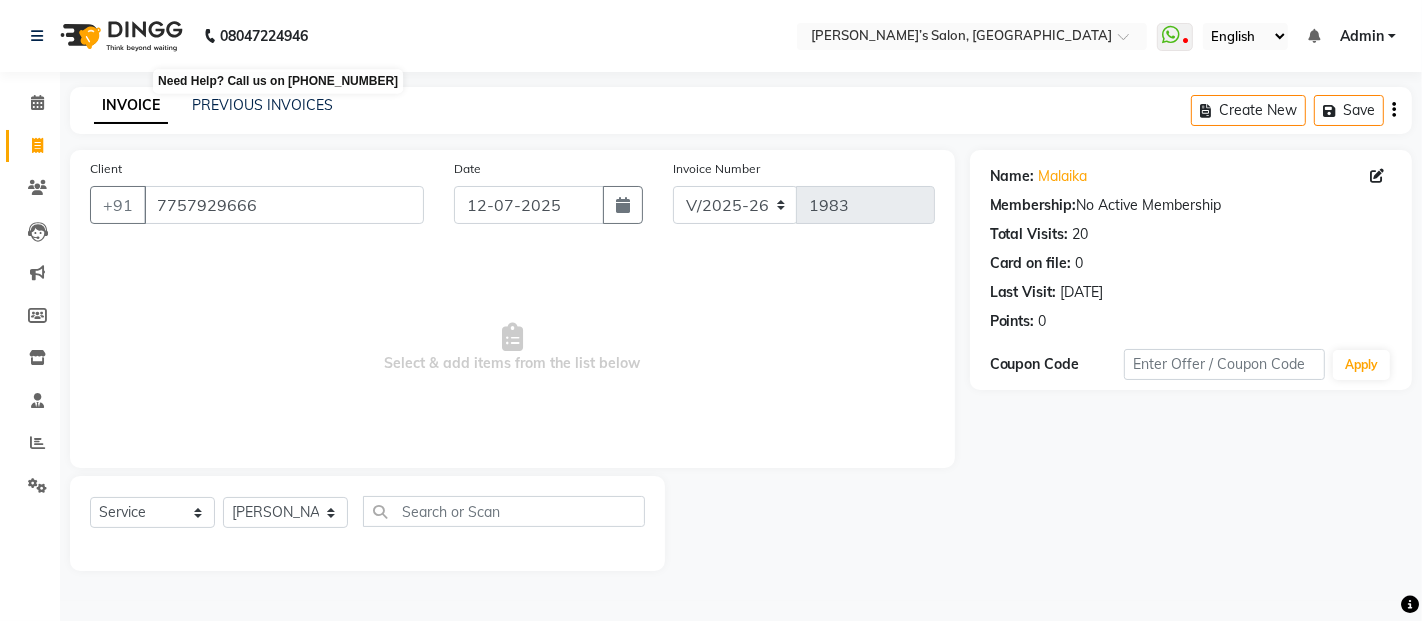 click on "08047224946" 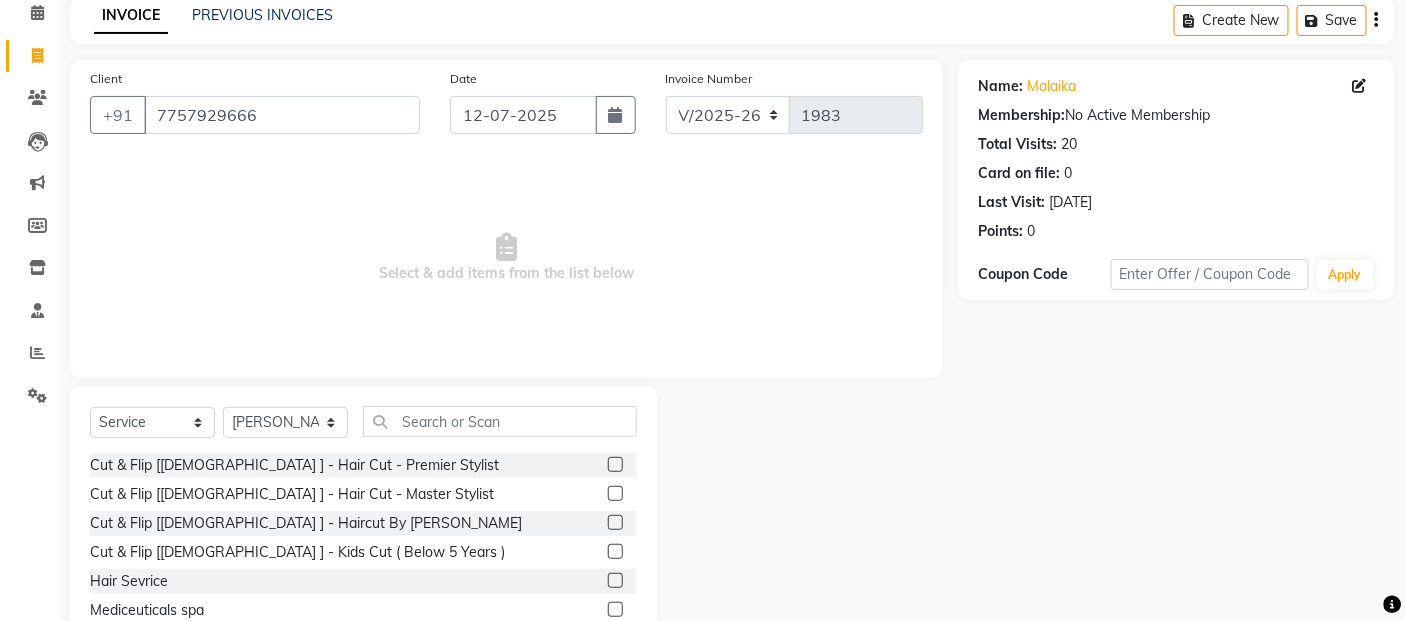 scroll, scrollTop: 180, scrollLeft: 0, axis: vertical 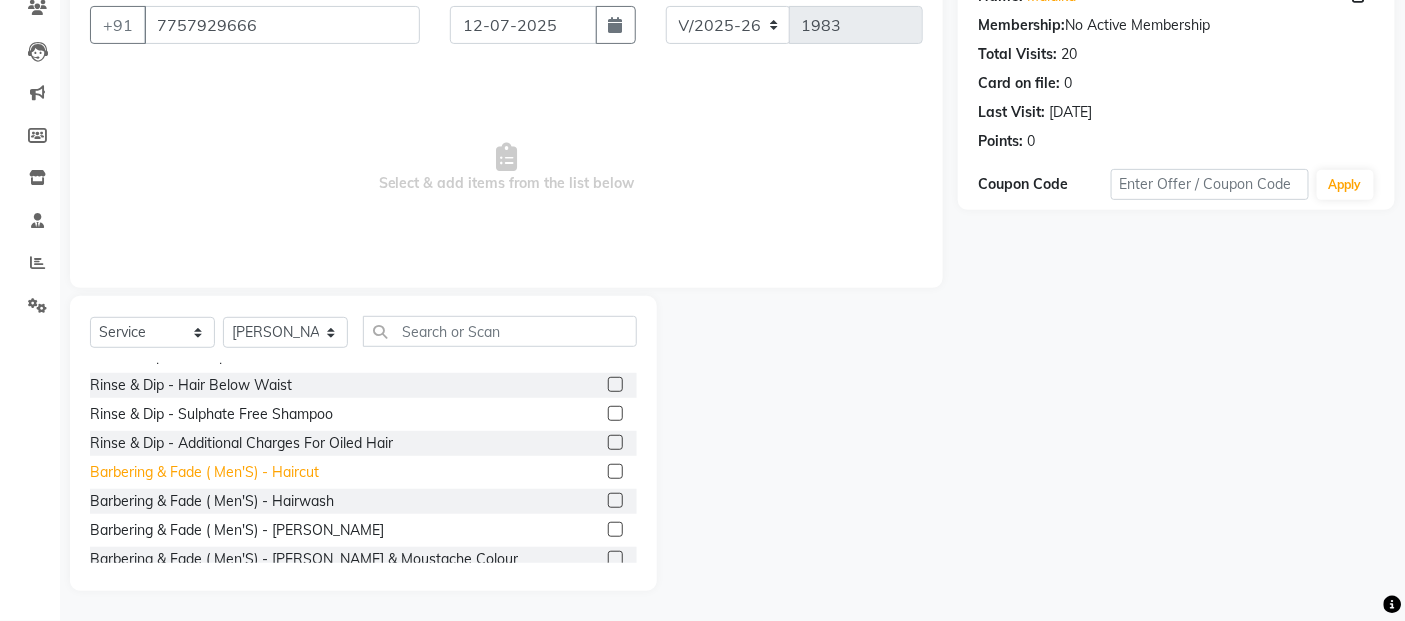 click on "Barbering & Fade  ( Men'S) - Haircut" 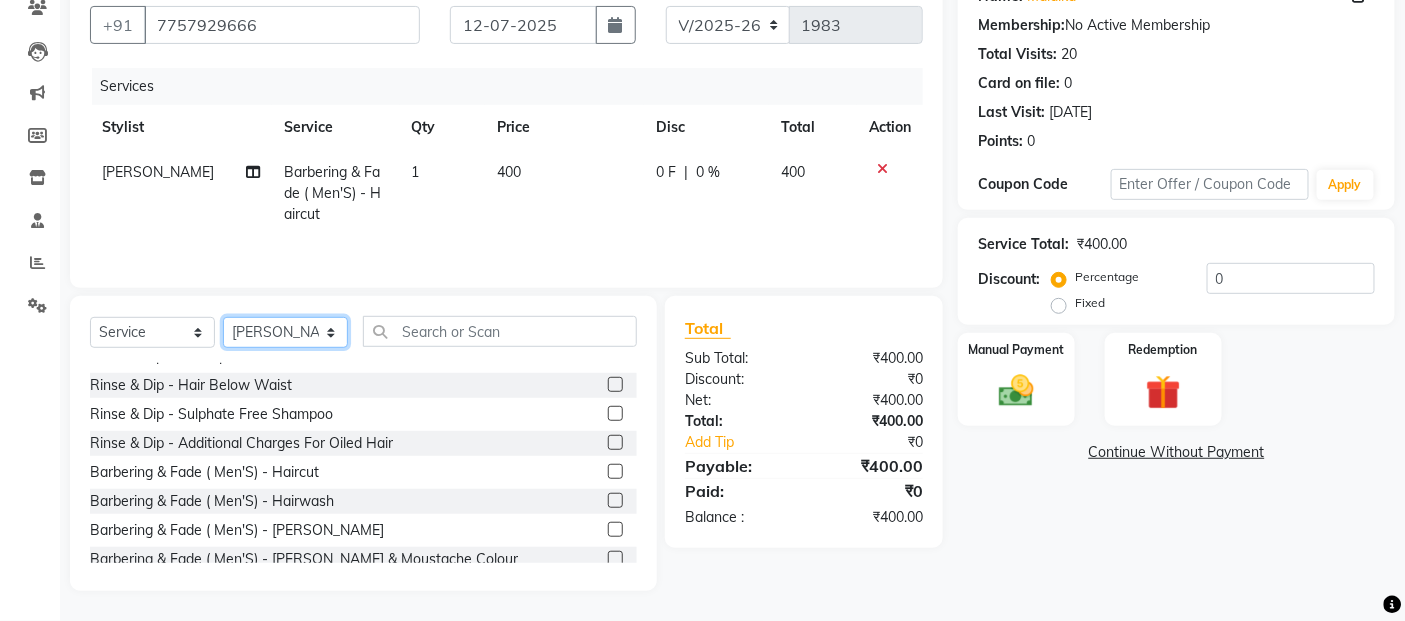 click on "Select Stylist [PERSON_NAME] [PERSON_NAME] Akshay [PERSON_NAME] Anas [PERSON_NAME] Manager [PERSON_NAME] [PERSON_NAME] [PERSON_NAME] Shruti [PERSON_NAME] [PERSON_NAME]" 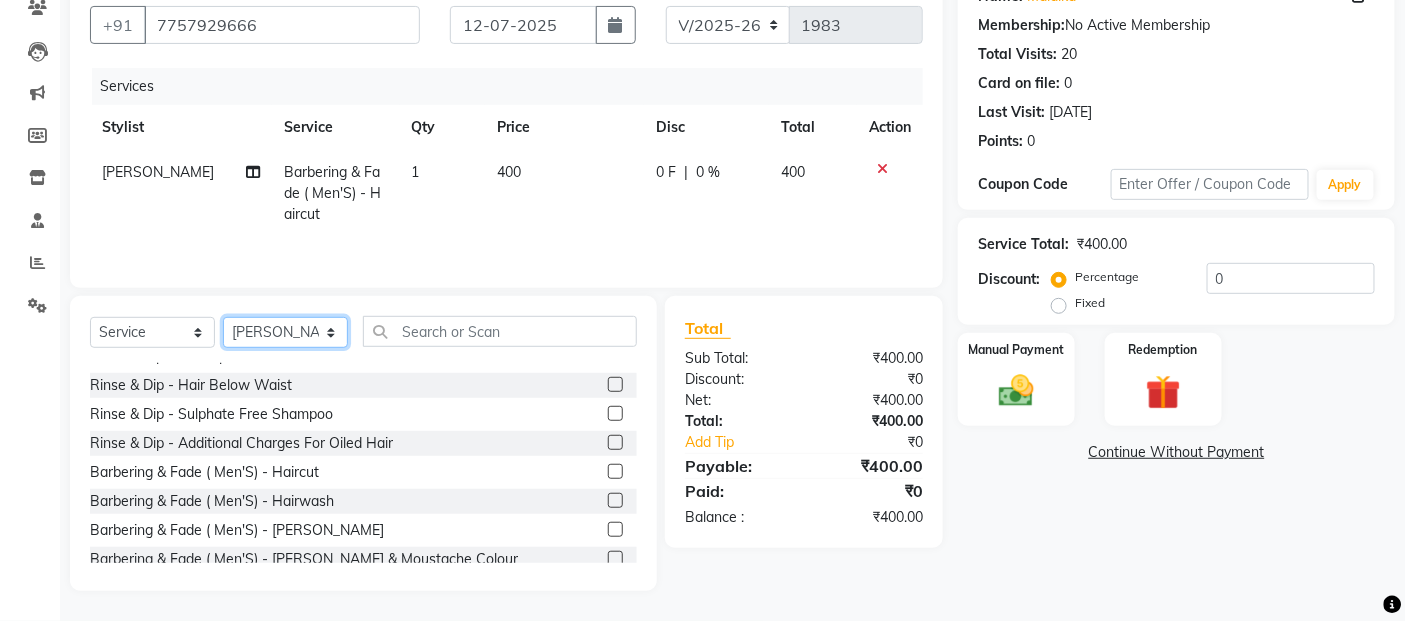 click on "Select Stylist [PERSON_NAME] [PERSON_NAME] Akshay [PERSON_NAME] Anas [PERSON_NAME] Manager [PERSON_NAME] [PERSON_NAME] [PERSON_NAME] Shruti [PERSON_NAME] [PERSON_NAME]" 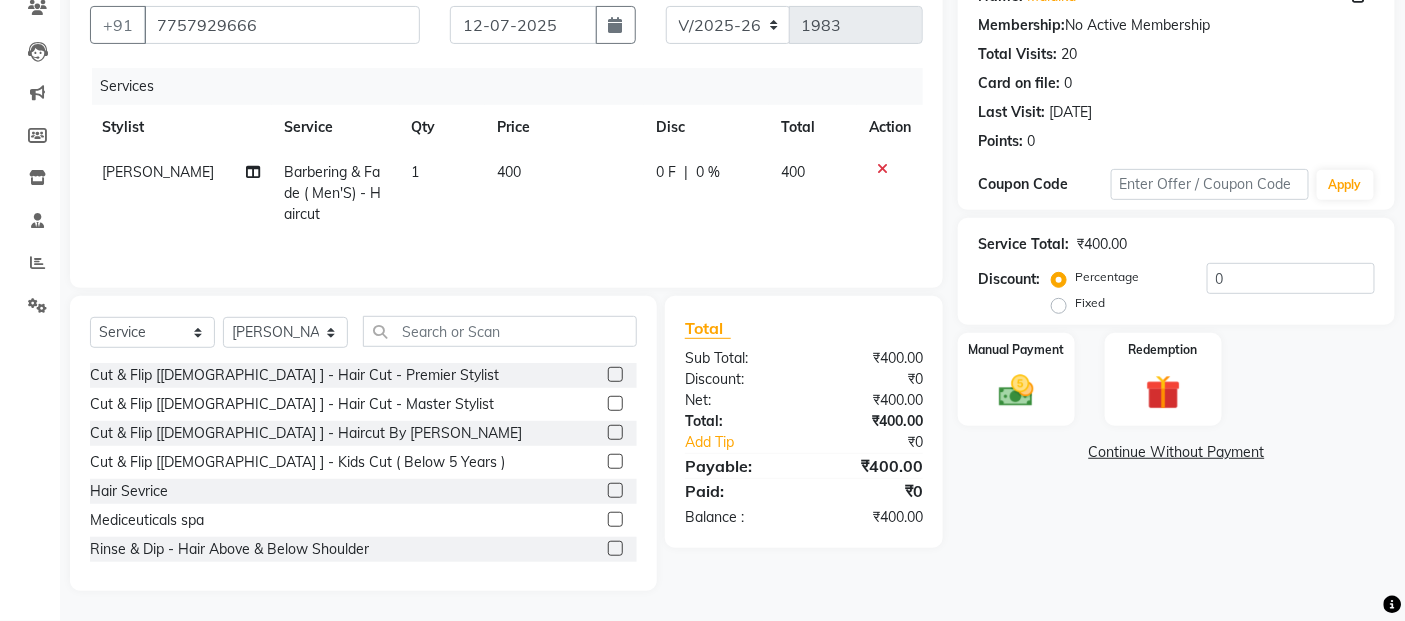 click on "Cut & Flip [[DEMOGRAPHIC_DATA] ] - Hair Cut - Premier Stylist" 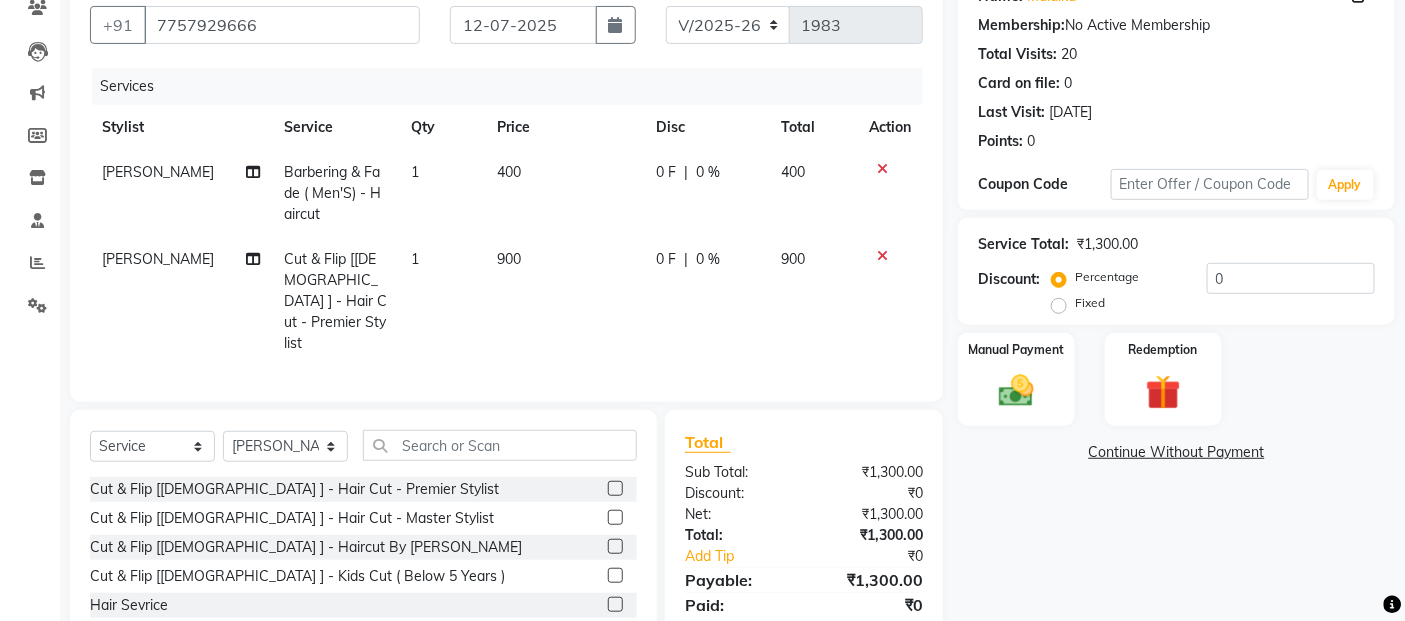 click on "900" 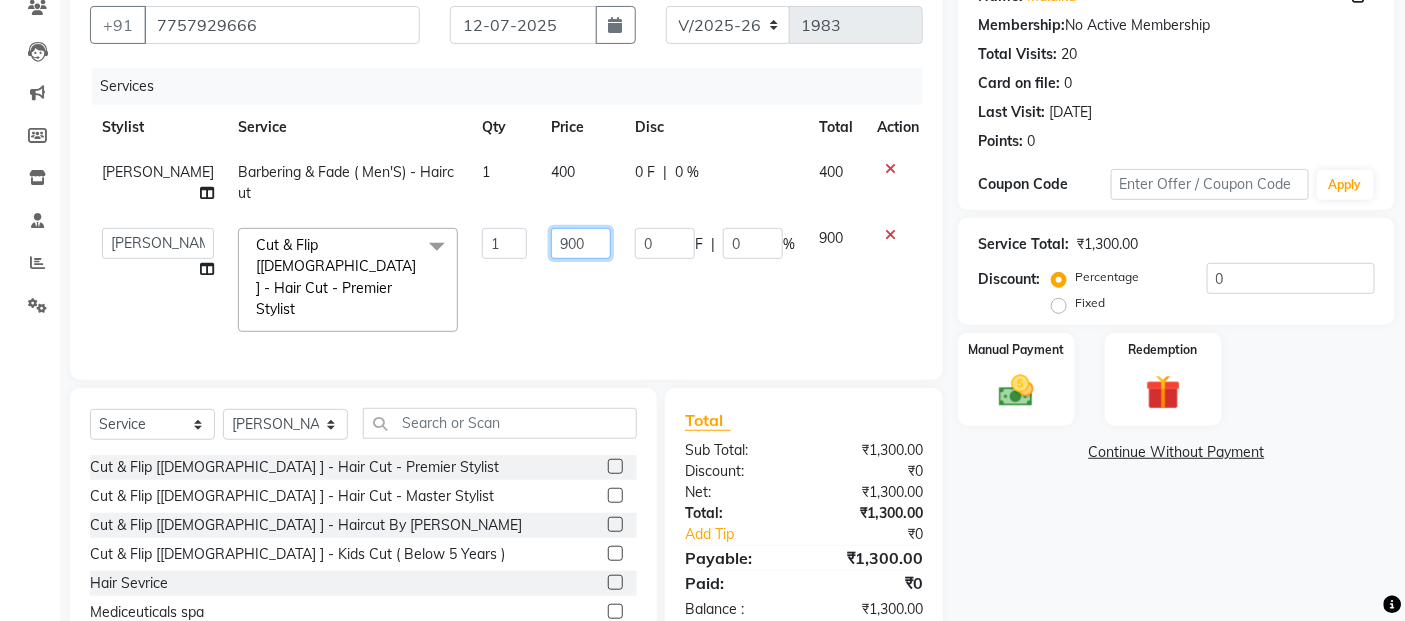 click on "900" 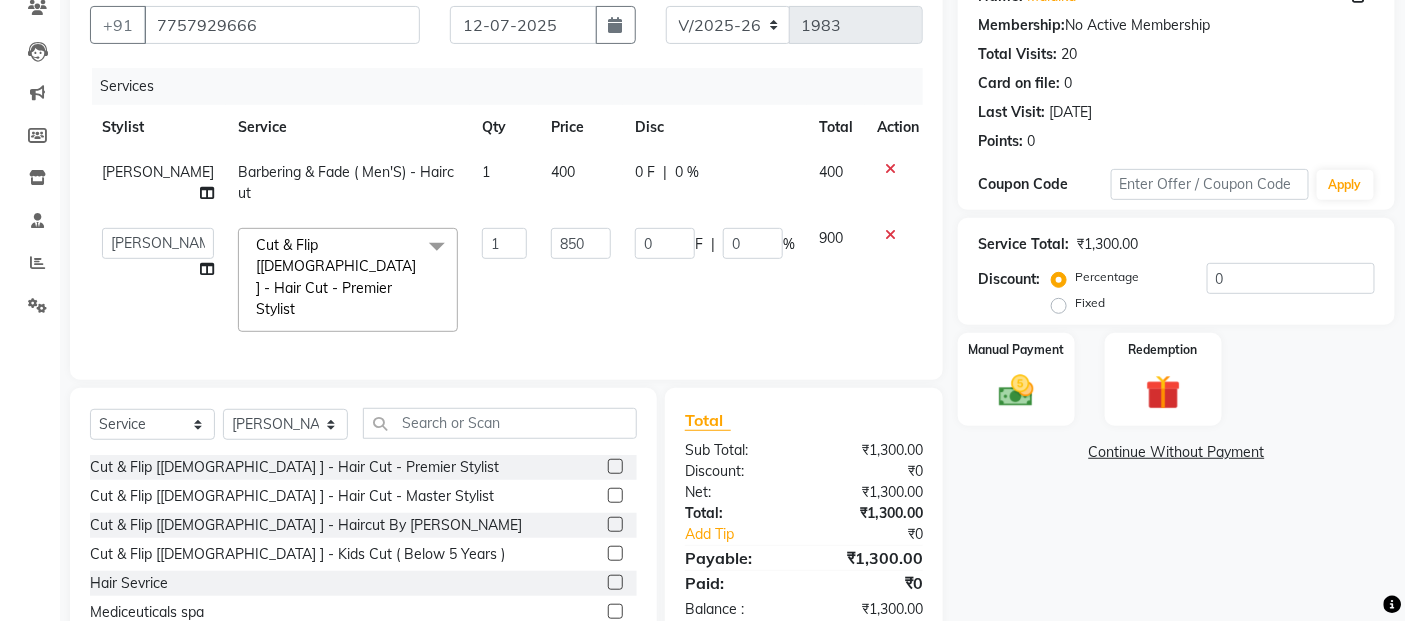 click on "400" 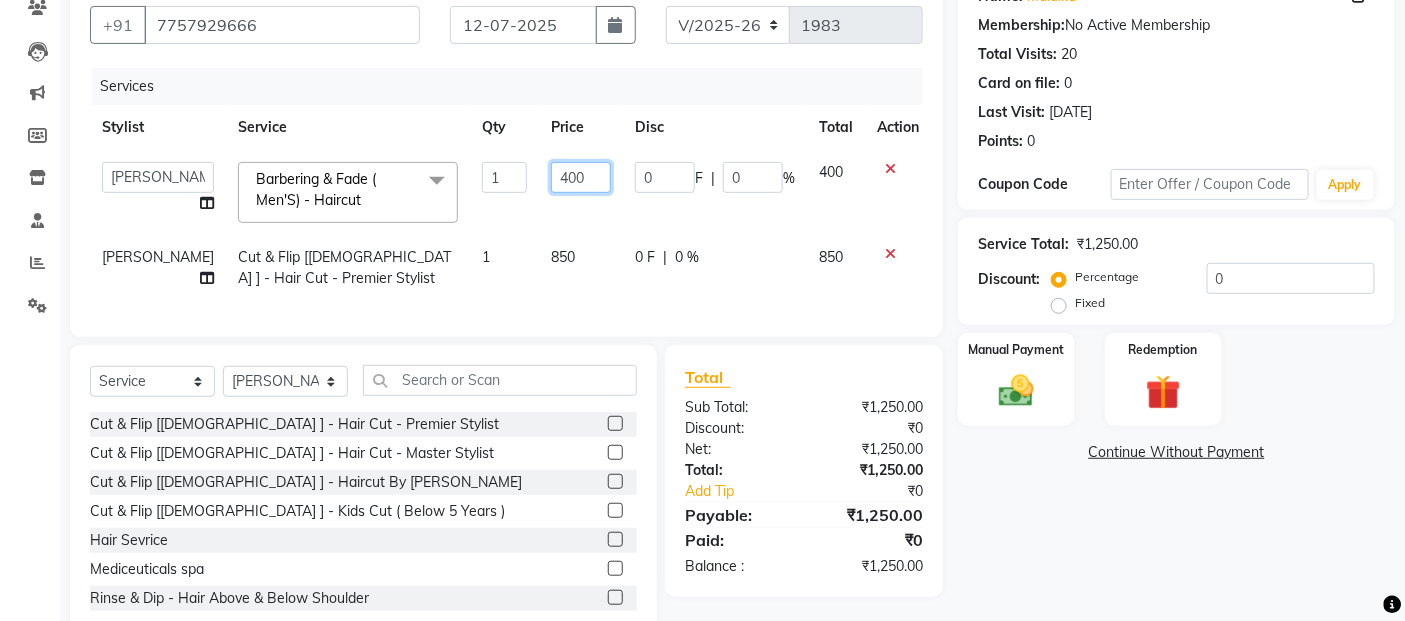 click on "400" 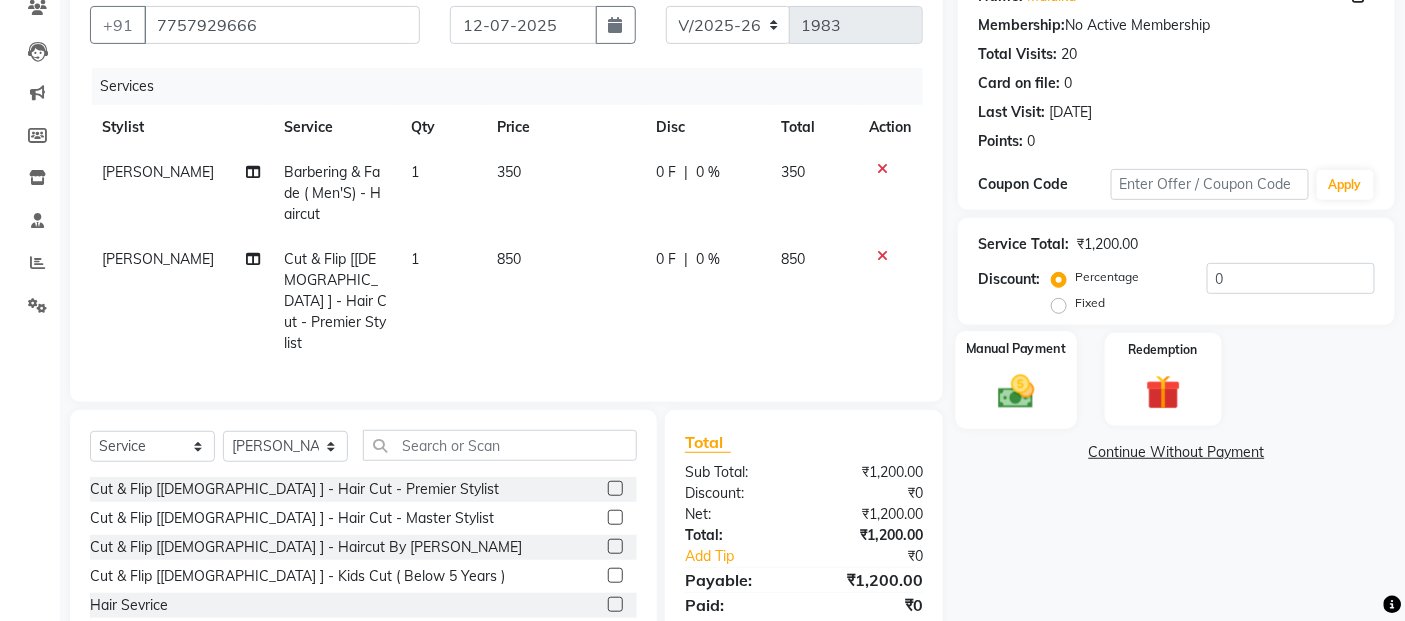 click 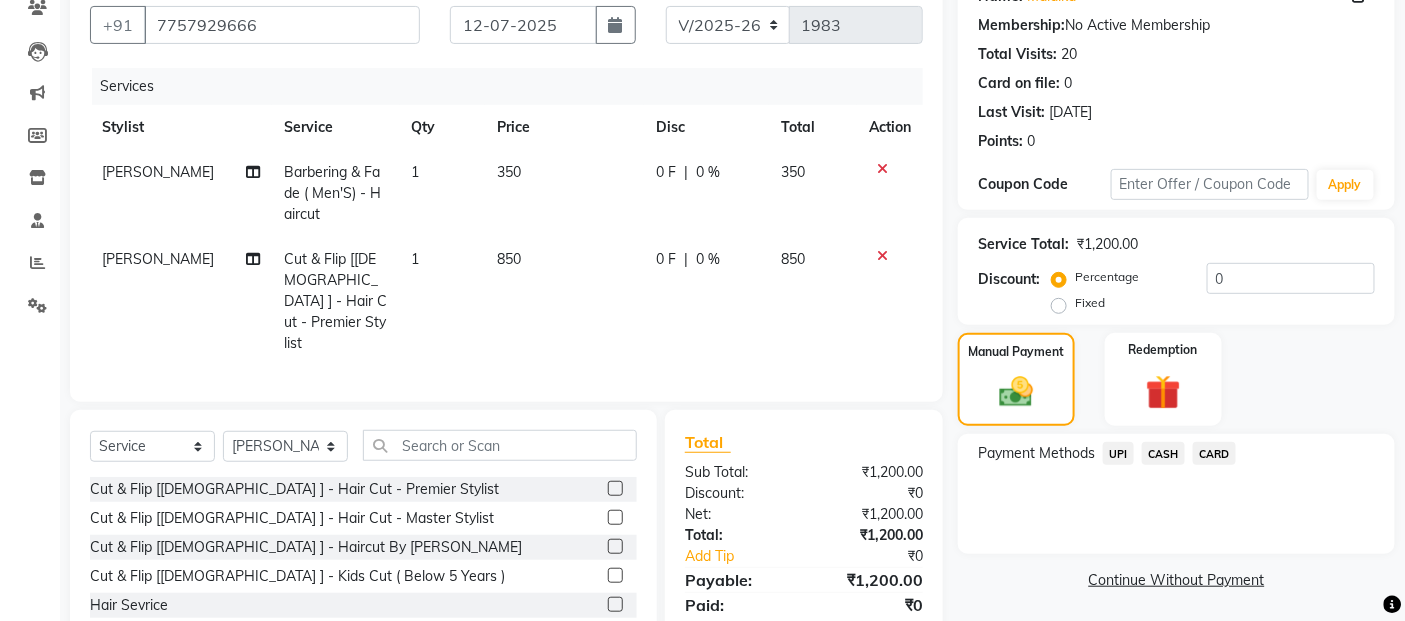 click on "UPI" 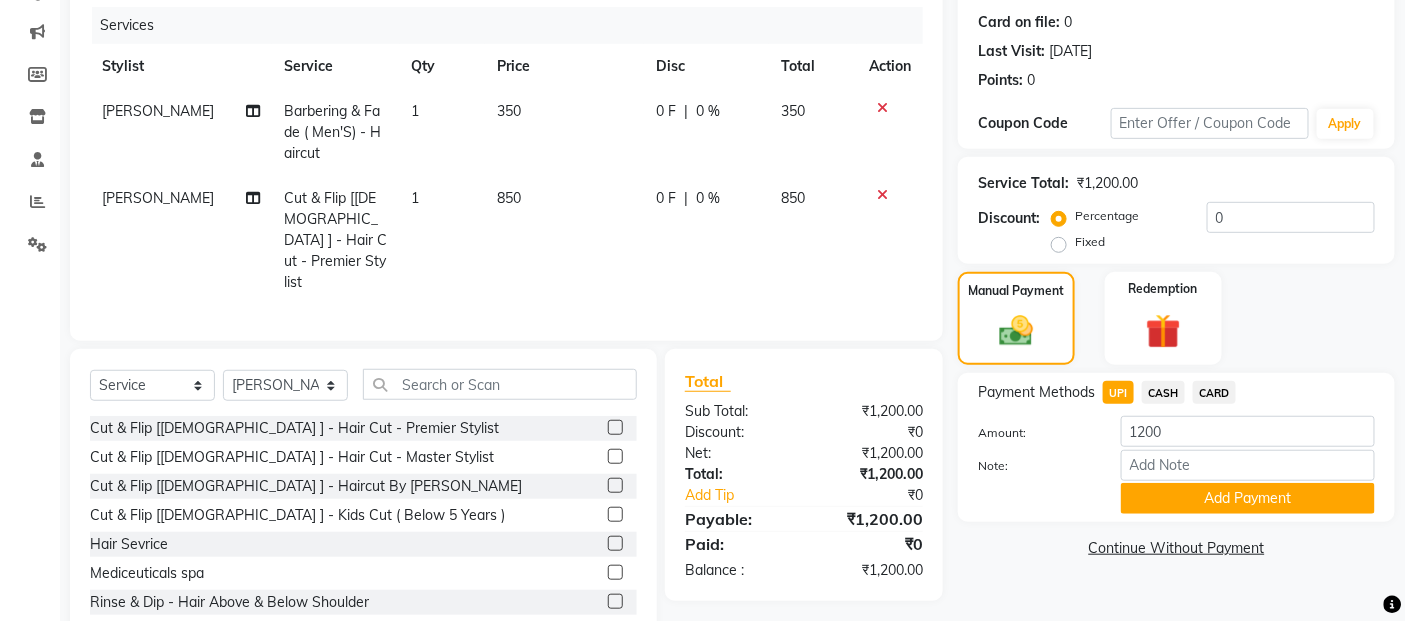 scroll, scrollTop: 268, scrollLeft: 0, axis: vertical 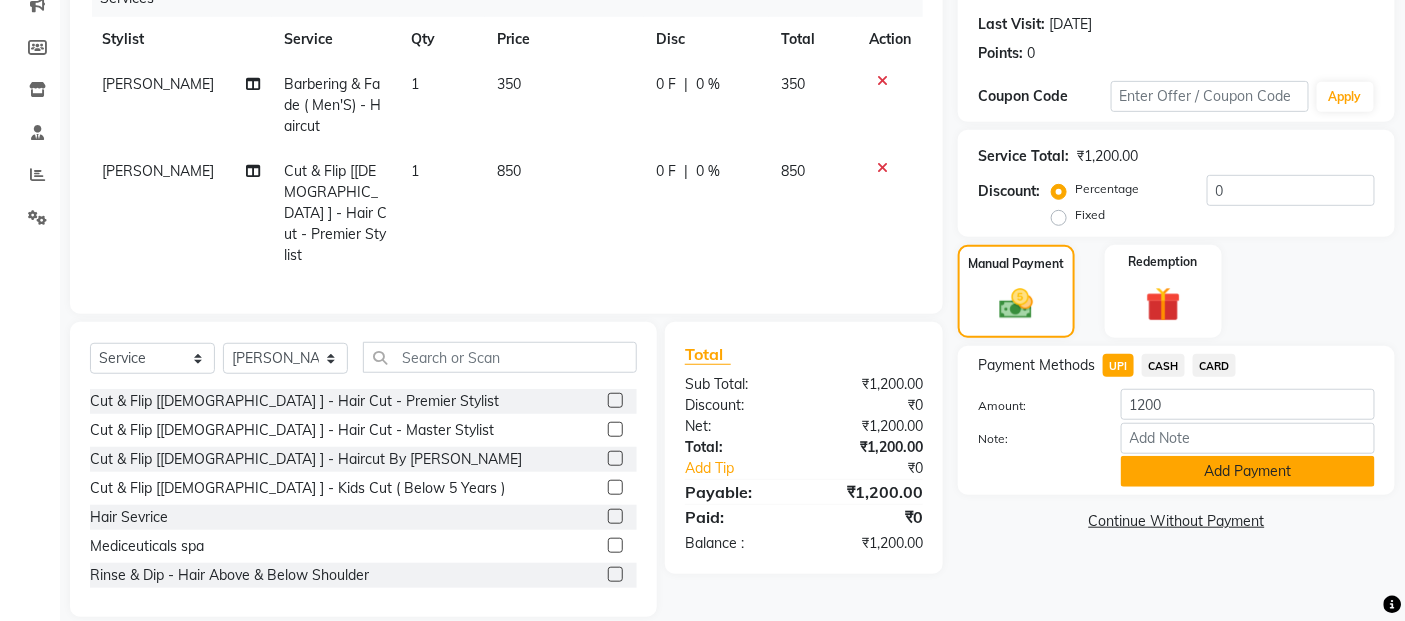 click on "Add Payment" 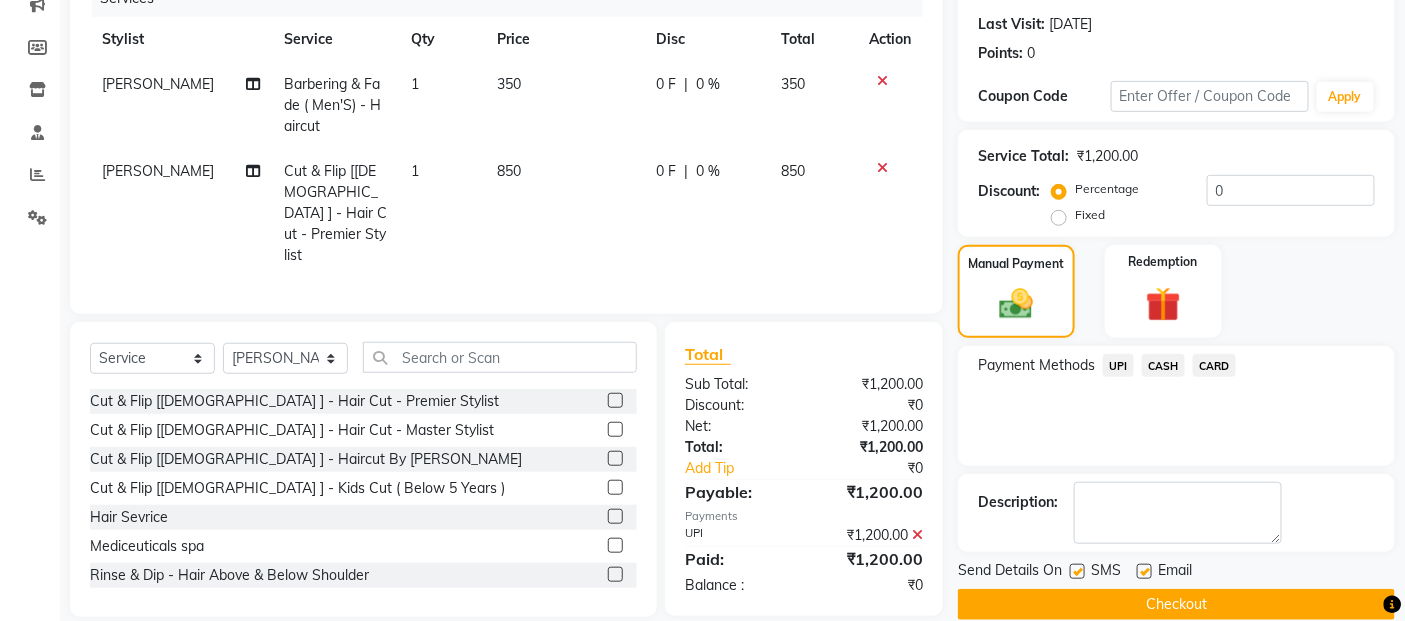 scroll, scrollTop: 297, scrollLeft: 0, axis: vertical 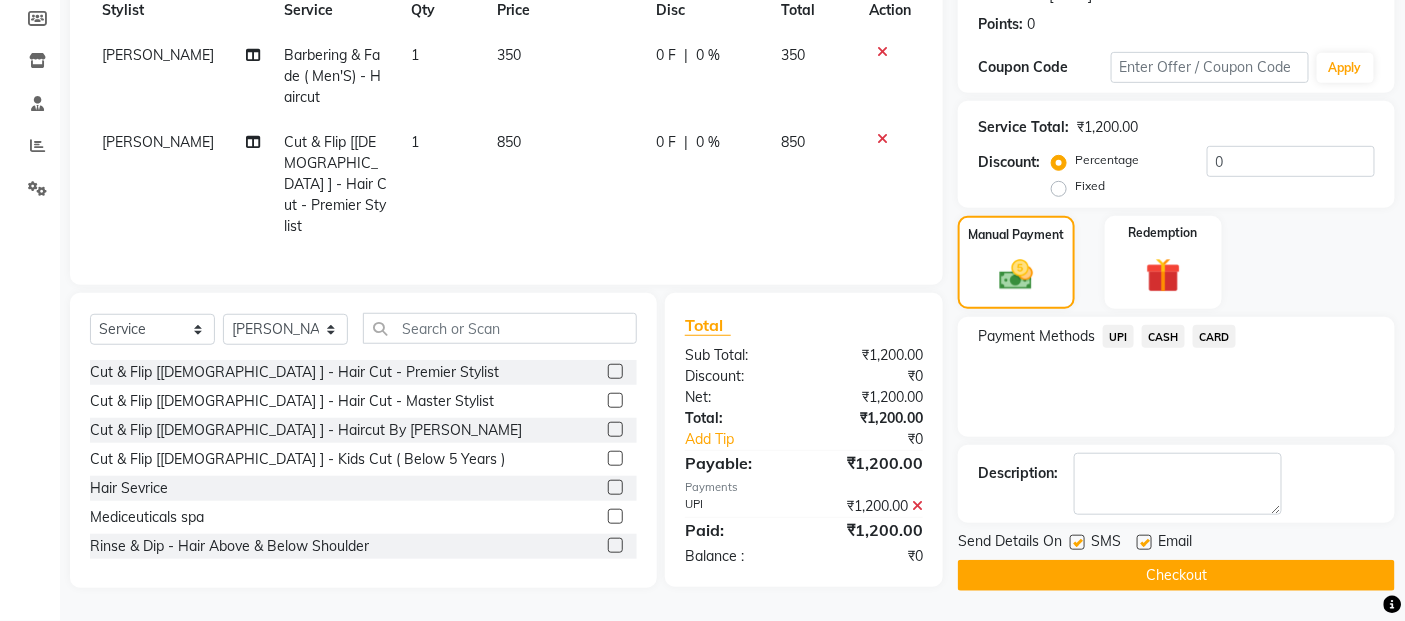 click on "Checkout" 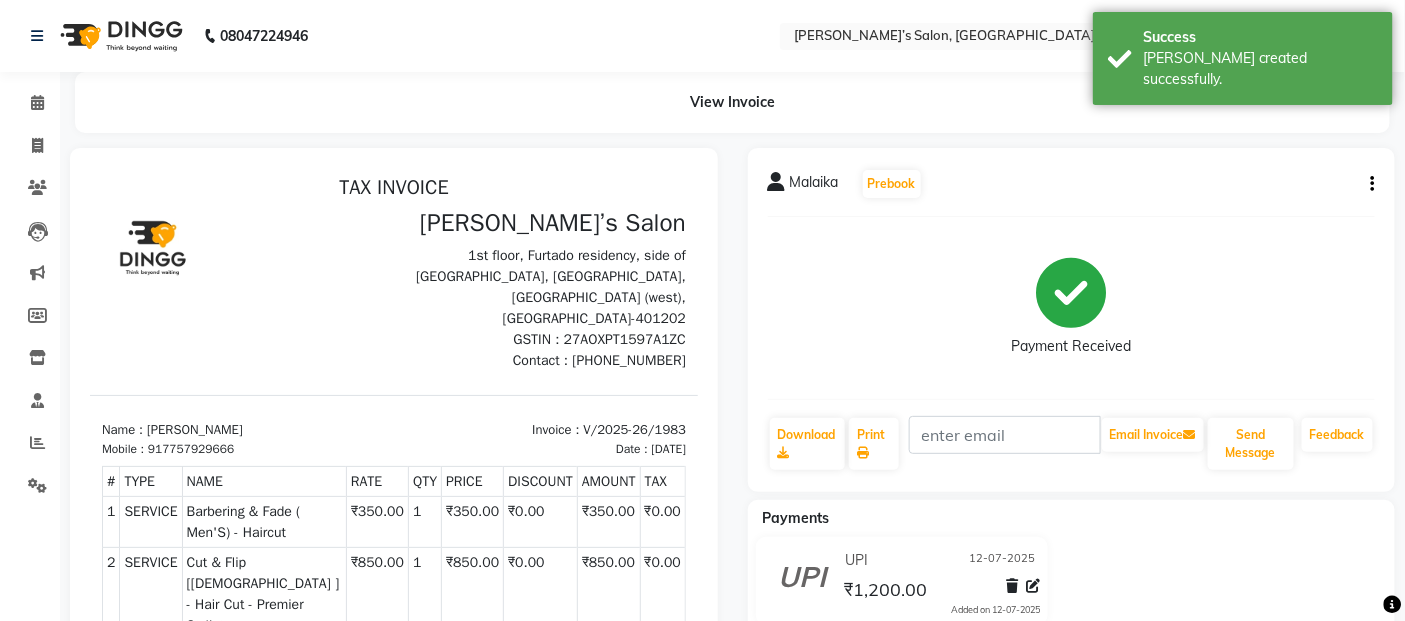 scroll, scrollTop: 0, scrollLeft: 0, axis: both 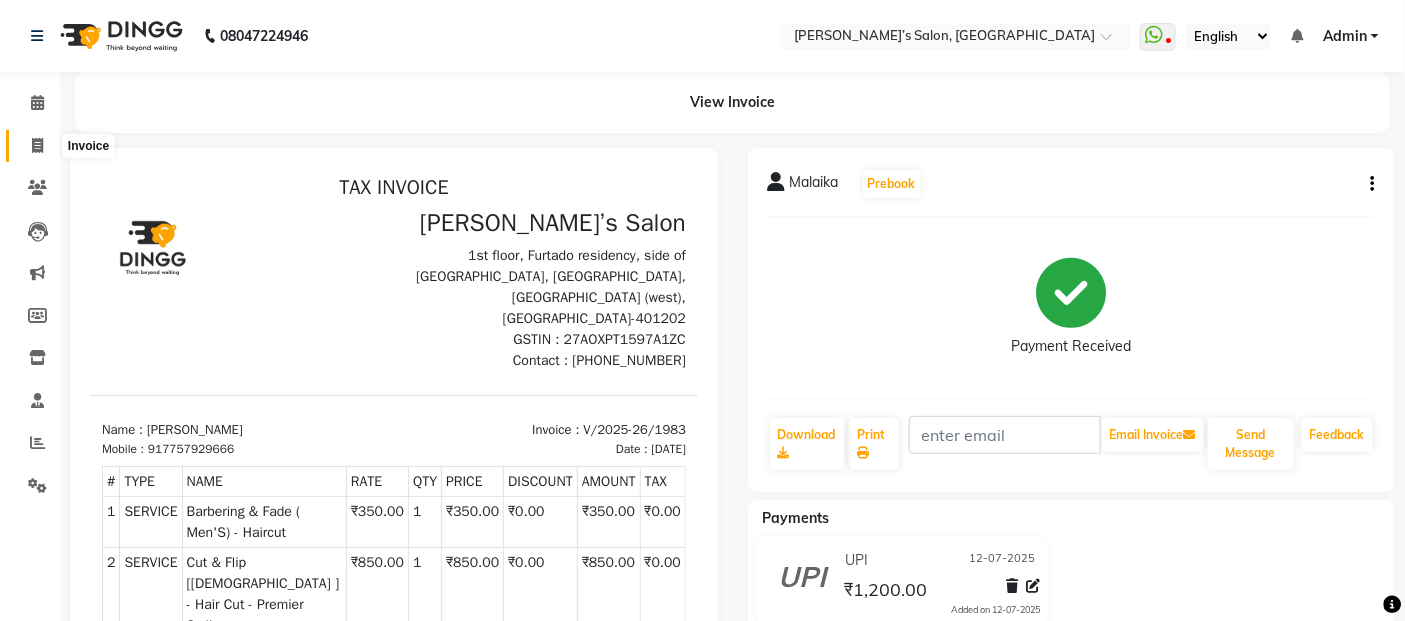 click 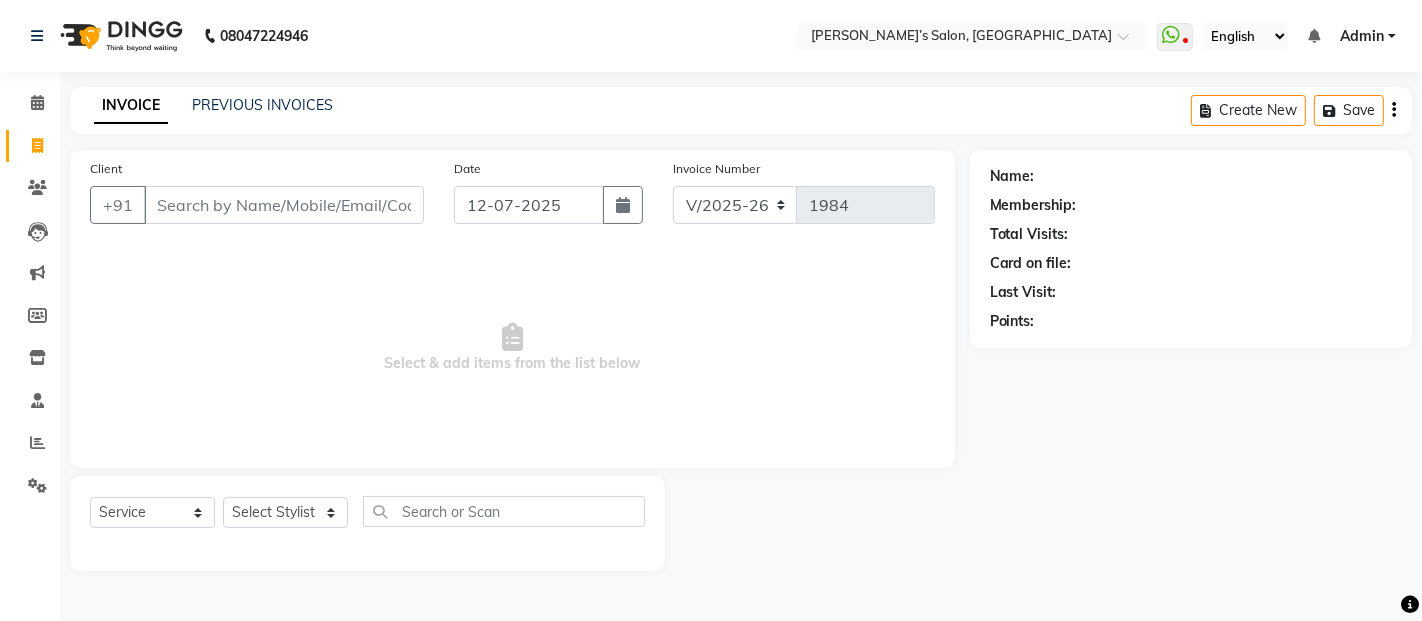 click on "Client" at bounding box center (284, 205) 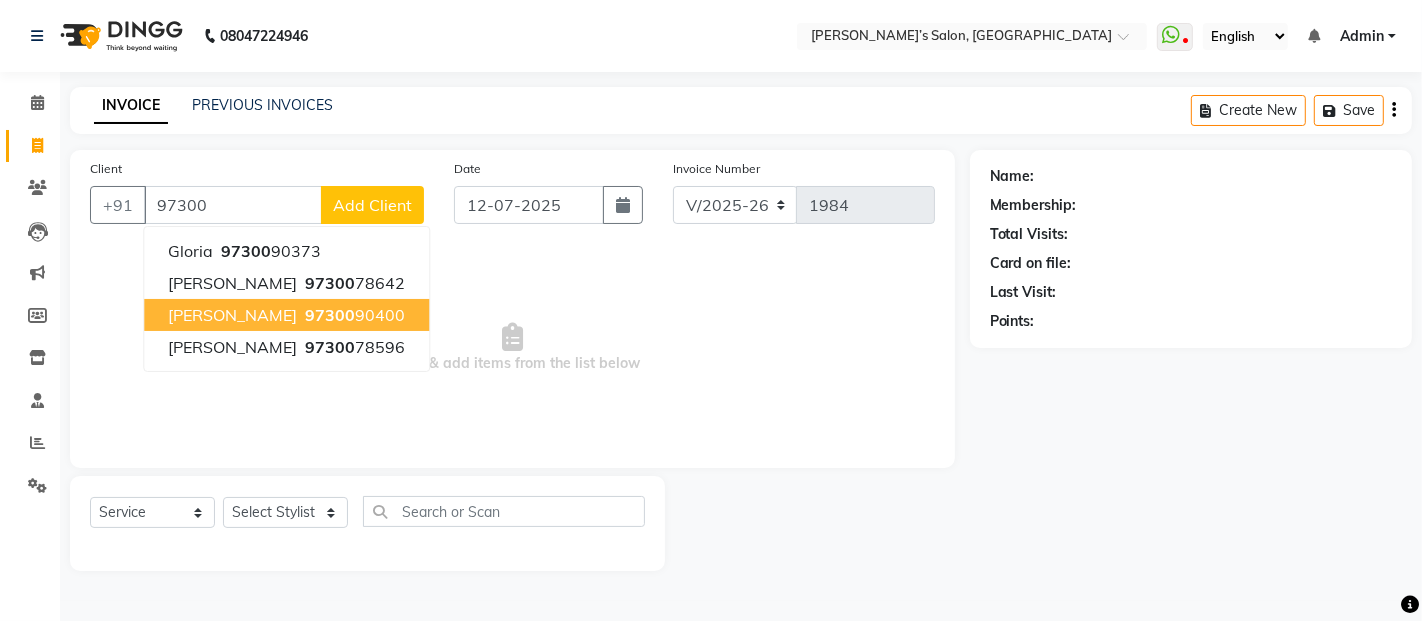 click on "[PERSON_NAME]   97300 90400" at bounding box center [286, 315] 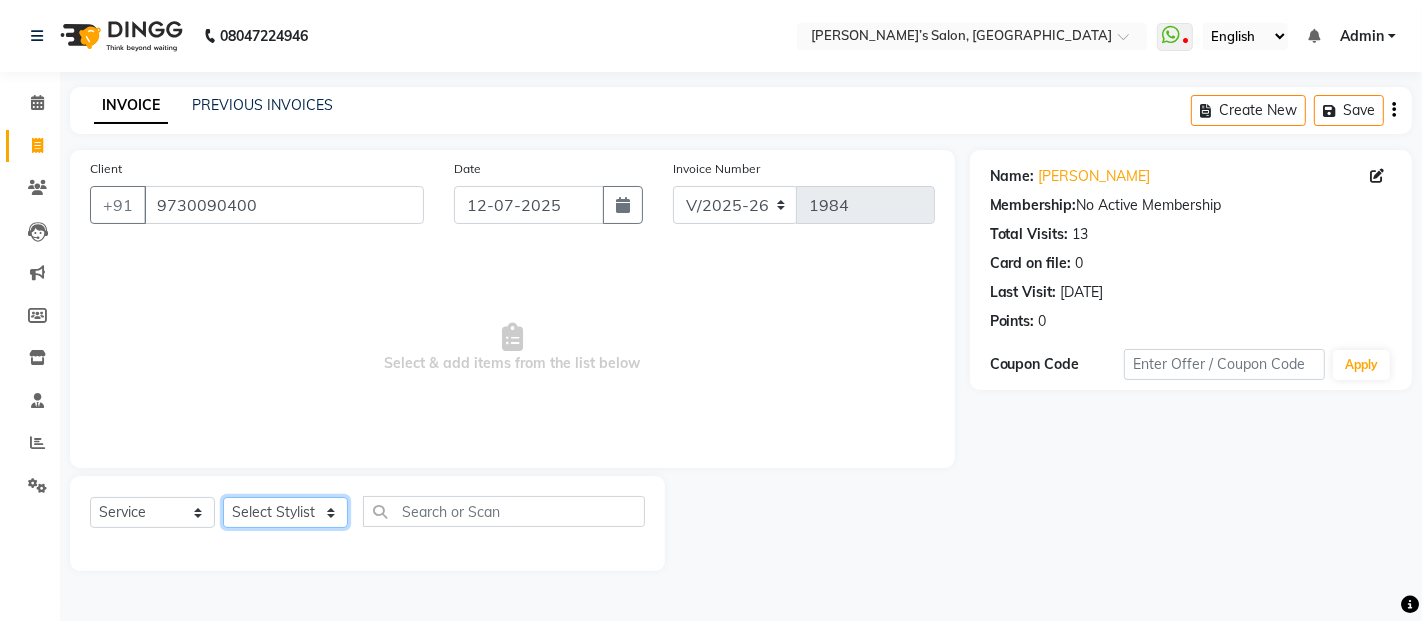 click on "Select Stylist [PERSON_NAME] [PERSON_NAME] Akshay [PERSON_NAME] Anas [PERSON_NAME] Manager [PERSON_NAME] [PERSON_NAME] [PERSON_NAME] Shruti [PERSON_NAME] [PERSON_NAME]" 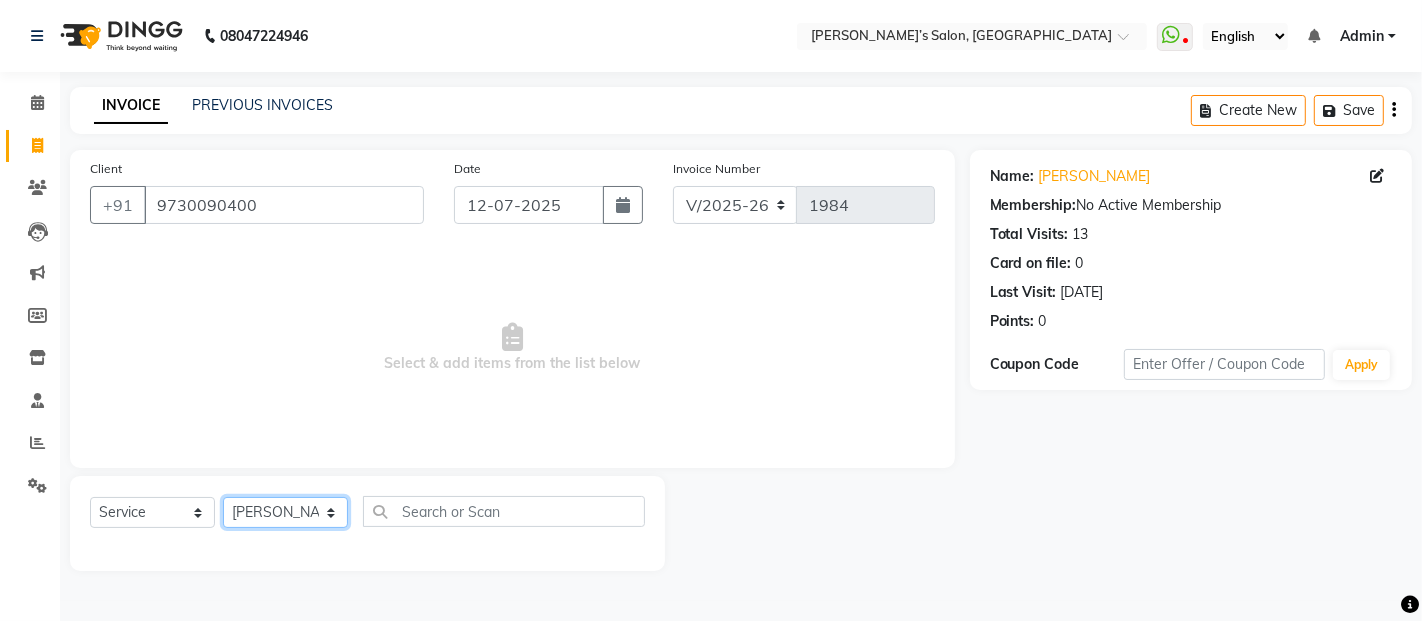 click on "Select Stylist [PERSON_NAME] [PERSON_NAME] Akshay [PERSON_NAME] Anas [PERSON_NAME] Manager [PERSON_NAME] [PERSON_NAME] [PERSON_NAME] Shruti [PERSON_NAME] [PERSON_NAME]" 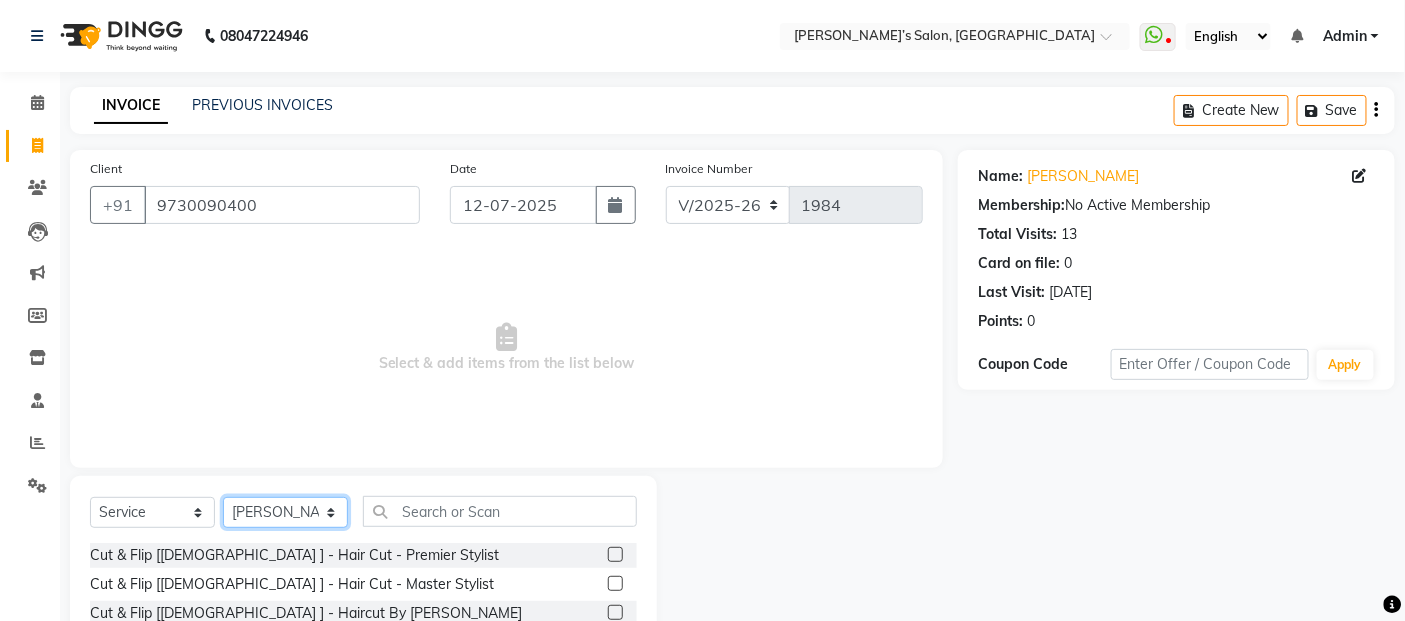 scroll, scrollTop: 180, scrollLeft: 0, axis: vertical 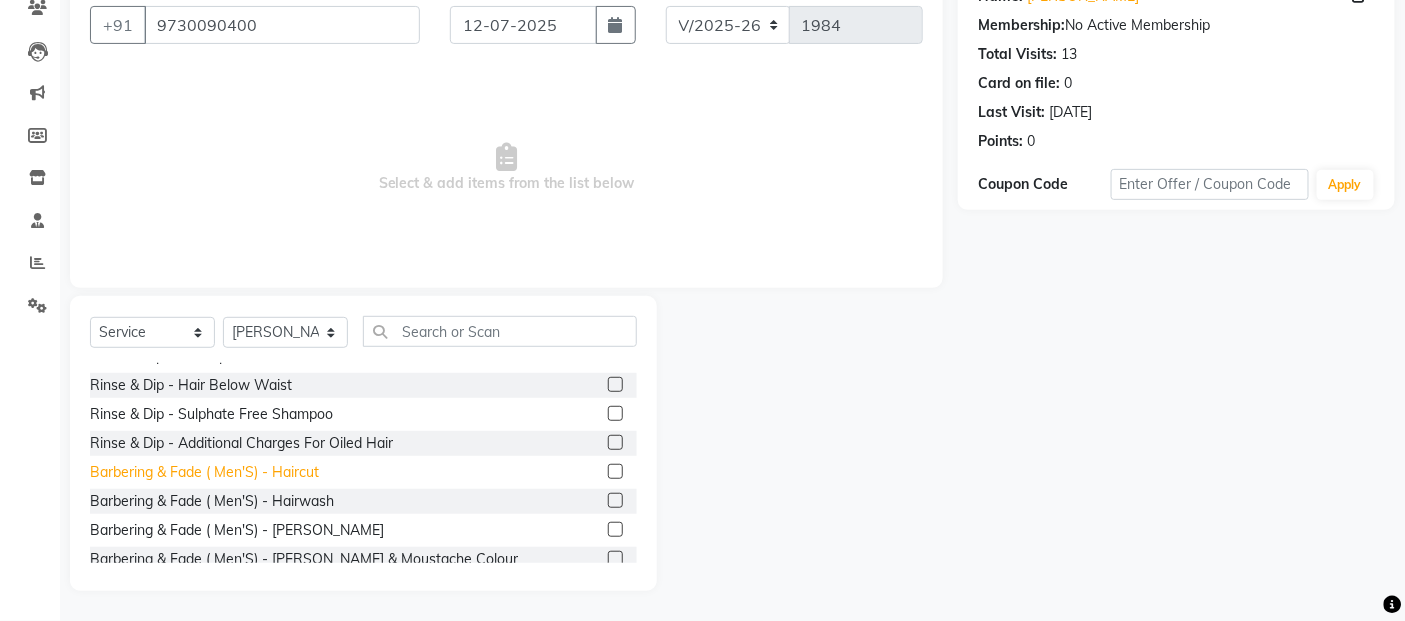 click on "Barbering & Fade  ( Men'S) - Haircut" 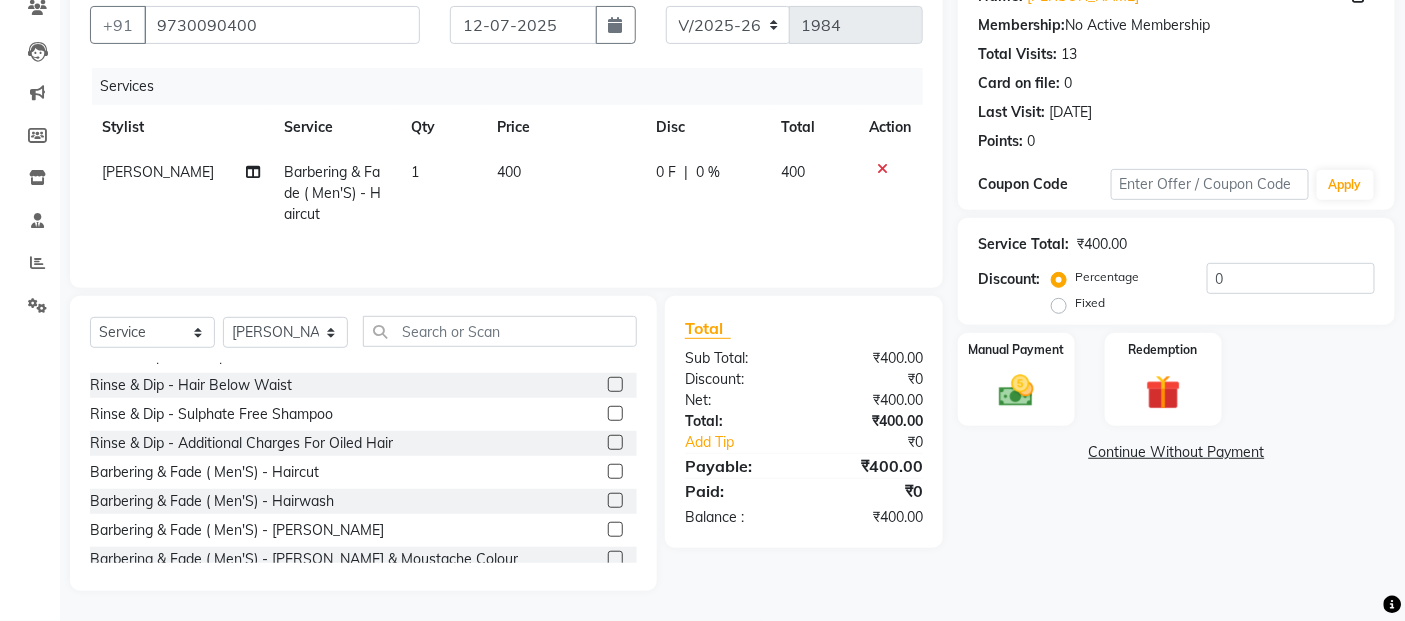 click on "400" 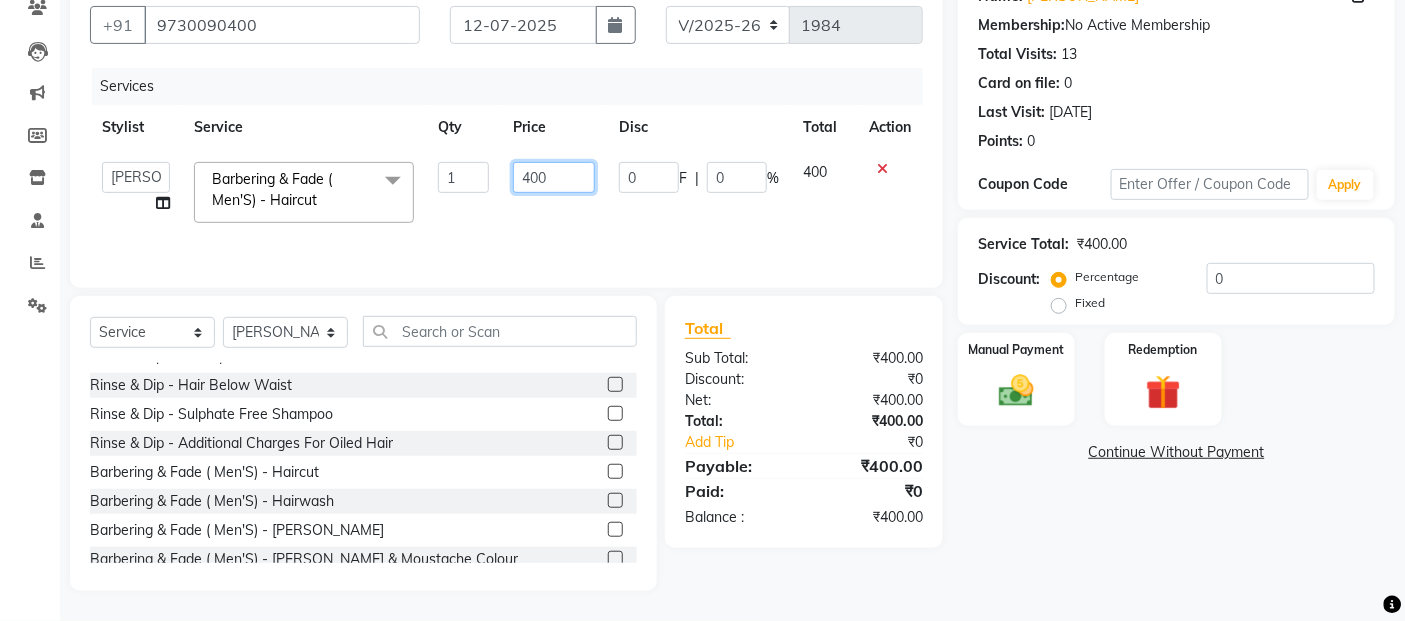 click on "400" 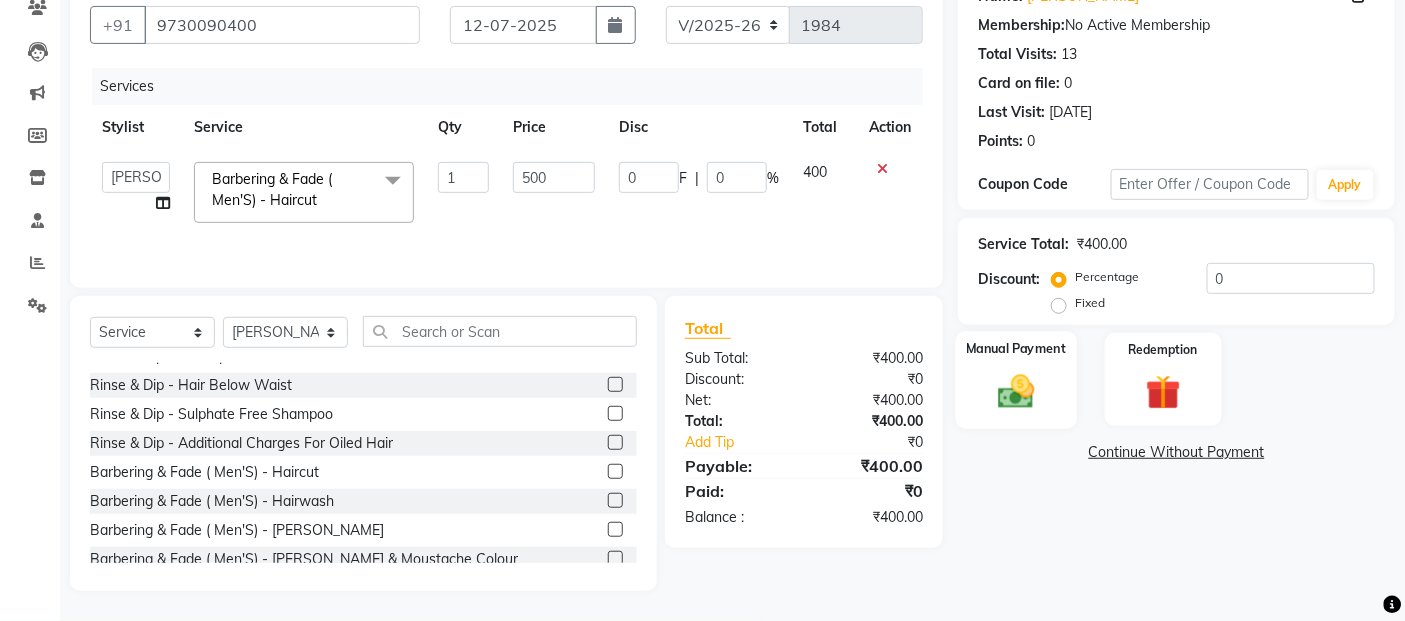click 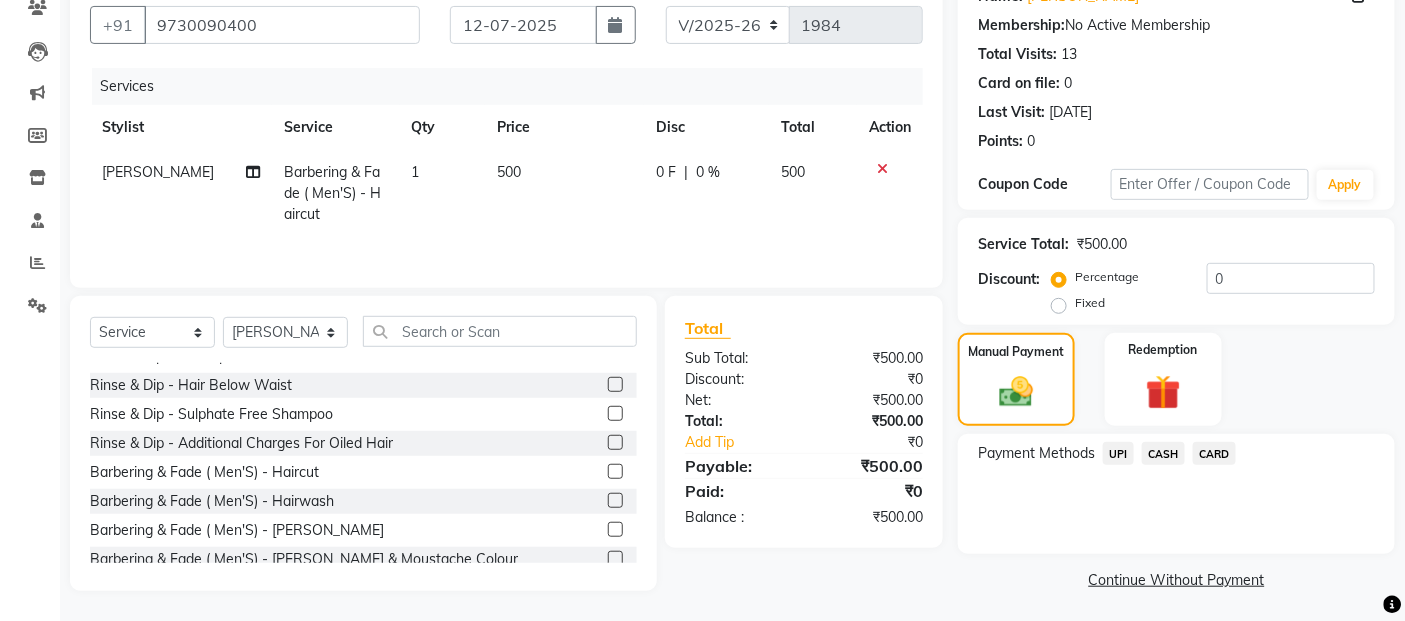 click on "UPI" 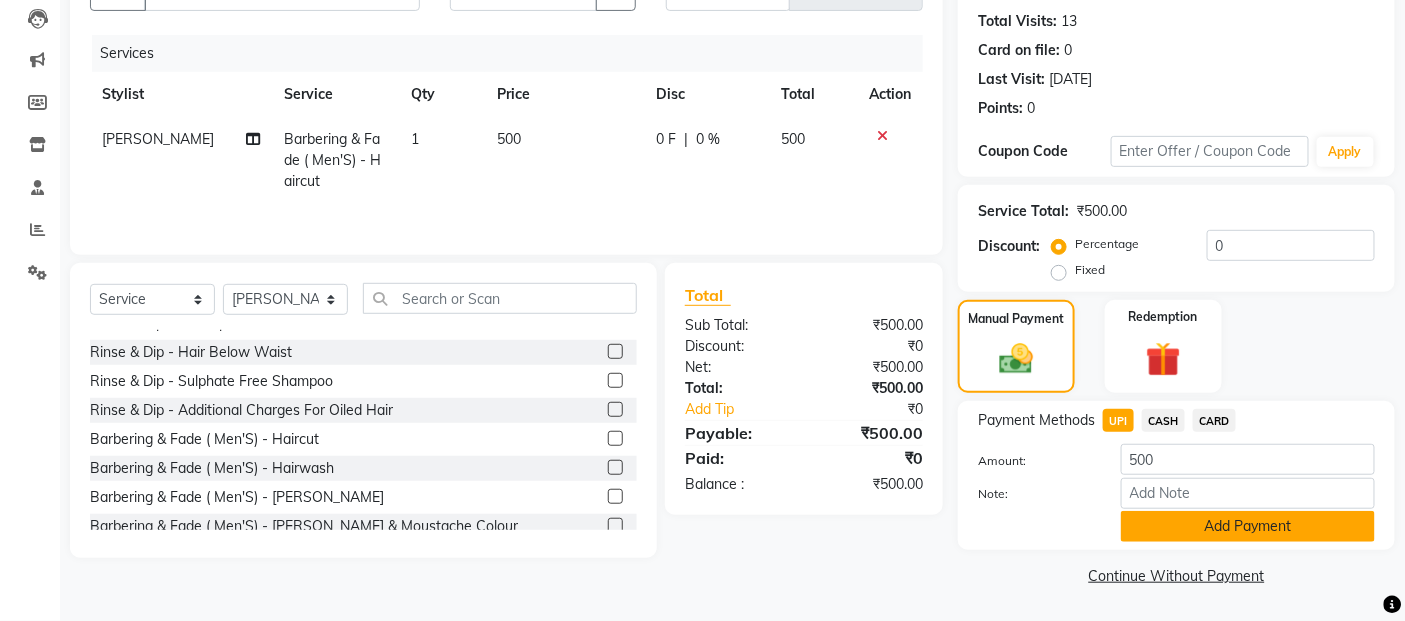 click on "Add Payment" 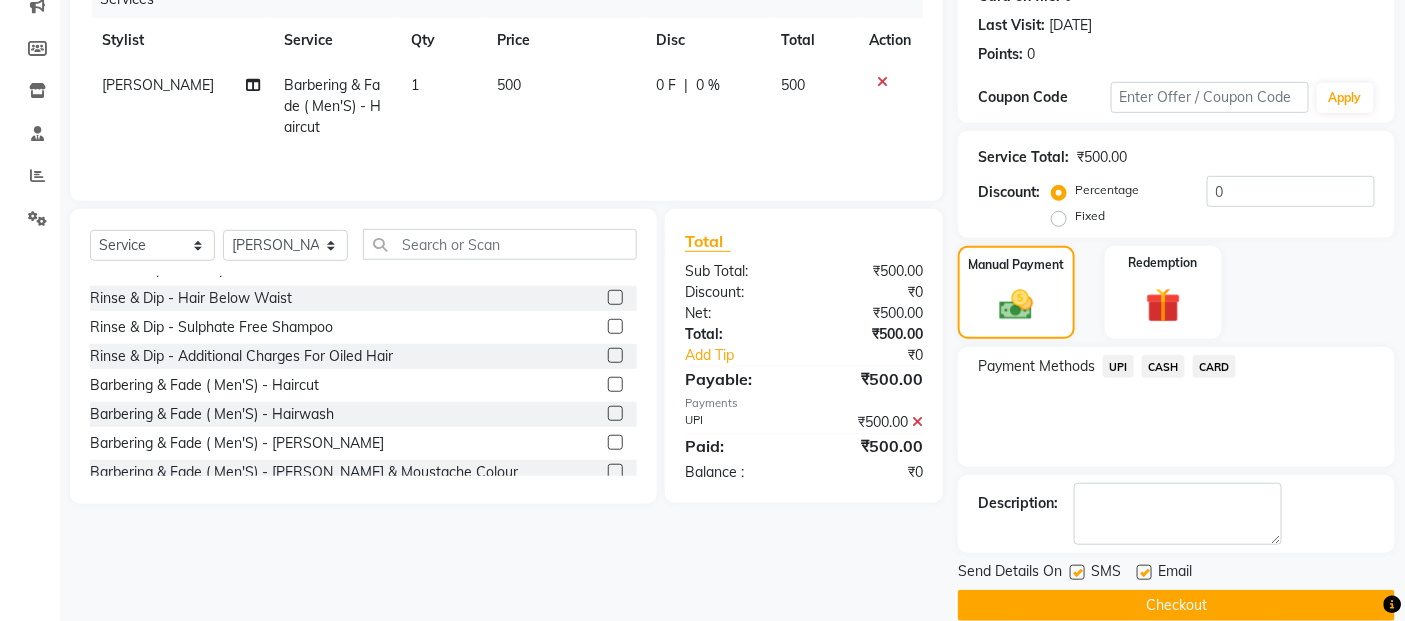 scroll, scrollTop: 297, scrollLeft: 0, axis: vertical 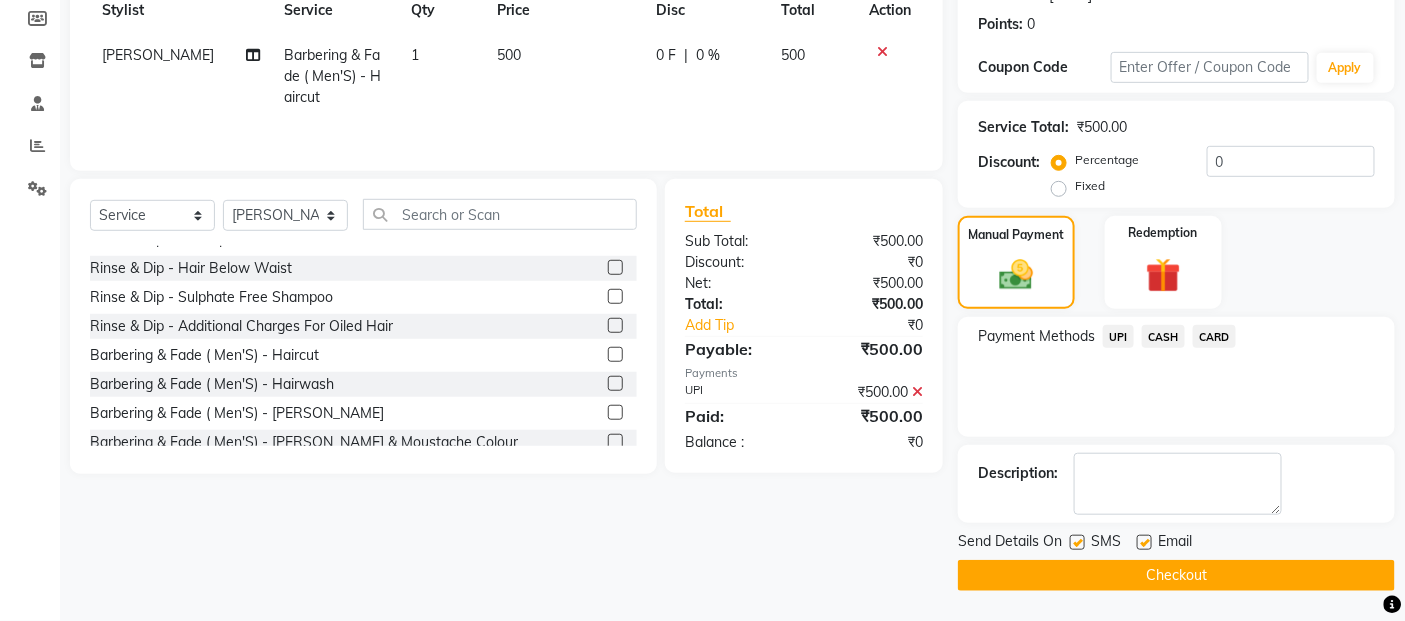 click on "Checkout" 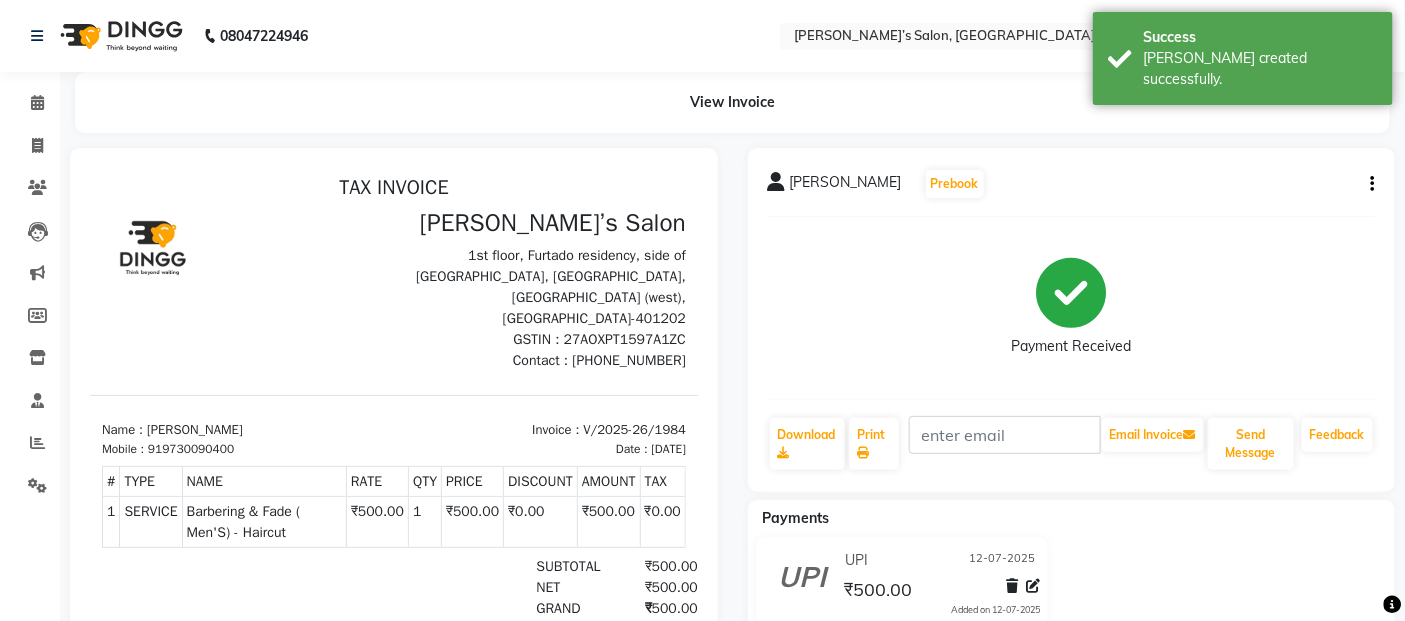 scroll, scrollTop: 0, scrollLeft: 0, axis: both 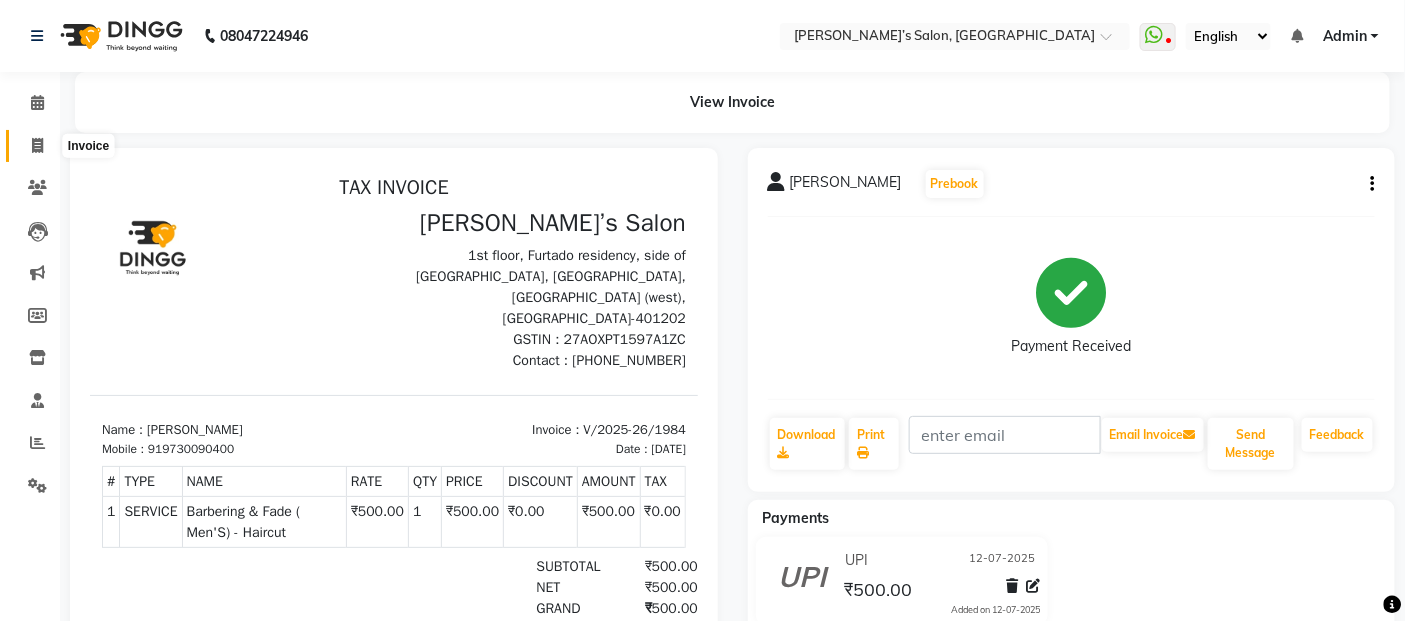 click 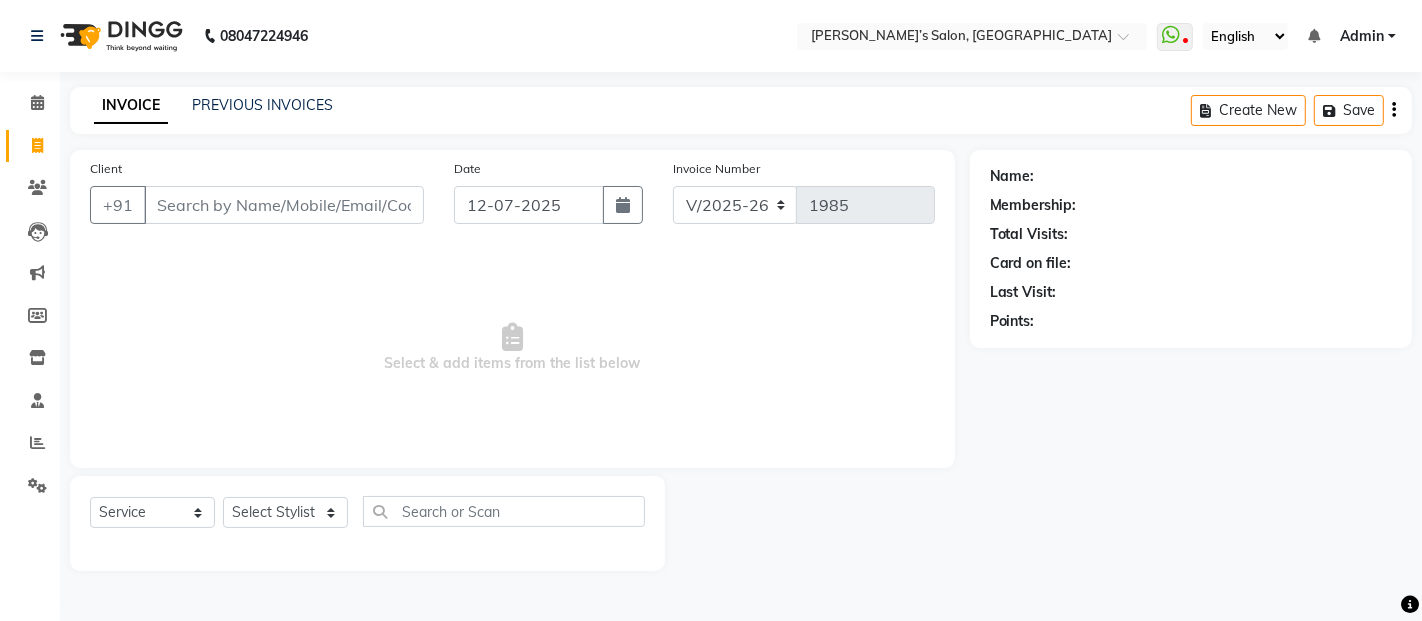 click on "Client" at bounding box center (284, 205) 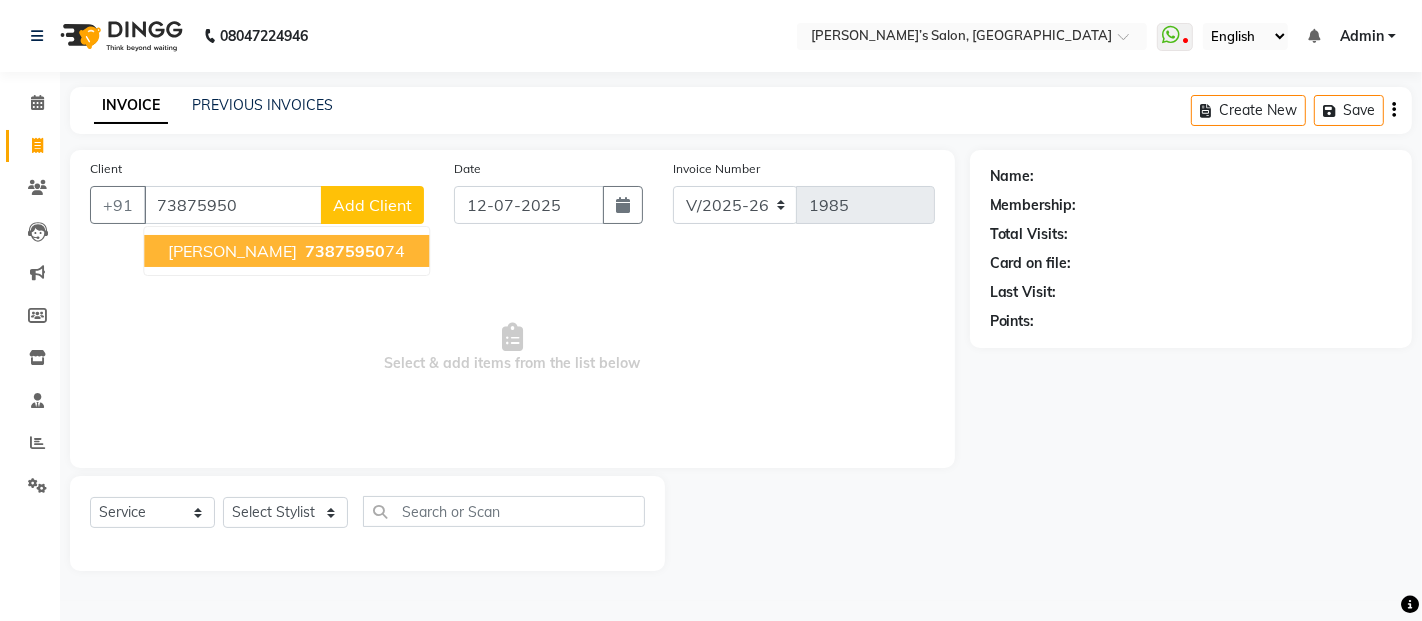 click on "[PERSON_NAME]" at bounding box center [232, 251] 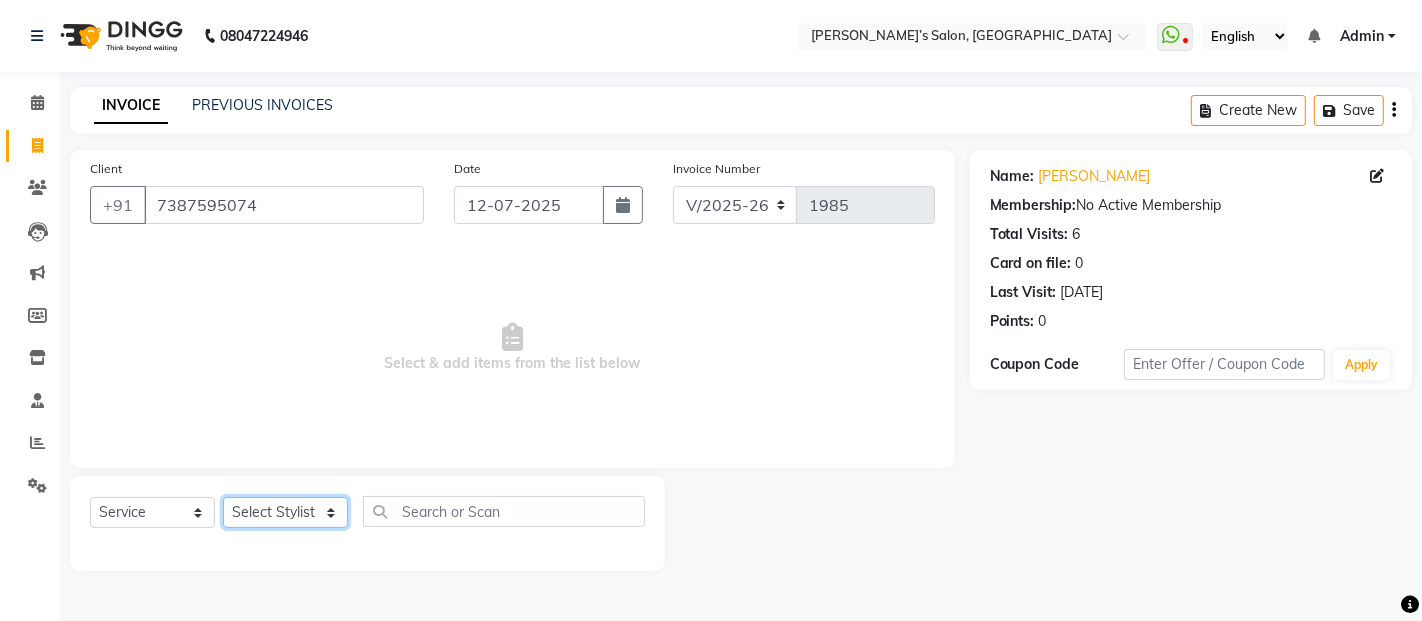 click on "Select Stylist [PERSON_NAME] [PERSON_NAME] Akshay [PERSON_NAME] Anas [PERSON_NAME] Manager [PERSON_NAME] [PERSON_NAME] [PERSON_NAME] Shruti [PERSON_NAME] [PERSON_NAME]" 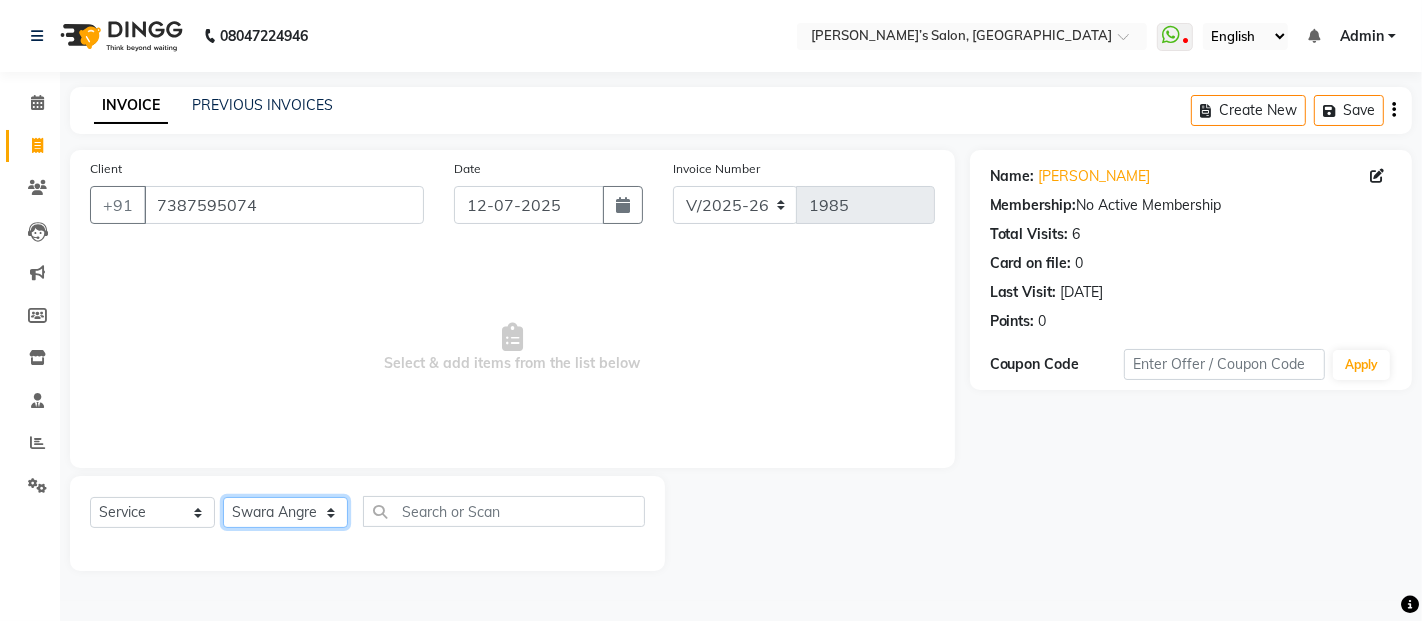 click on "Select Stylist [PERSON_NAME] [PERSON_NAME] Akshay [PERSON_NAME] Anas [PERSON_NAME] Manager [PERSON_NAME] [PERSON_NAME] [PERSON_NAME] Shruti [PERSON_NAME] [PERSON_NAME]" 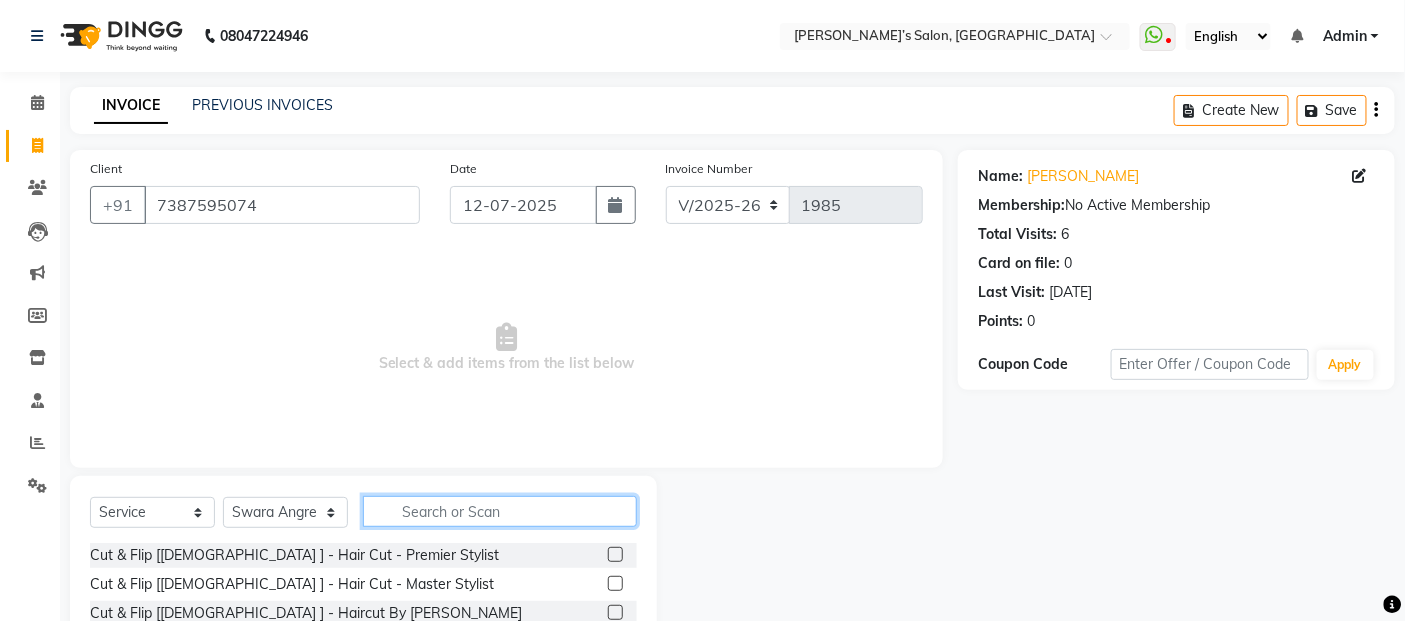 click 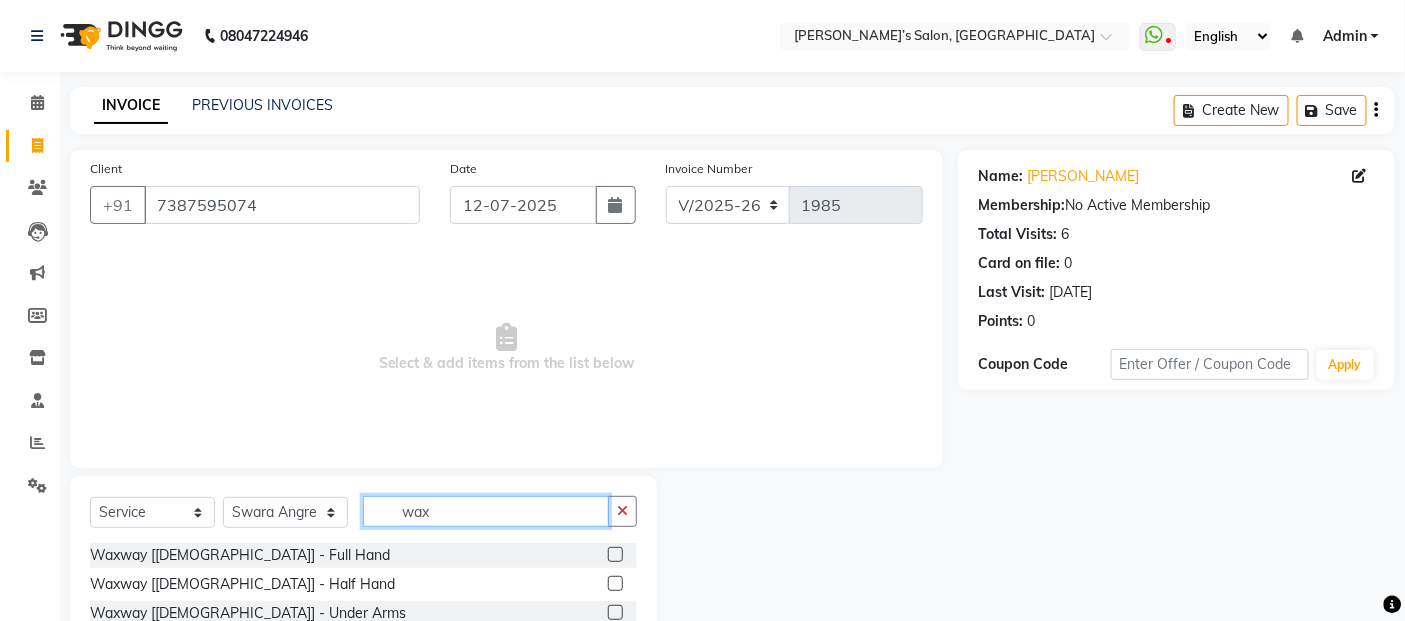 scroll, scrollTop: 180, scrollLeft: 0, axis: vertical 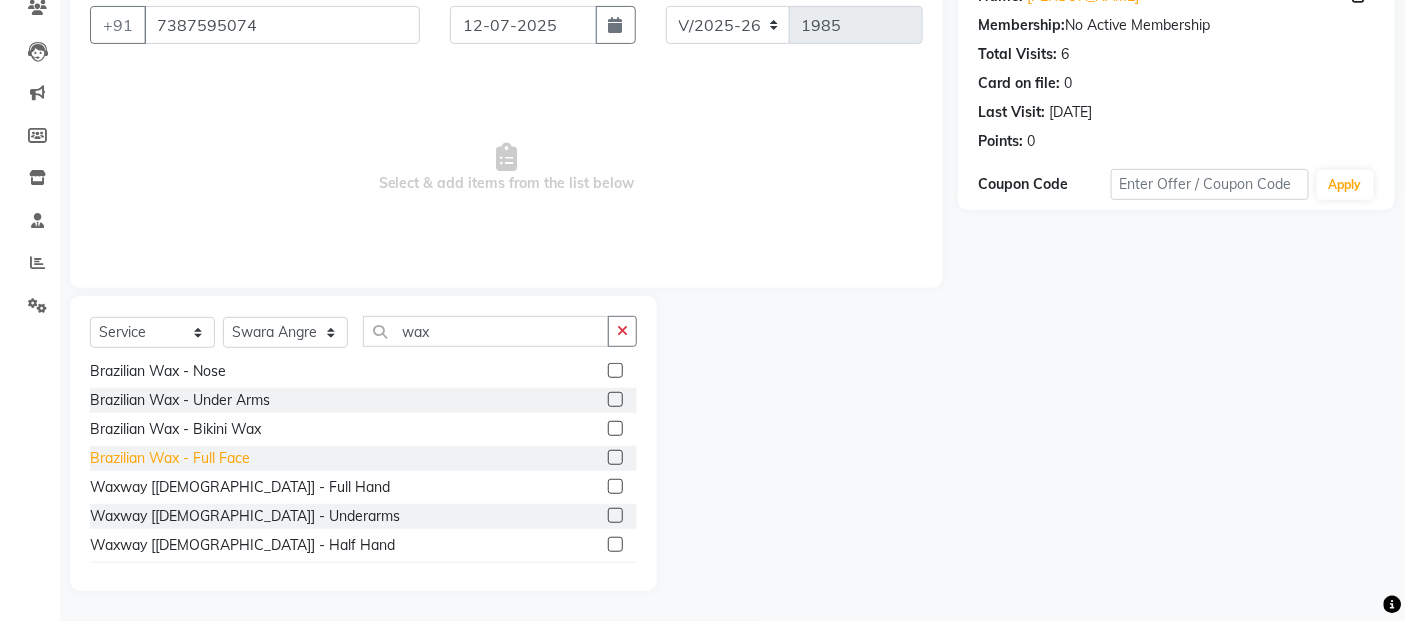 click on "Brazilian Wax  - Full Face" 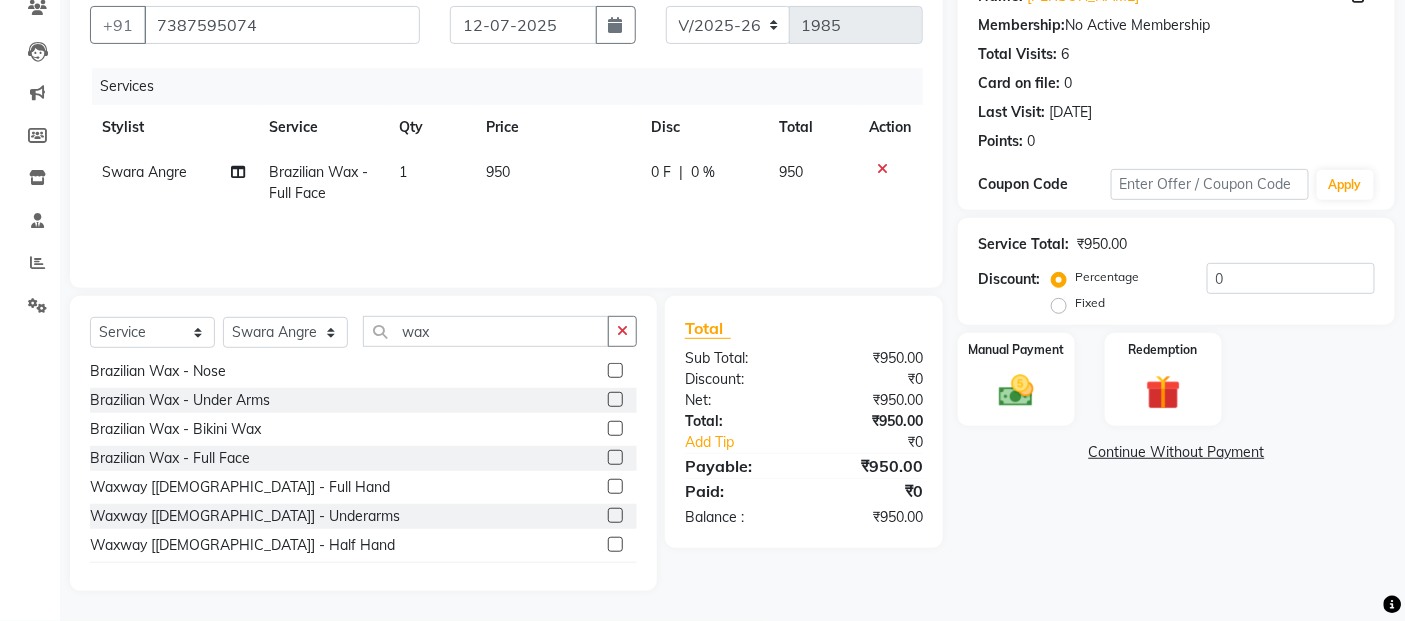 click on "950" 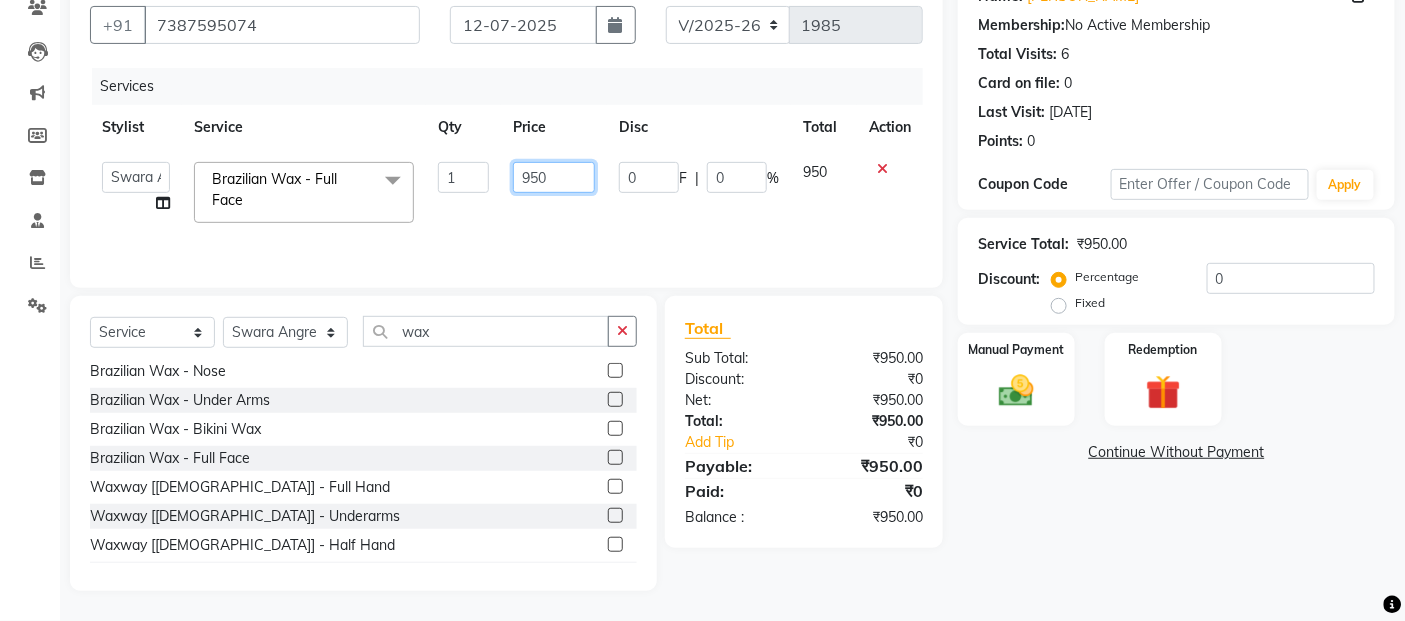 click on "950" 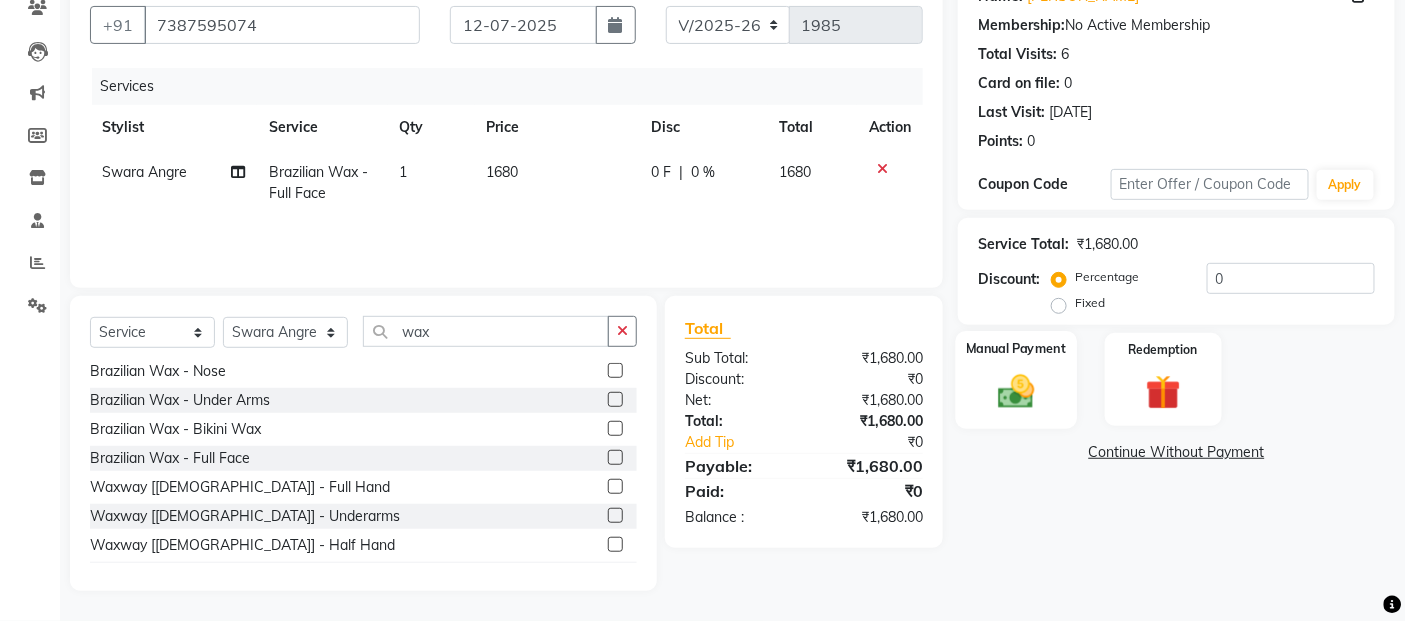 click 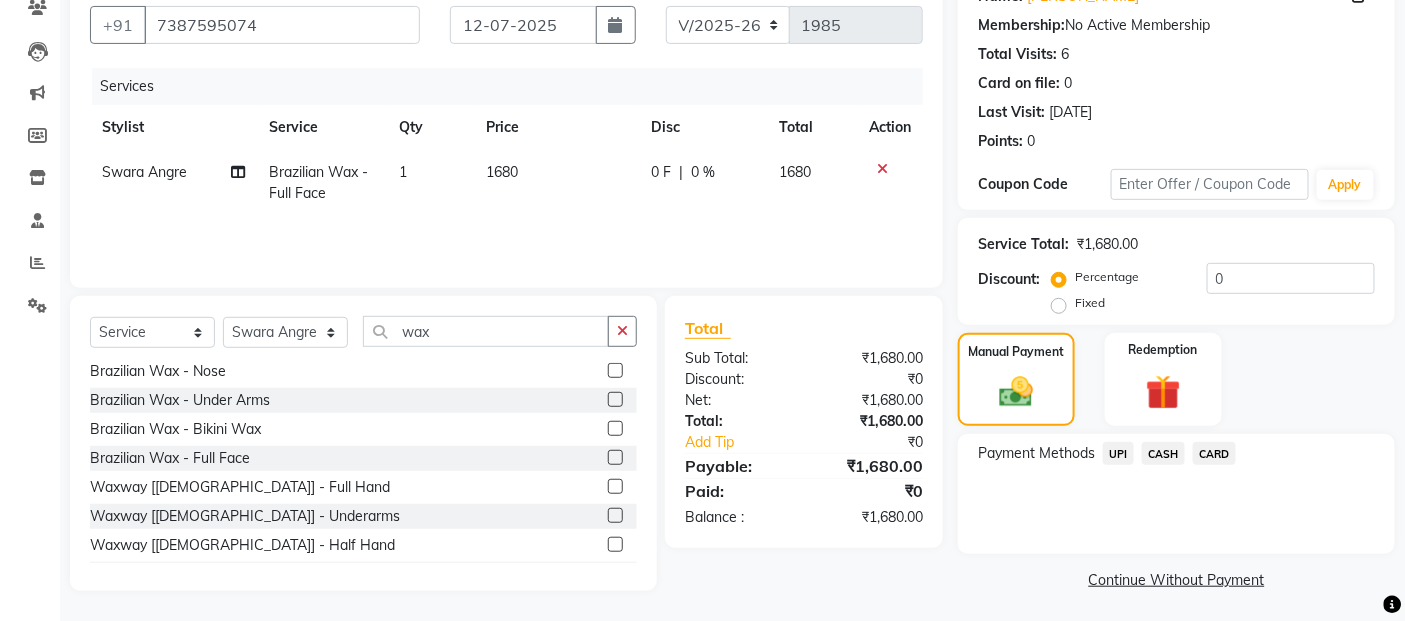 click on "UPI" 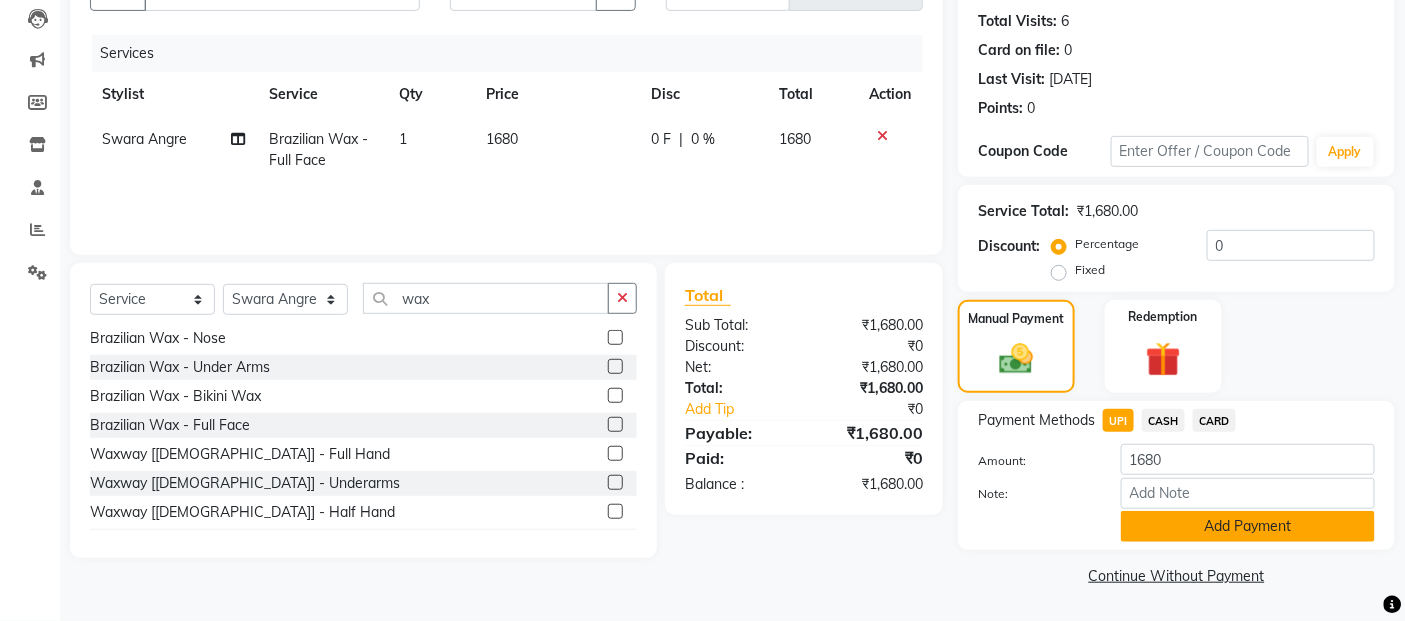 click on "Add Payment" 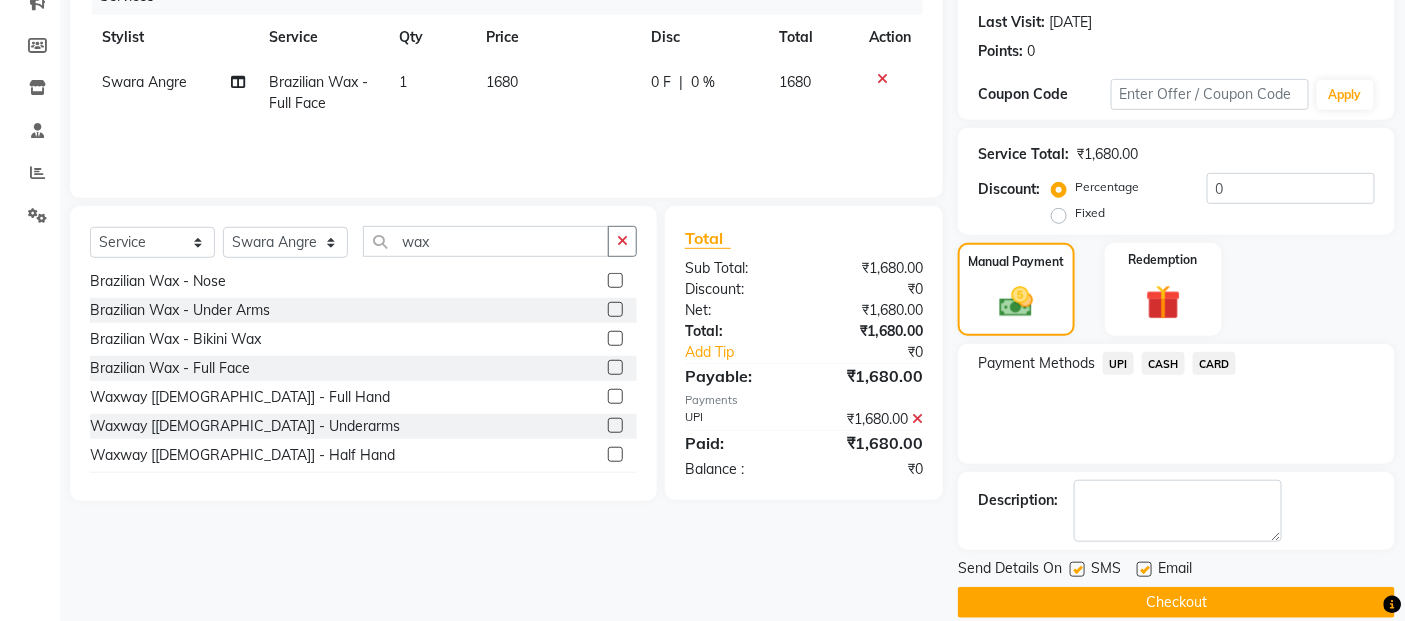 scroll, scrollTop: 297, scrollLeft: 0, axis: vertical 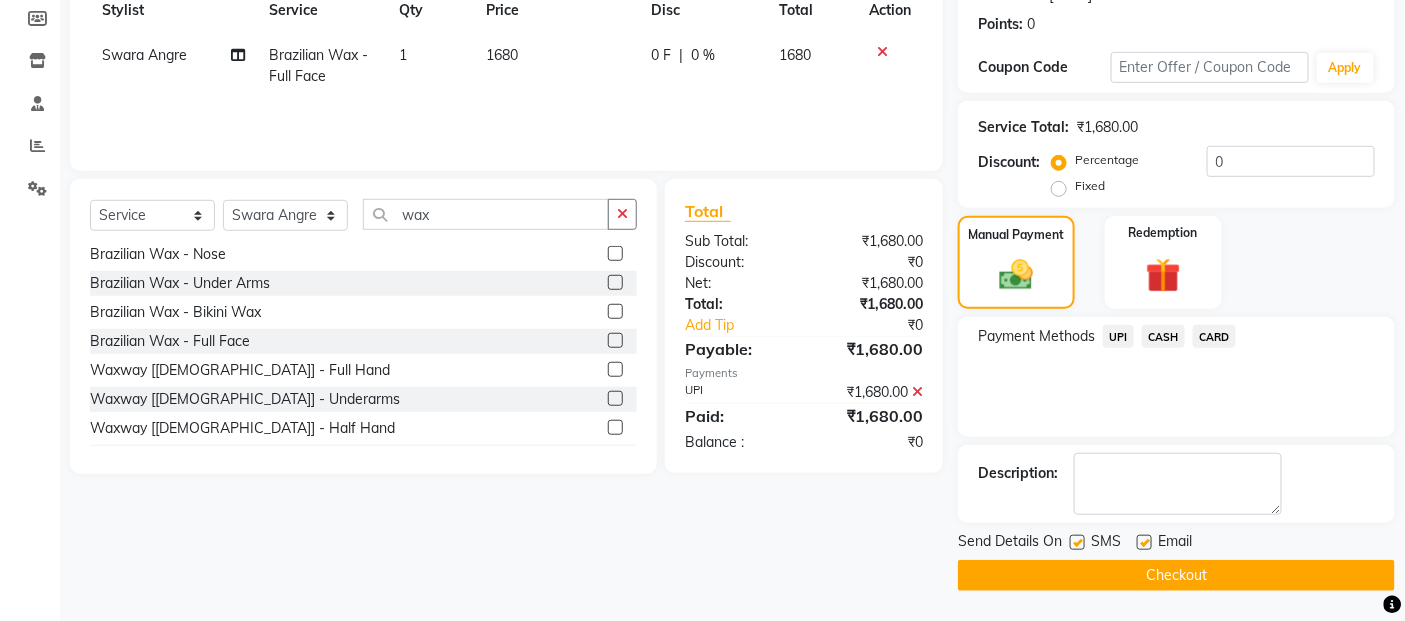 click on "Checkout" 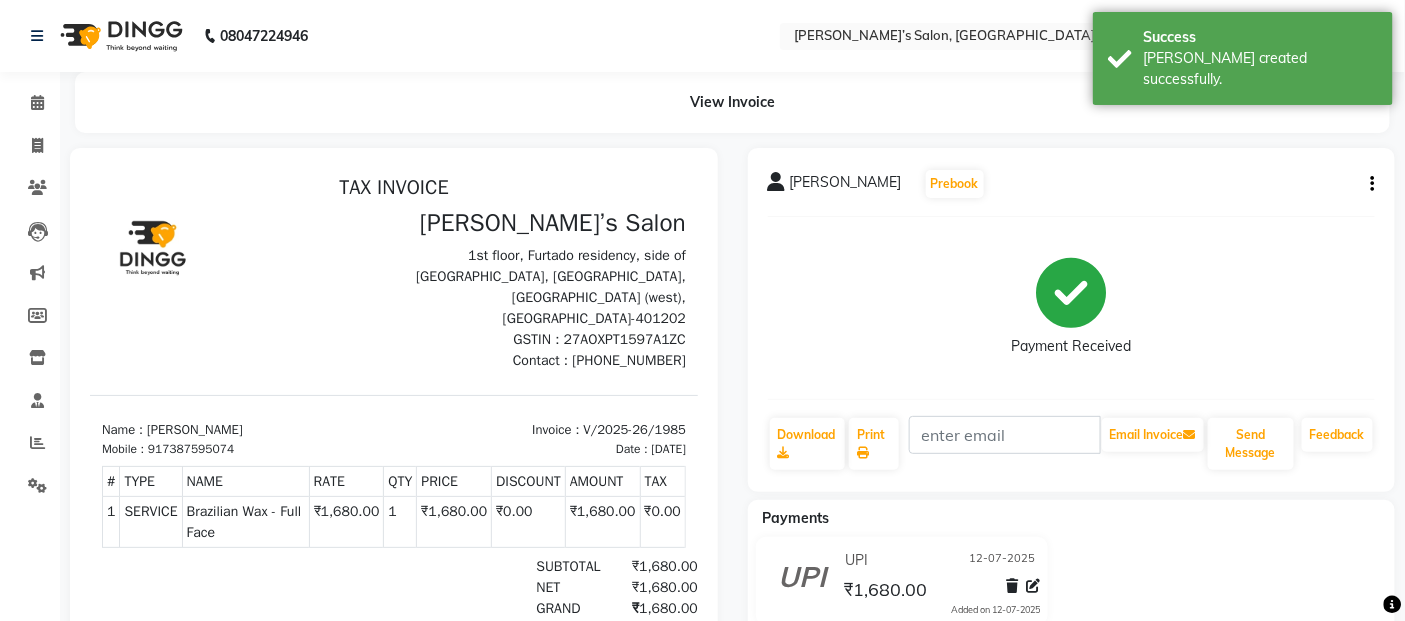 scroll, scrollTop: 0, scrollLeft: 0, axis: both 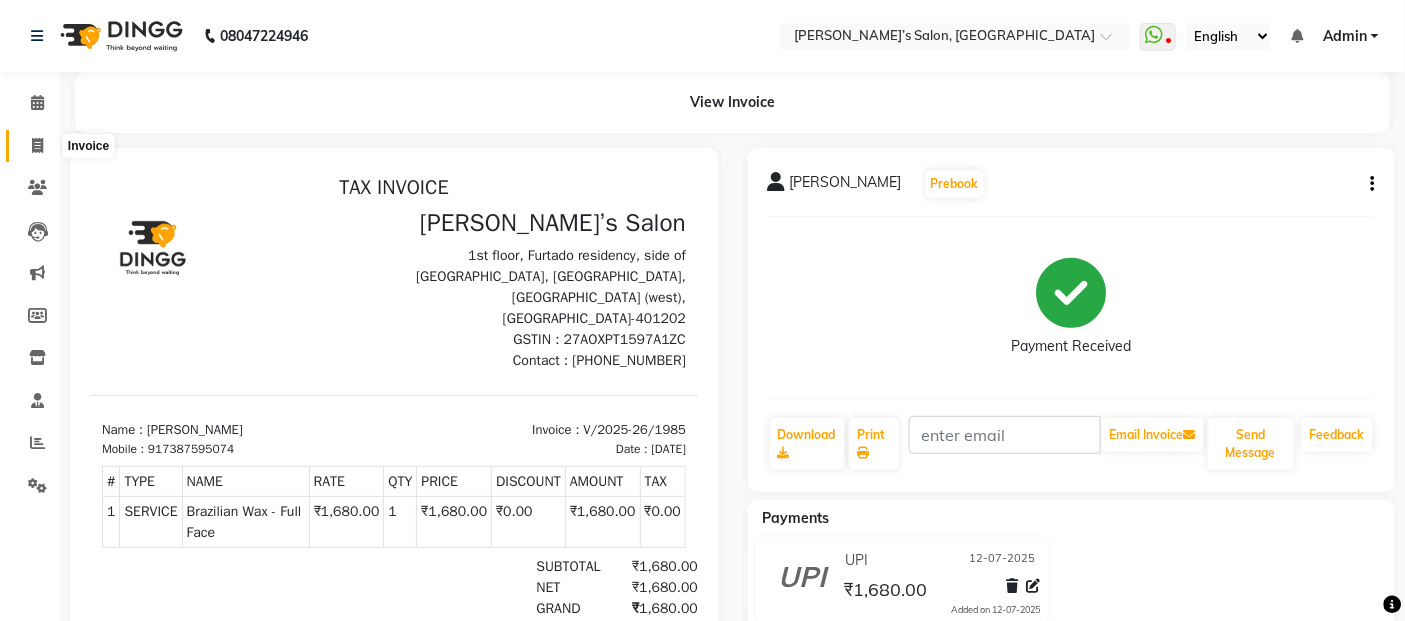click 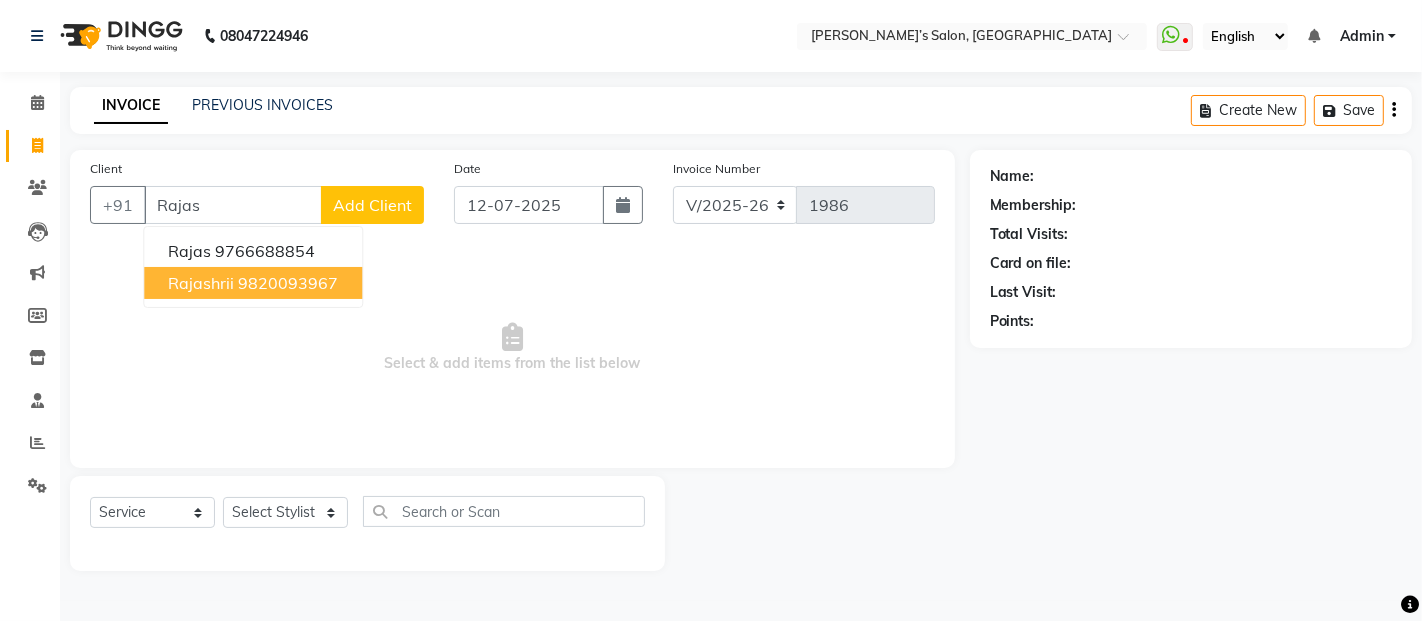 click on "Rajashrii" at bounding box center (201, 283) 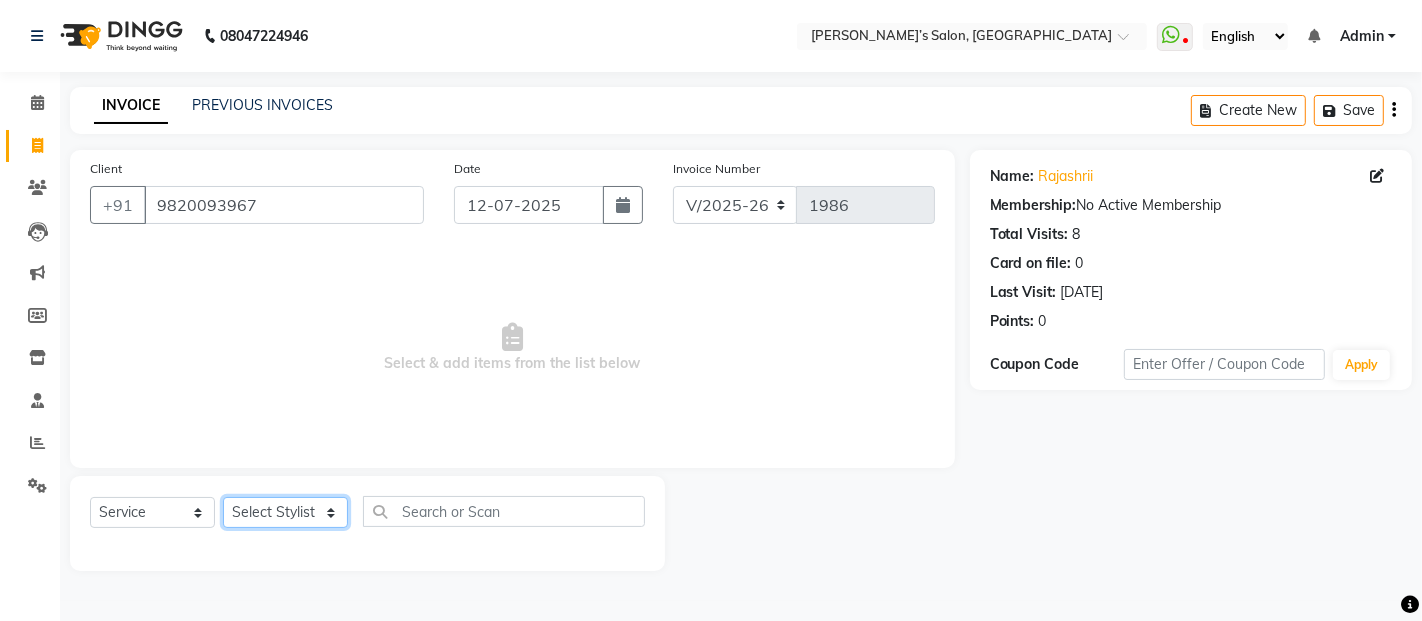 click on "Select Stylist [PERSON_NAME] [PERSON_NAME] Akshay [PERSON_NAME] Anas [PERSON_NAME] Manager [PERSON_NAME] [PERSON_NAME] [PERSON_NAME] Shruti [PERSON_NAME] [PERSON_NAME]" 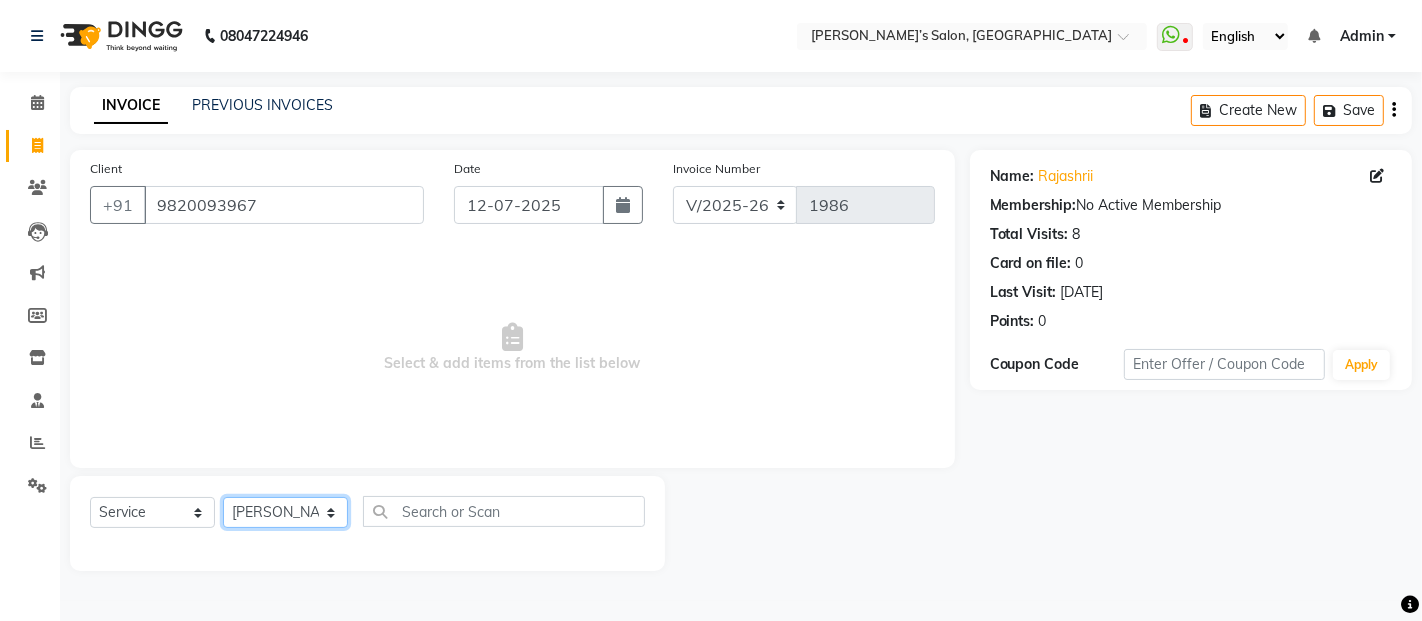 click on "Select Stylist [PERSON_NAME] [PERSON_NAME] Akshay [PERSON_NAME] Anas [PERSON_NAME] Manager [PERSON_NAME] [PERSON_NAME] [PERSON_NAME] Shruti [PERSON_NAME] [PERSON_NAME]" 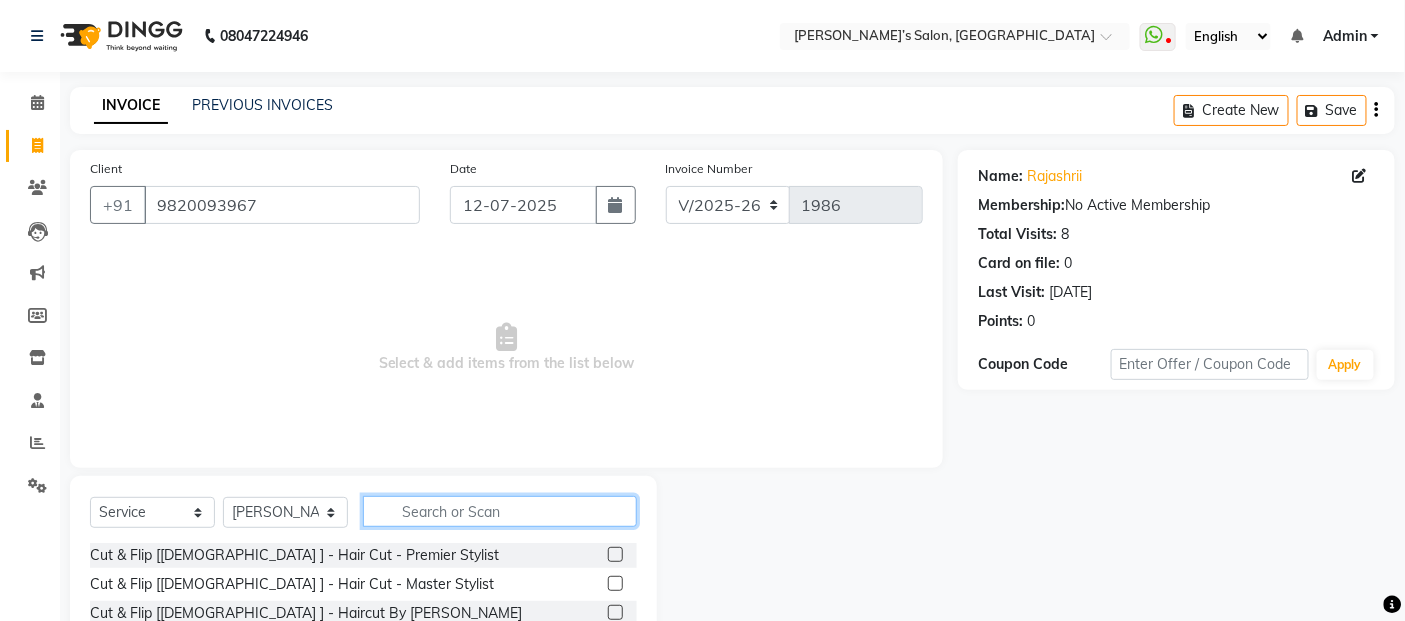 click 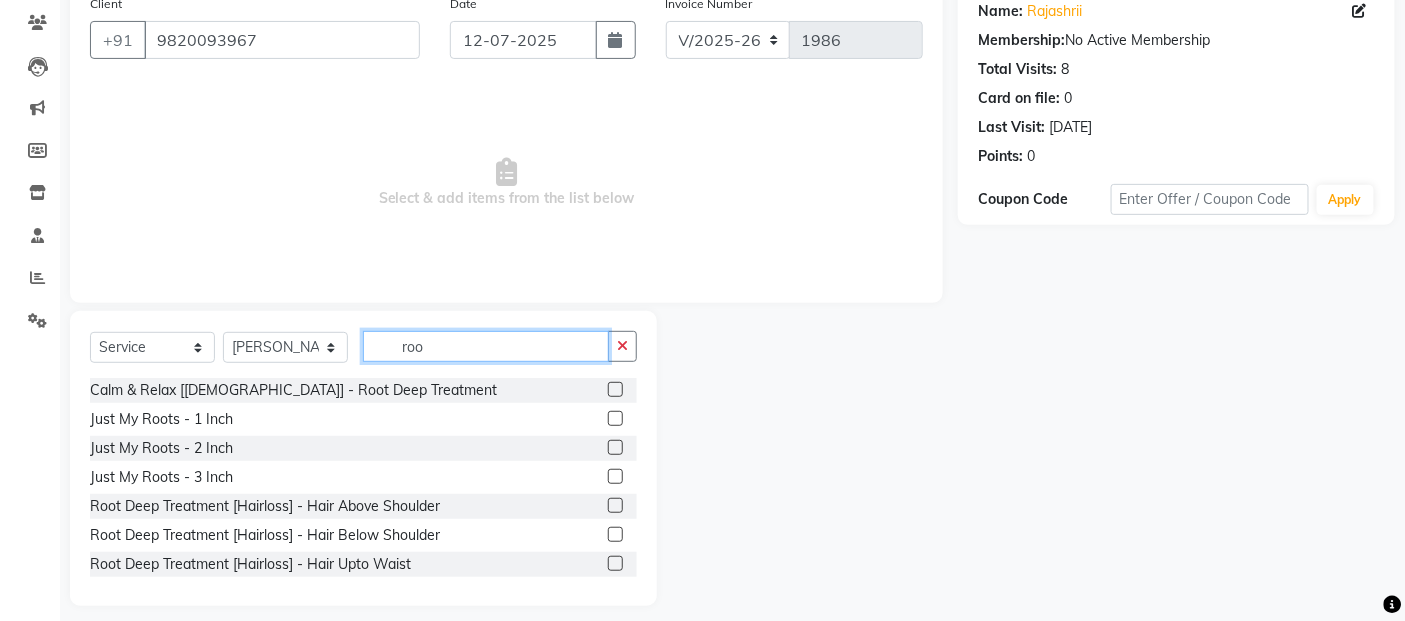 scroll, scrollTop: 180, scrollLeft: 0, axis: vertical 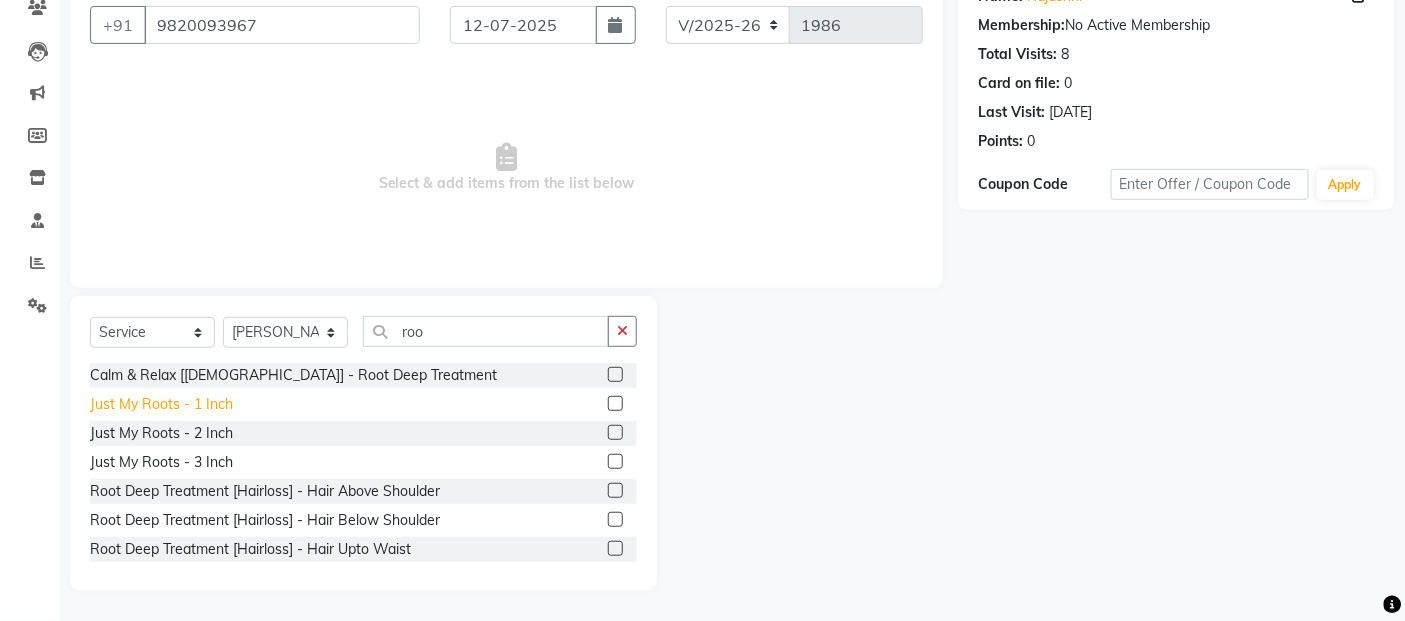 click on "Just My Roots - 1 Inch" 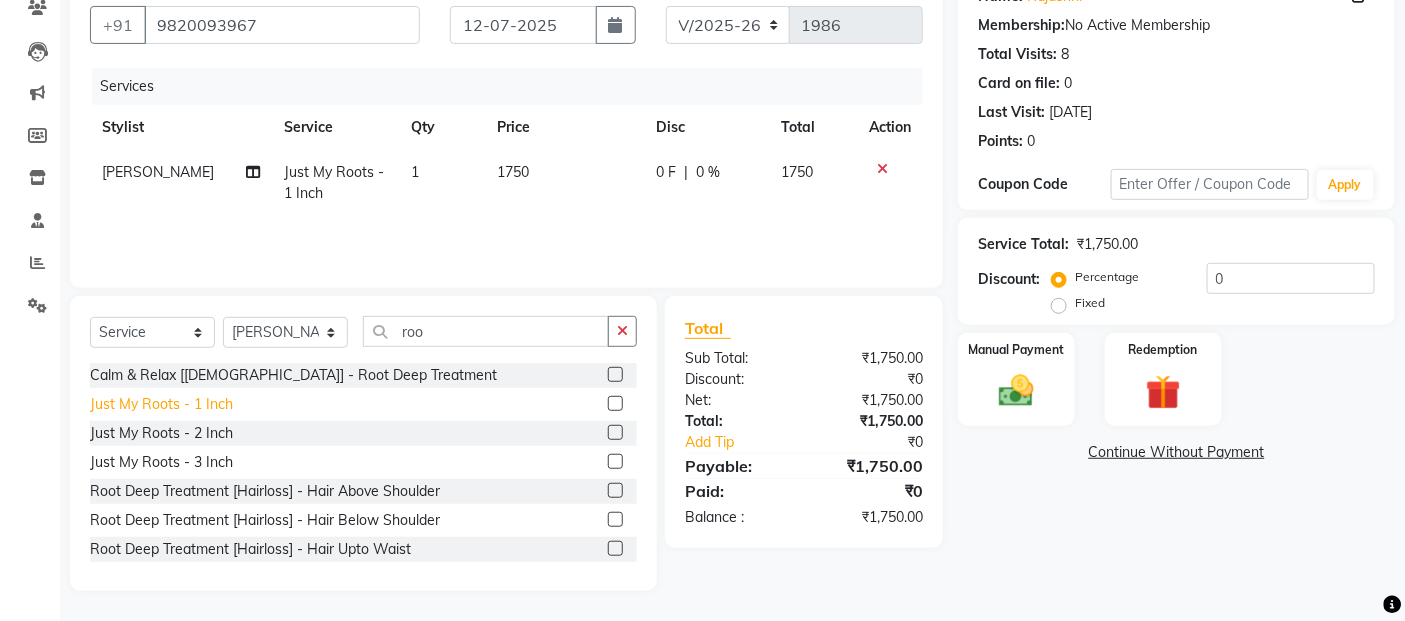 click on "Just My Roots - 1 Inch" 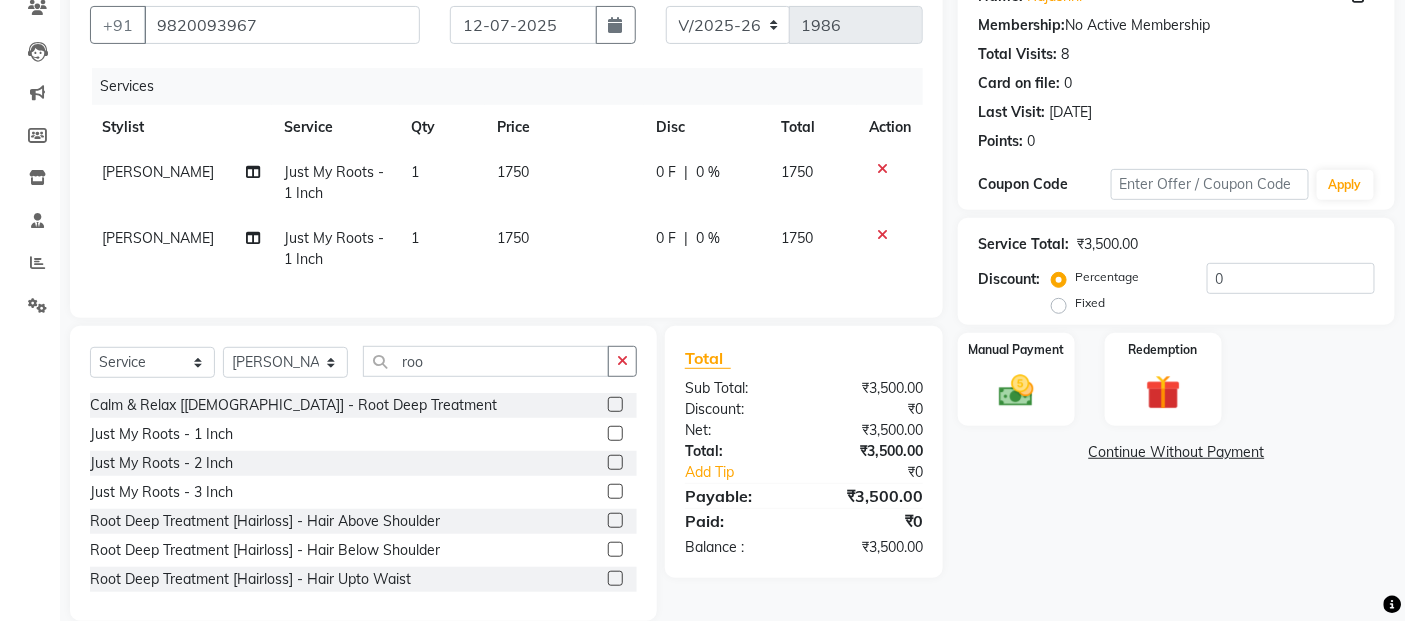 click on "[PERSON_NAME]" 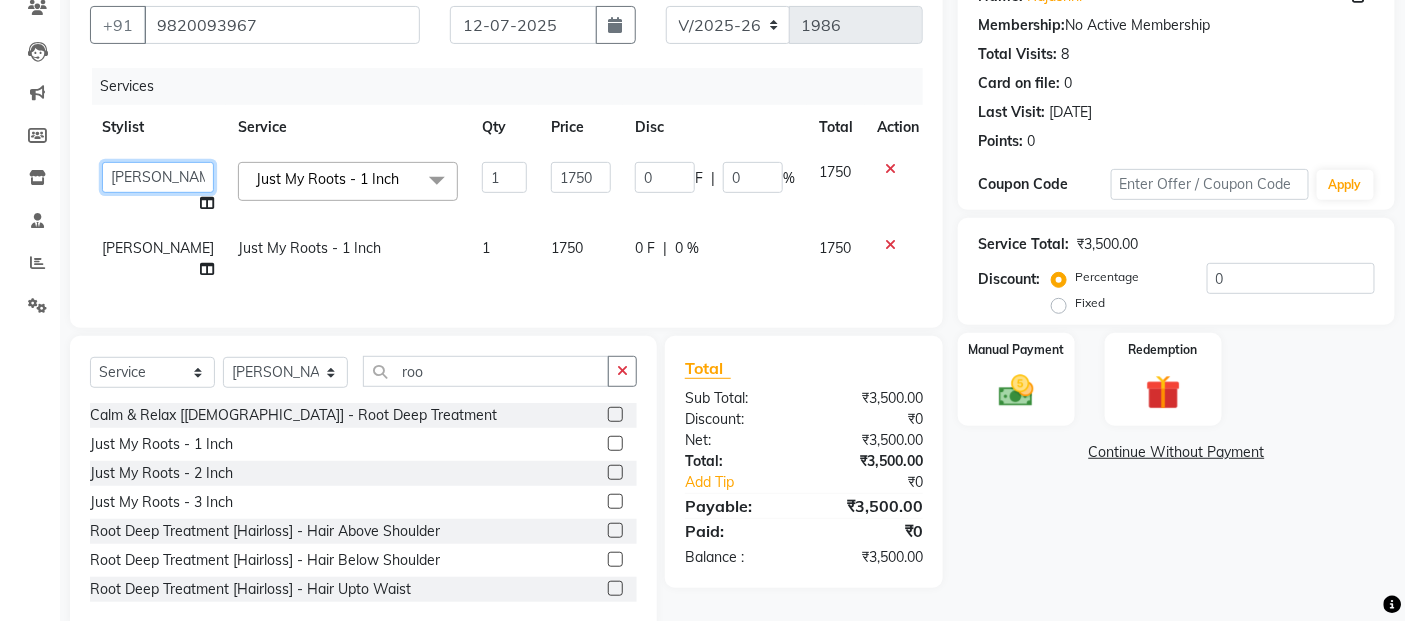 click on "[PERSON_NAME]   [PERSON_NAME]   Akshay [PERSON_NAME]   [PERSON_NAME]   Manager   [PERSON_NAME]   [PERSON_NAME]   [PERSON_NAME]   Shruti   [PERSON_NAME]   [PERSON_NAME]" 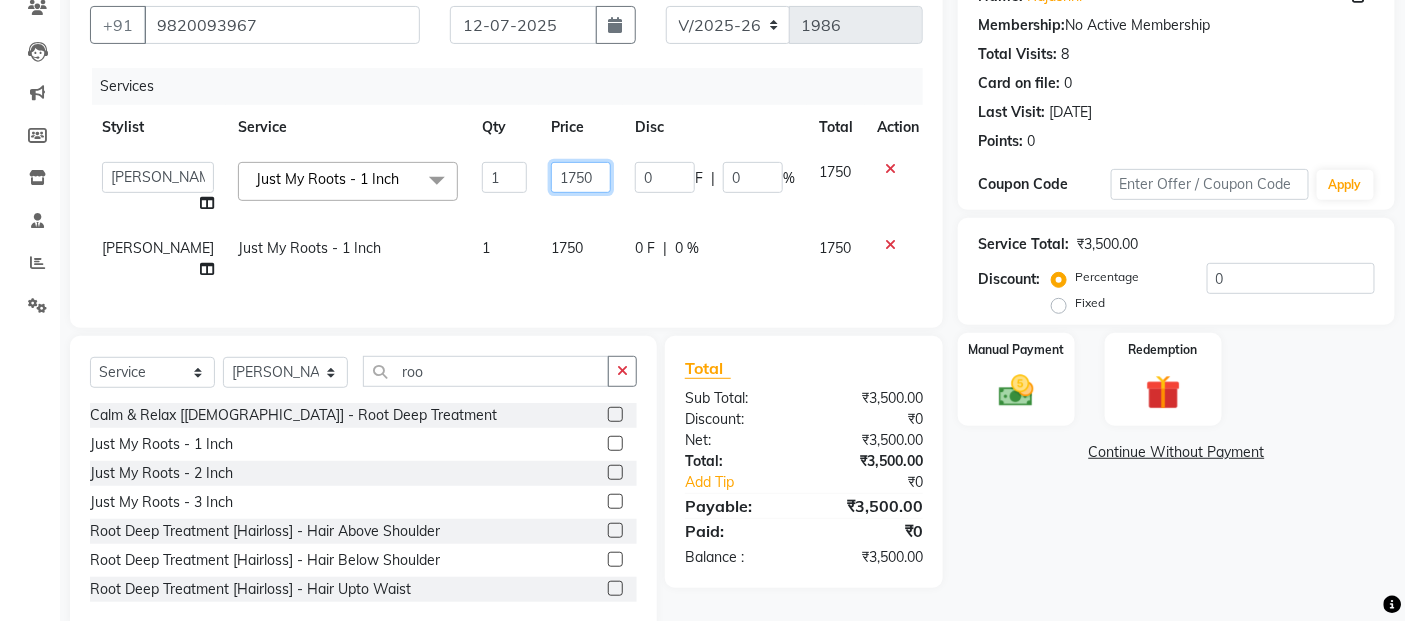 click on "1750" 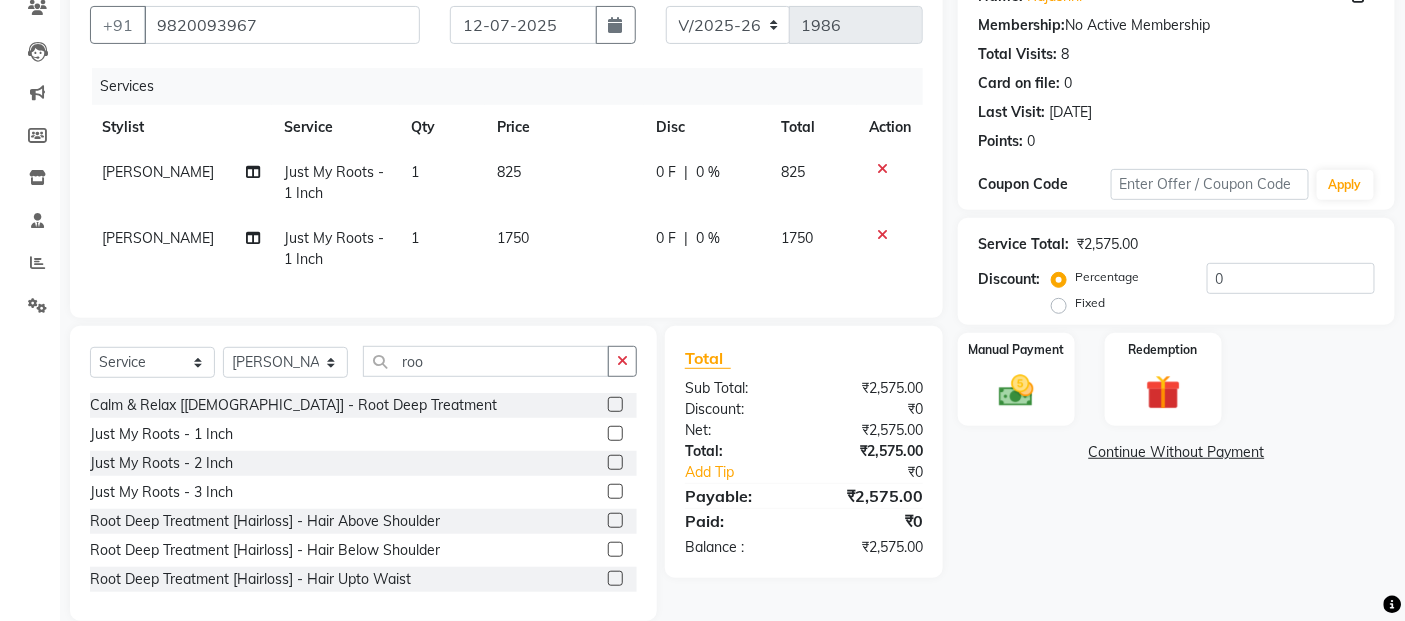 click on "1750" 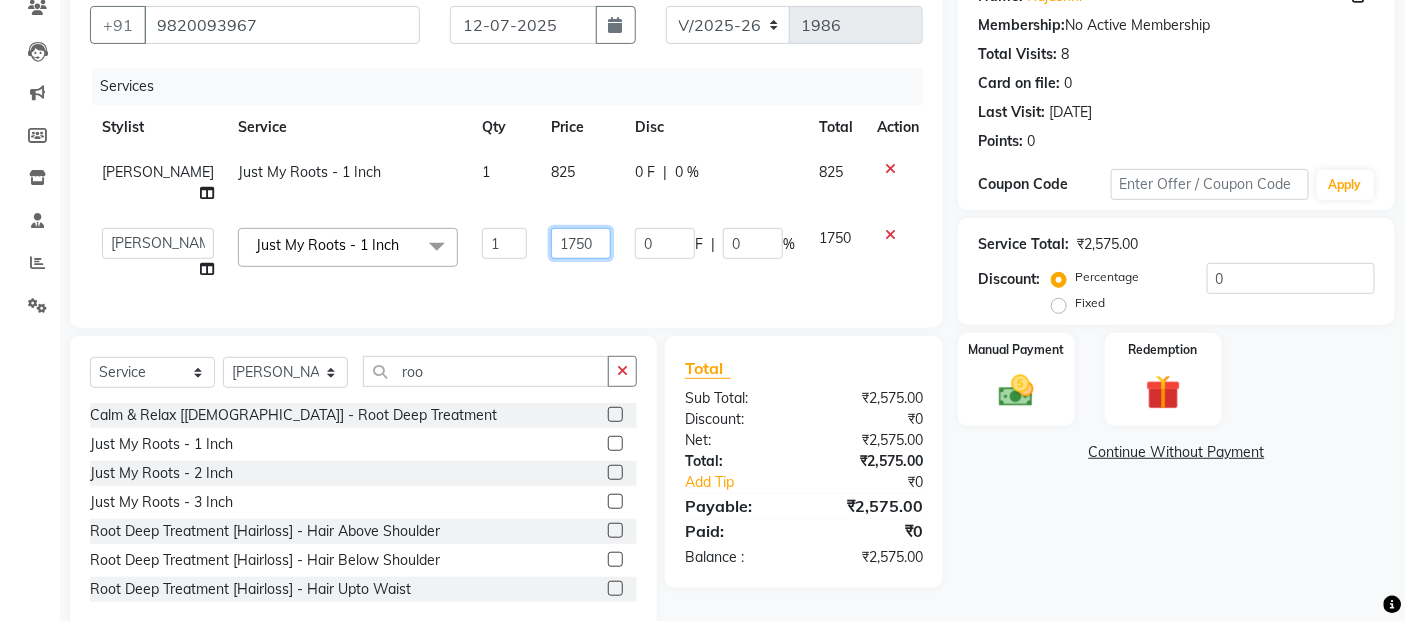 click on "1750" 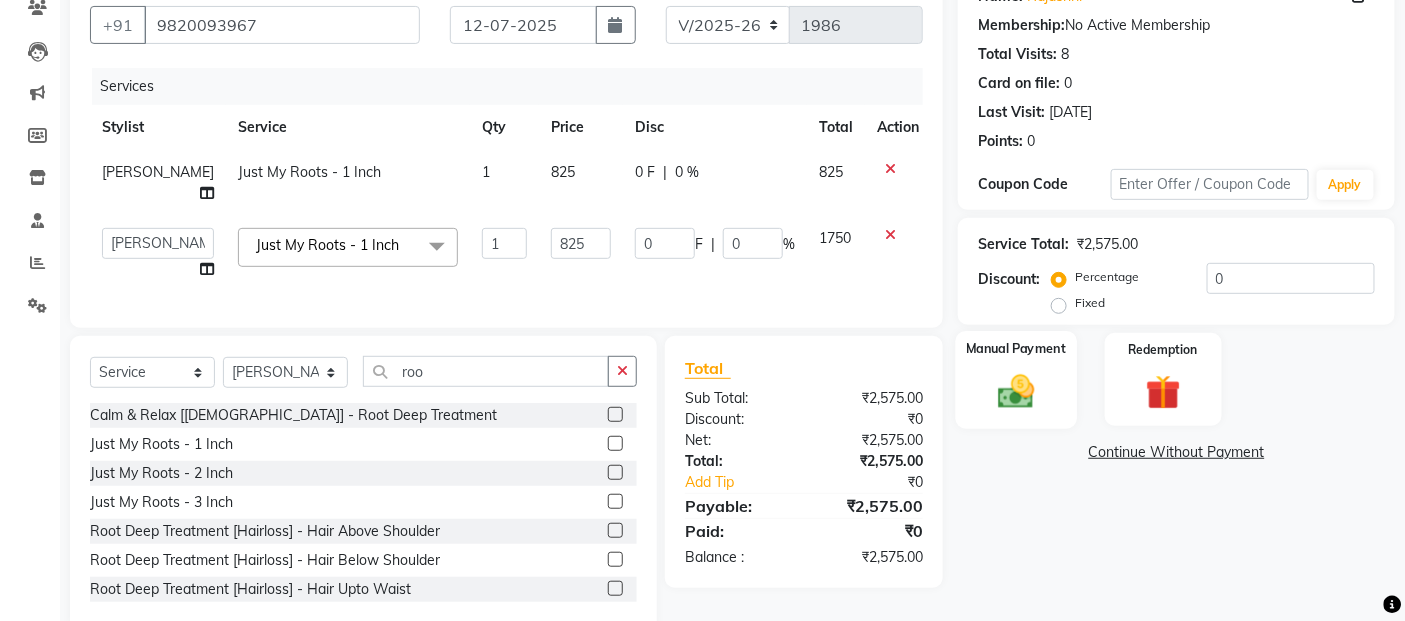 click 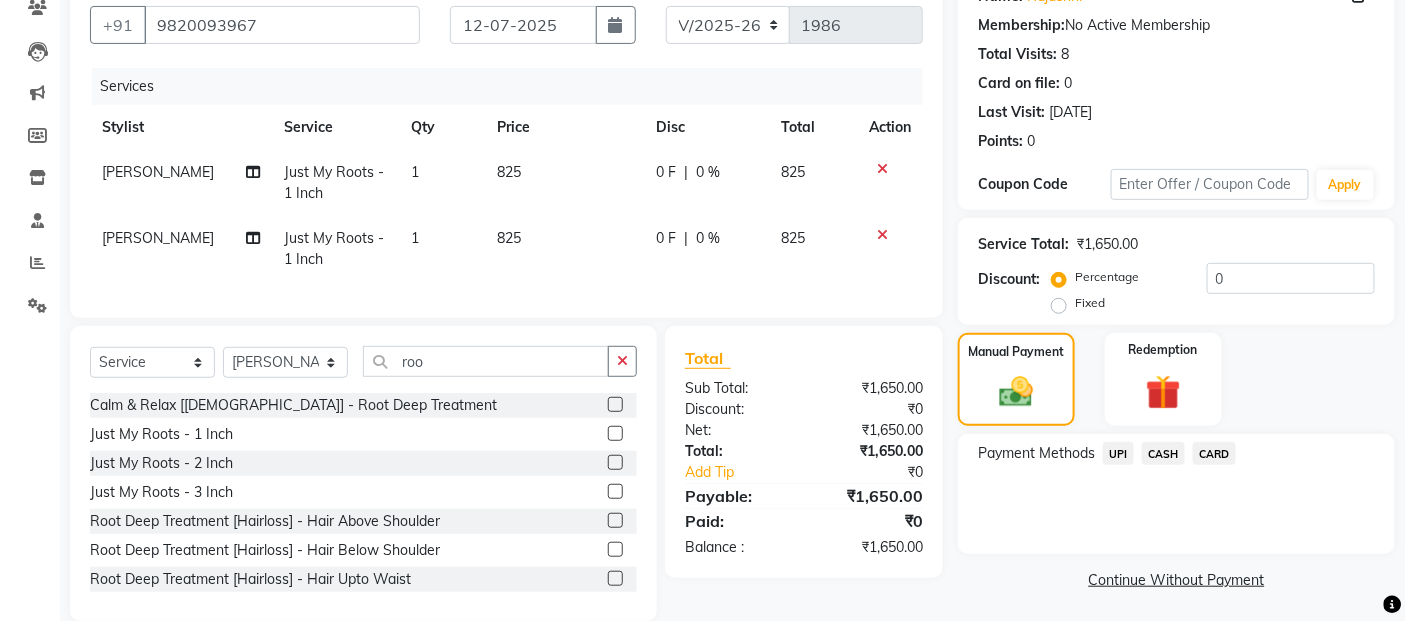 click on "UPI" 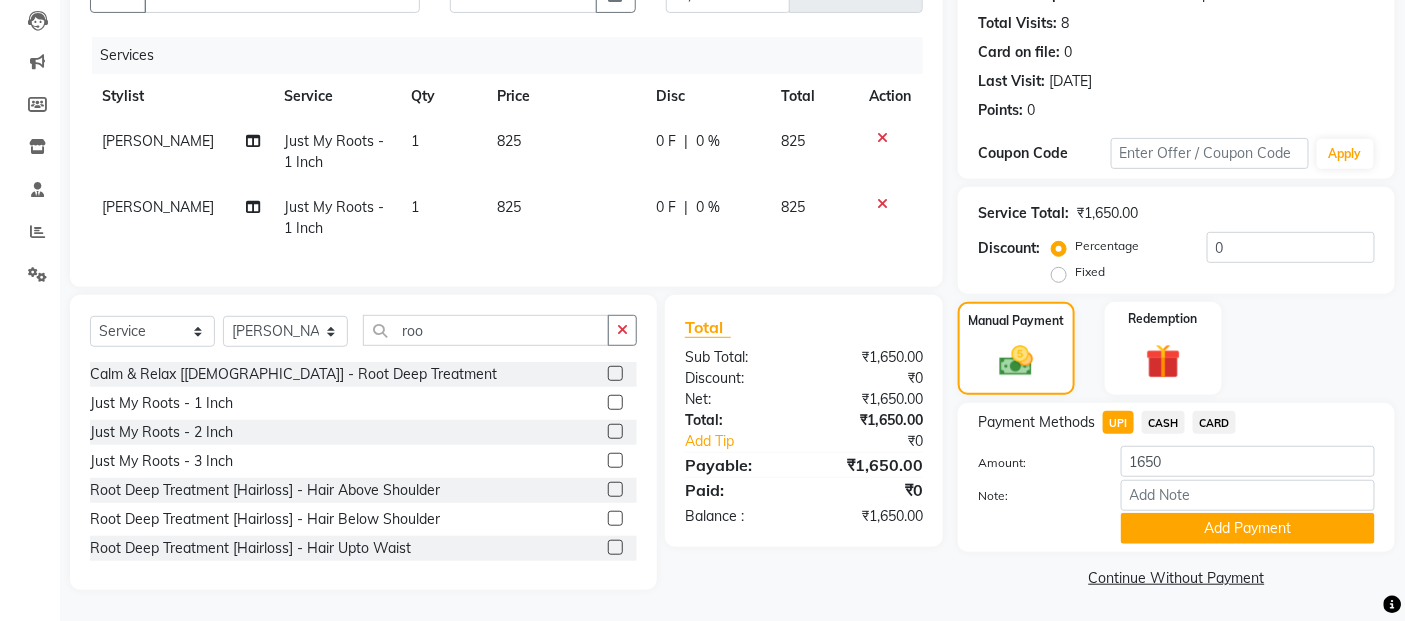 scroll, scrollTop: 226, scrollLeft: 0, axis: vertical 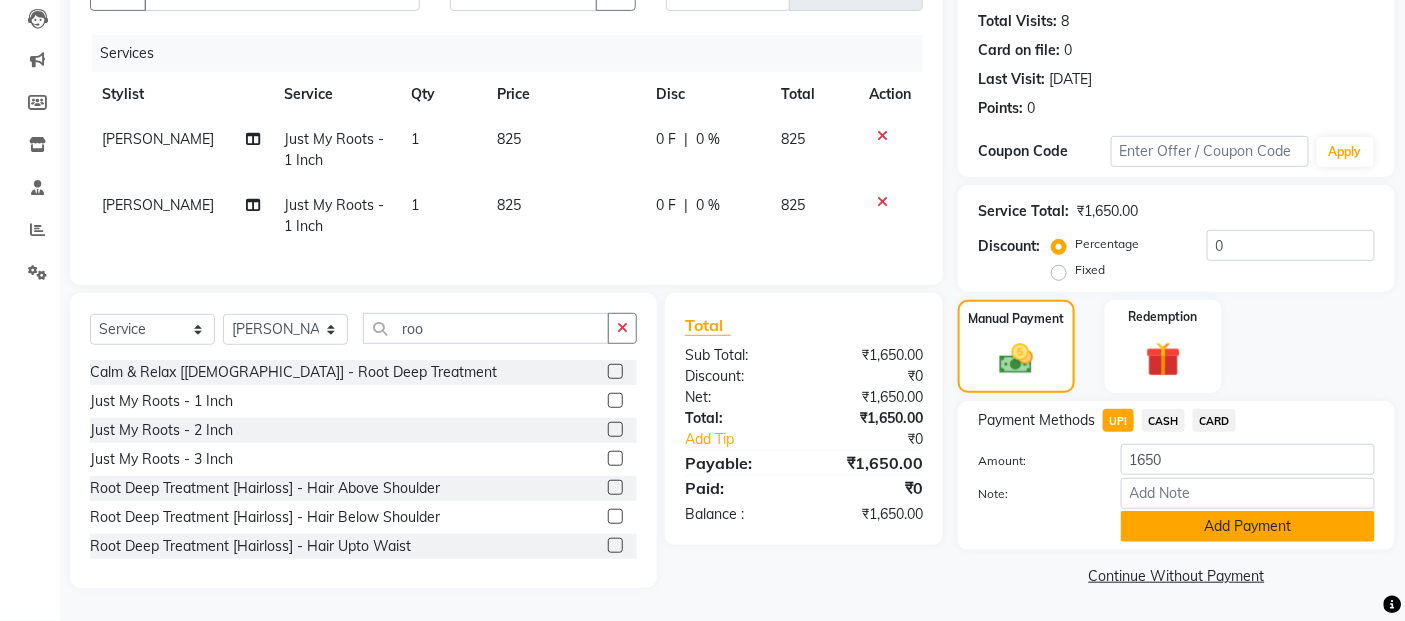 click on "Add Payment" 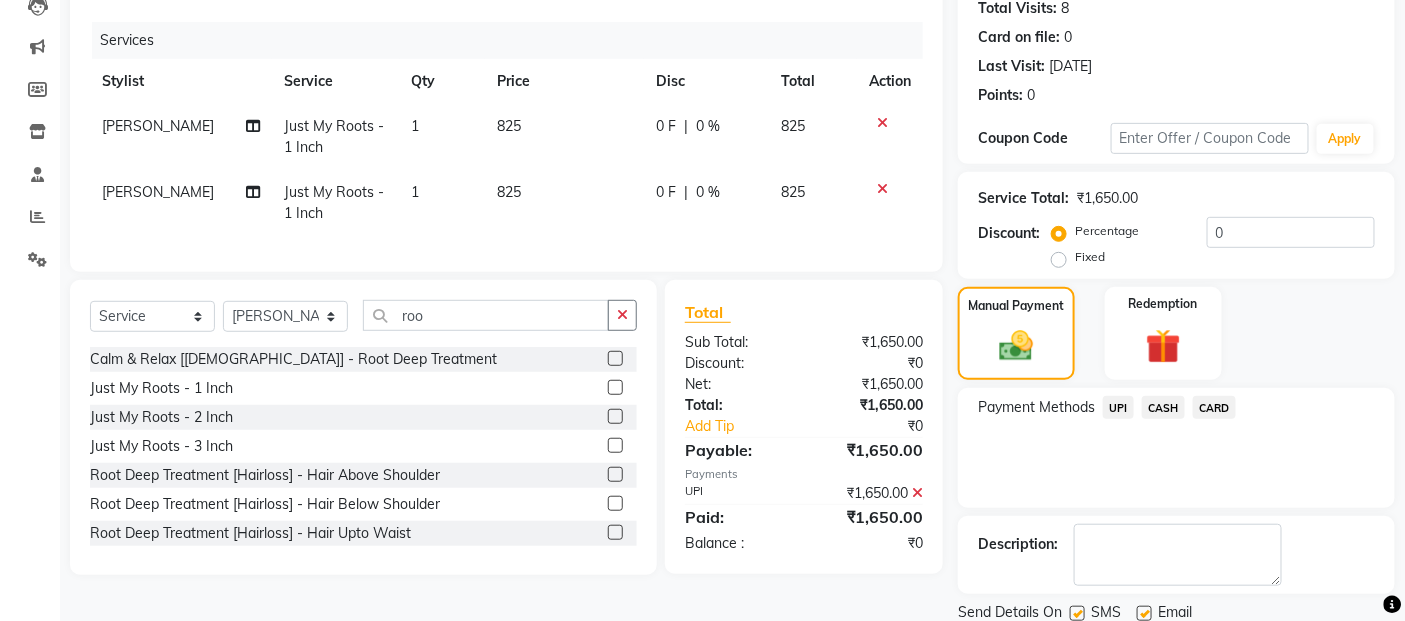 scroll, scrollTop: 297, scrollLeft: 0, axis: vertical 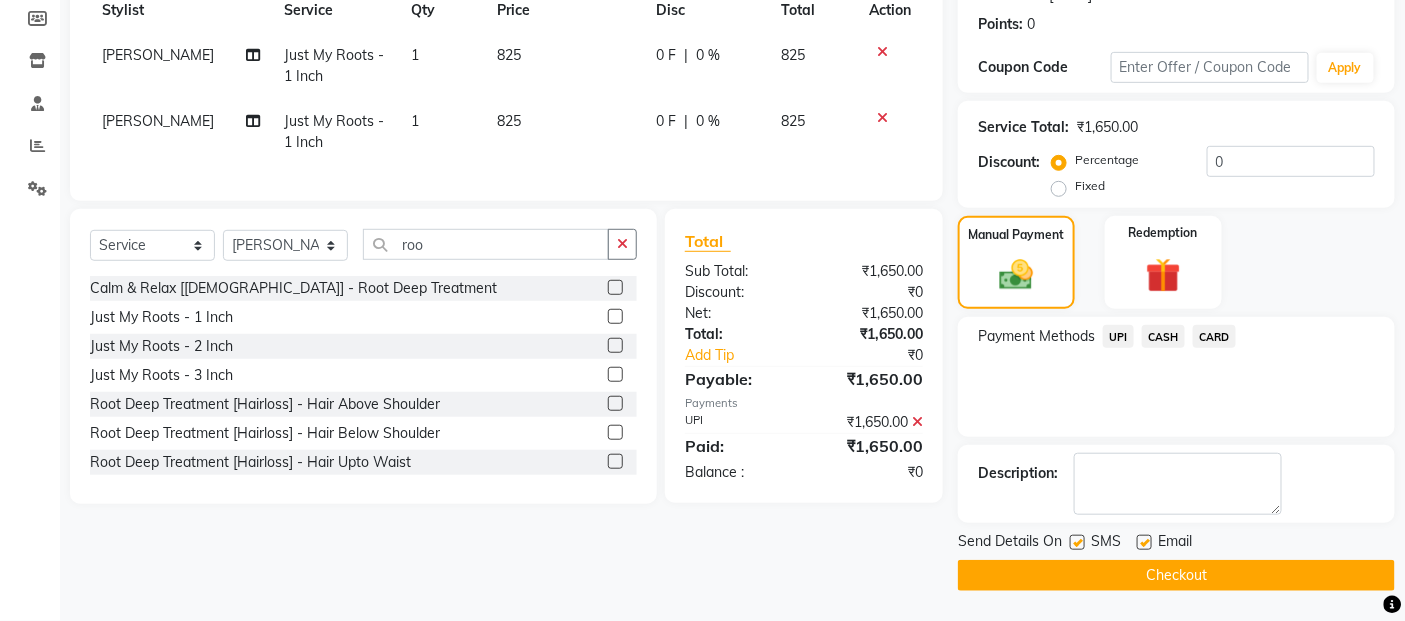 click on "Send Details On SMS Email  Checkout" 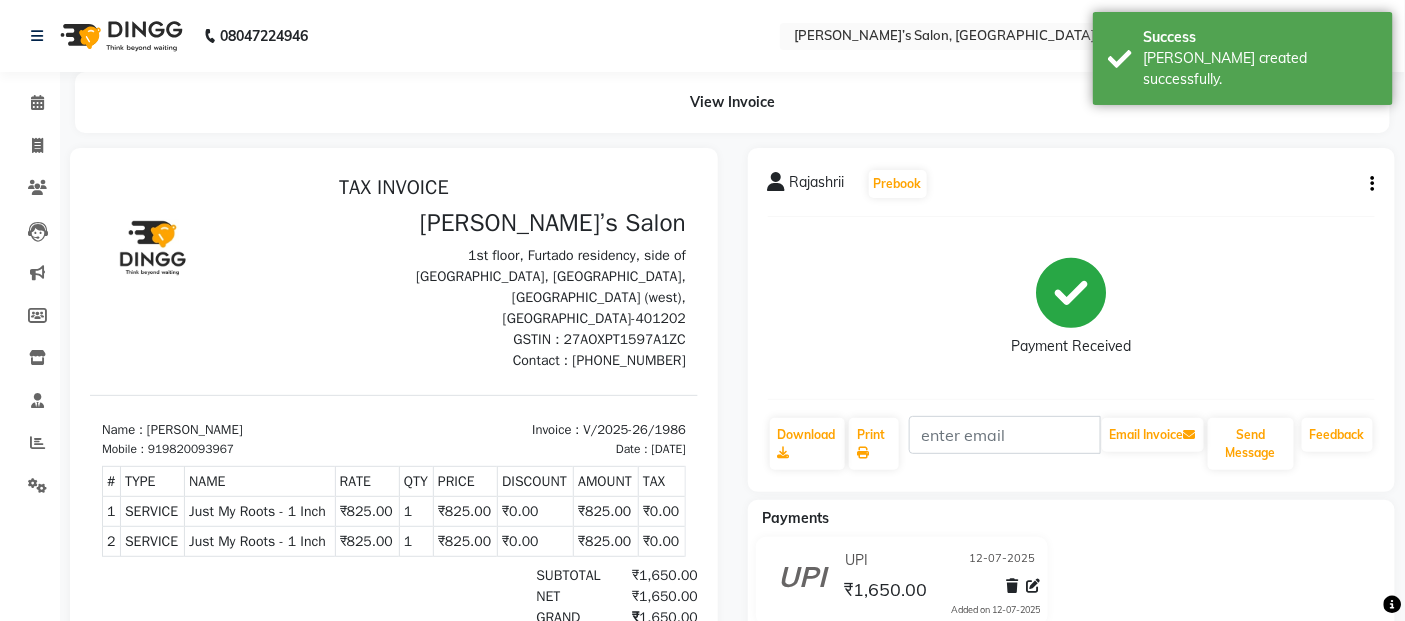 scroll, scrollTop: 0, scrollLeft: 0, axis: both 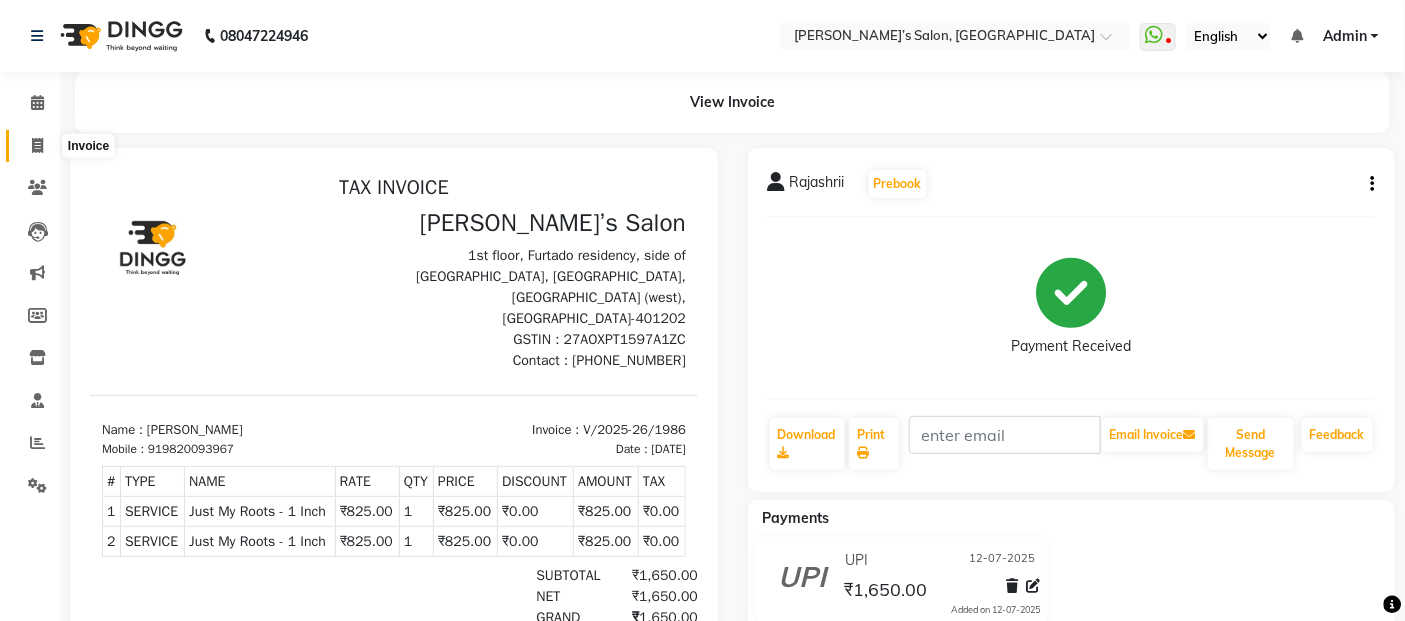 click 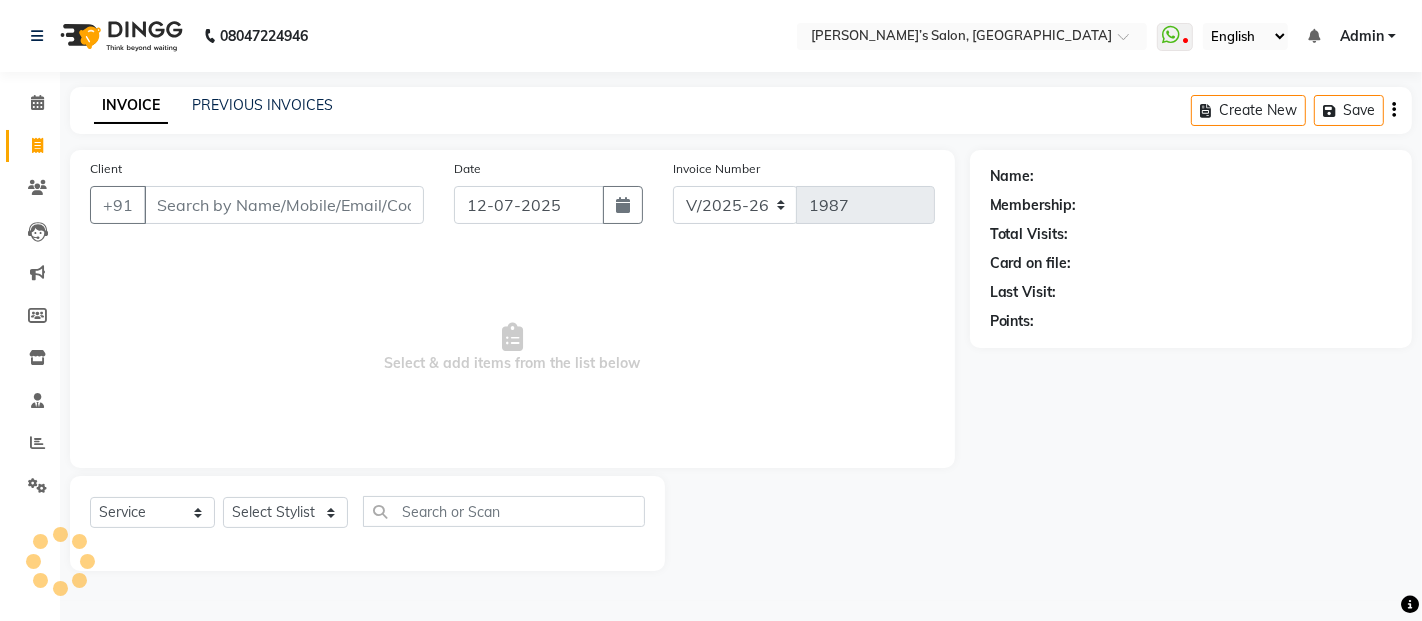 click on "PREVIOUS INVOICES" 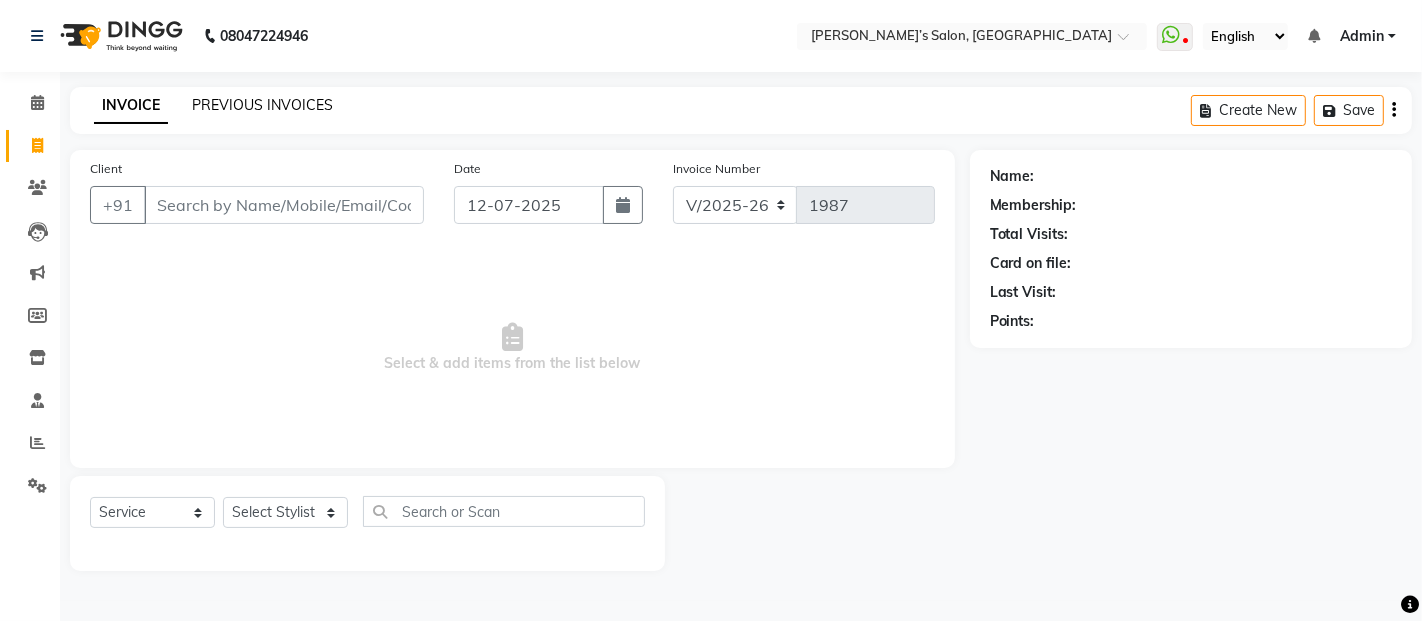click on "PREVIOUS INVOICES" 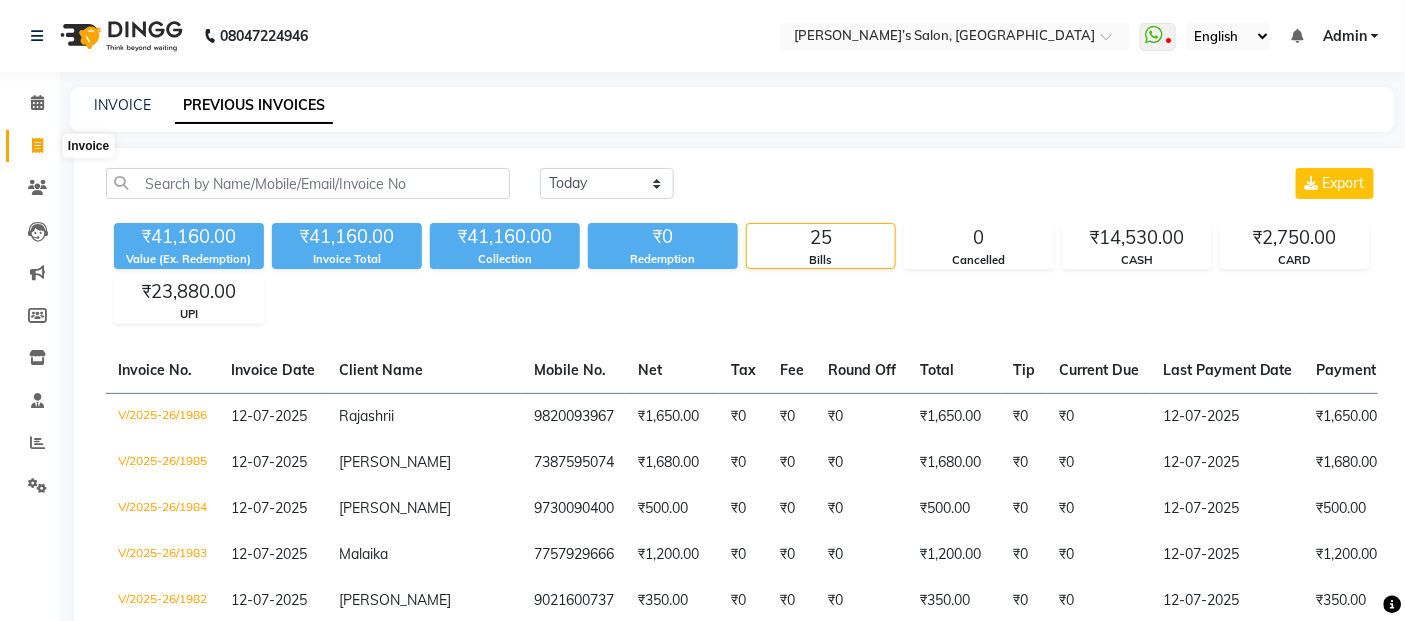 click 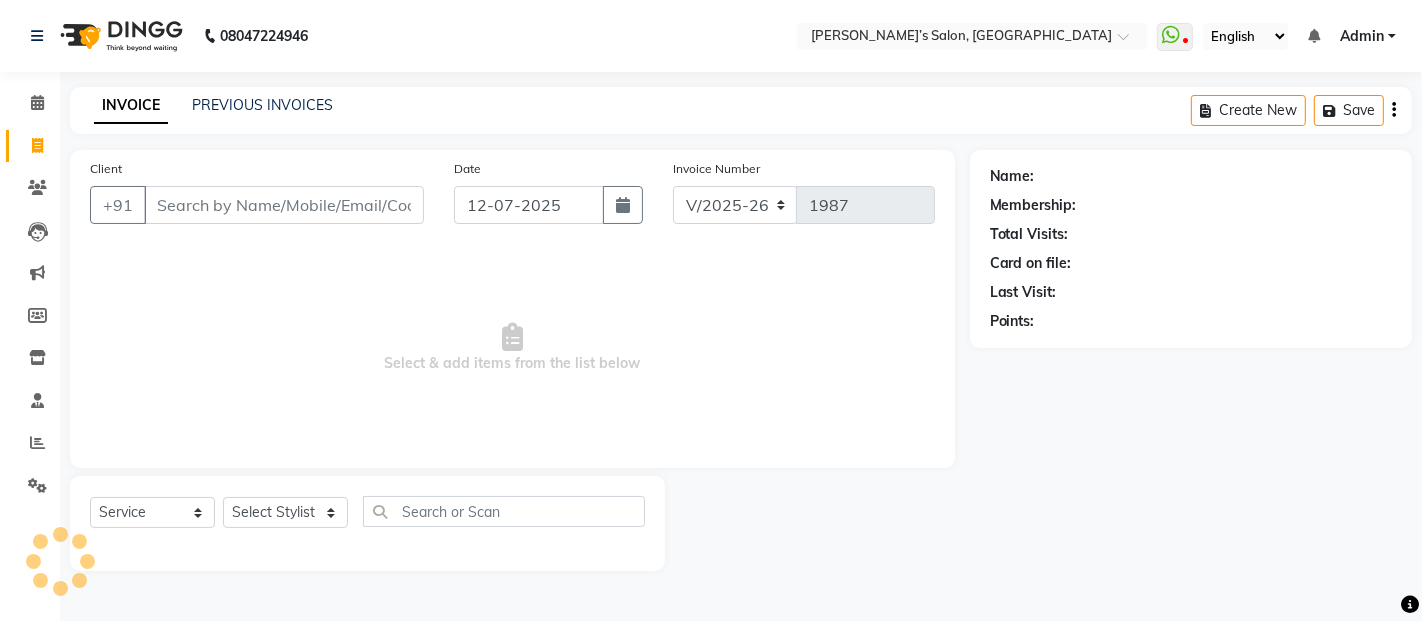 click on "Client" at bounding box center (284, 205) 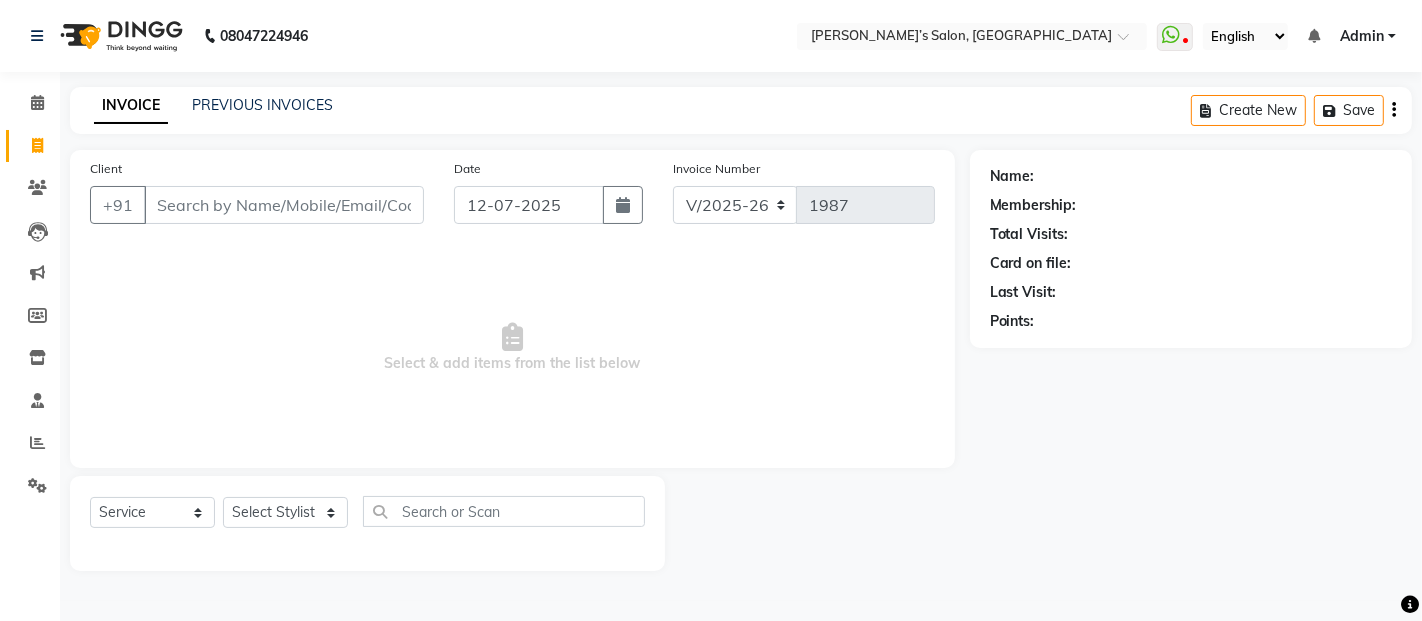 click on "Client" at bounding box center (284, 205) 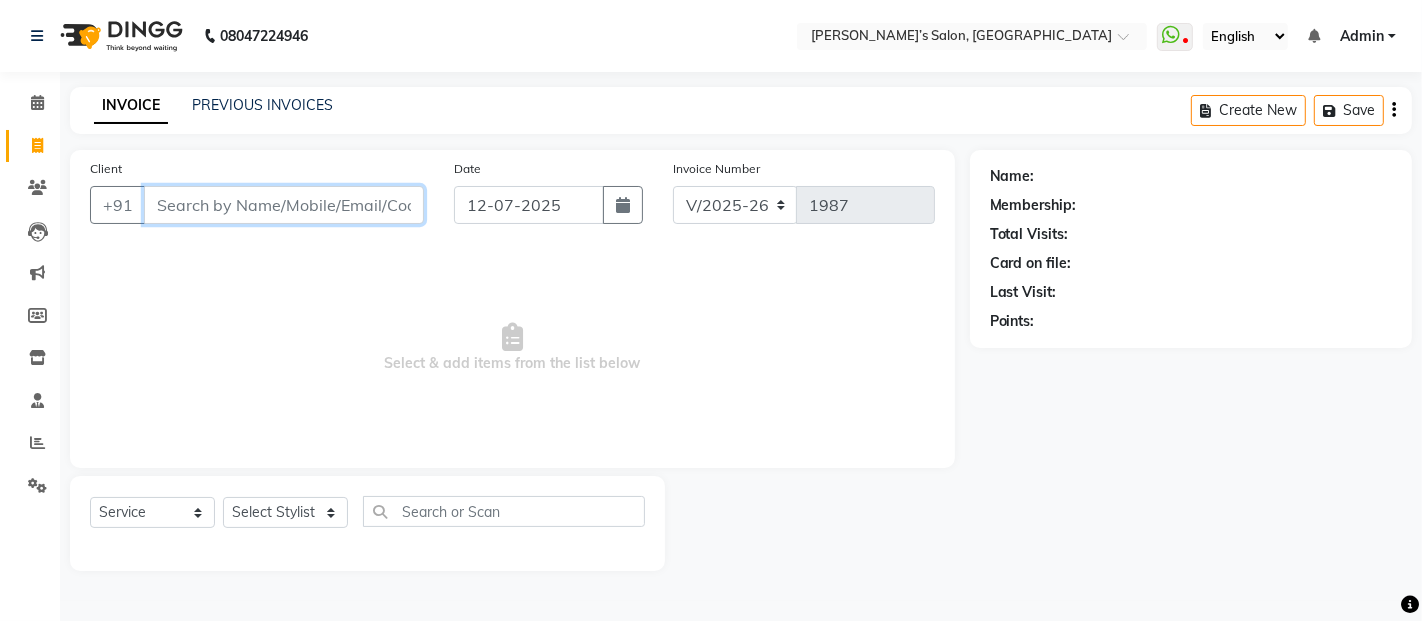 click on "Client" at bounding box center (284, 205) 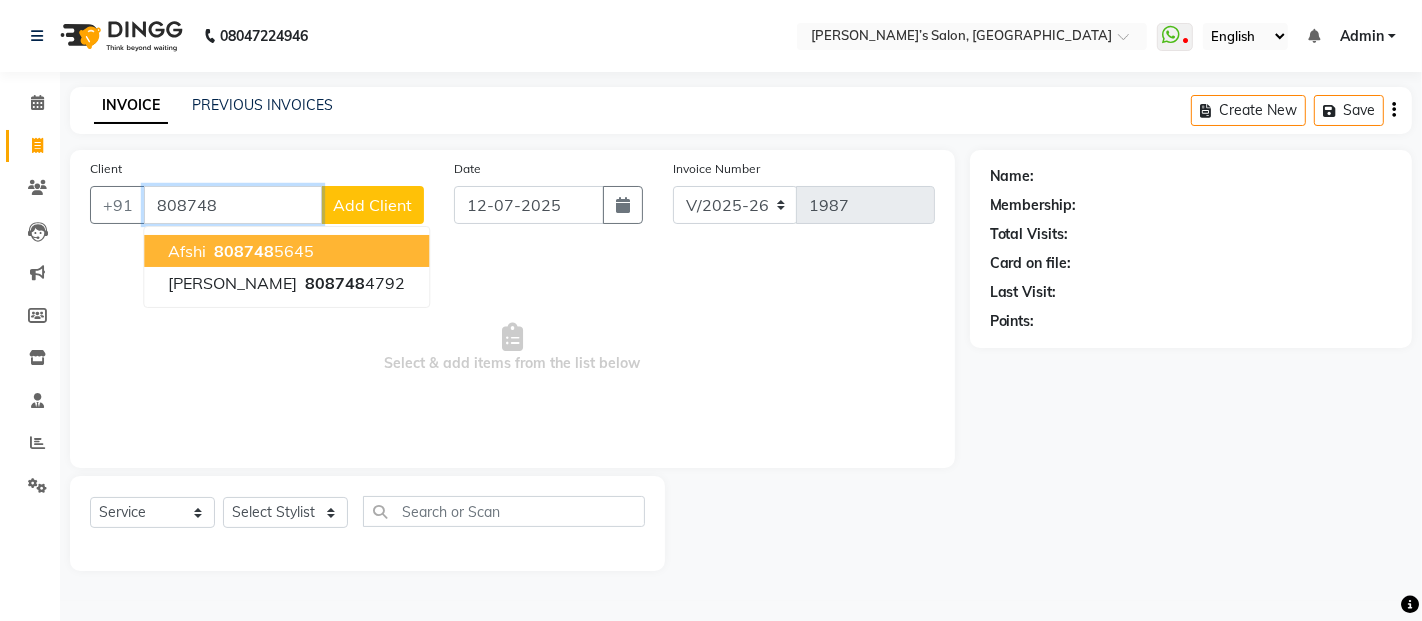 click on "808748" at bounding box center [244, 251] 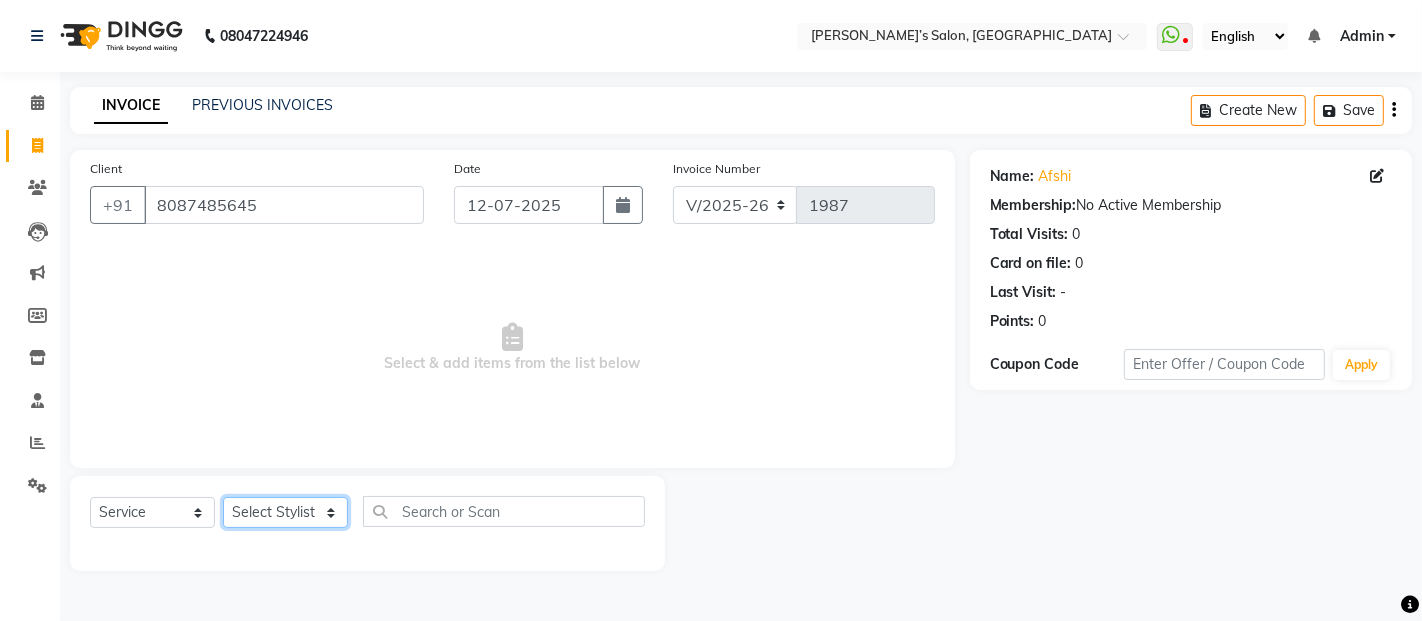 click on "Select Stylist [PERSON_NAME] [PERSON_NAME] Akshay [PERSON_NAME] Anas [PERSON_NAME] Manager [PERSON_NAME] [PERSON_NAME] [PERSON_NAME] Shruti [PERSON_NAME] [PERSON_NAME]" 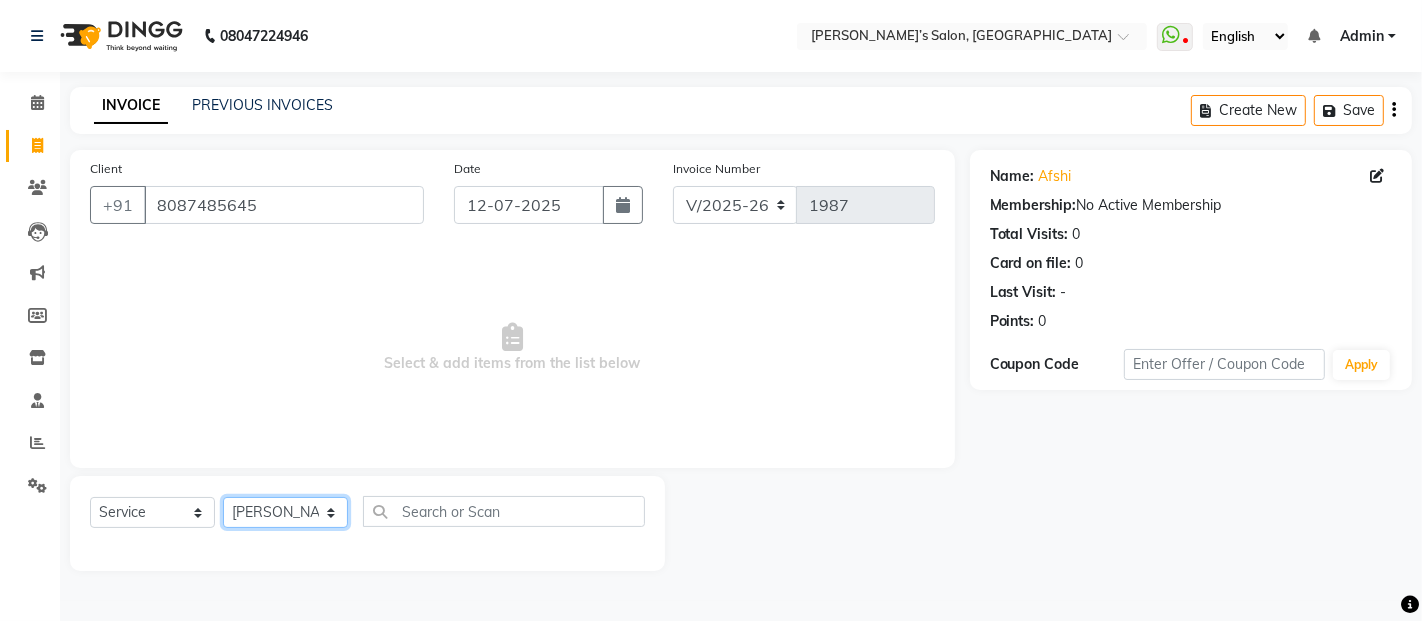click on "Select Stylist [PERSON_NAME] [PERSON_NAME] Akshay [PERSON_NAME] Anas [PERSON_NAME] Manager [PERSON_NAME] [PERSON_NAME] [PERSON_NAME] Shruti [PERSON_NAME] [PERSON_NAME]" 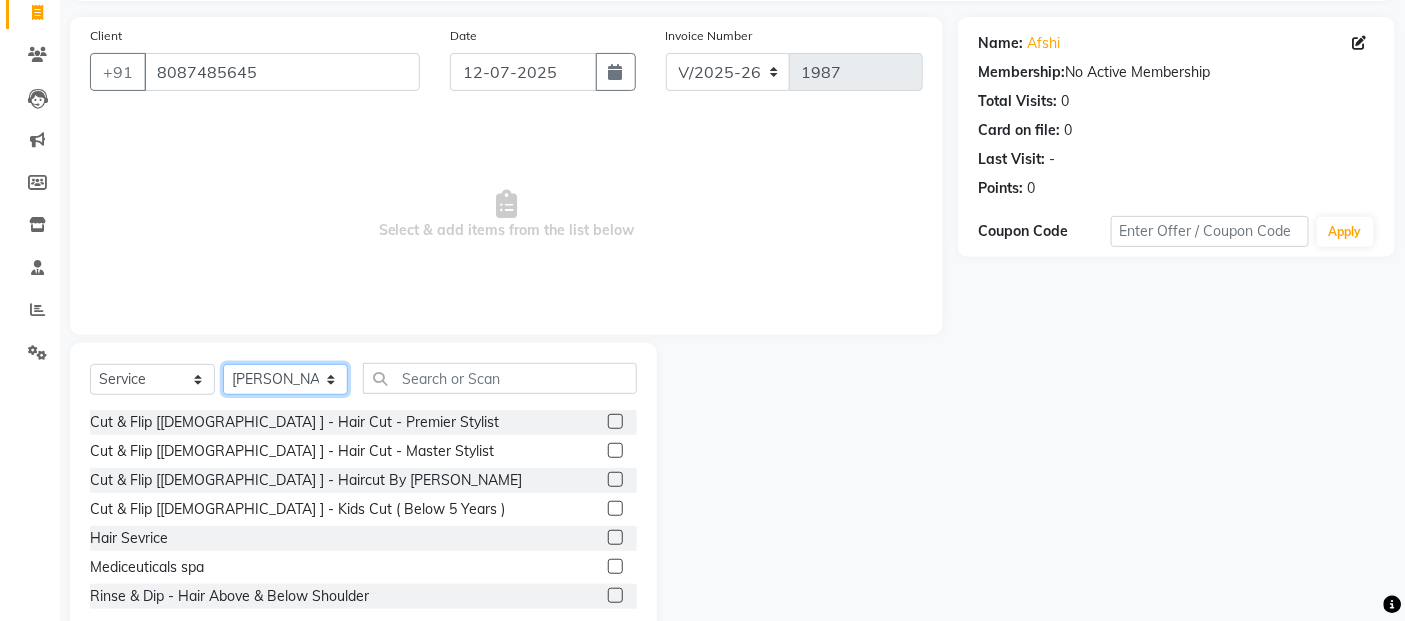 scroll, scrollTop: 180, scrollLeft: 0, axis: vertical 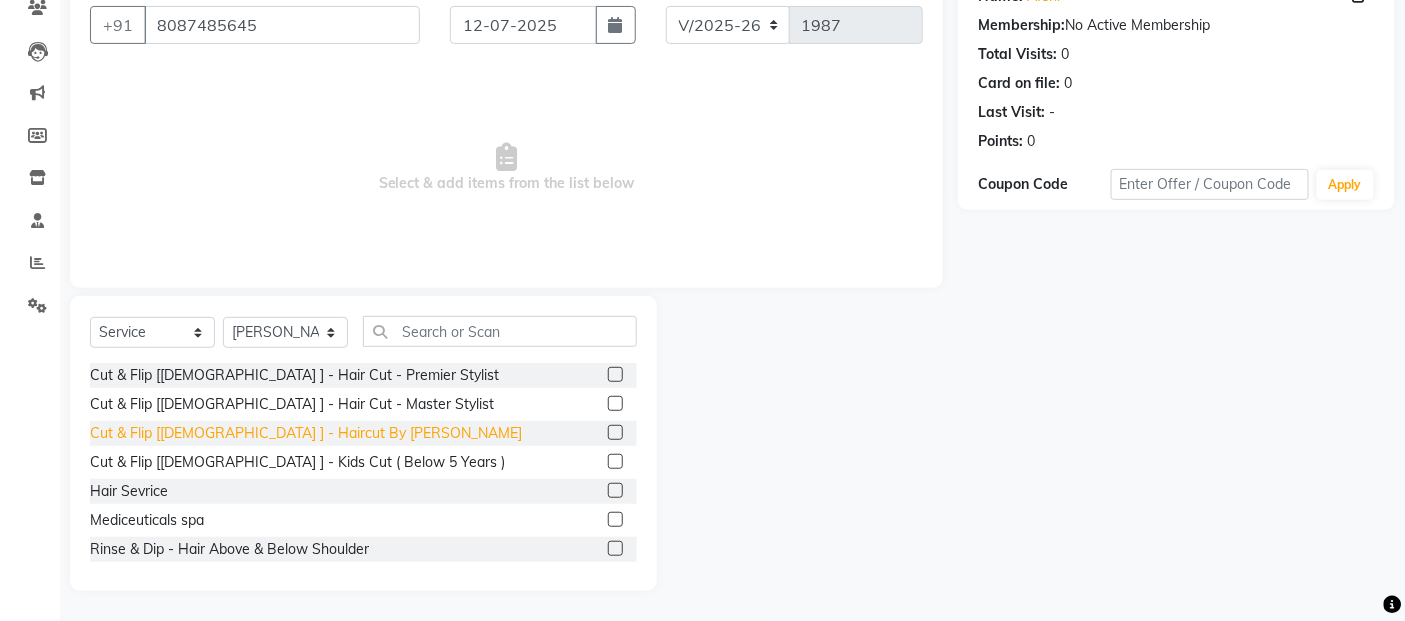 click on "Cut & Flip [[DEMOGRAPHIC_DATA] ] - Haircut By [PERSON_NAME]" 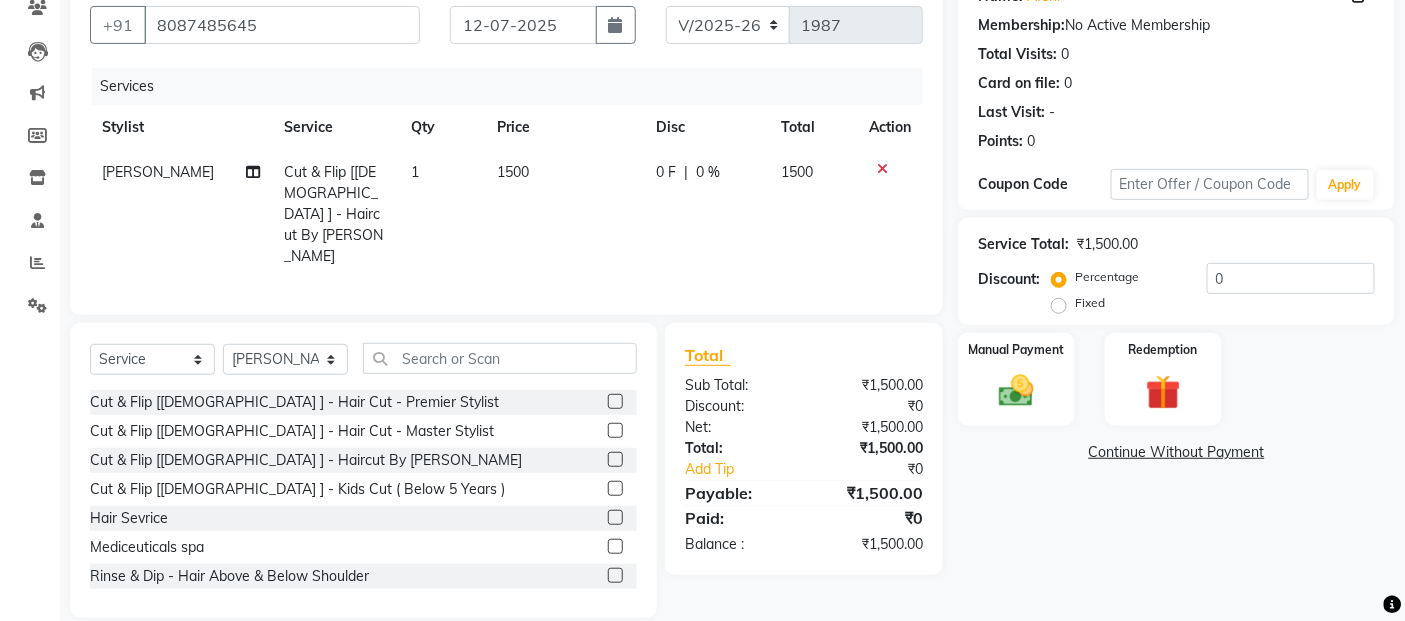 click on "1500" 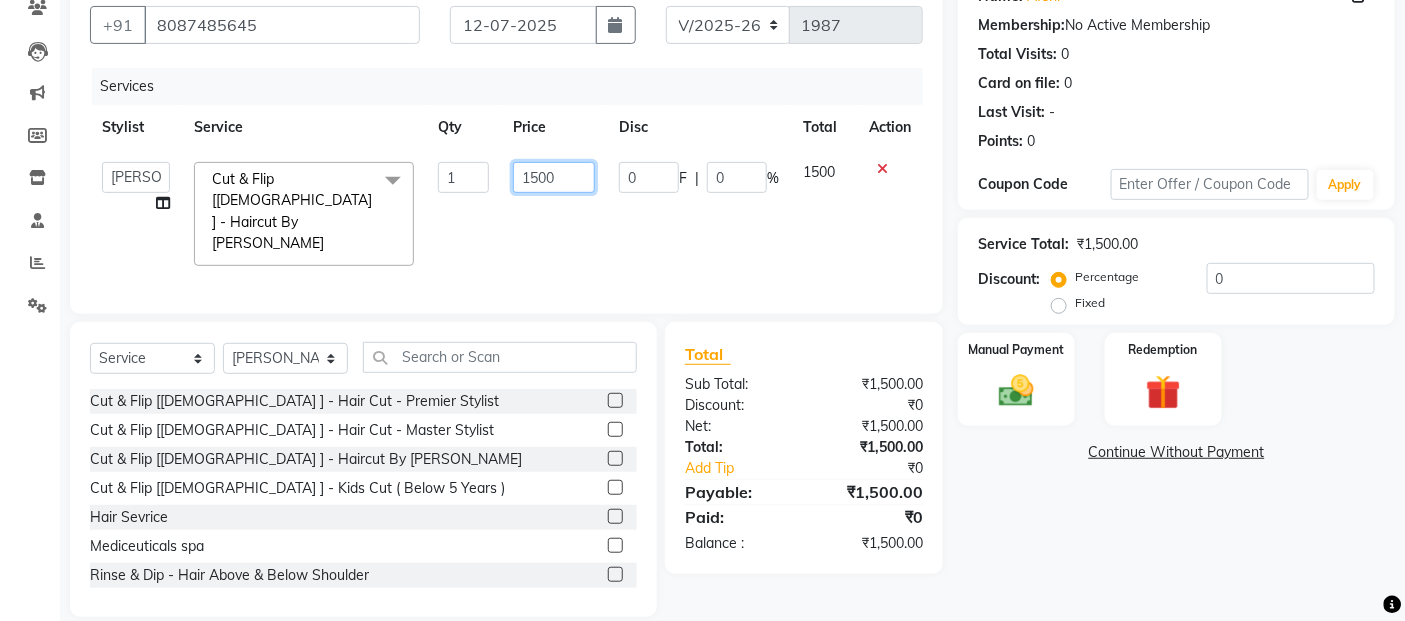 click on "1500" 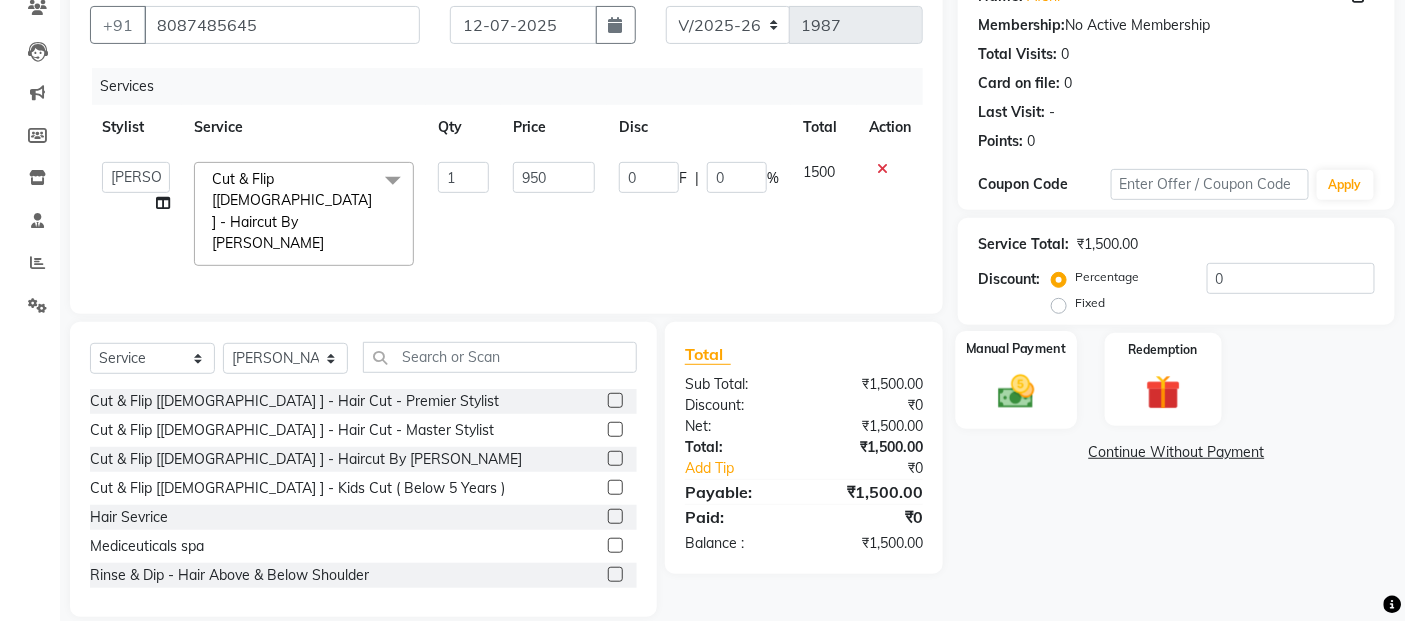 click 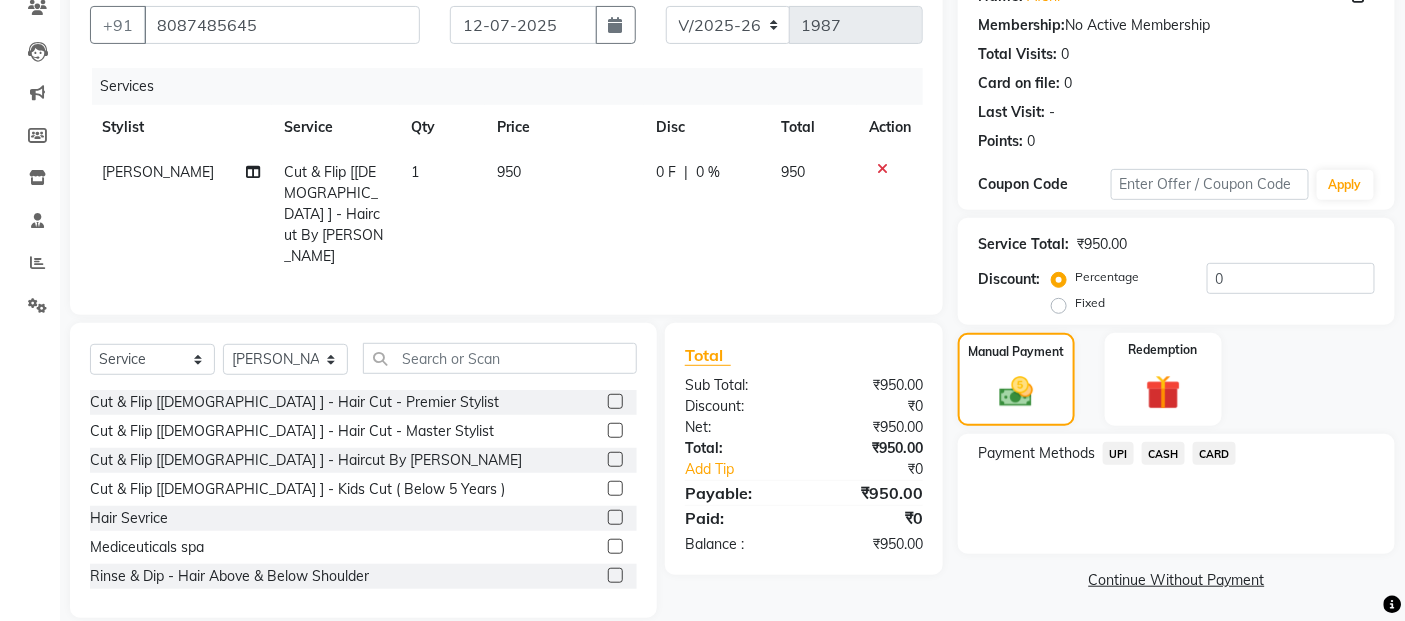 click on "UPI" 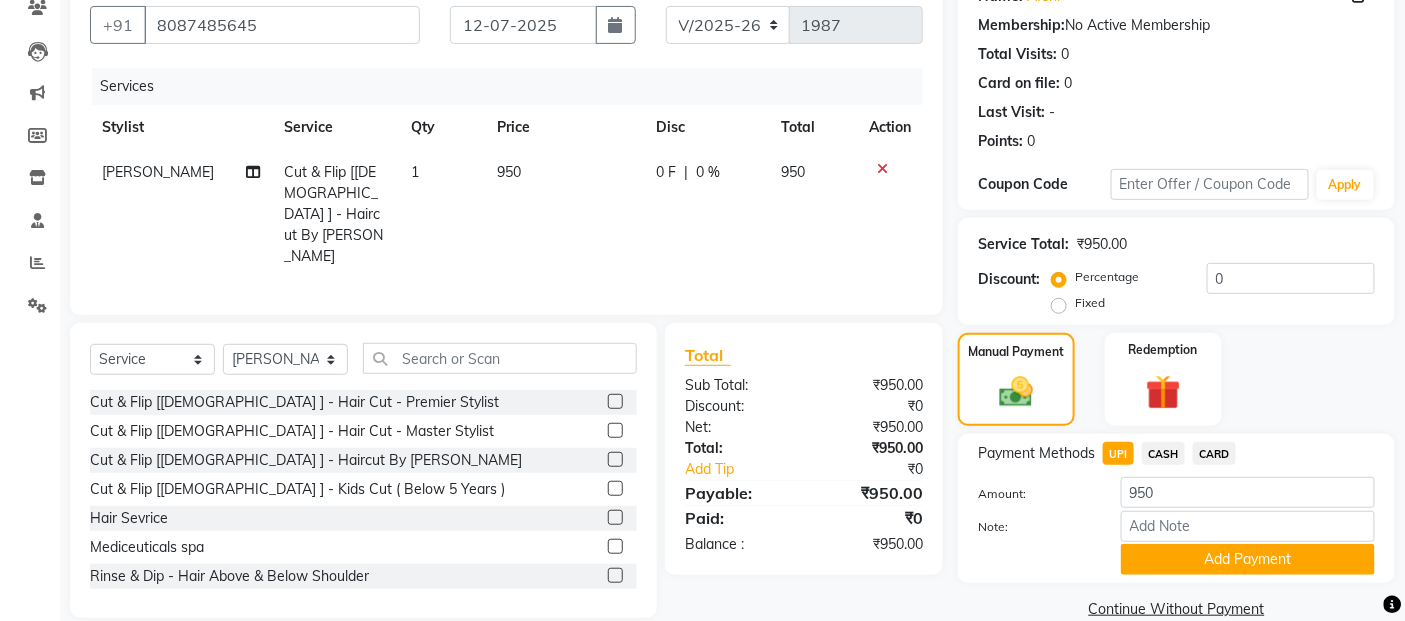 scroll, scrollTop: 214, scrollLeft: 0, axis: vertical 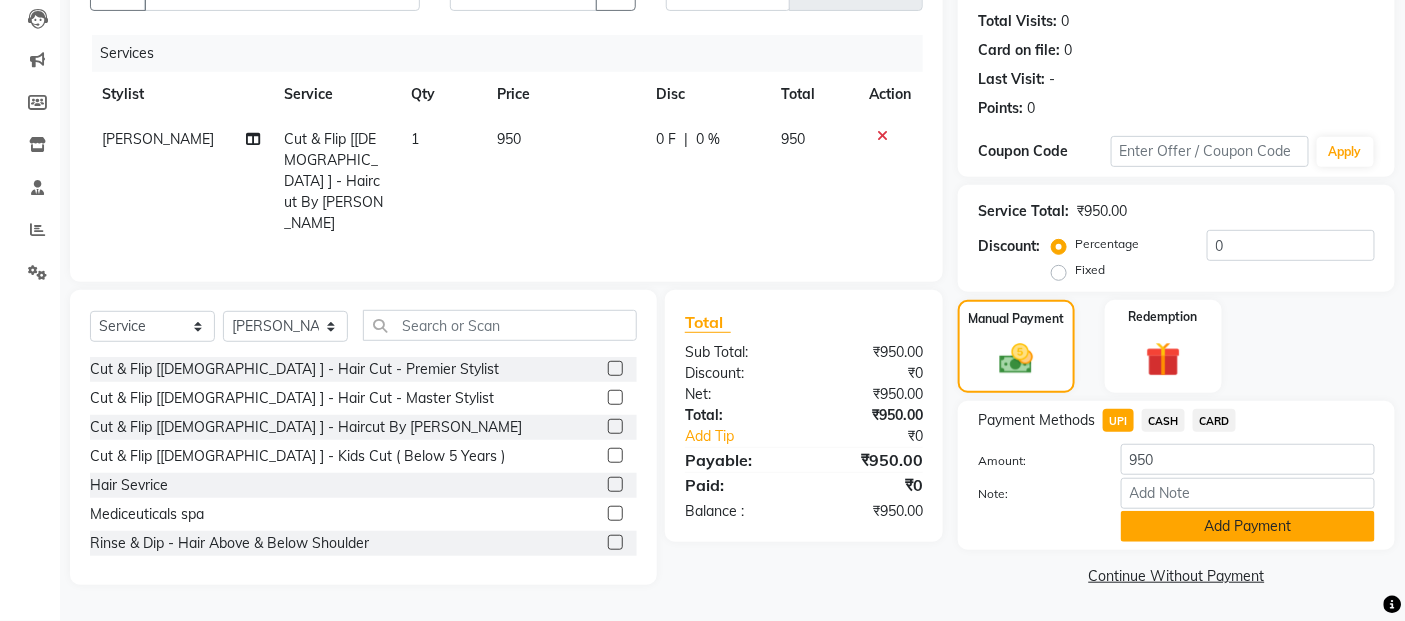 click on "Add Payment" 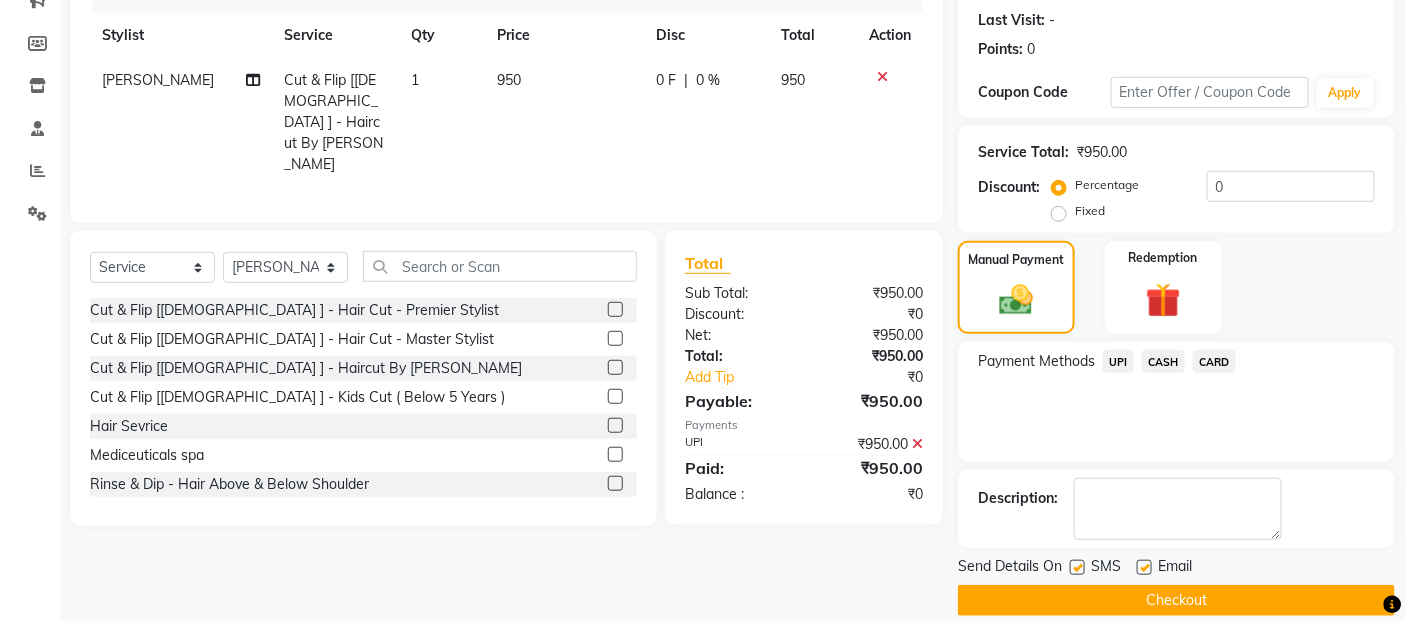 scroll, scrollTop: 297, scrollLeft: 0, axis: vertical 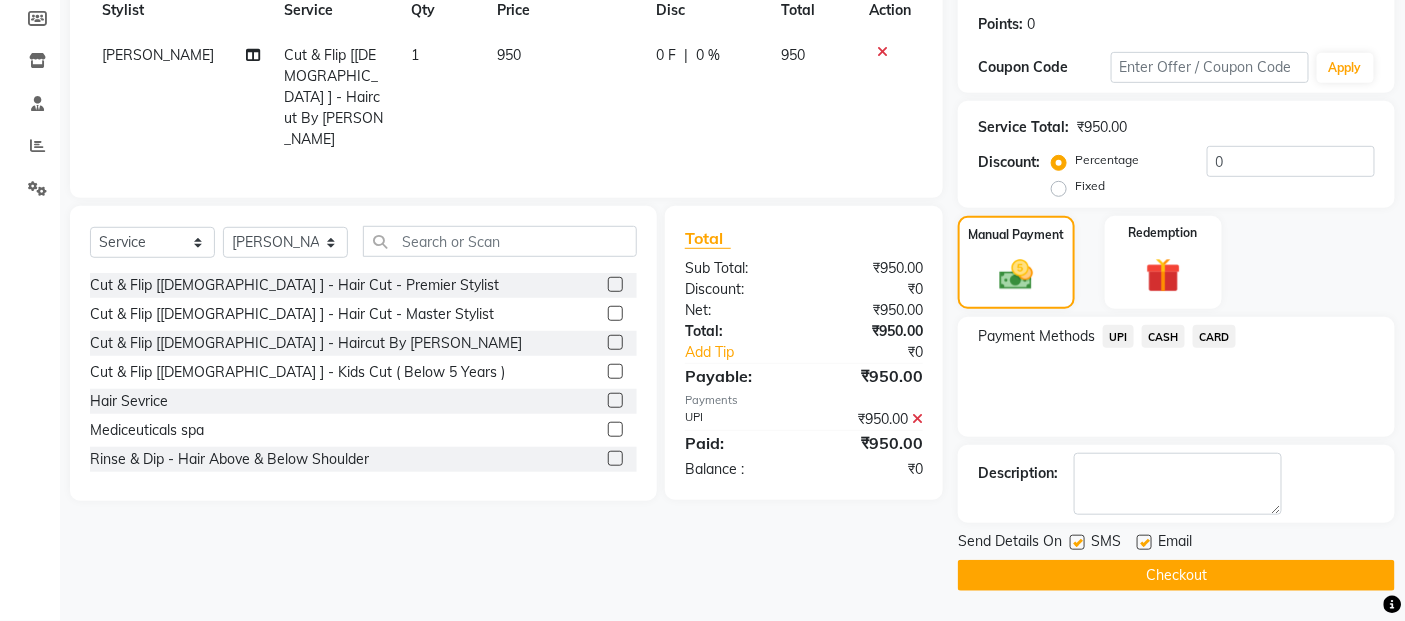 click on "Checkout" 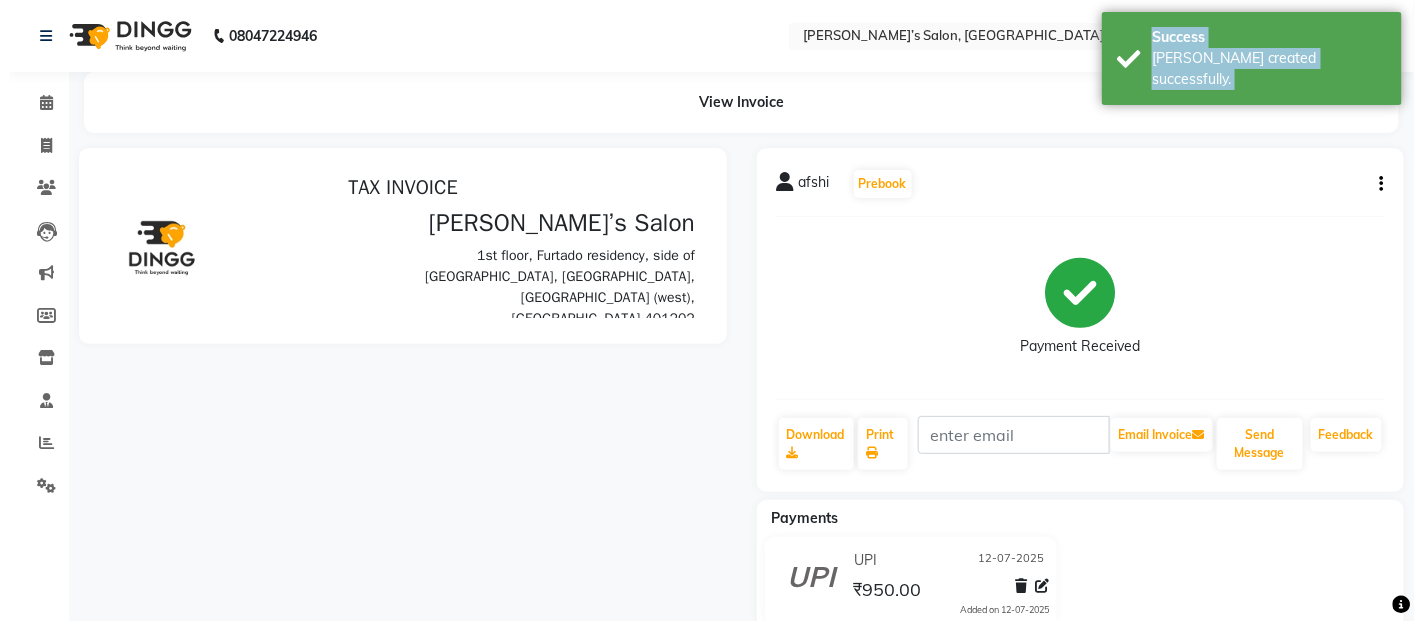 scroll, scrollTop: 0, scrollLeft: 0, axis: both 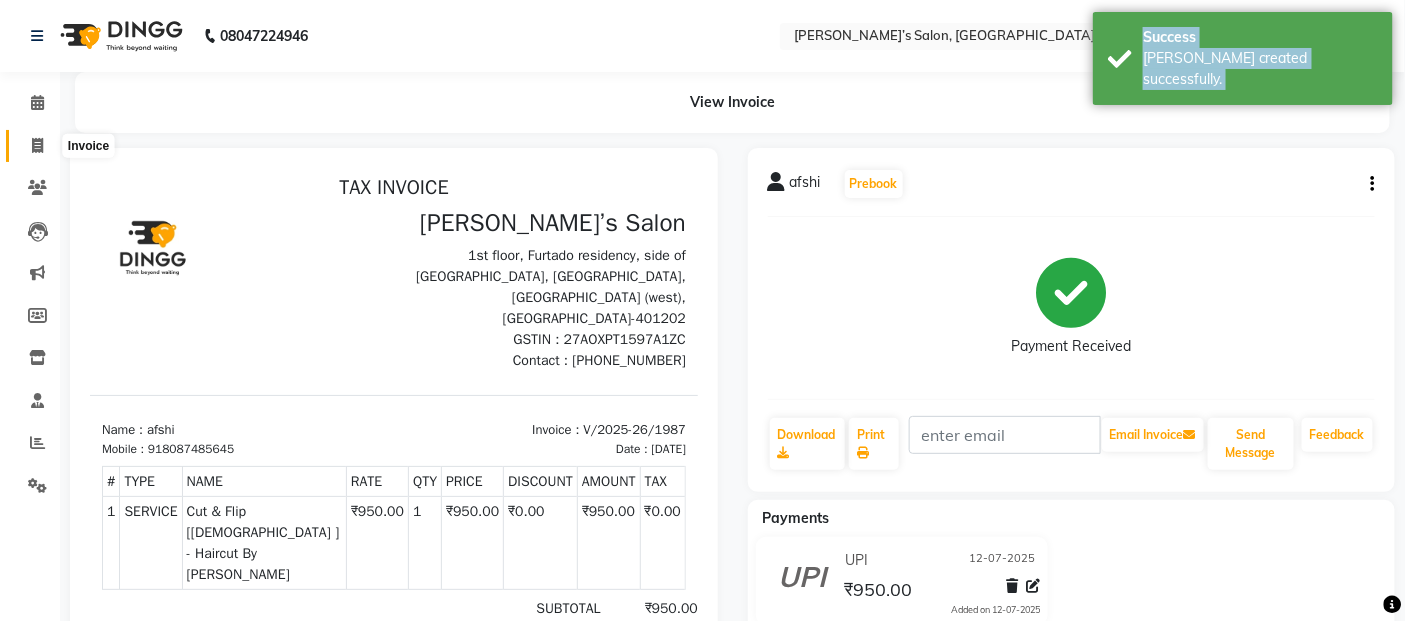 click 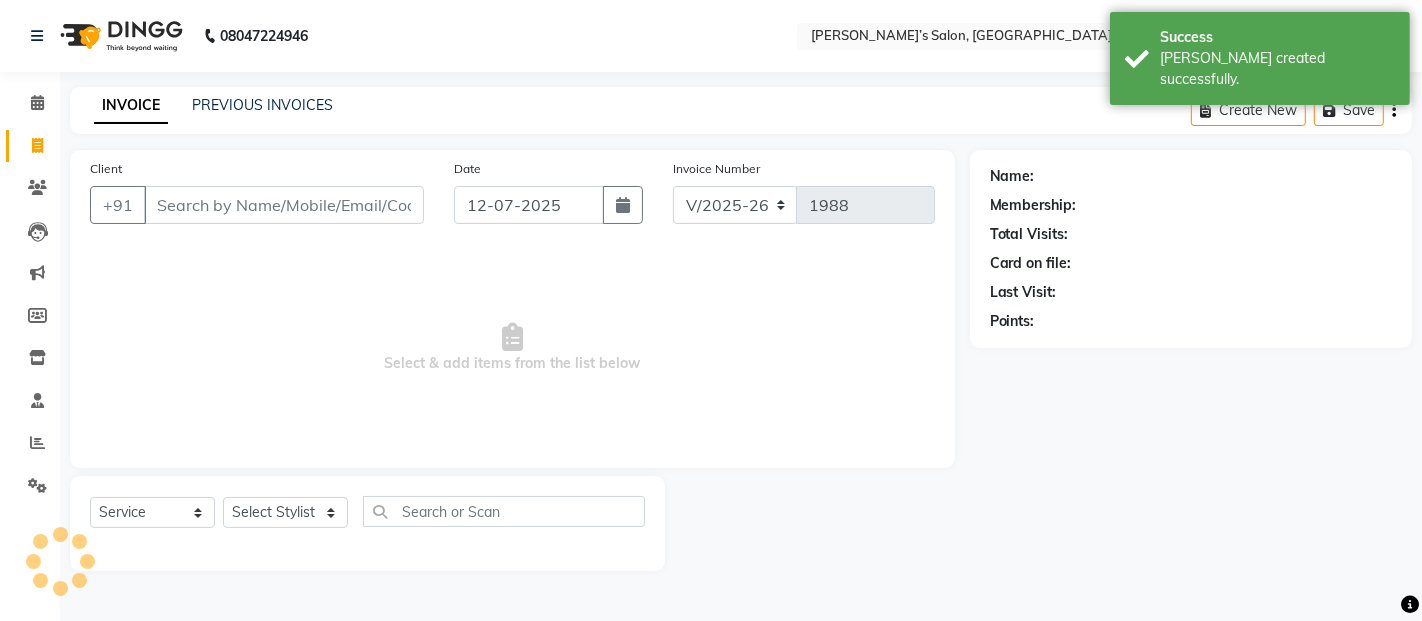 click on "Client +91" 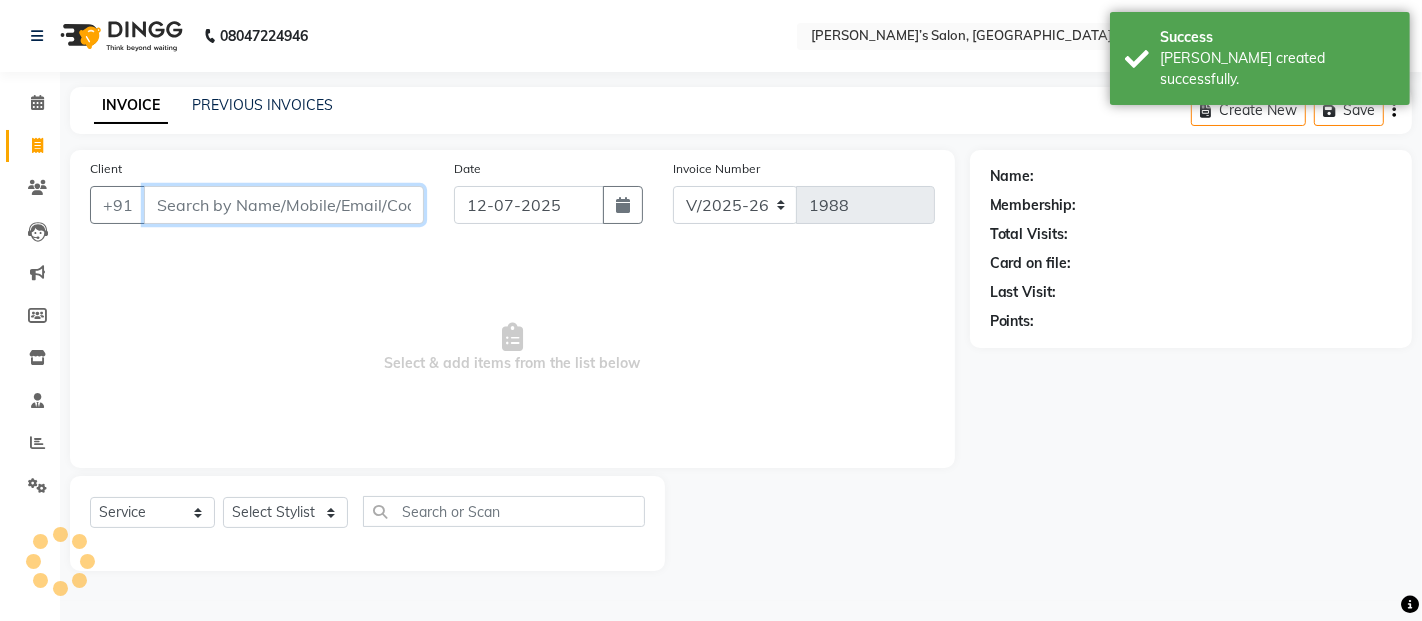 click on "Client" at bounding box center [284, 205] 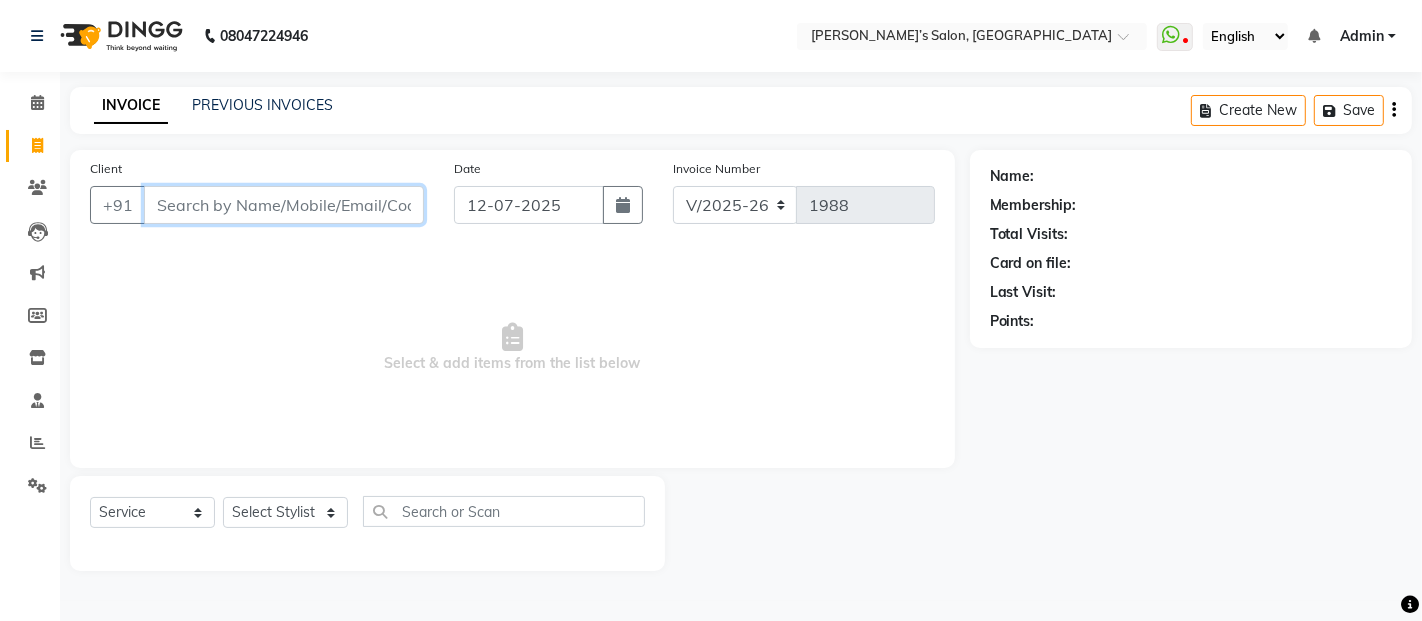 click on "Client" at bounding box center (284, 205) 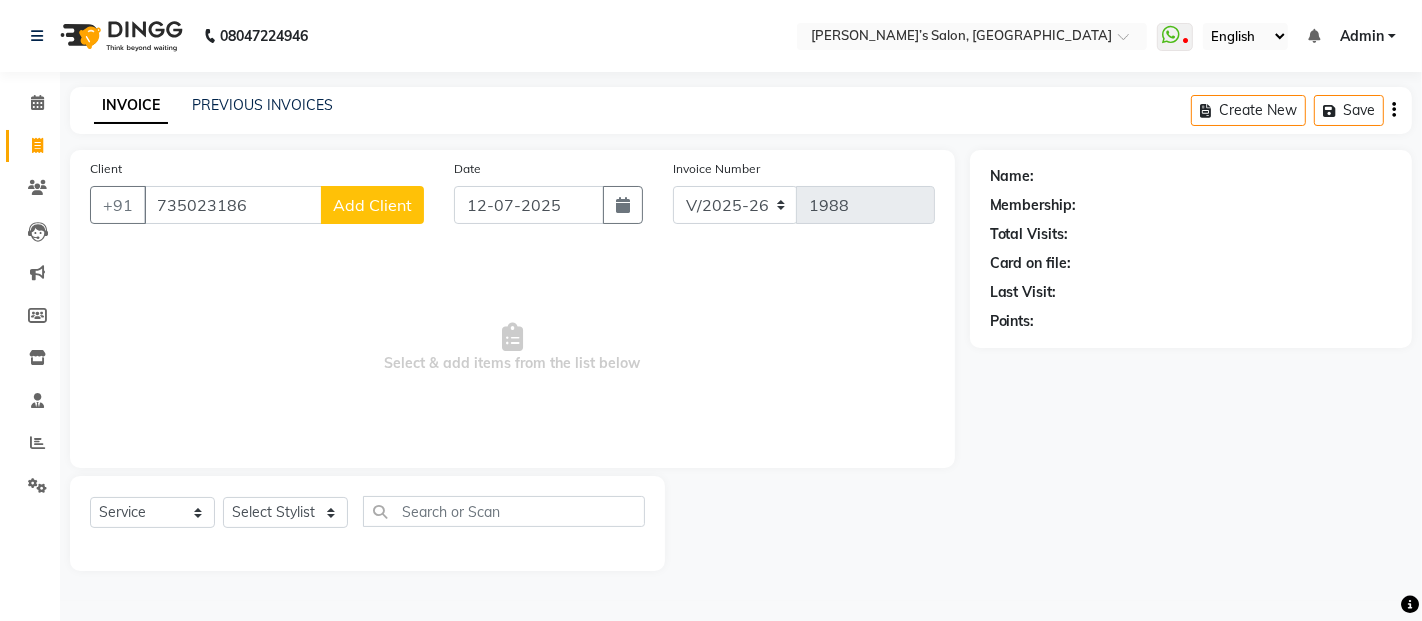 click on "Add Client" 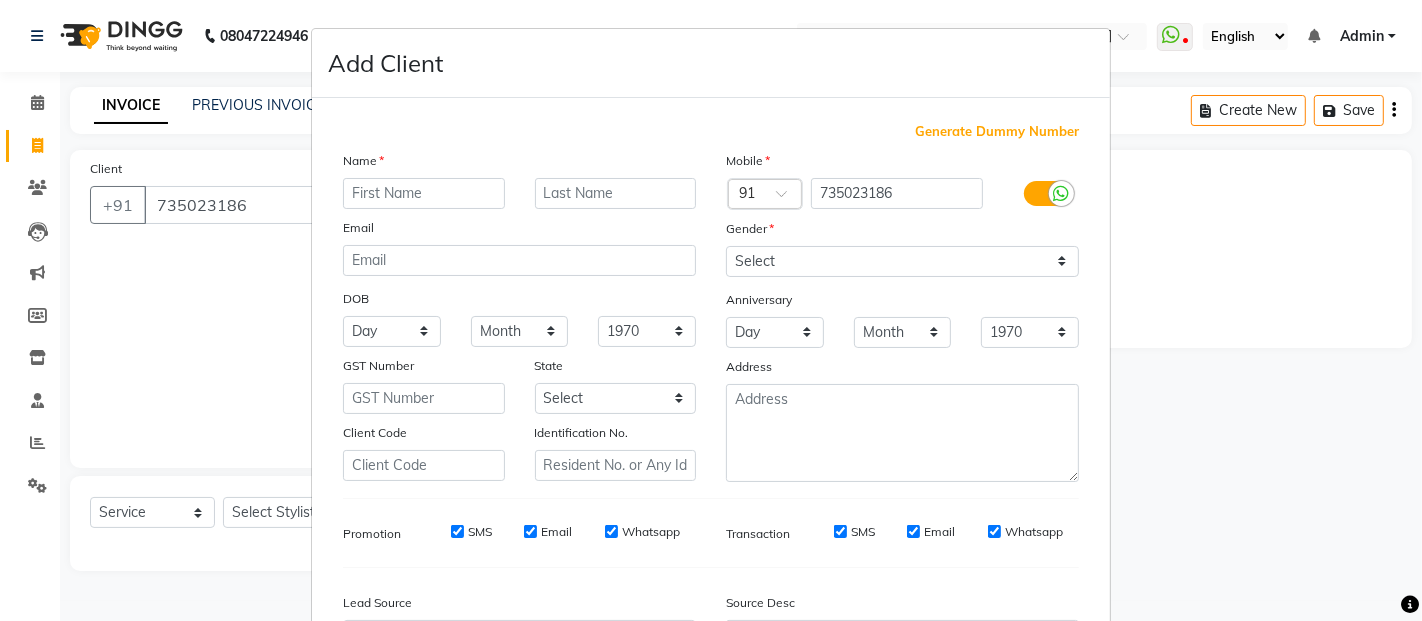 click at bounding box center [424, 193] 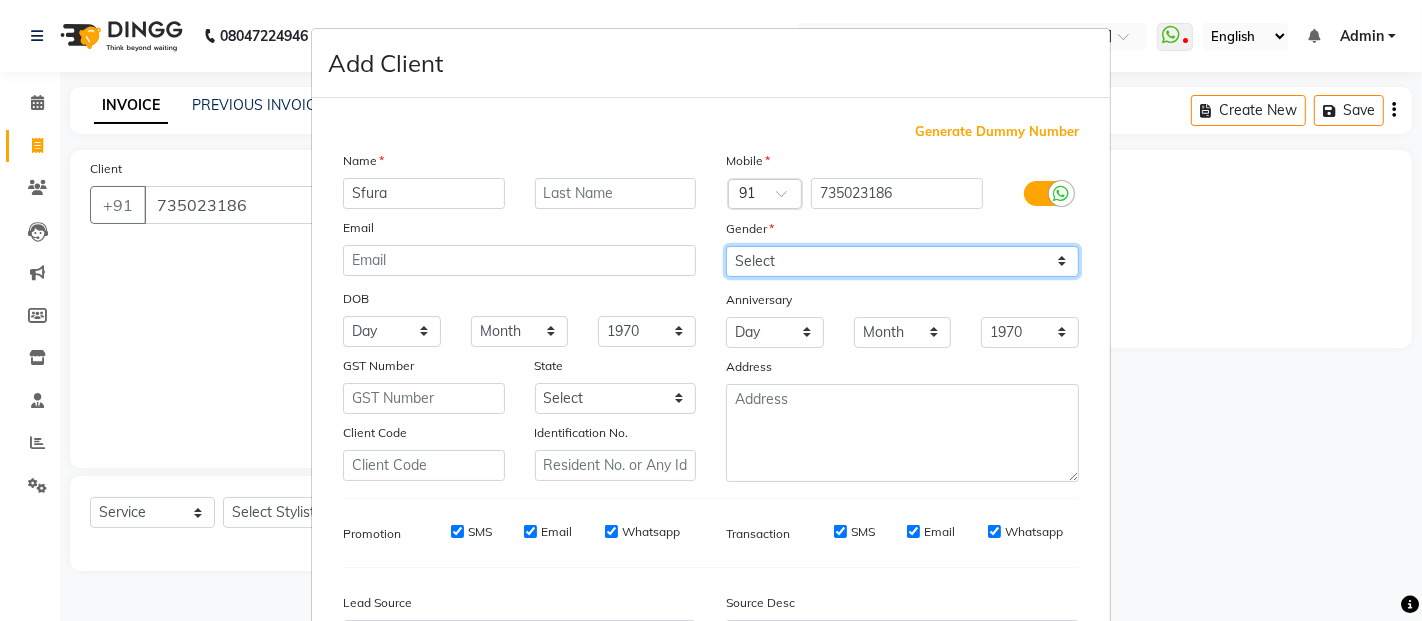 click on "Select [DEMOGRAPHIC_DATA] [DEMOGRAPHIC_DATA] Other Prefer Not To Say" at bounding box center [902, 261] 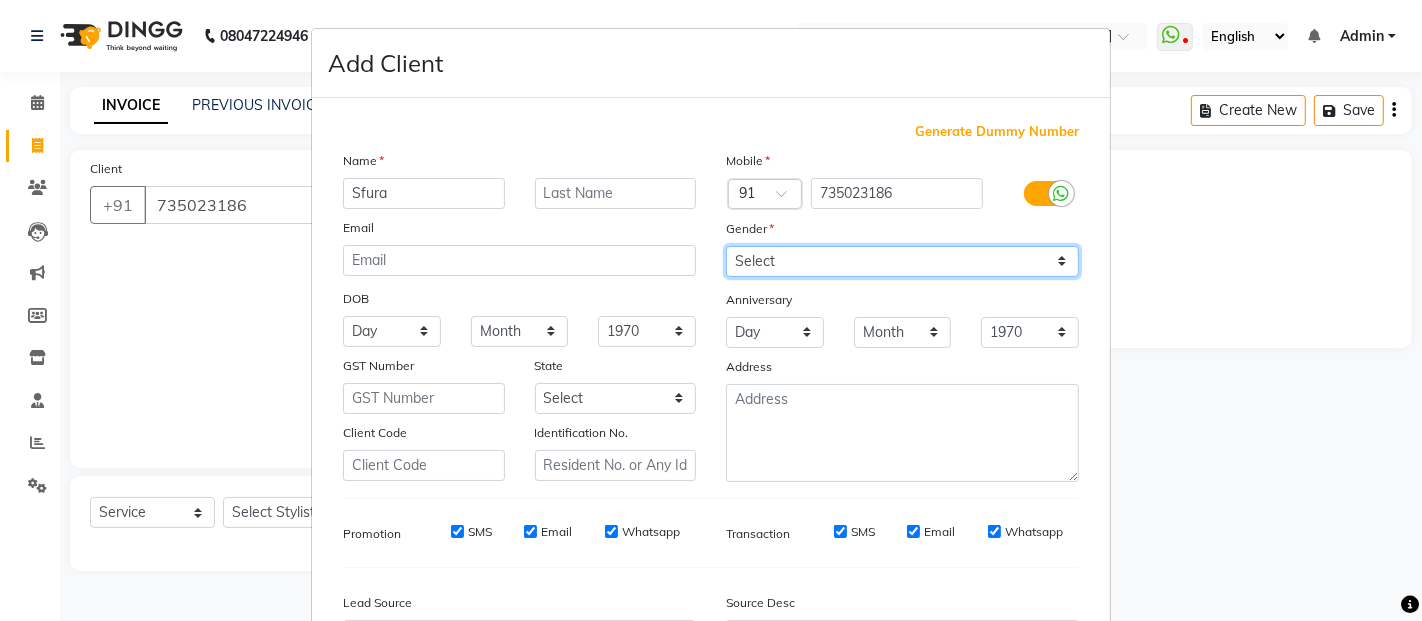 click on "Select [DEMOGRAPHIC_DATA] [DEMOGRAPHIC_DATA] Other Prefer Not To Say" at bounding box center [902, 261] 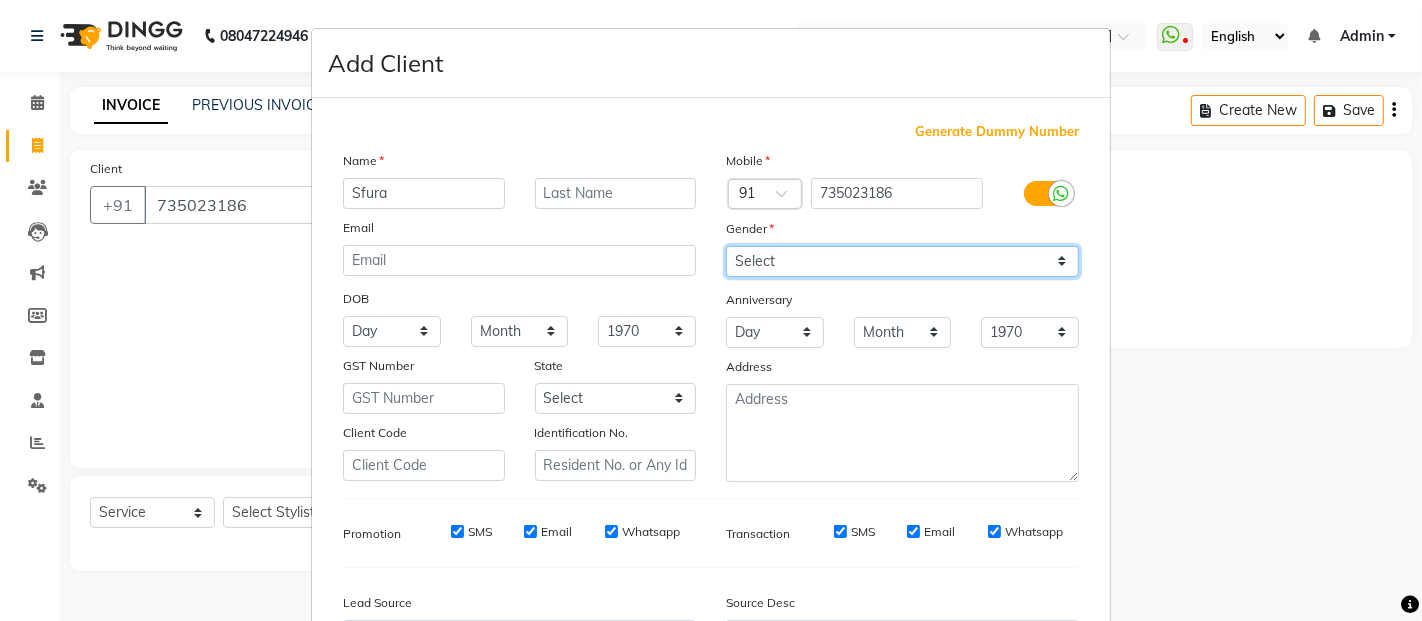 click on "Select [DEMOGRAPHIC_DATA] [DEMOGRAPHIC_DATA] Other Prefer Not To Say" at bounding box center (902, 261) 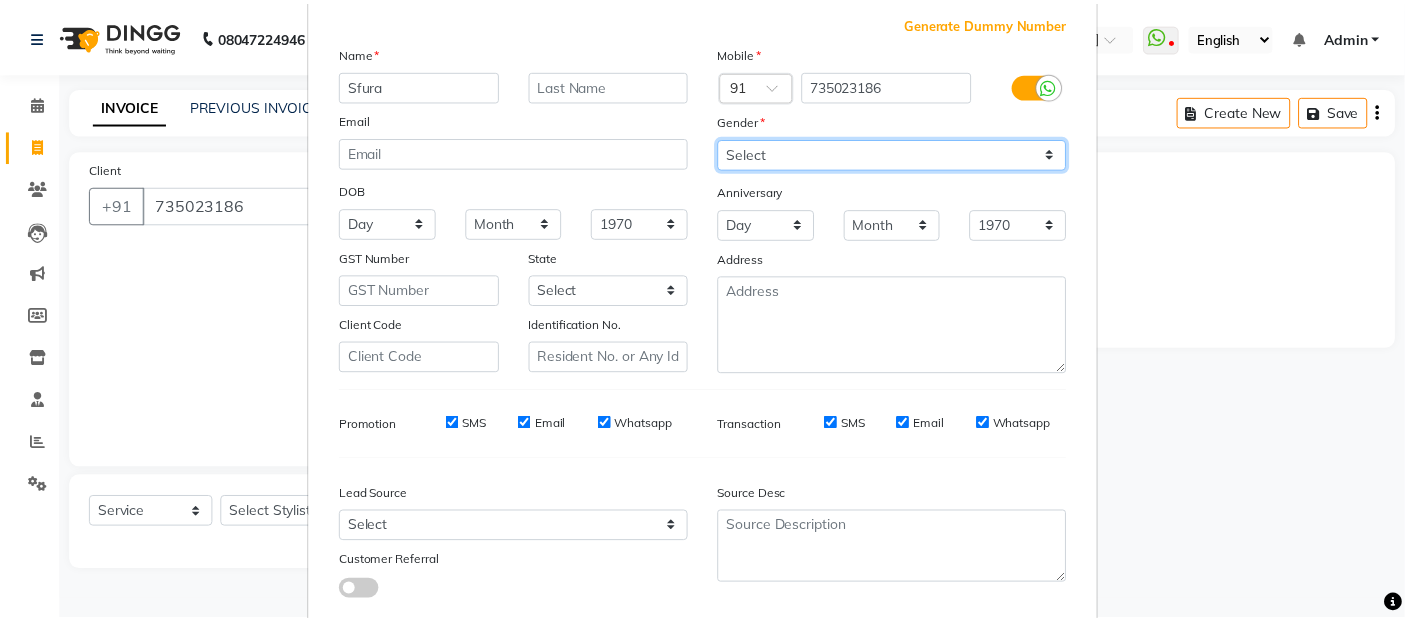 scroll, scrollTop: 230, scrollLeft: 0, axis: vertical 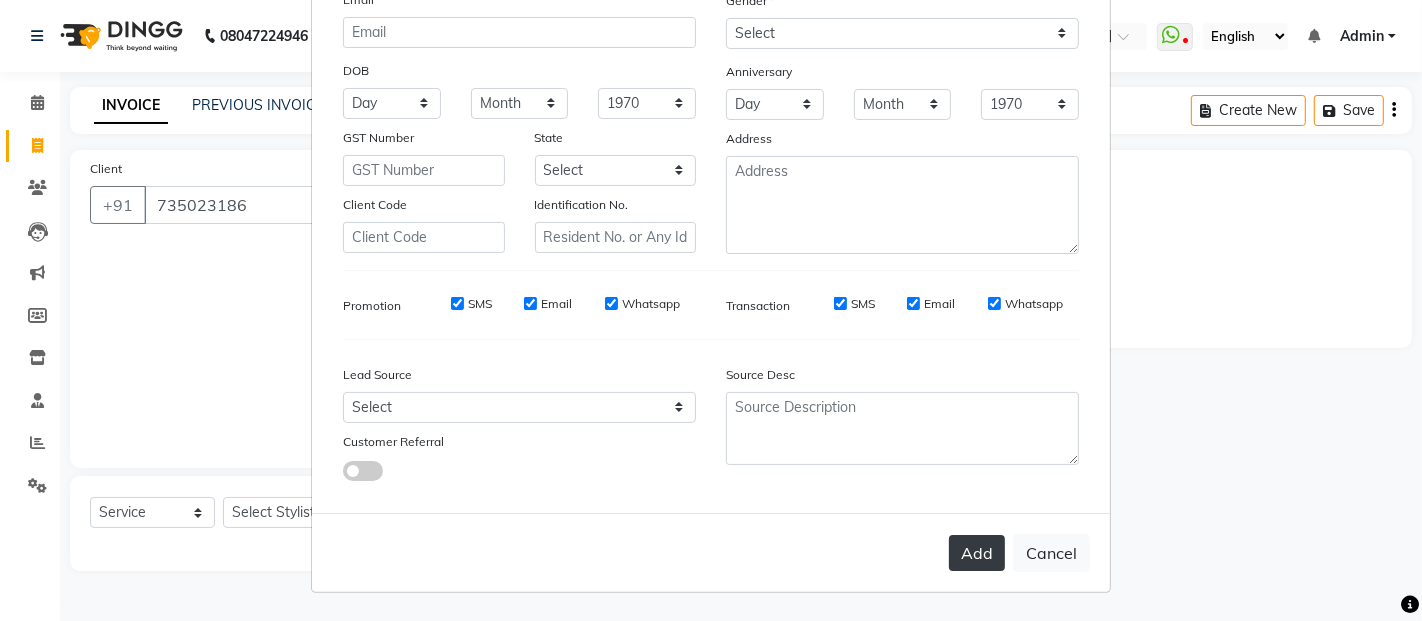 click on "Add" at bounding box center (977, 553) 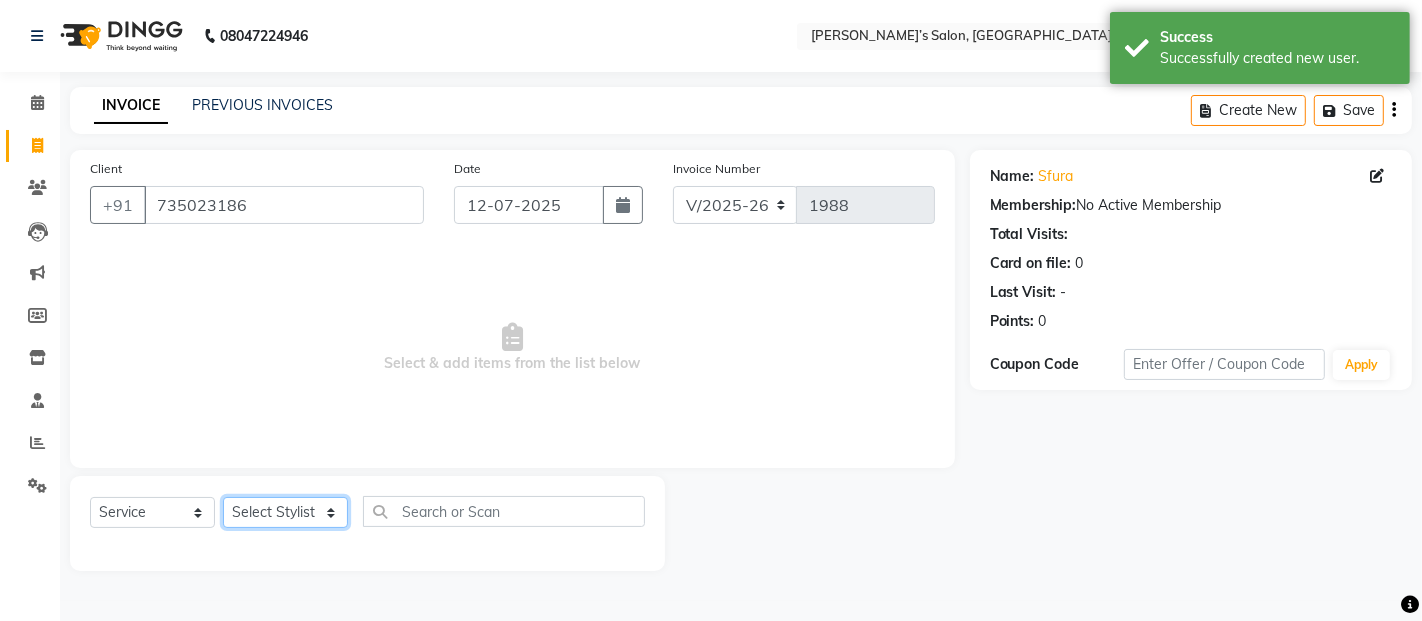 click on "Select Stylist [PERSON_NAME] [PERSON_NAME] Akshay [PERSON_NAME] Anas [PERSON_NAME] Manager [PERSON_NAME] [PERSON_NAME] [PERSON_NAME] Shruti [PERSON_NAME] [PERSON_NAME]" 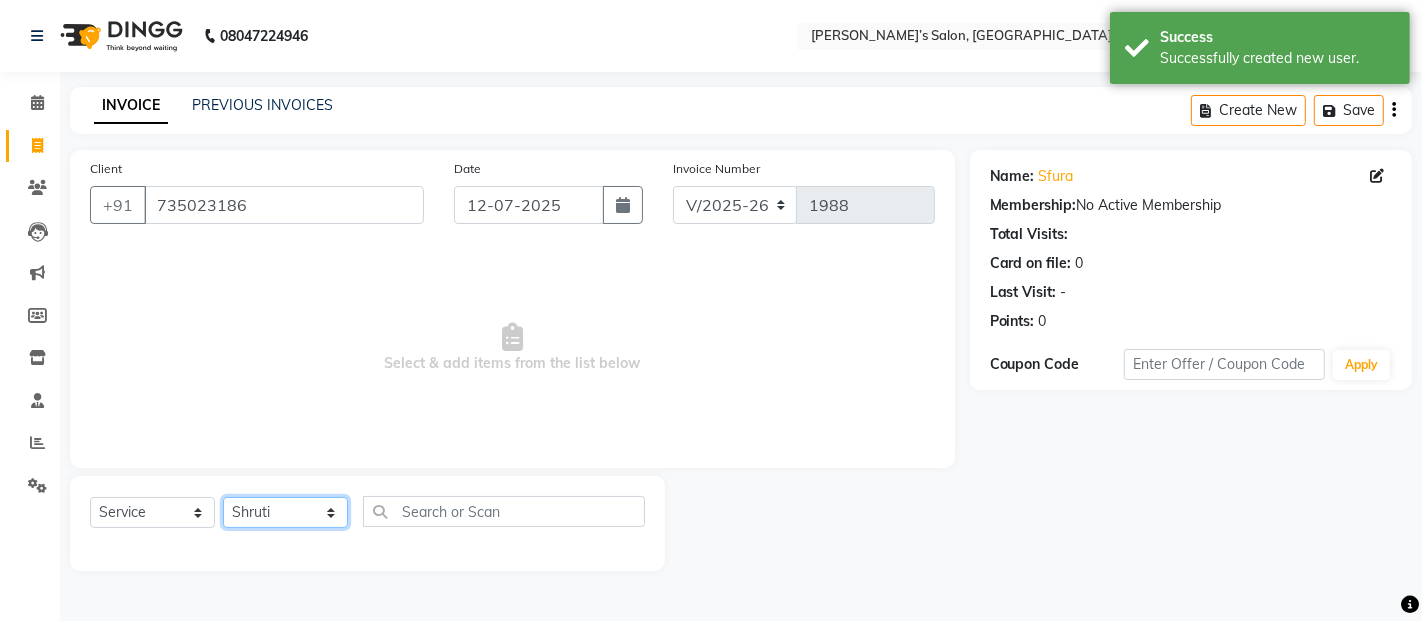 click on "Select Stylist [PERSON_NAME] [PERSON_NAME] Akshay [PERSON_NAME] Anas [PERSON_NAME] Manager [PERSON_NAME] [PERSON_NAME] [PERSON_NAME] Shruti [PERSON_NAME] [PERSON_NAME]" 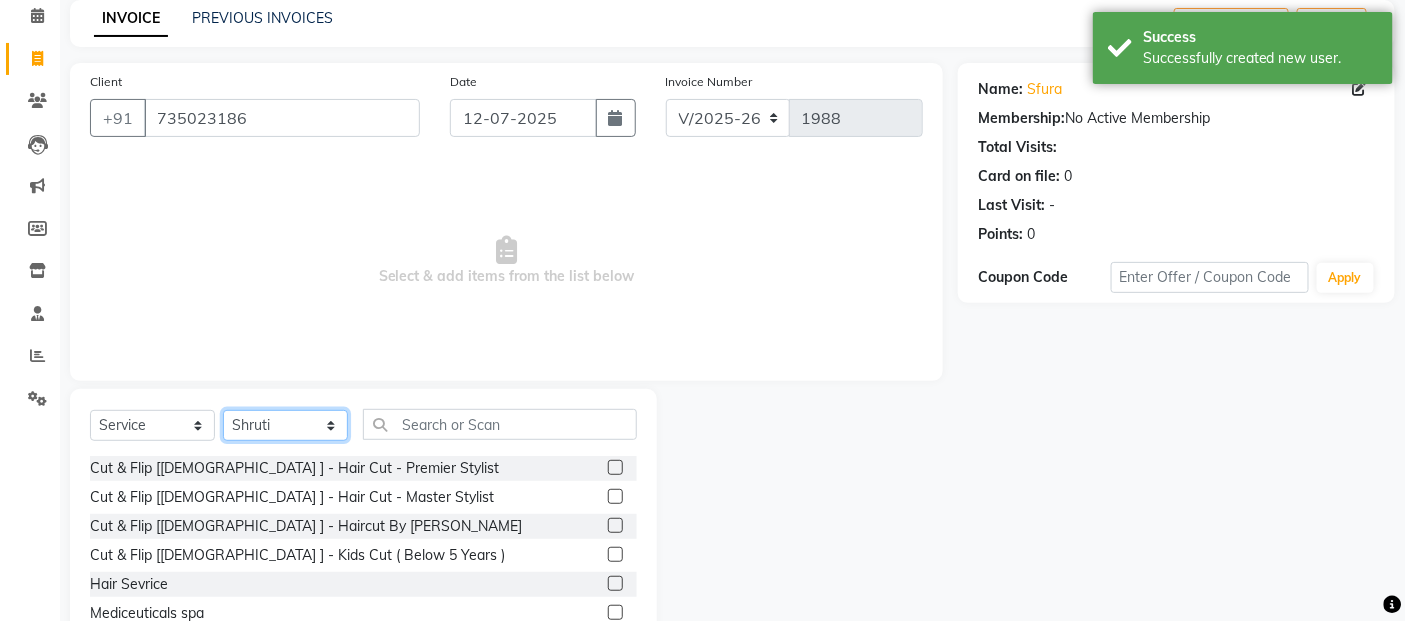 scroll, scrollTop: 180, scrollLeft: 0, axis: vertical 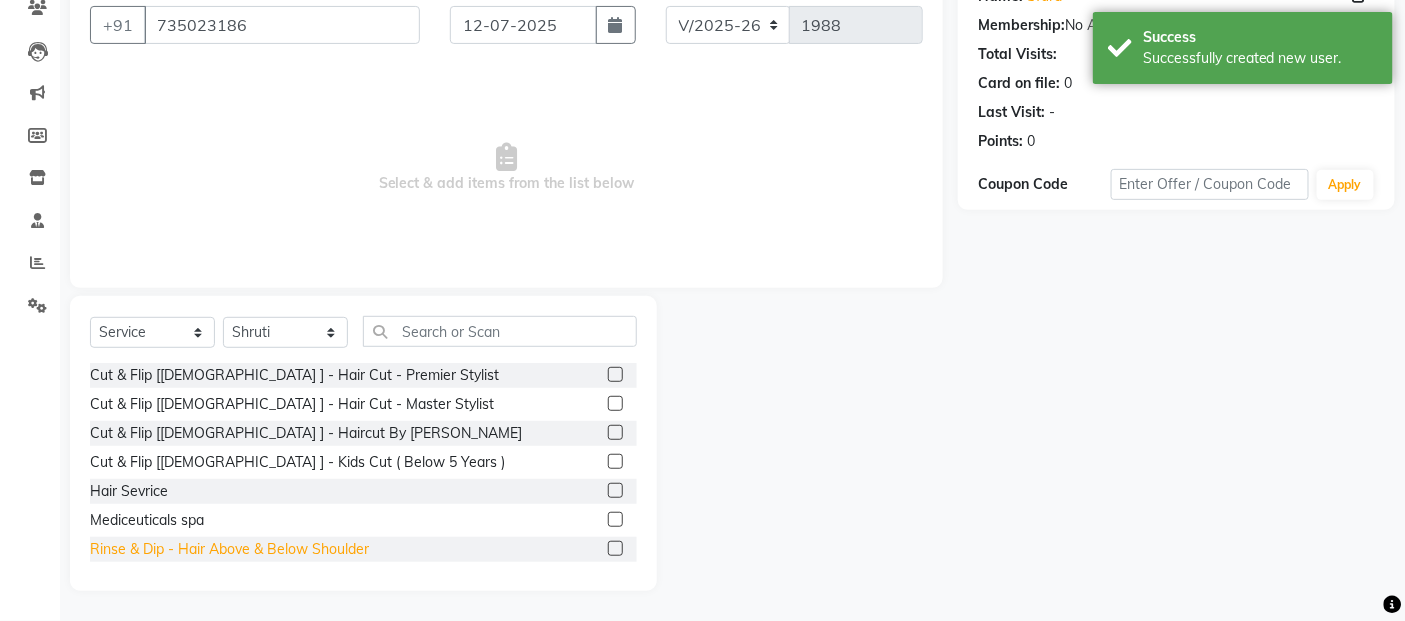 click on "Rinse & Dip - Hair Above & Below Shoulder" 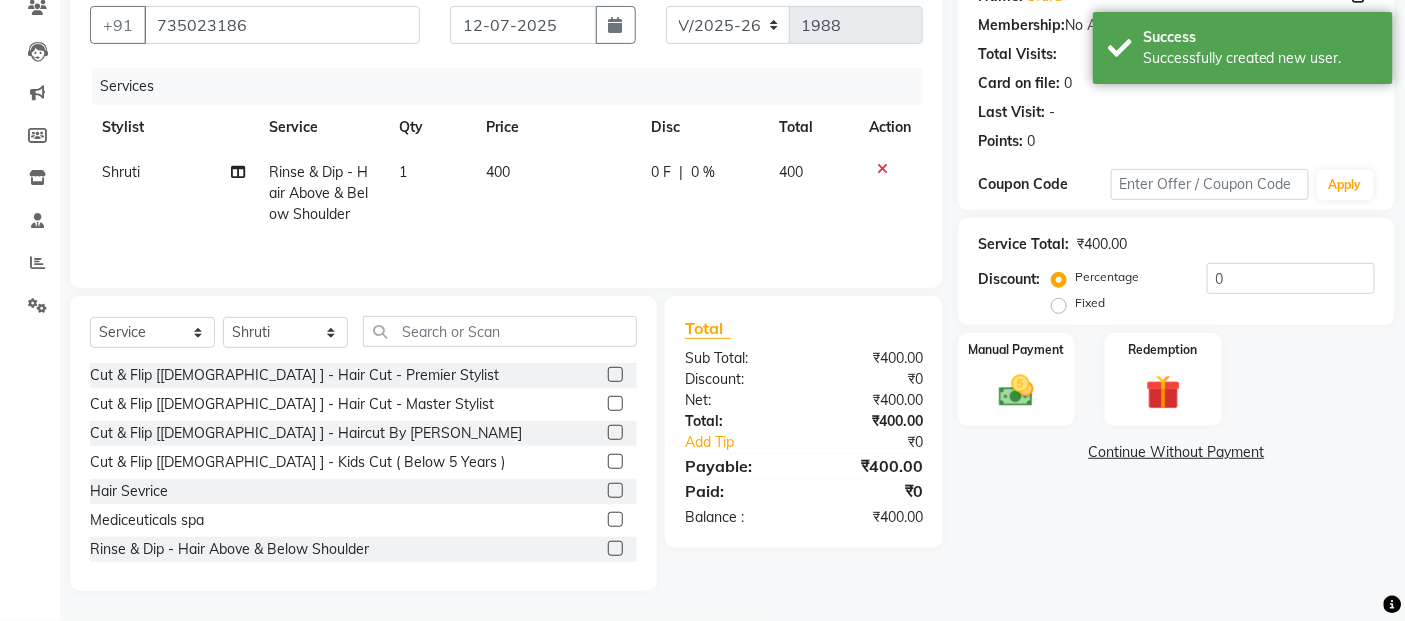 click on "400" 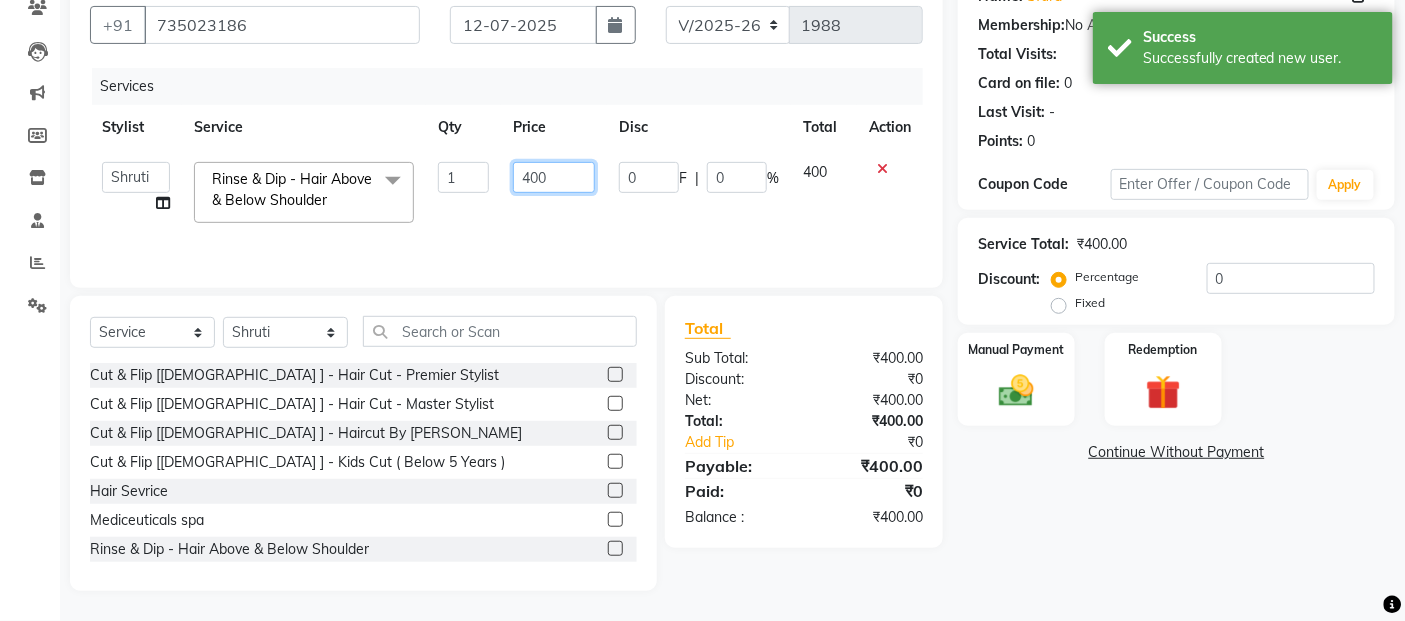 click on "400" 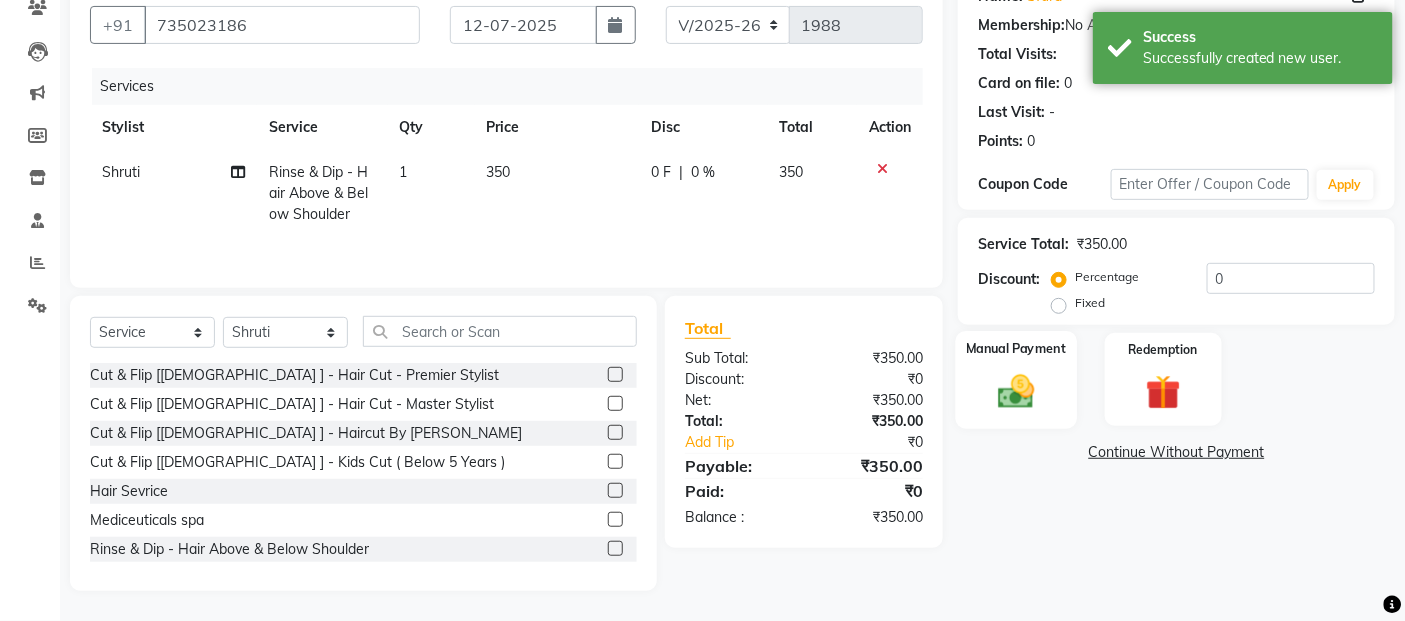 click 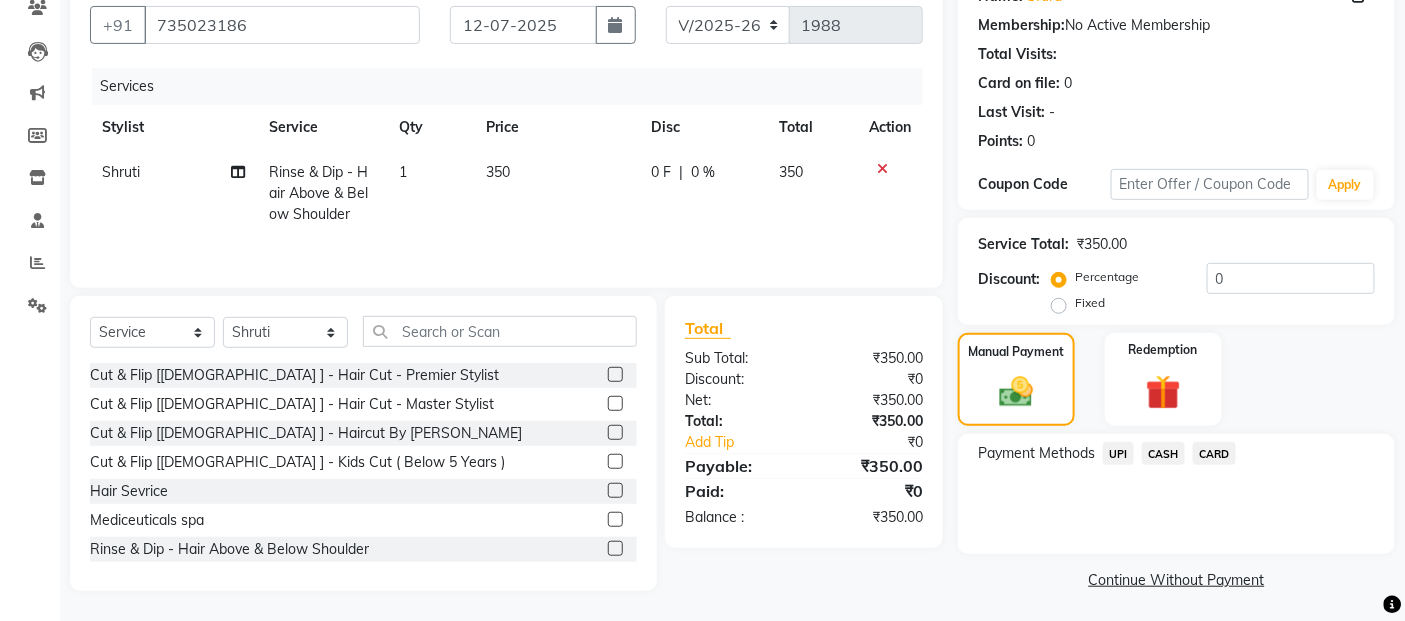 click on "Payment Methods  UPI   CASH   CARD" 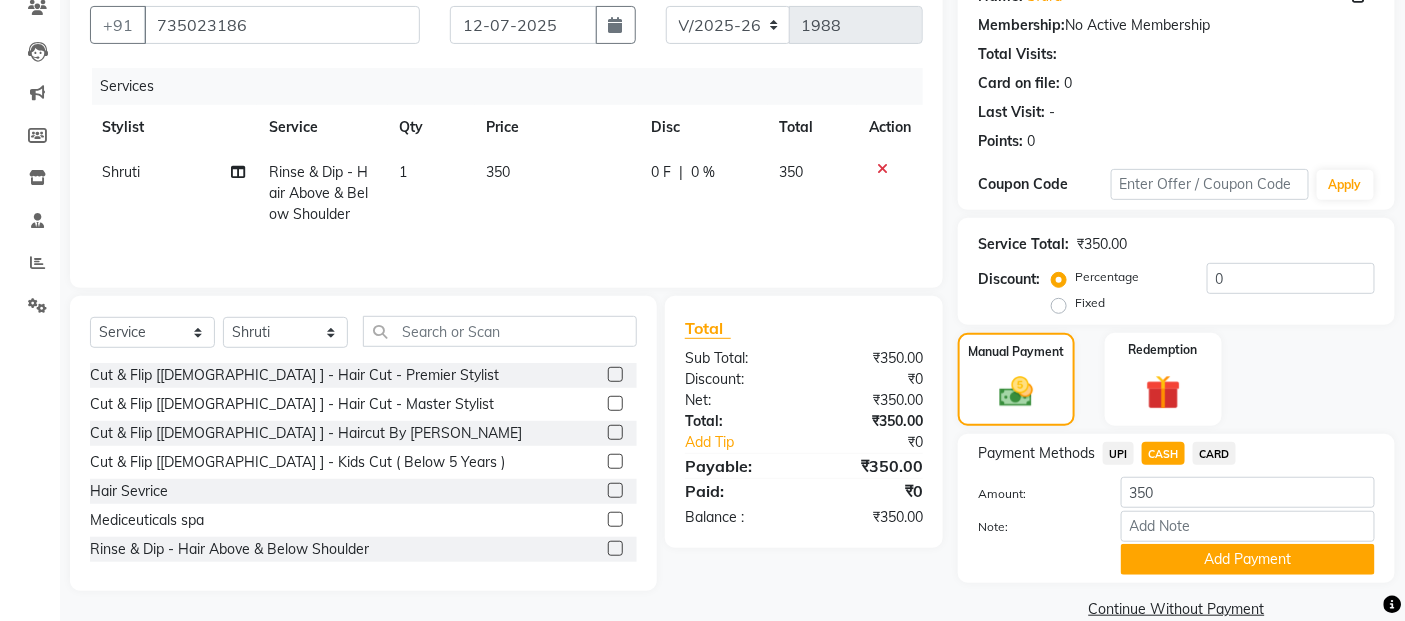 click on "CASH" 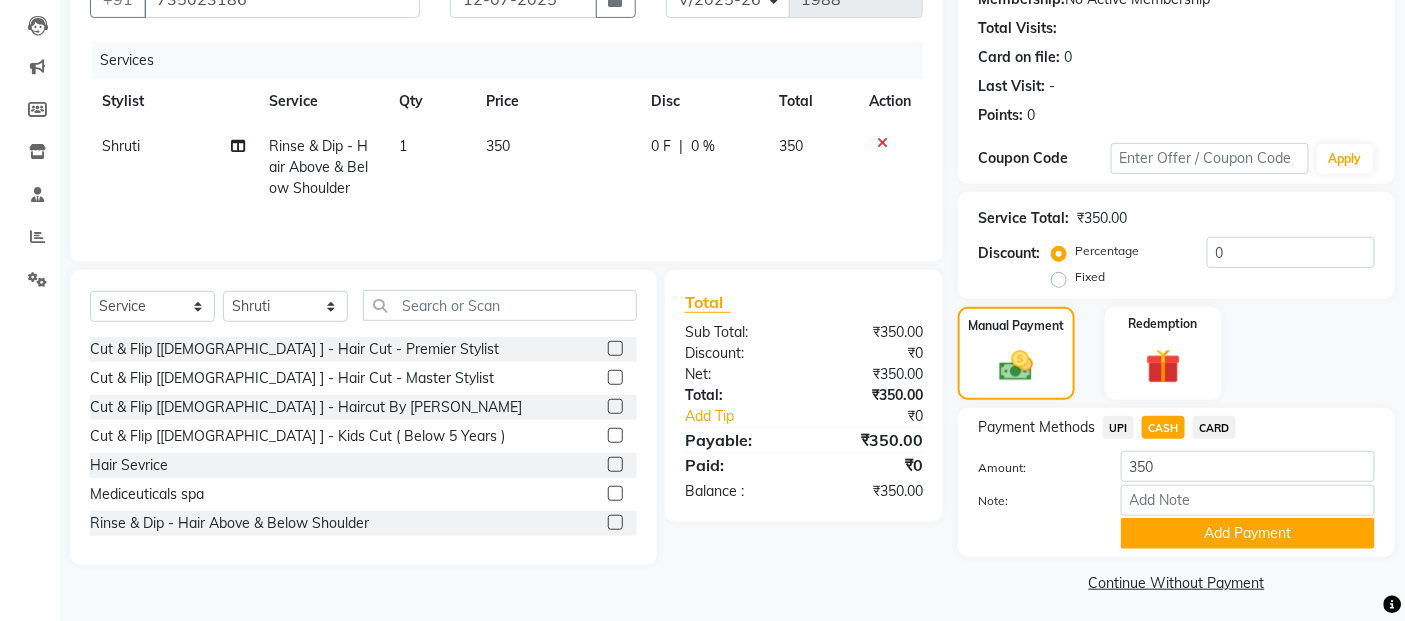 scroll, scrollTop: 214, scrollLeft: 0, axis: vertical 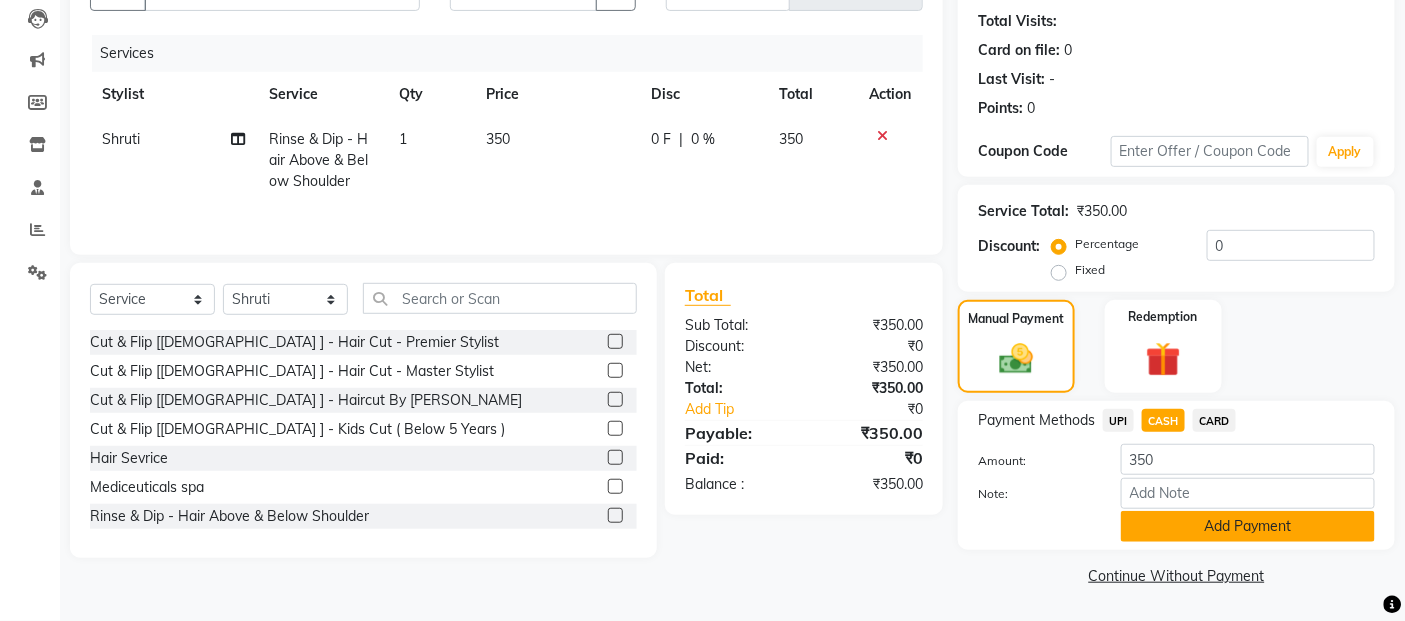 click on "Add Payment" 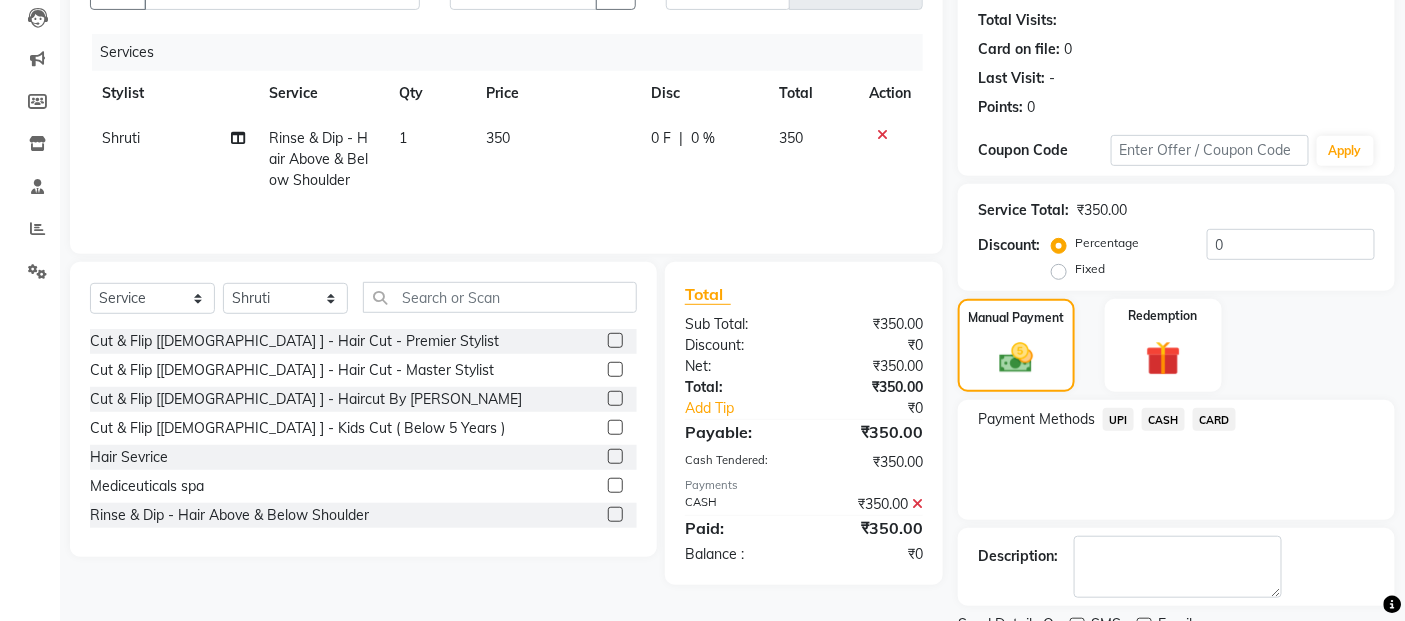 scroll, scrollTop: 297, scrollLeft: 0, axis: vertical 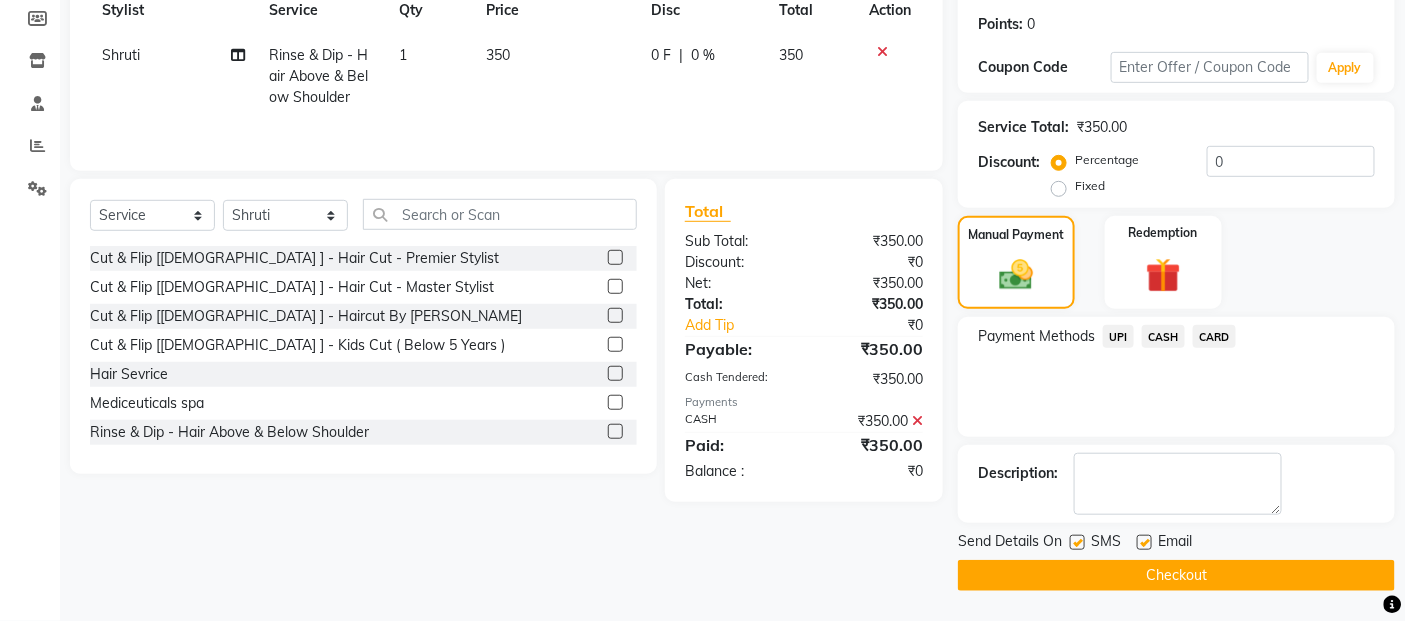 click on "Checkout" 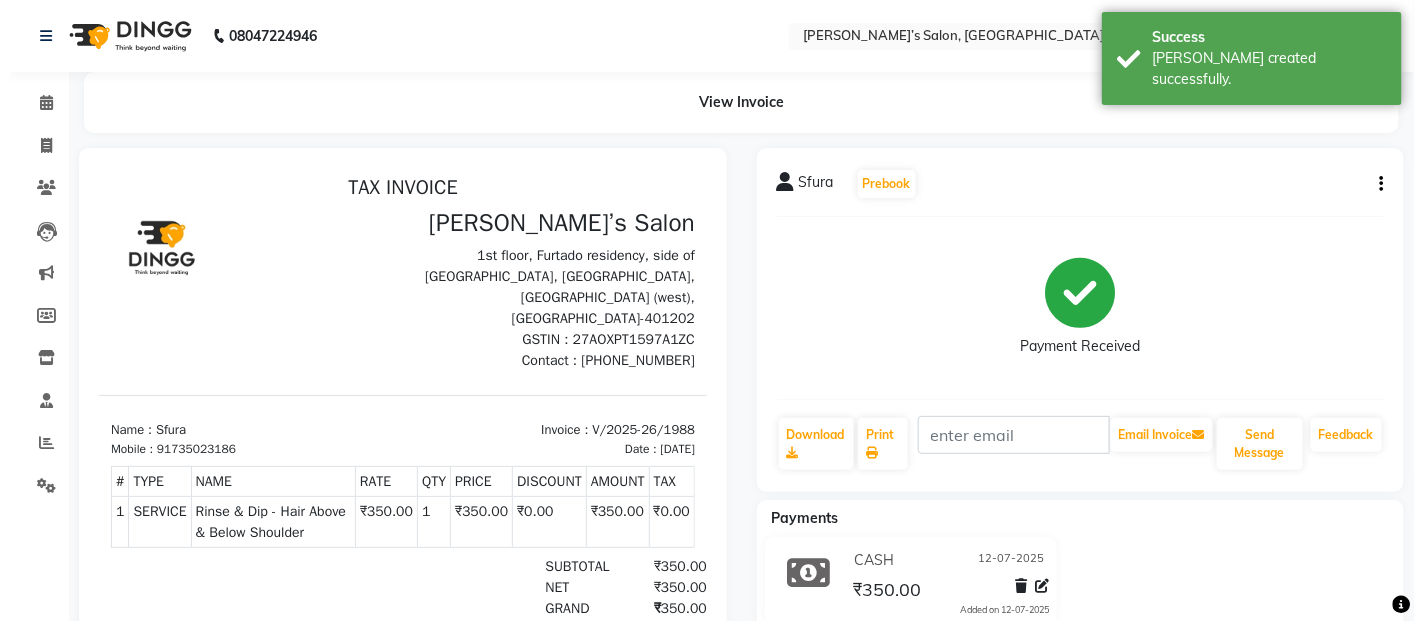 scroll, scrollTop: 0, scrollLeft: 0, axis: both 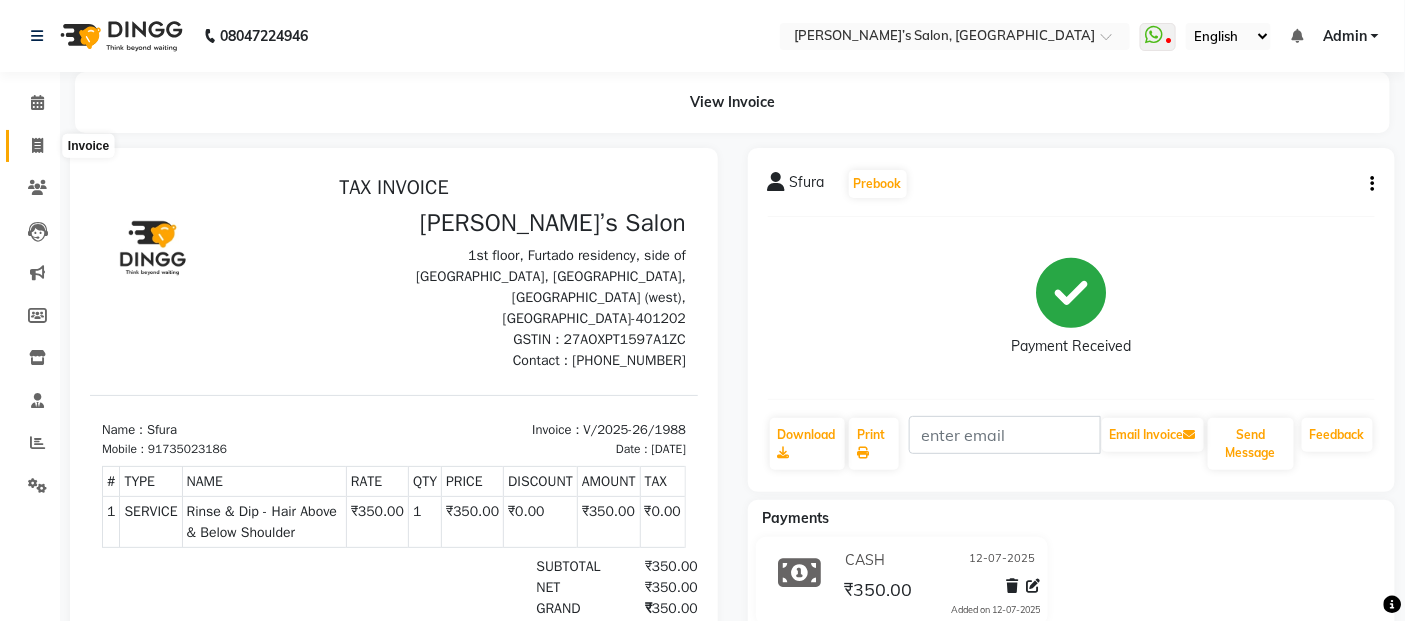 click 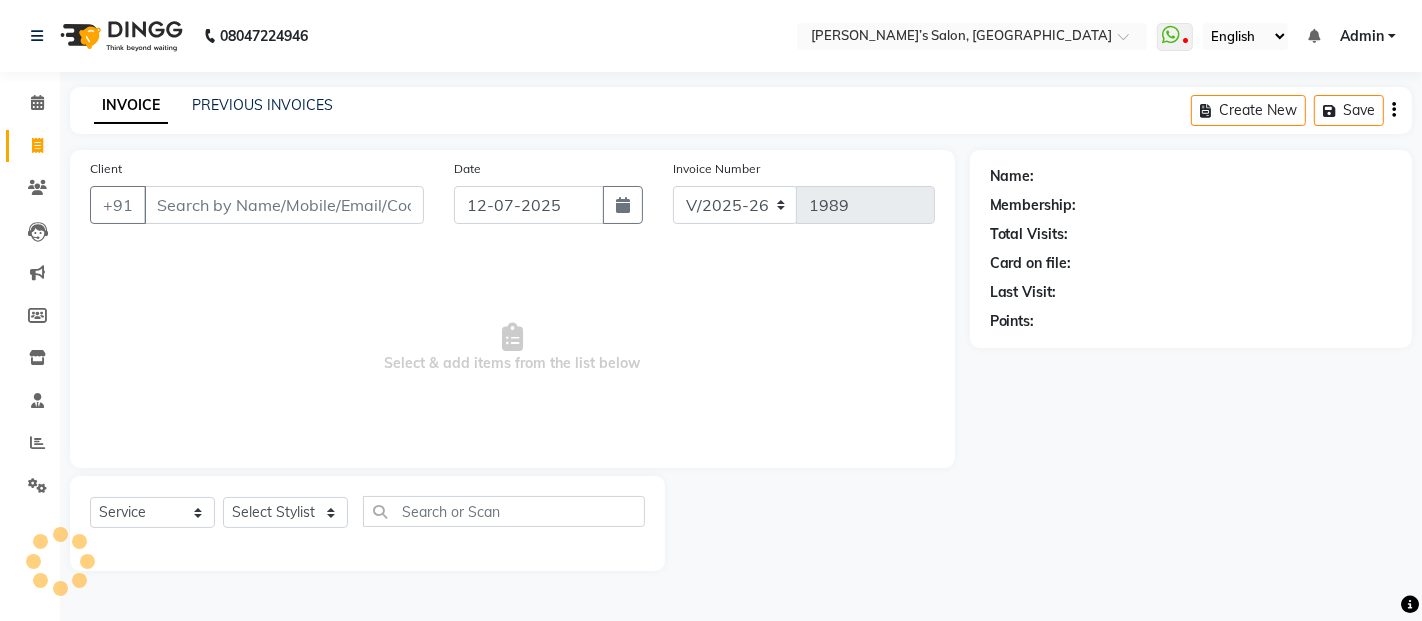 click on "Client" at bounding box center [284, 205] 